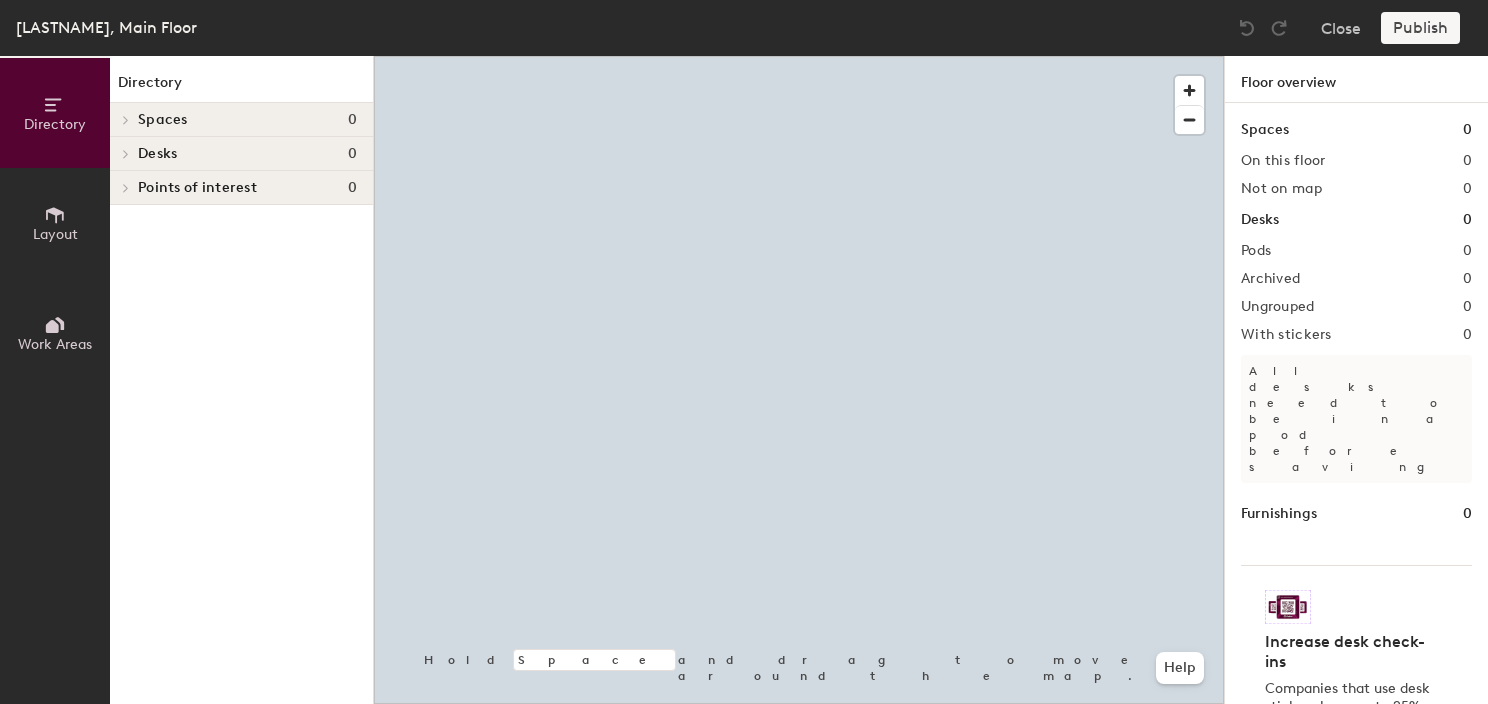 scroll, scrollTop: 0, scrollLeft: 0, axis: both 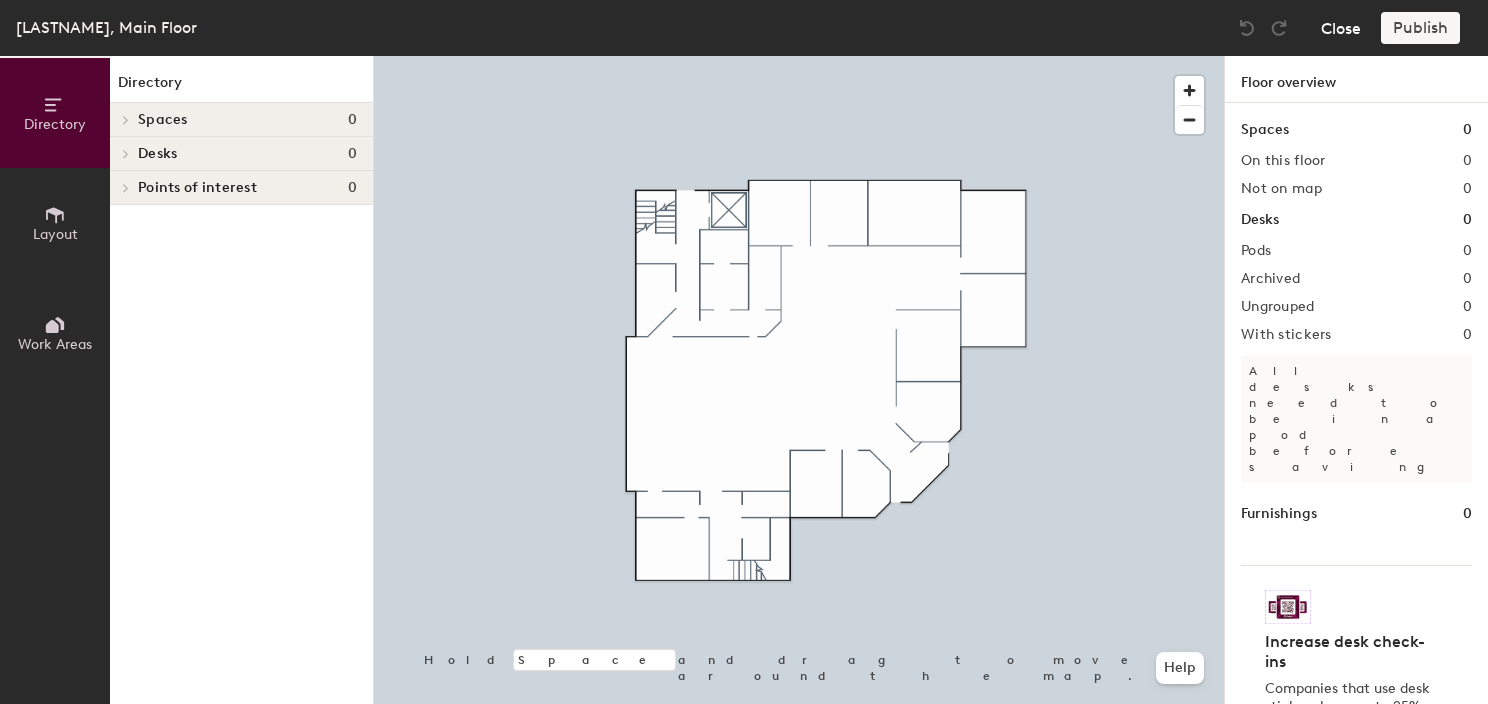 click on "Close" 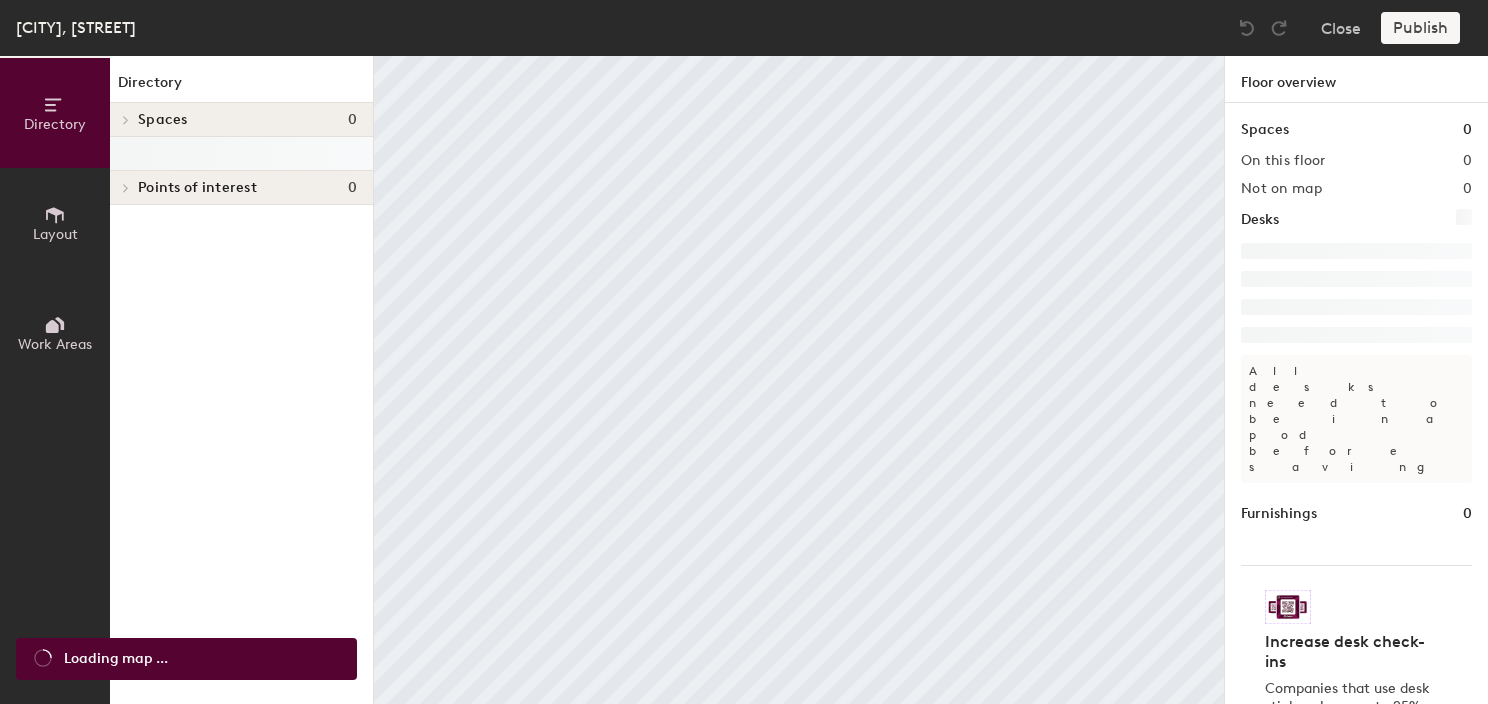 scroll, scrollTop: 0, scrollLeft: 0, axis: both 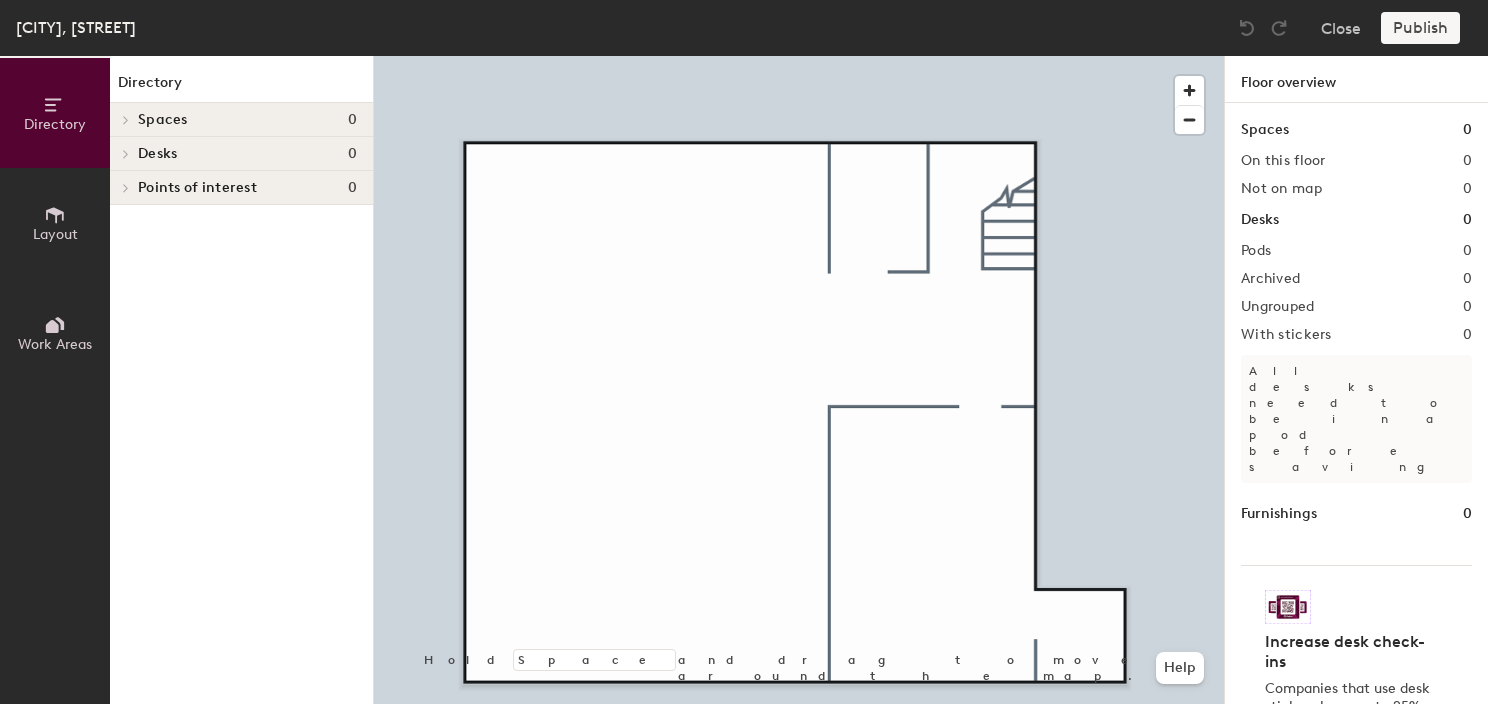 drag, startPoint x: 56, startPoint y: 305, endPoint x: 48, endPoint y: 312, distance: 10.630146 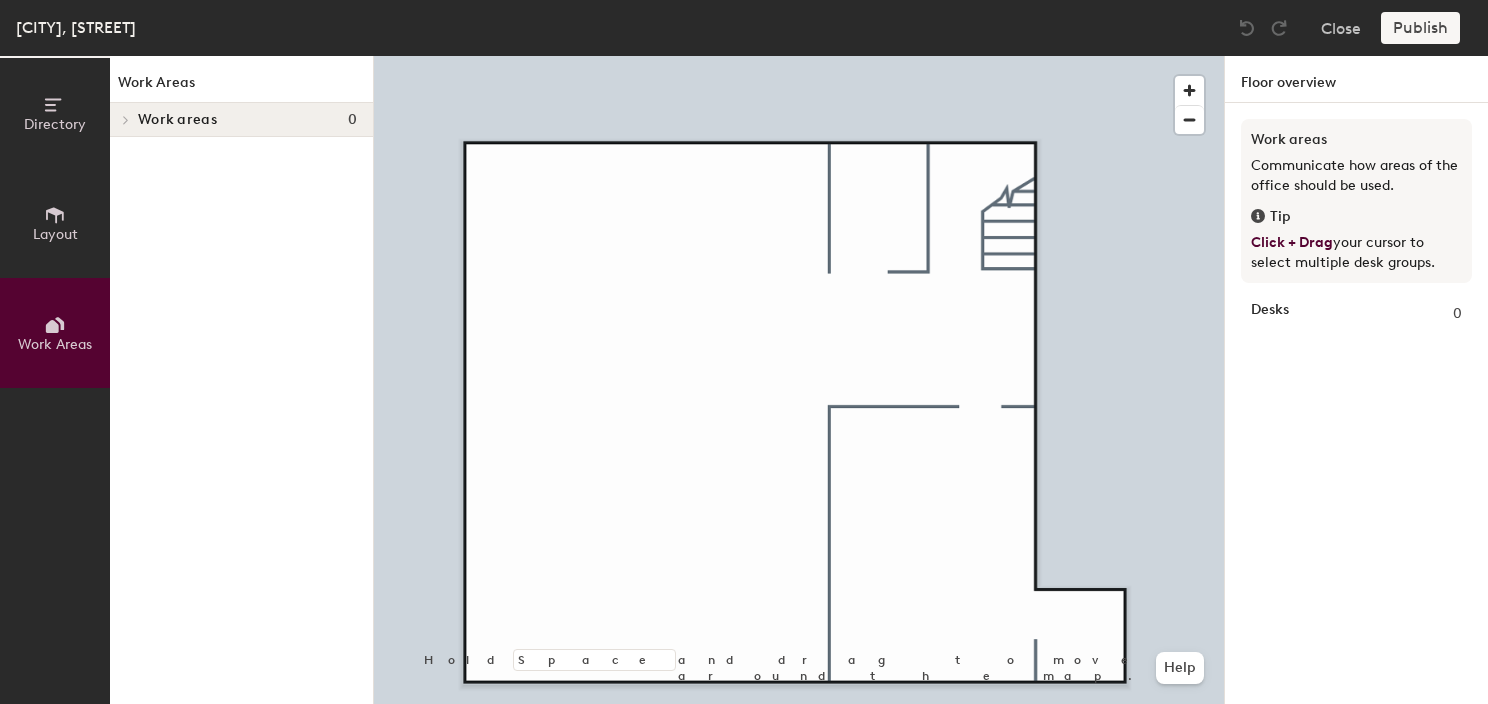 click on "Layout" 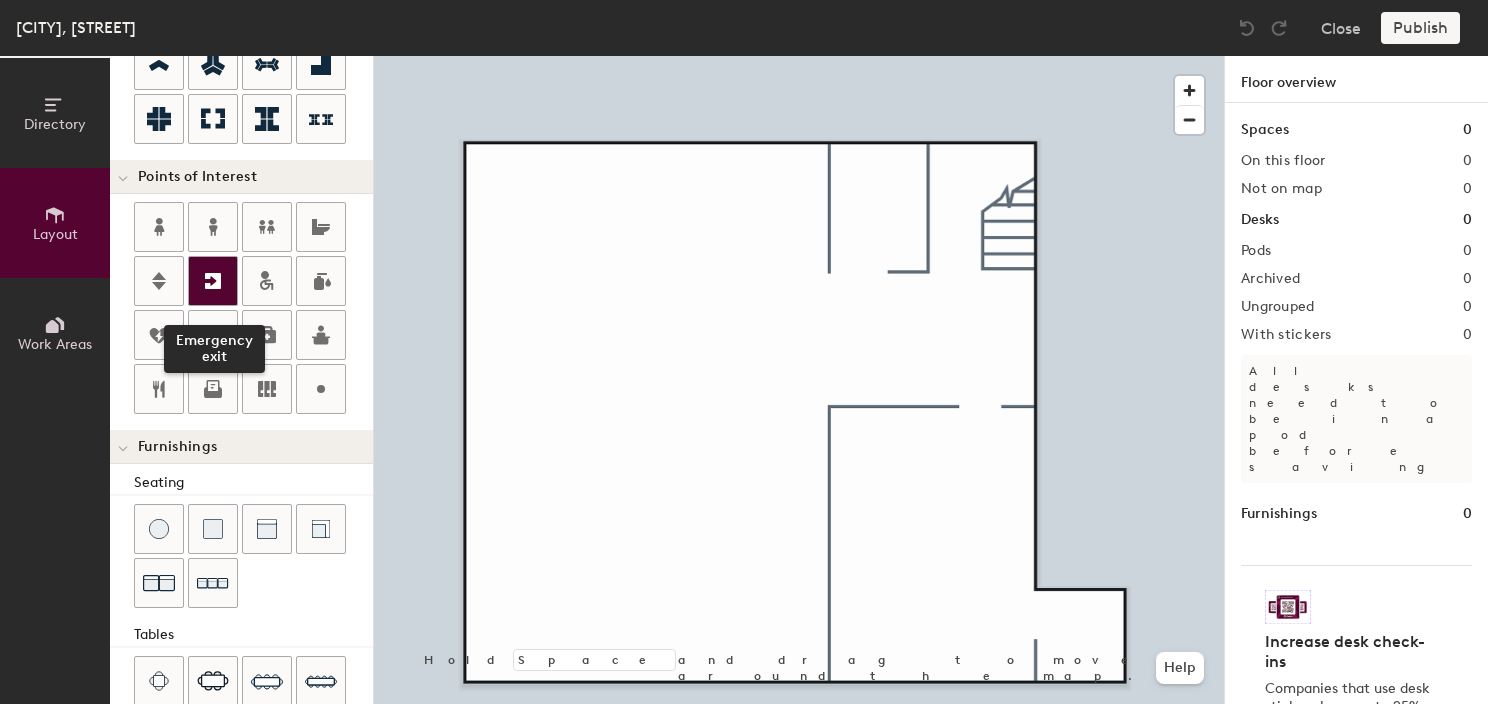 scroll, scrollTop: 400, scrollLeft: 0, axis: vertical 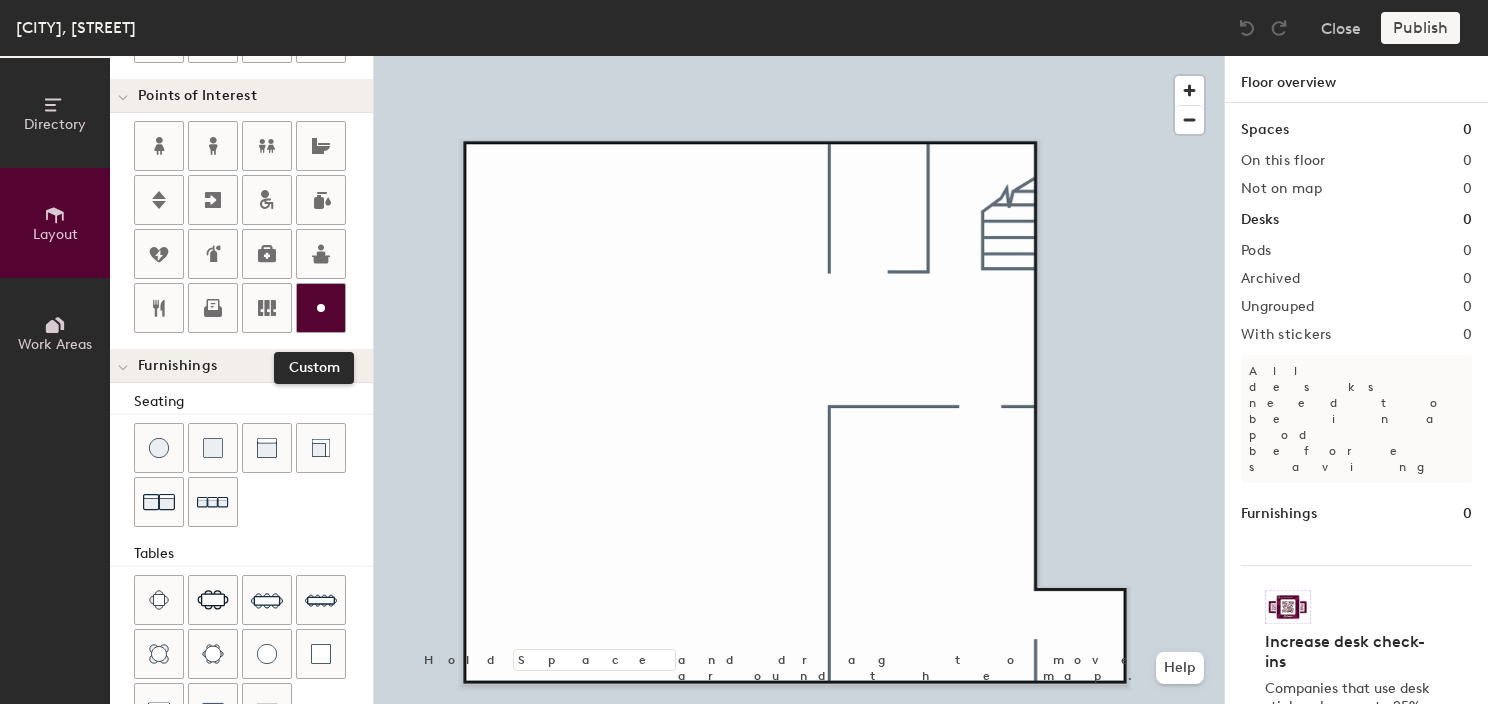 click 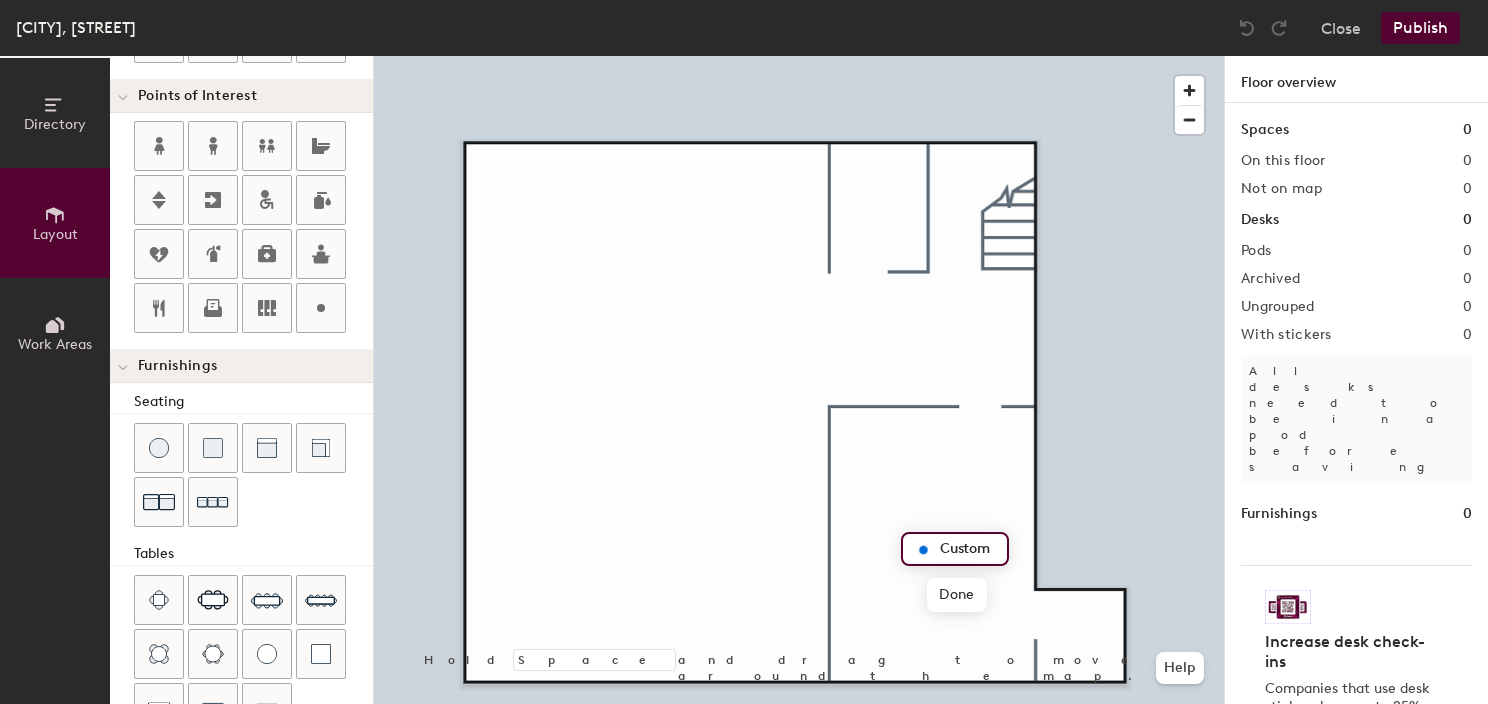 type on "20" 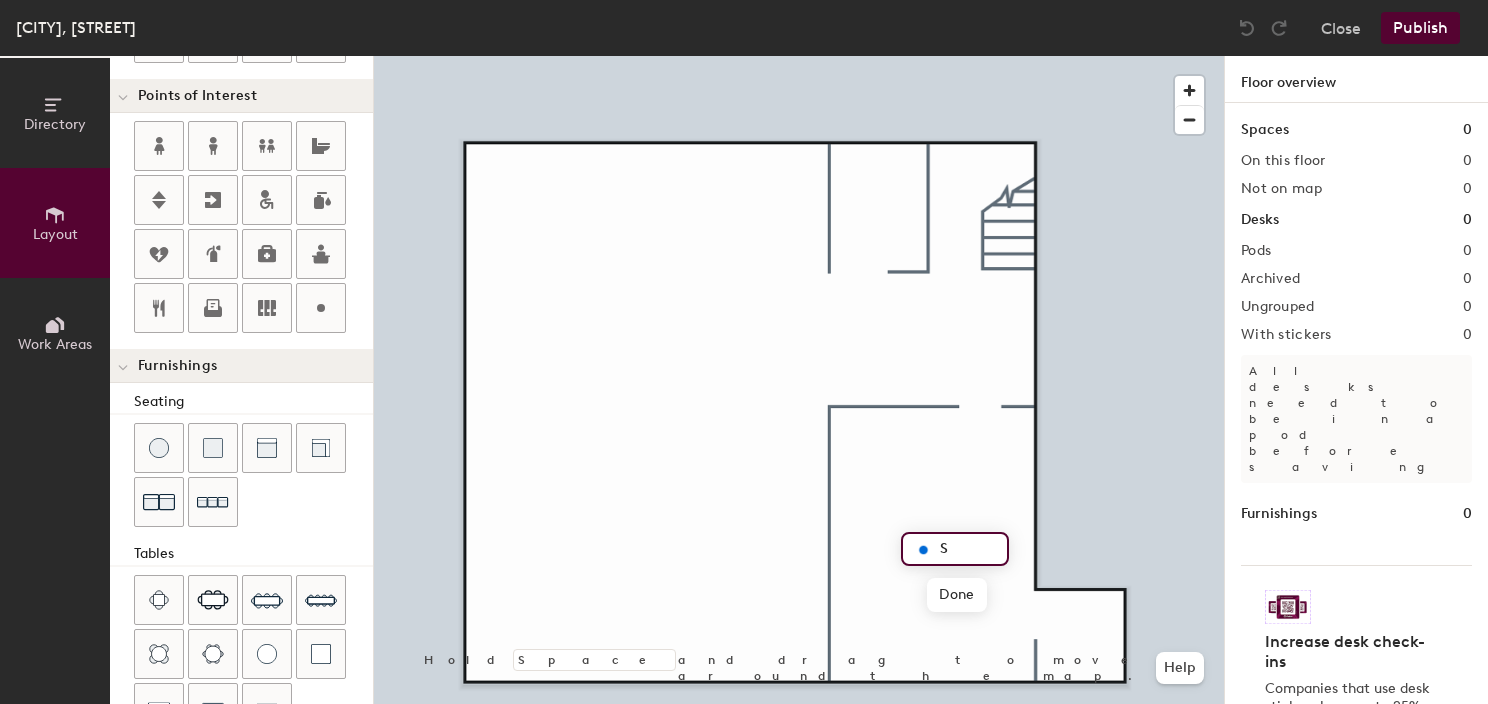 type on "St" 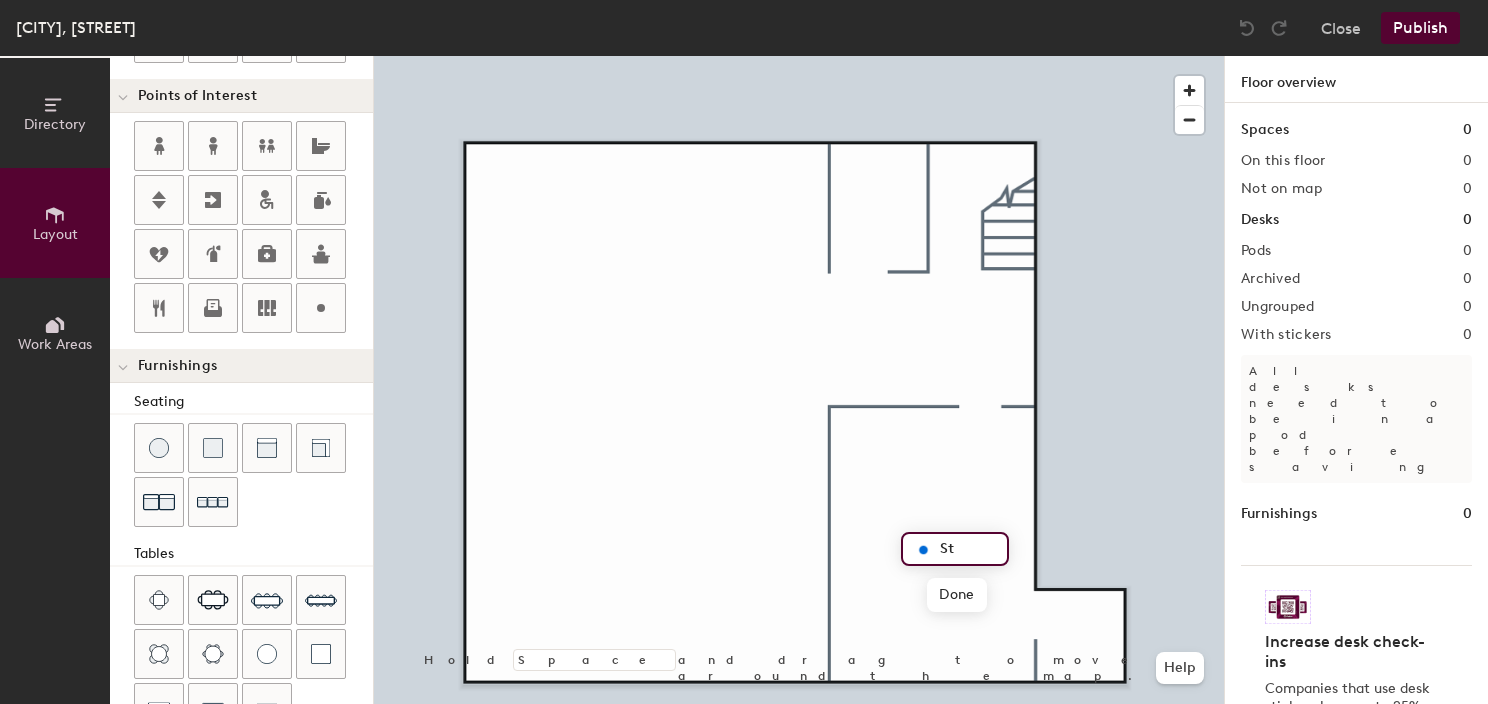 type on "20" 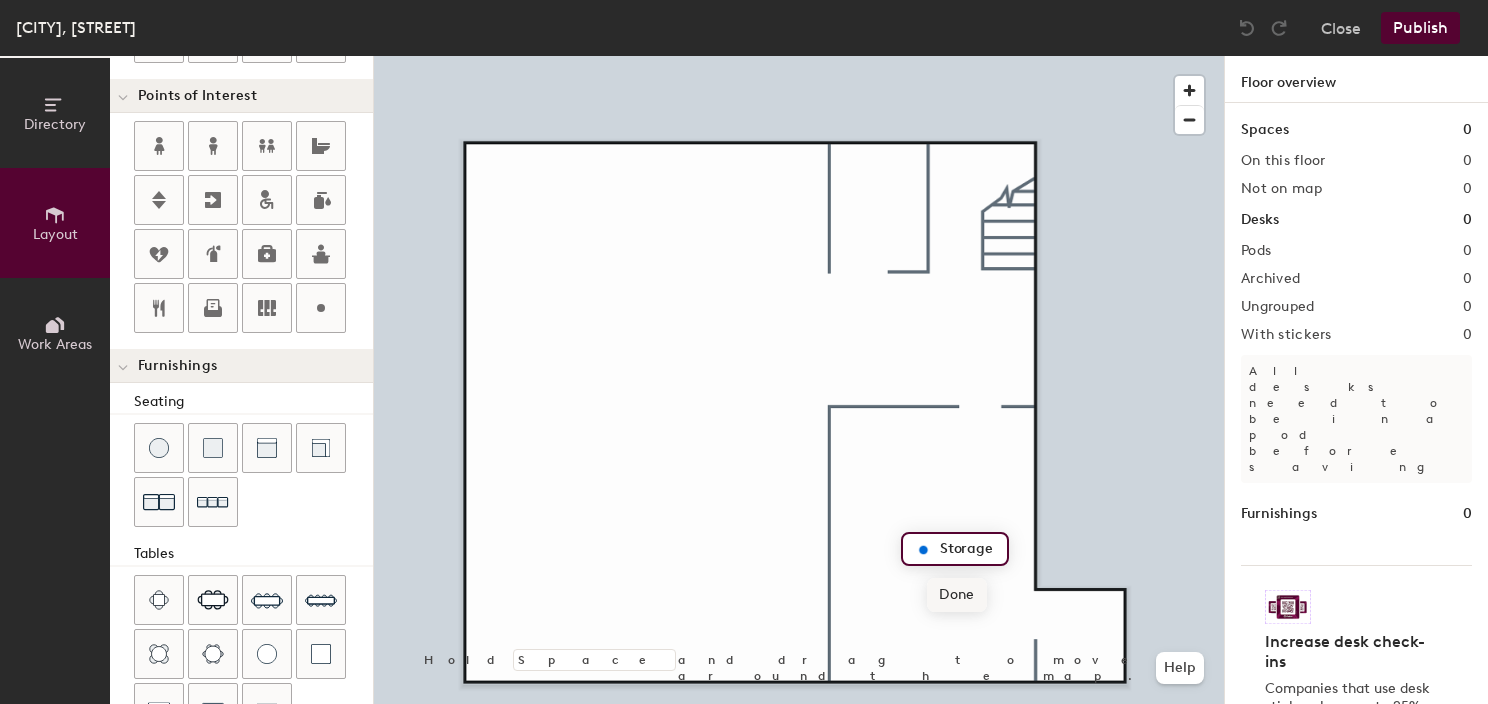 type on "Storage" 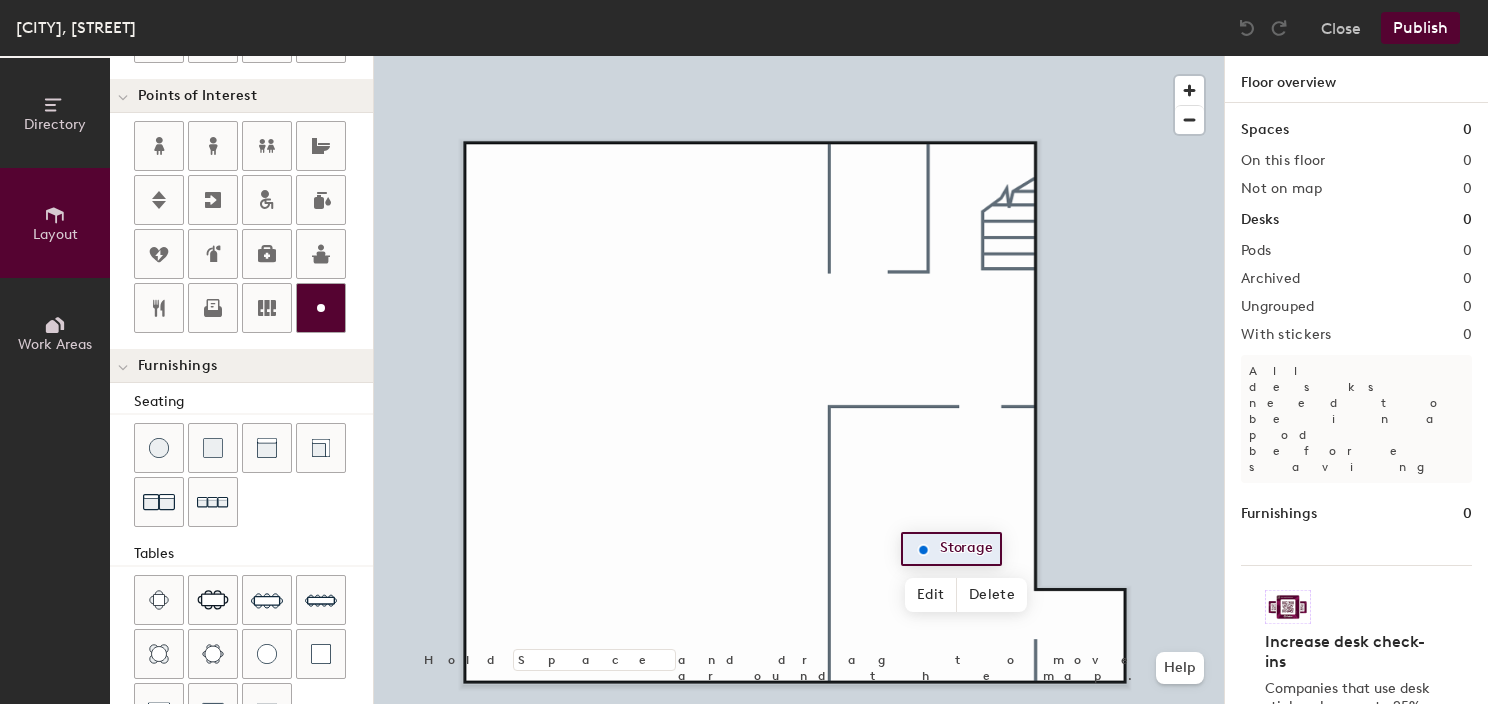 click 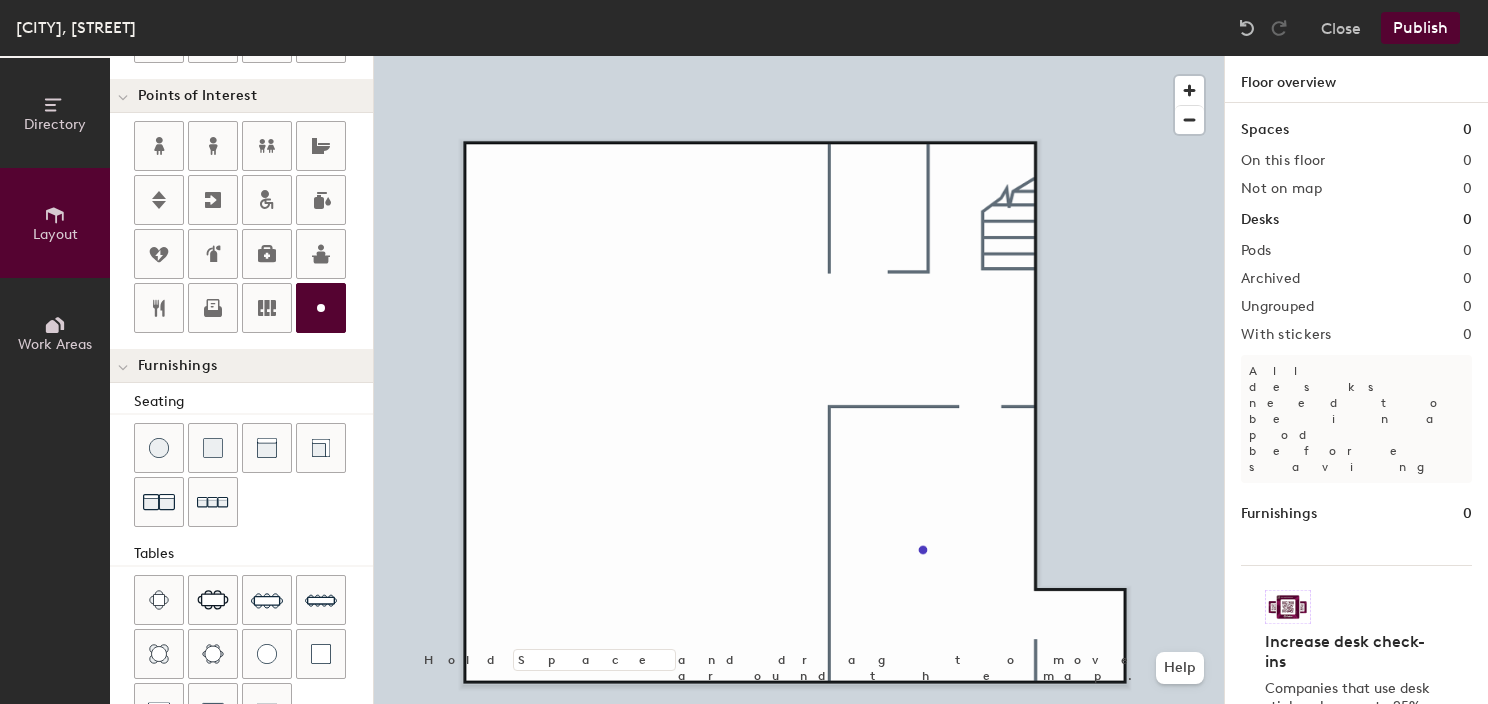type on "20" 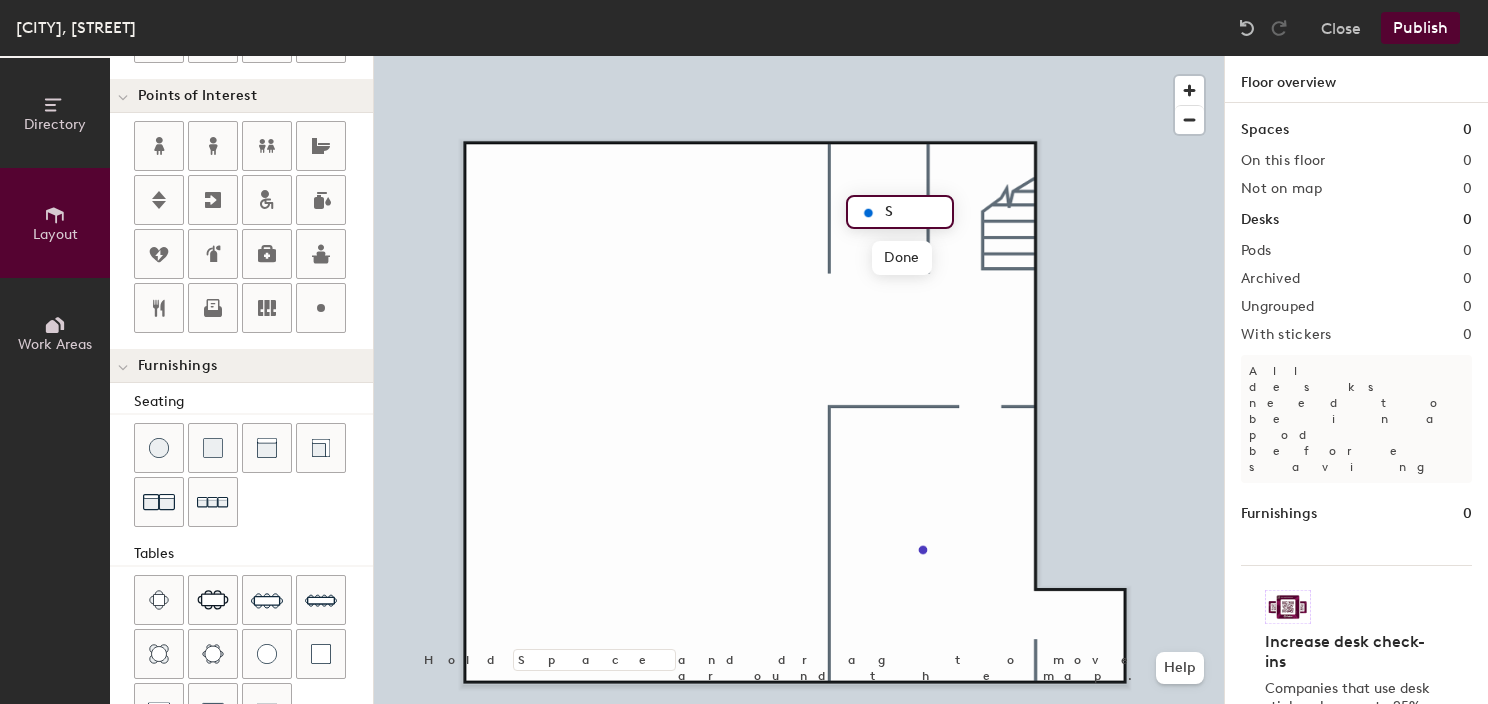 type on "St" 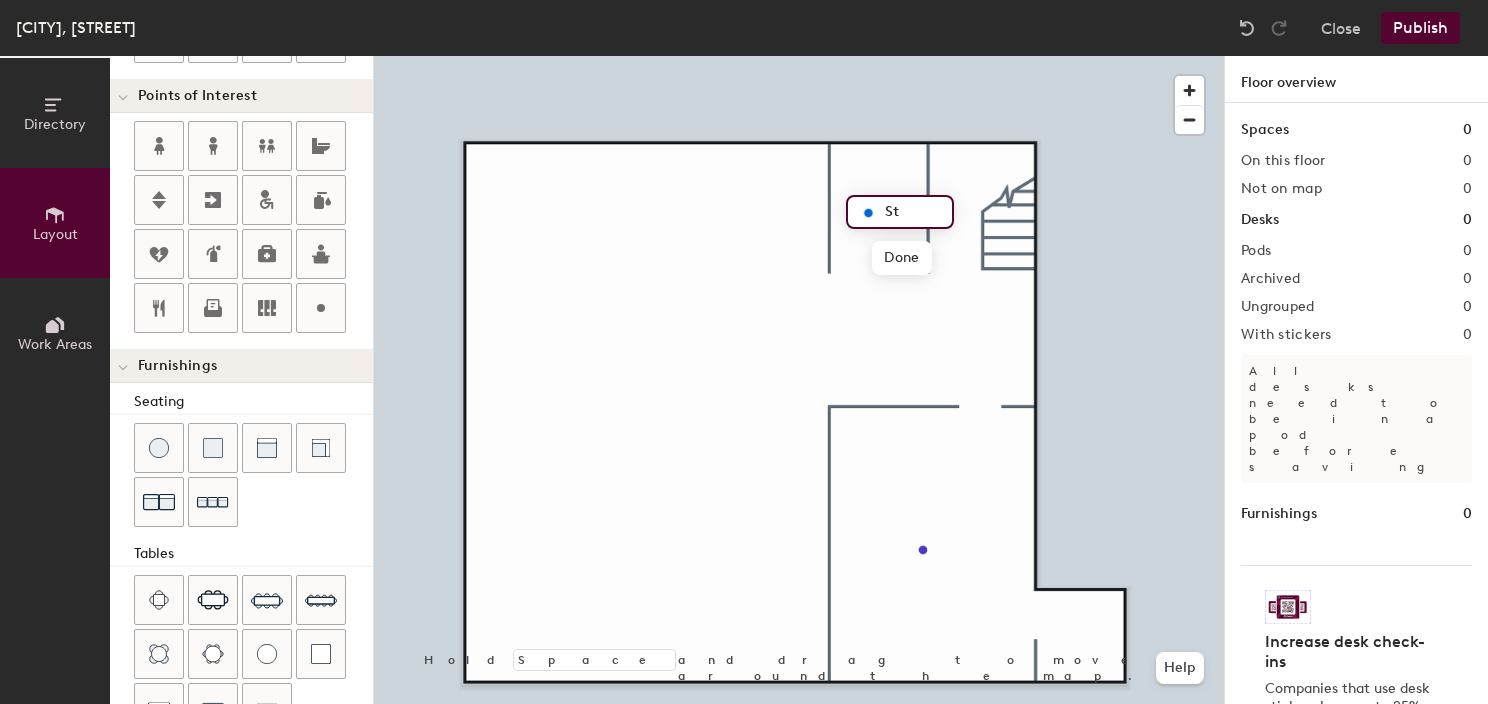 type on "20" 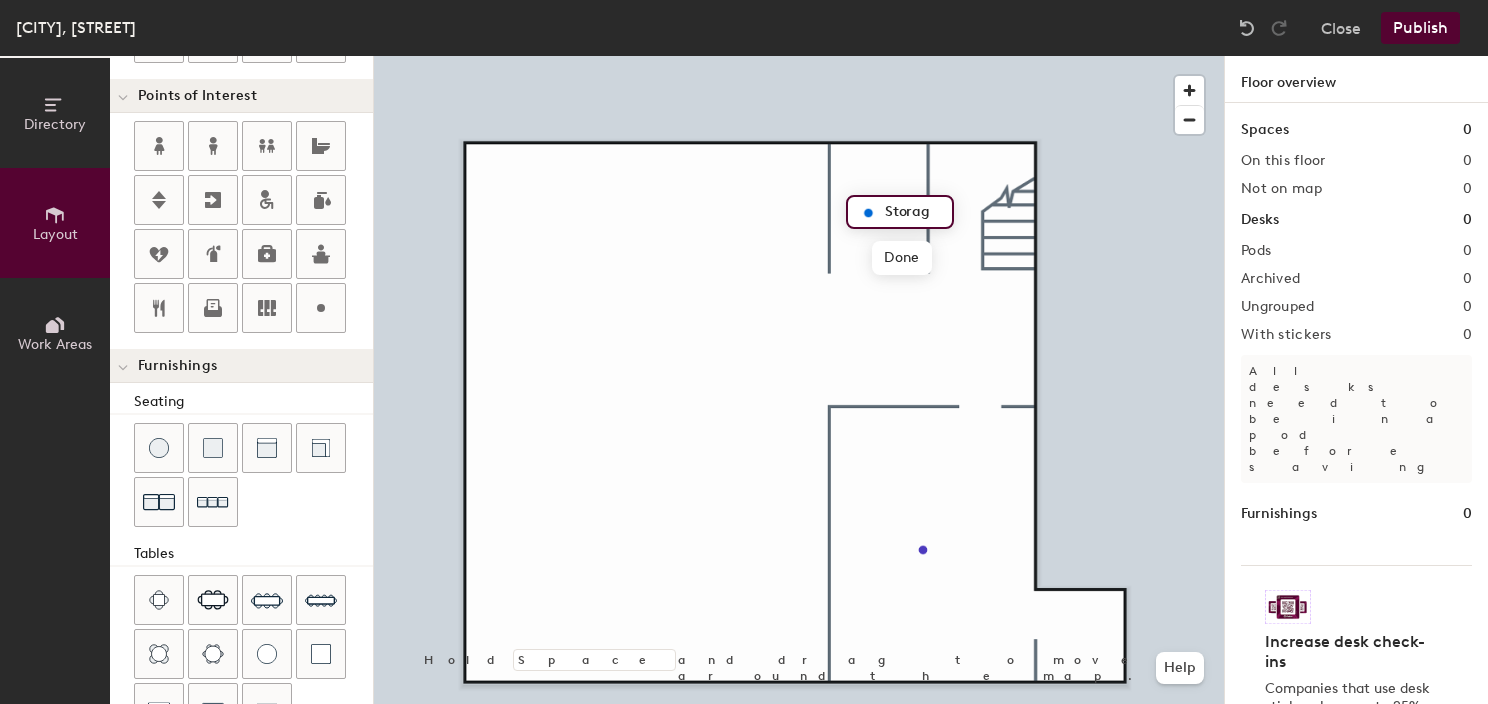 type on "Storage" 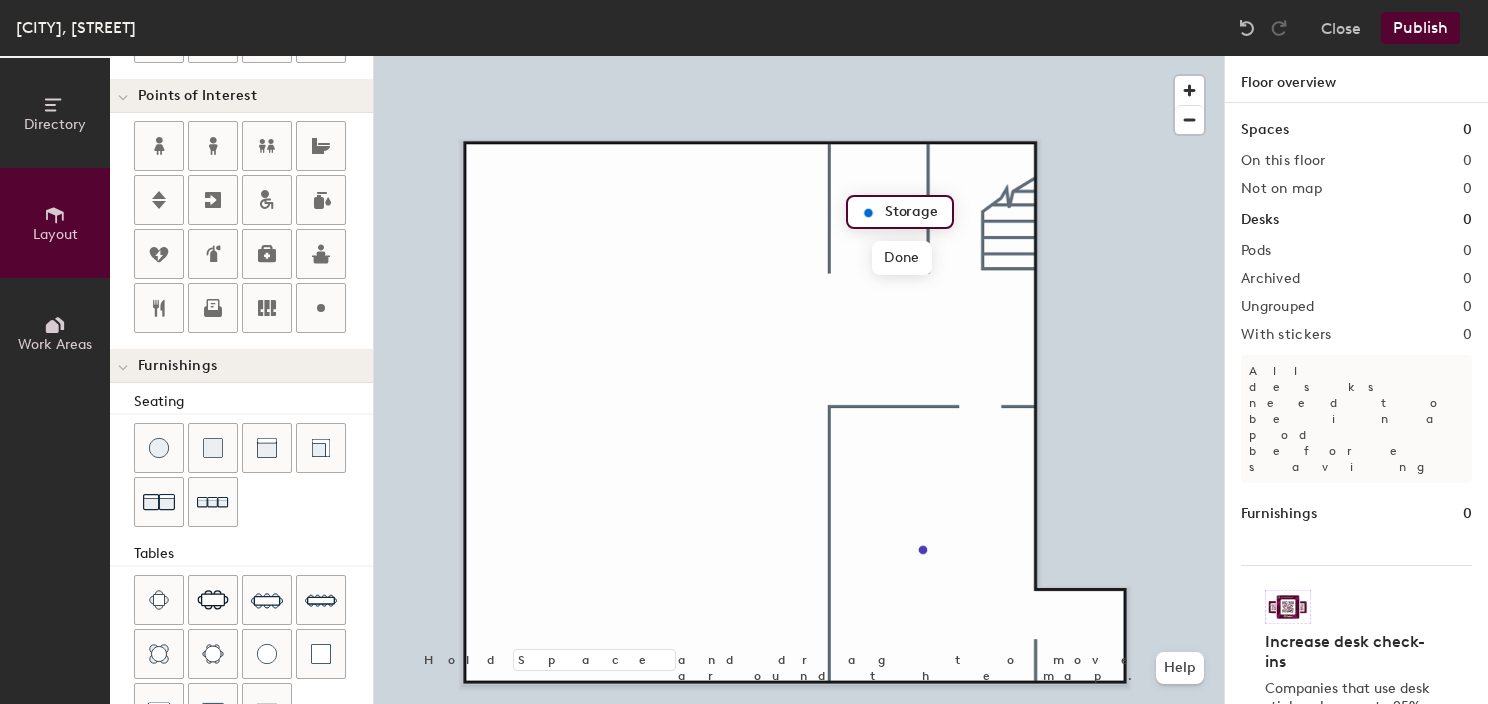type on "20" 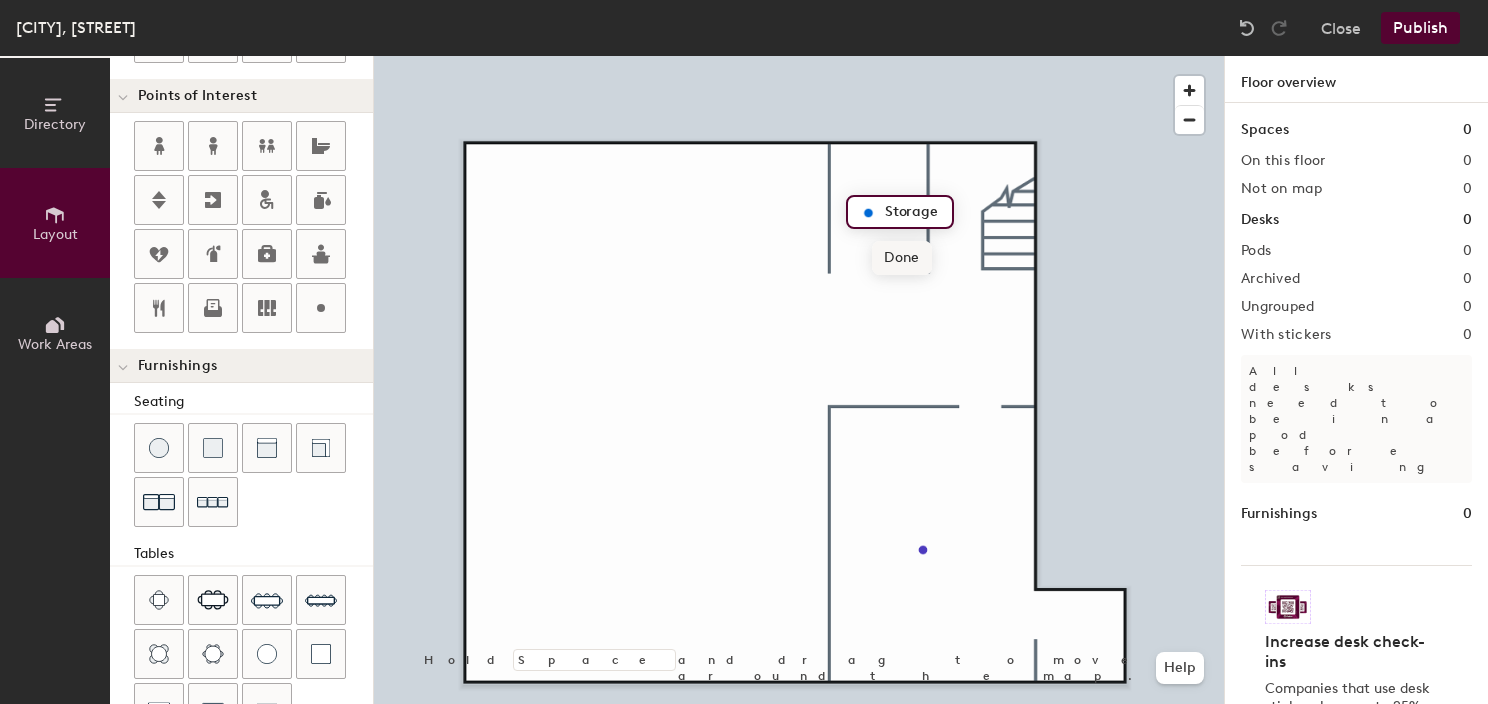 type on "Storage" 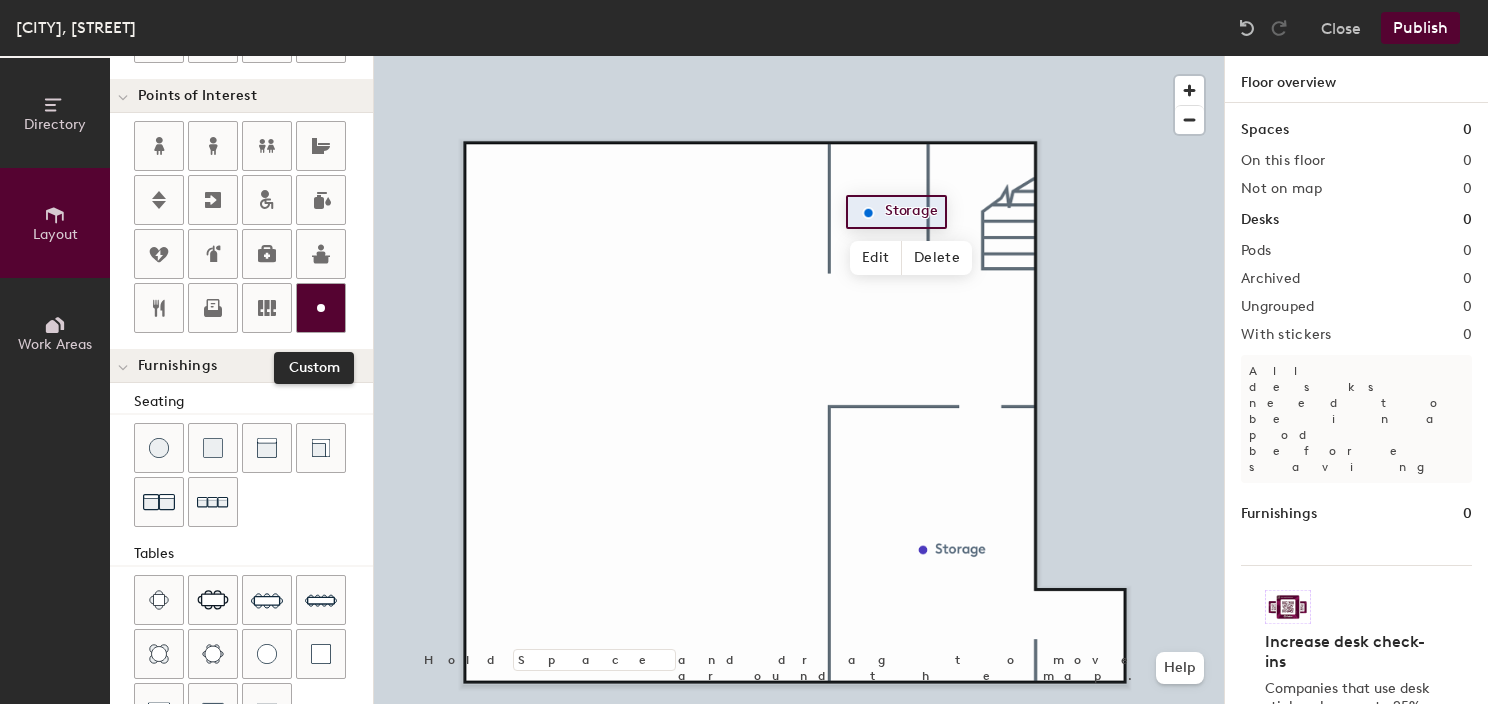 click 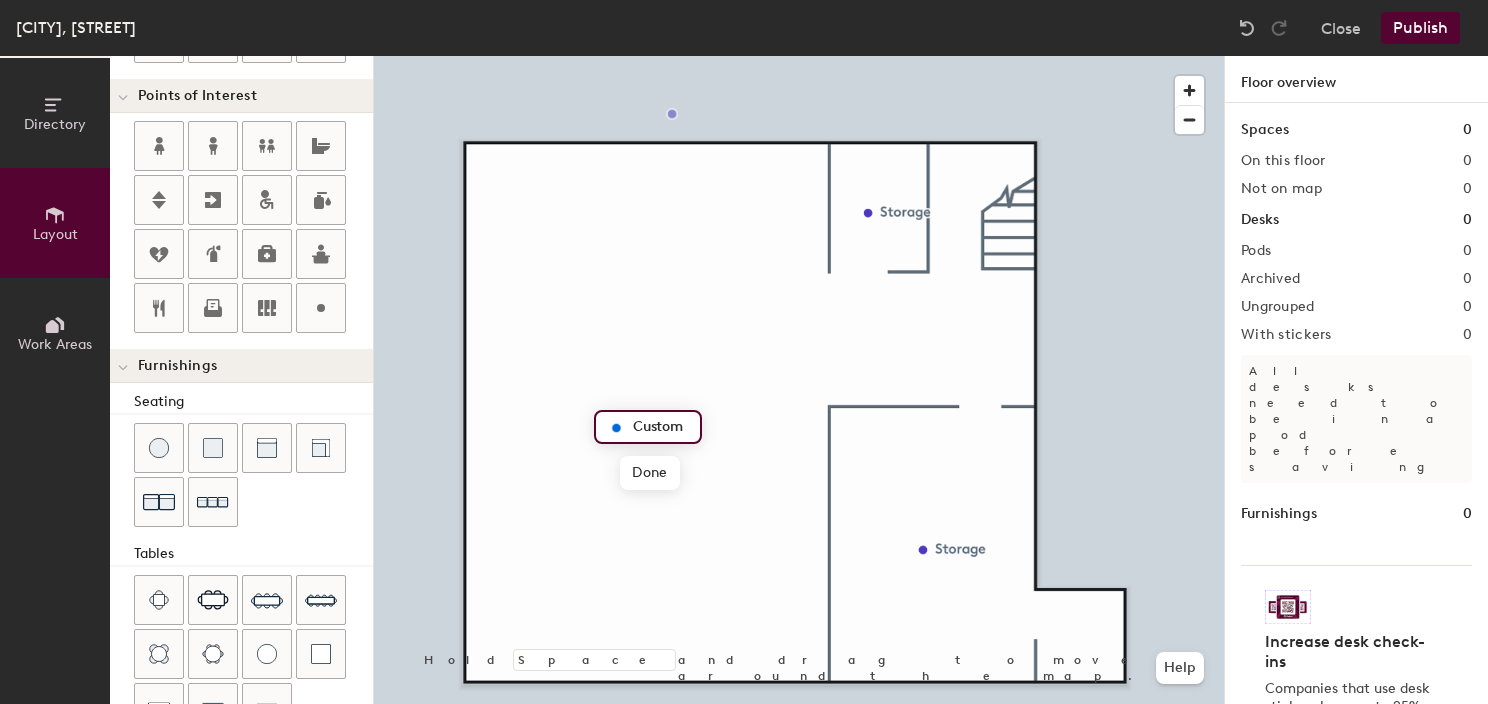 type on "20" 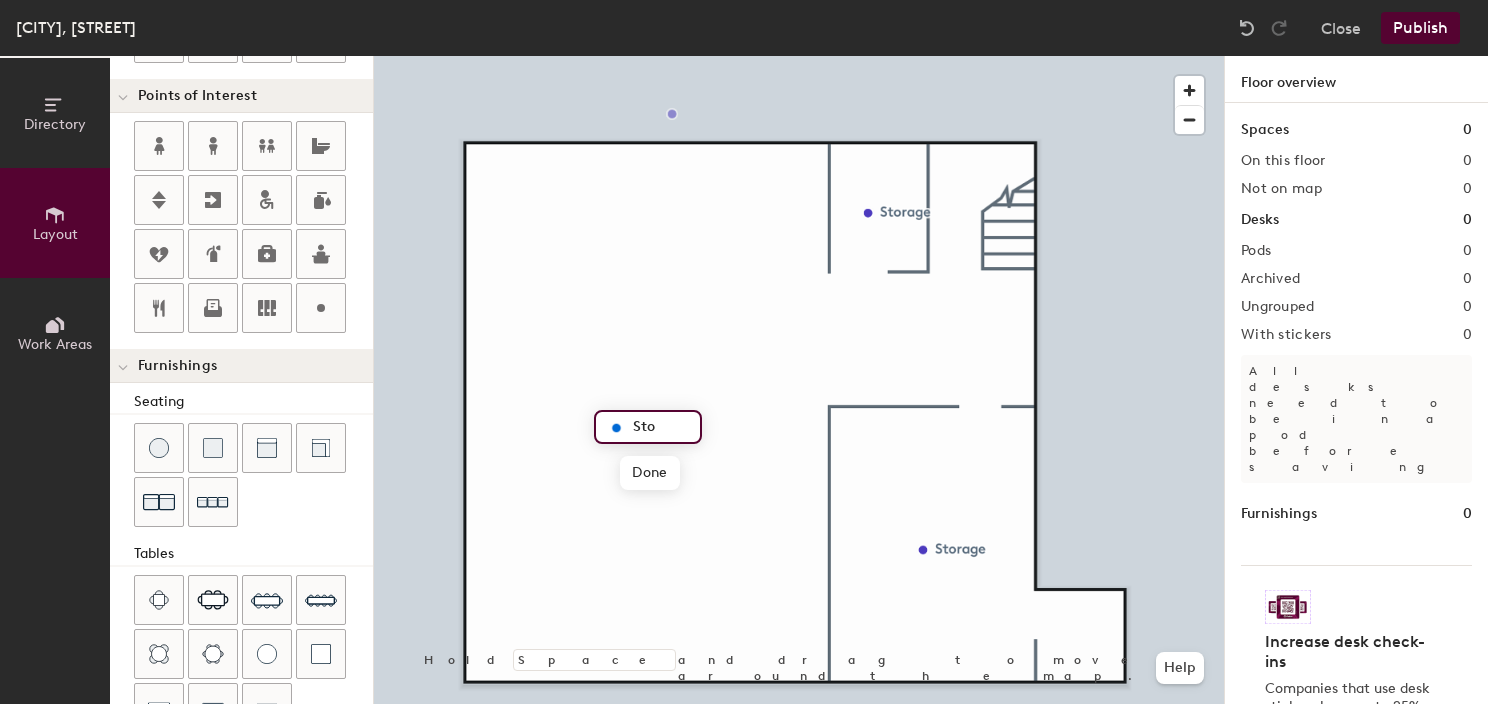 type on "Stor" 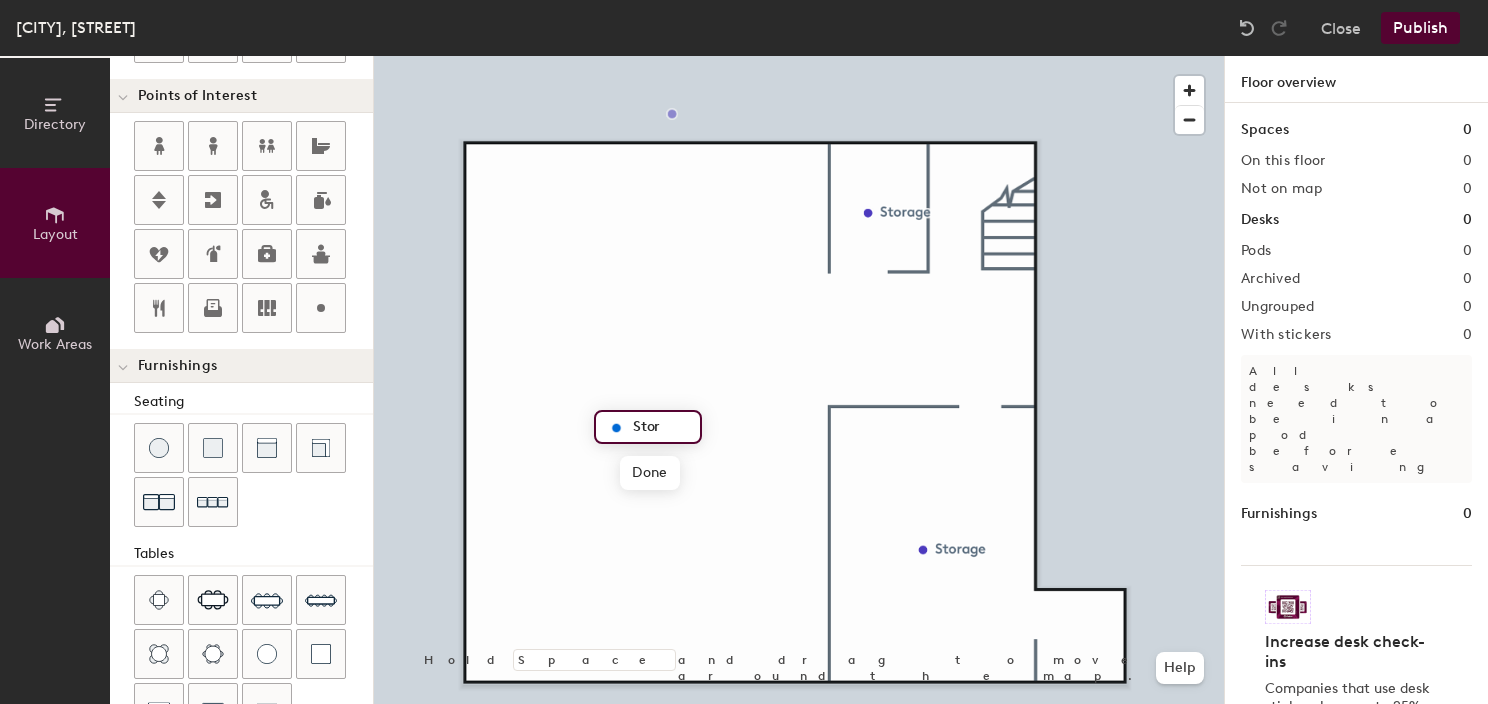 type on "20" 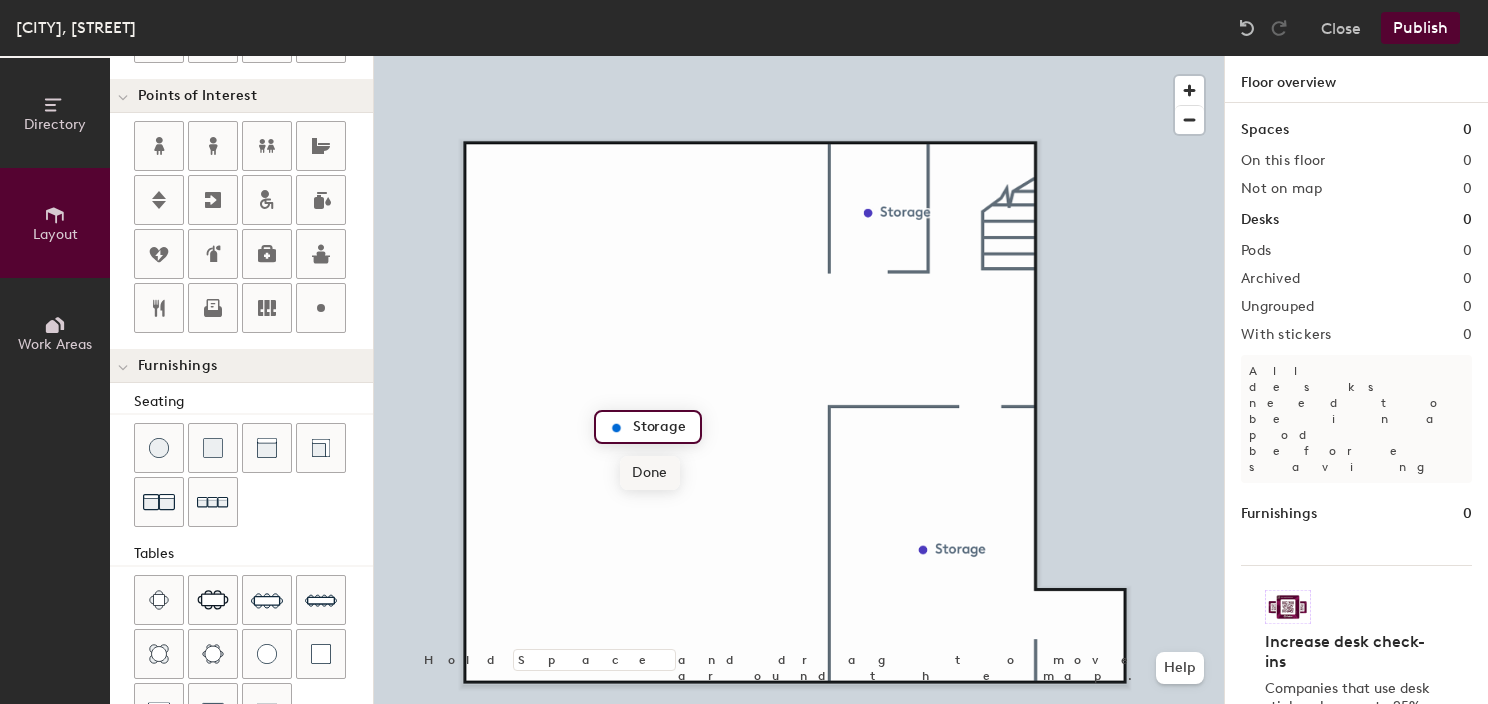 type on "Storage" 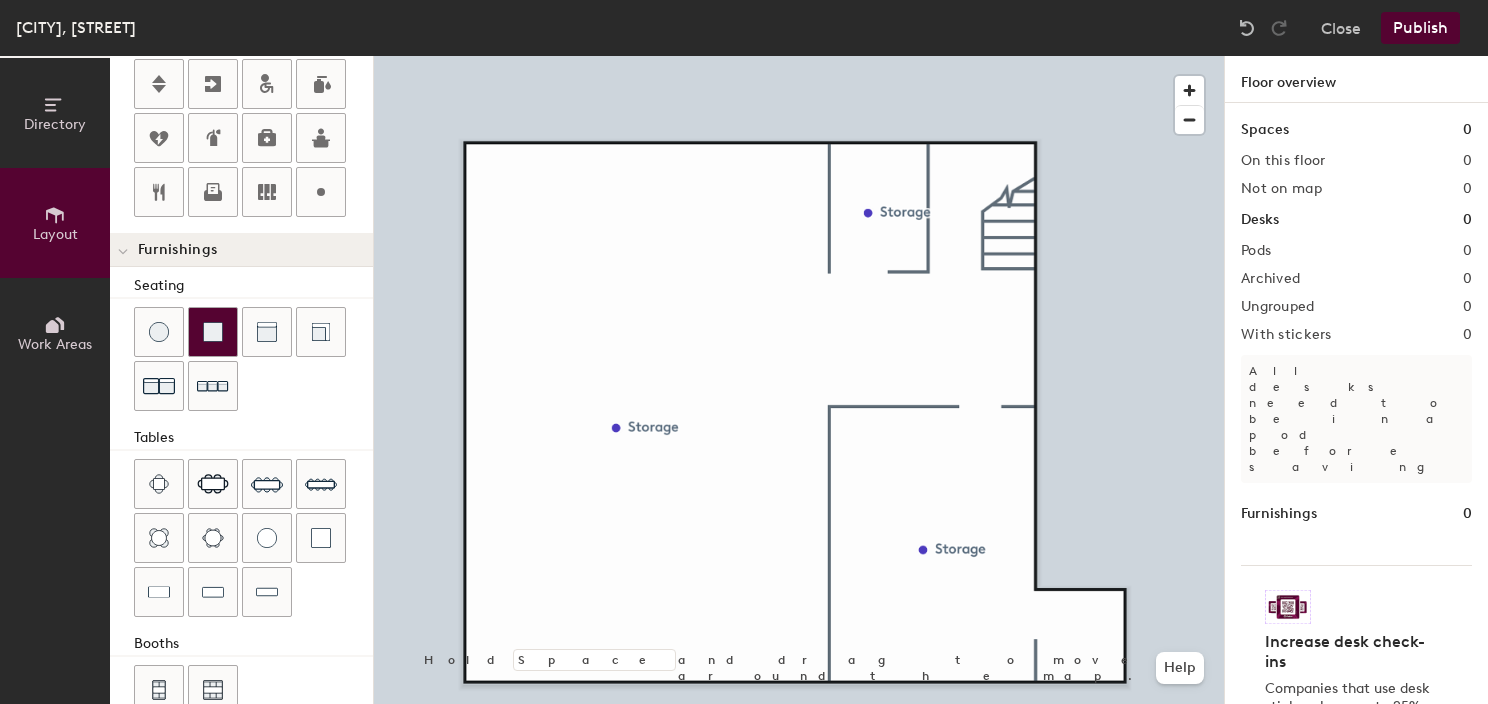 scroll, scrollTop: 552, scrollLeft: 0, axis: vertical 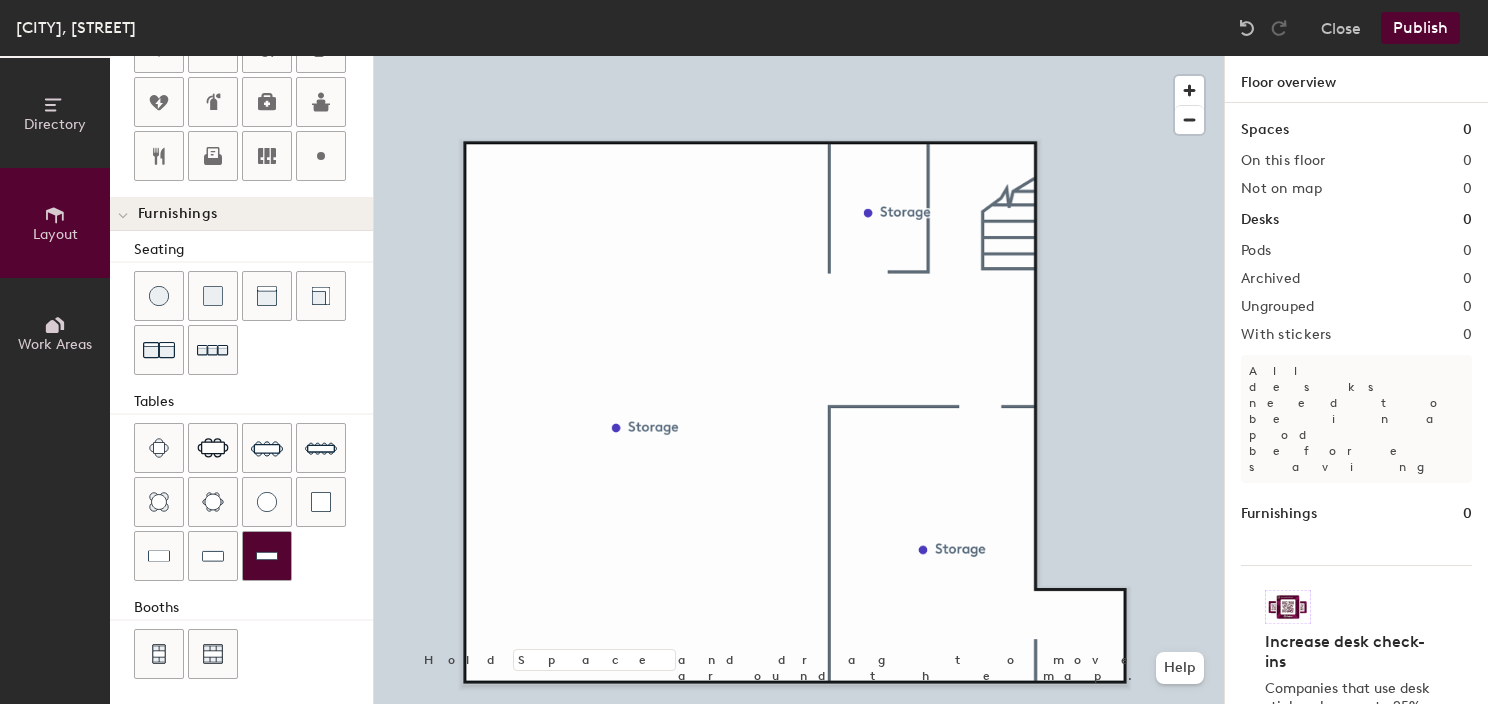 click 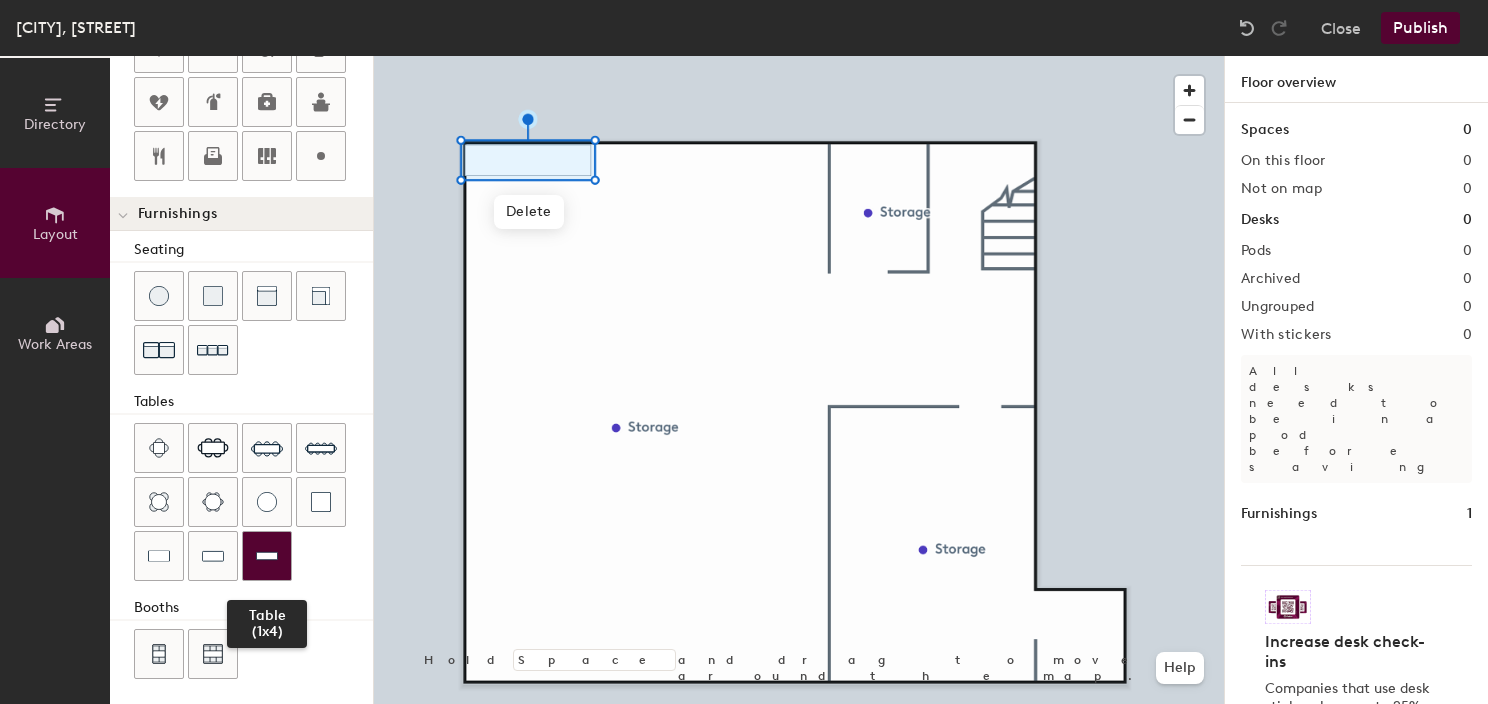 click 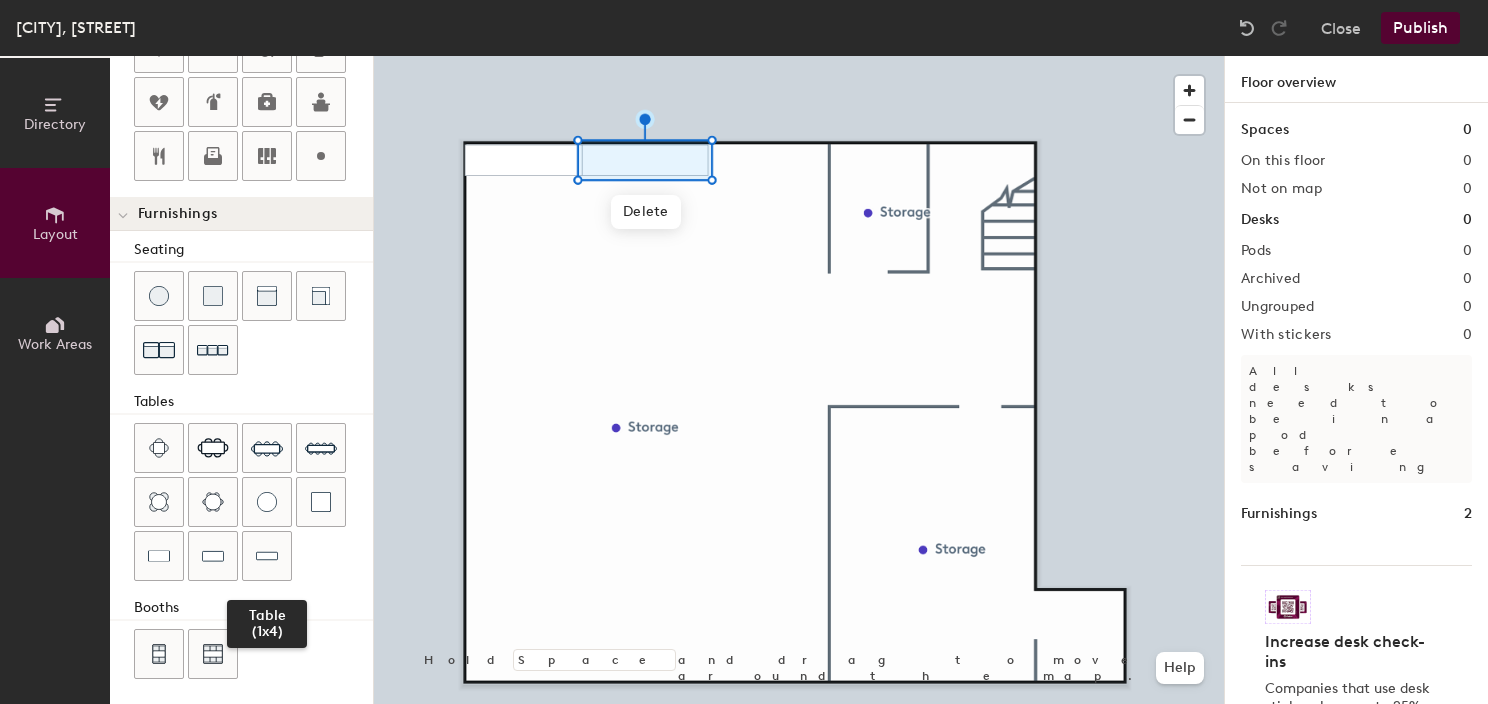 drag, startPoint x: 261, startPoint y: 547, endPoint x: 360, endPoint y: 510, distance: 105.68822 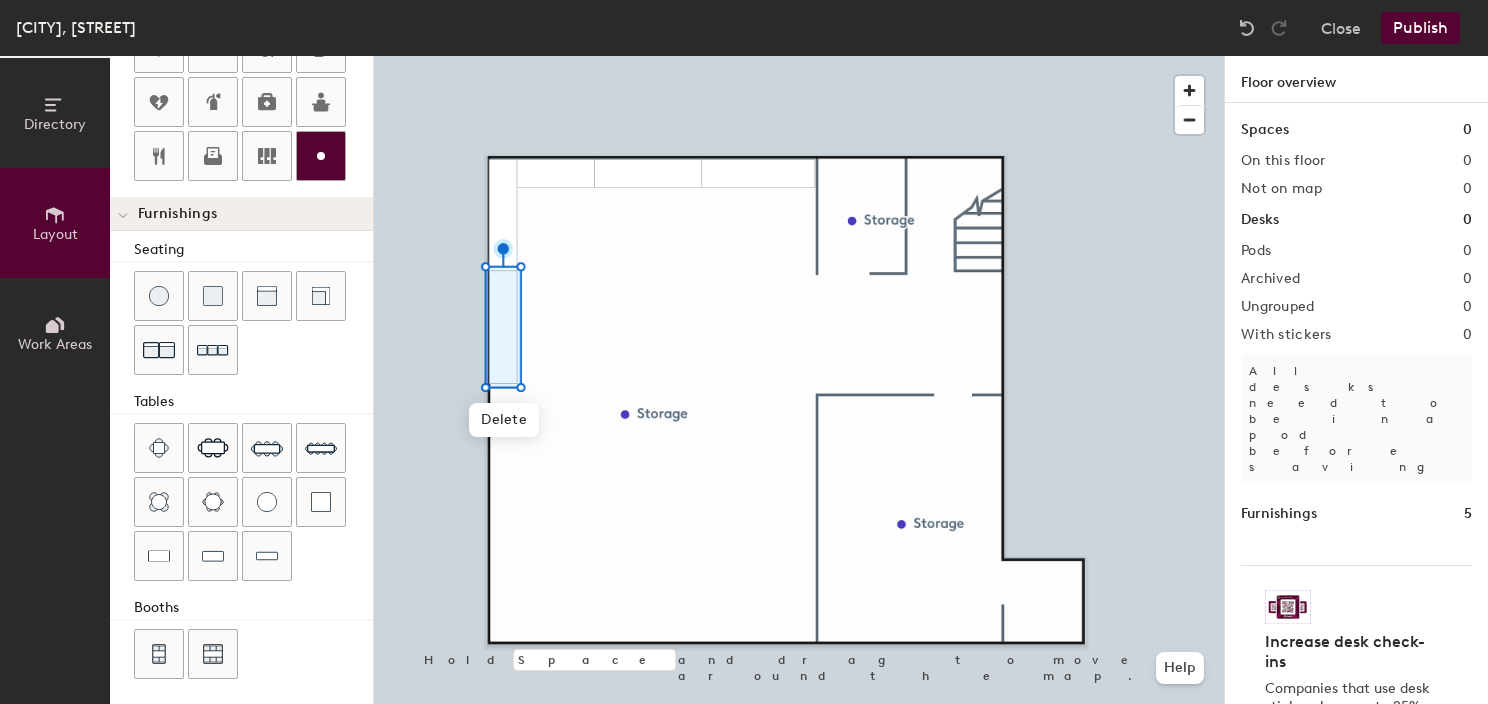 click 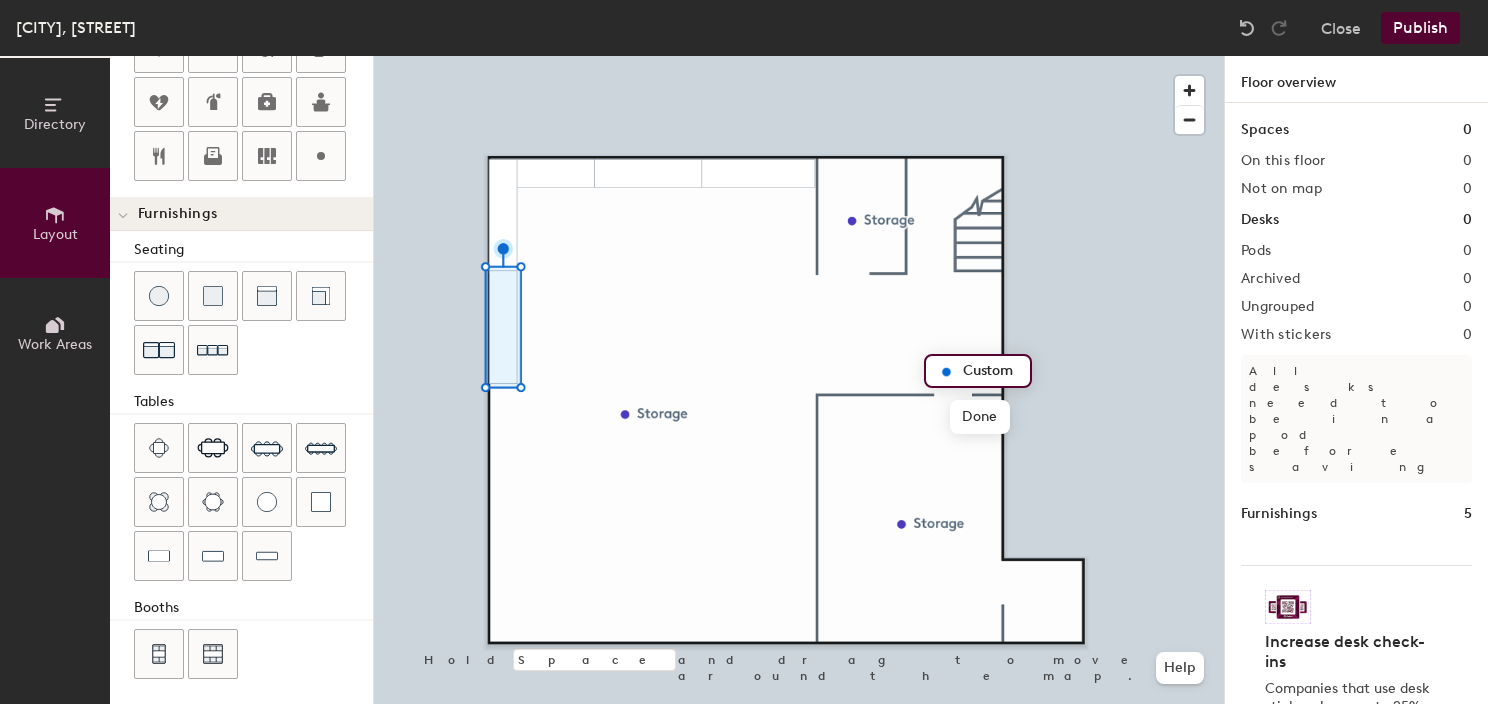 type on "20" 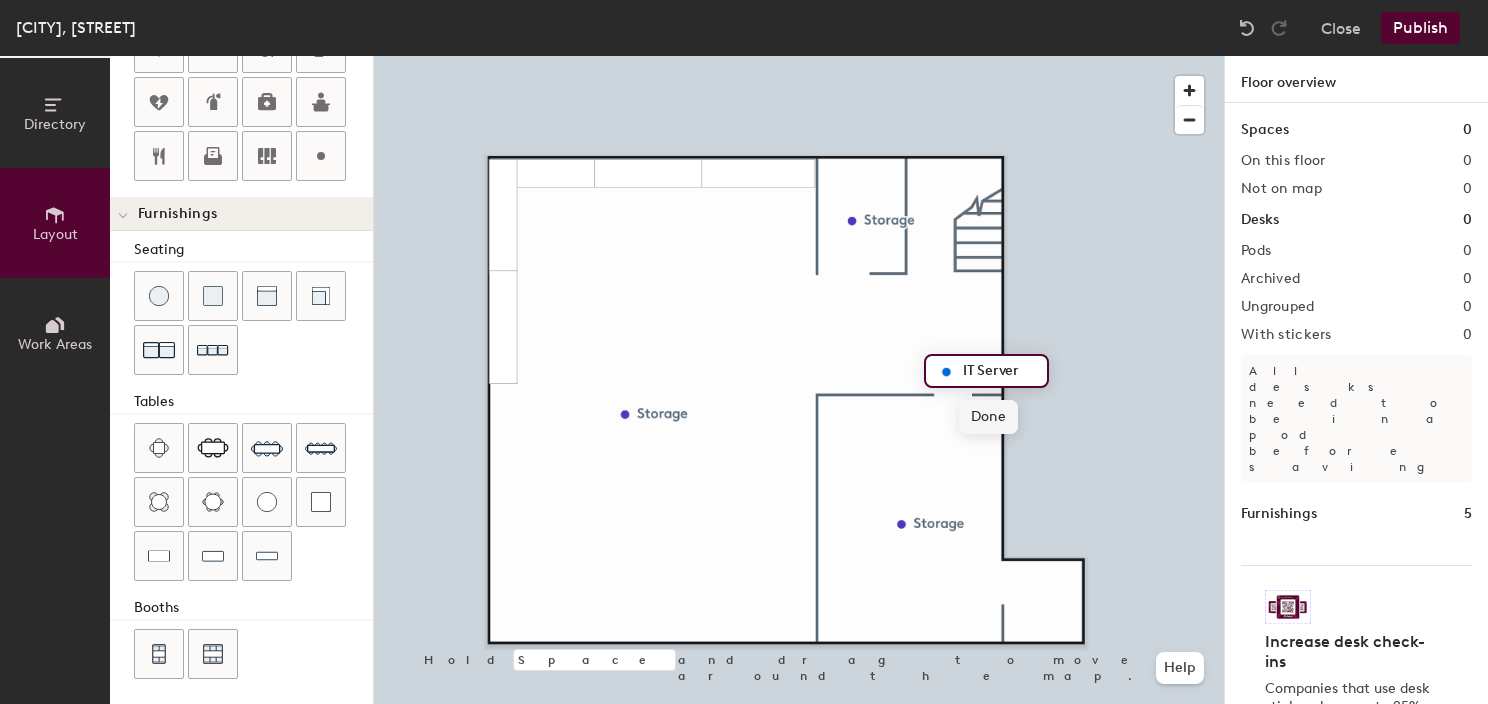 type on "IT Server" 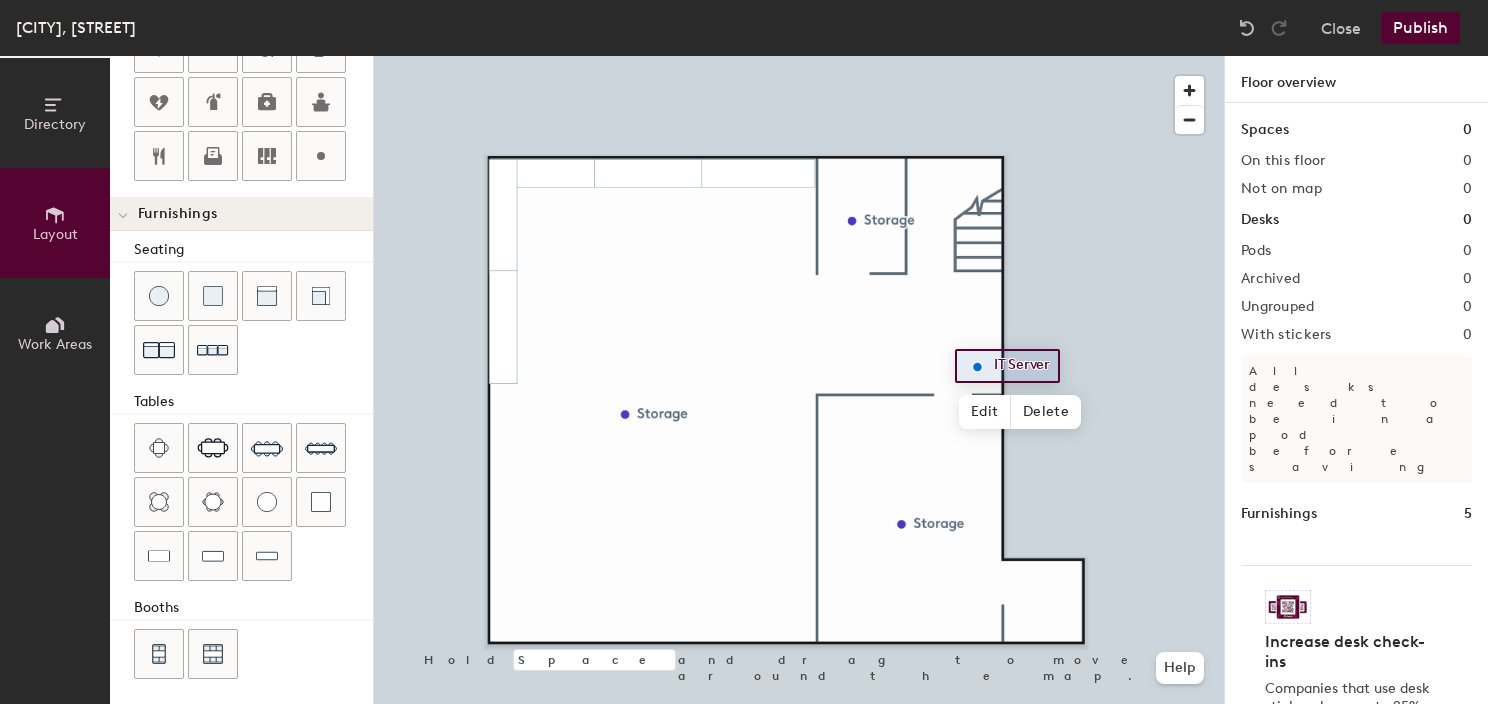 click on "Meridian, Basement Close Publish" 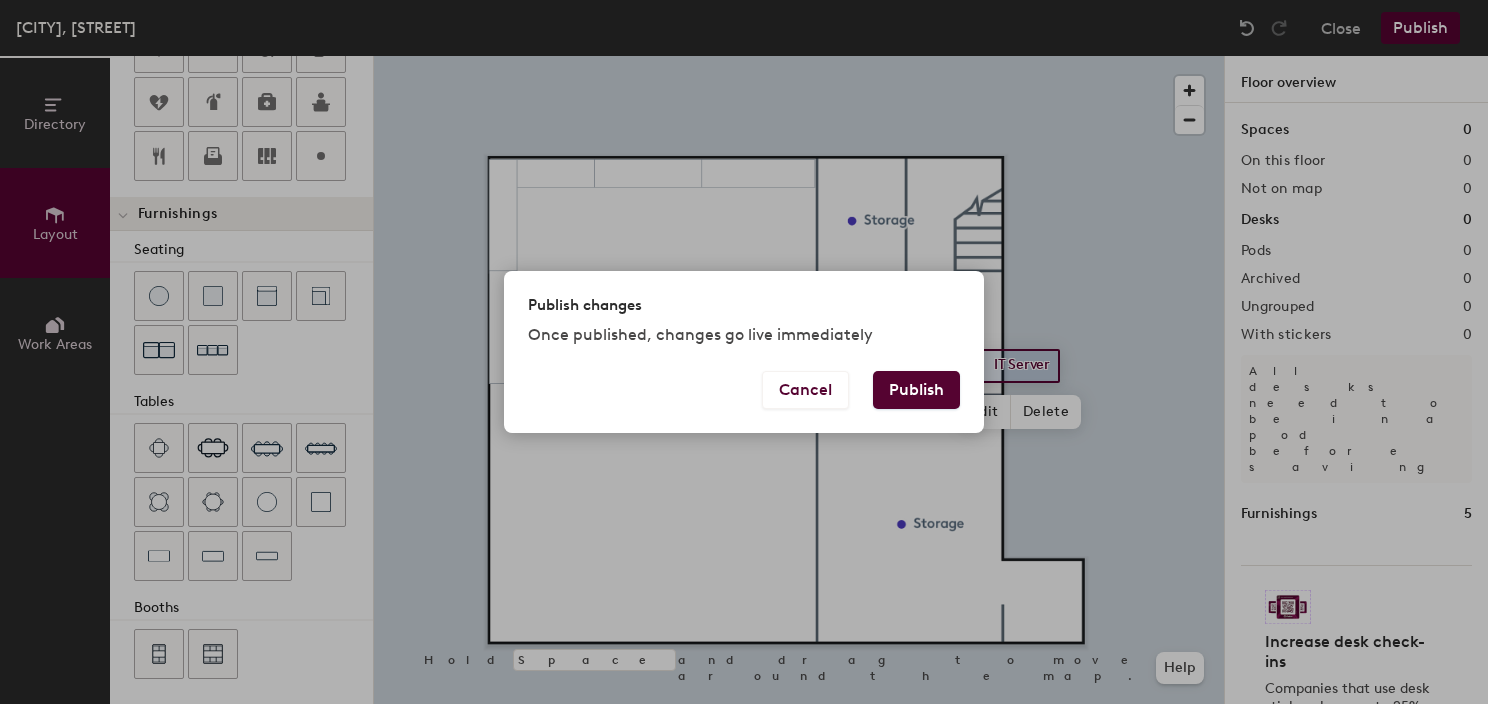 click on "Publish" at bounding box center [916, 390] 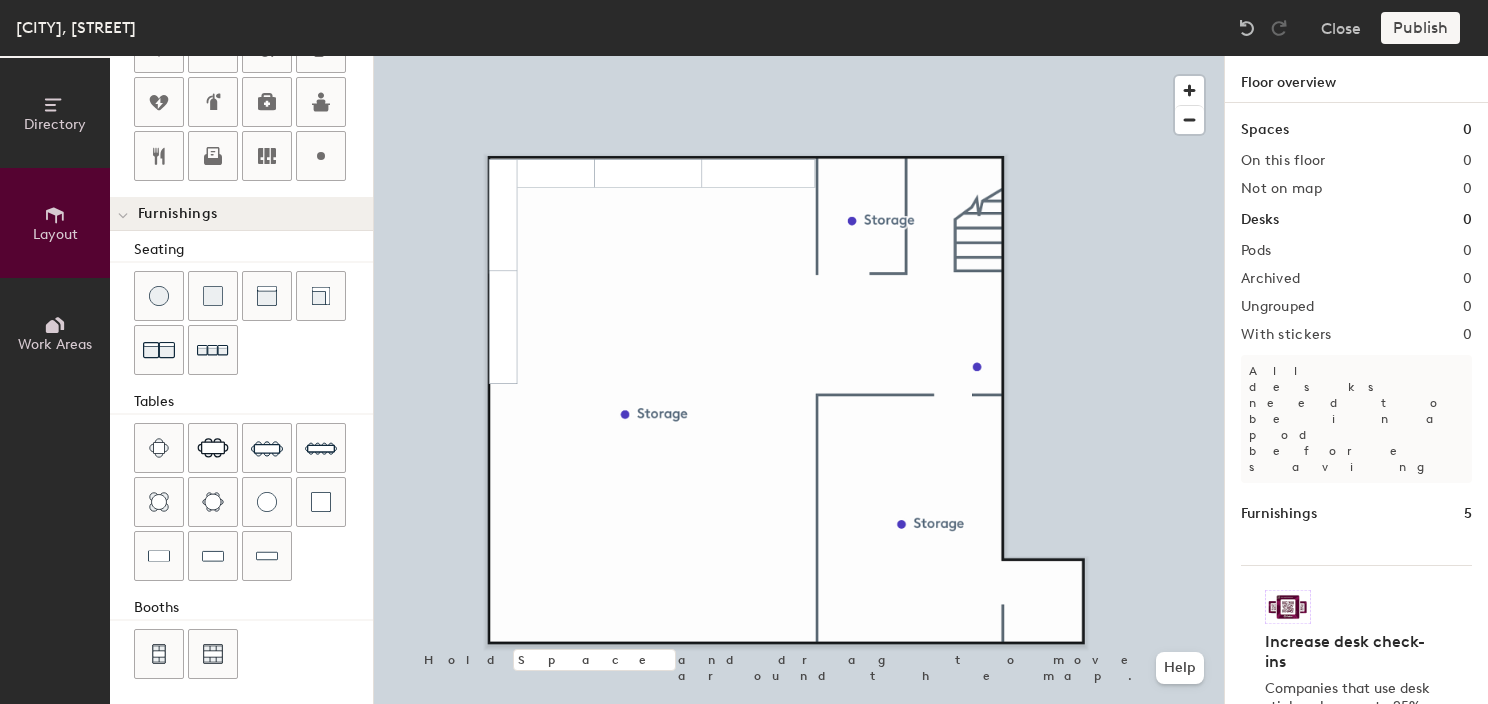 type on "20" 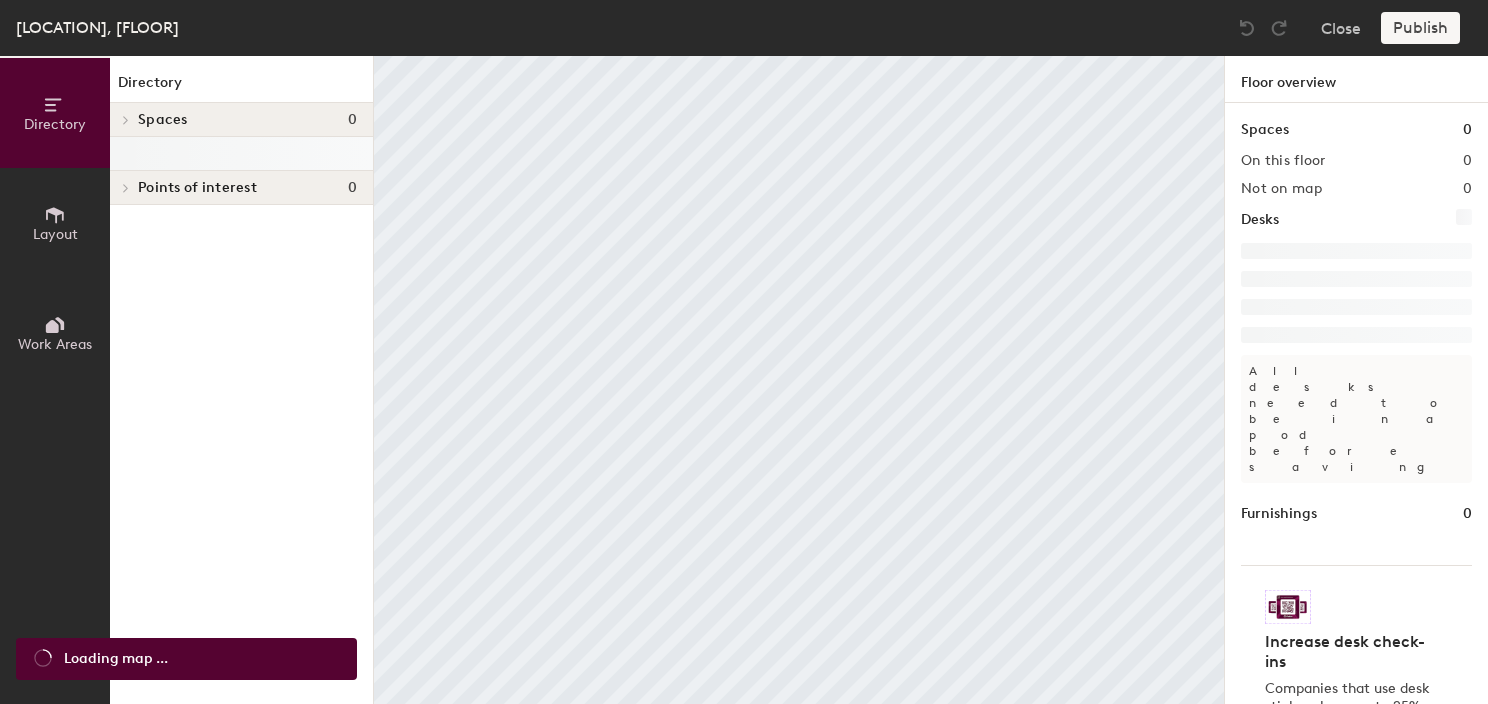 scroll, scrollTop: 0, scrollLeft: 0, axis: both 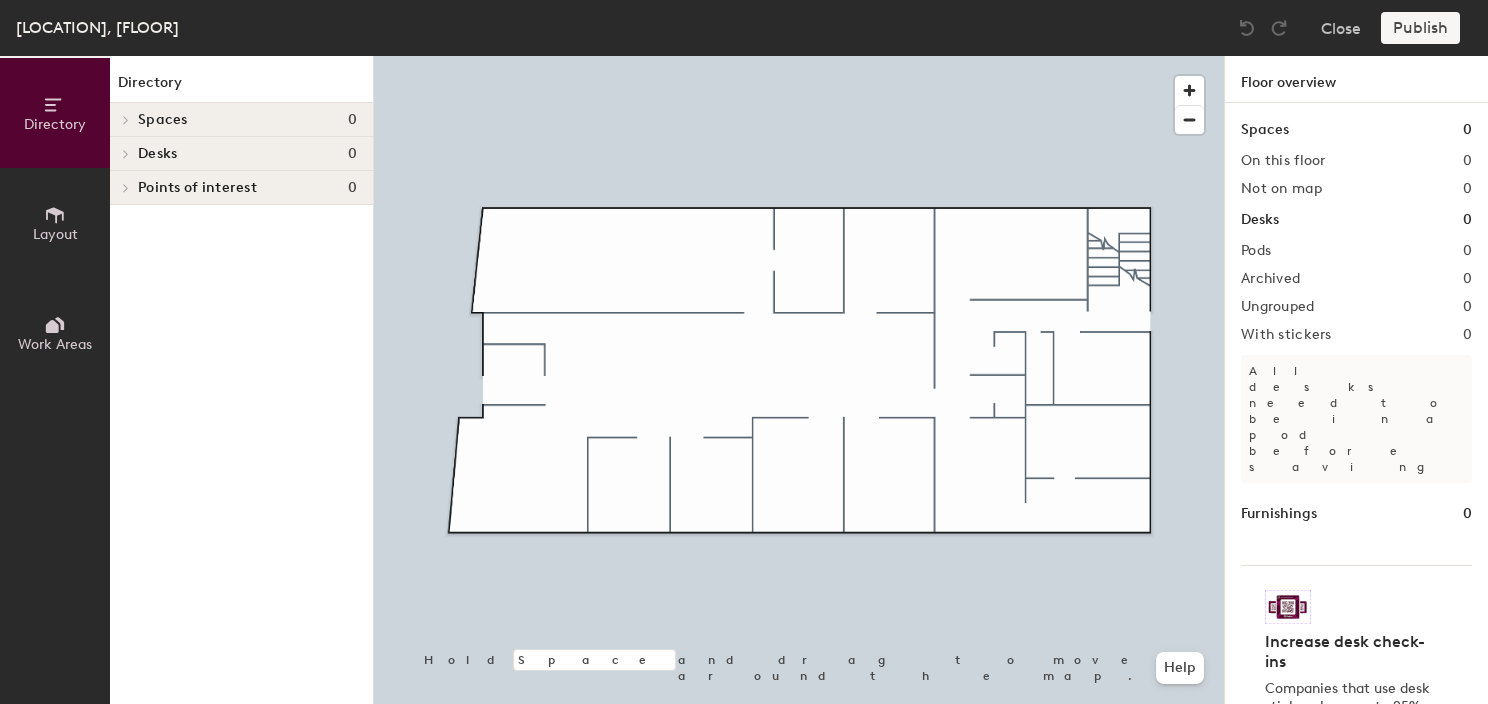 drag, startPoint x: 48, startPoint y: 304, endPoint x: 56, endPoint y: 224, distance: 80.399 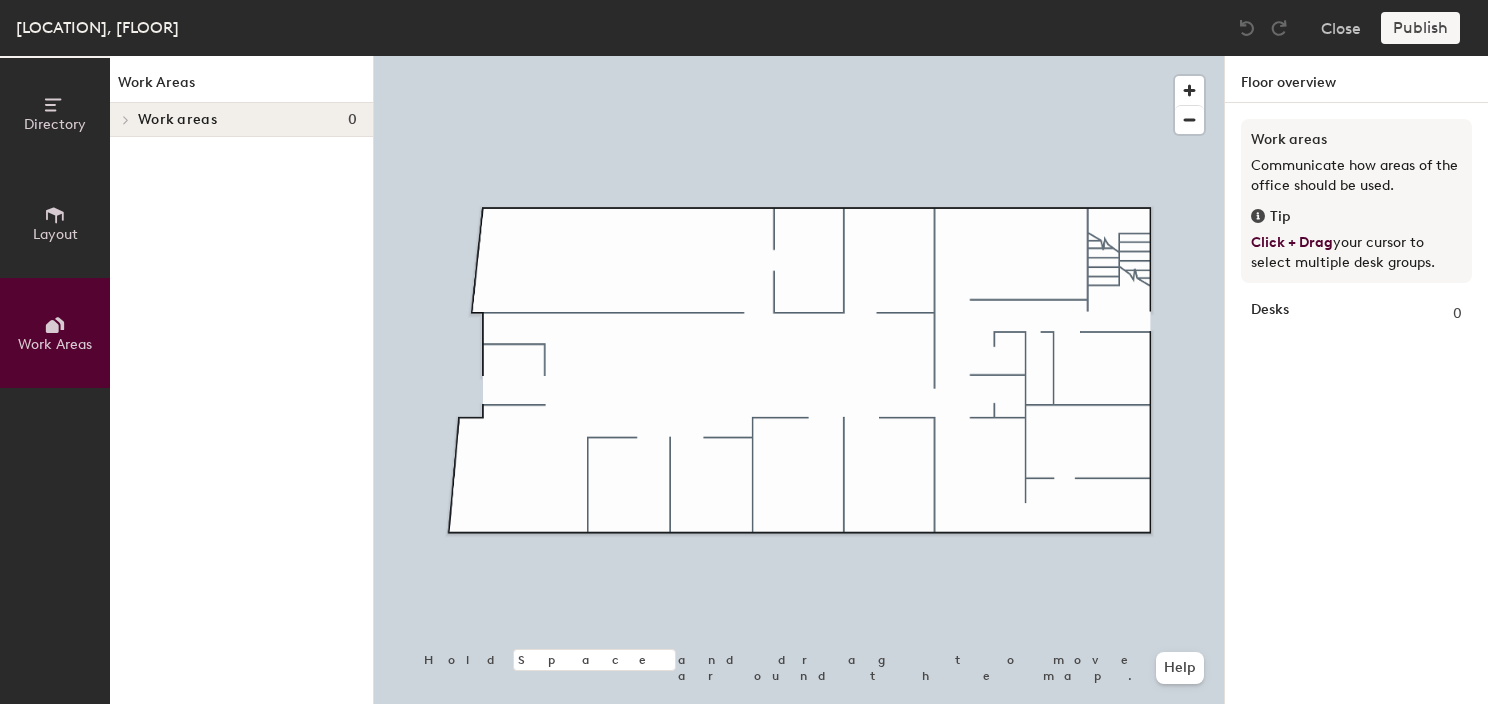 click 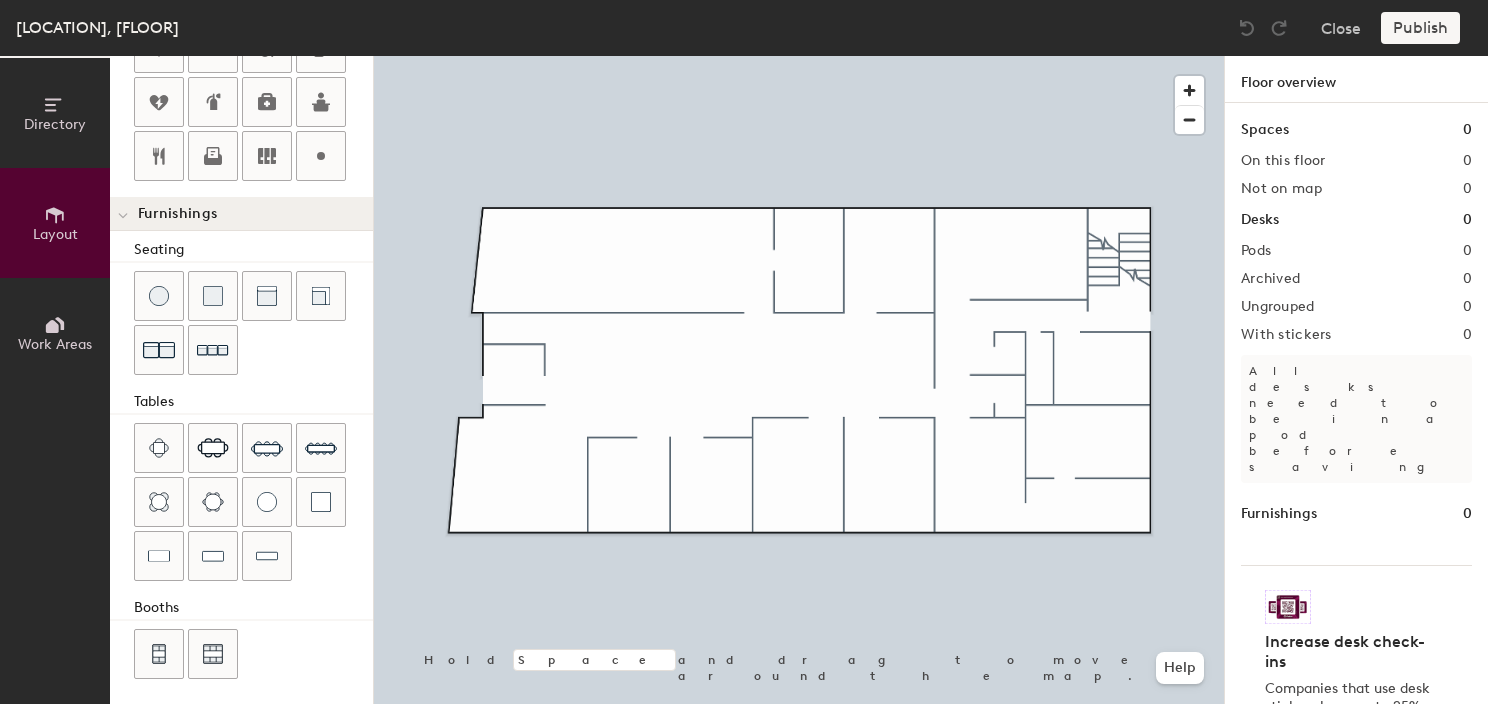 scroll, scrollTop: 452, scrollLeft: 0, axis: vertical 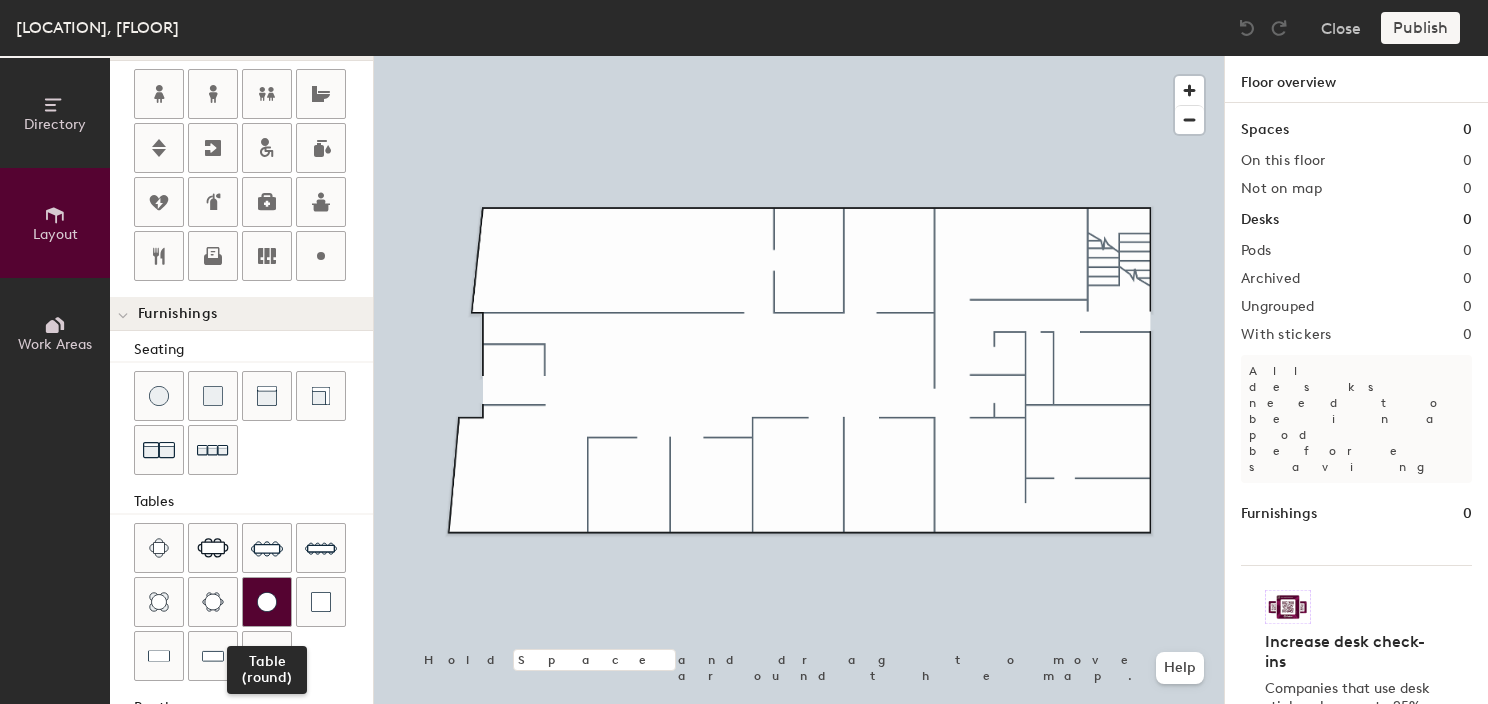 click 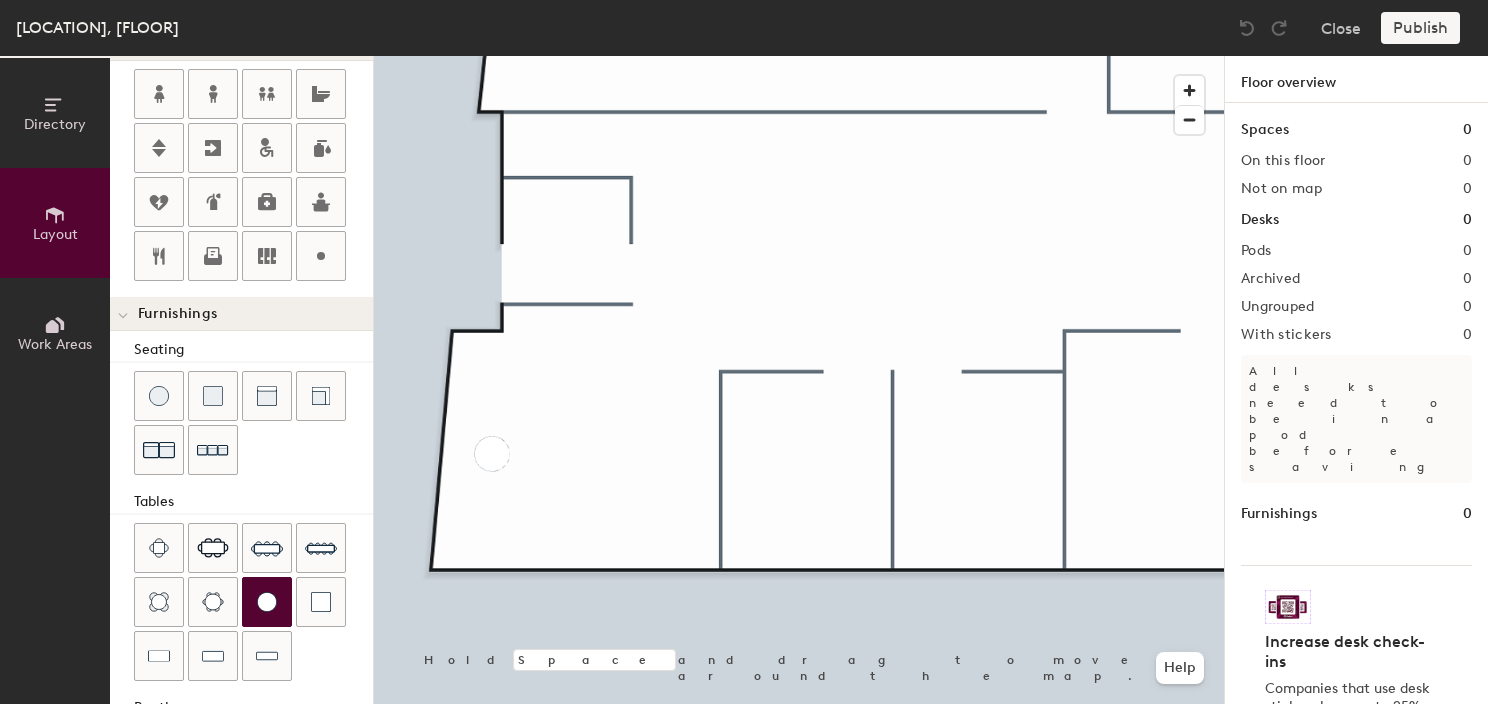 type on "100" 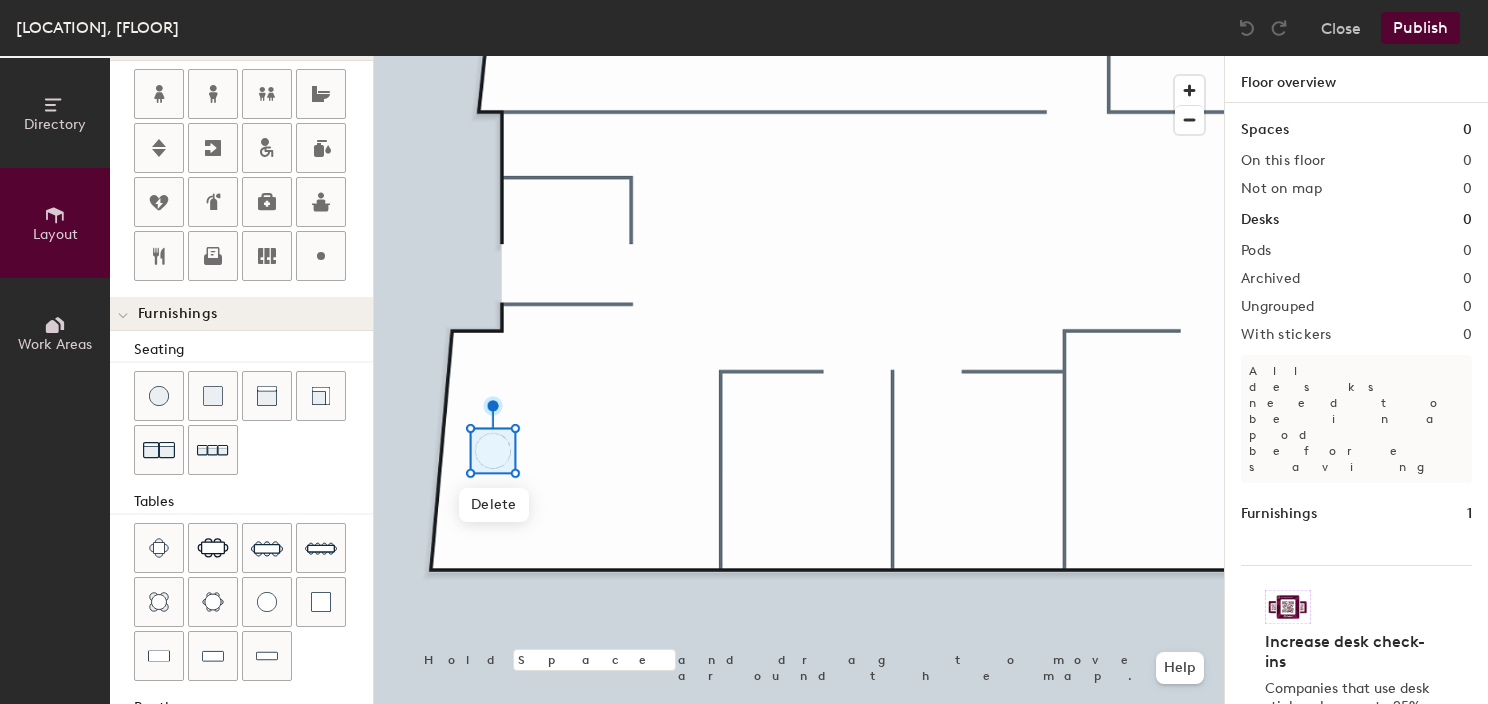 click on "Directory" 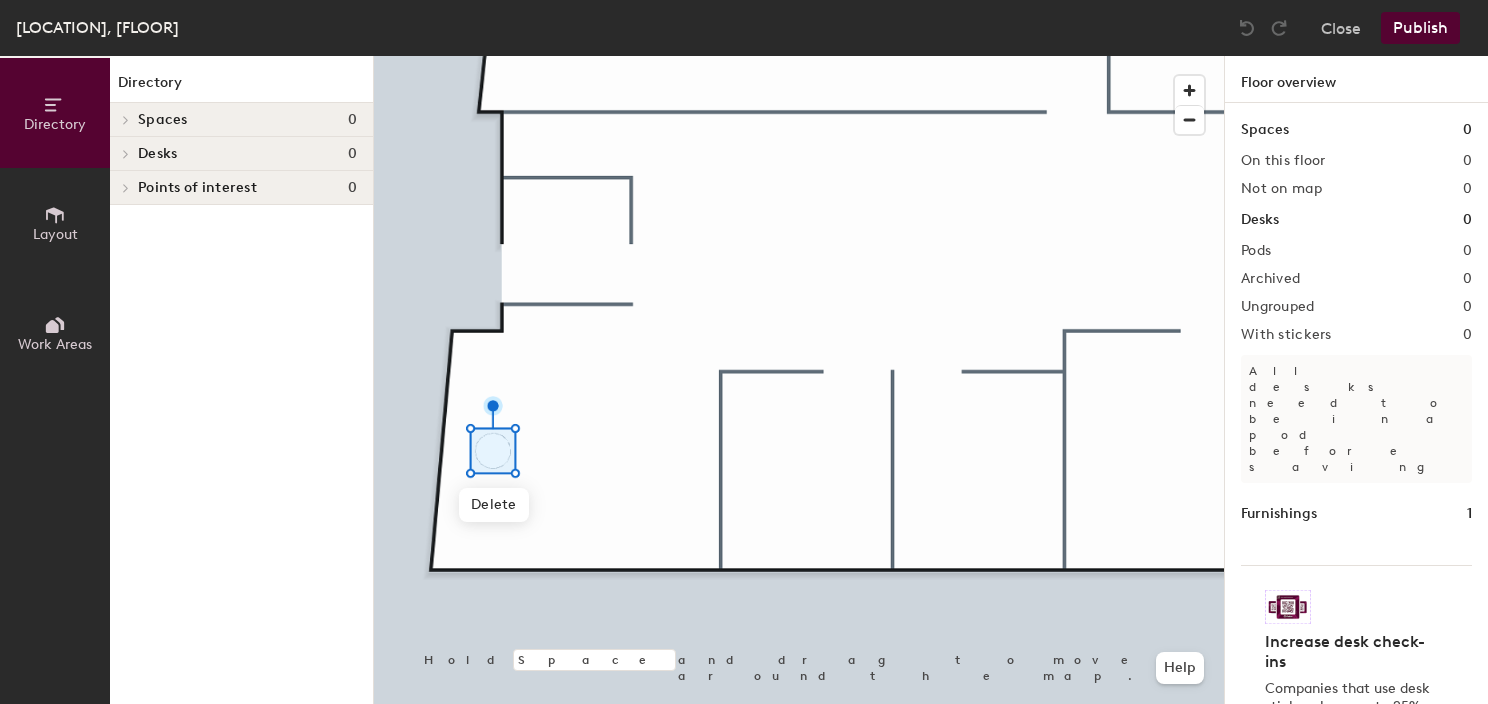 click on "Layout" 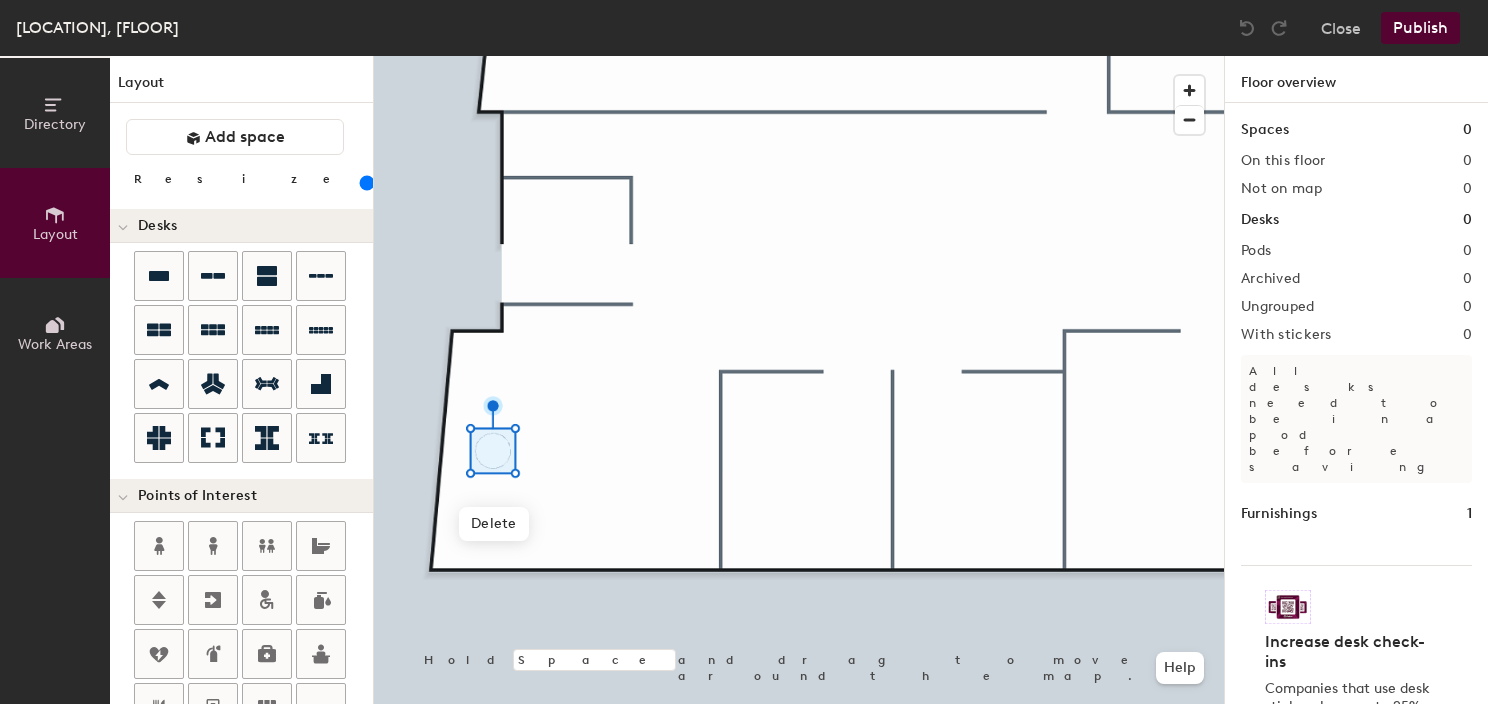 drag, startPoint x: 203, startPoint y: 184, endPoint x: 227, endPoint y: 183, distance: 24.020824 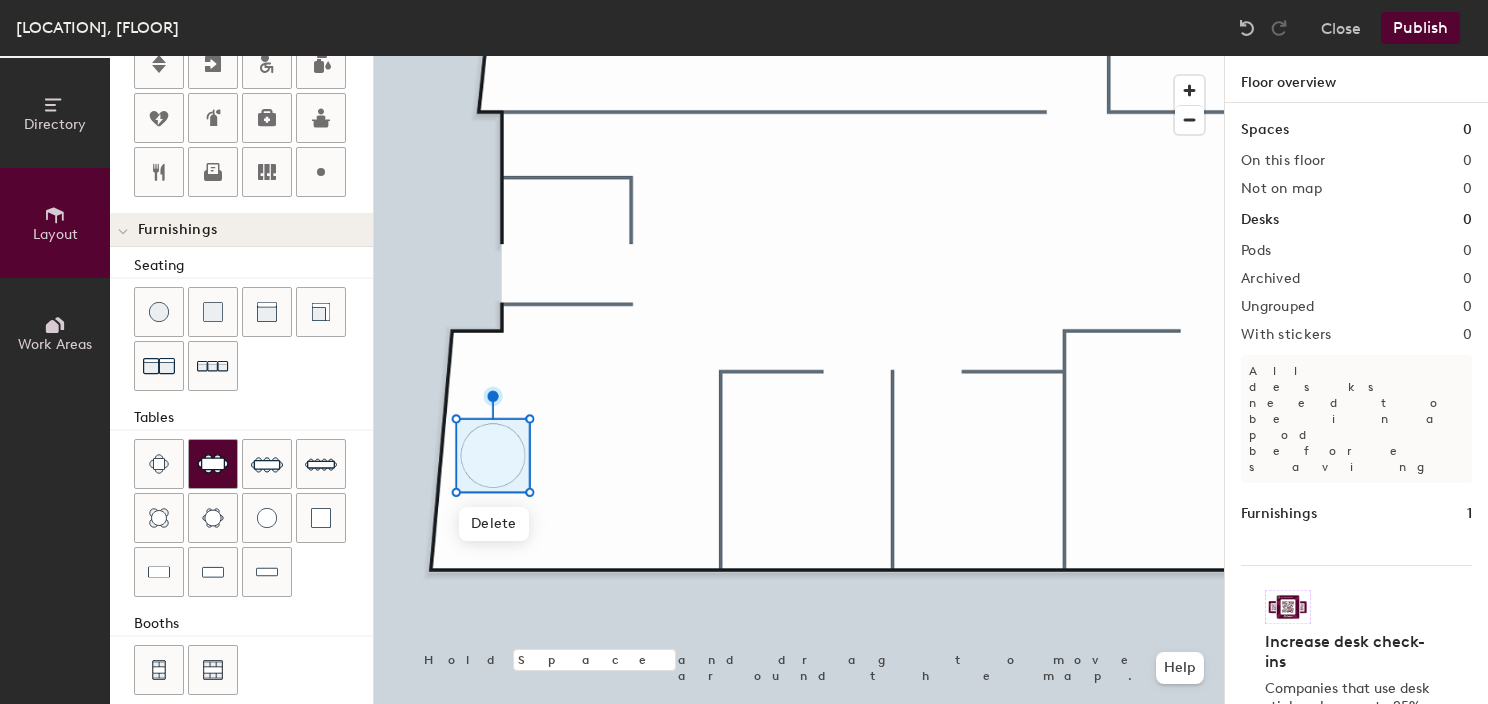 scroll, scrollTop: 552, scrollLeft: 0, axis: vertical 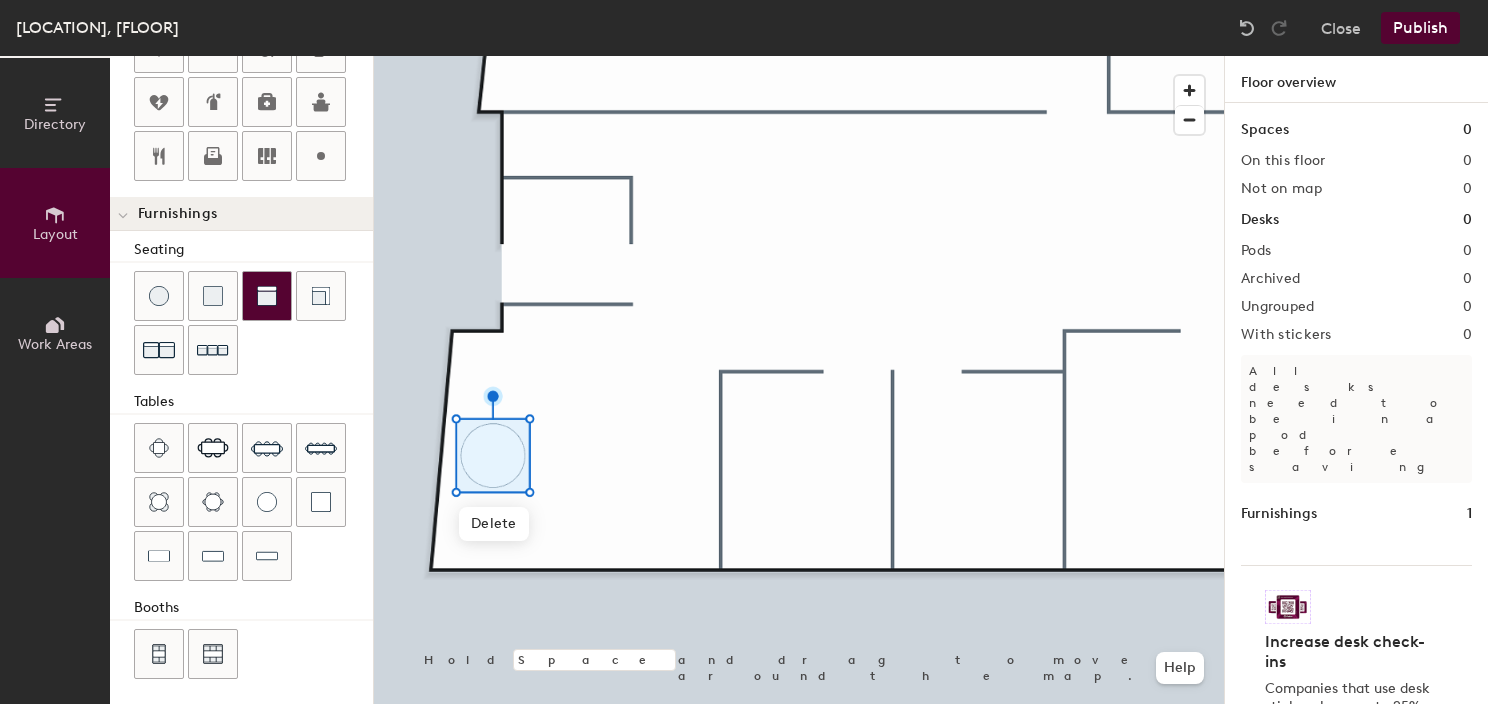 click 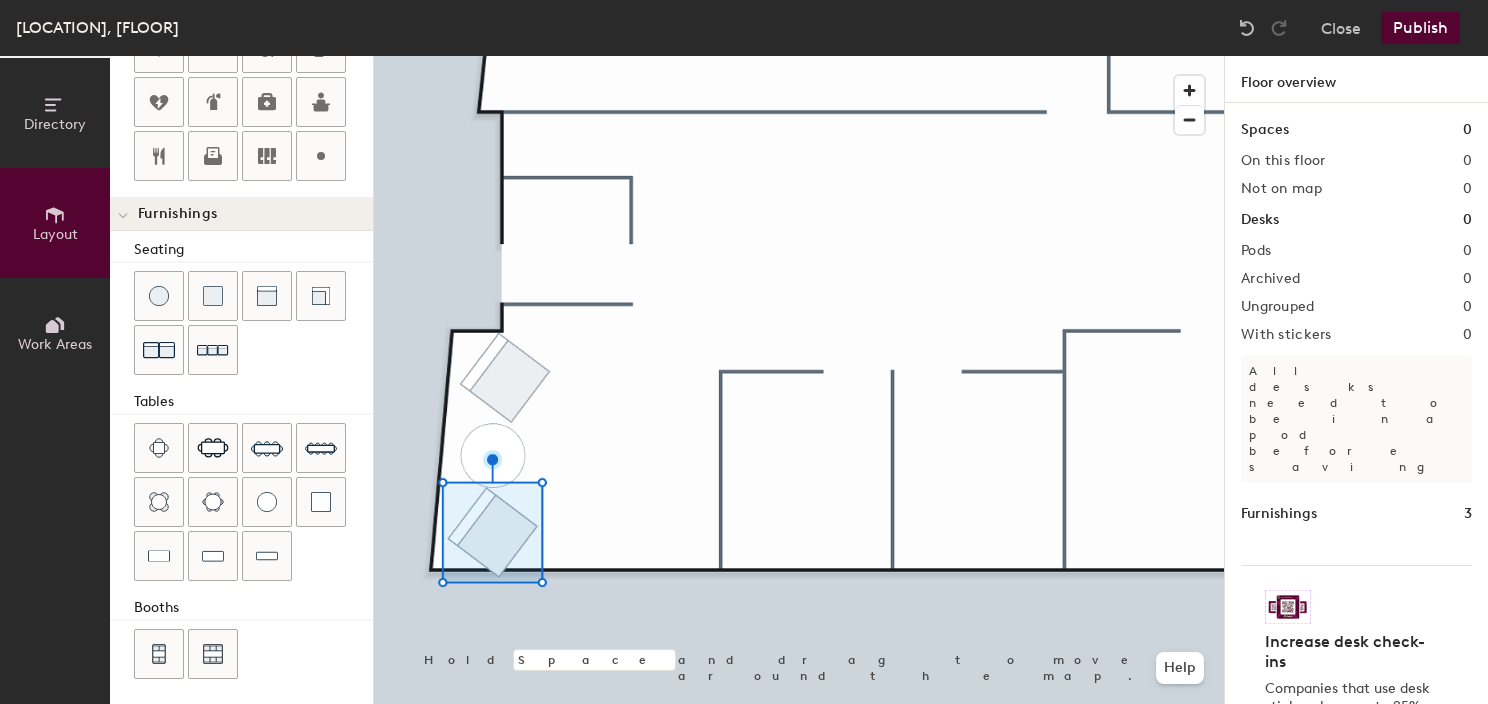 click on "Directory Layout Work Areas Layout   Add space Resize Desks Points of Interest Furnishings Seating Tables Booths Hold Space and drag to move around the map. Help Floor overview Spaces 0 On this floor 0 Not on map 0 Desks 0 Pods 0 Archived 0 Ungrouped 0 With stickers 0 All desks need to be in a pod before saving Furnishings 3 Increase desk check-ins Companies that use desk stickers have up to 25% more check-ins. Get your stickers" 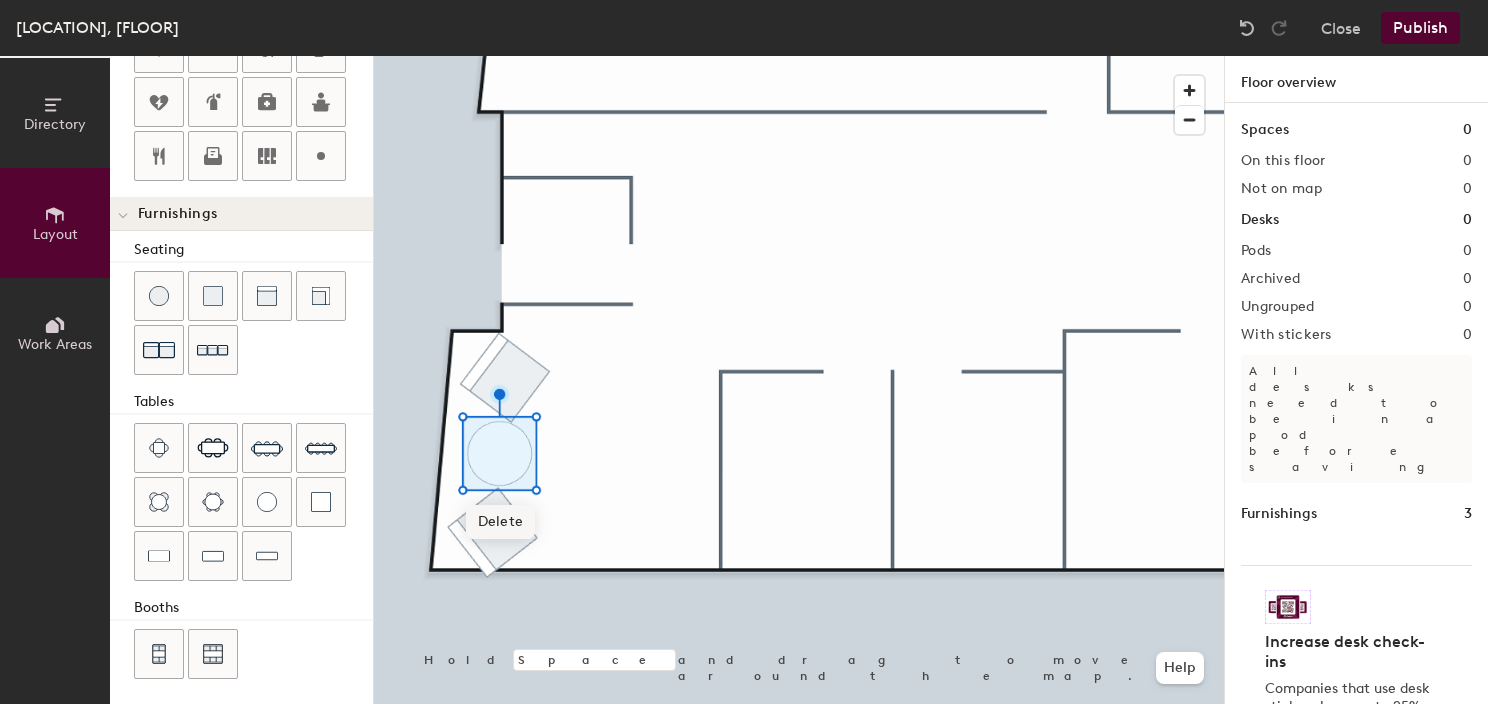 click on "Delete Hold Space and drag to move around the map. Help" 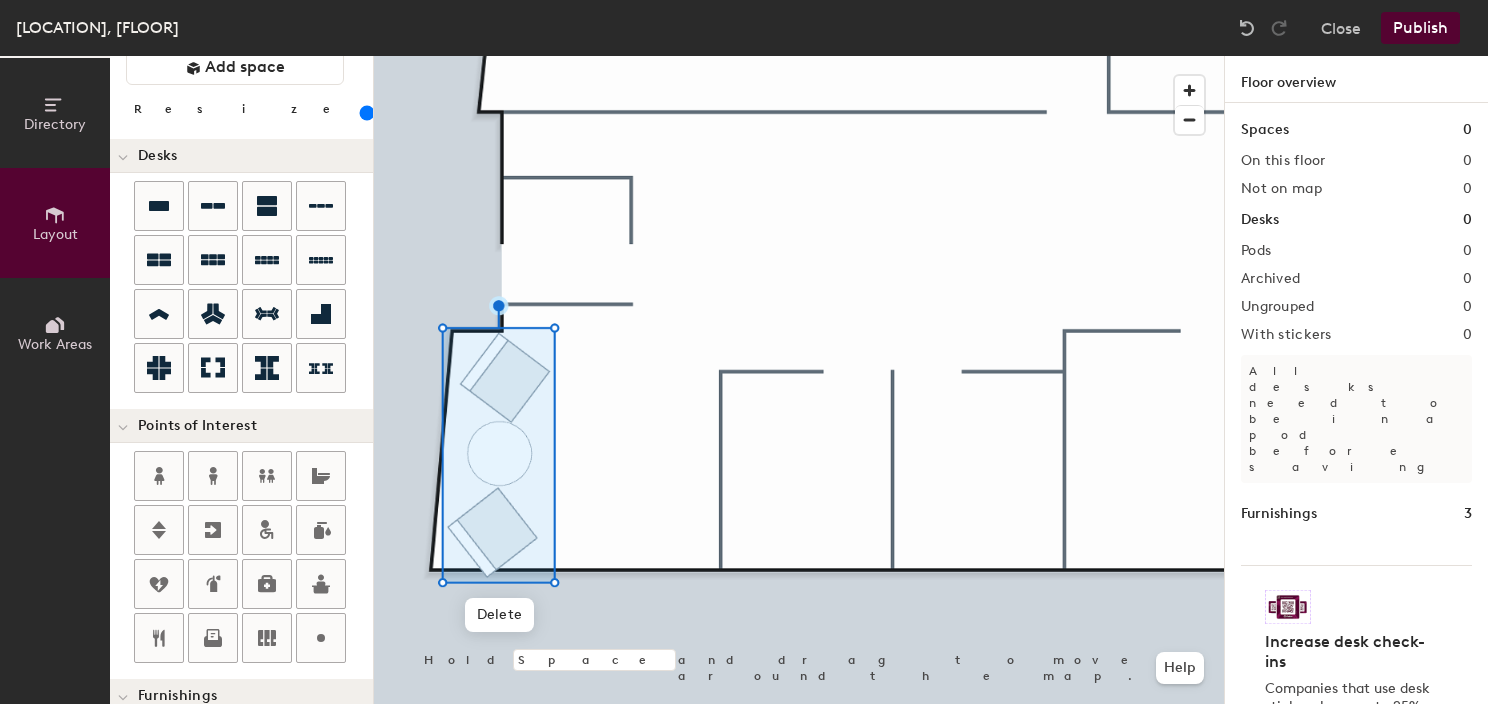 scroll, scrollTop: 0, scrollLeft: 0, axis: both 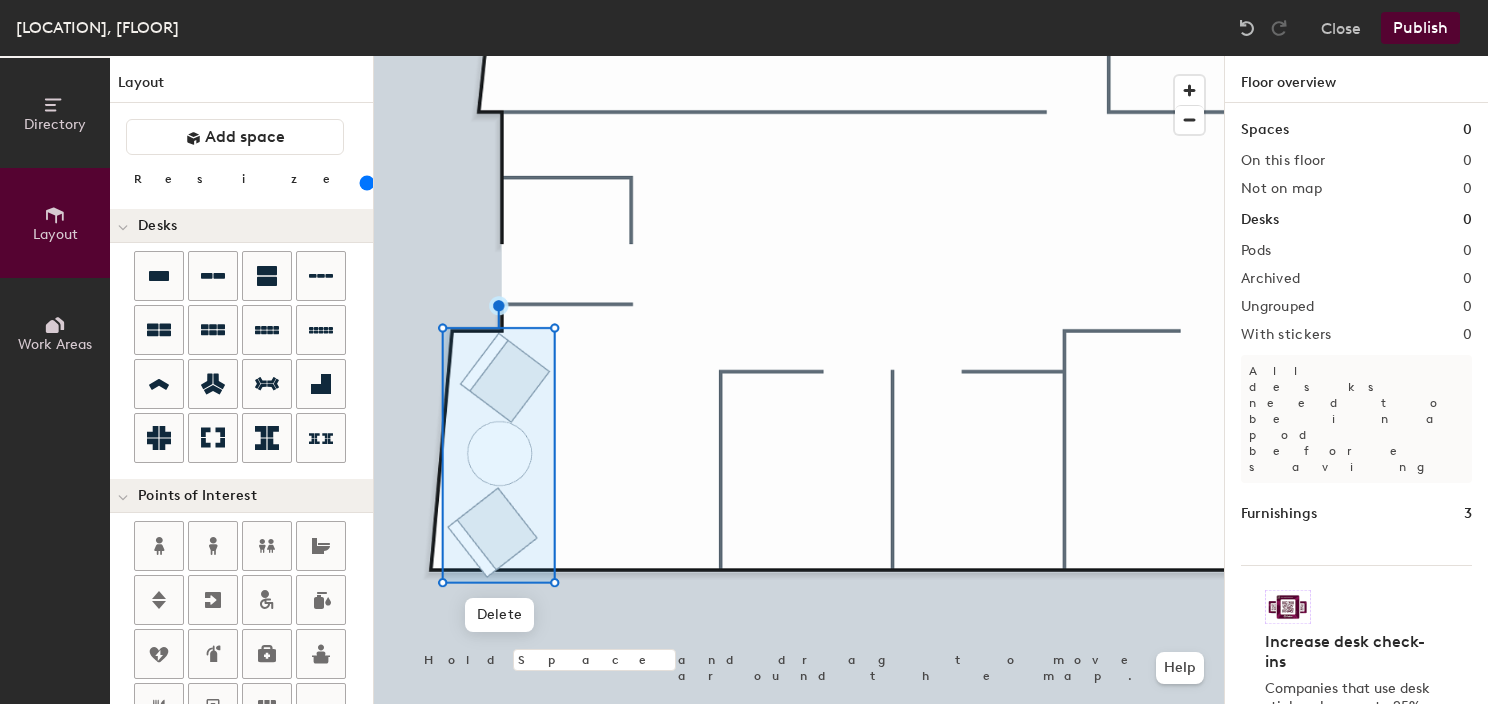 drag, startPoint x: 227, startPoint y: 182, endPoint x: 304, endPoint y: 204, distance: 80.08121 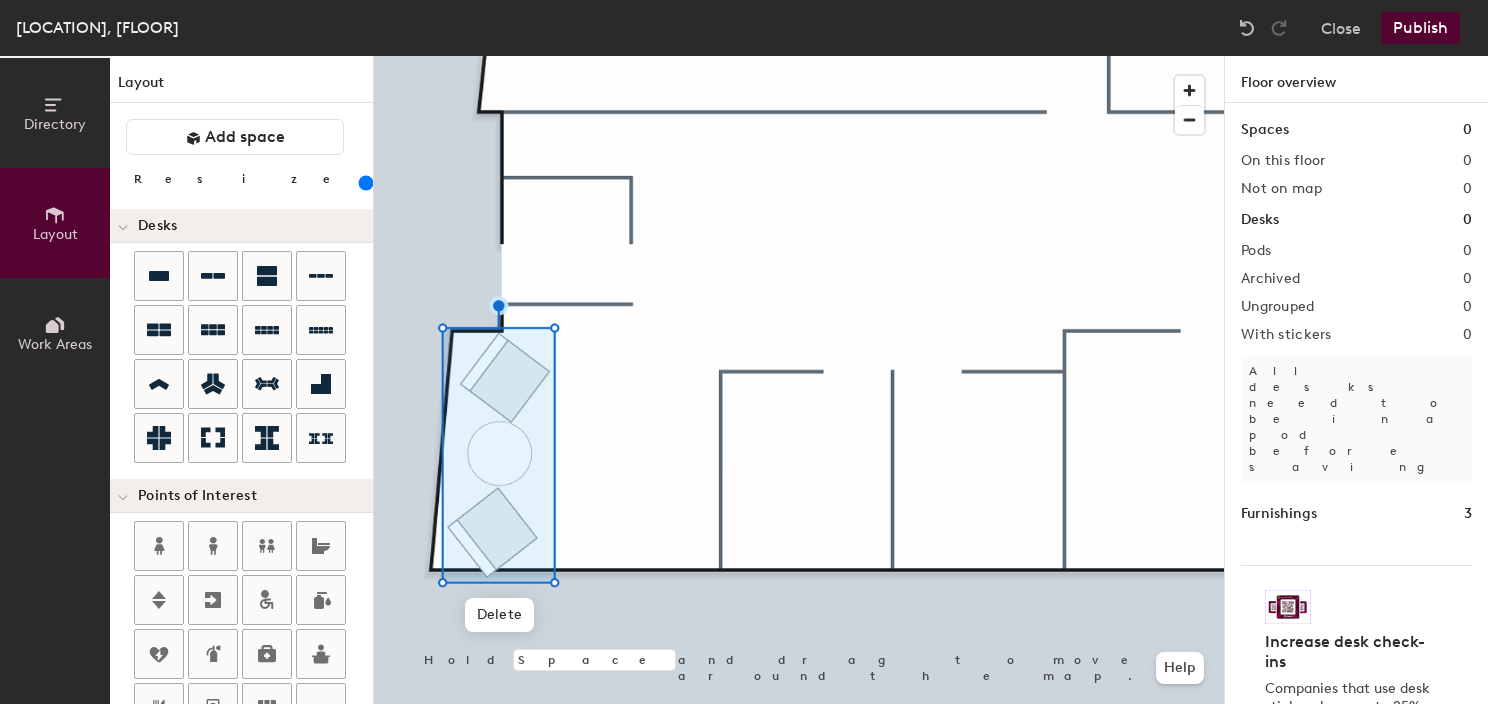 click 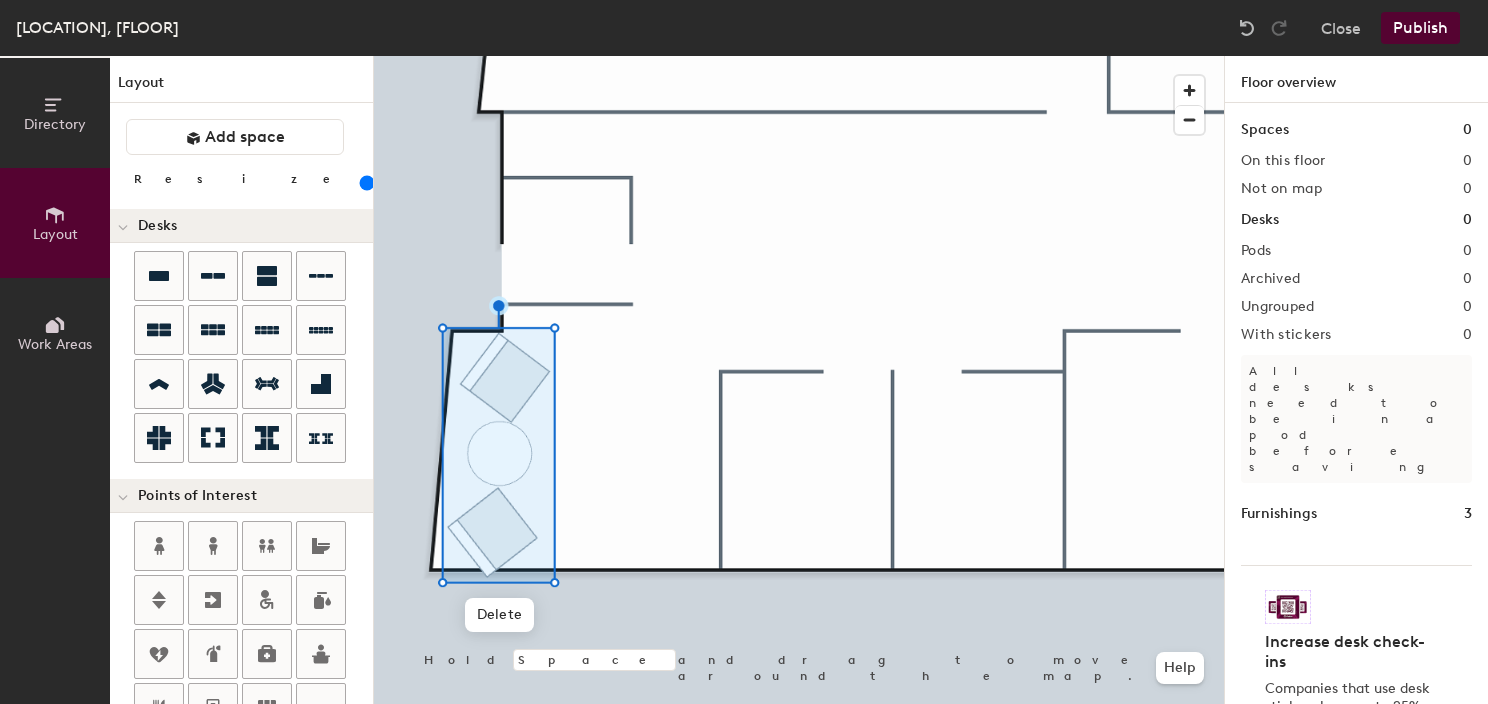 drag, startPoint x: 236, startPoint y: 184, endPoint x: 224, endPoint y: 182, distance: 12.165525 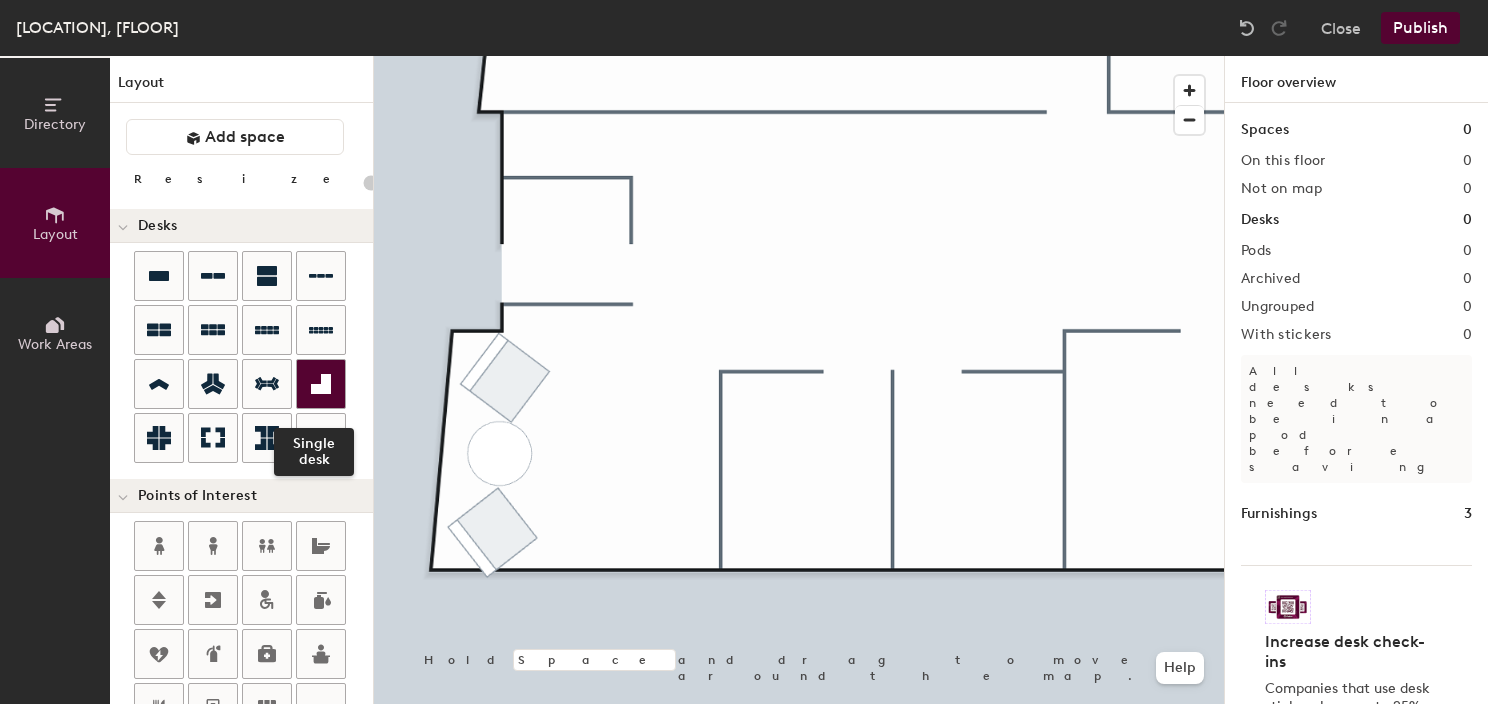 click 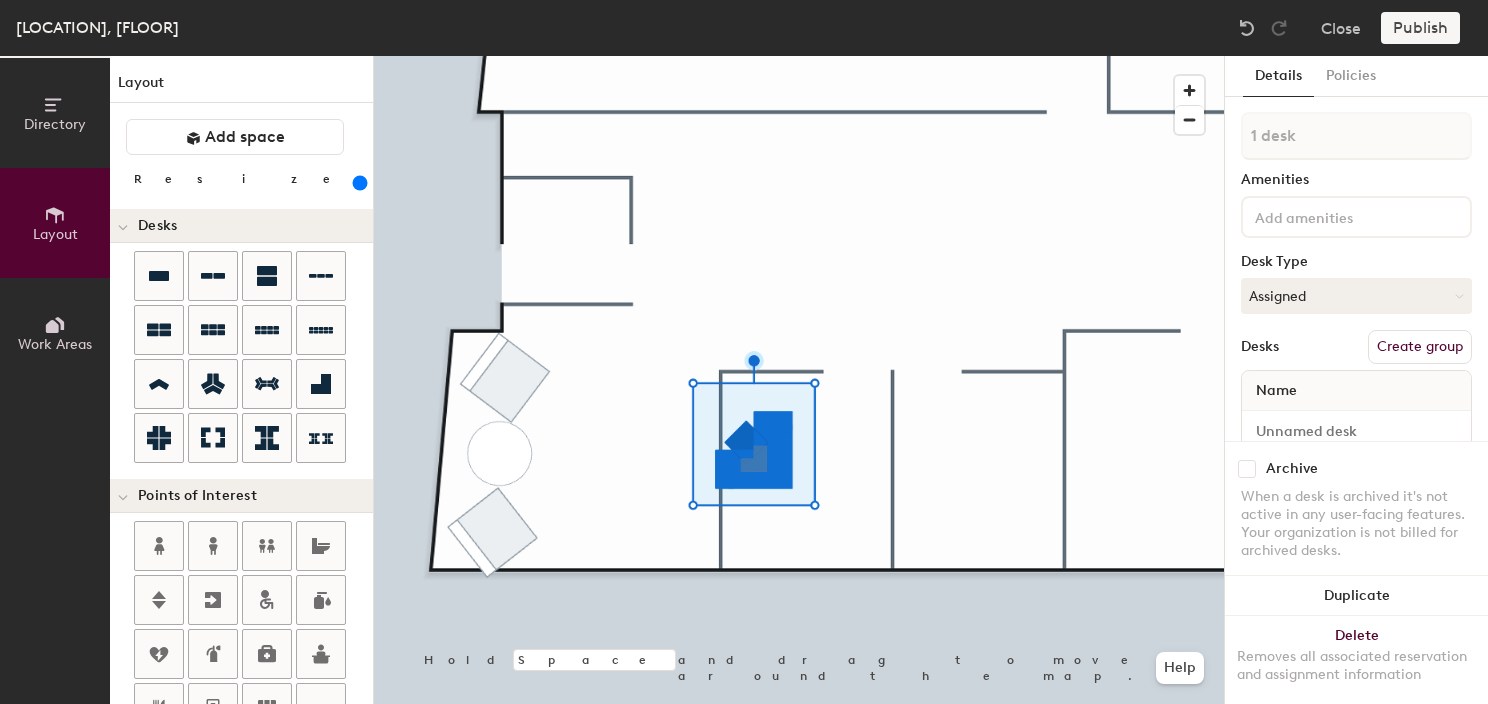 drag, startPoint x: 207, startPoint y: 184, endPoint x: 287, endPoint y: 188, distance: 80.09994 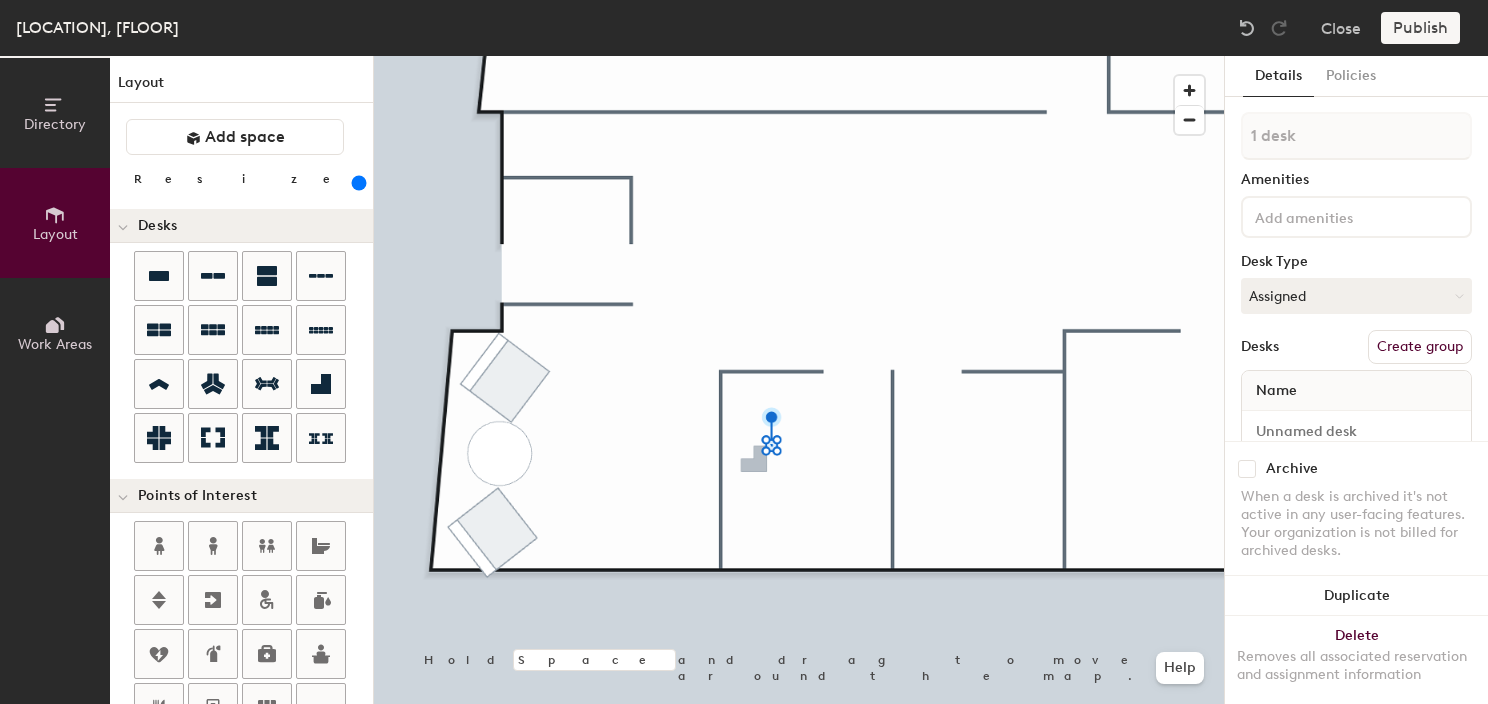 drag, startPoint x: 188, startPoint y: 182, endPoint x: 297, endPoint y: 188, distance: 109.165016 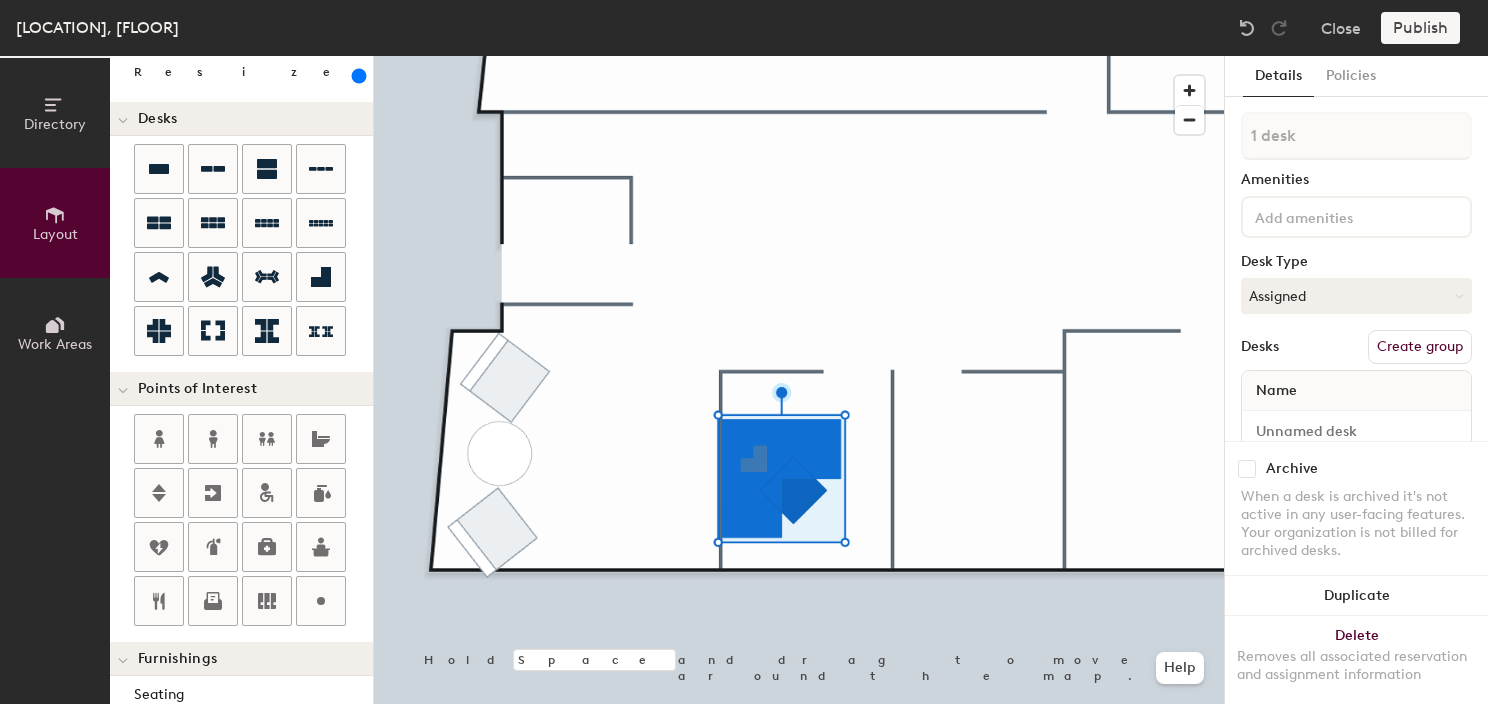 scroll, scrollTop: 500, scrollLeft: 0, axis: vertical 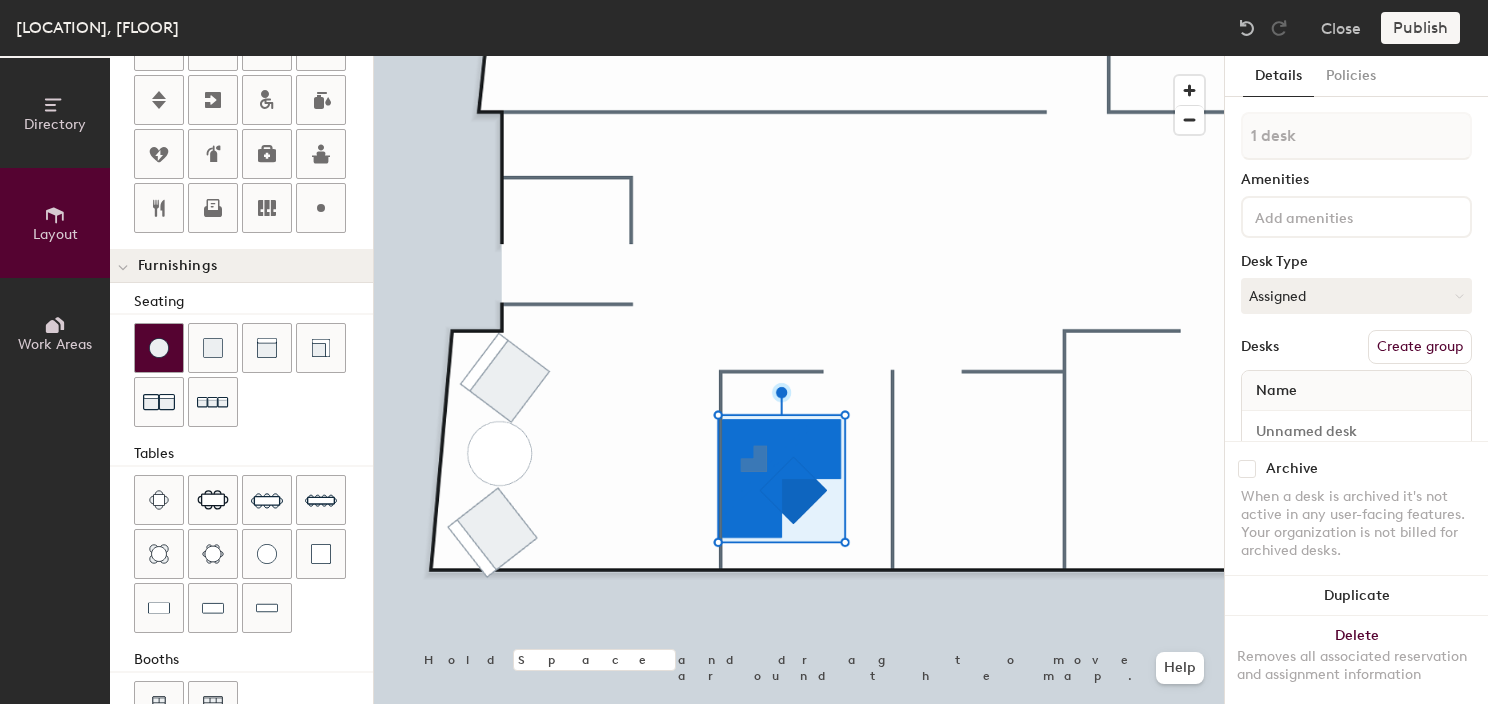 click 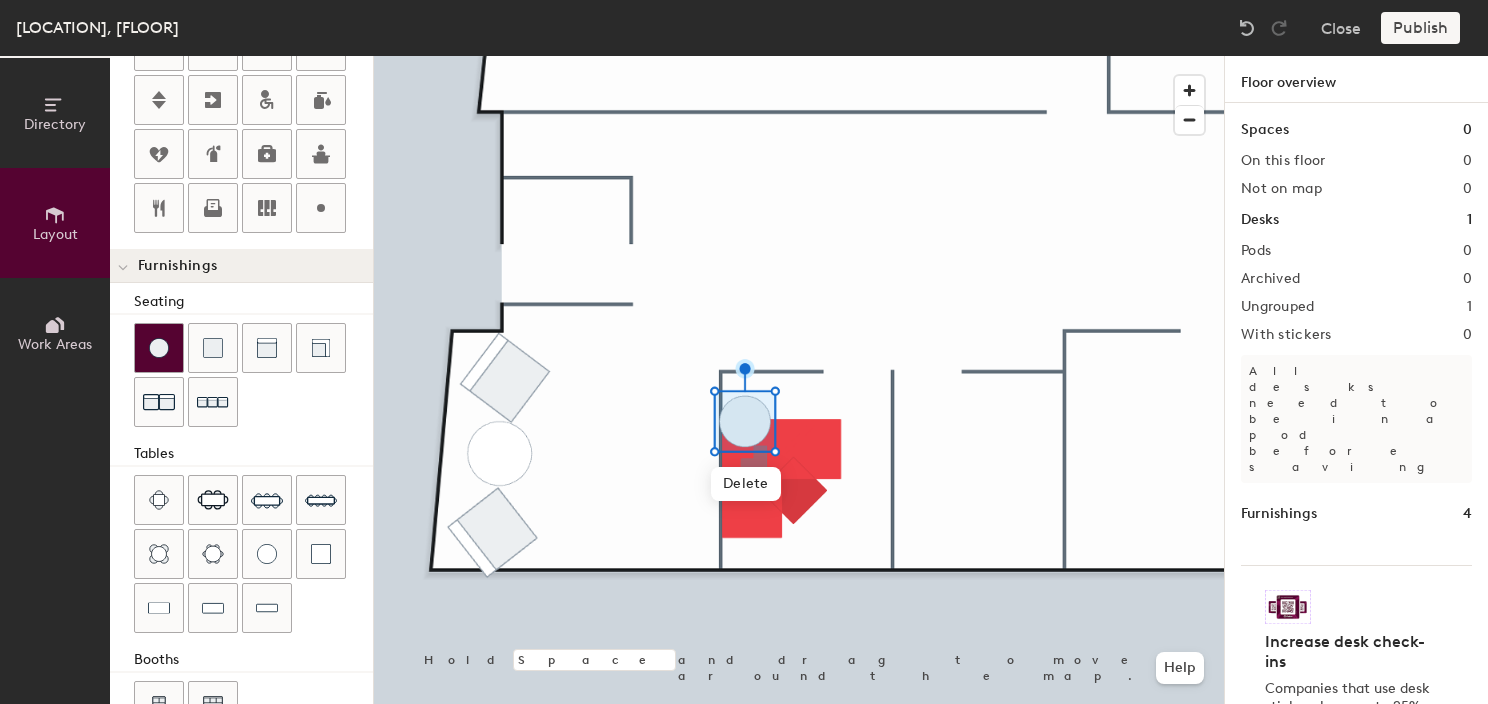 drag, startPoint x: 146, startPoint y: 347, endPoint x: 157, endPoint y: 347, distance: 11 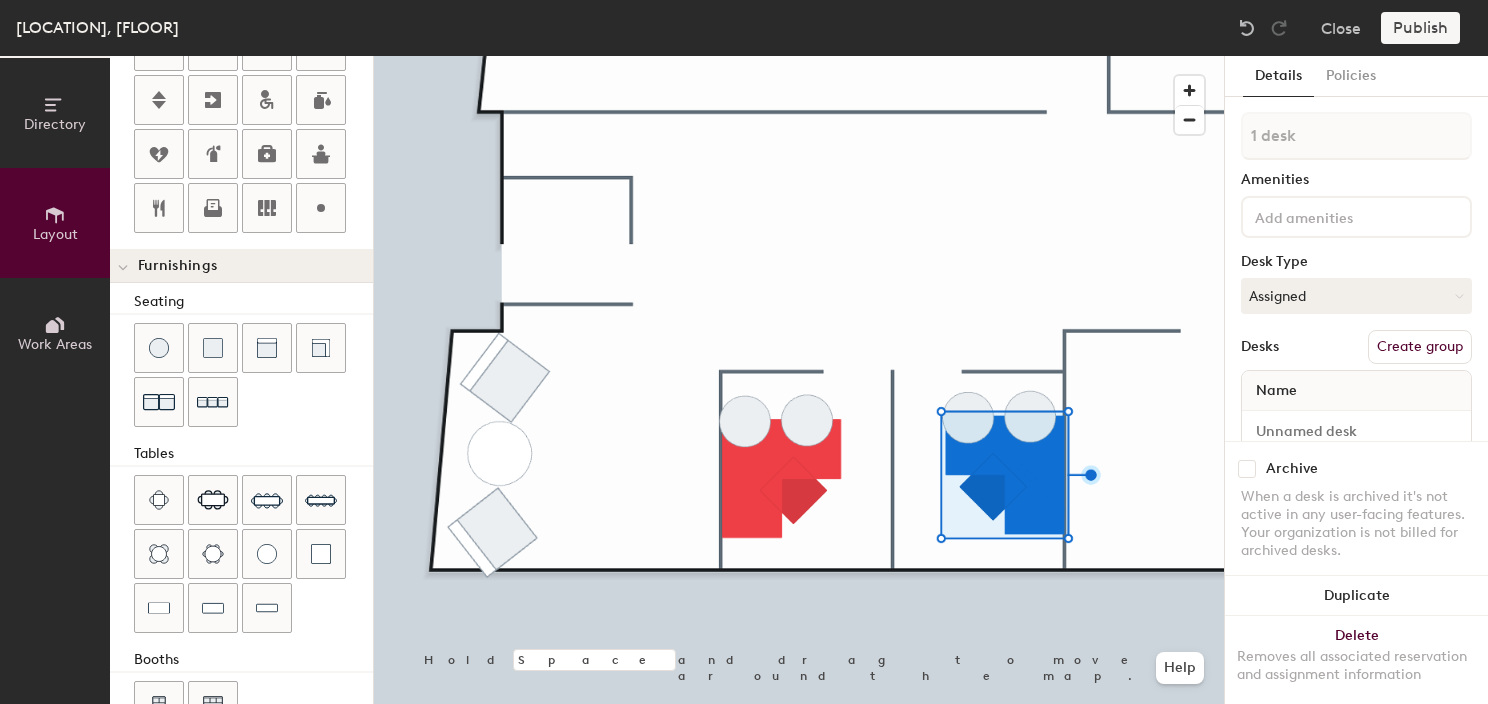 click 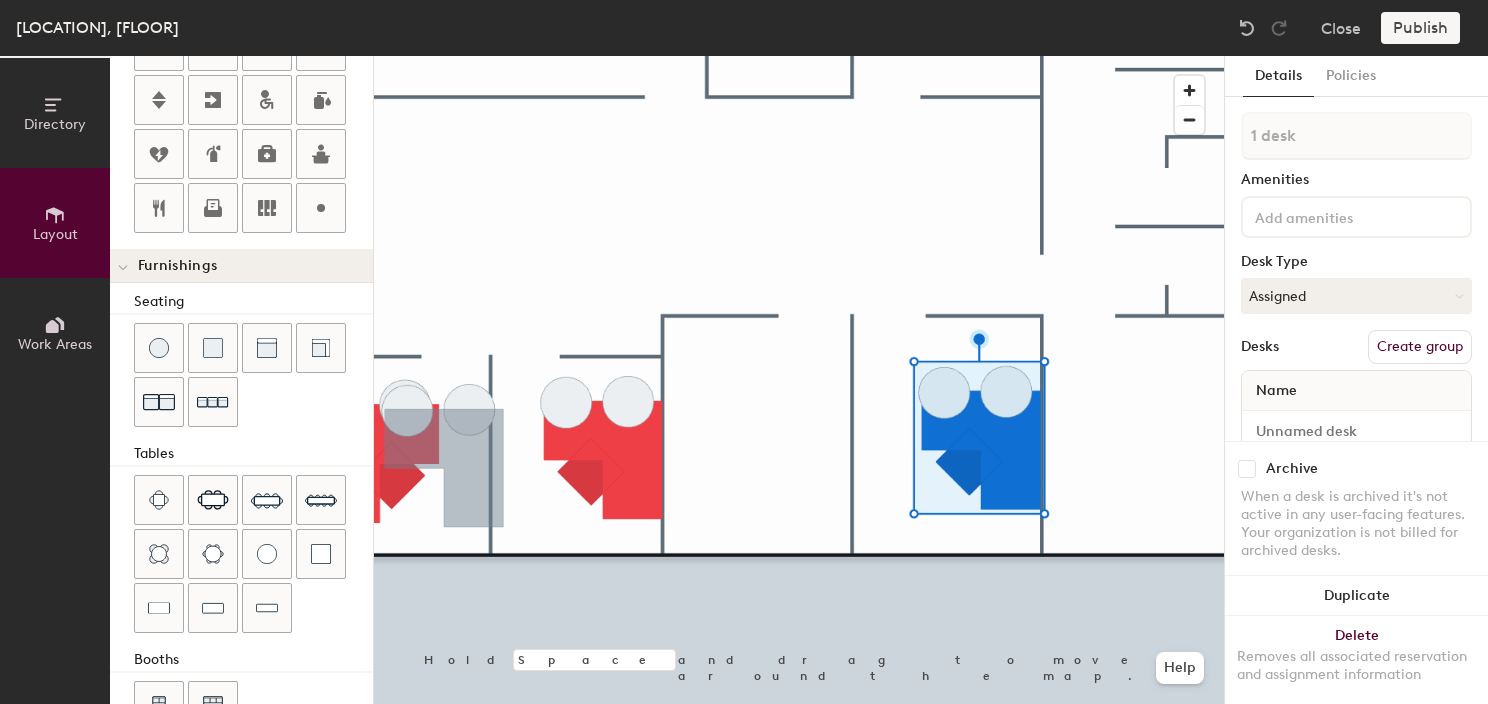 click 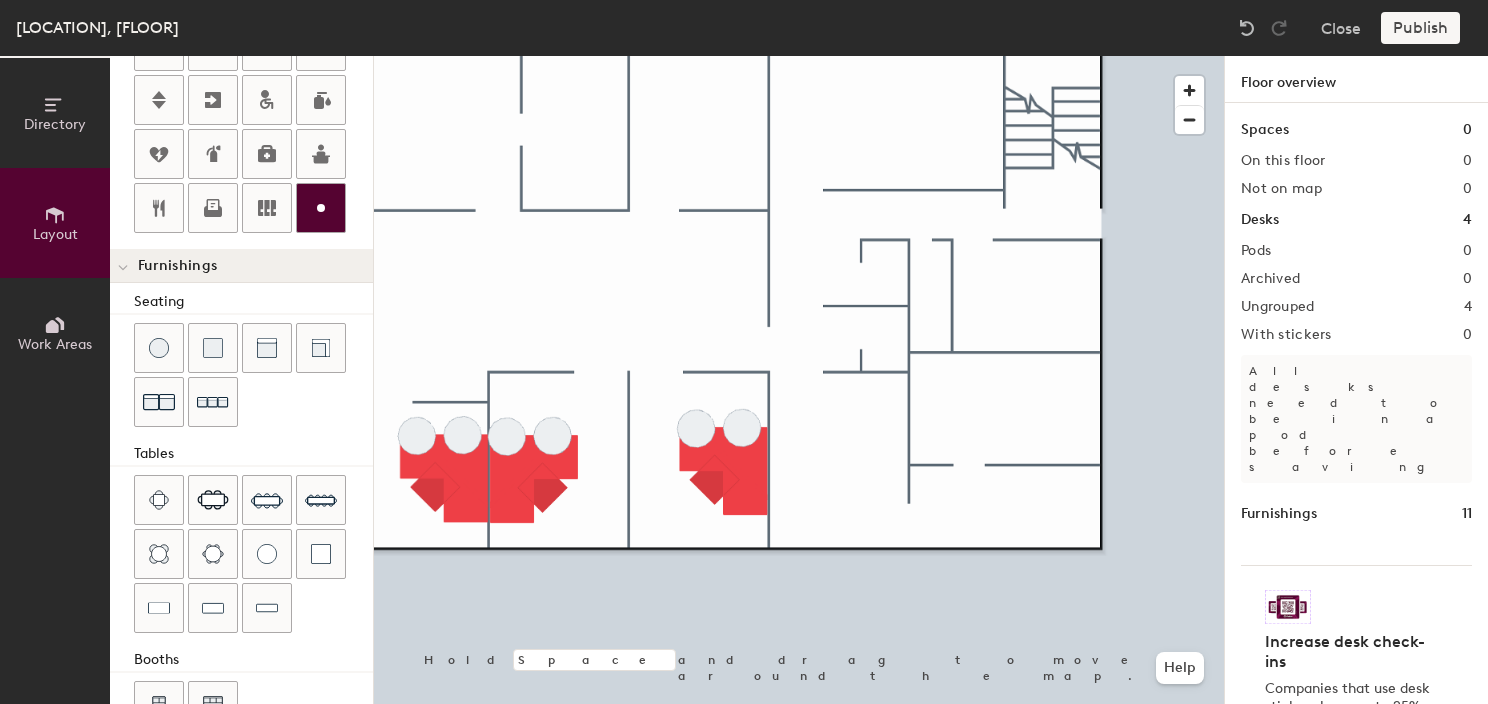 click 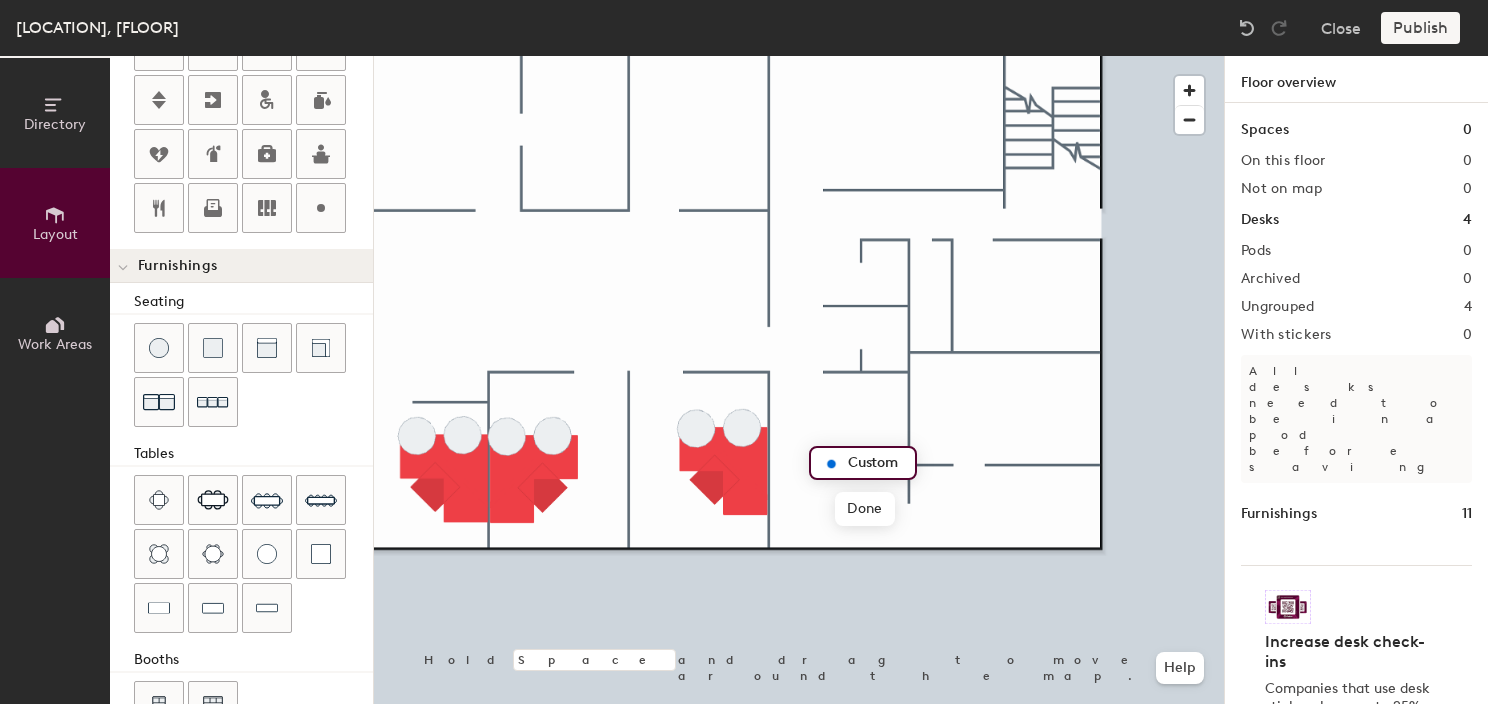 type on "20" 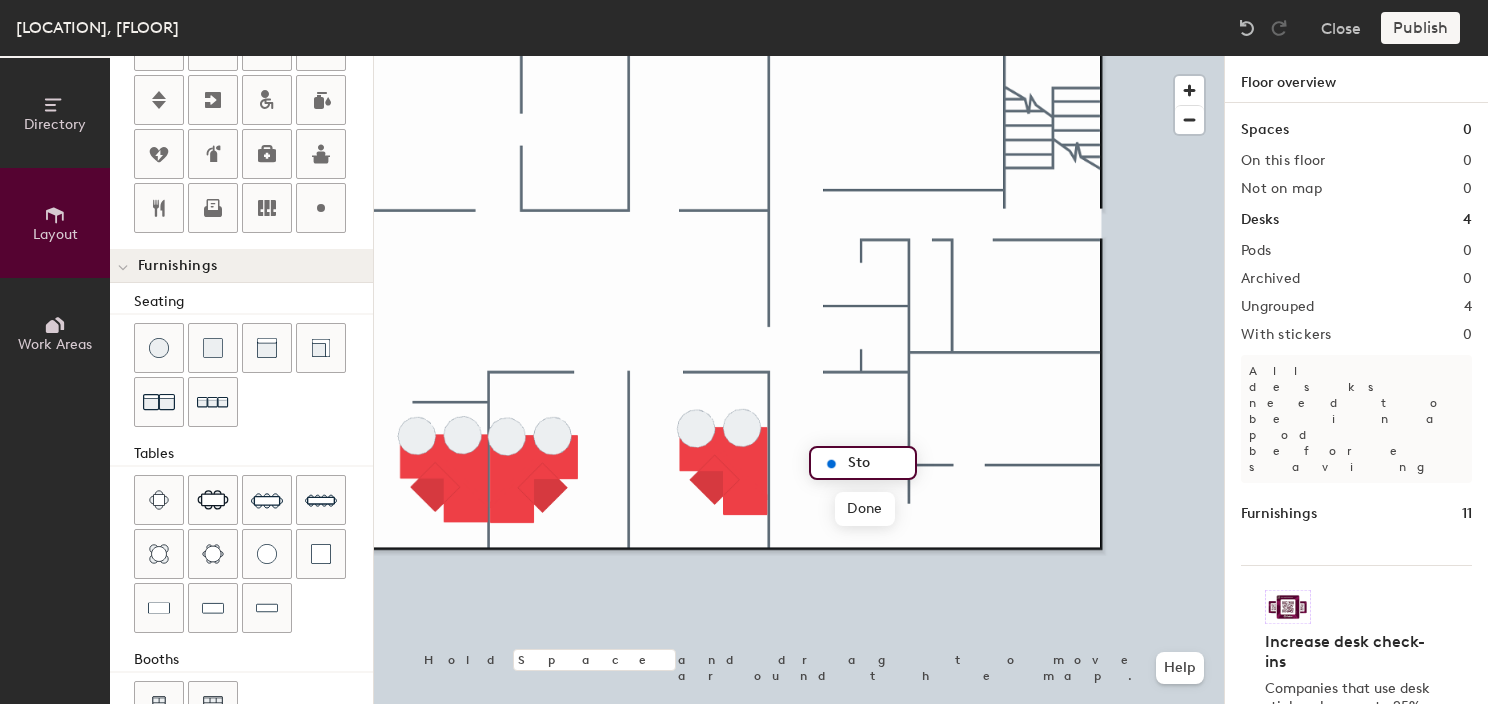 type on "Stor" 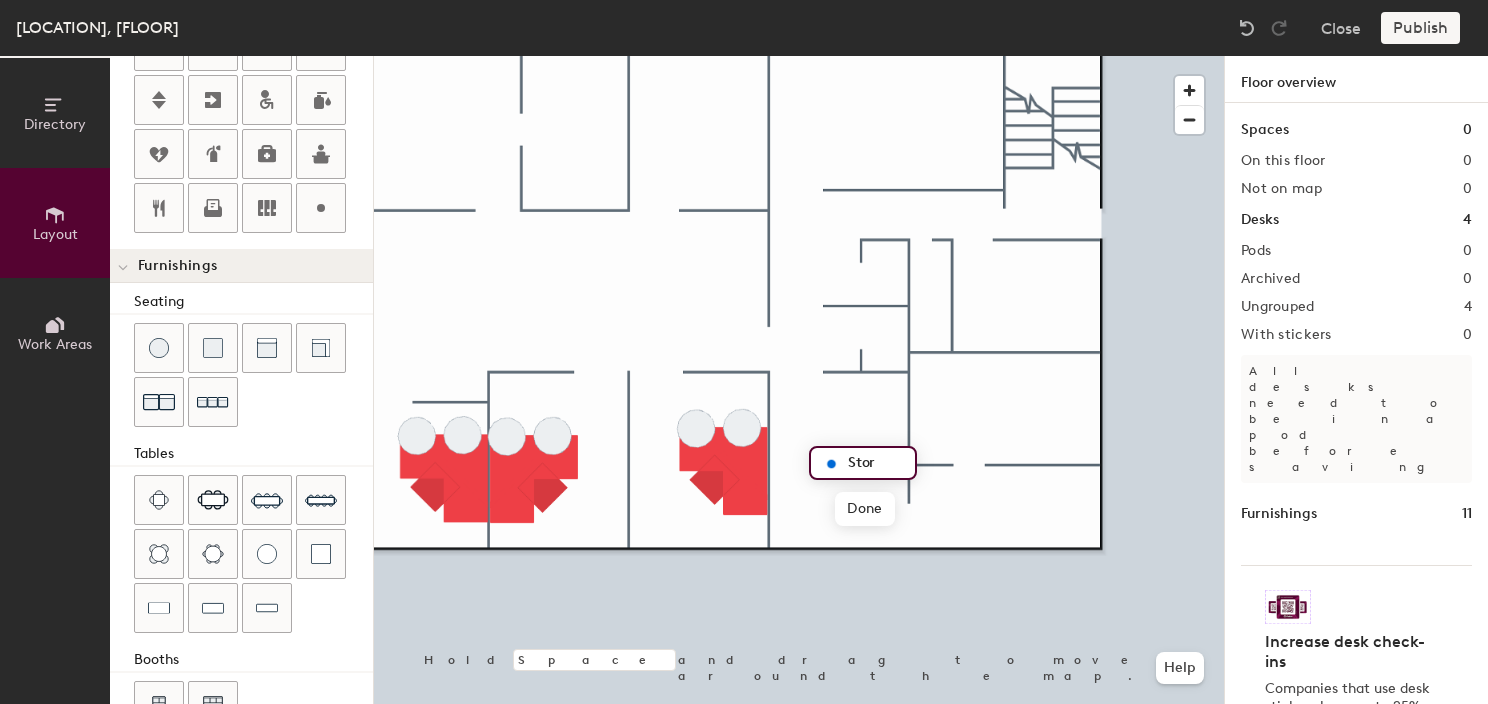 type on "20" 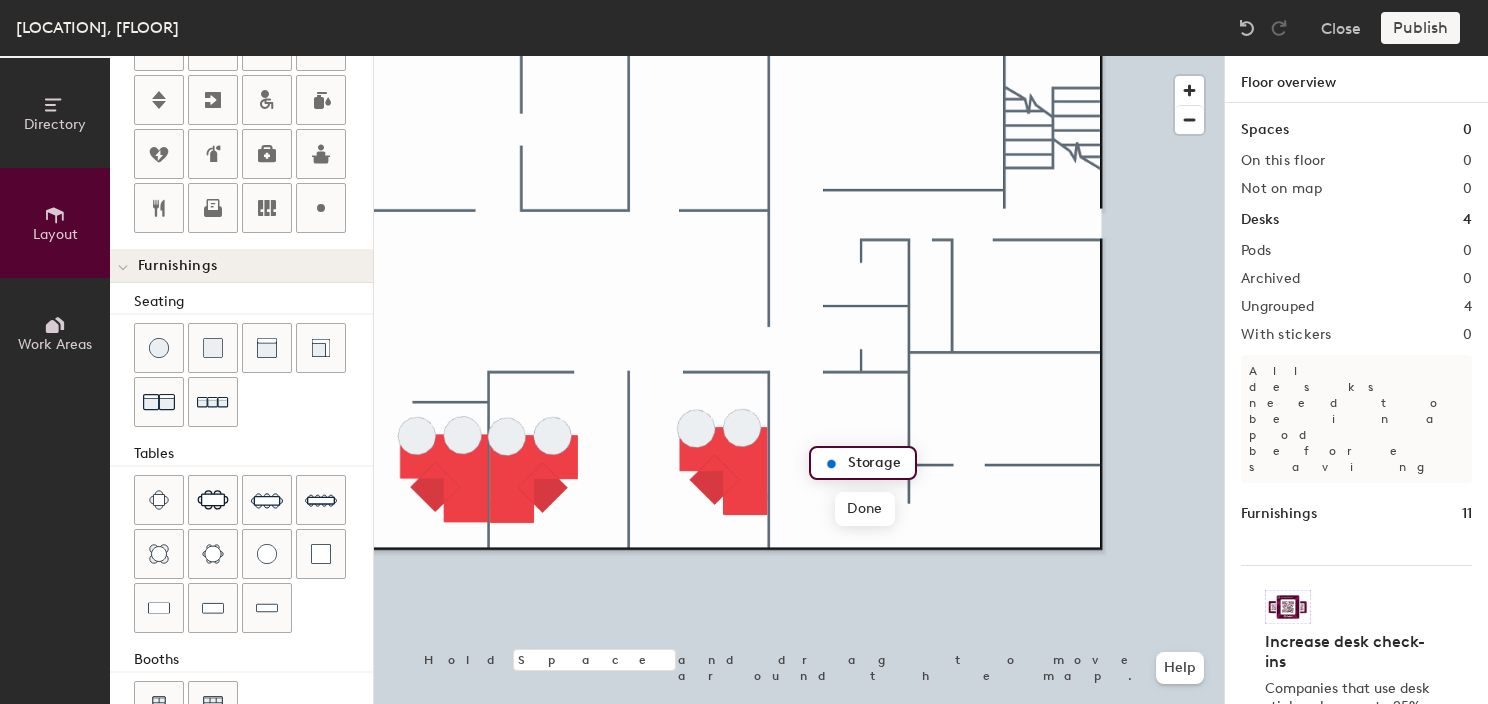 type on "Storage" 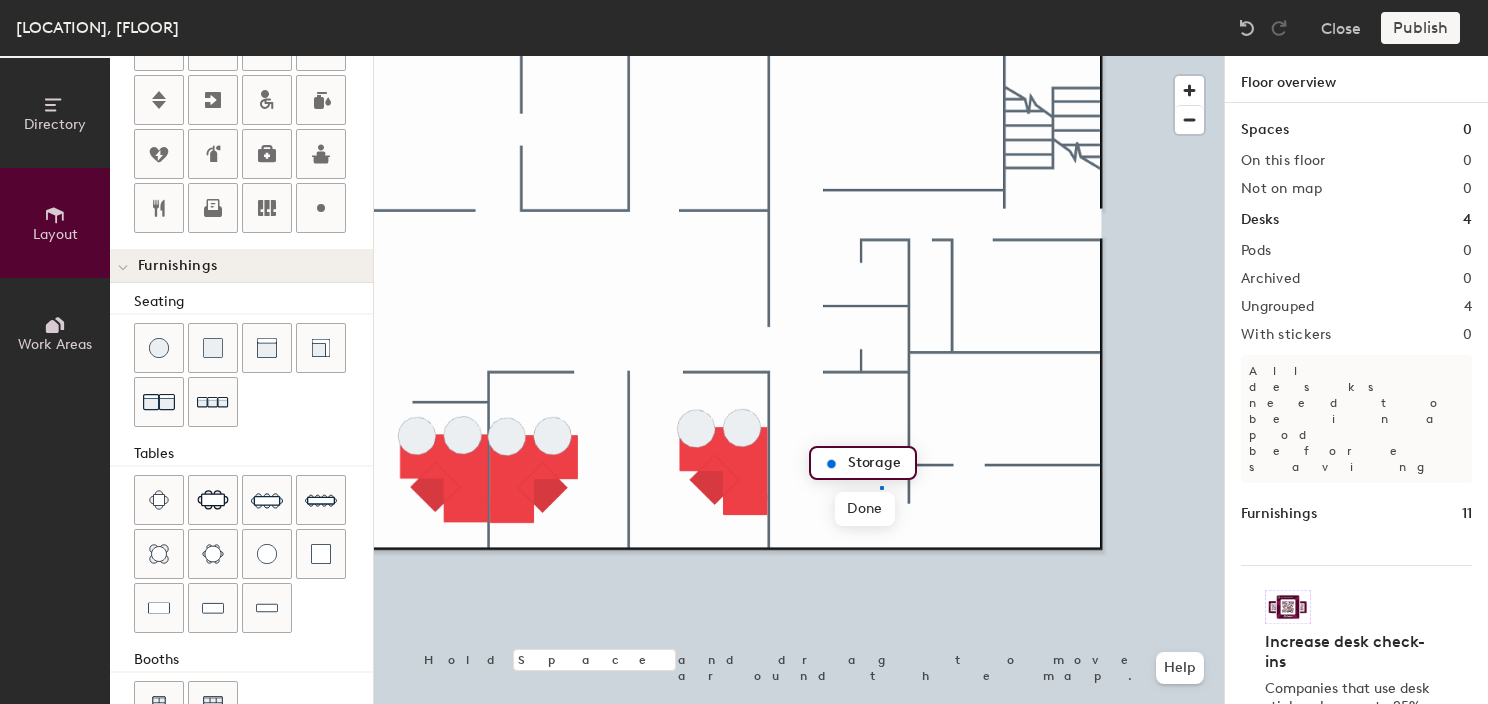 click 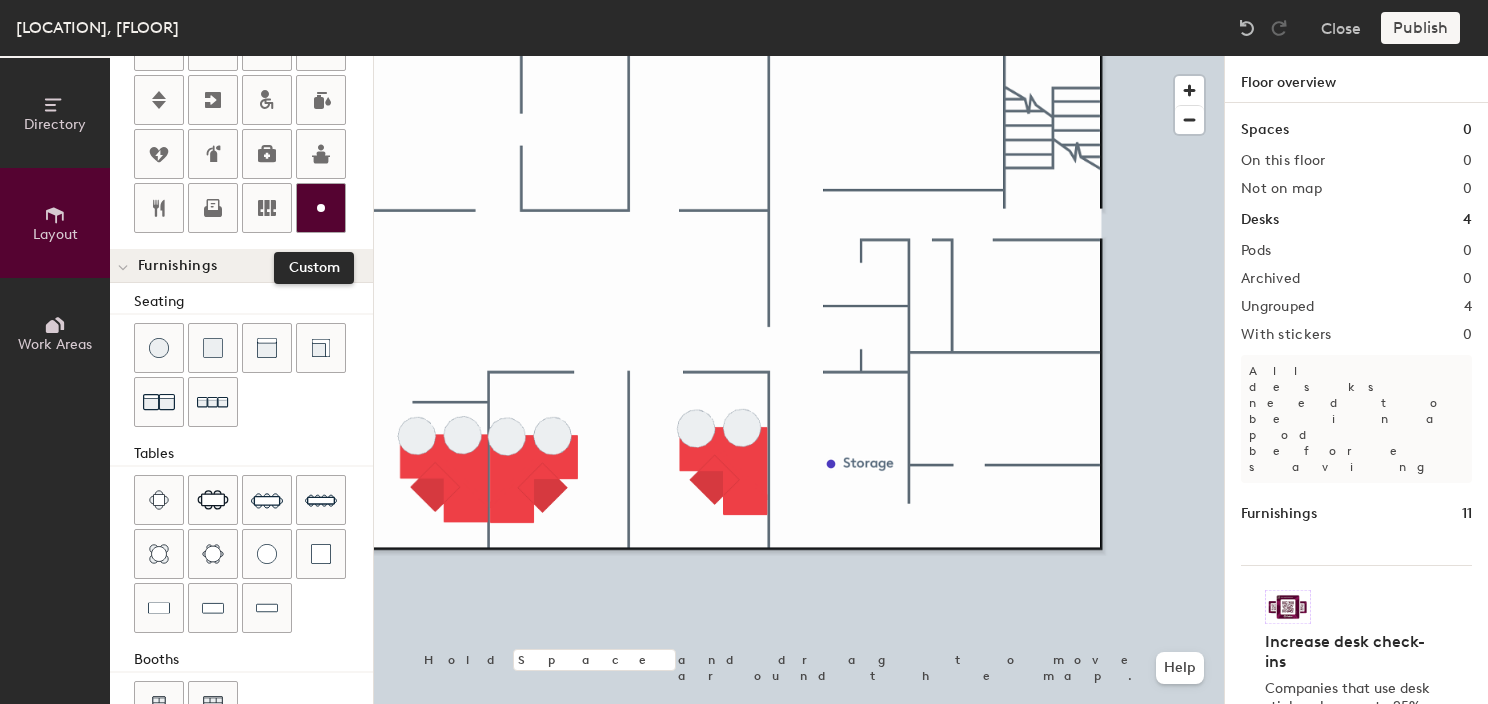 click 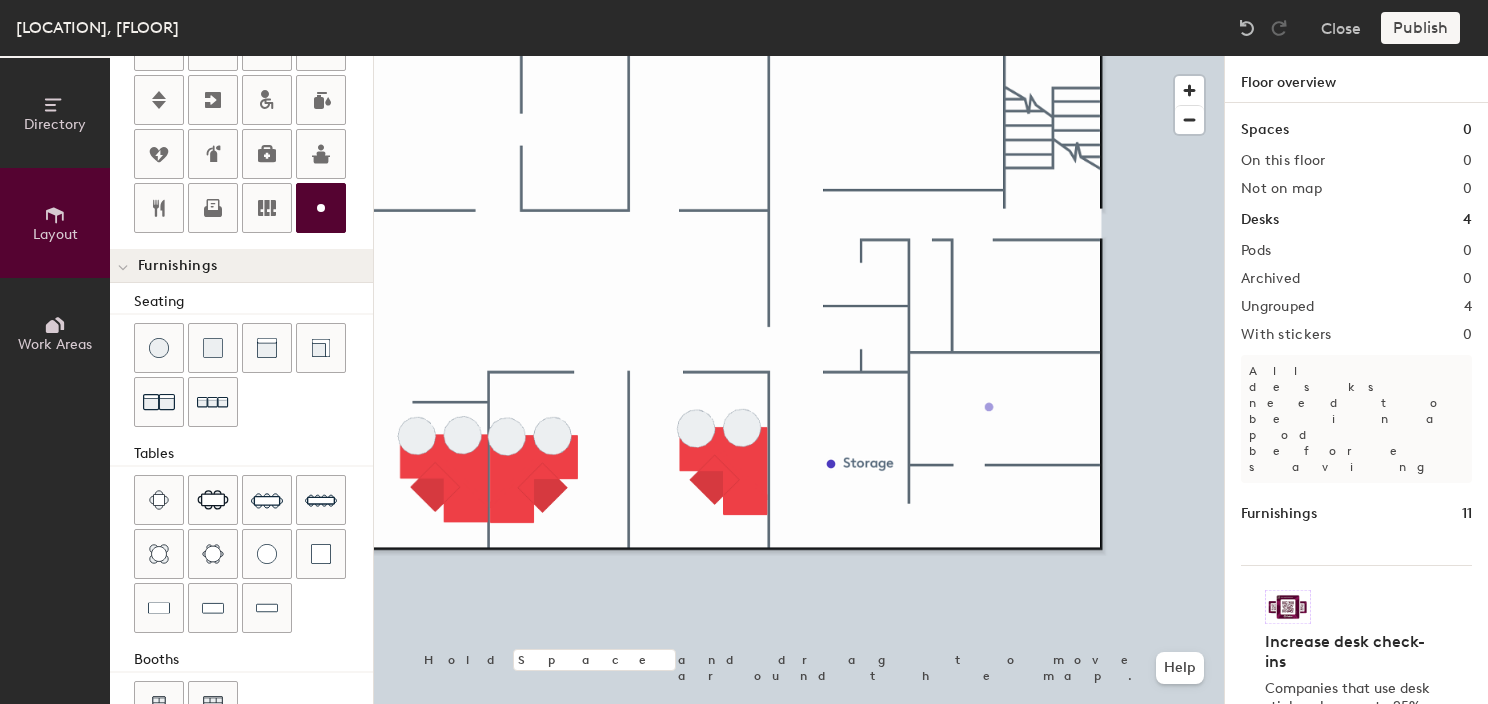 type on "20" 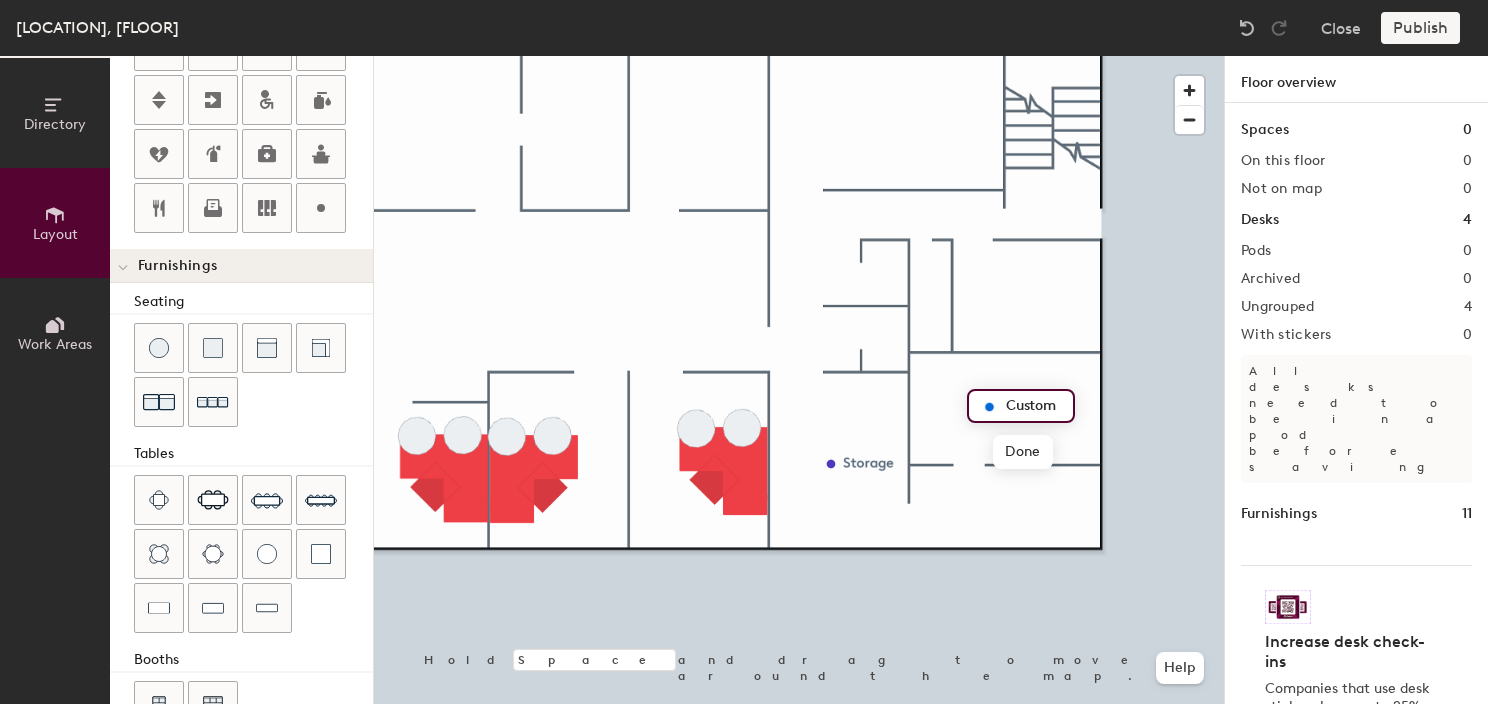 type on "R" 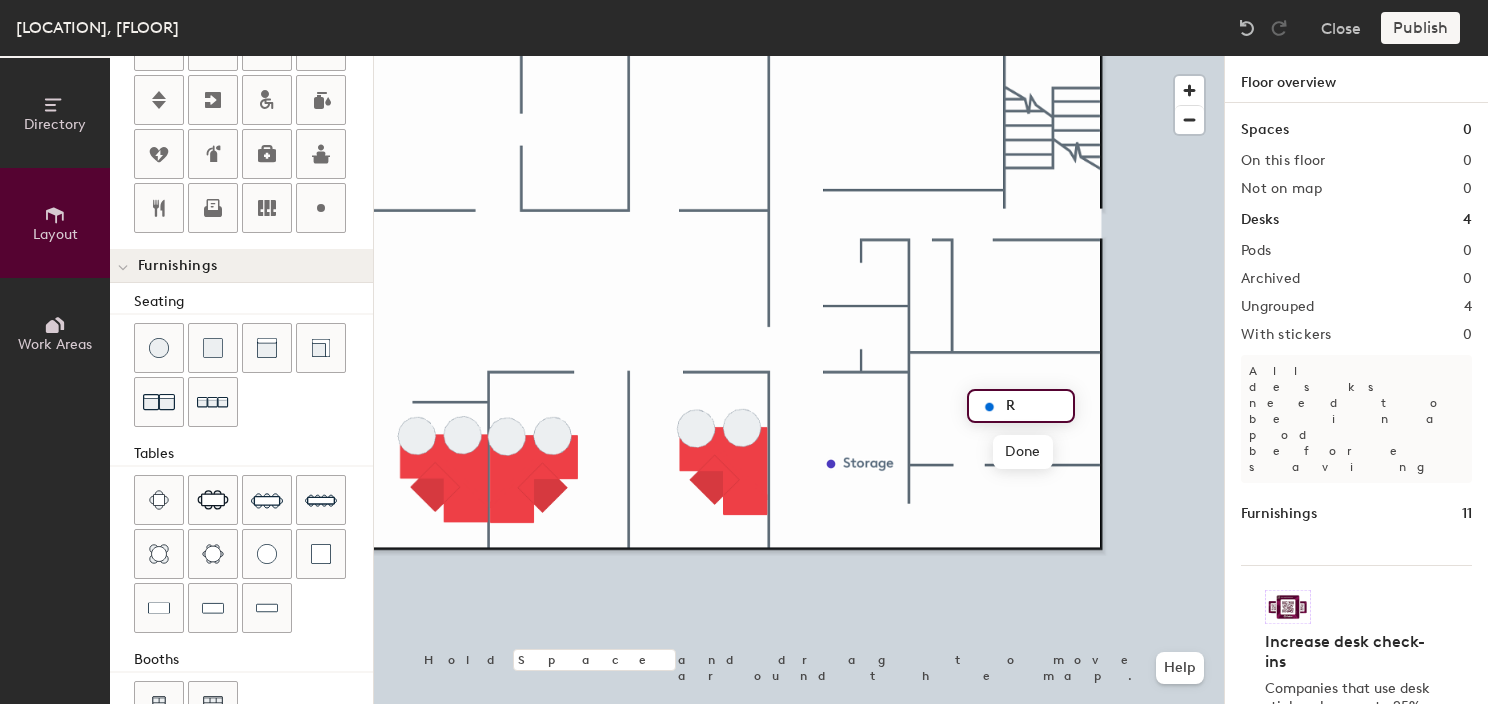 type on "20" 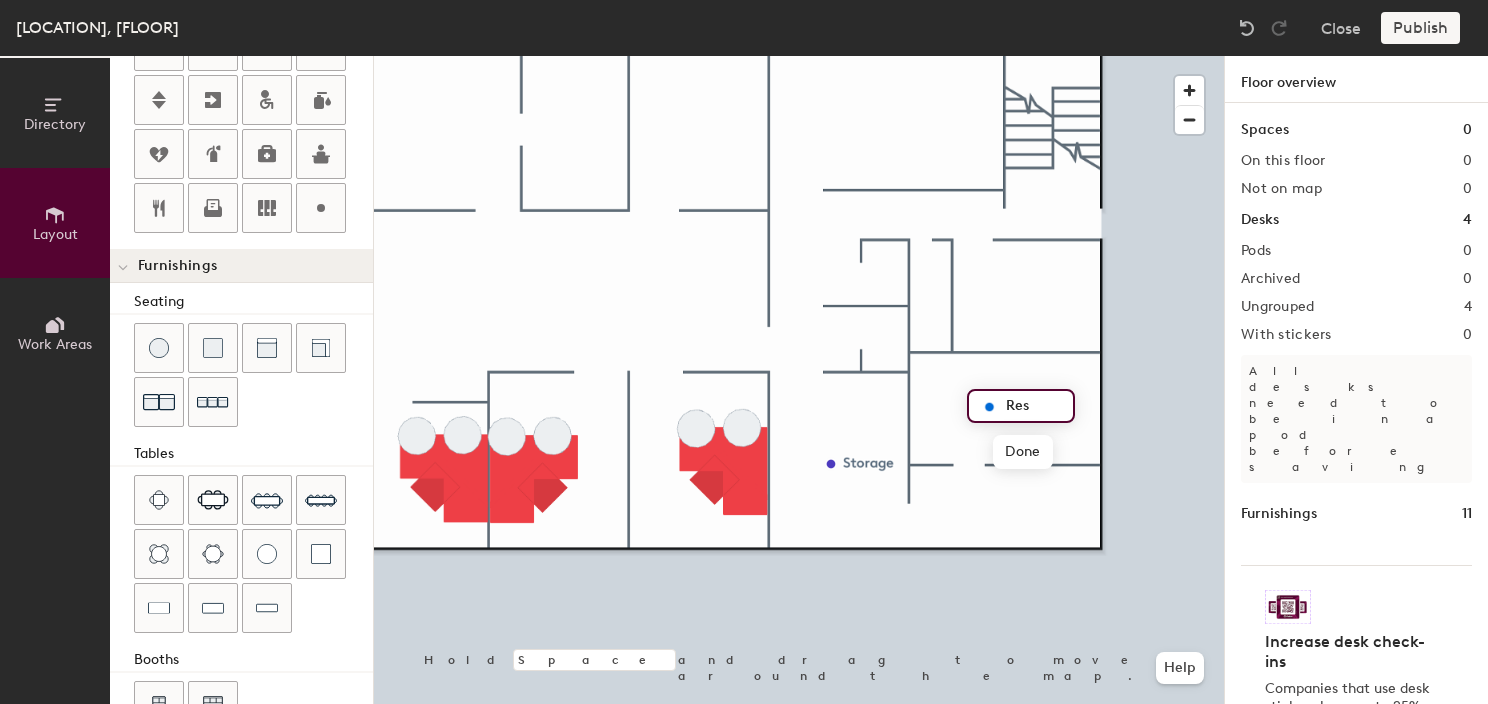 type on "Rest" 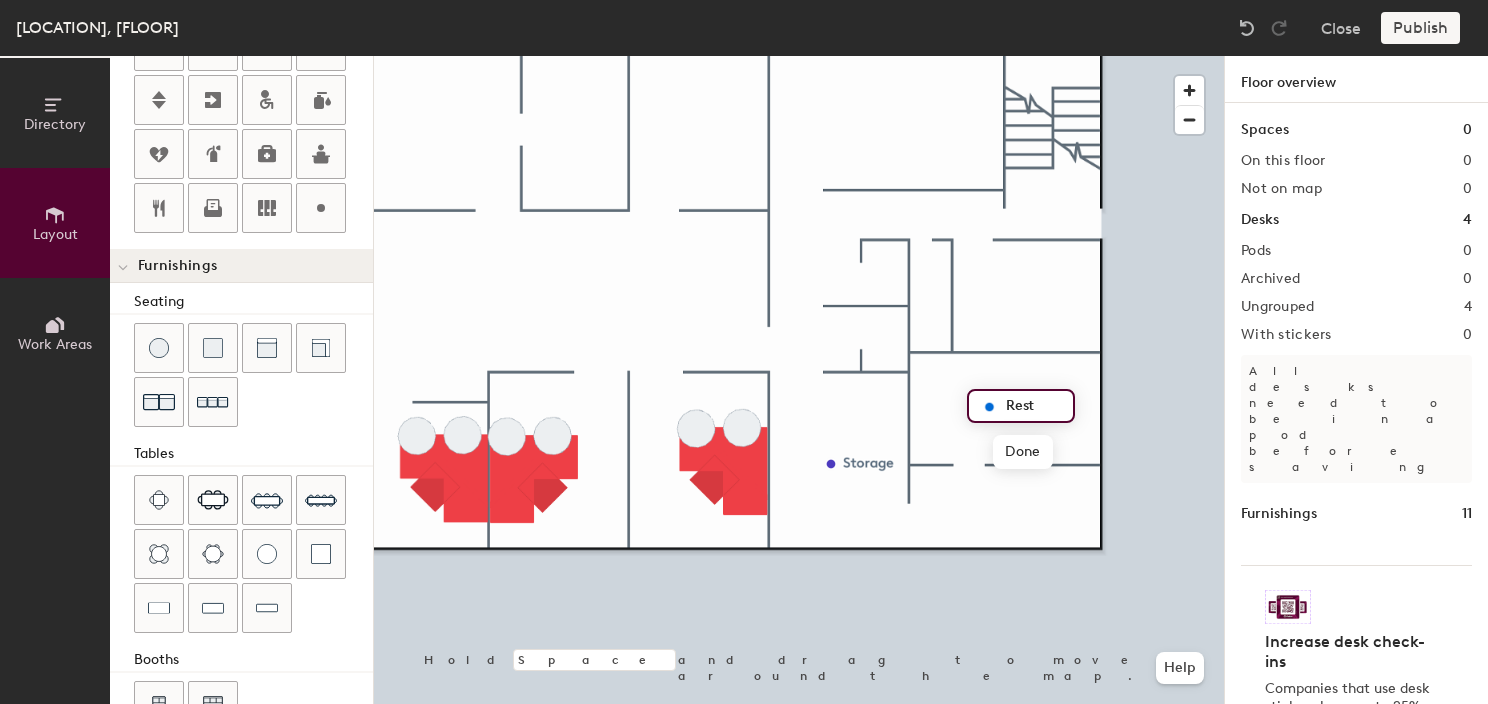 type on "20" 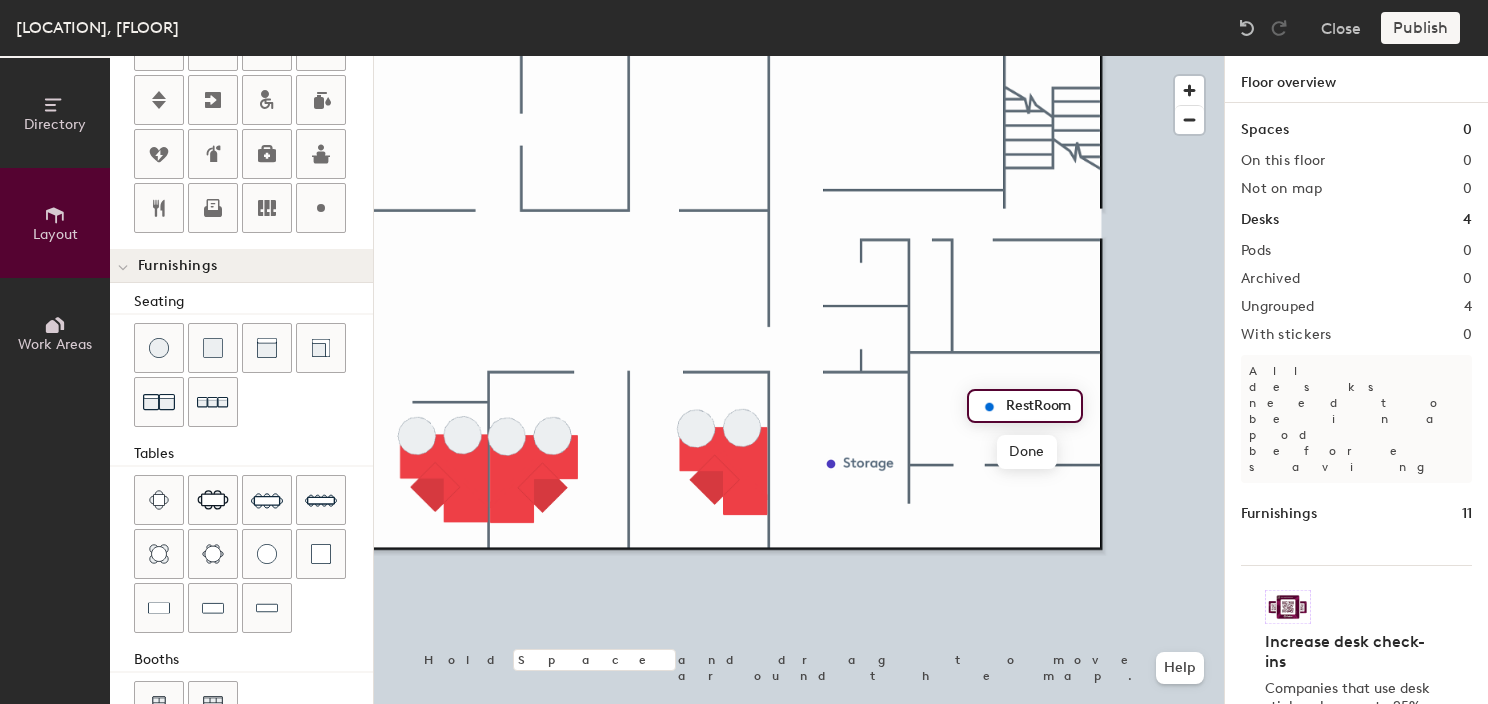 scroll, scrollTop: 0, scrollLeft: 0, axis: both 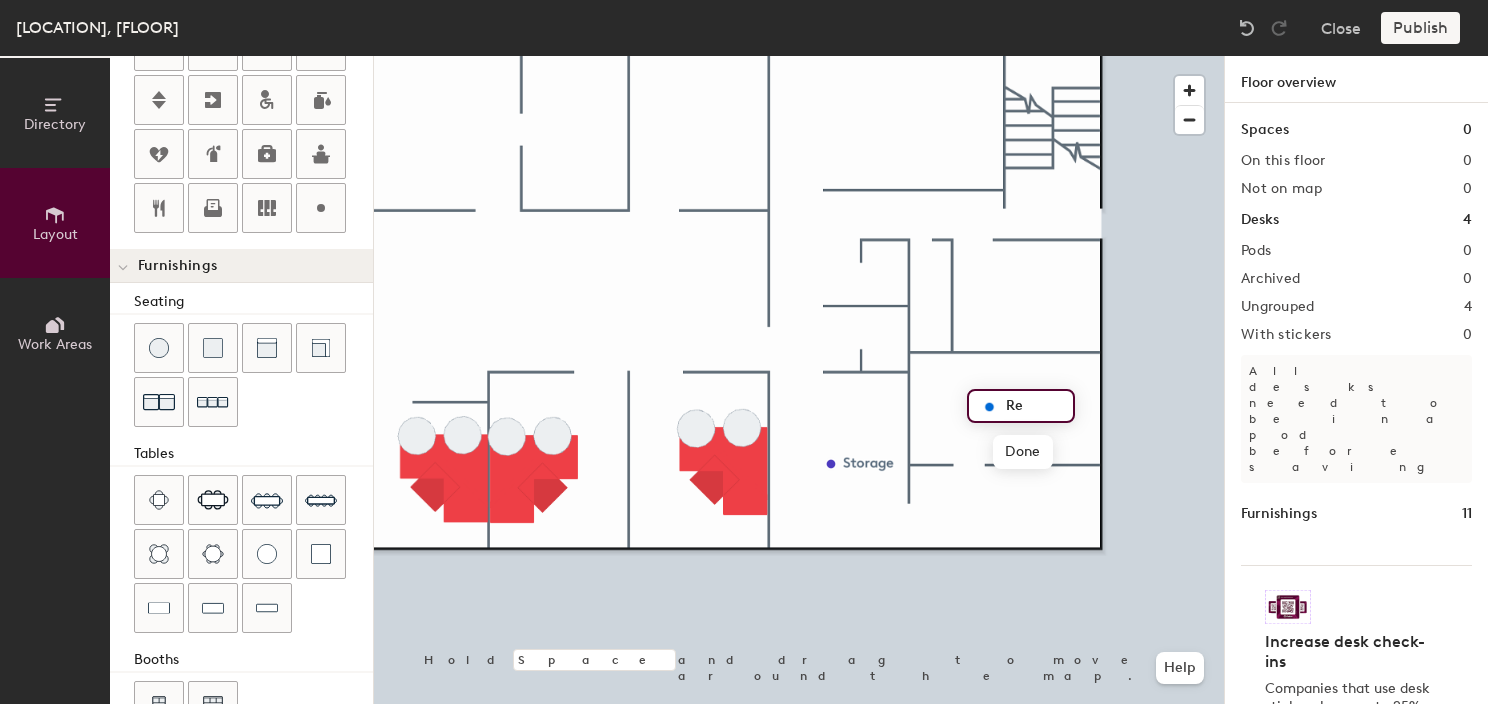 type on "R" 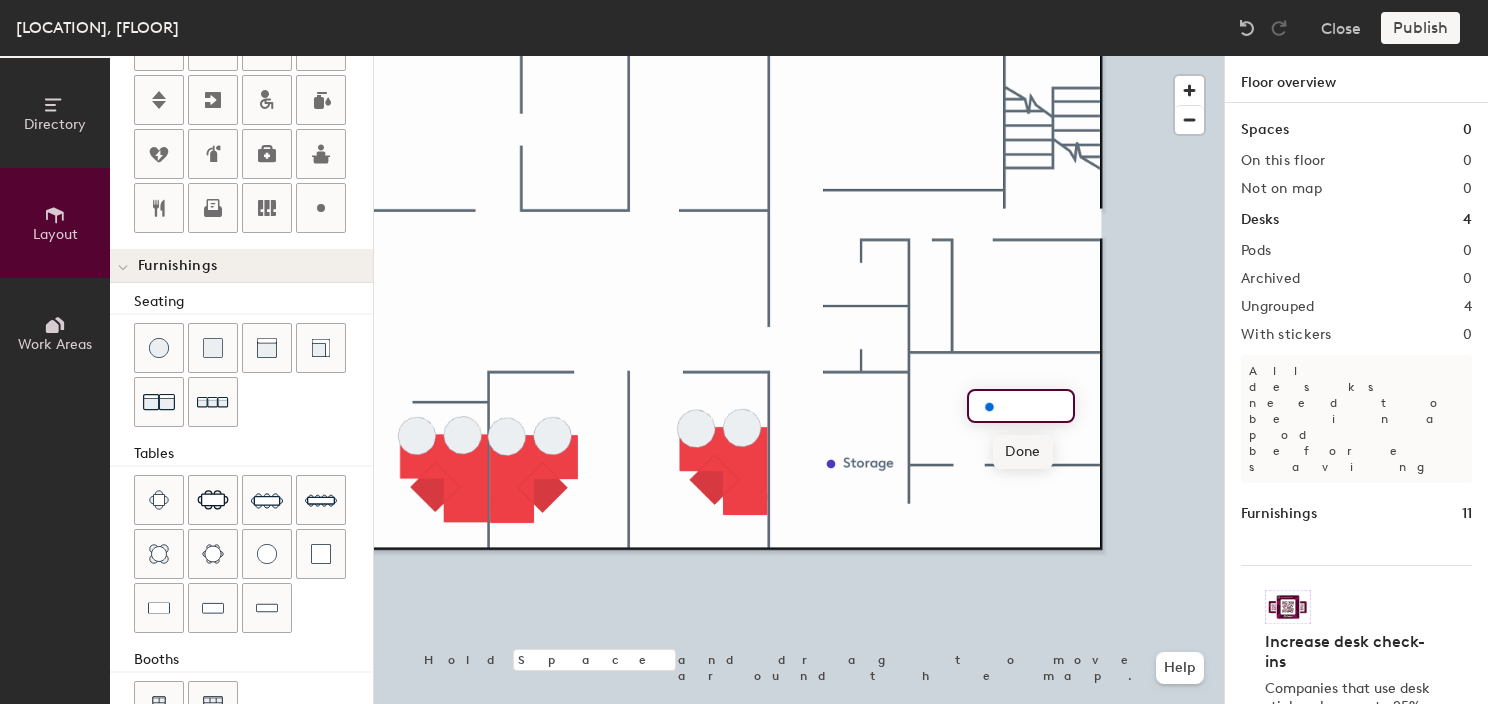 type 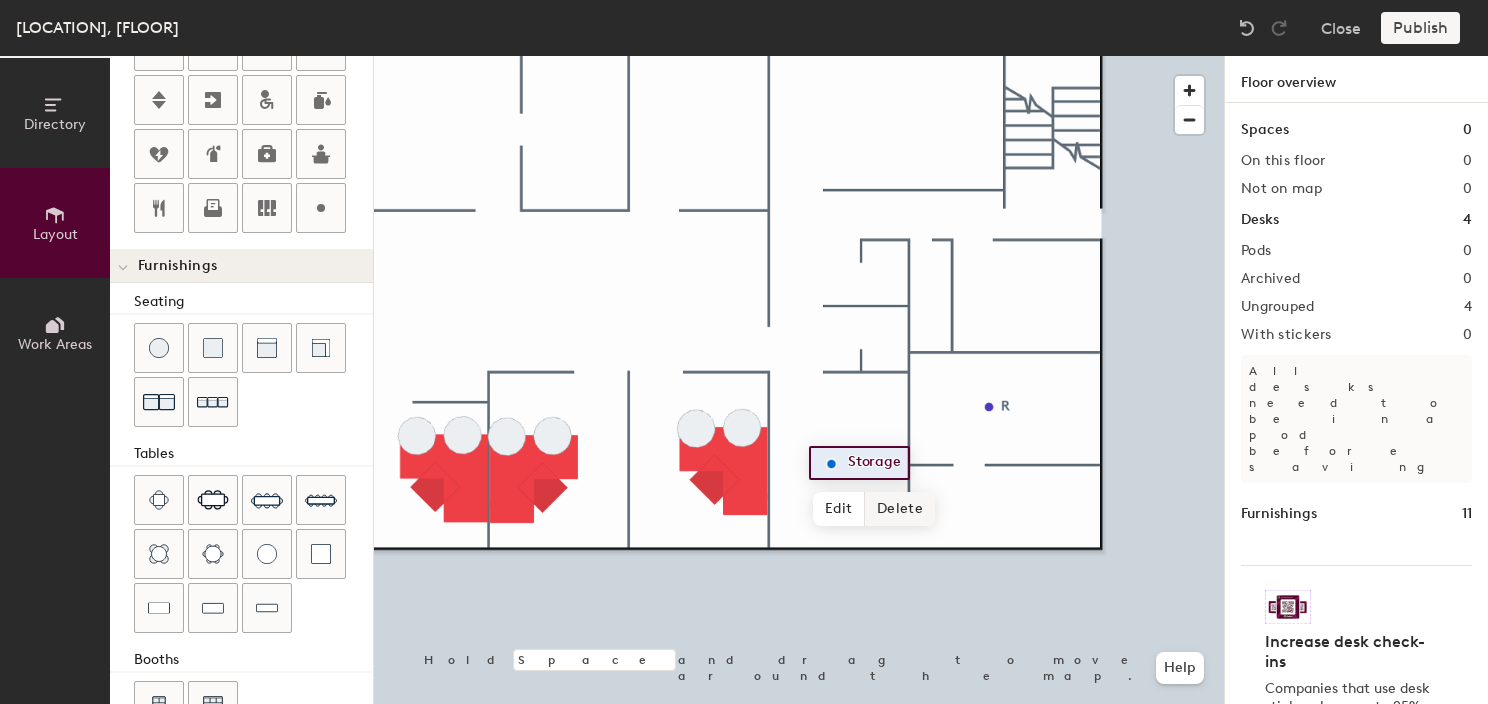 click on "Delete" 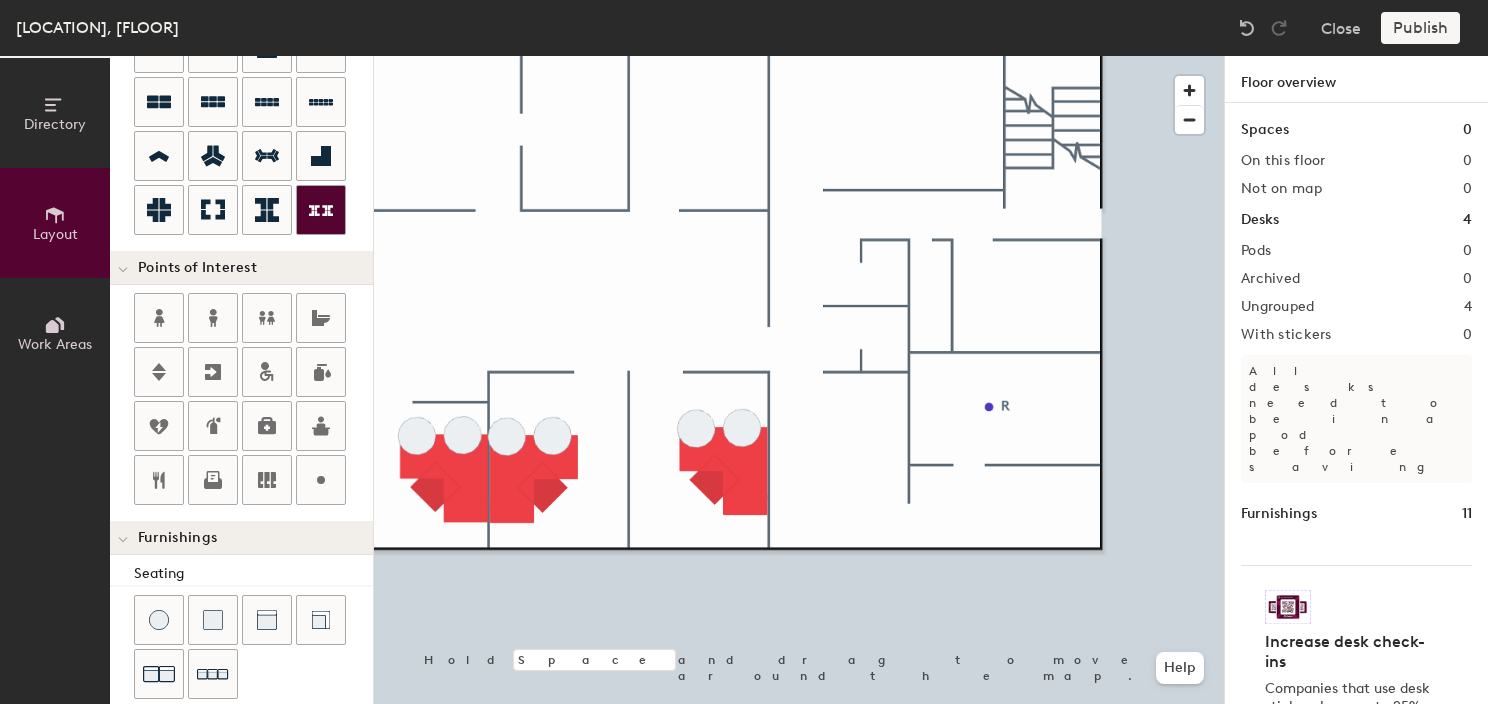 scroll, scrollTop: 152, scrollLeft: 0, axis: vertical 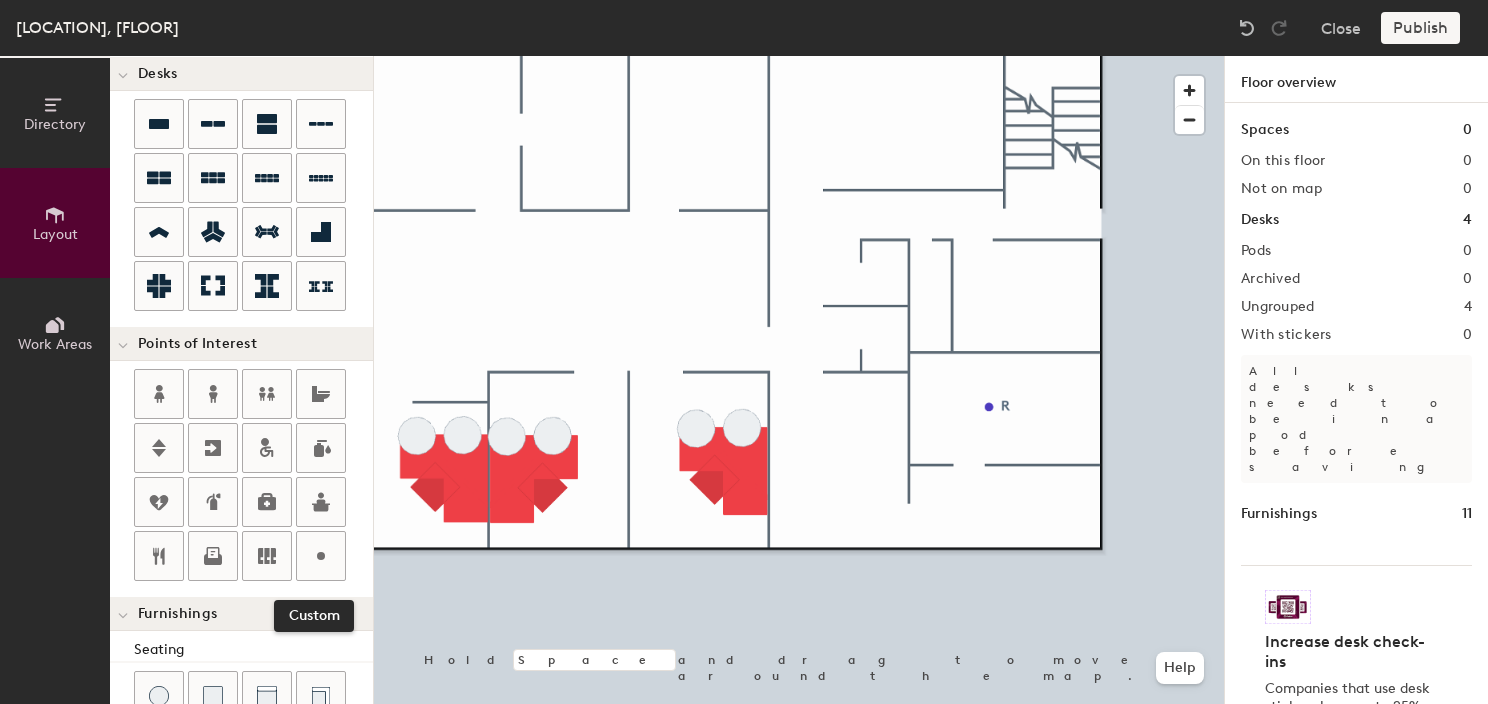 drag, startPoint x: 332, startPoint y: 562, endPoint x: 367, endPoint y: 552, distance: 36.40055 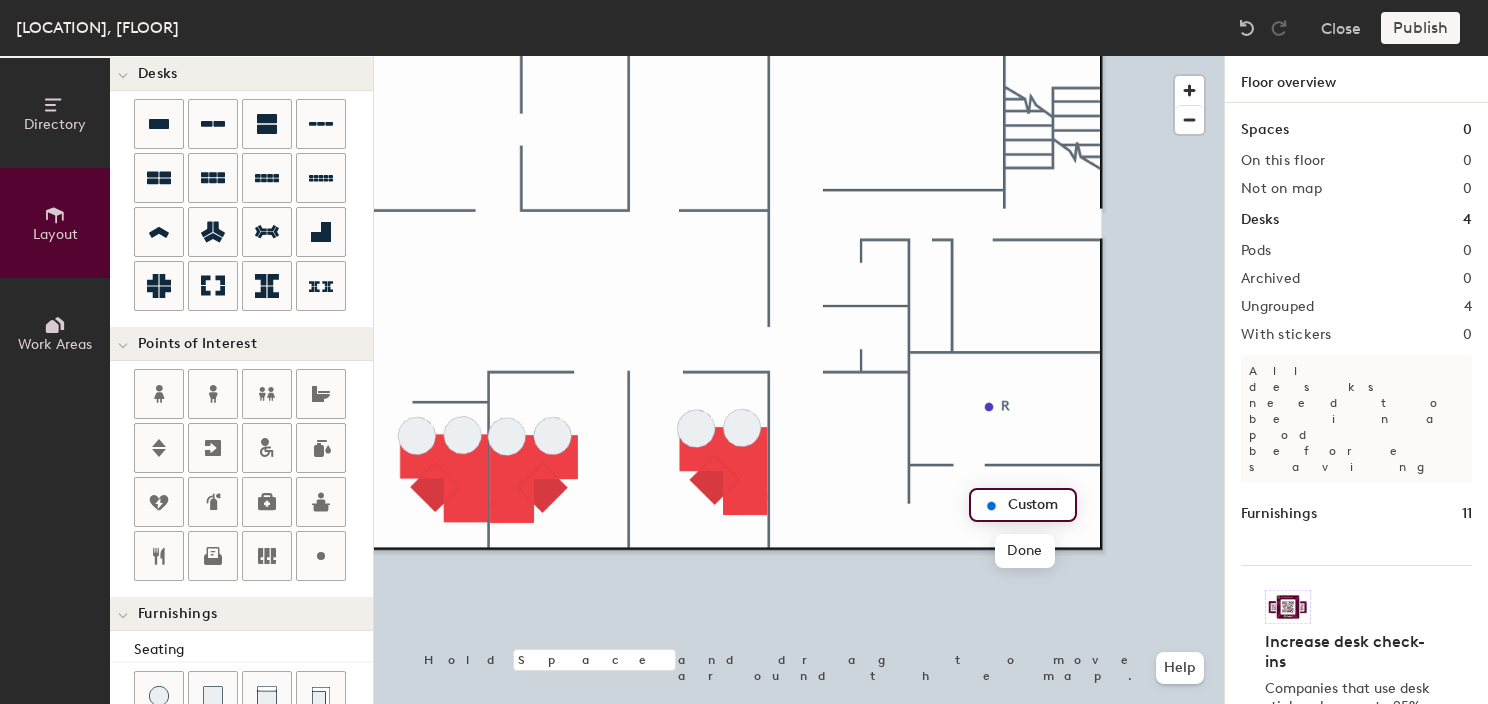 type on "20" 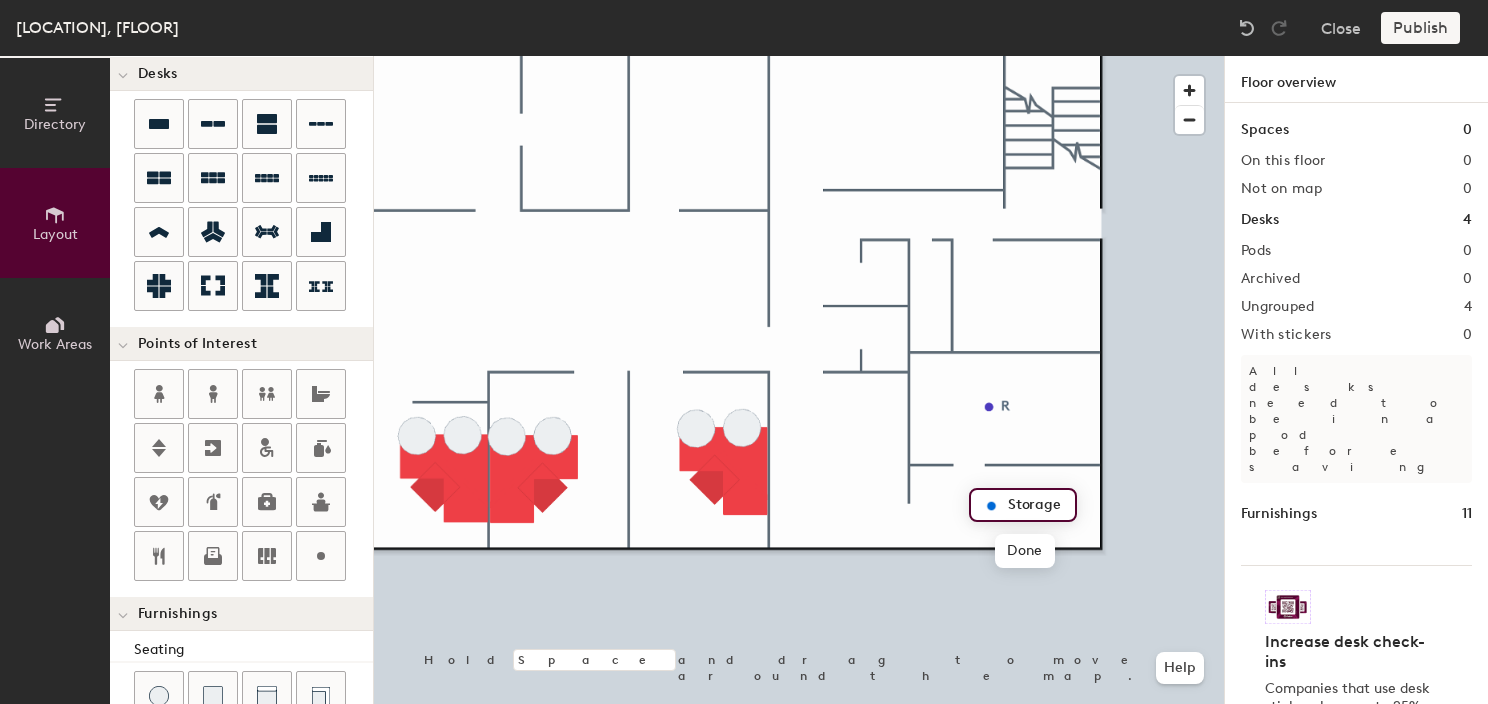 type on "Storage" 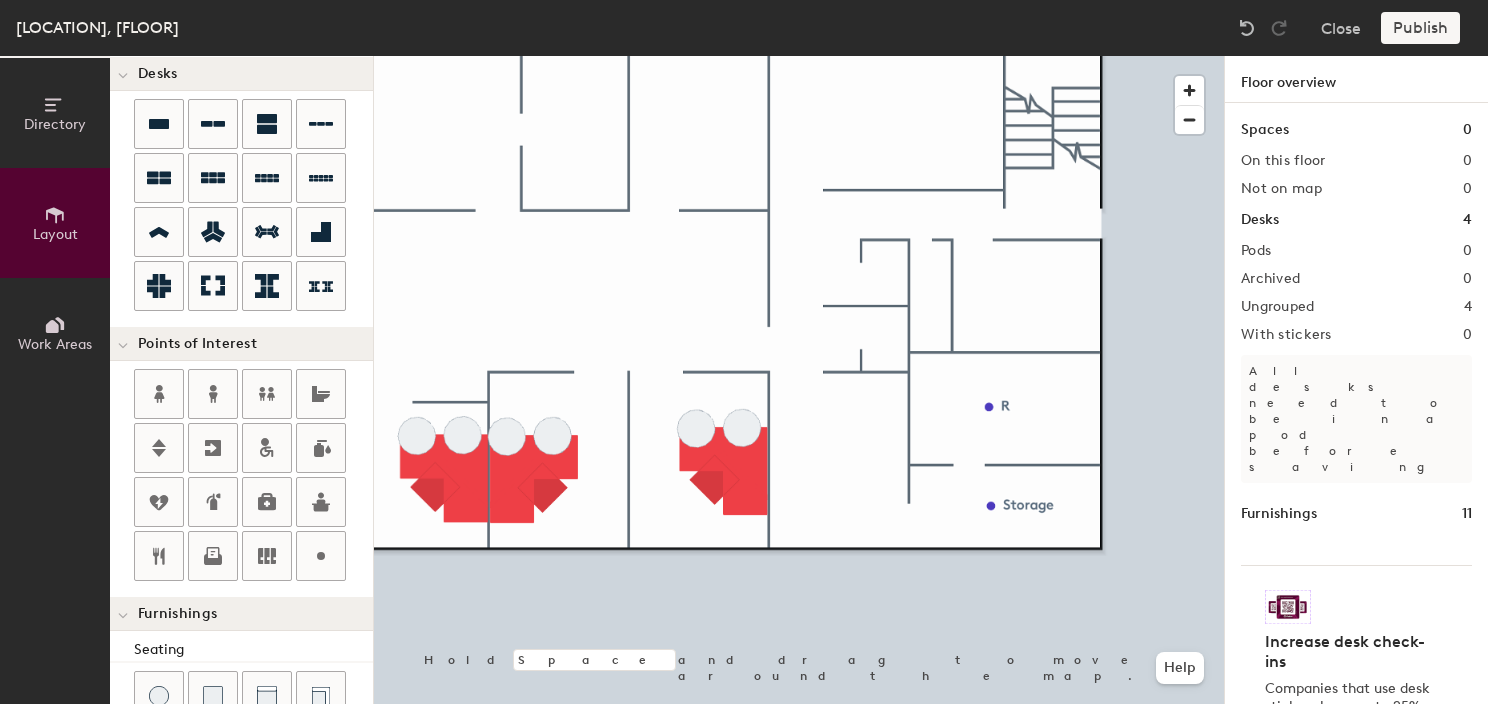 click 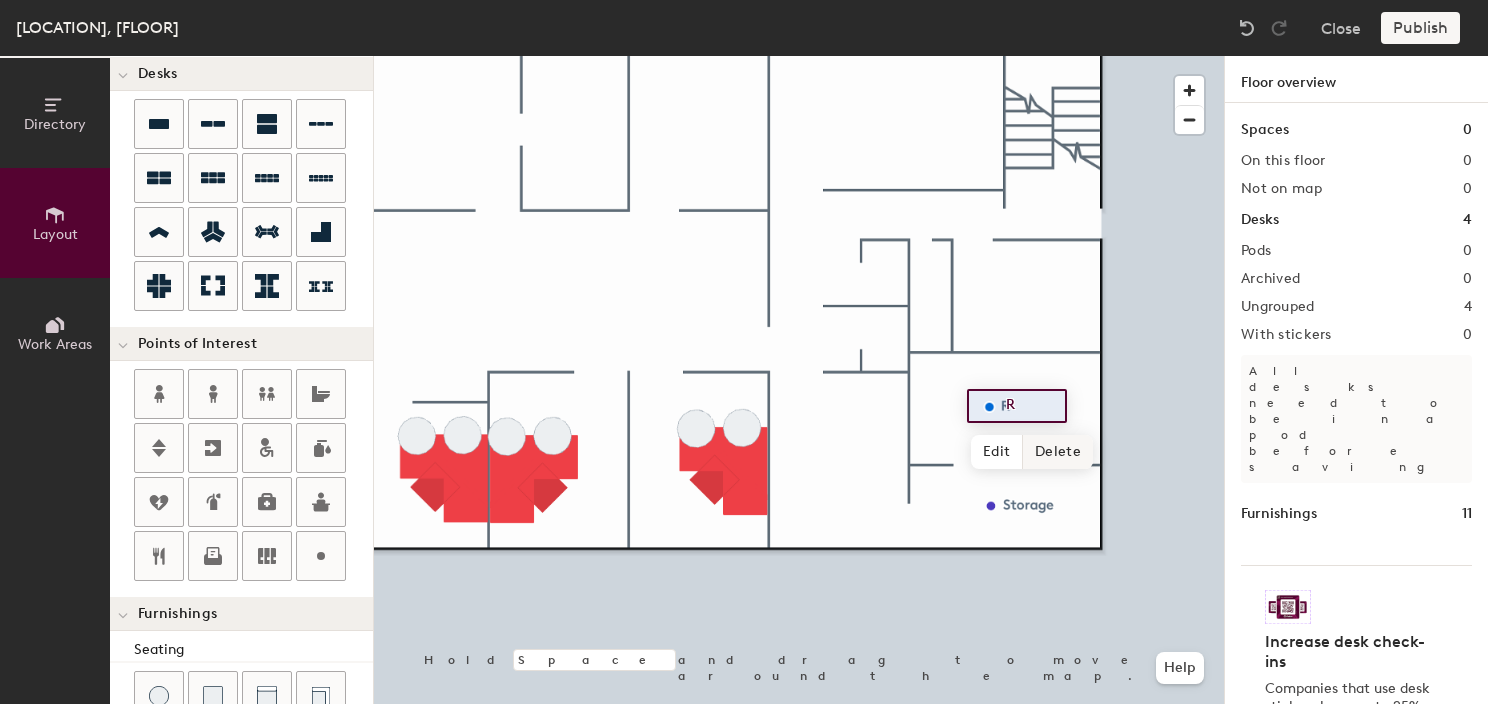 click on "Delete" 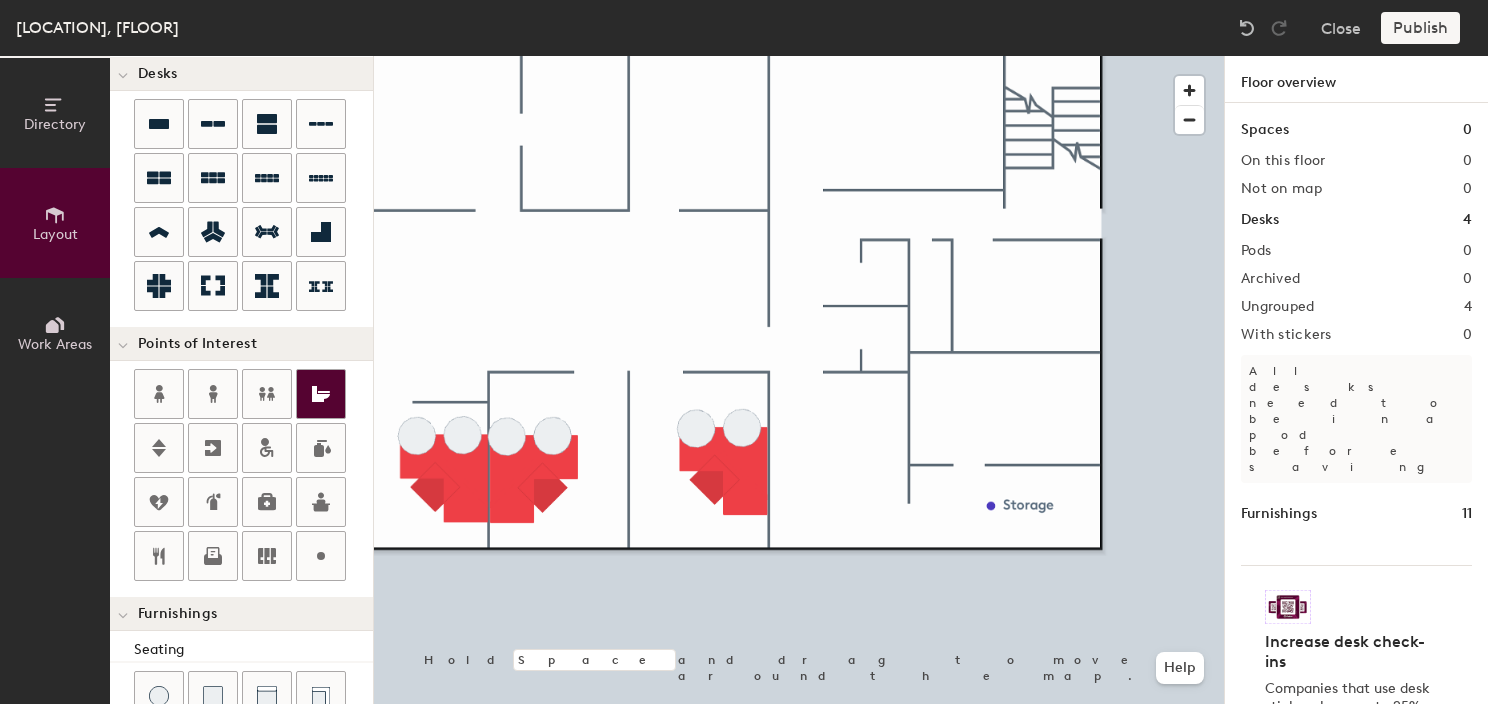 drag, startPoint x: 274, startPoint y: 388, endPoint x: 316, endPoint y: 384, distance: 42.190044 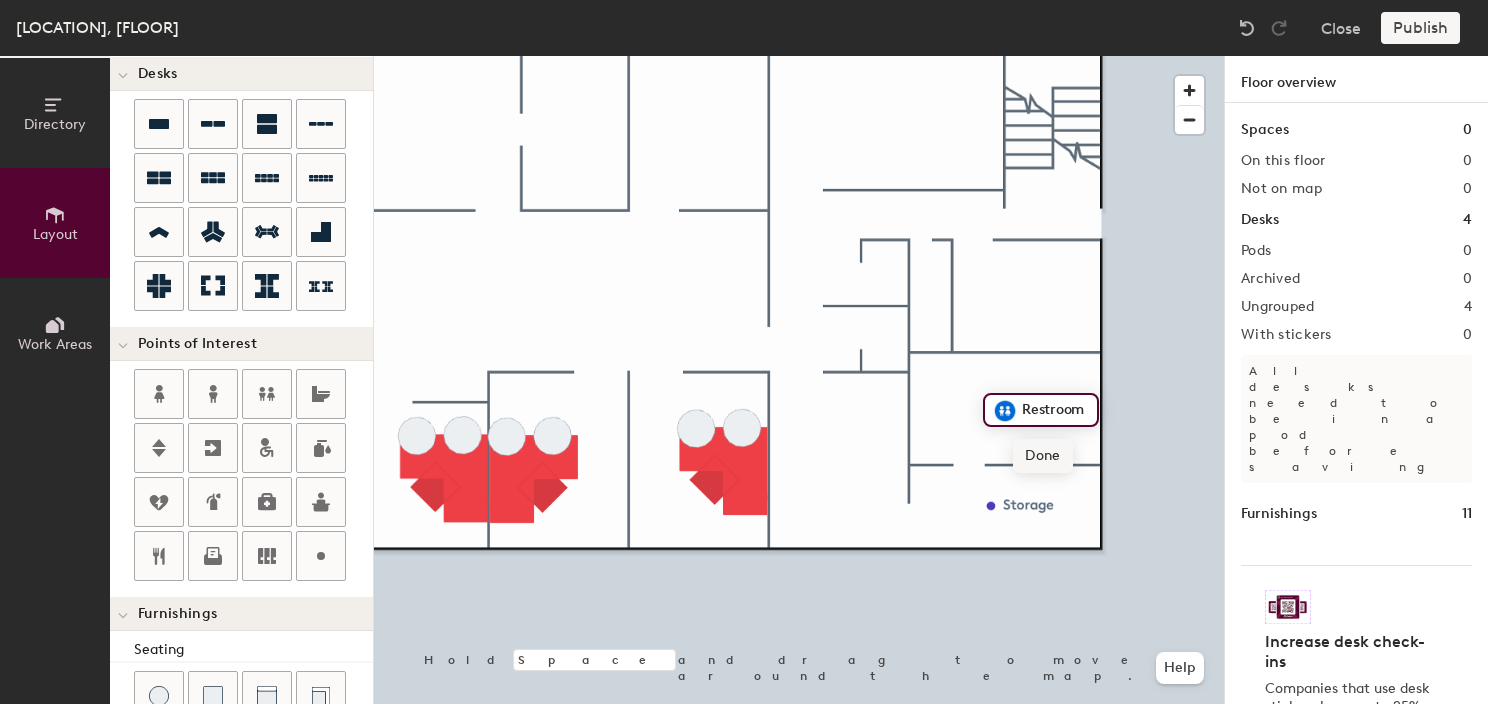 click on "Done" 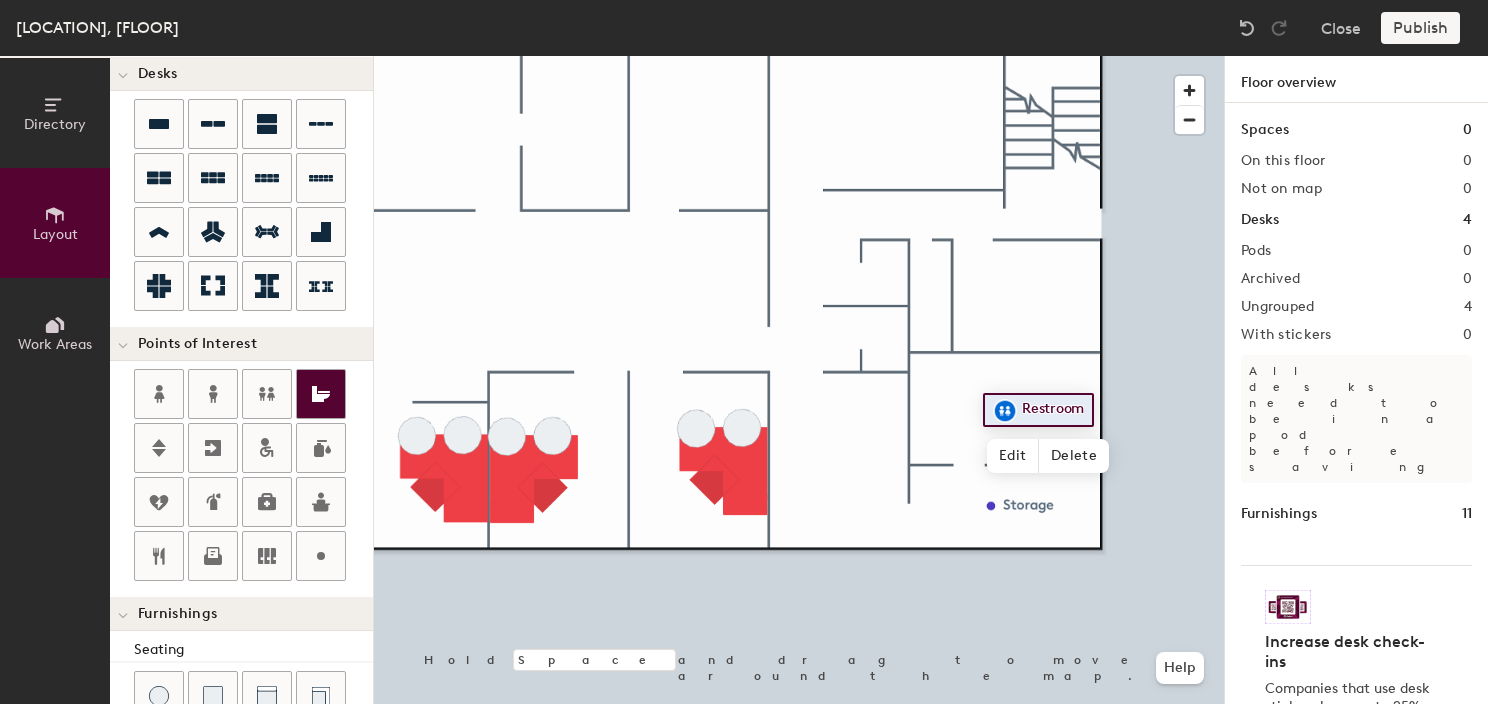 drag, startPoint x: 264, startPoint y: 402, endPoint x: 332, endPoint y: 398, distance: 68.117546 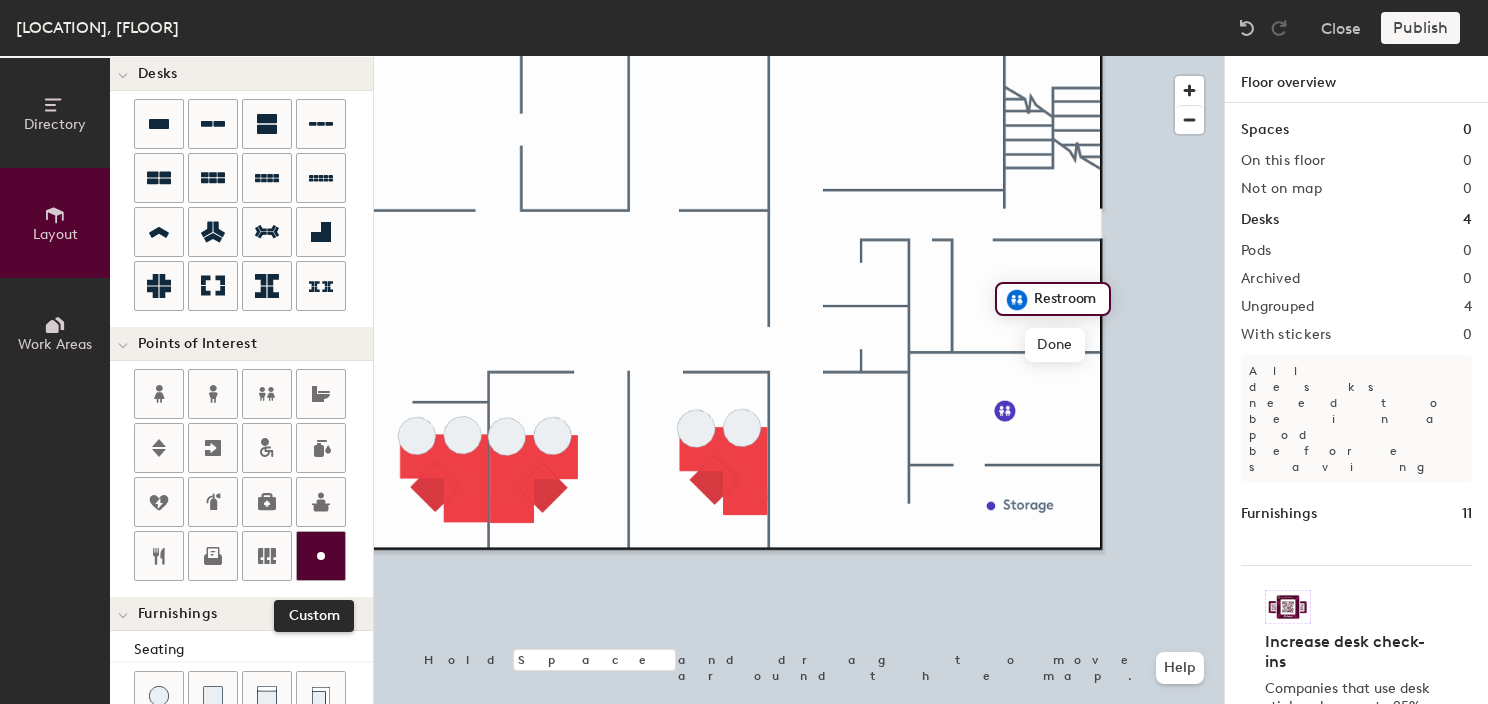 drag, startPoint x: 308, startPoint y: 552, endPoint x: 343, endPoint y: 547, distance: 35.35534 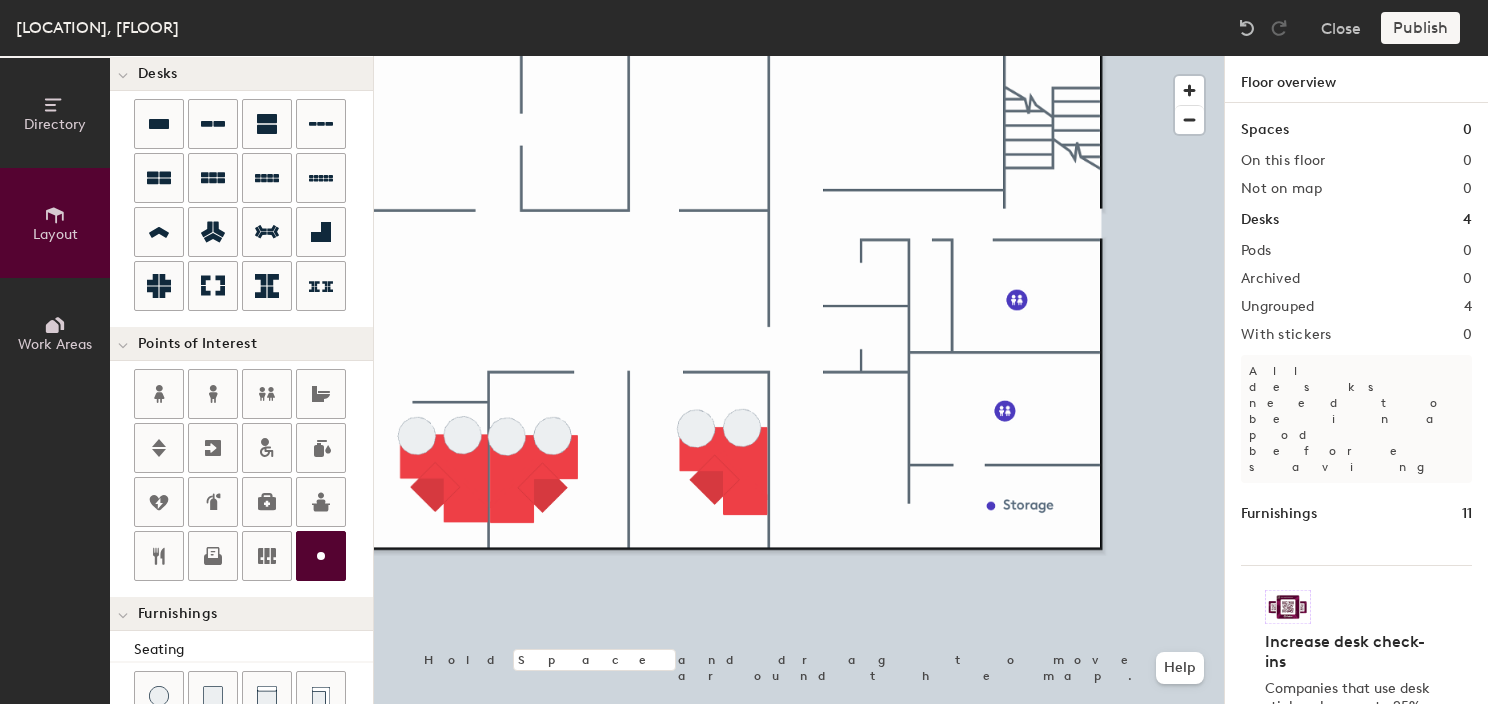 type on "20" 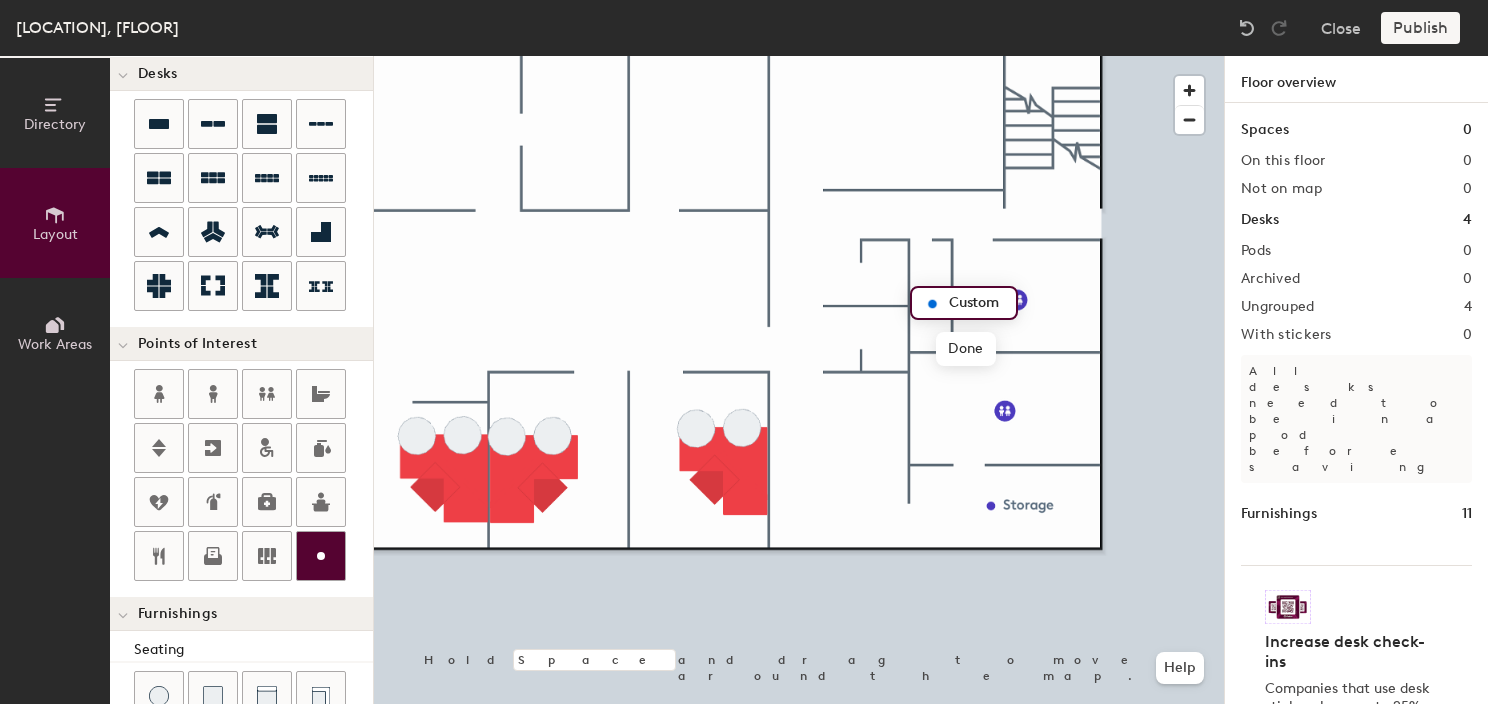 type on "S" 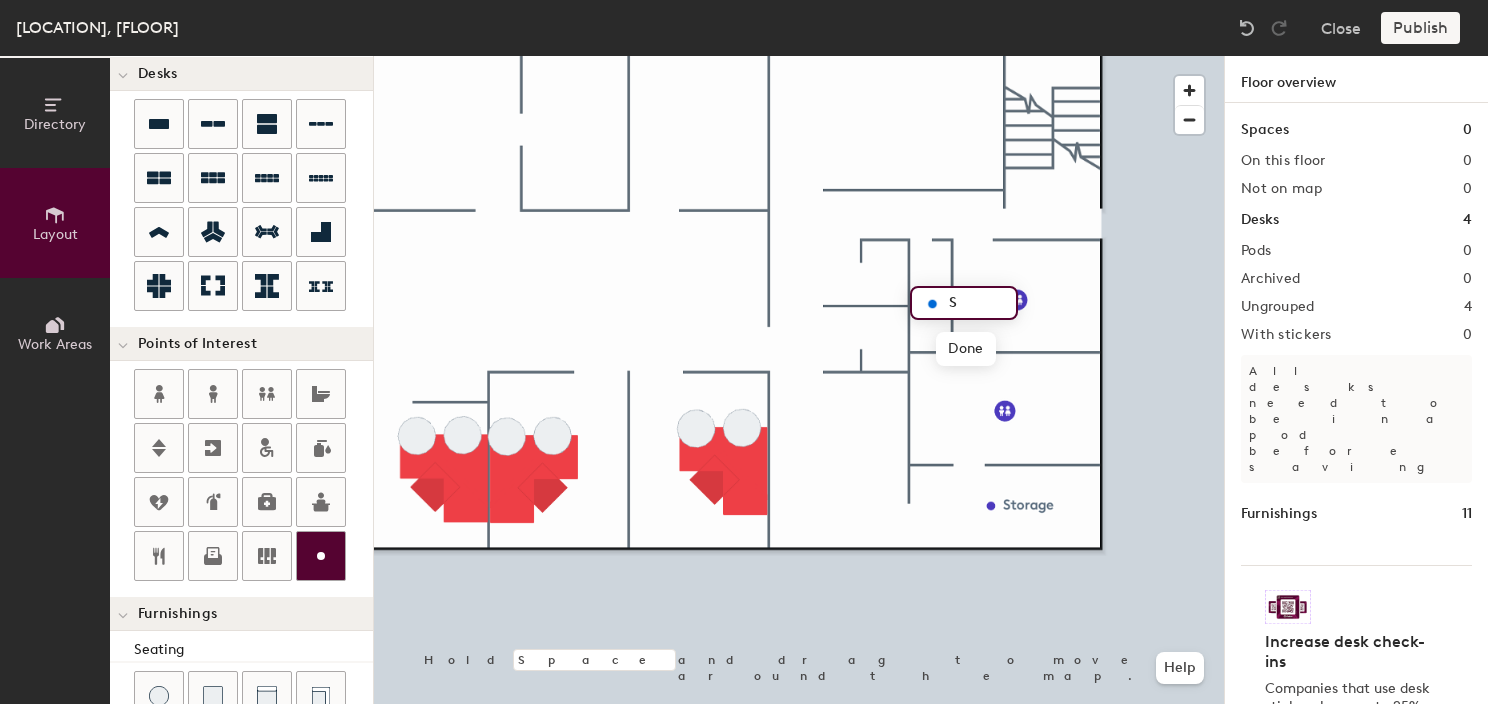 type on "20" 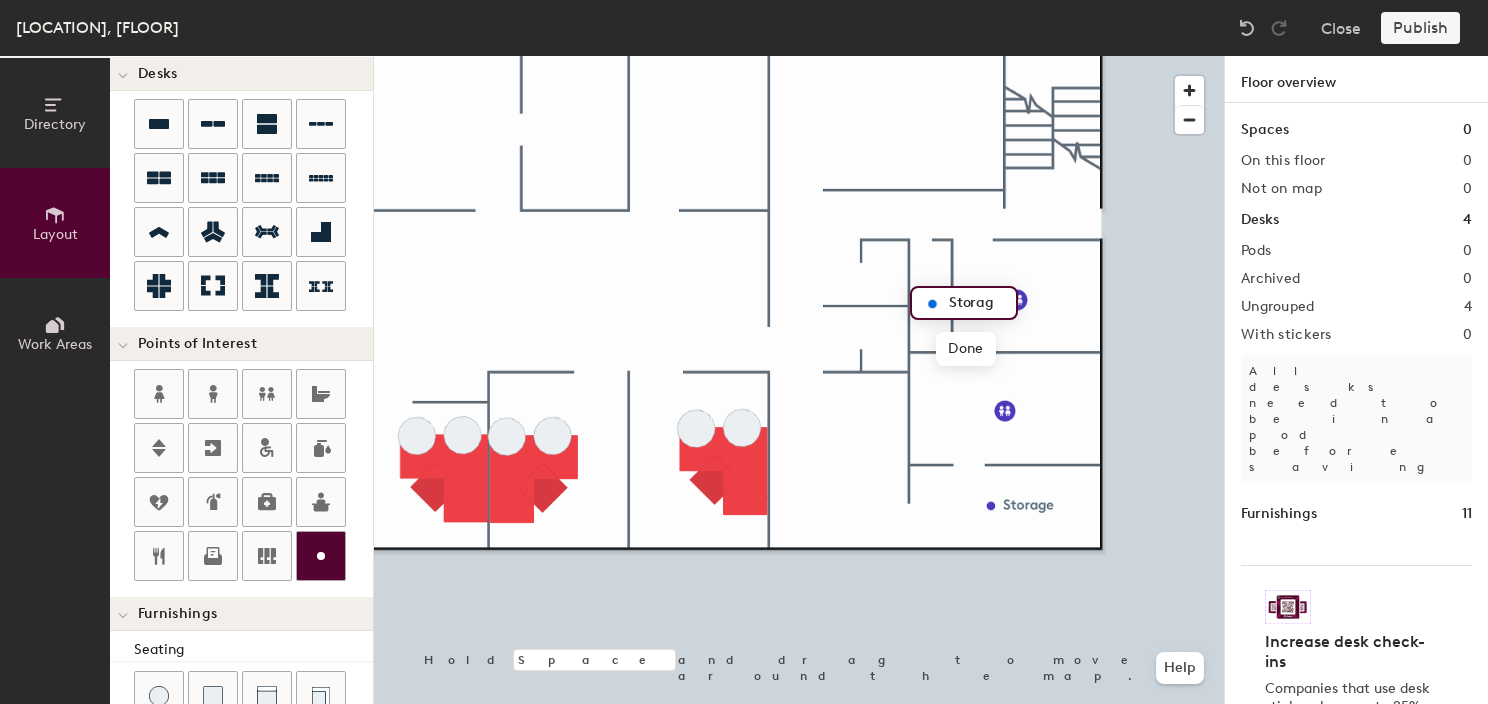 type on "Storage" 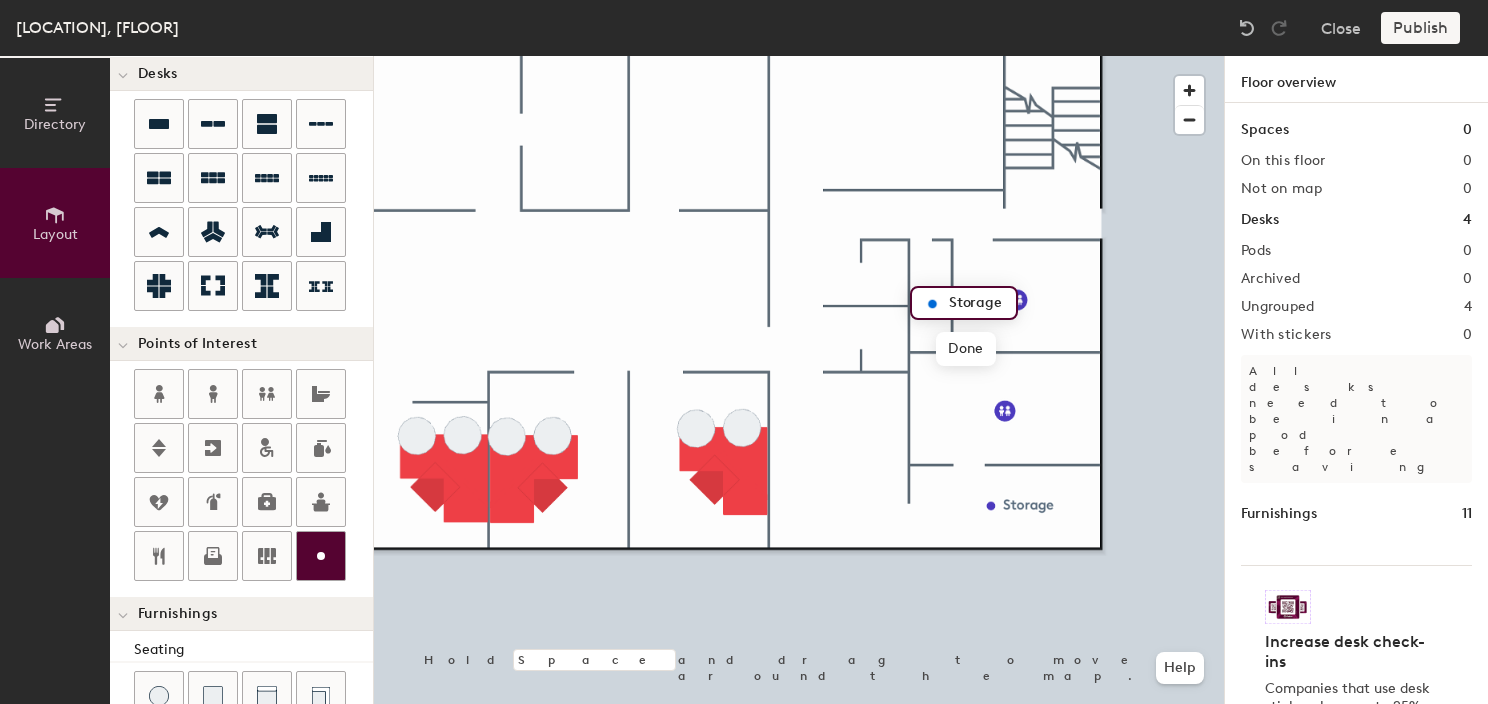 type on "20" 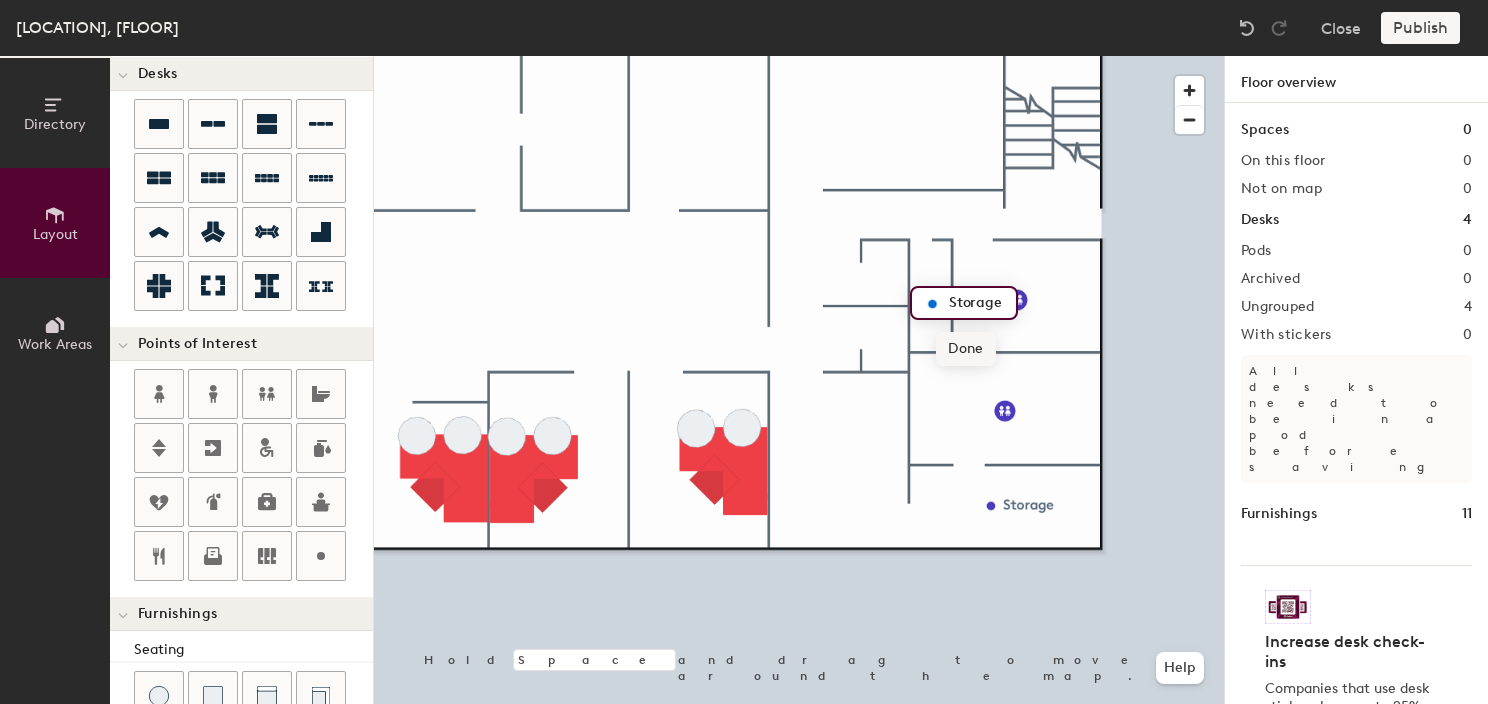 type on "Storage" 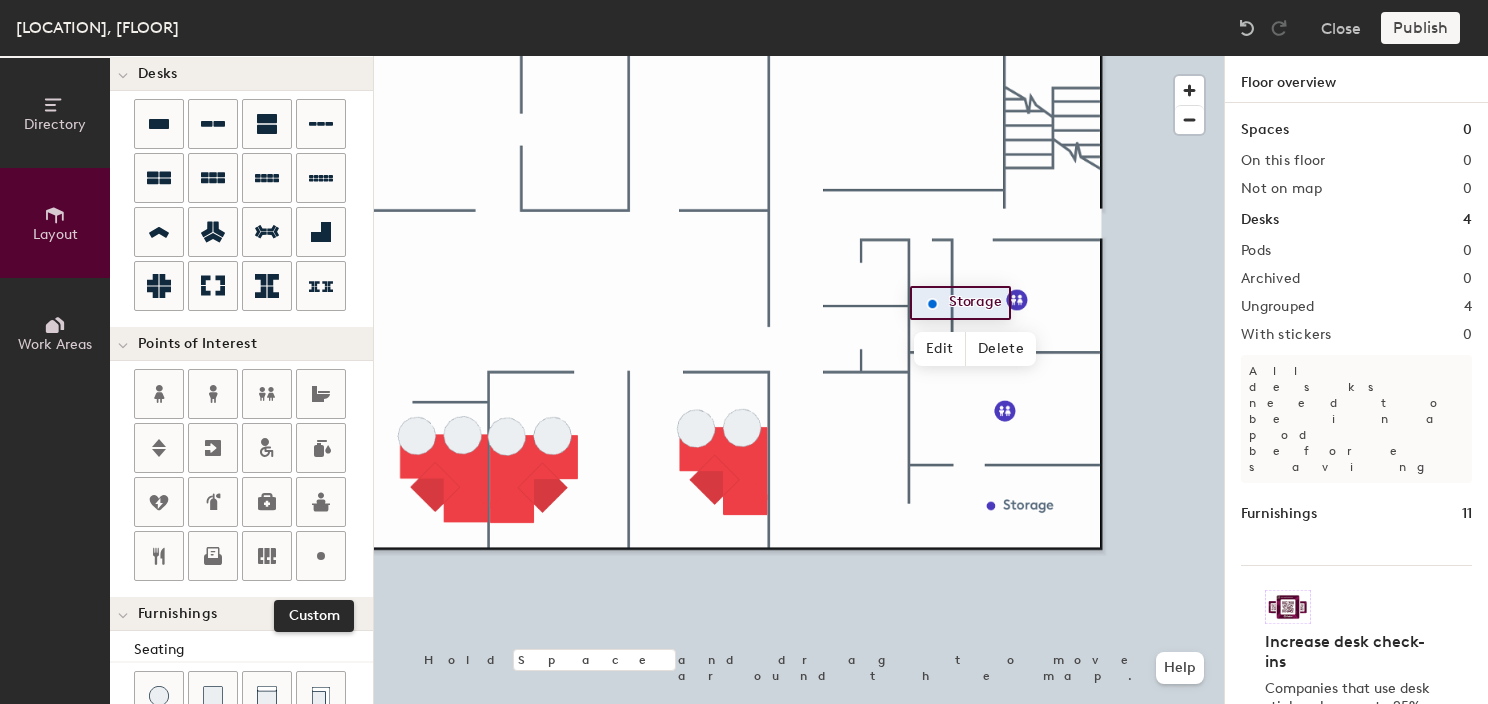 drag, startPoint x: 332, startPoint y: 552, endPoint x: 360, endPoint y: 540, distance: 30.463093 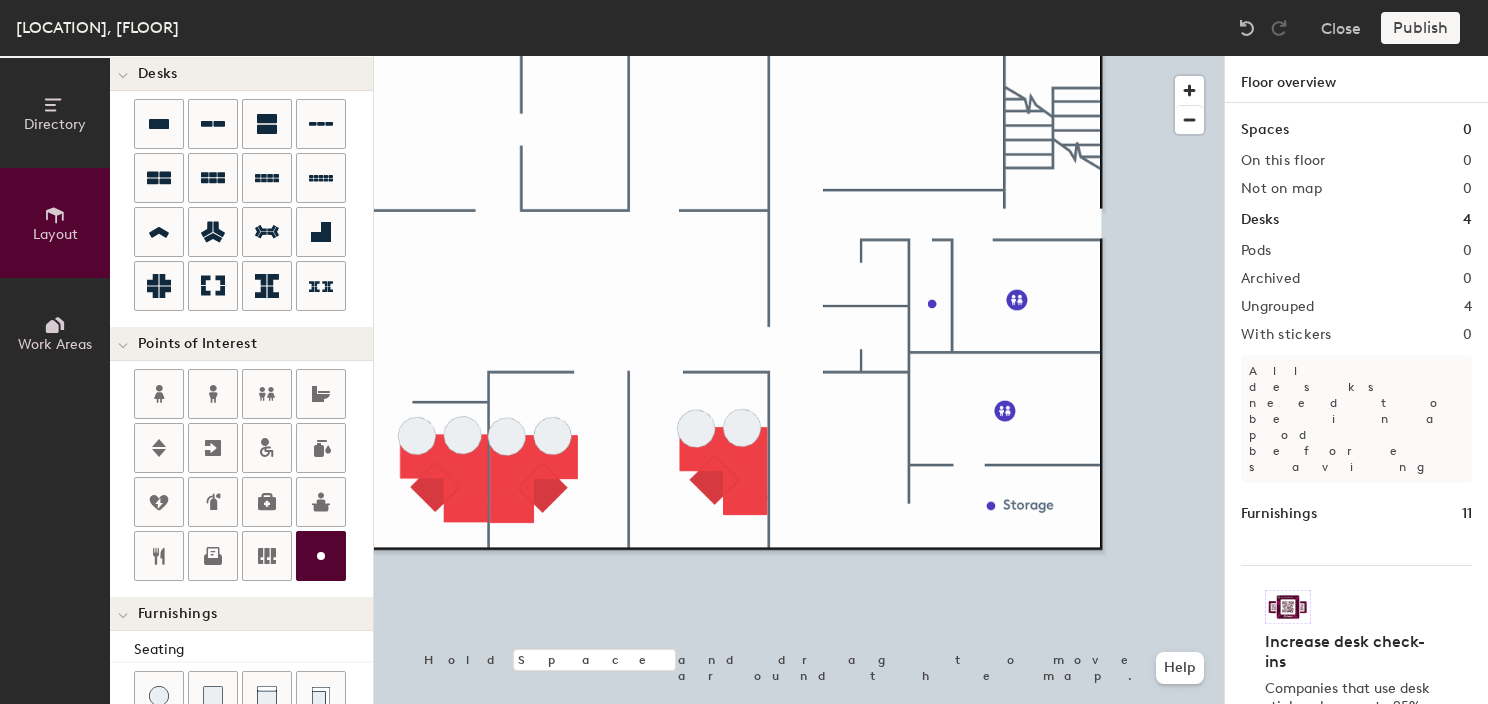 type on "20" 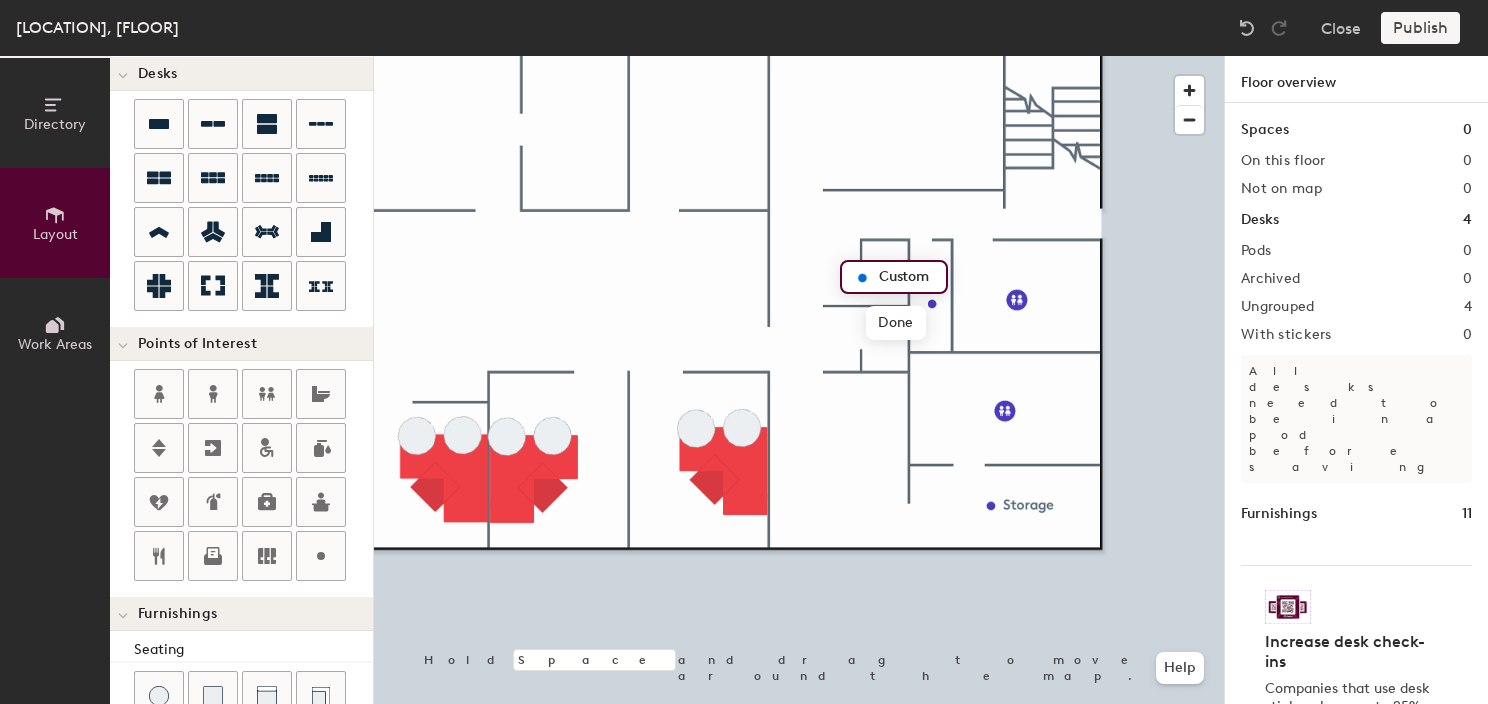 type on "S" 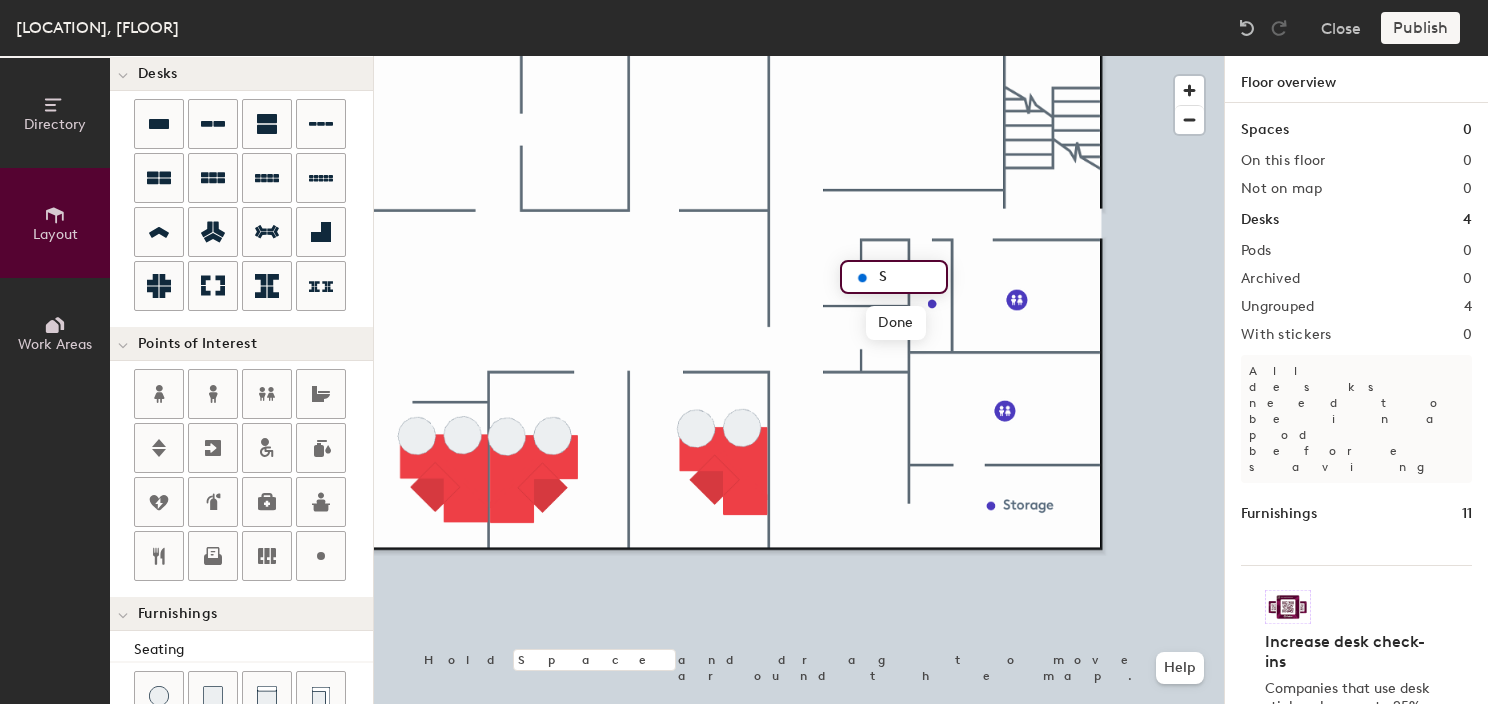 type on "20" 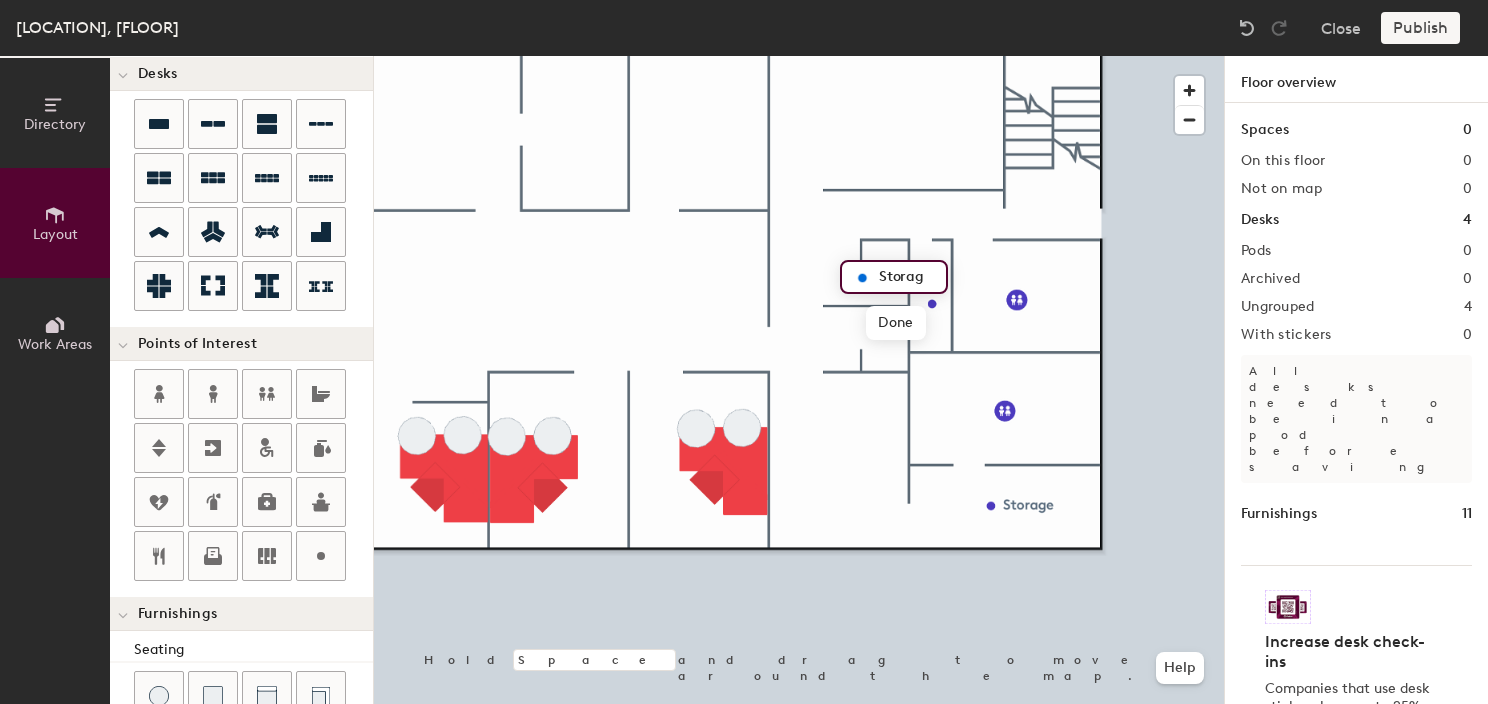 type on "Storage" 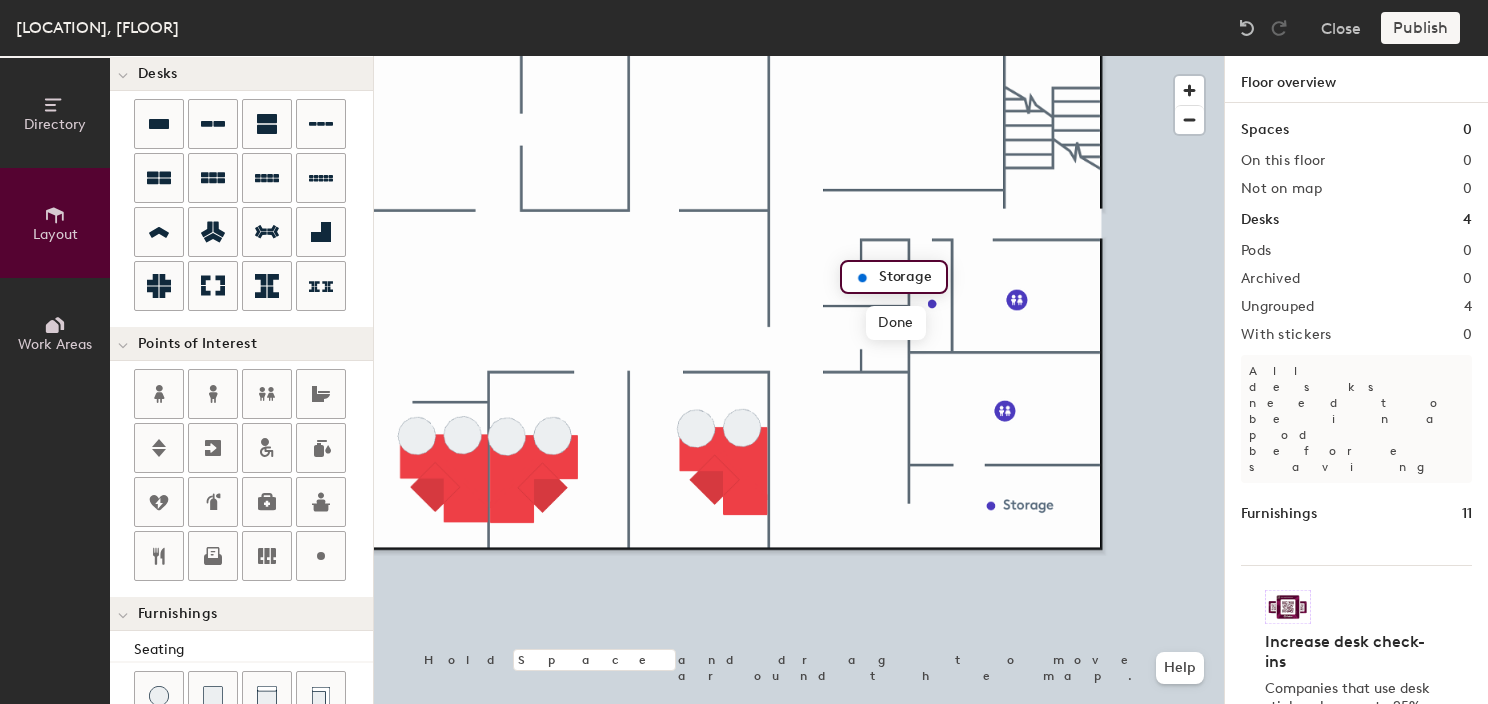type on "20" 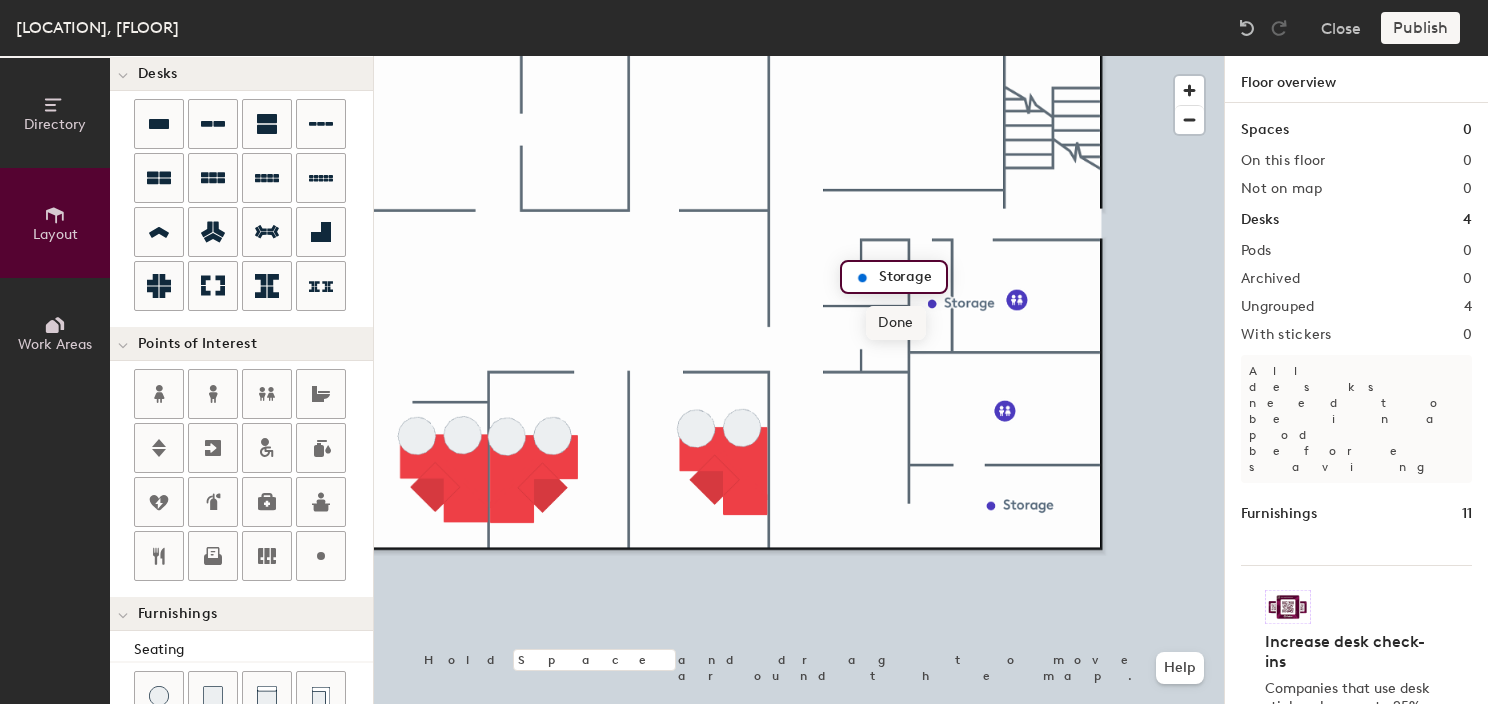 type on "Storage" 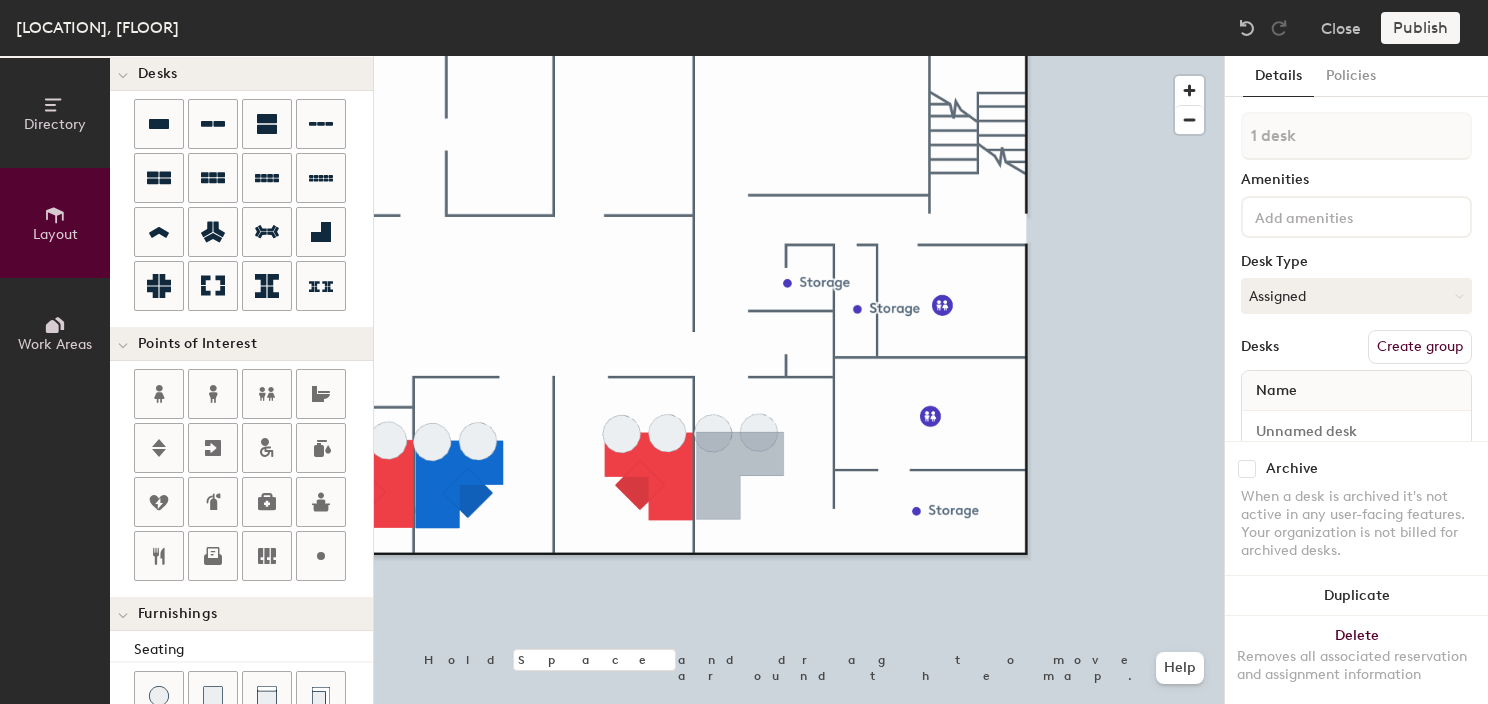 click 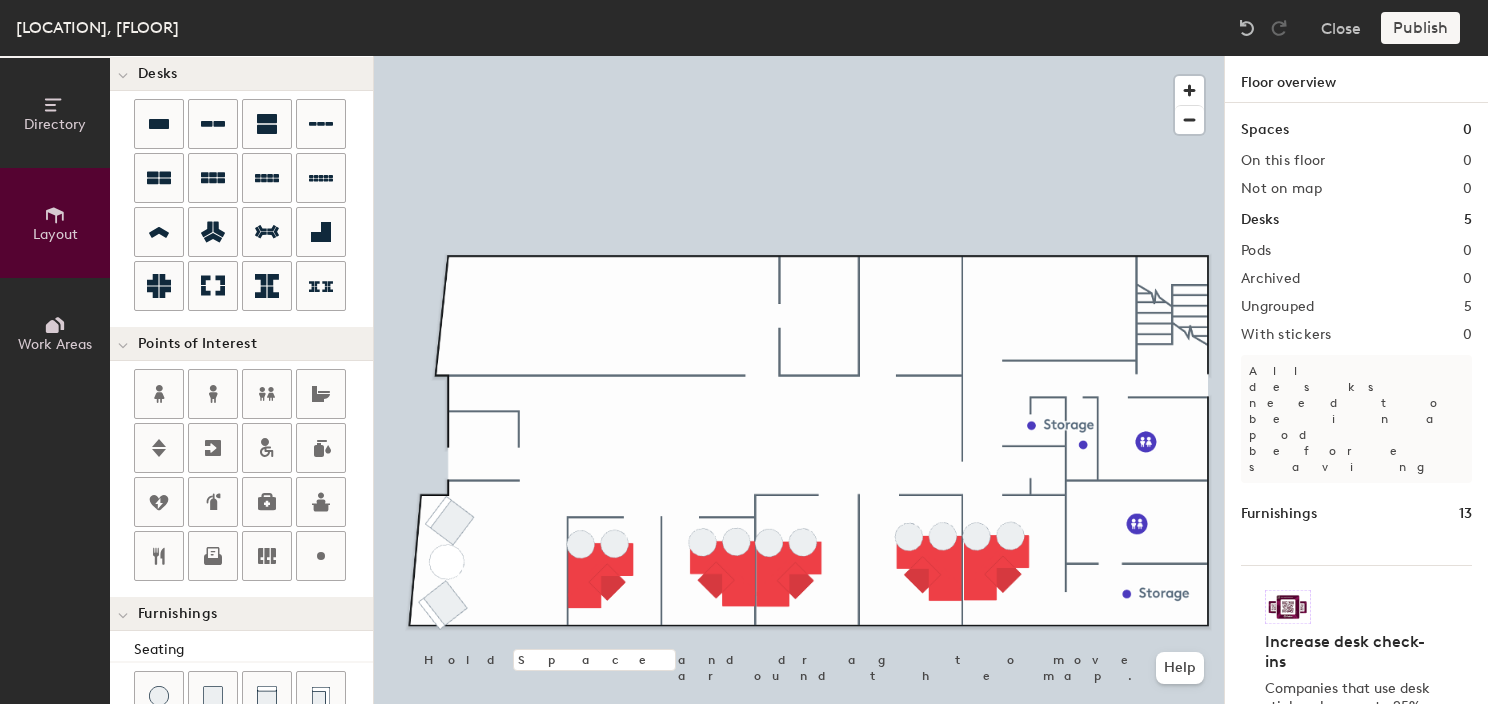 scroll, scrollTop: 552, scrollLeft: 0, axis: vertical 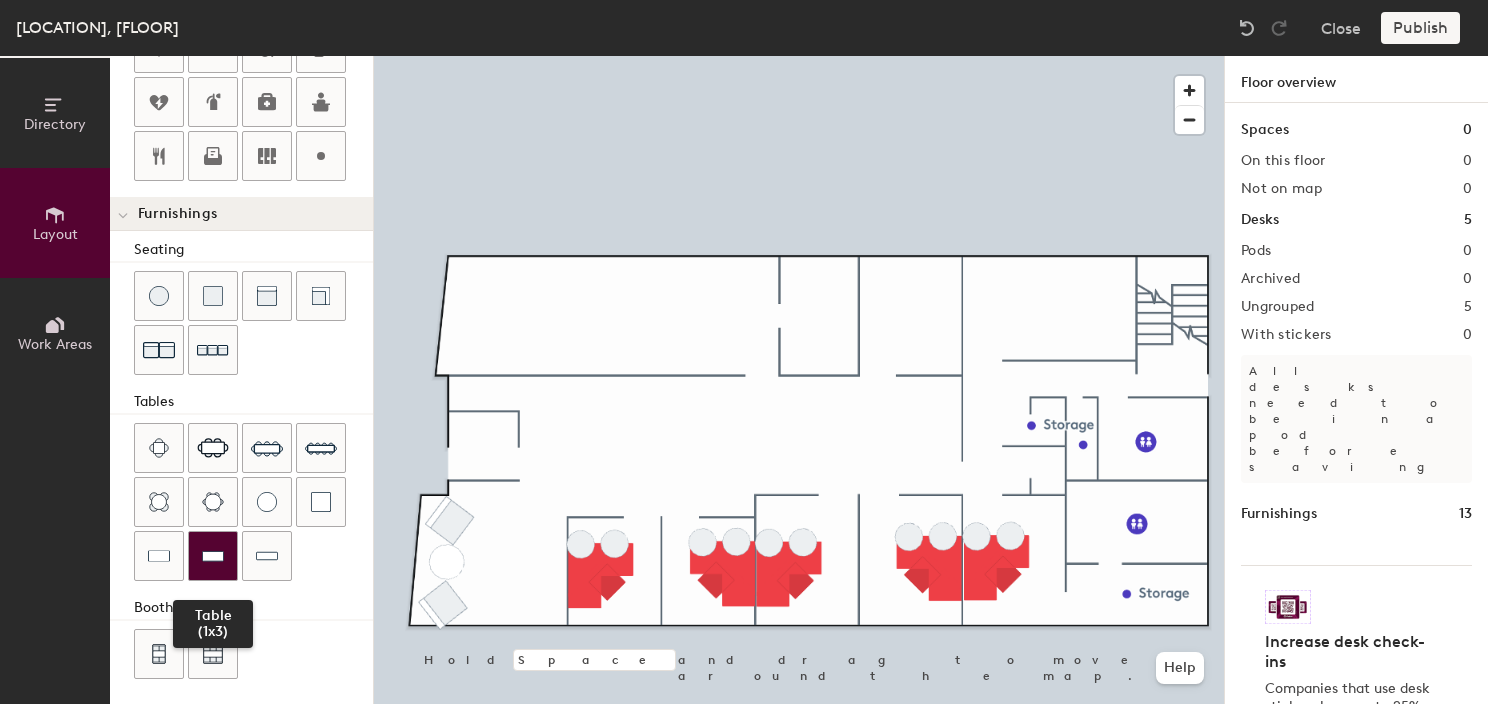 click 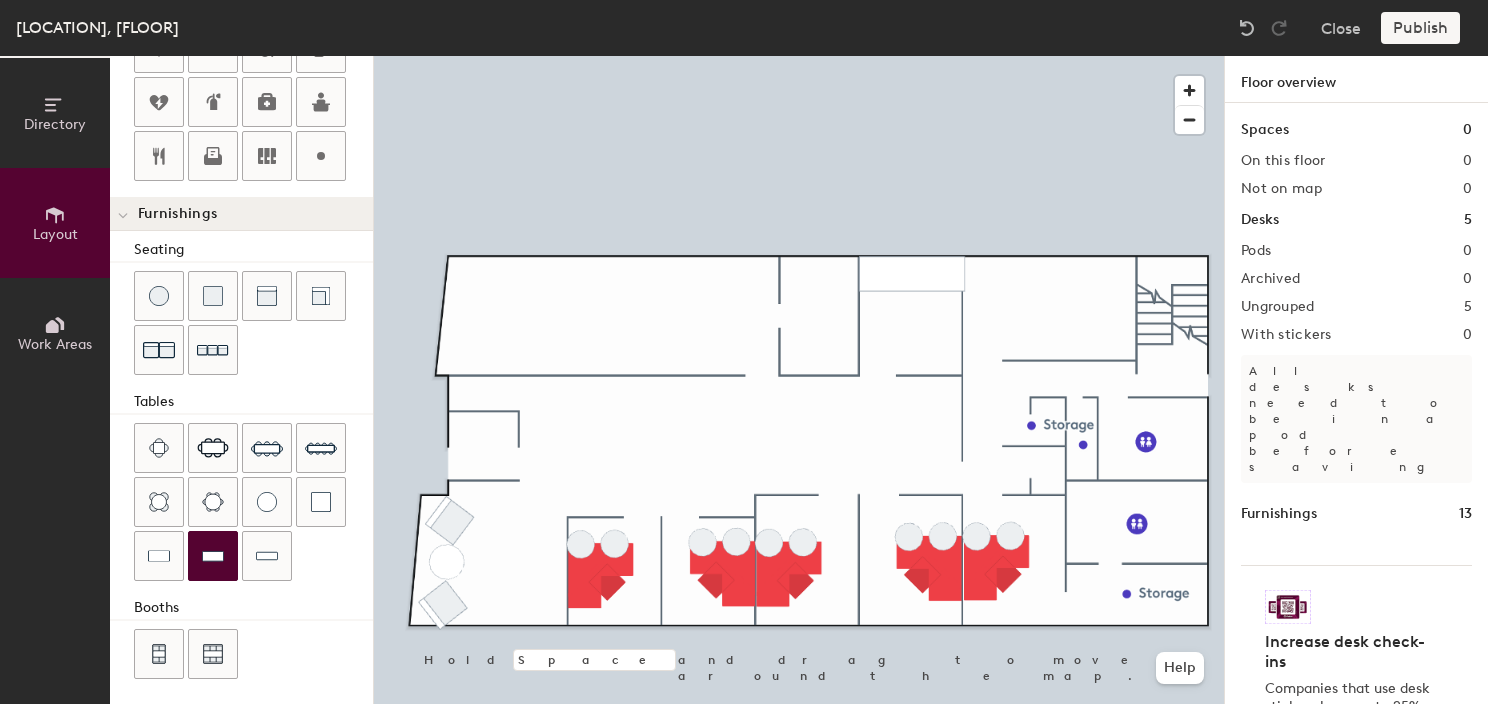 drag, startPoint x: 151, startPoint y: 549, endPoint x: 368, endPoint y: 510, distance: 220.47676 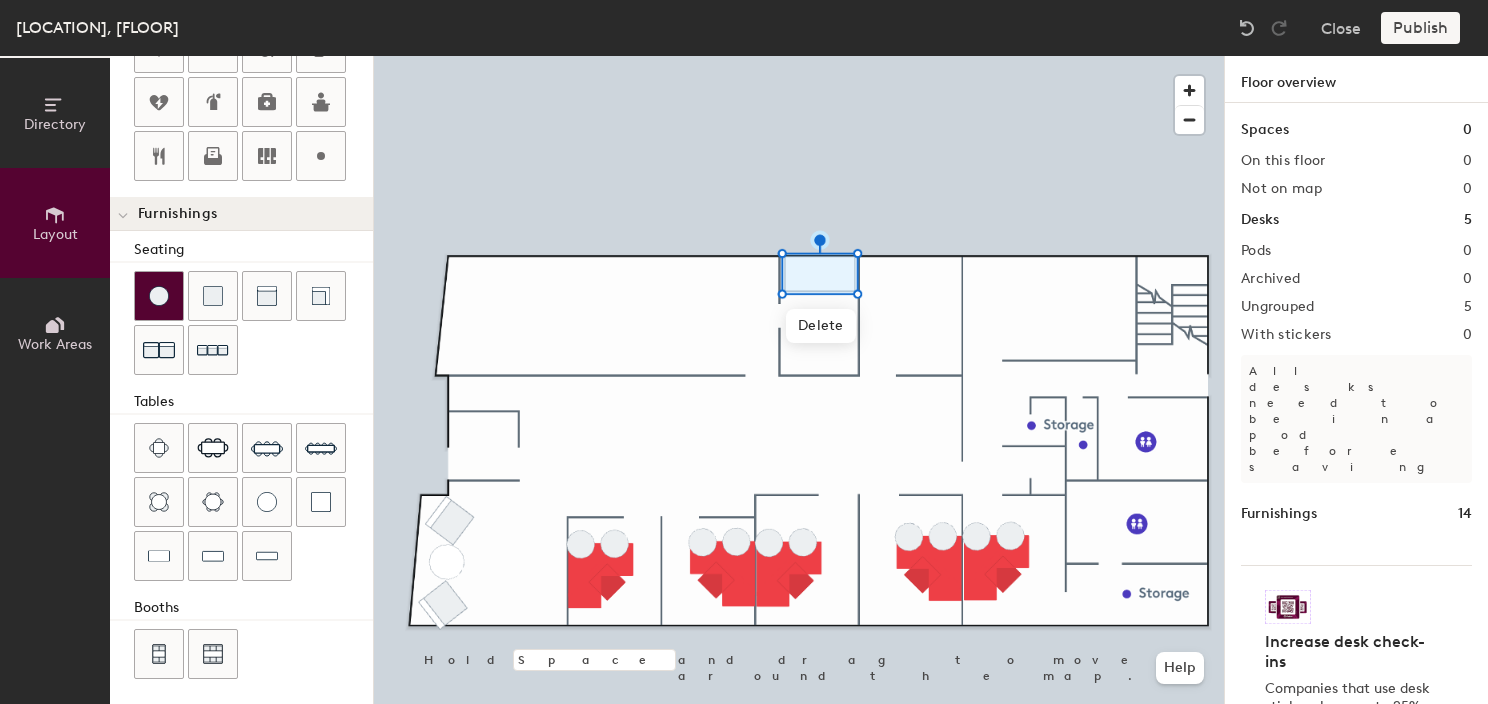 click 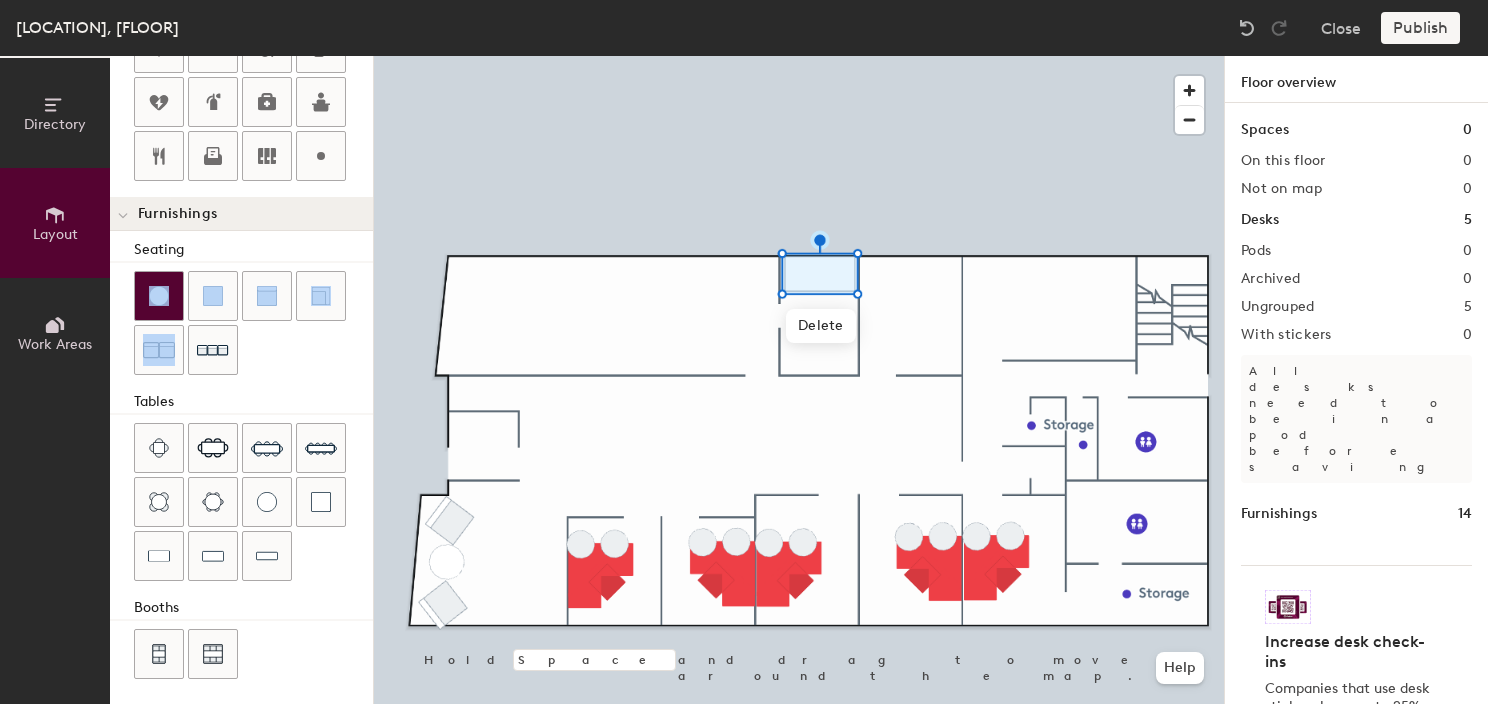 click 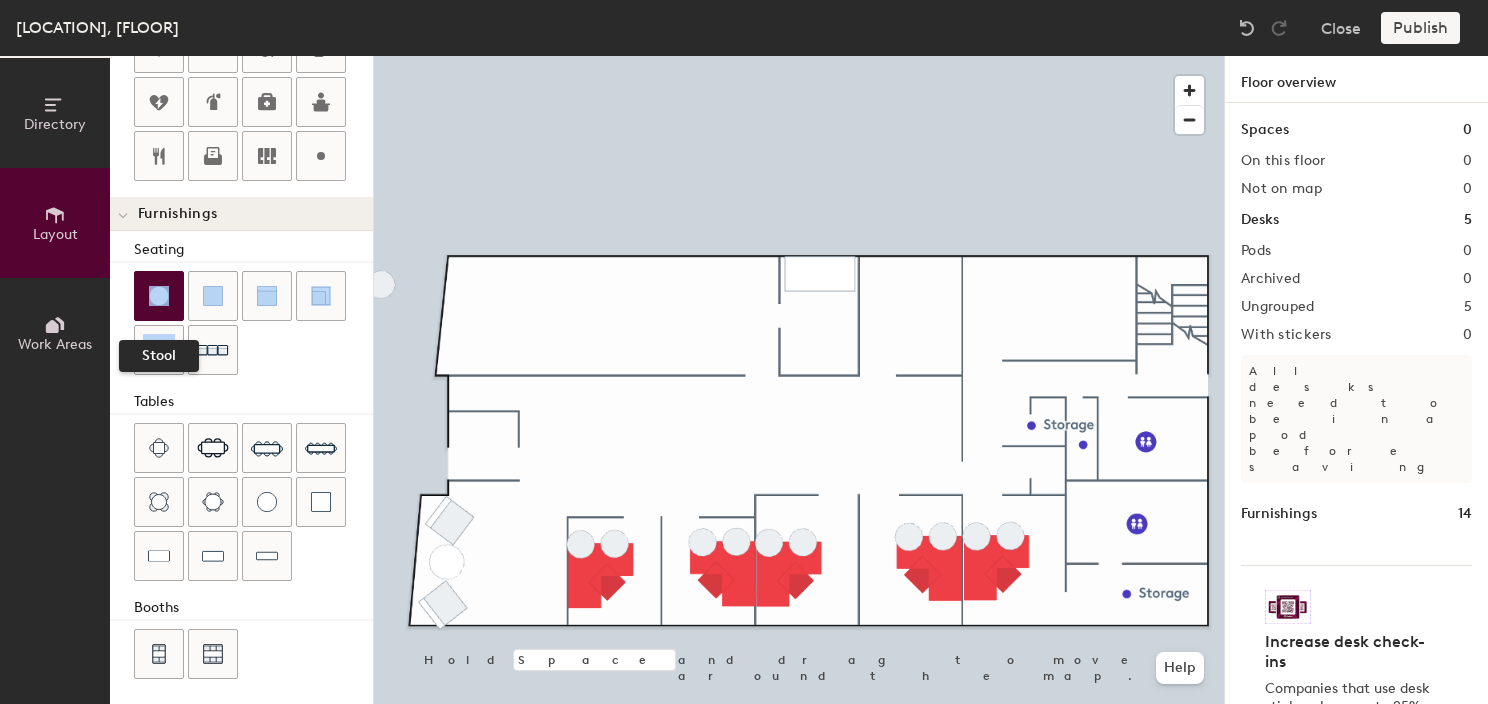 click 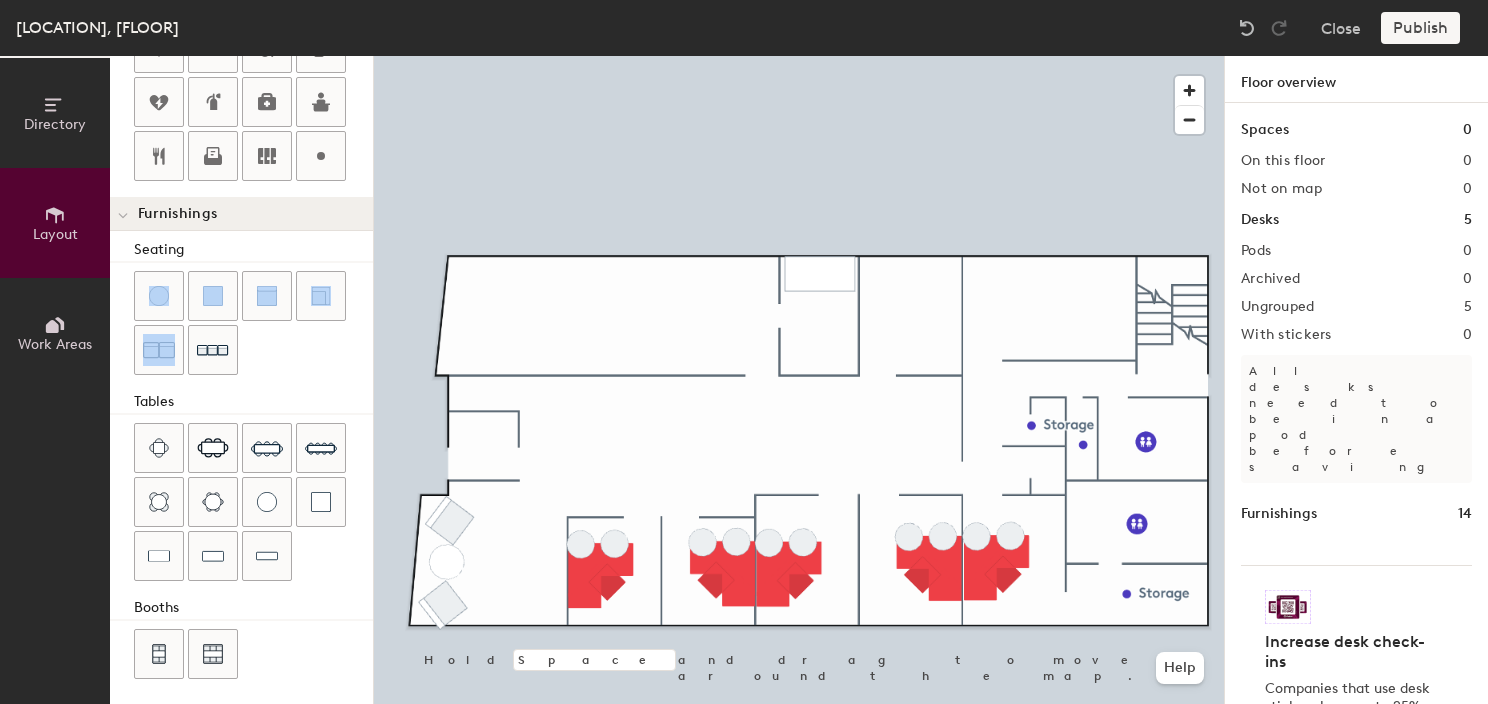 click 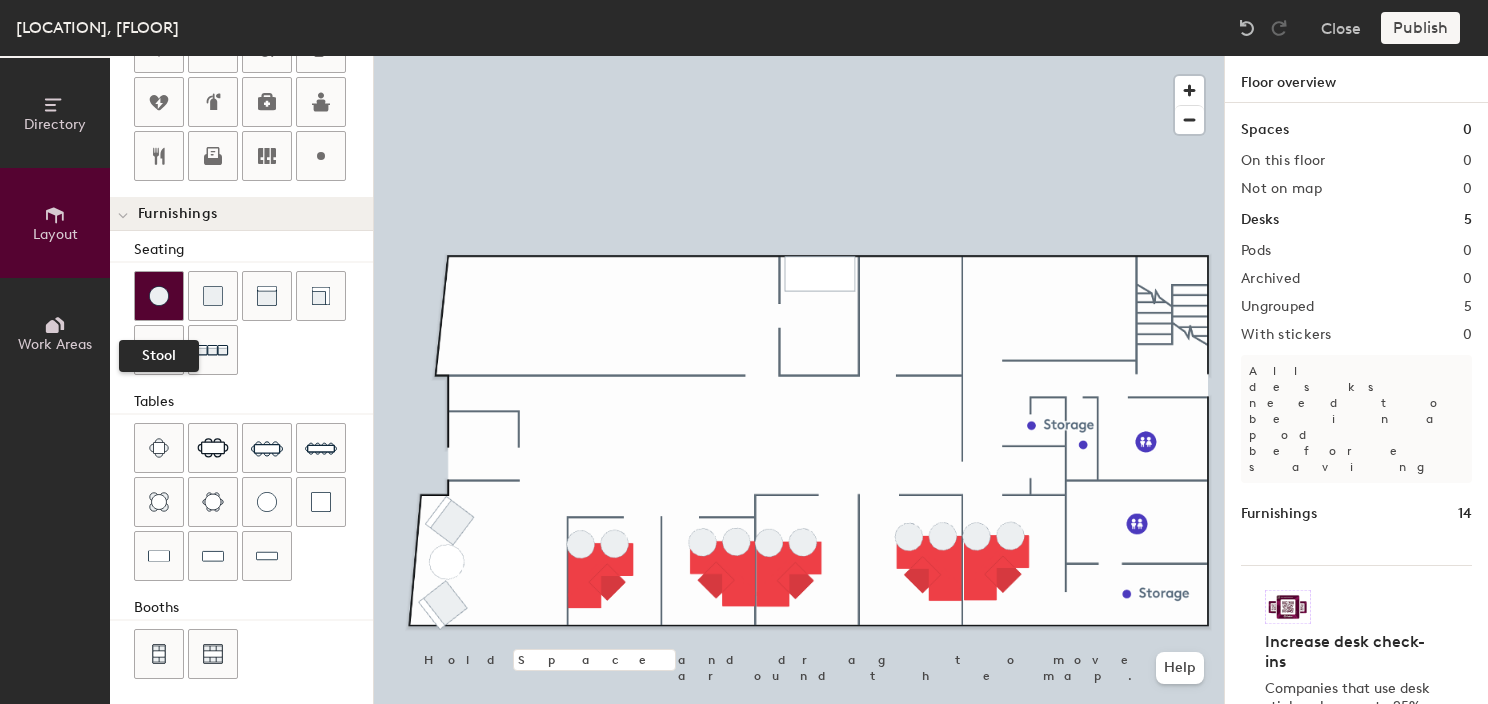 click 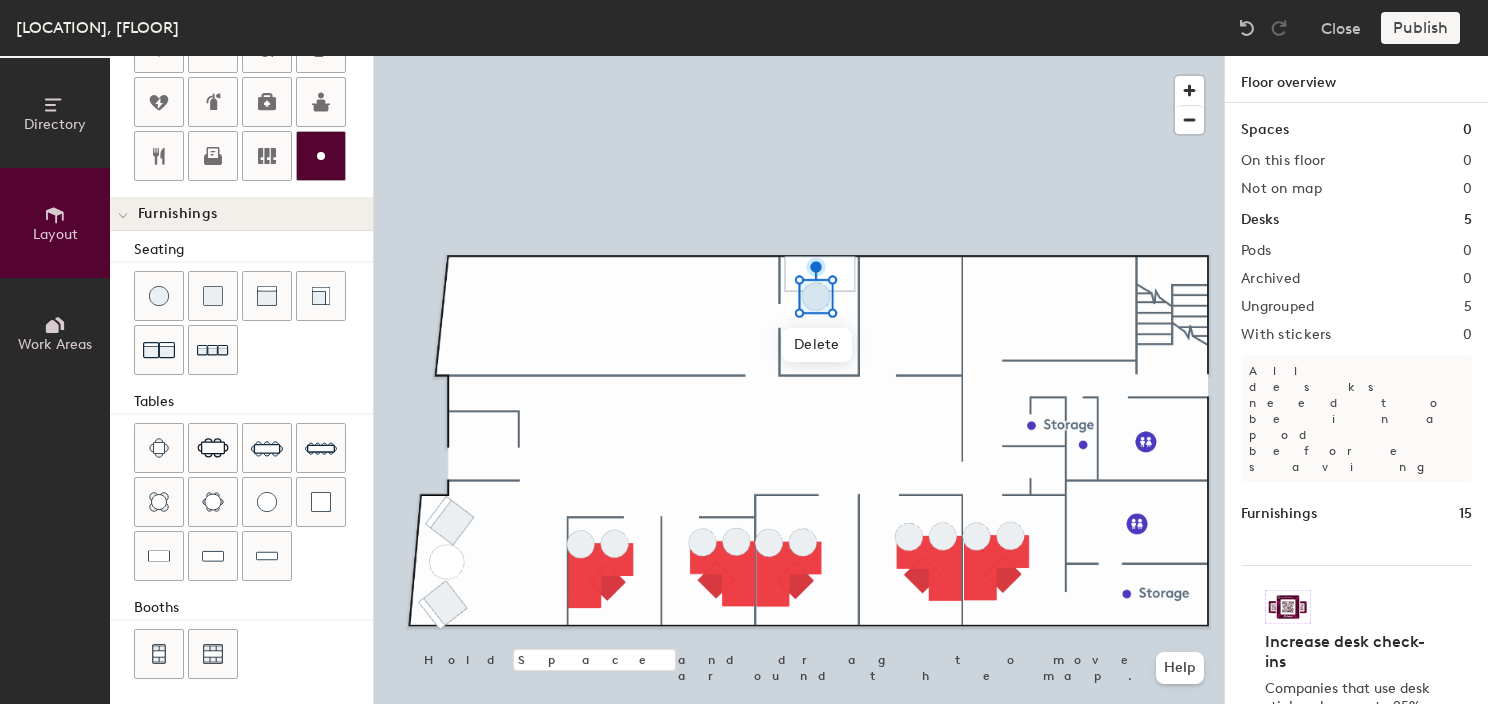 click 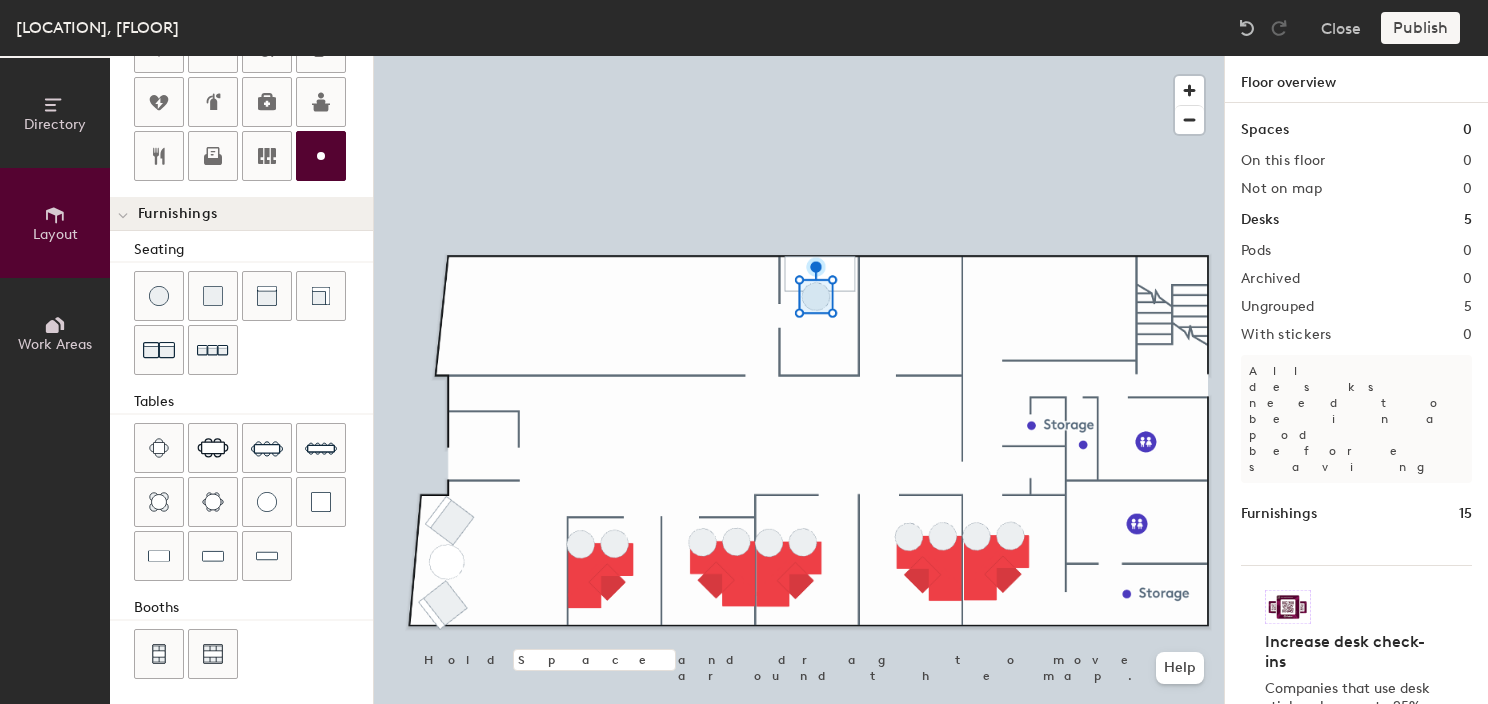 type on "20" 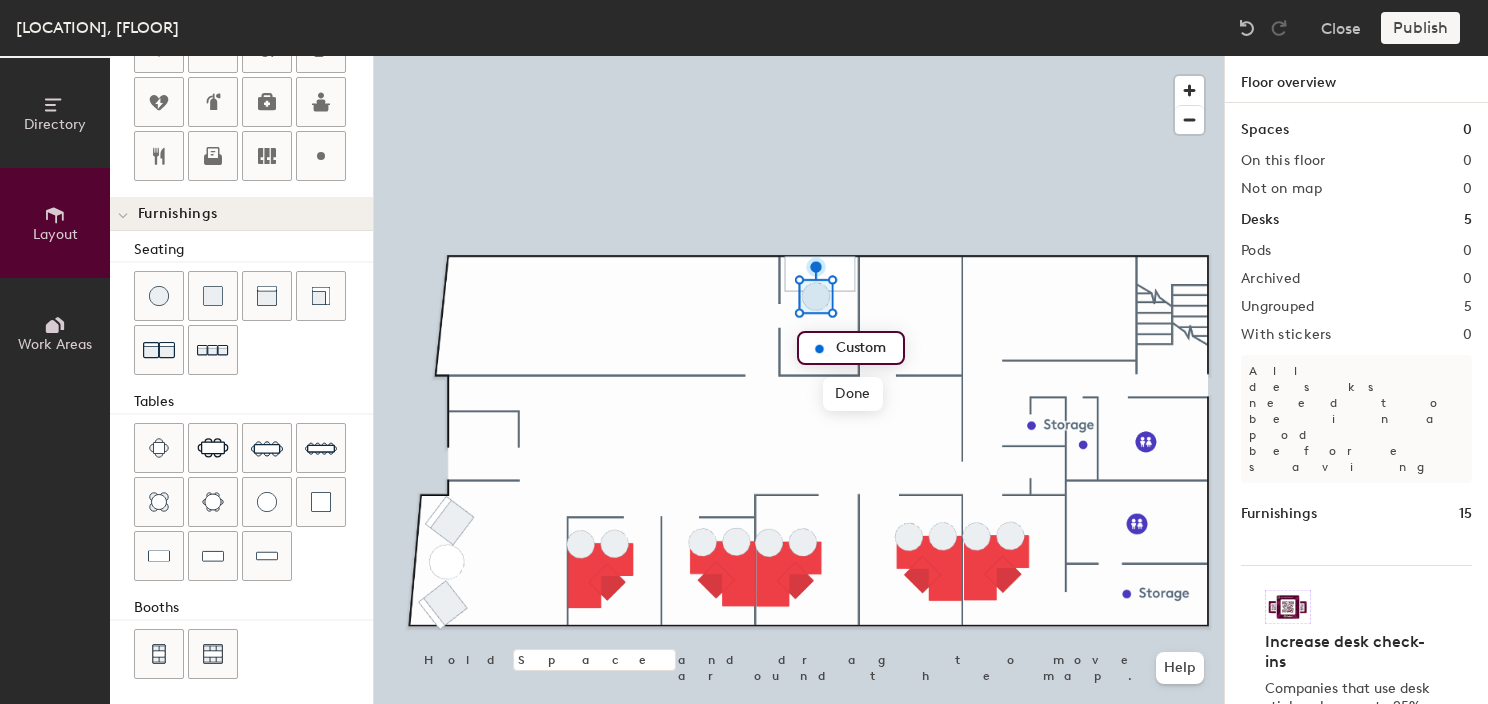 type on "W" 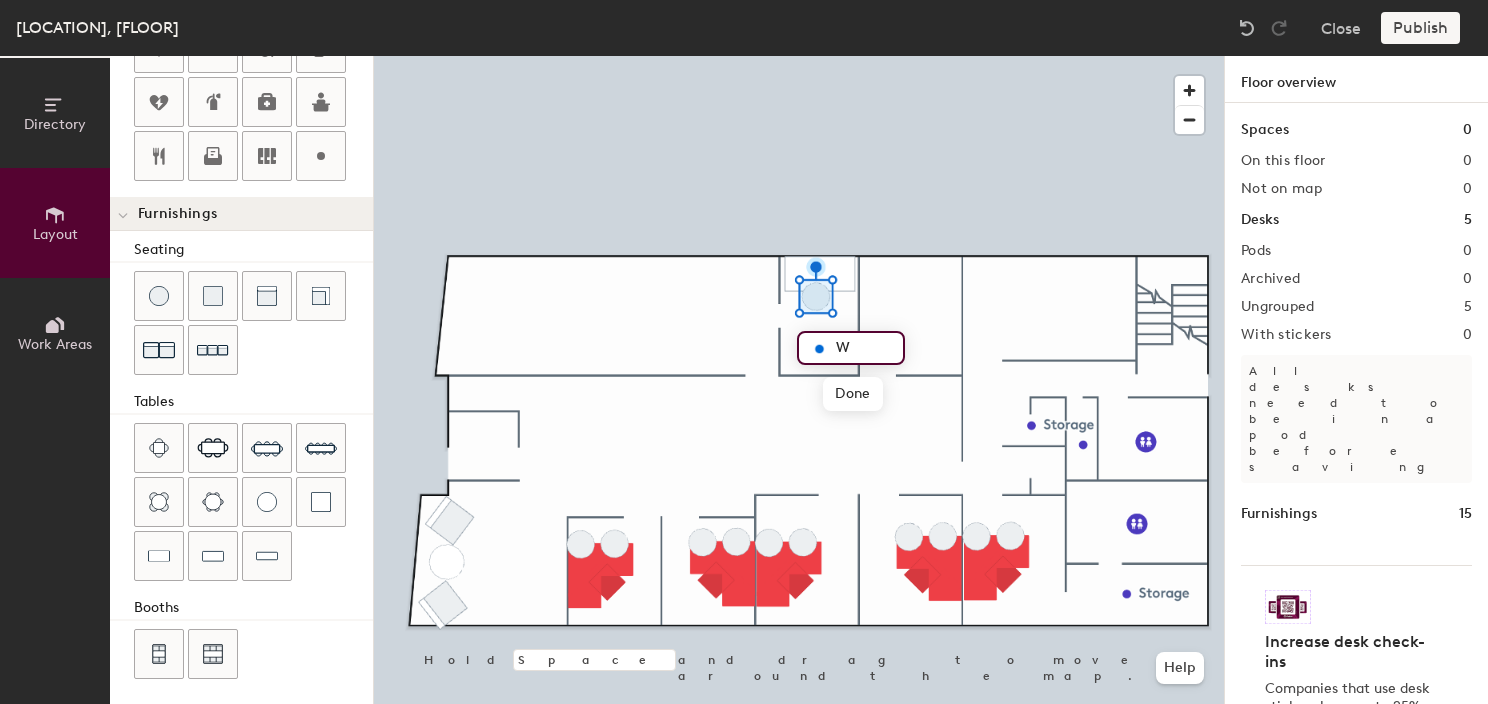 type on "20" 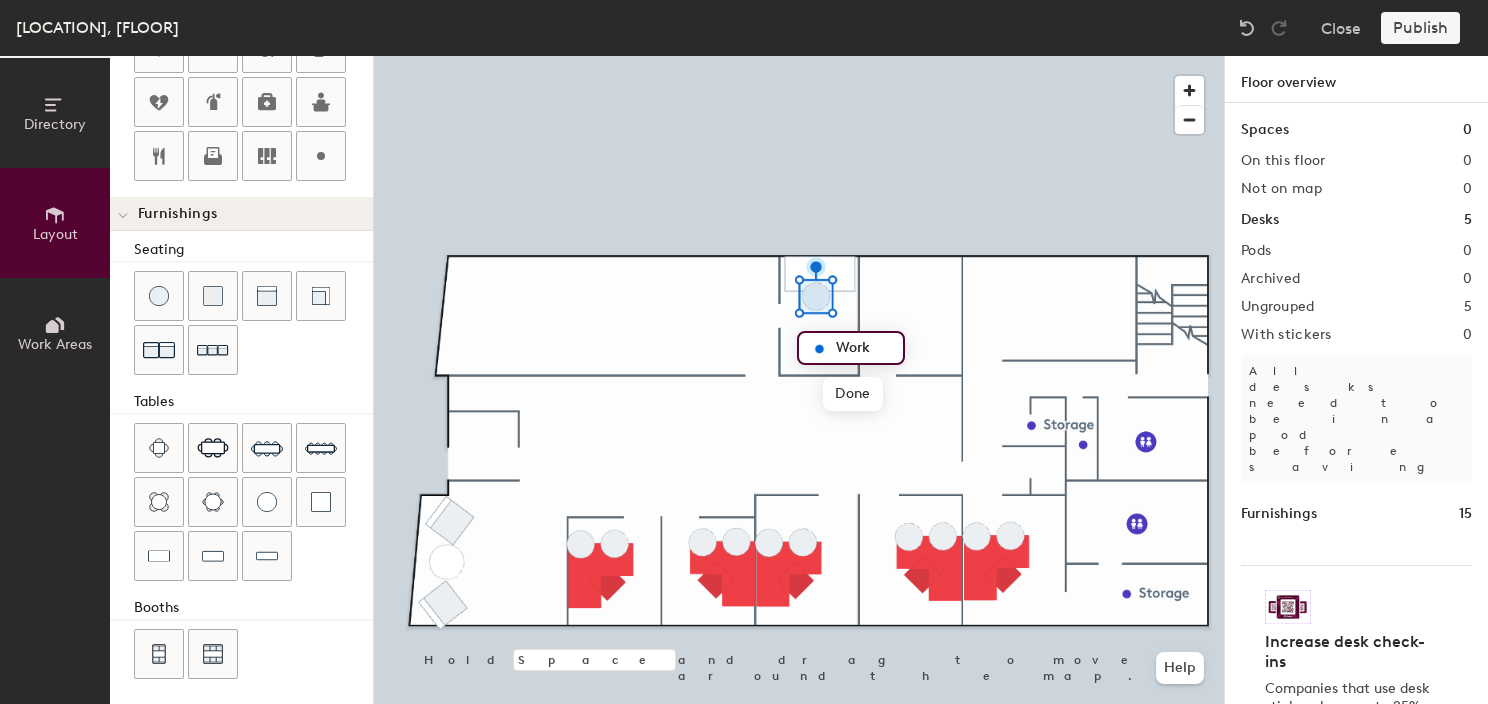 type on "Work" 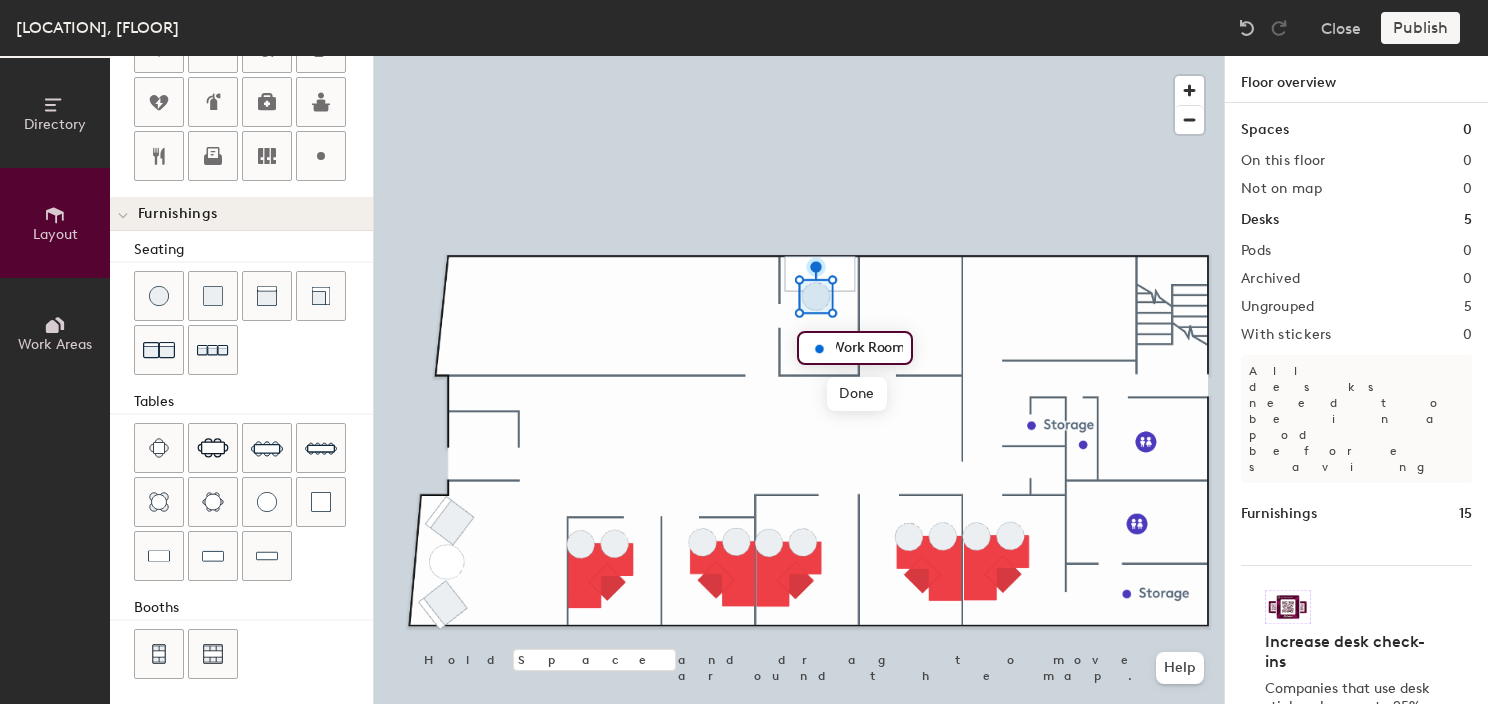 scroll, scrollTop: 0, scrollLeft: 0, axis: both 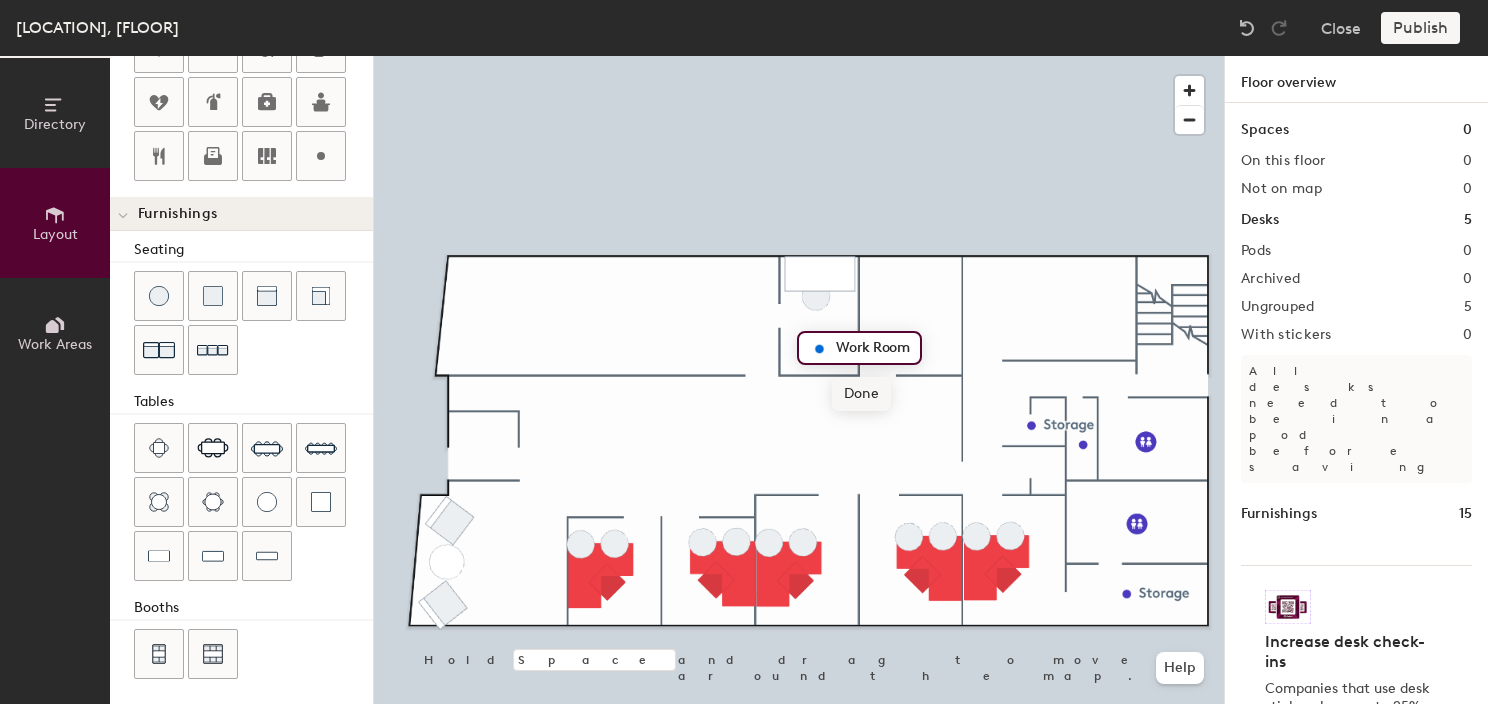 type on "Work Room" 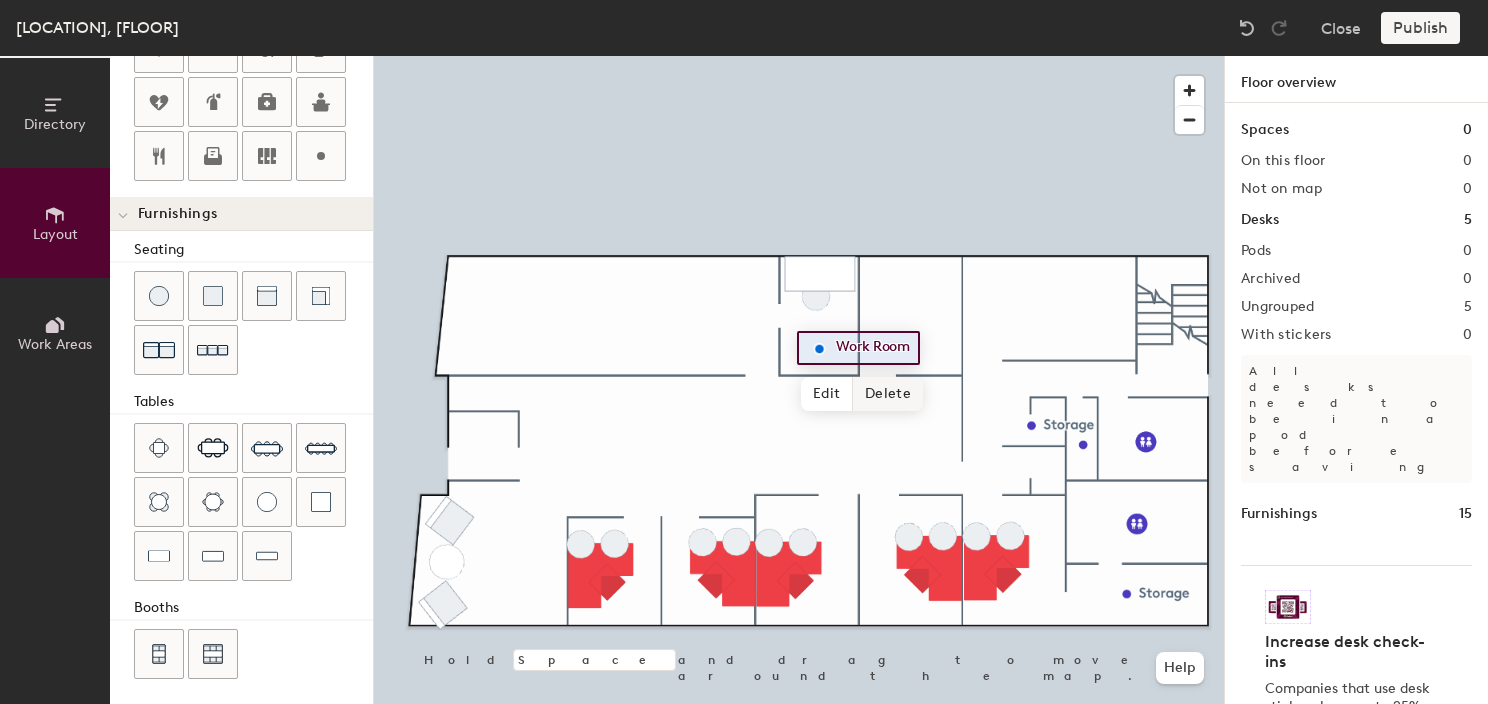 click 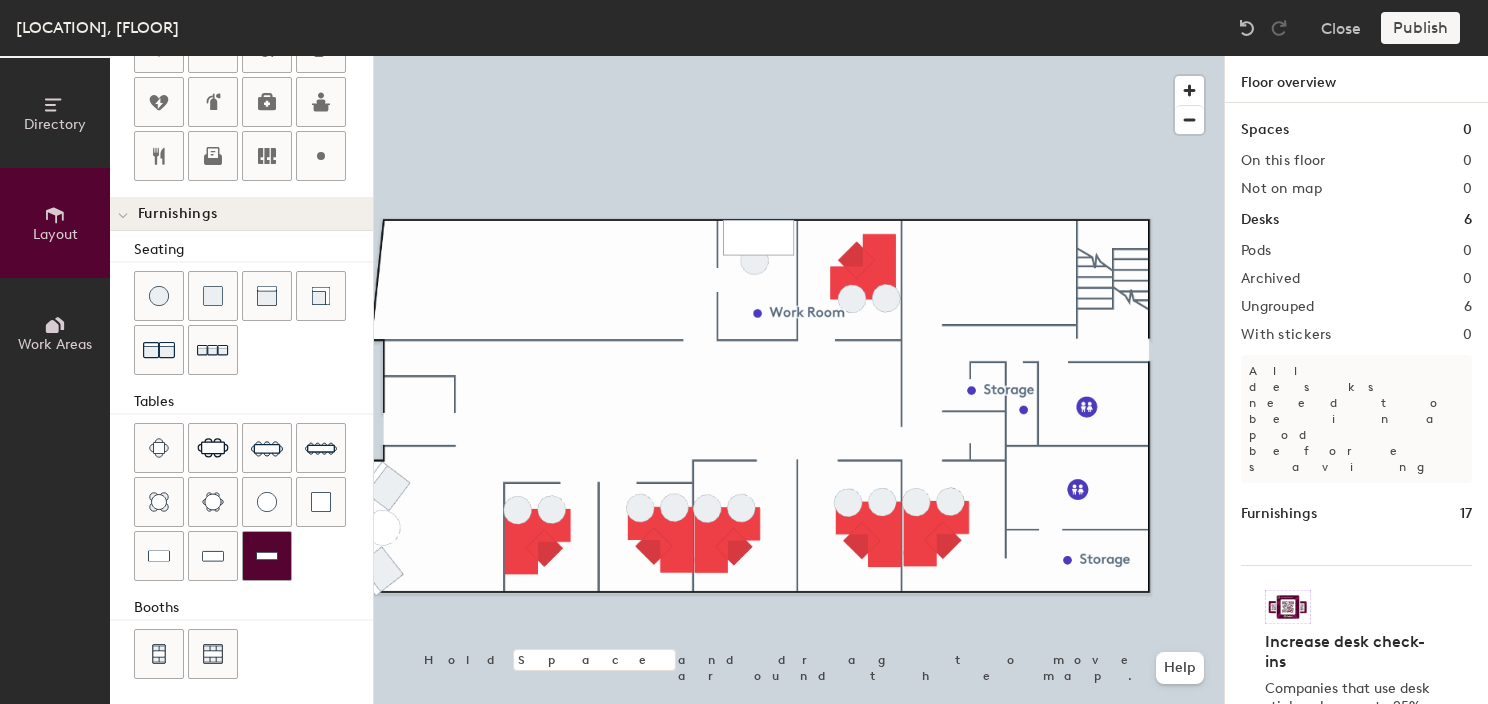 drag, startPoint x: 199, startPoint y: 560, endPoint x: 241, endPoint y: 561, distance: 42.0119 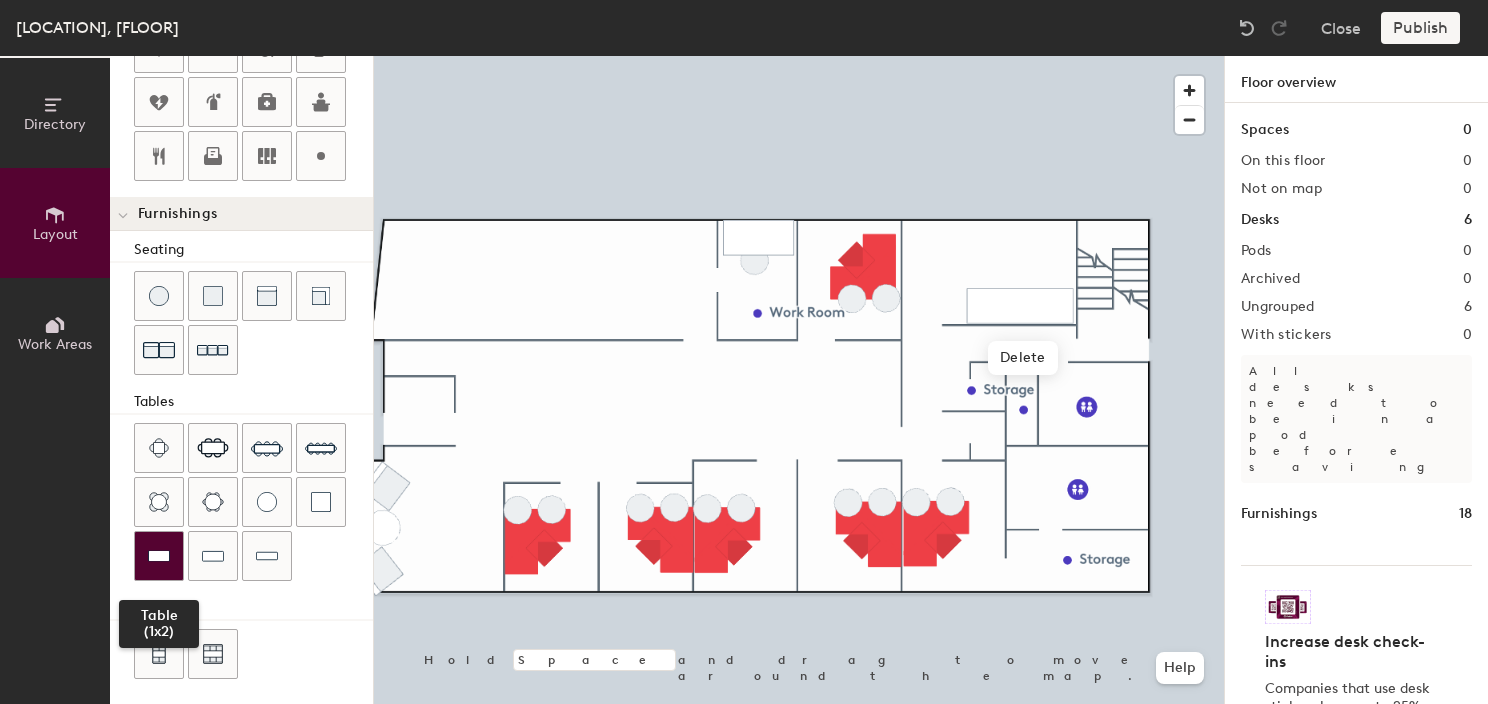 click 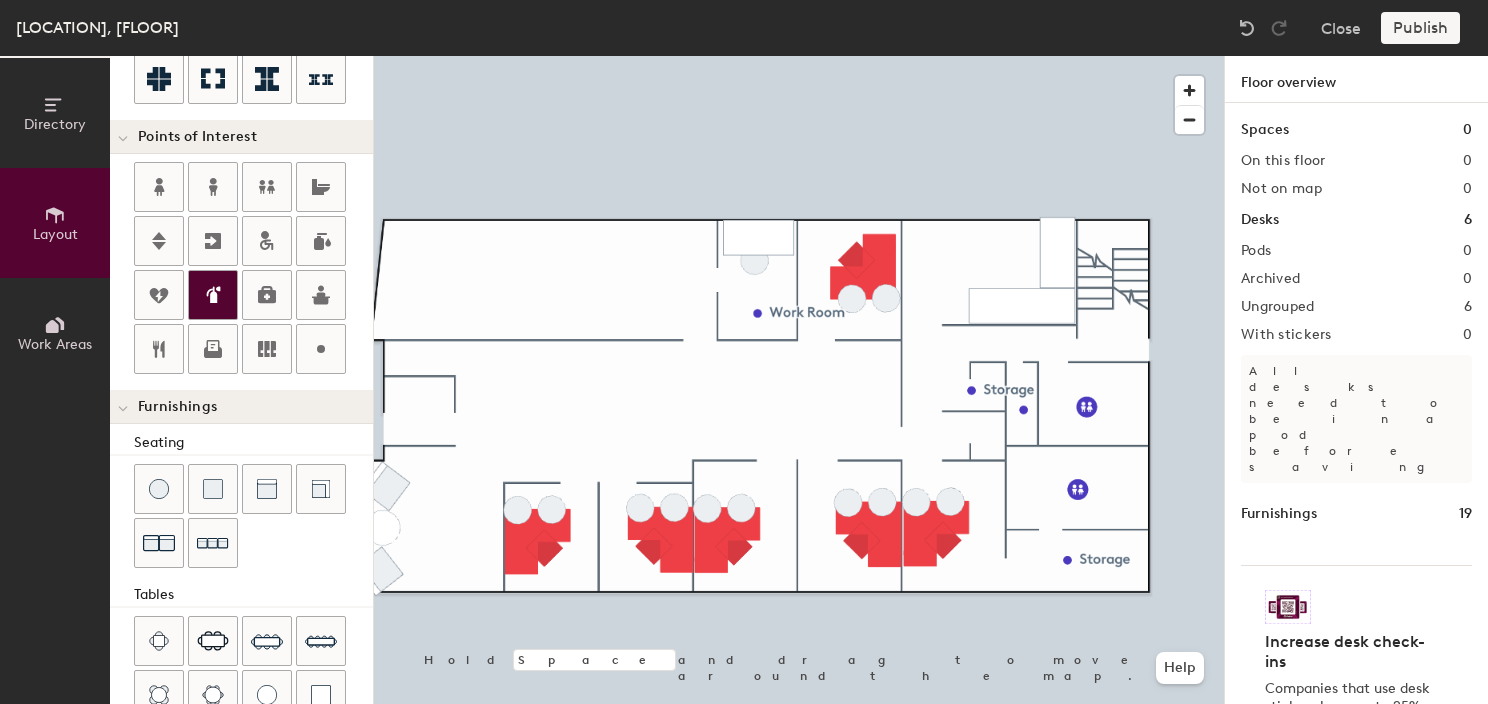 scroll, scrollTop: 352, scrollLeft: 0, axis: vertical 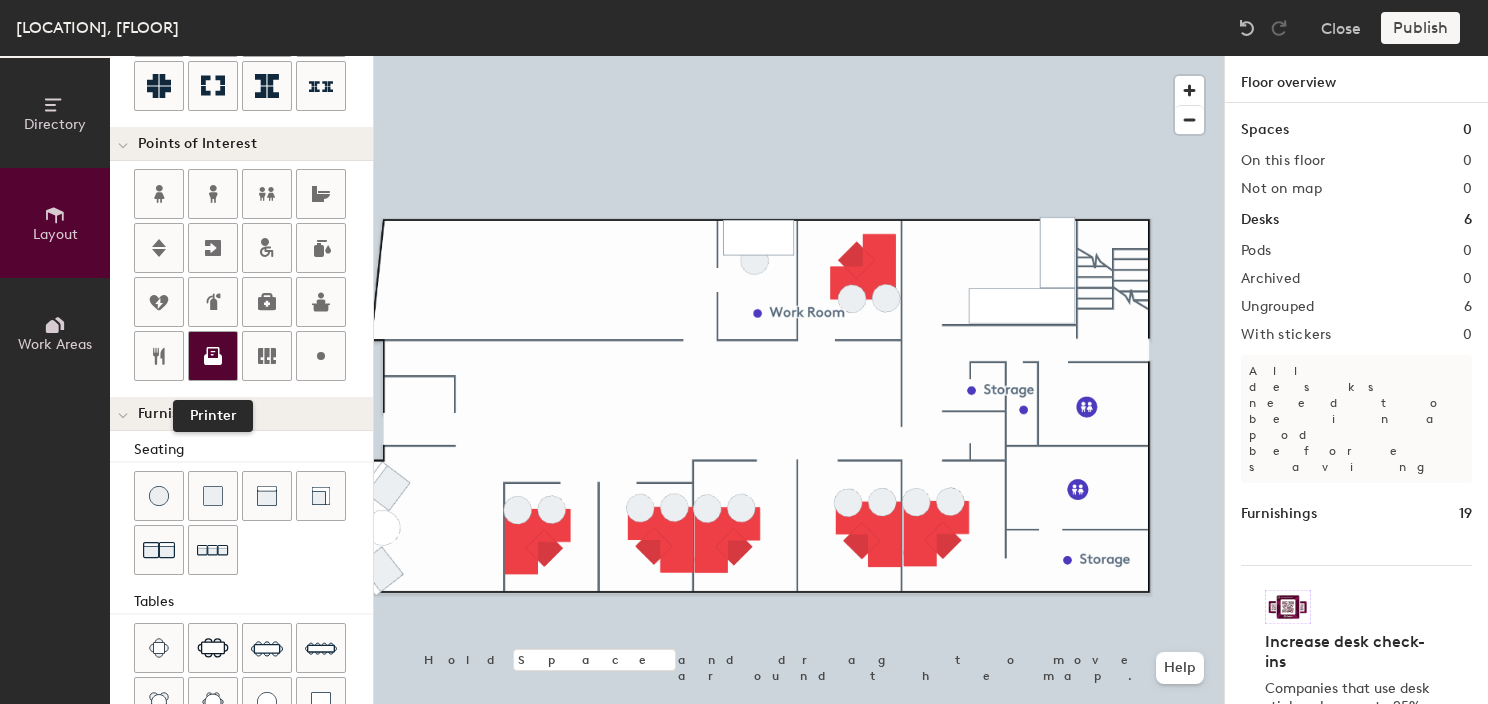click 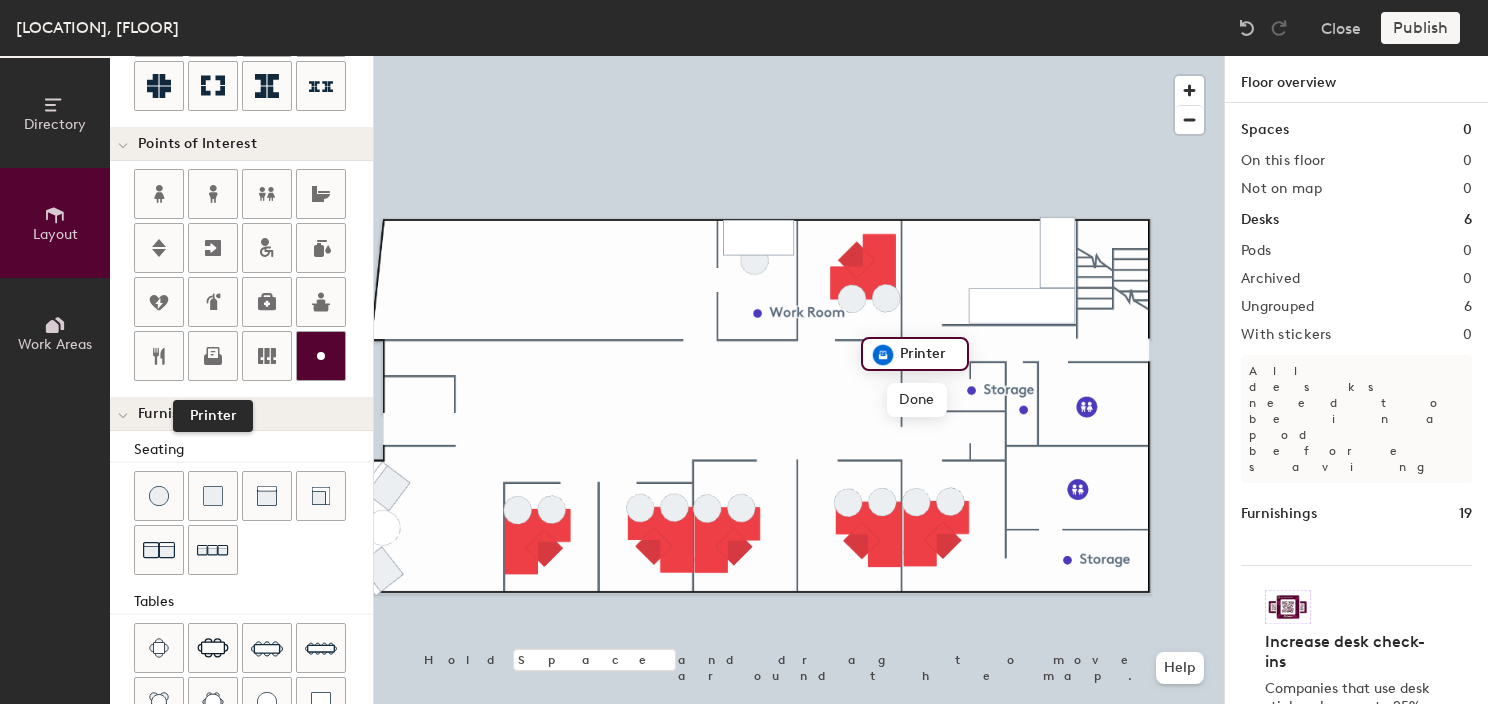 click 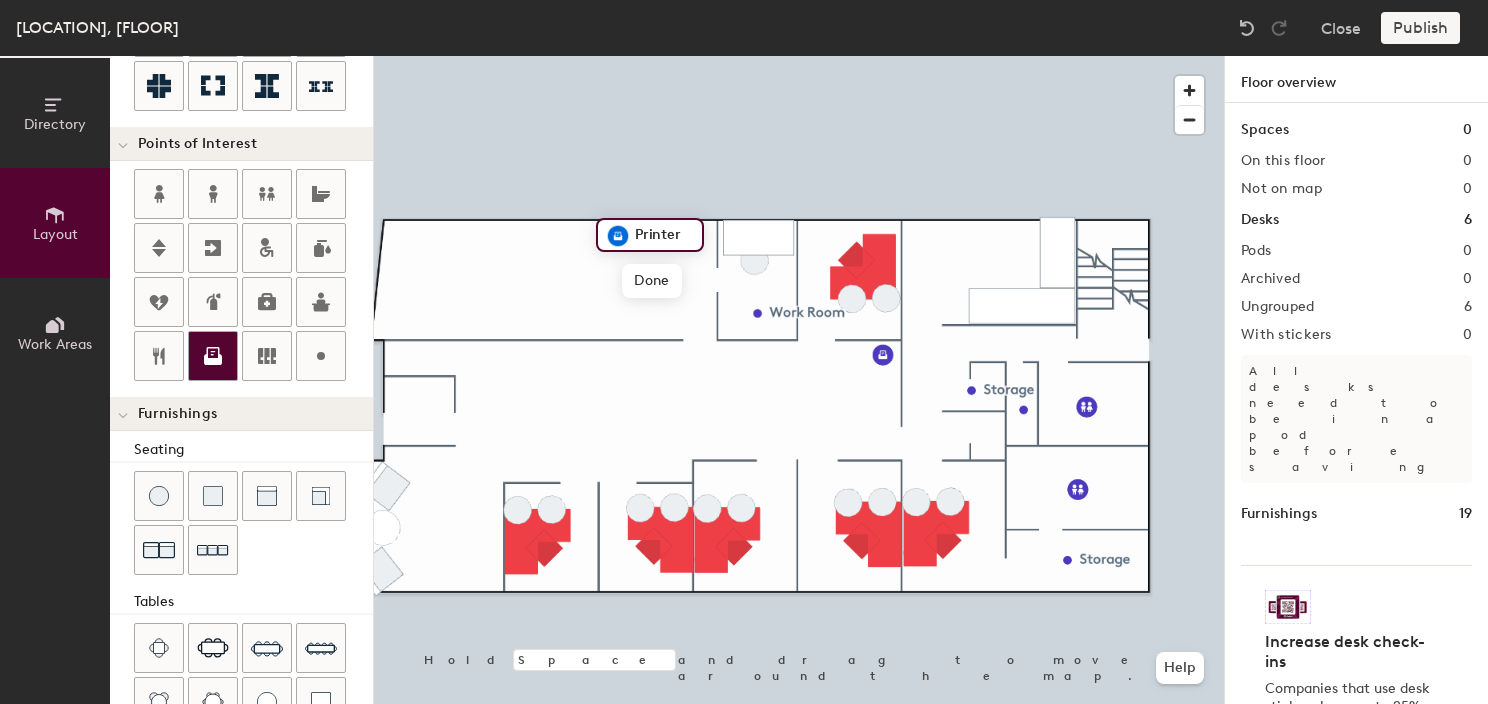 click 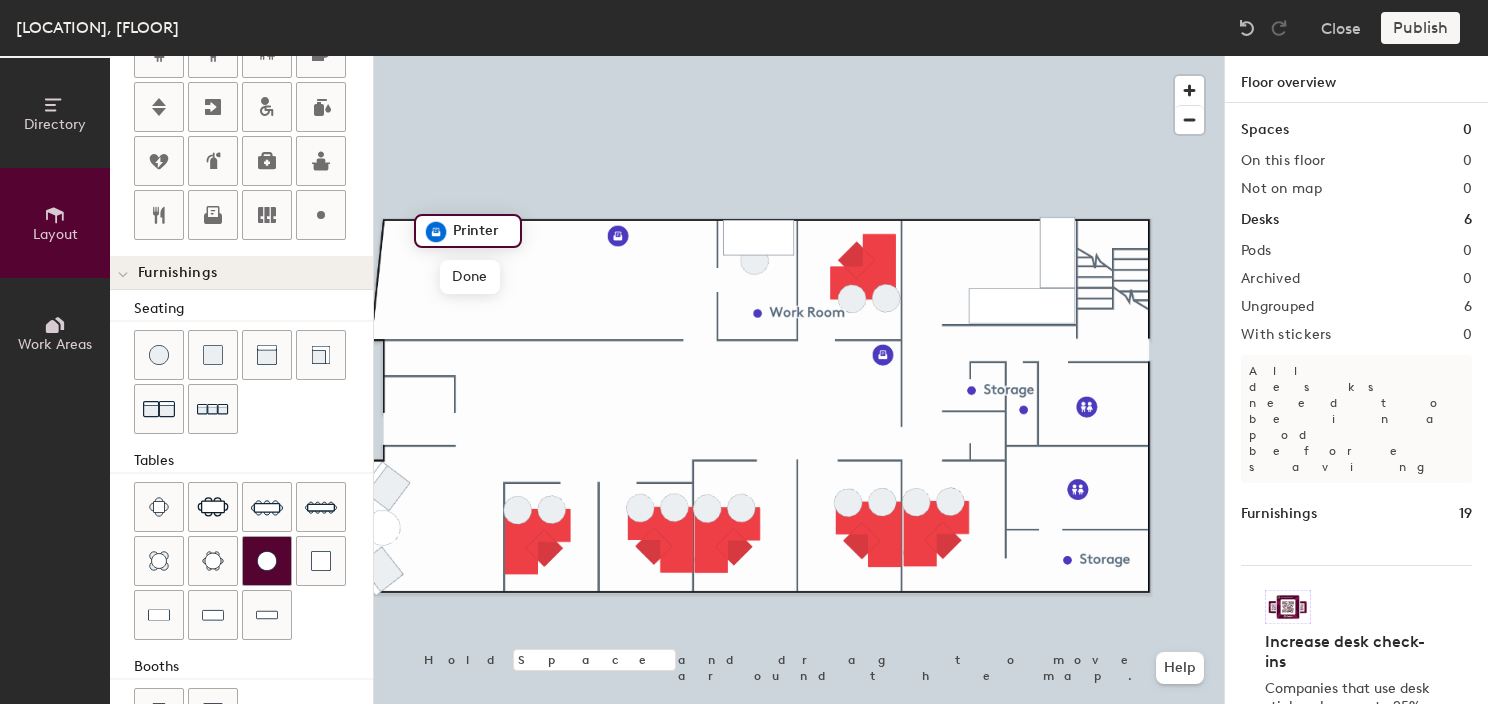 scroll, scrollTop: 552, scrollLeft: 0, axis: vertical 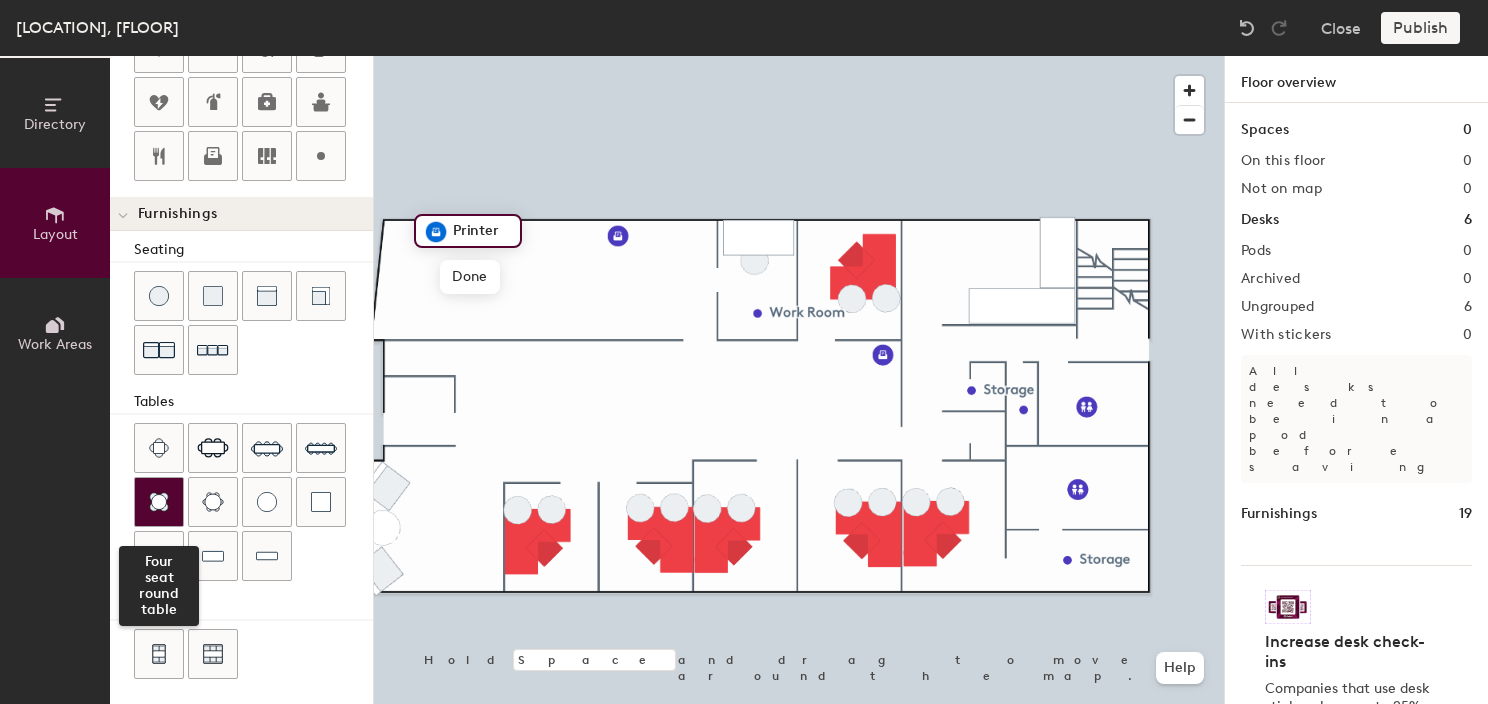 click 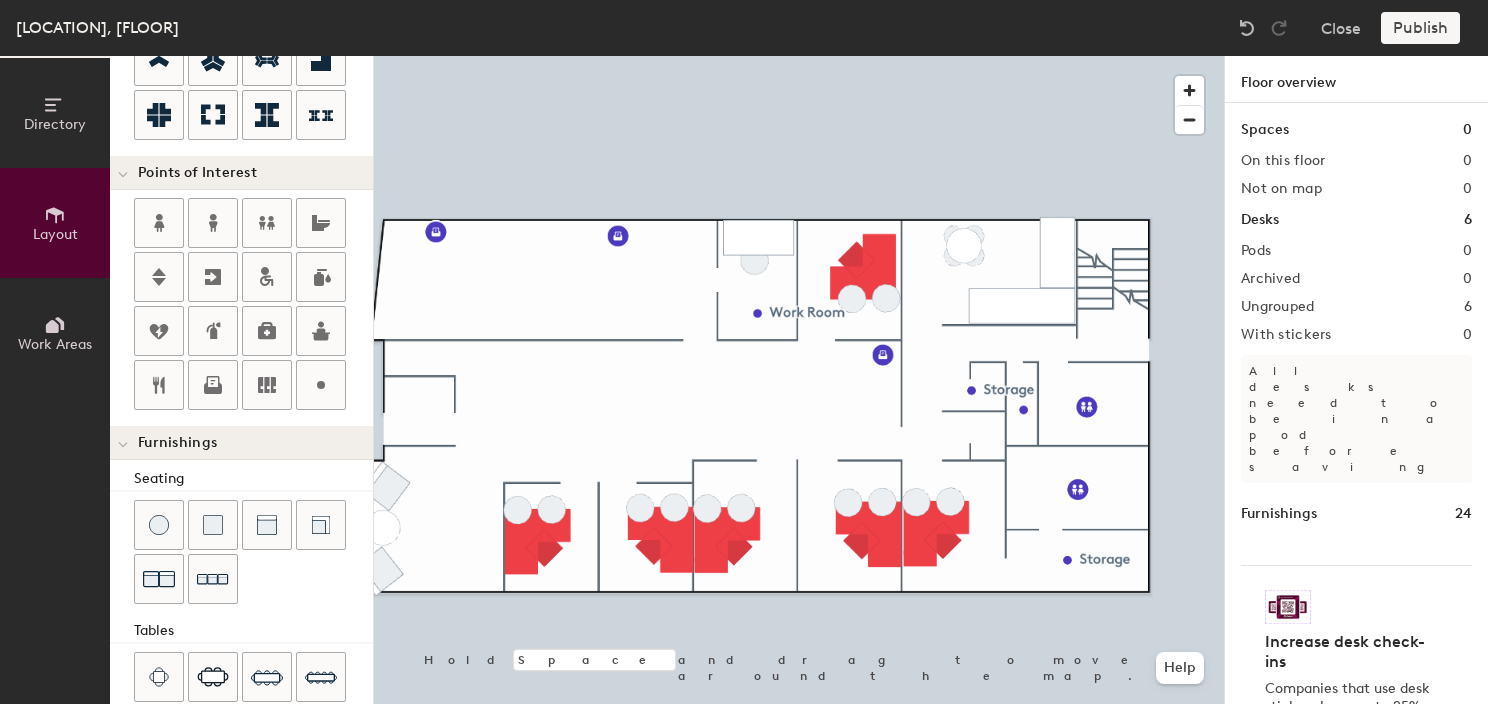 scroll, scrollTop: 252, scrollLeft: 0, axis: vertical 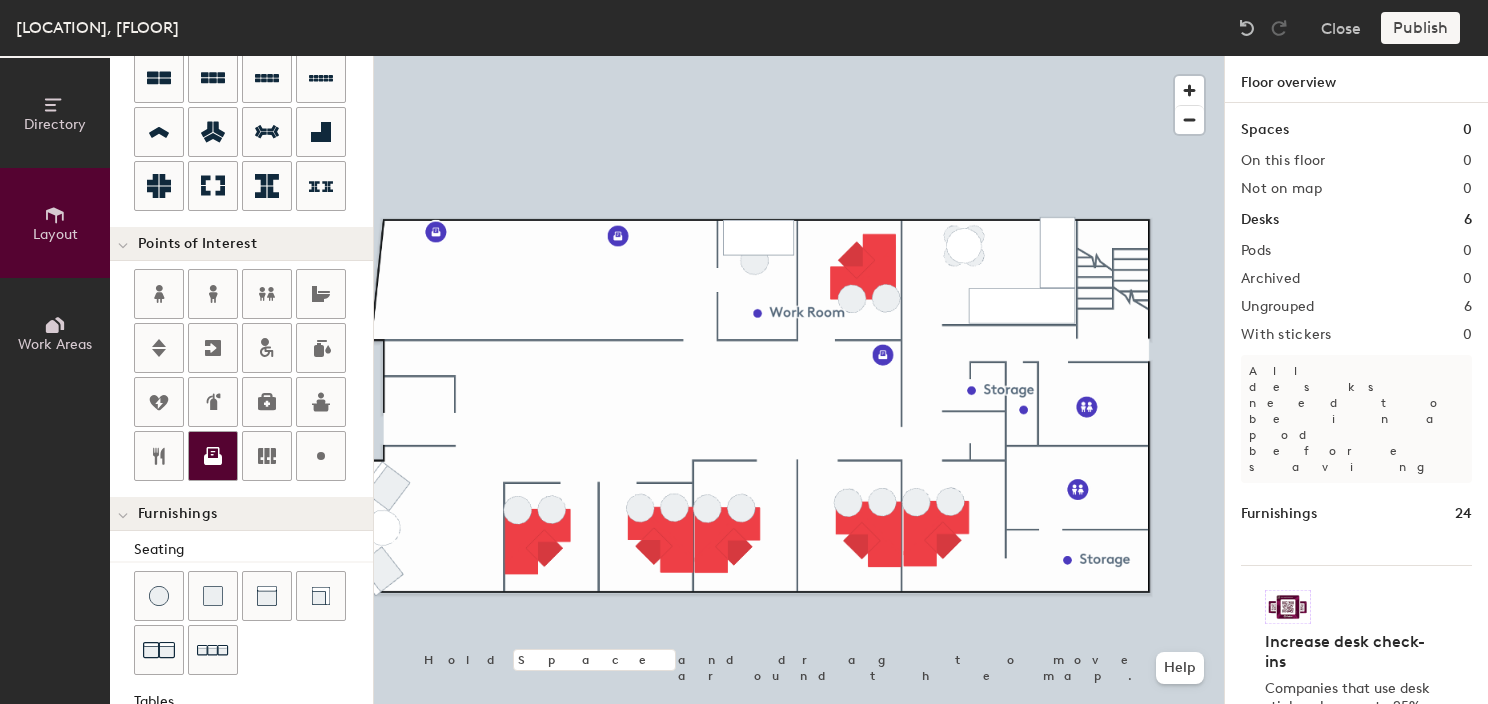 drag, startPoint x: 166, startPoint y: 443, endPoint x: 236, endPoint y: 440, distance: 70.064255 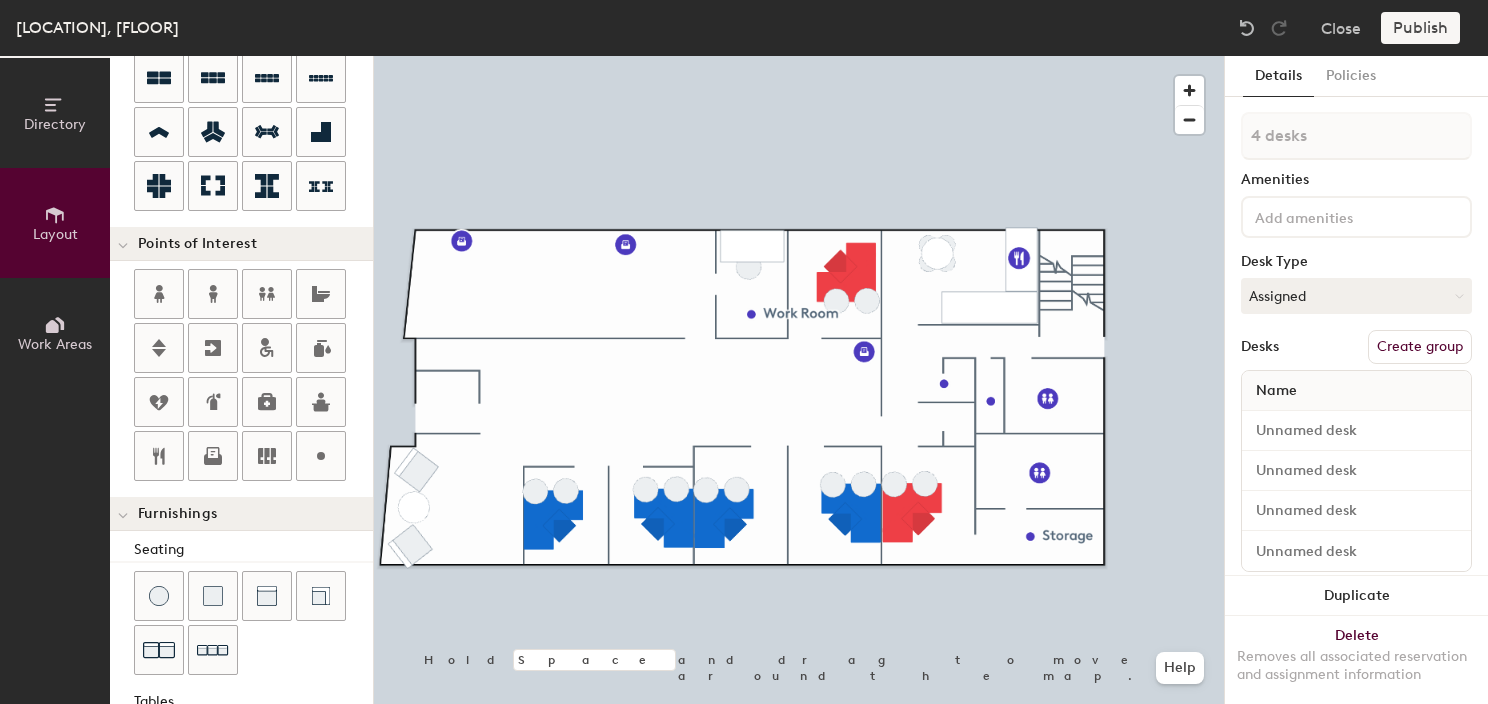 click on "Amenities" 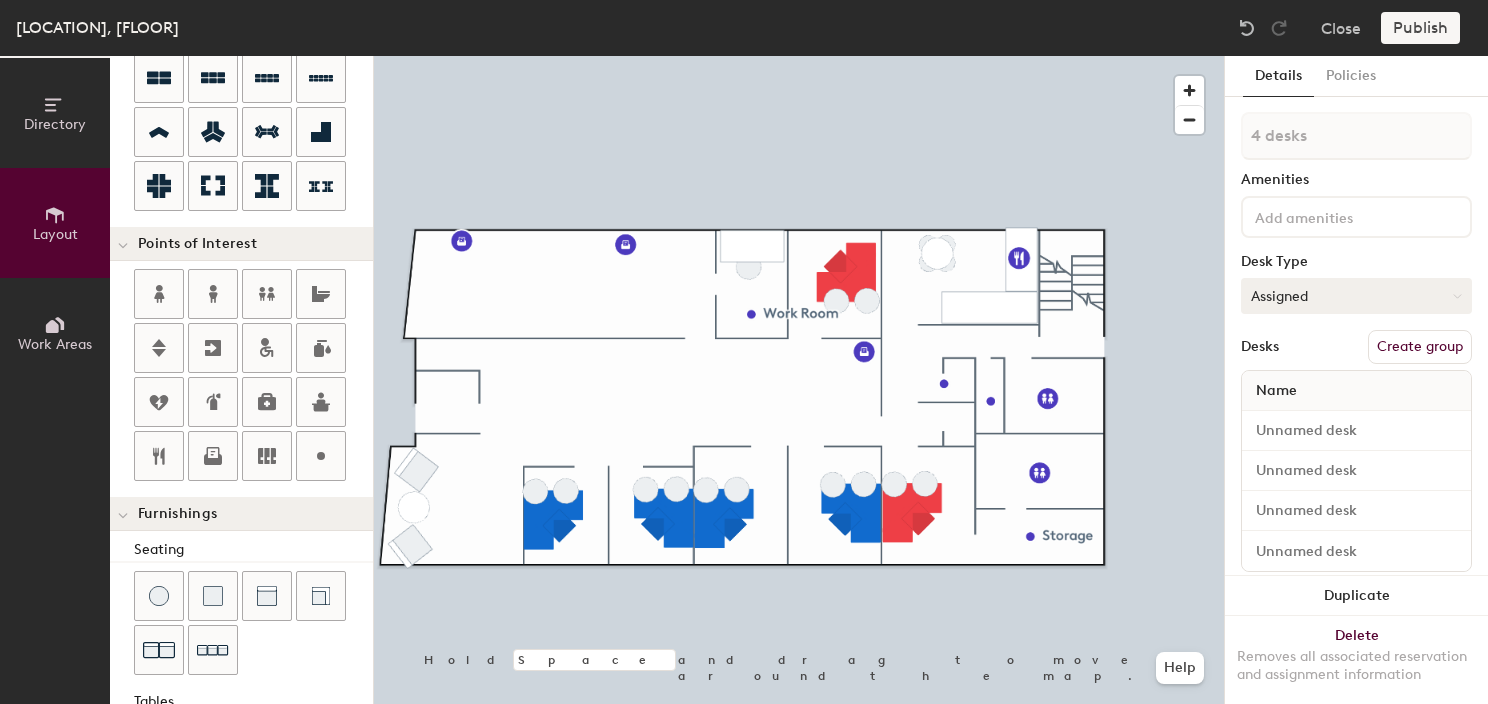 click on "Assigned" 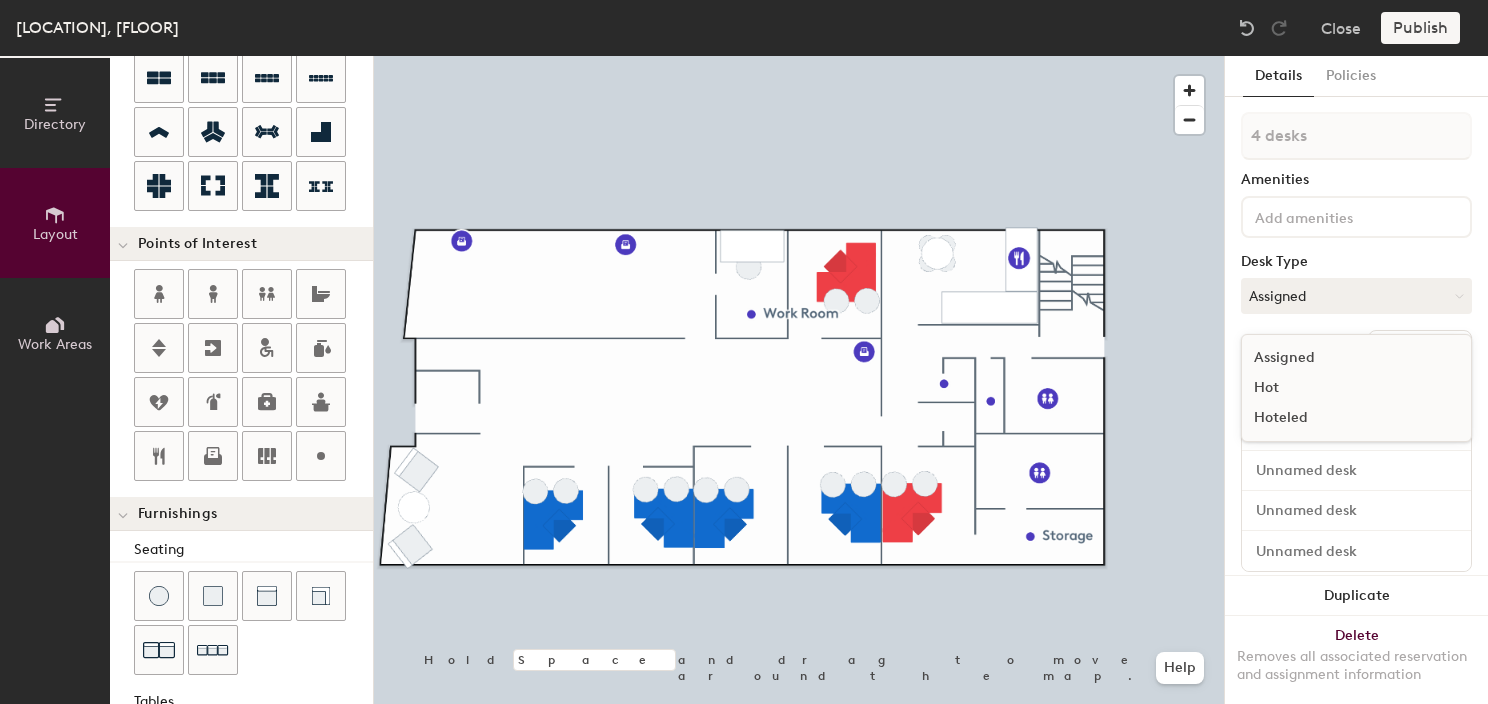 click on "Assigned" 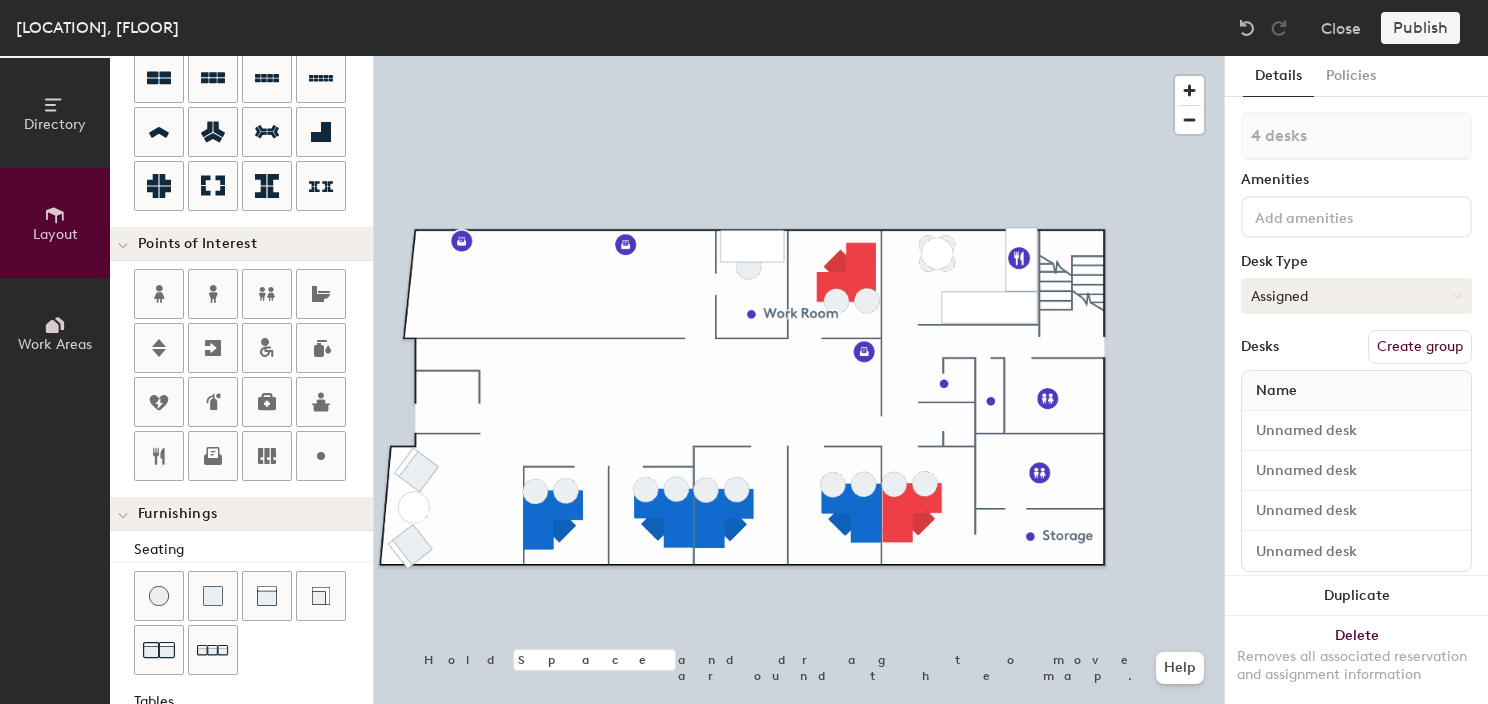 click on "Assigned" 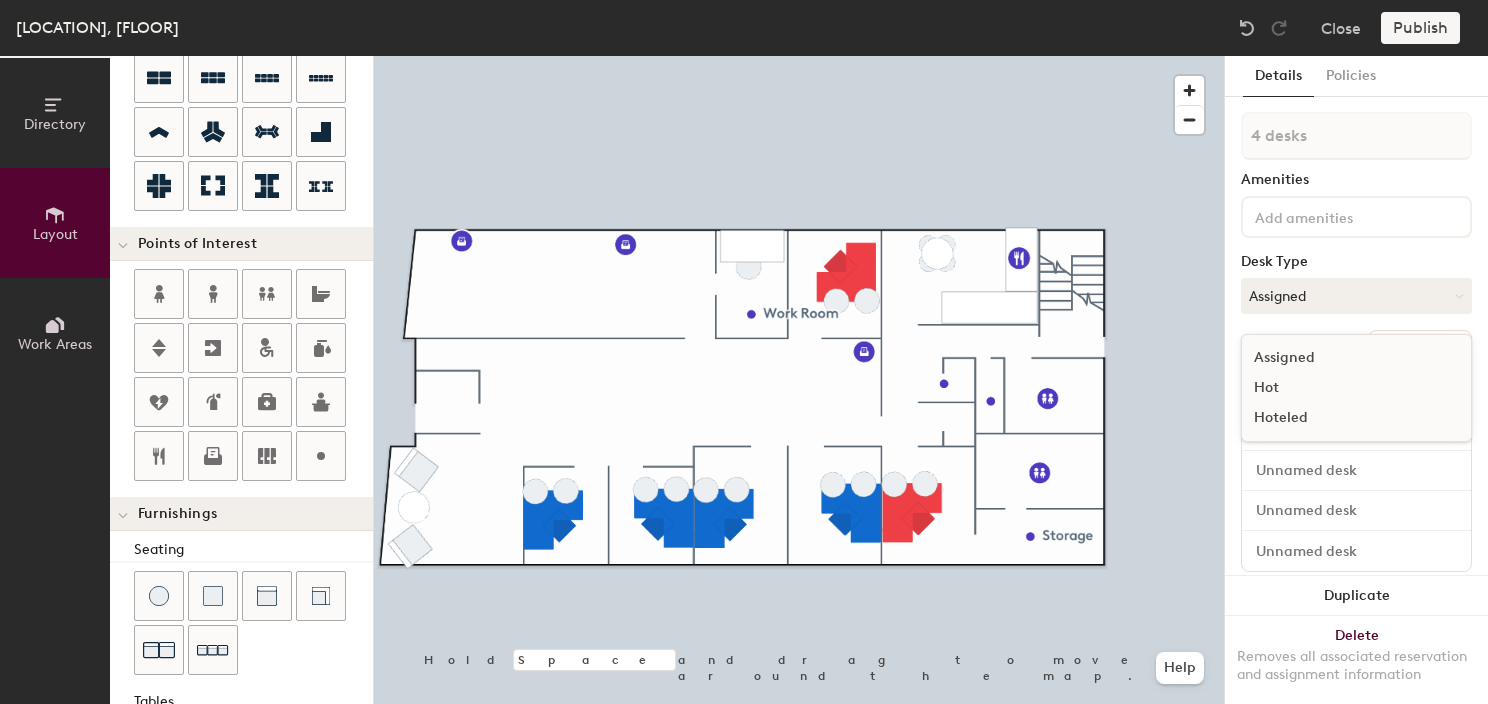 click on "Hoteled" 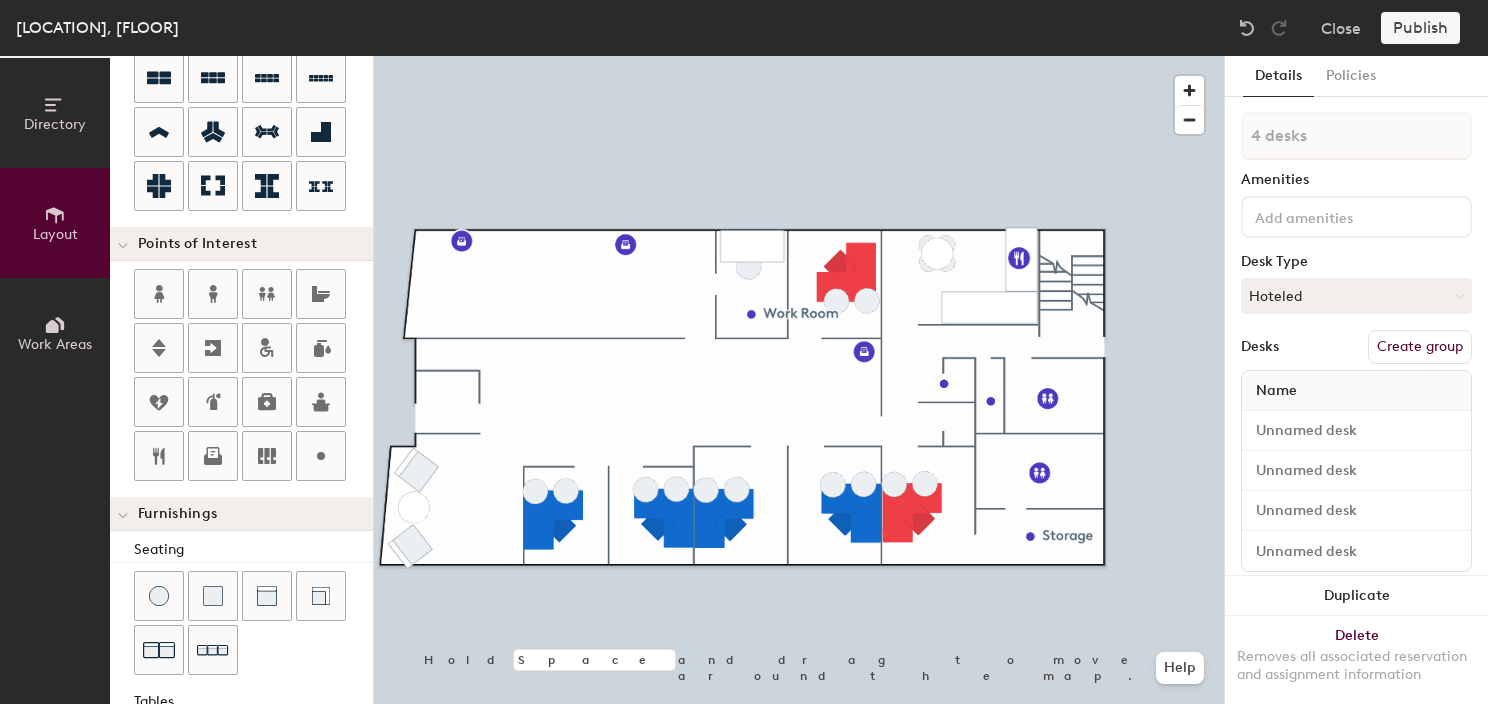 click on "Create group" 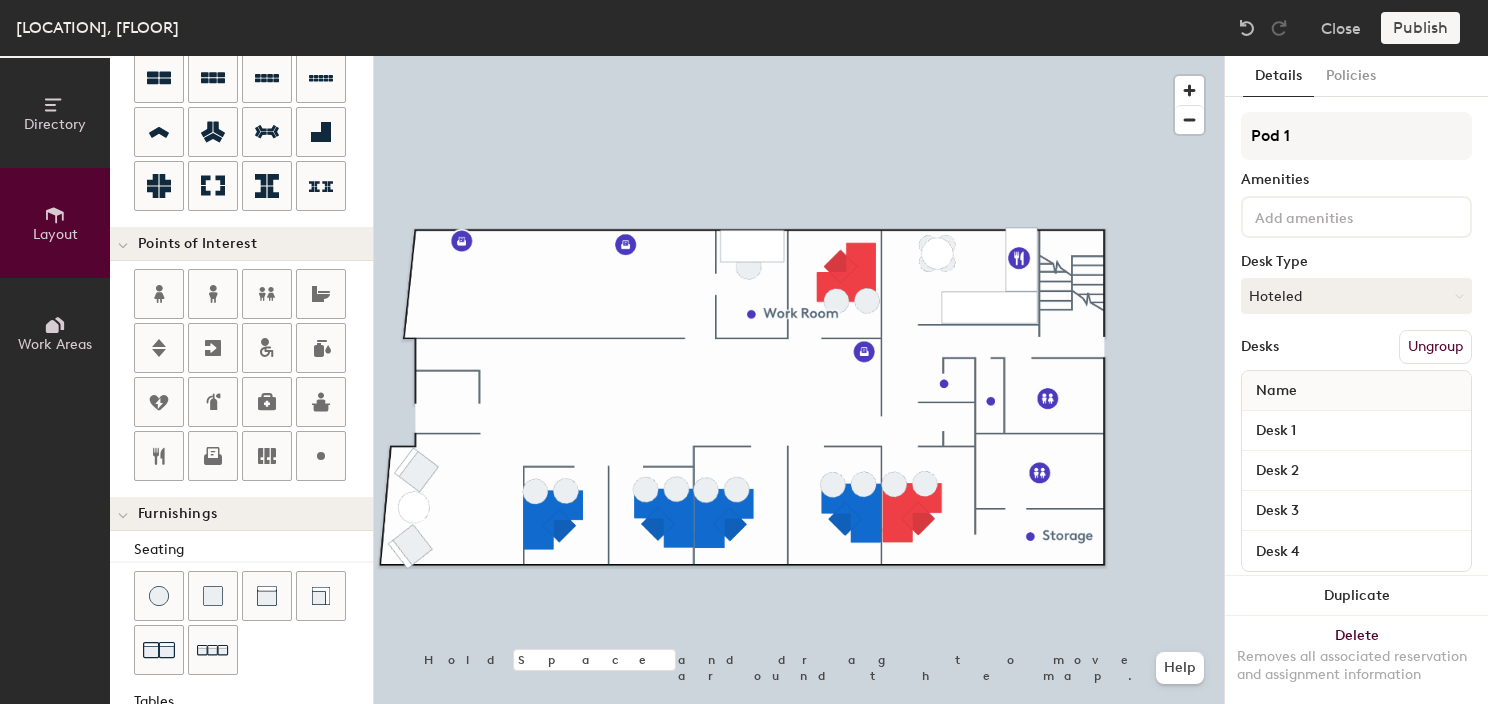 click on "Directory Layout Work Areas Layout   Add space Resize Desks Points of Interest Furnishings Seating Tables Booths Hold Space and drag to move around the map. Help Details Policies Pod 1 Amenities Desk Type Hoteled Desks Ungroup Name Desk 1 Desk 2 Desk 3 Desk 4 Duplicate Delete Removes all associated reservation and assignment information" 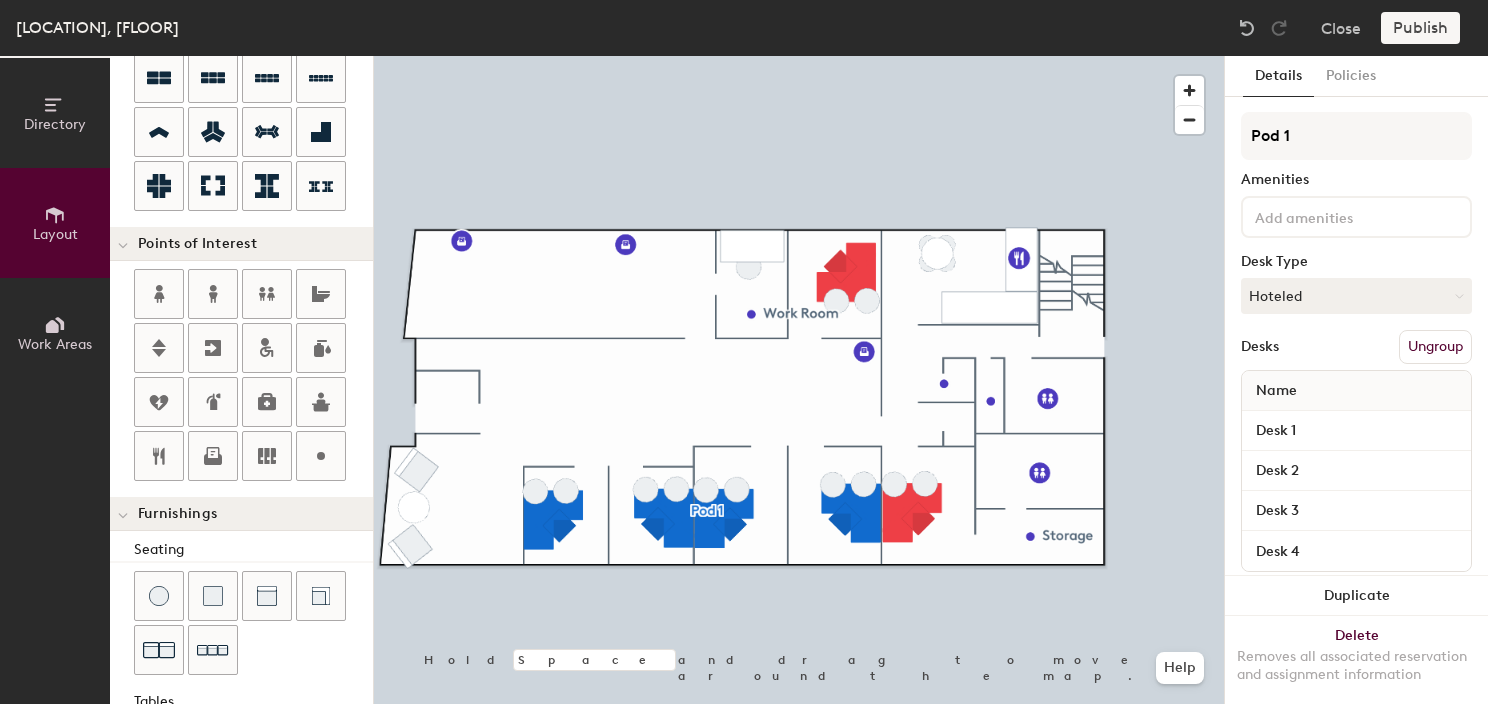 type on "20" 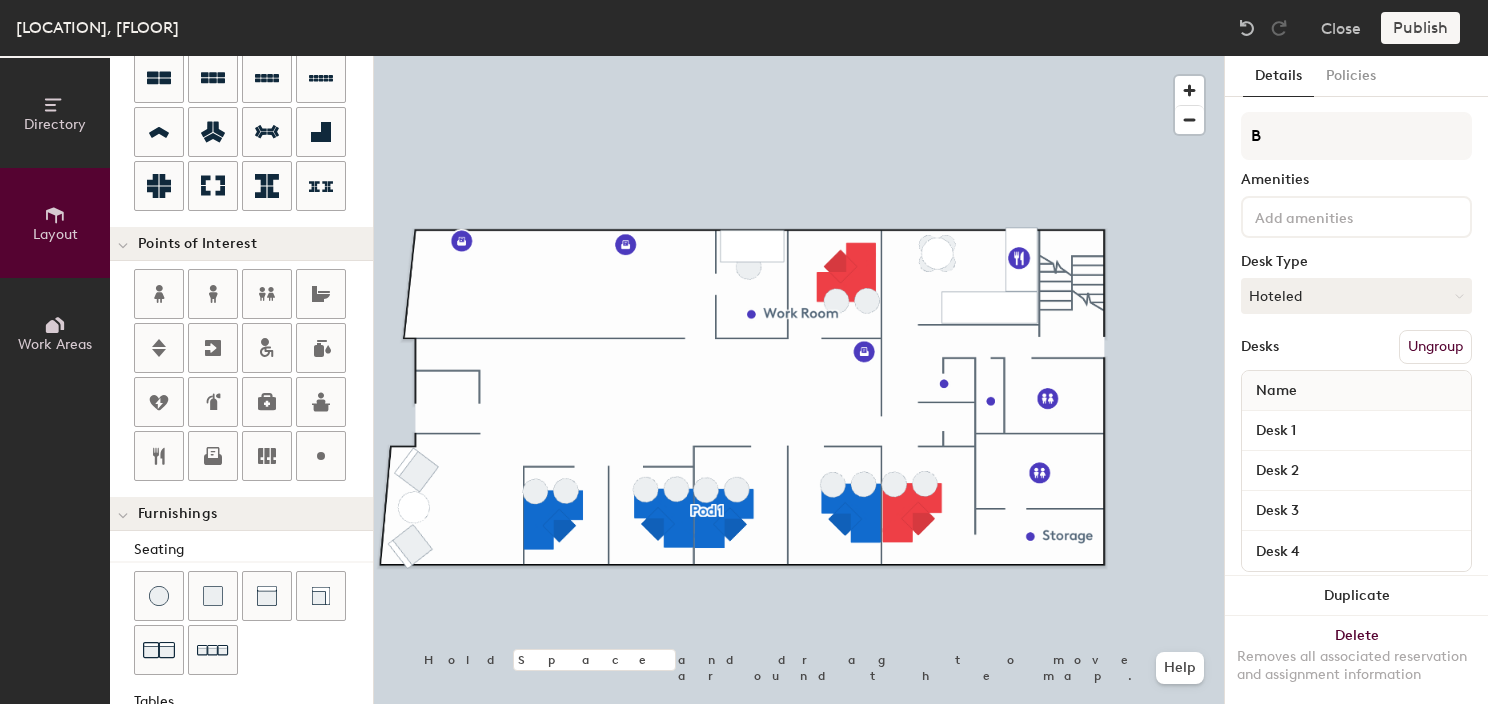 type on "20" 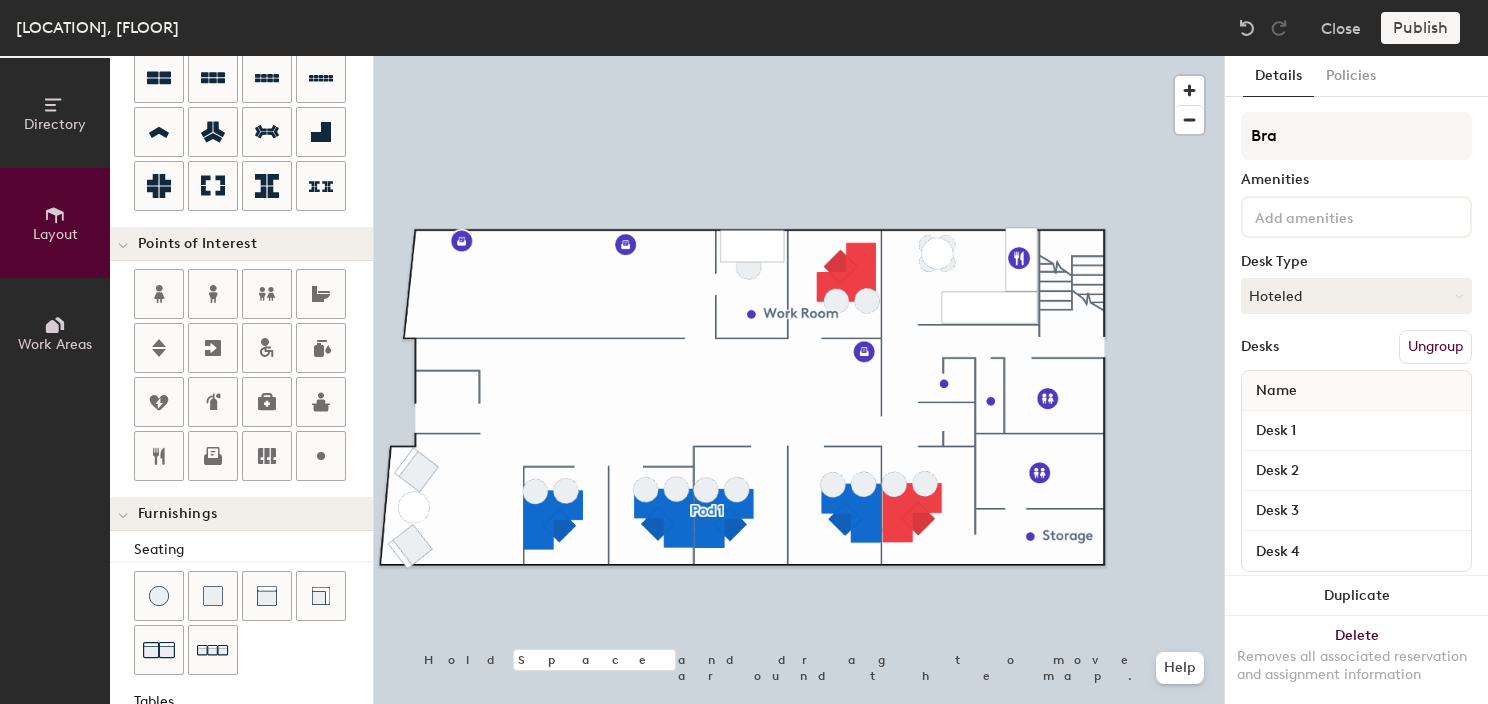 type on "Bran" 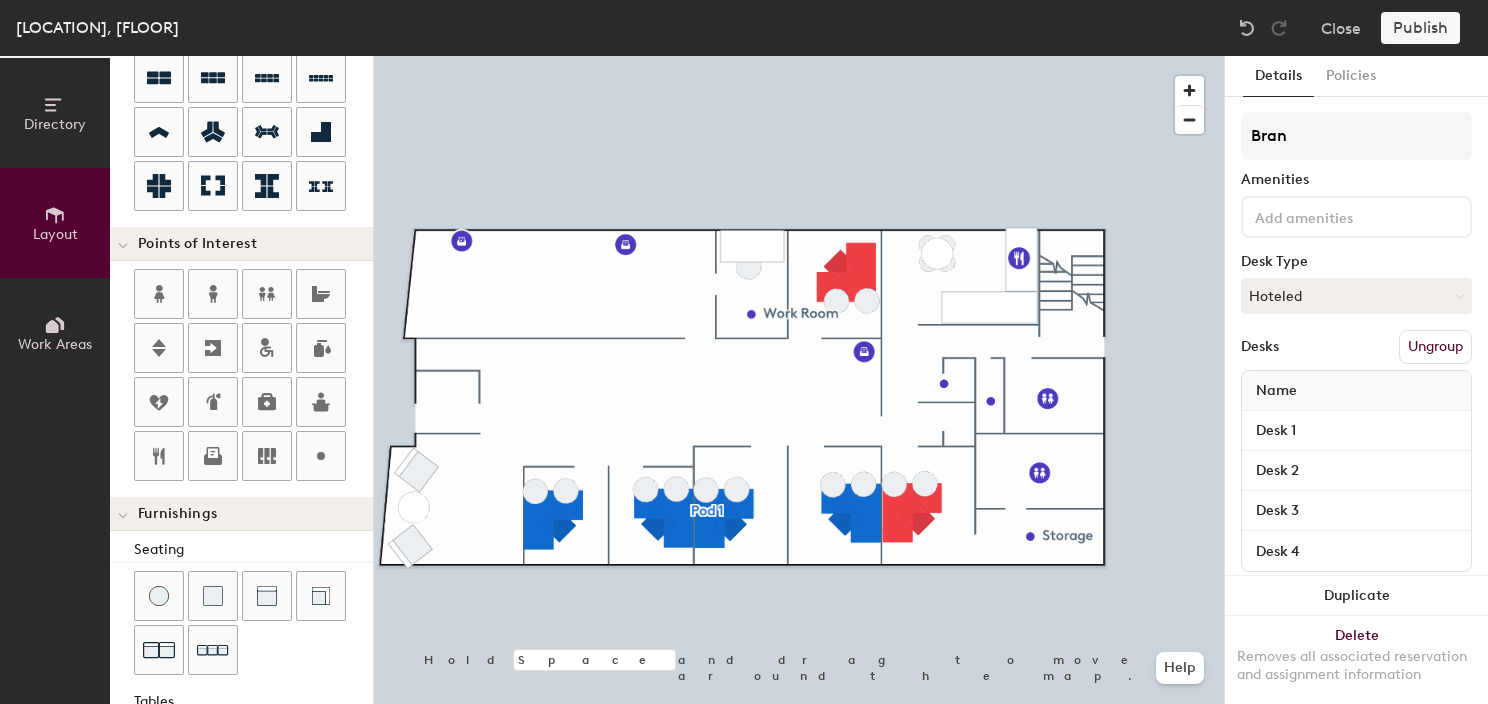 type on "20" 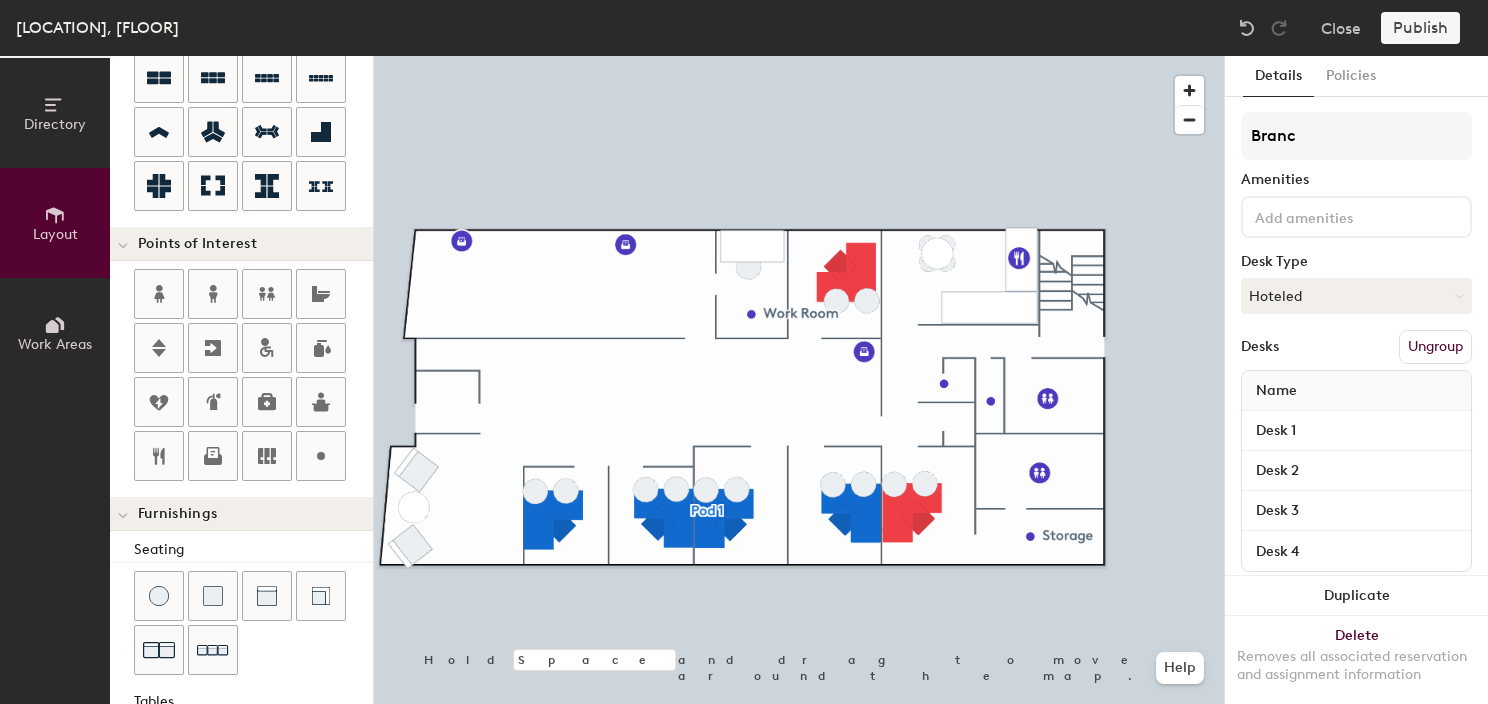 type on "20" 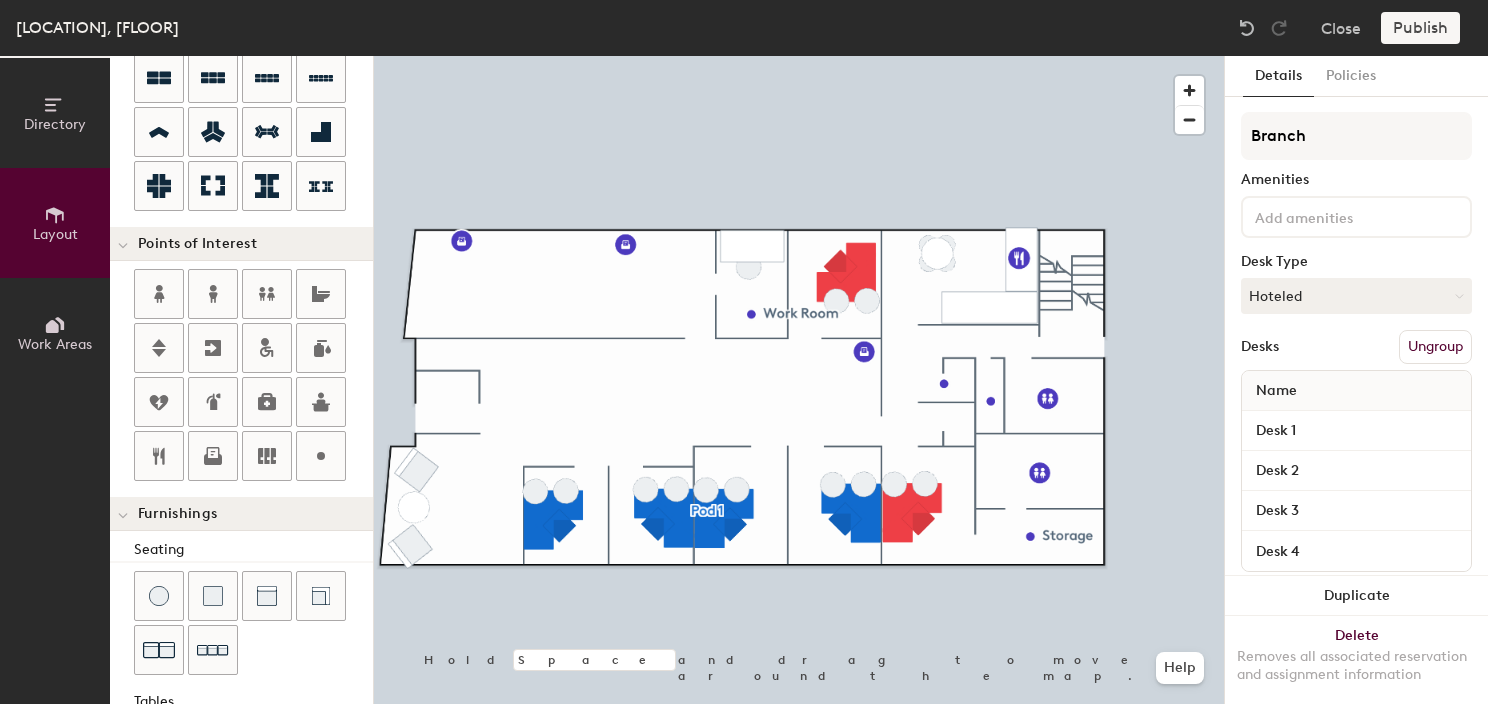 type on "20" 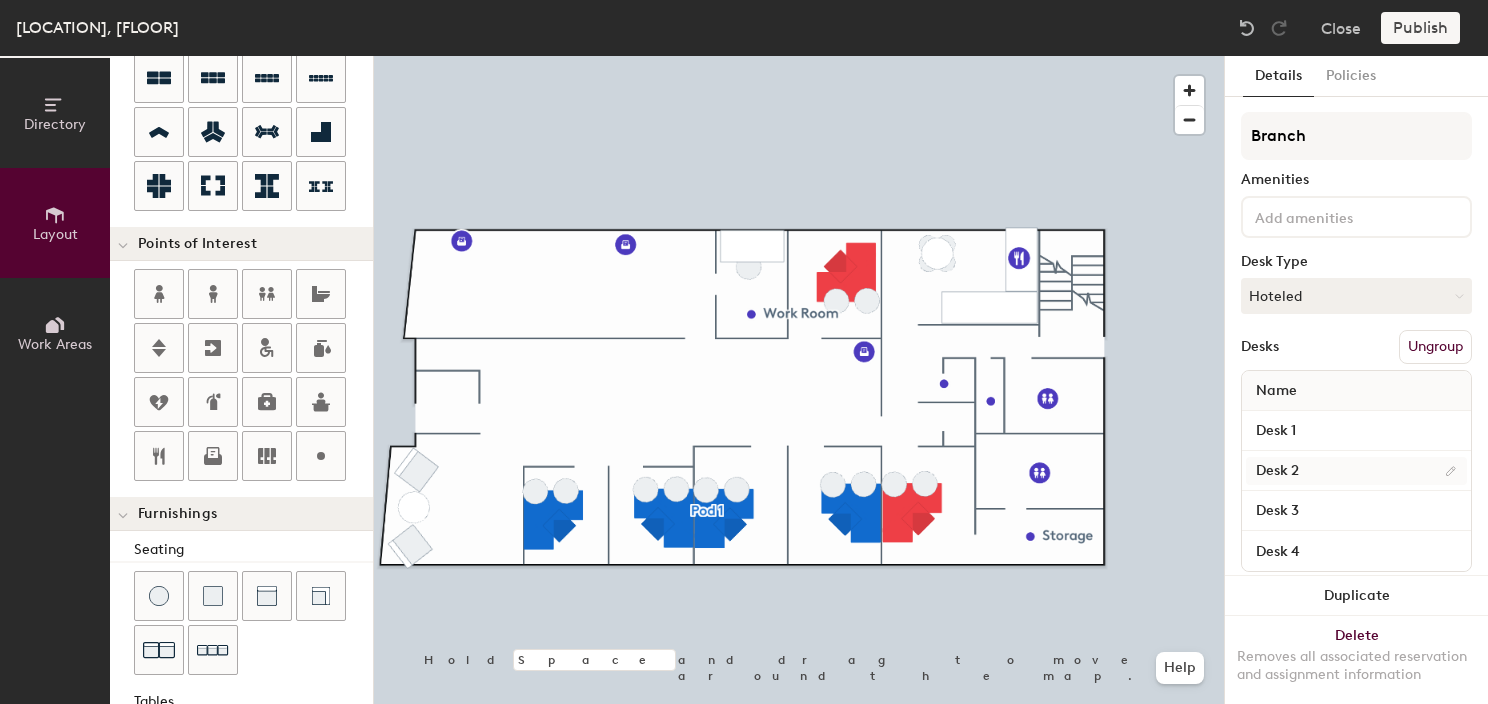 type on "20" 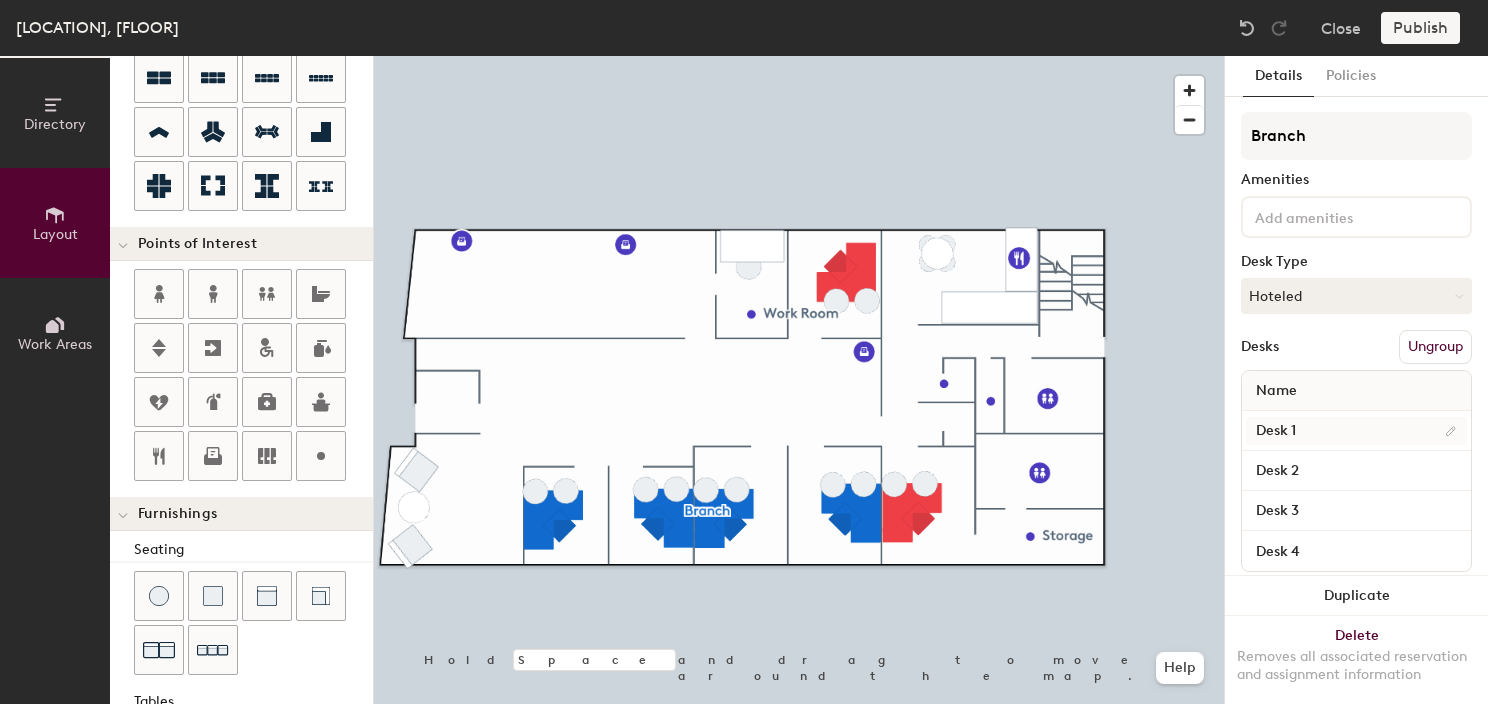type on "Branch" 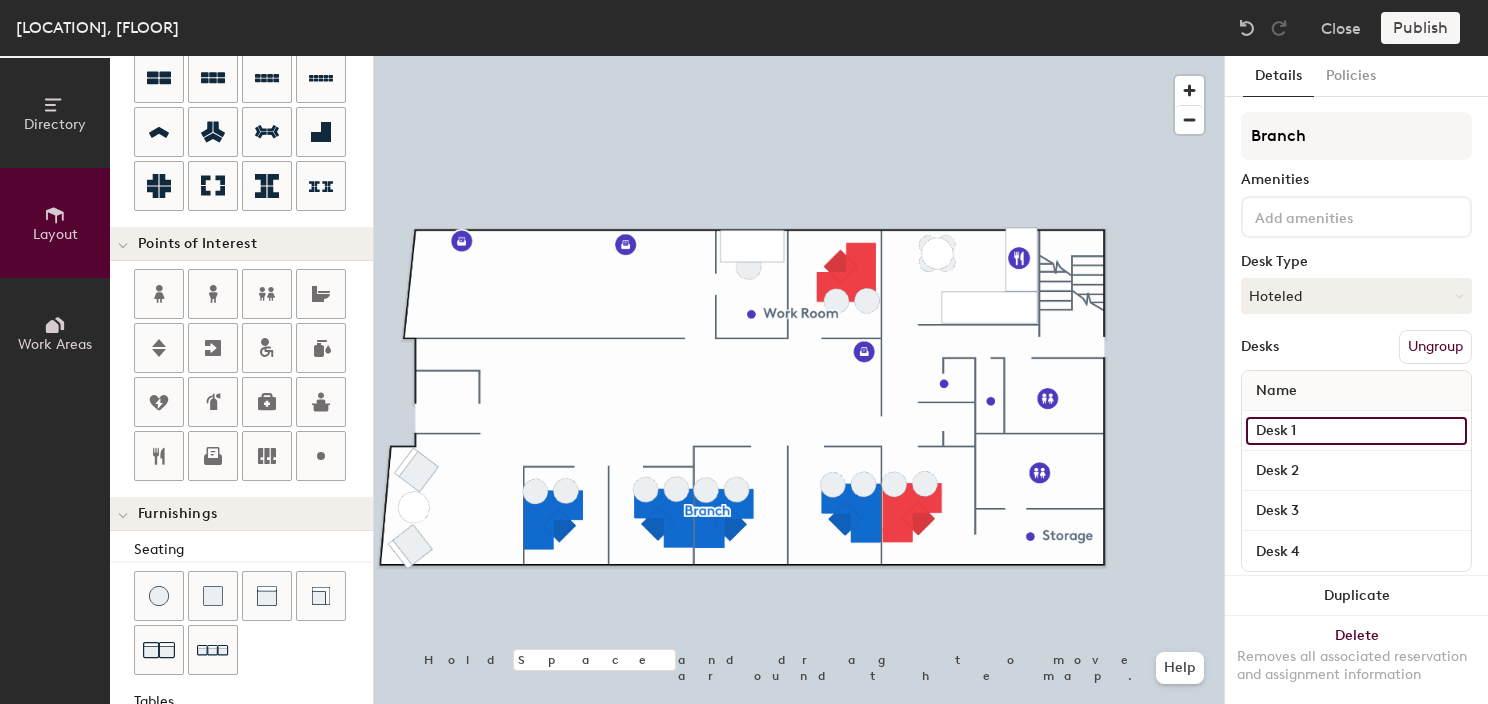 type on "20" 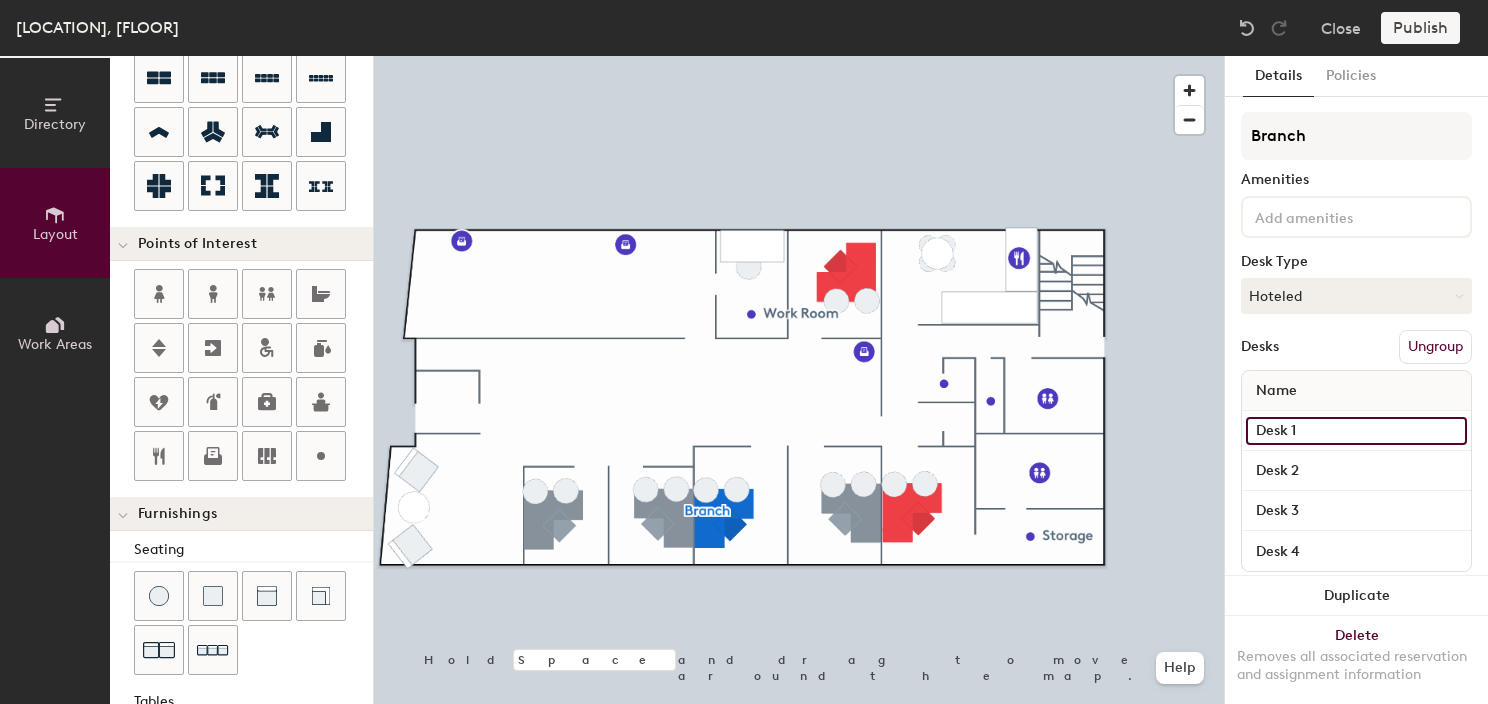 type on "B" 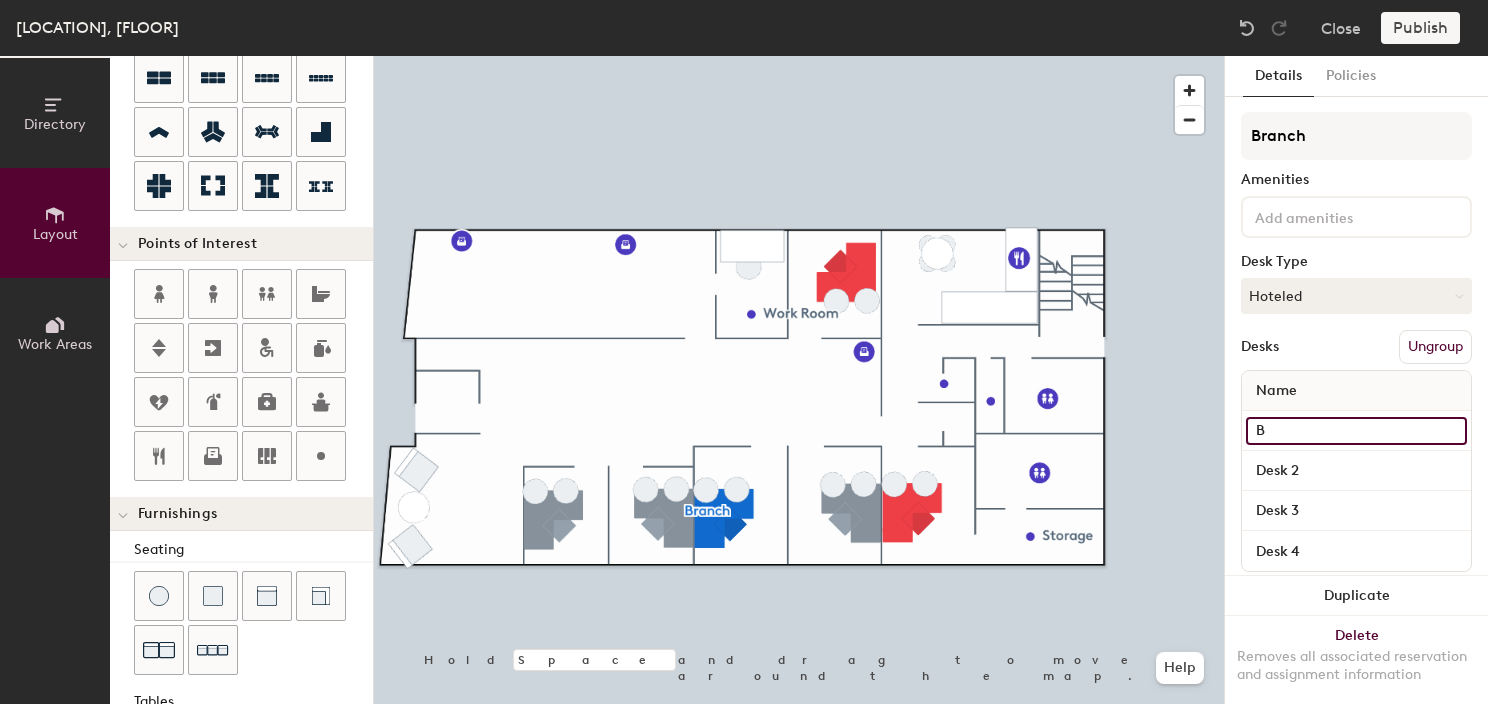 type on "20" 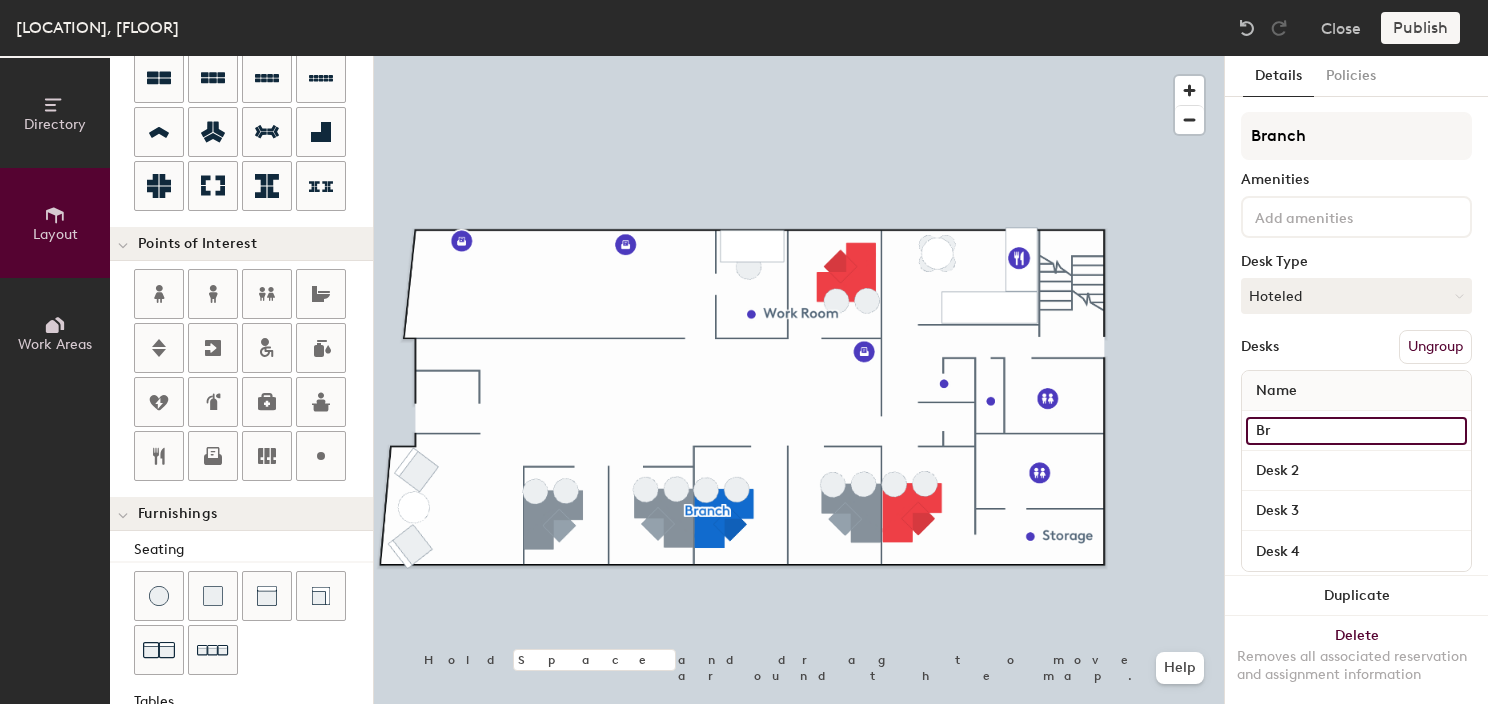 type on "Bra" 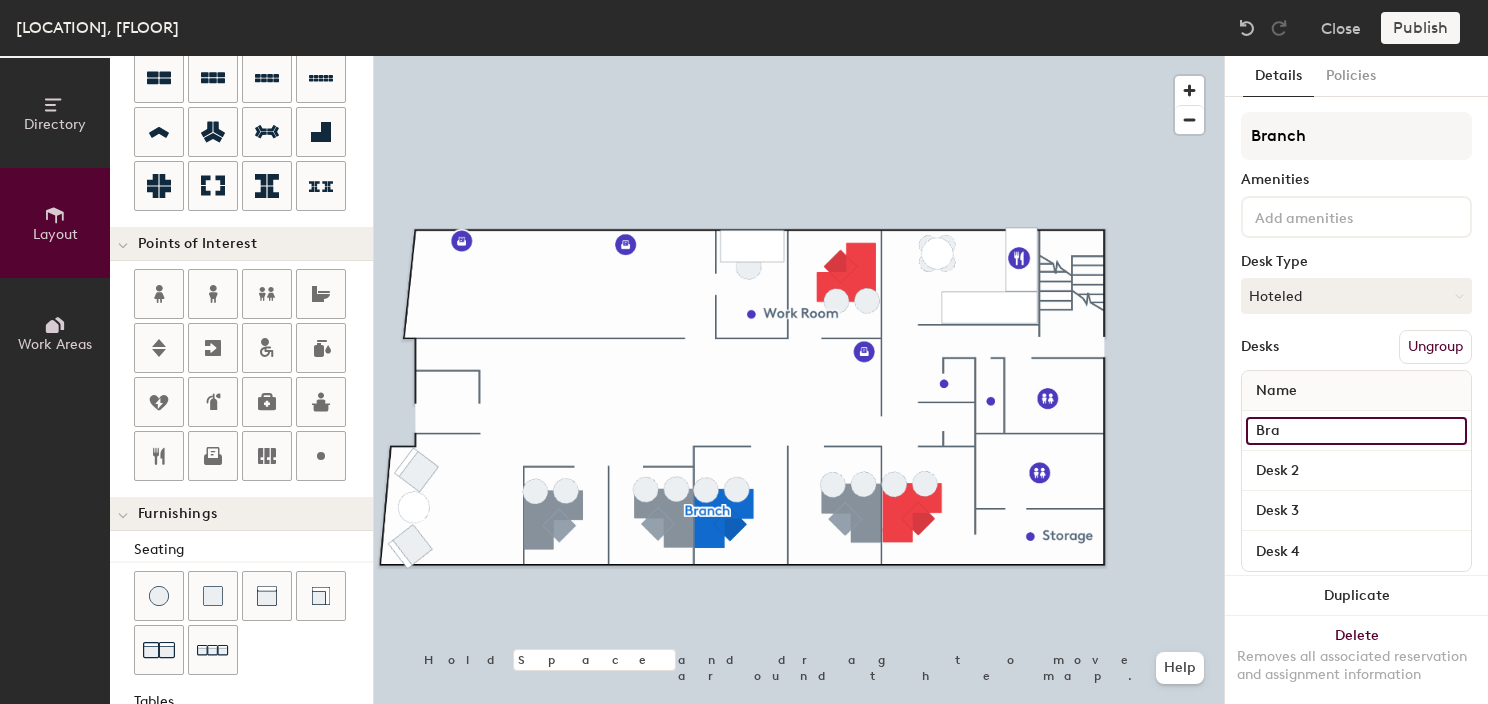 type on "20" 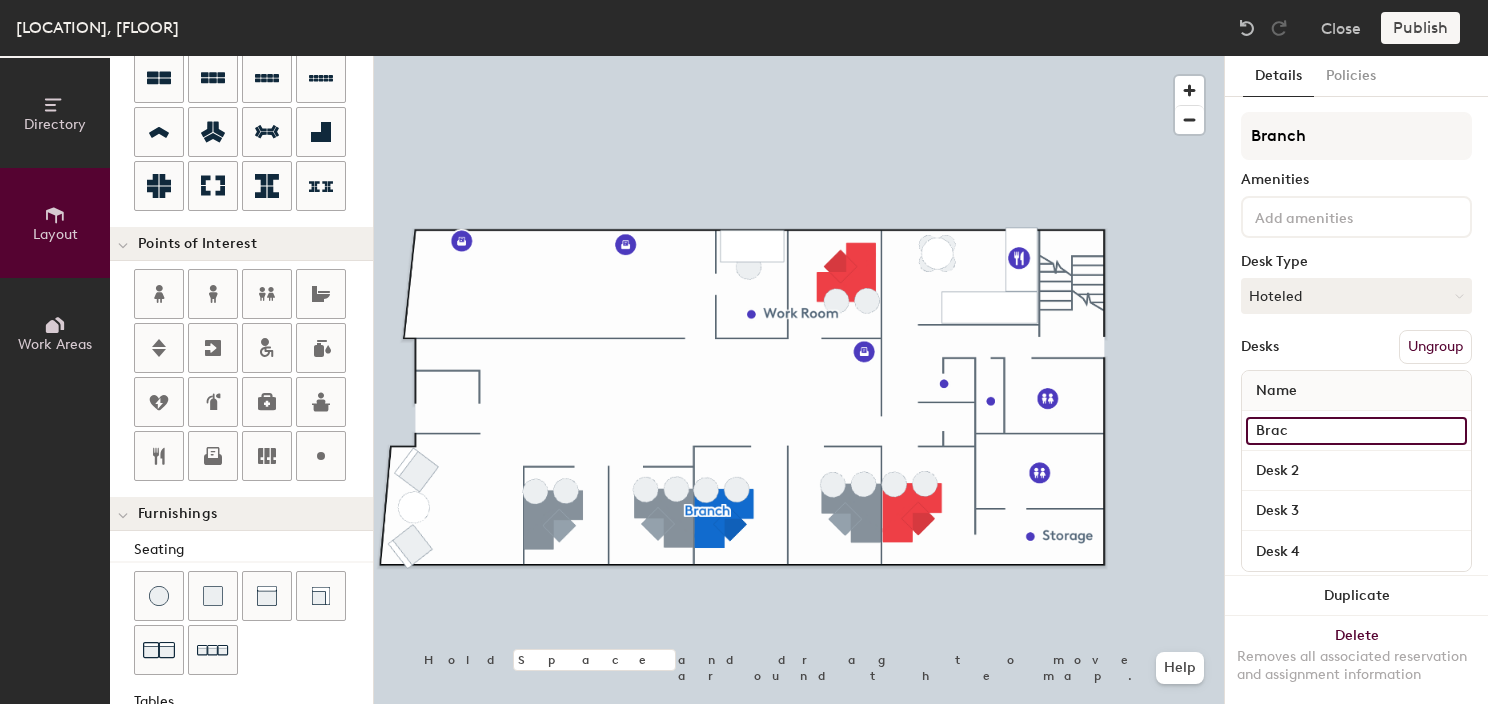 type on "20" 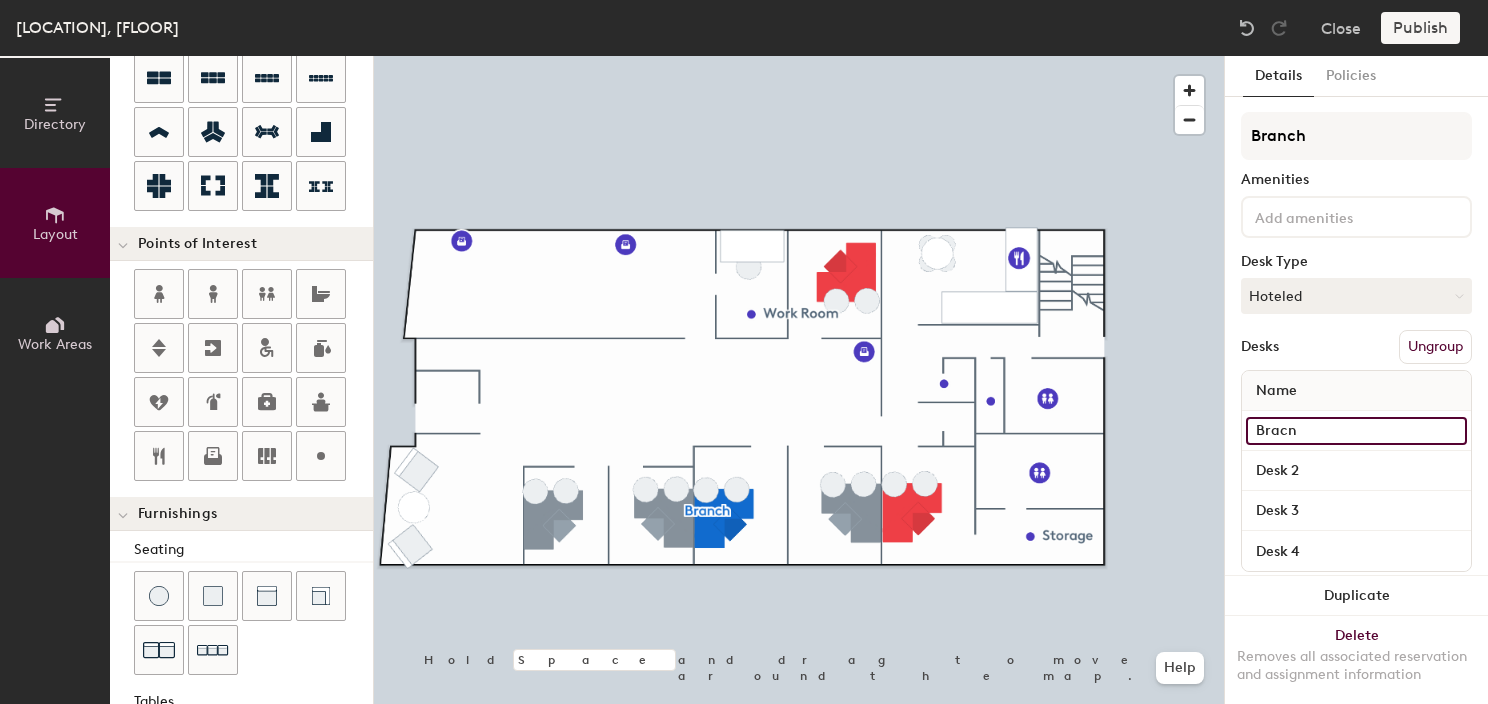 type on "20" 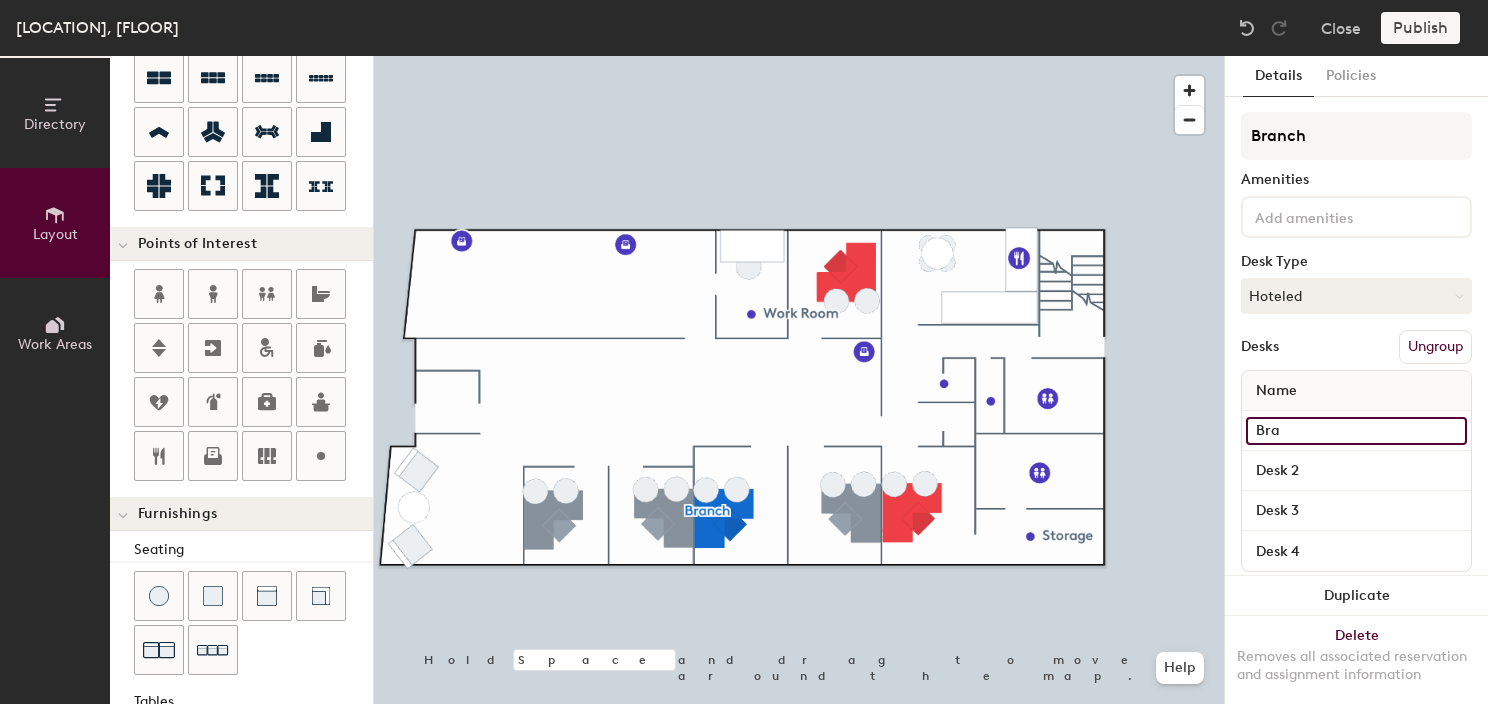 type on "Br" 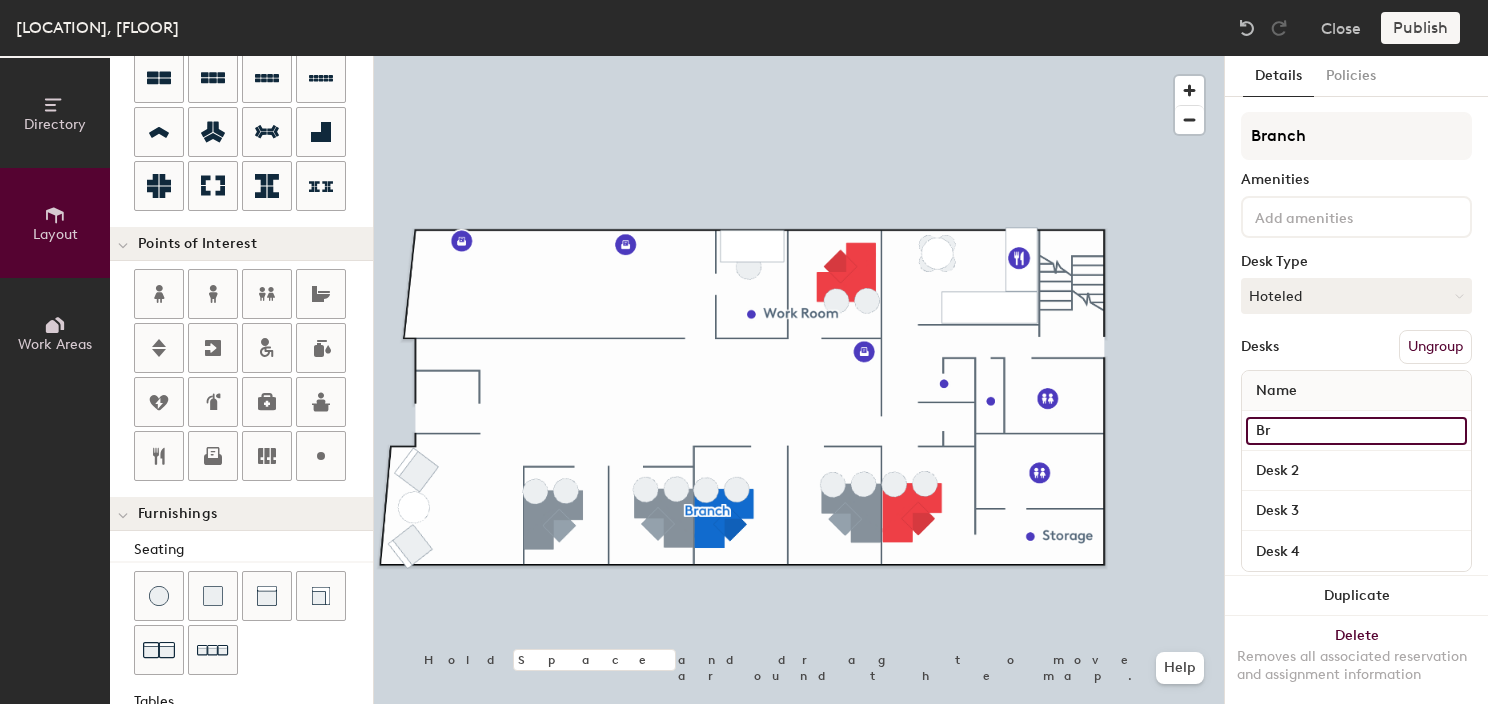 type on "20" 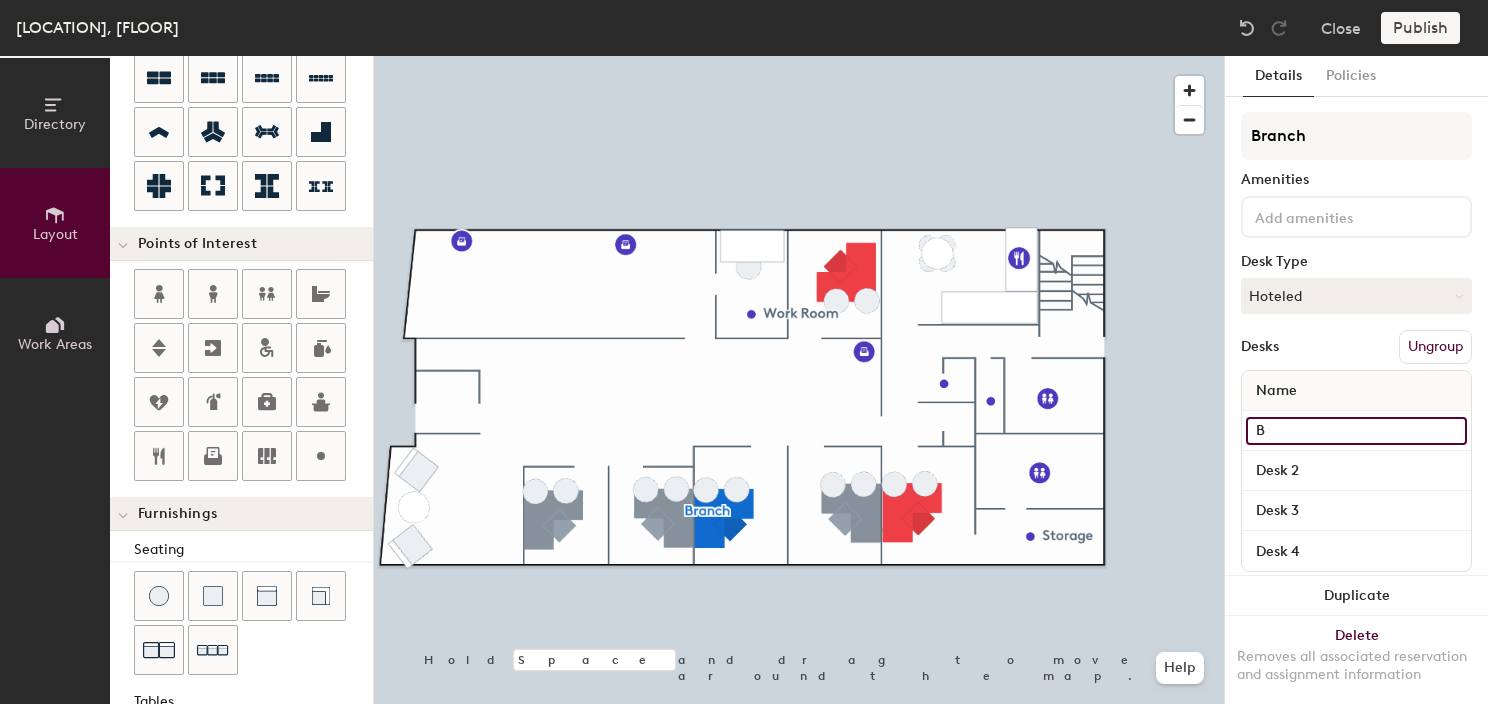 type 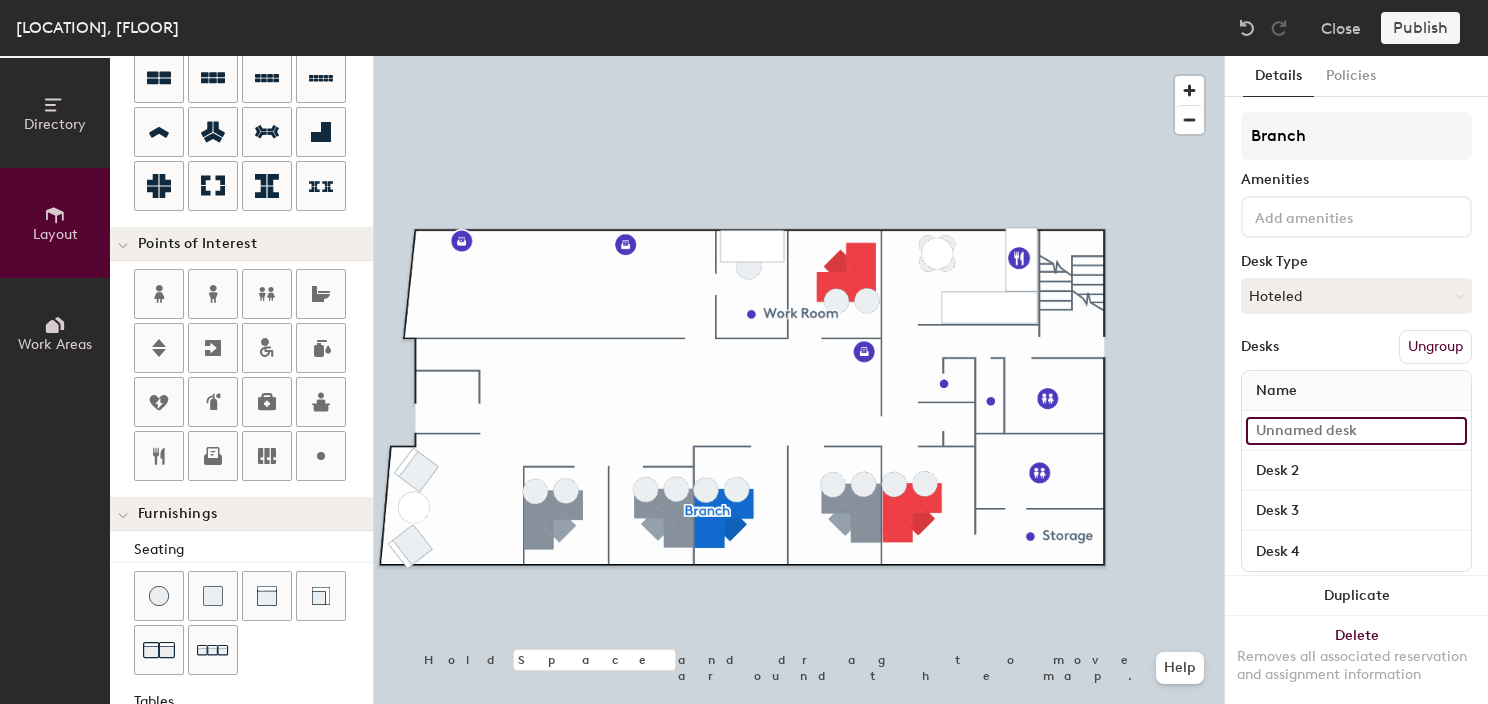 type on "20" 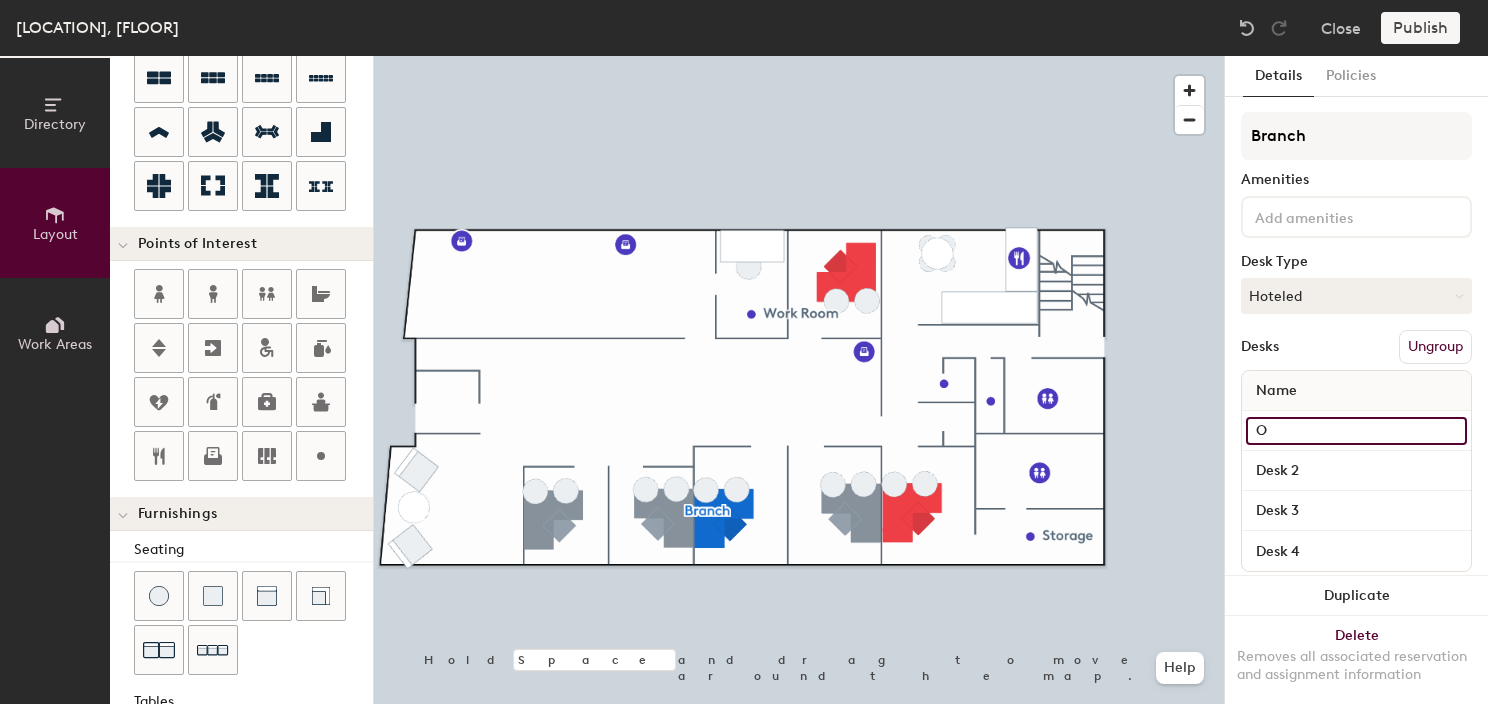 type on "20" 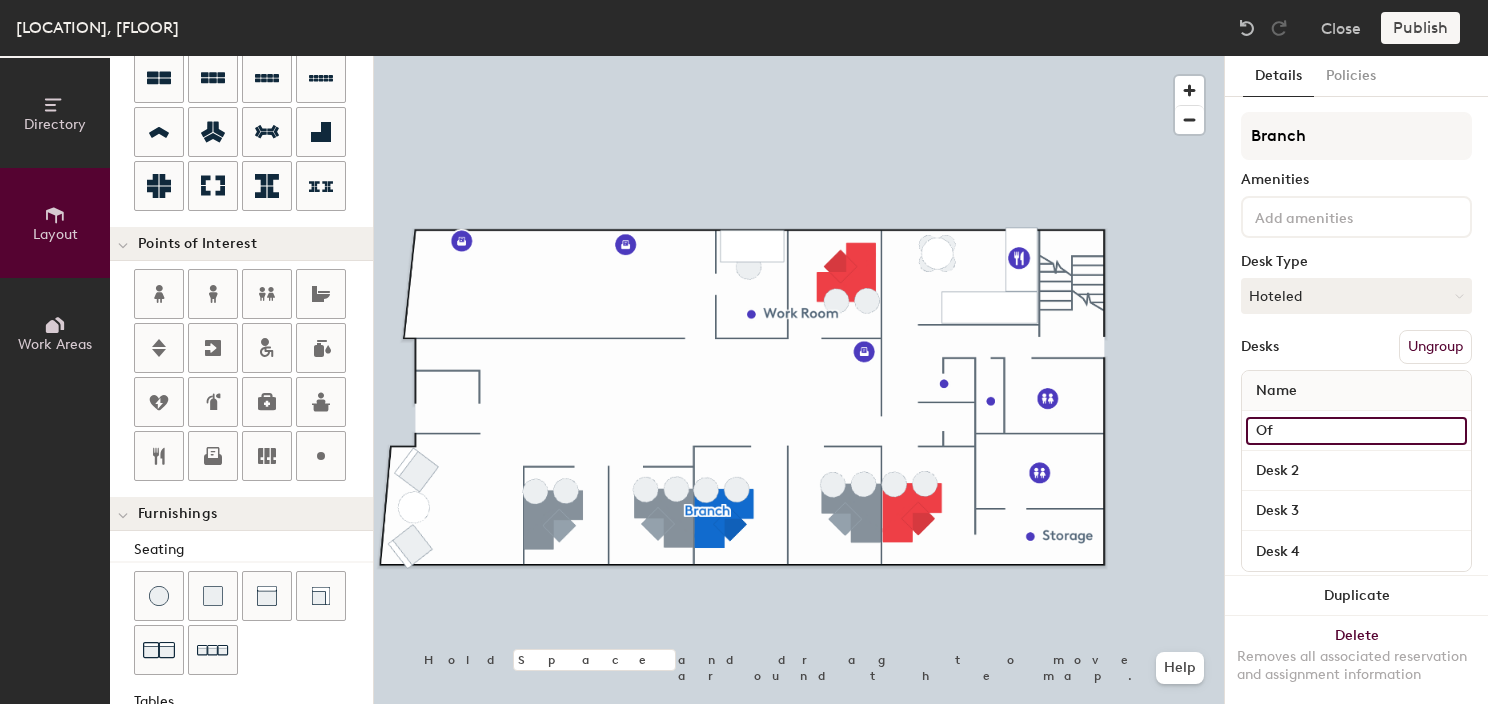 type on "20" 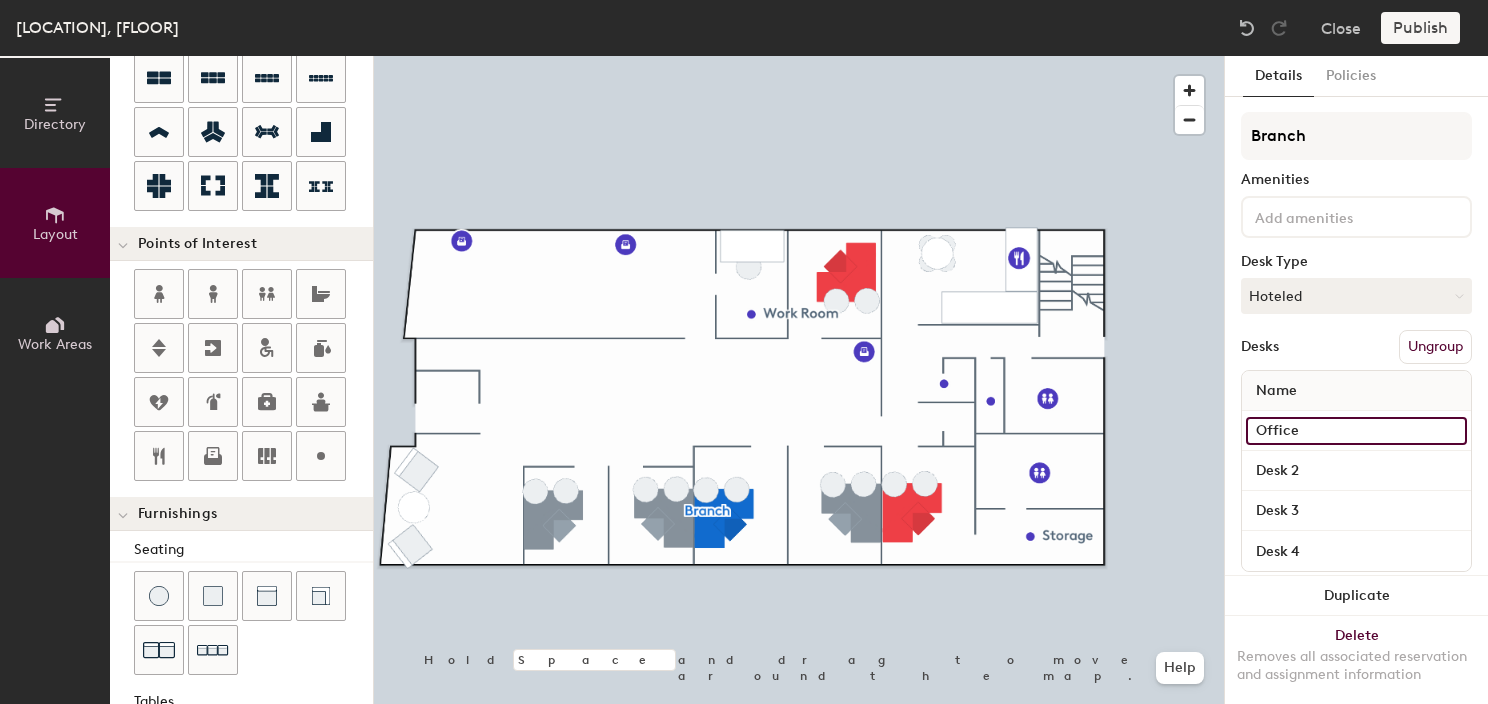 type on "Office" 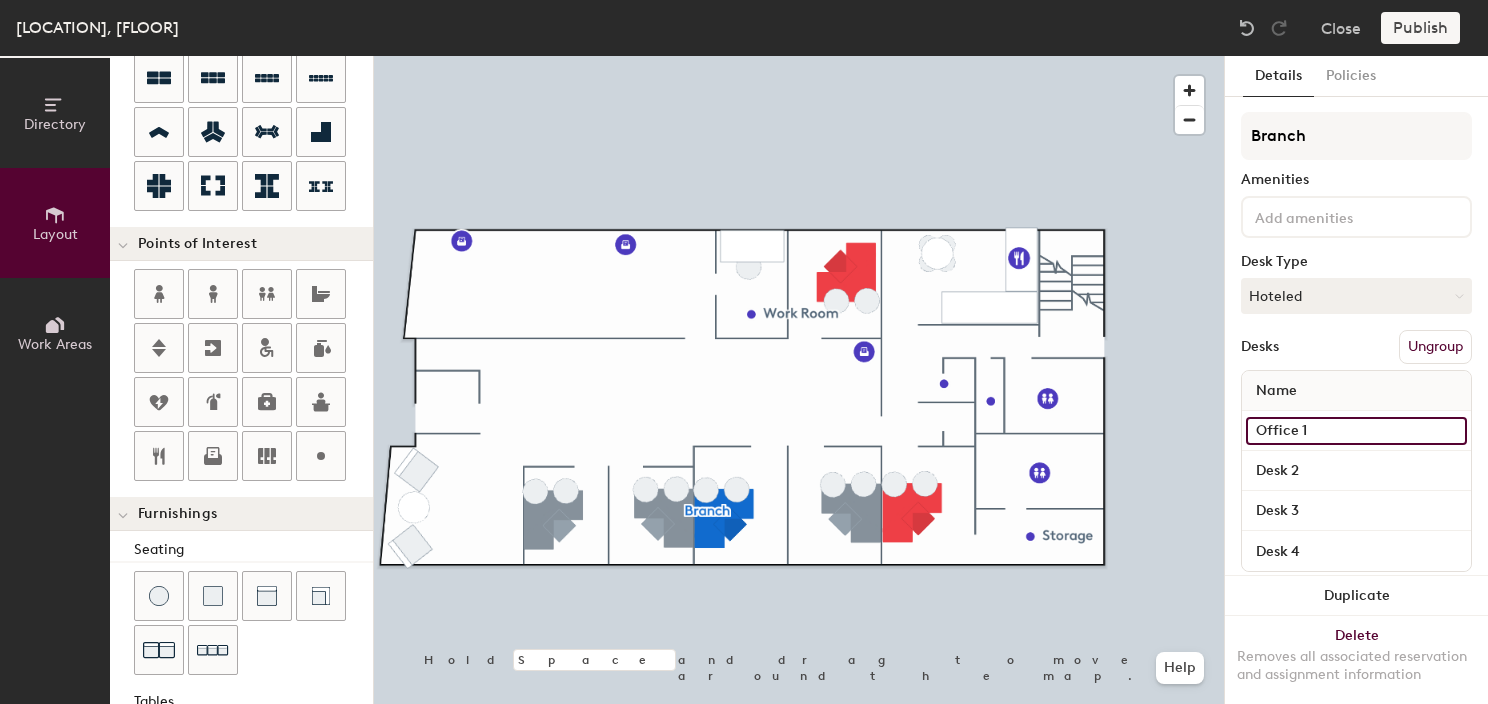 type on "Office 1" 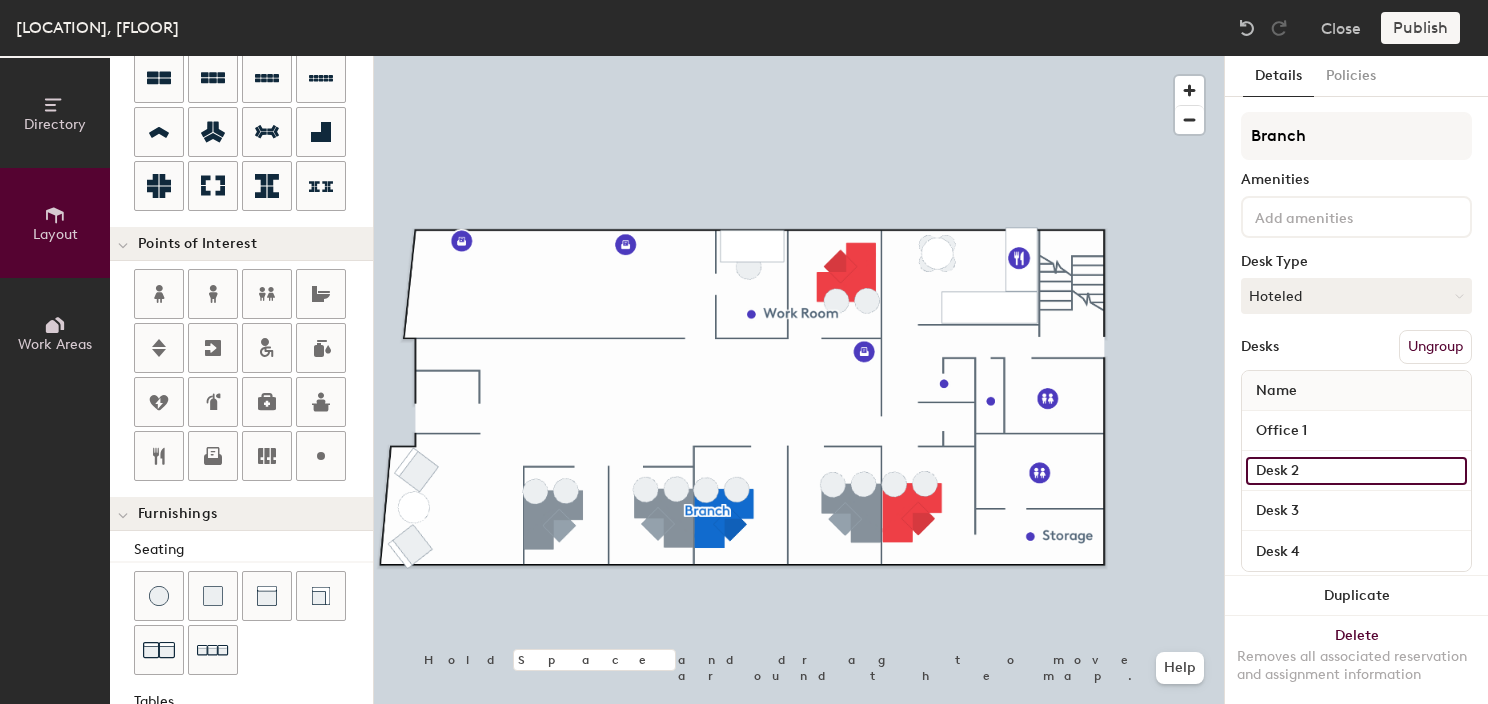 type on "20" 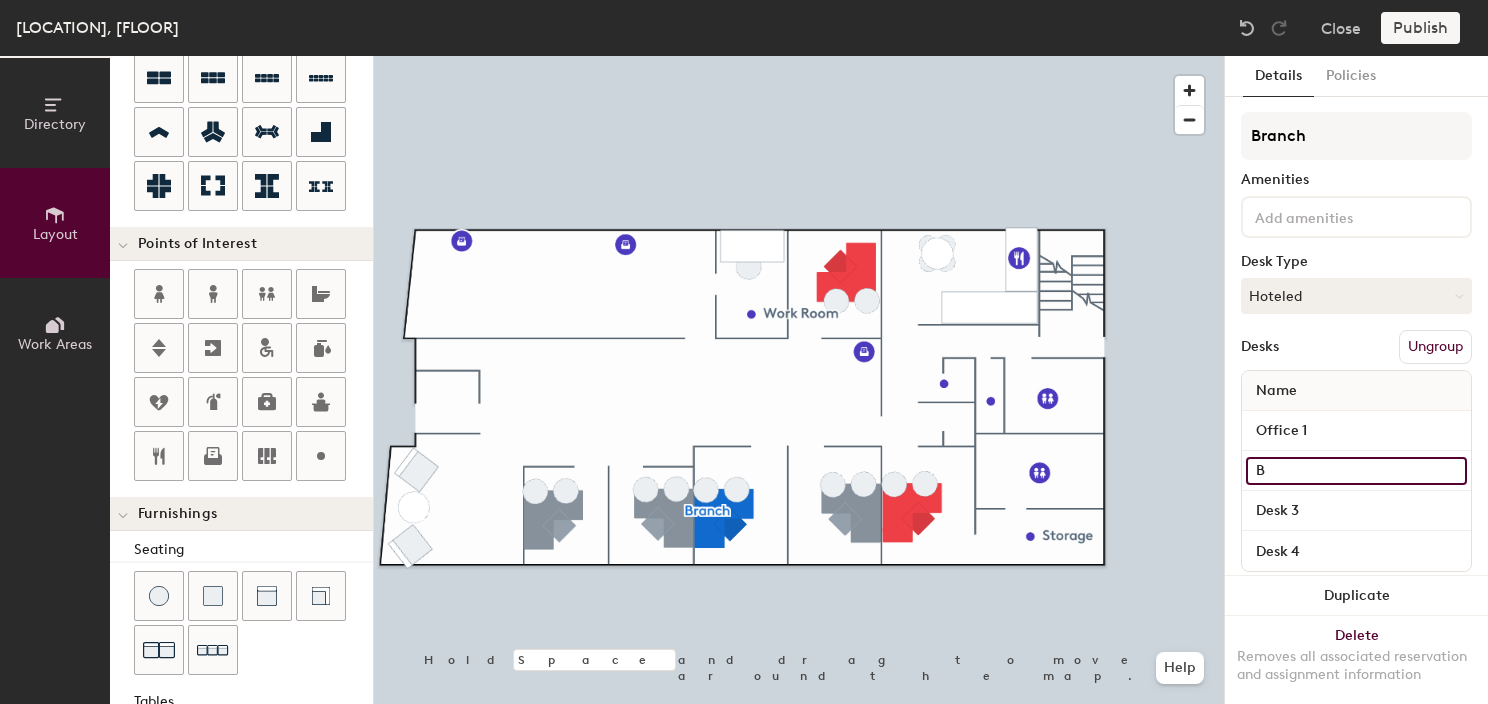 type on "20" 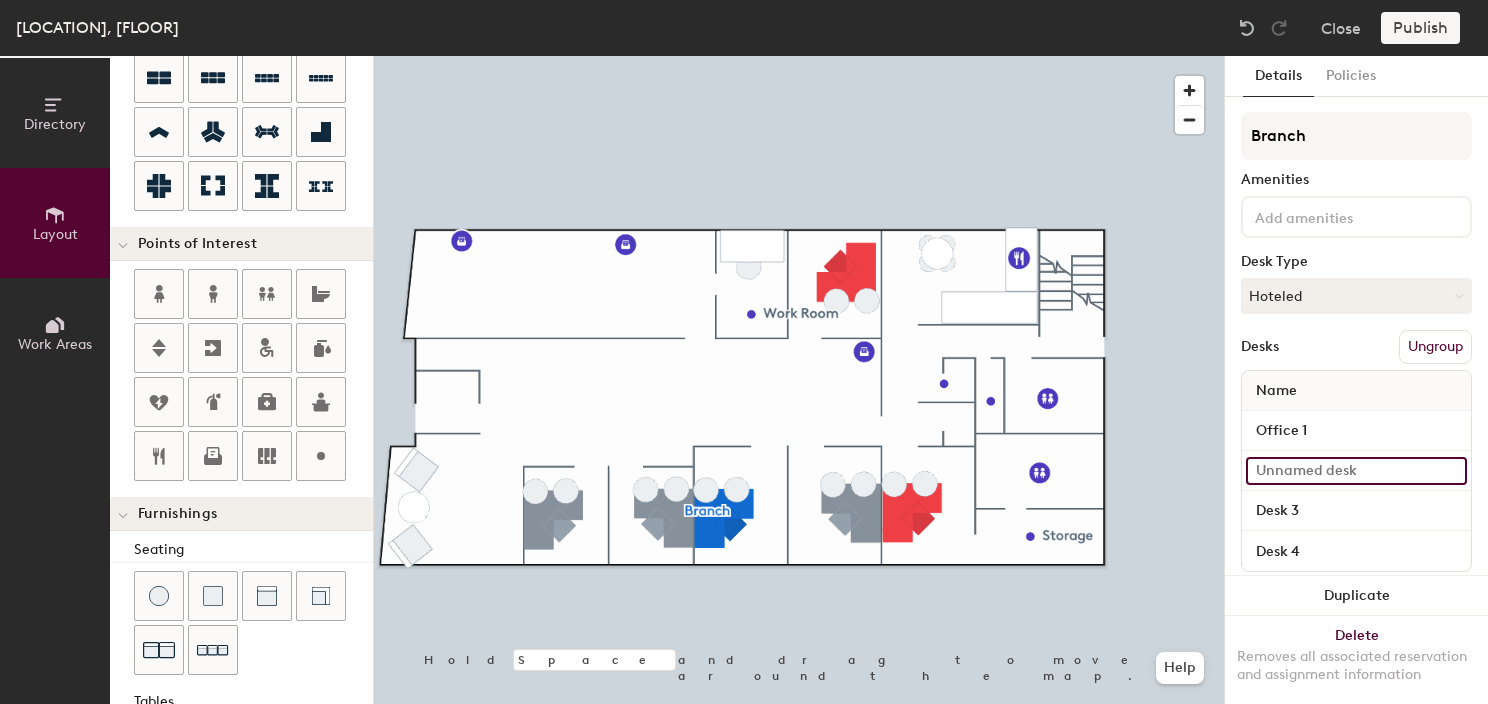 type on "20" 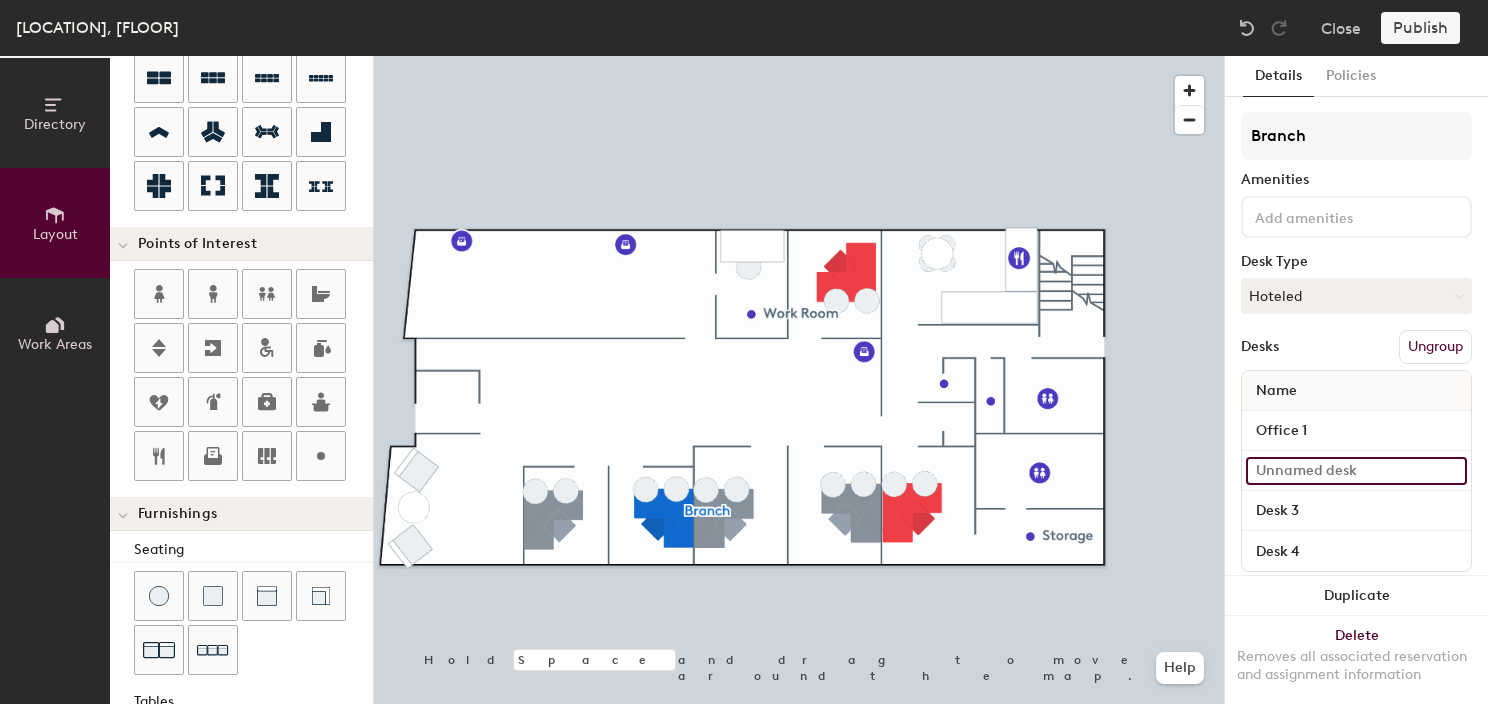 type on "O" 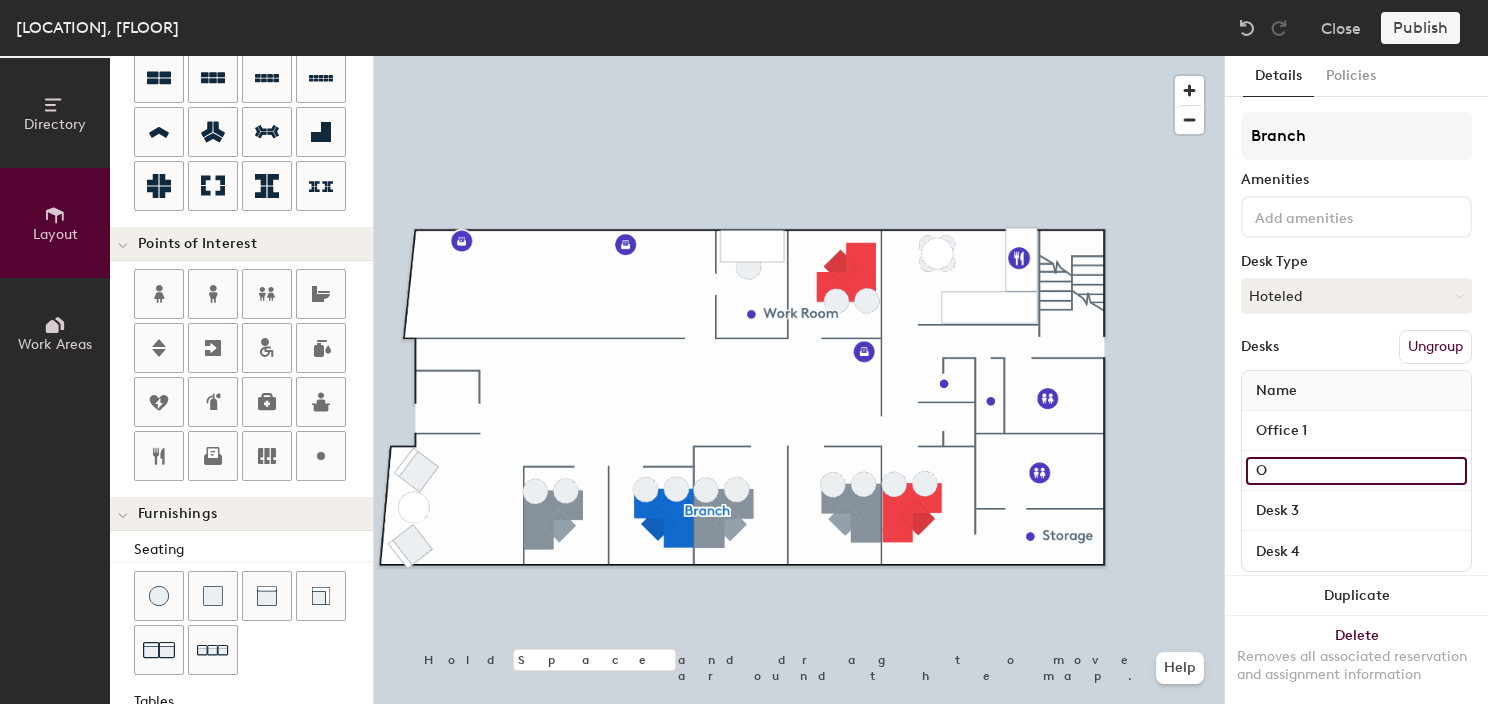 type on "20" 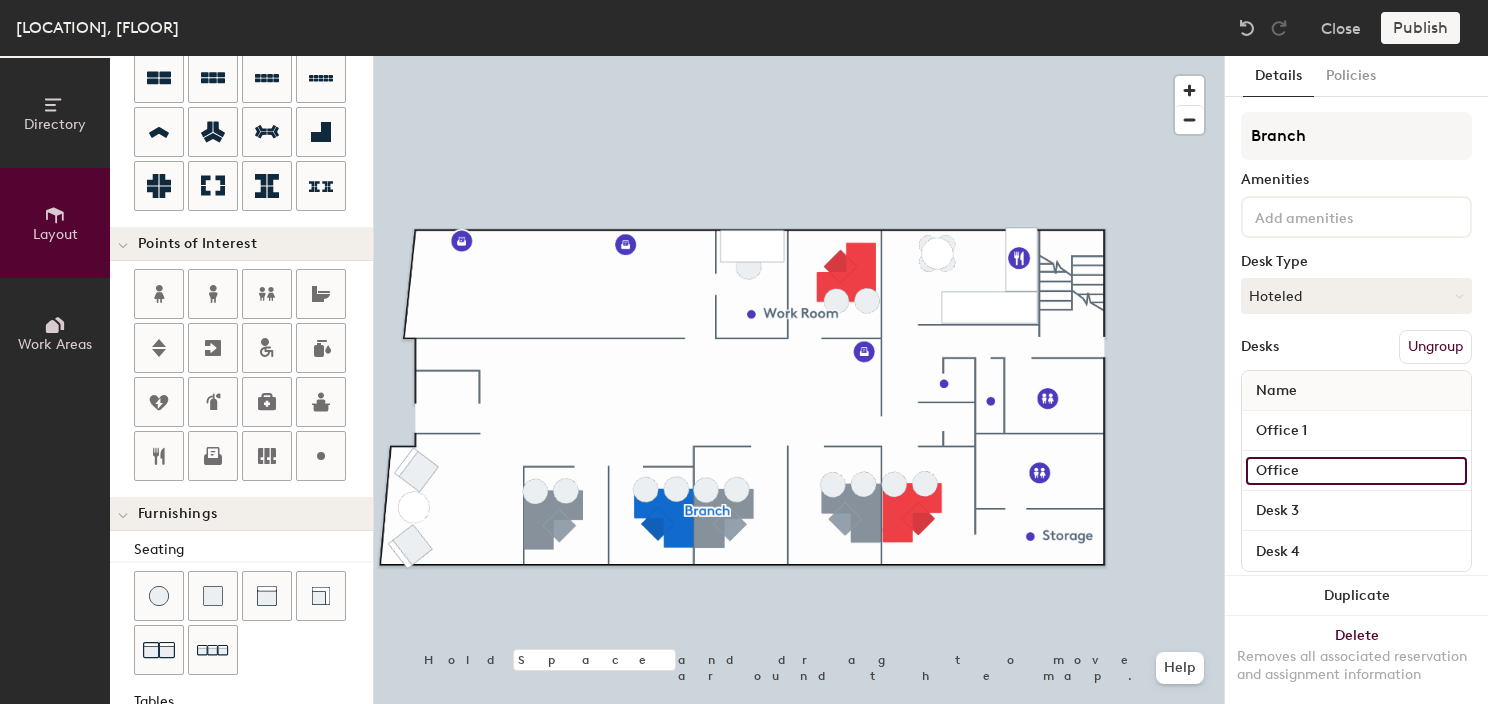 type on "Office" 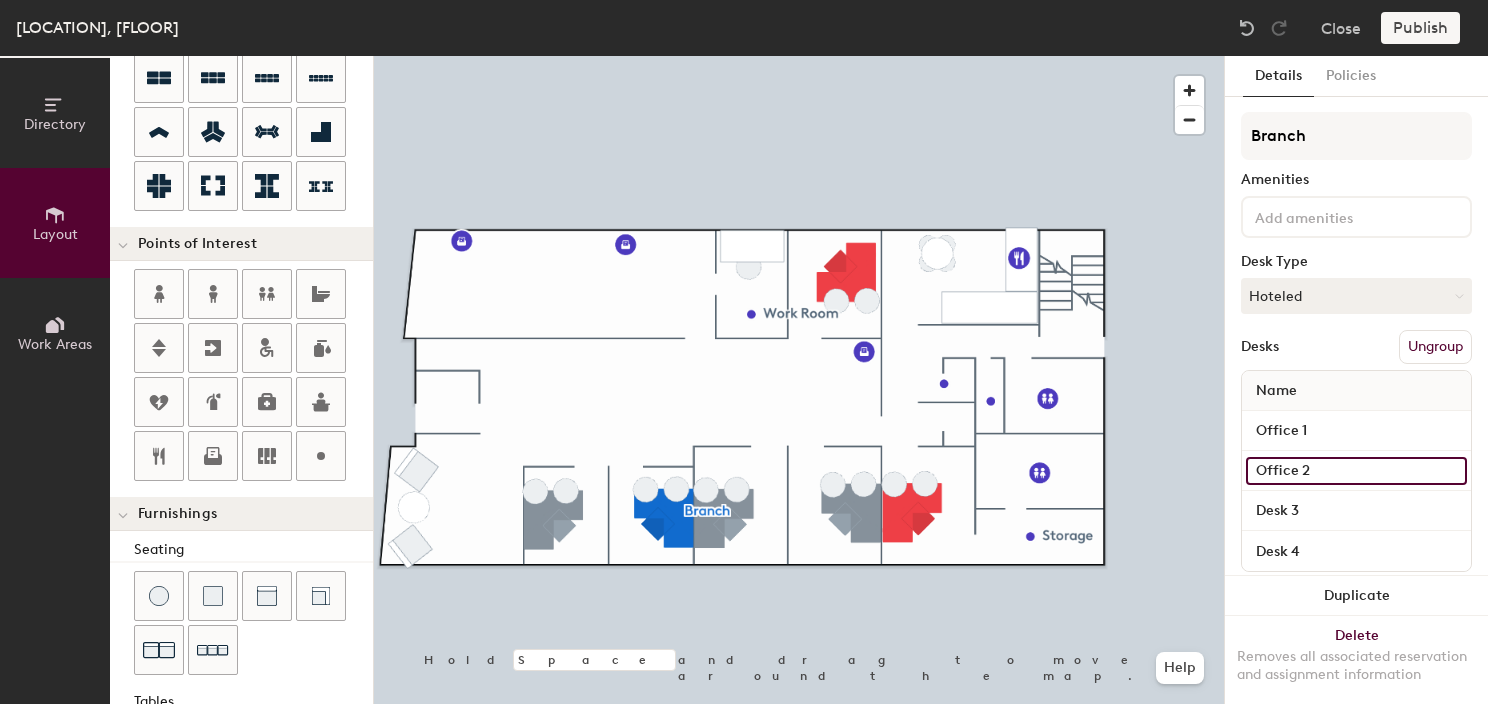 type on "20" 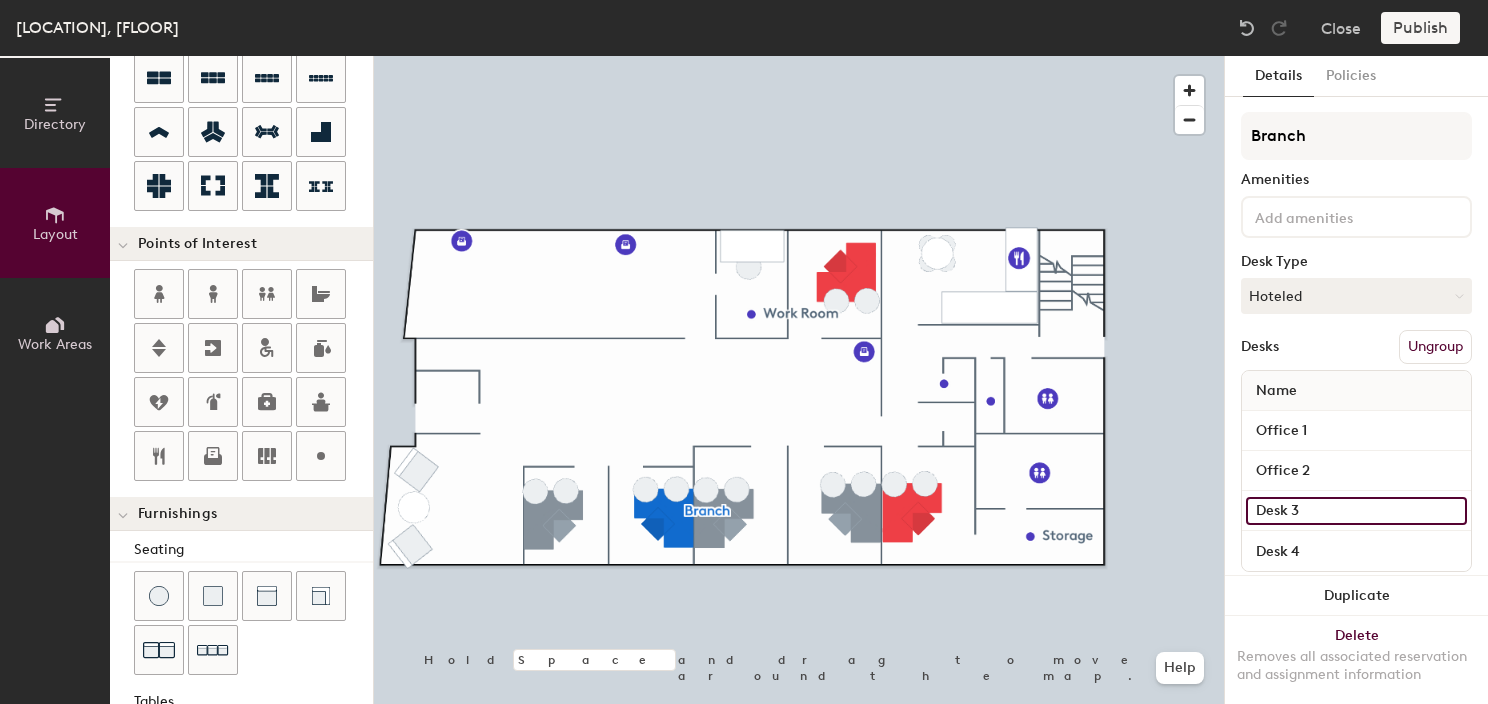 type on "20" 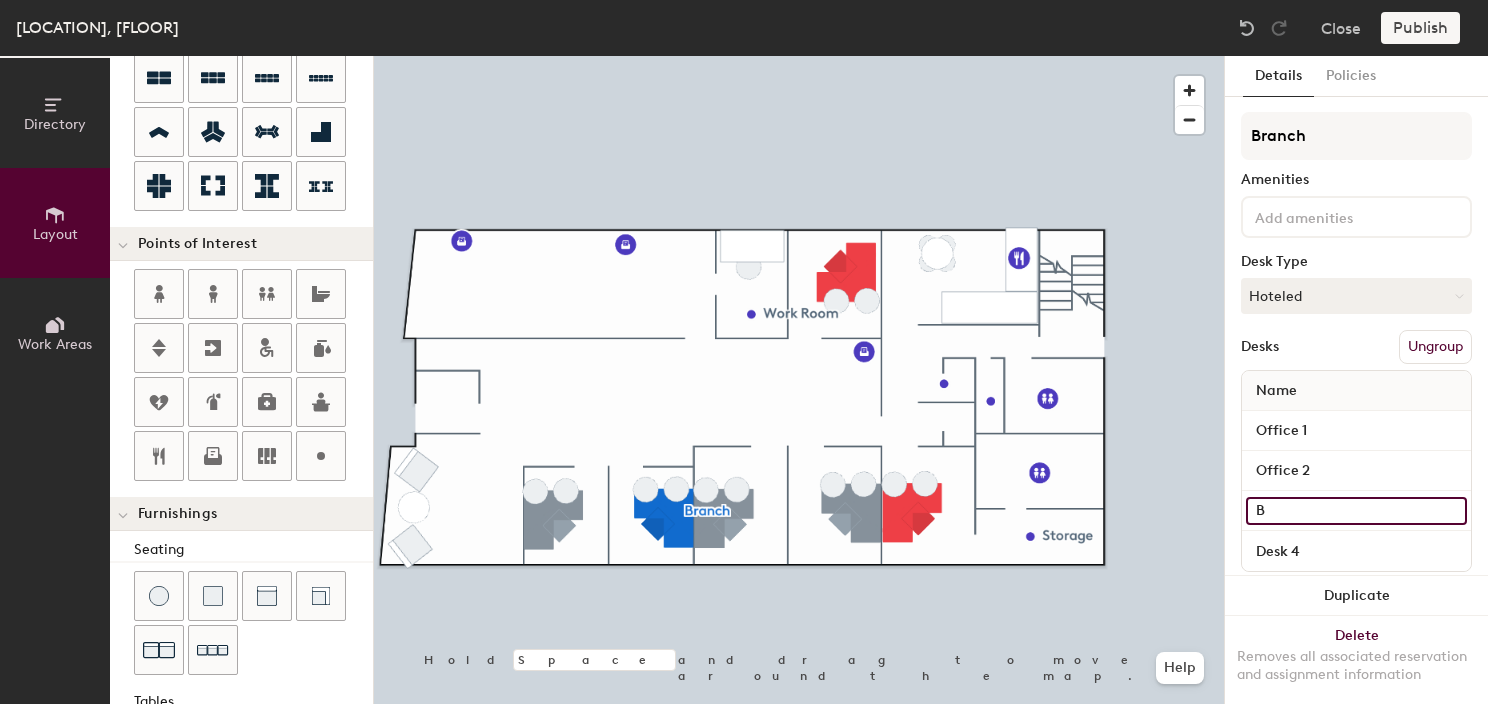 type on "20" 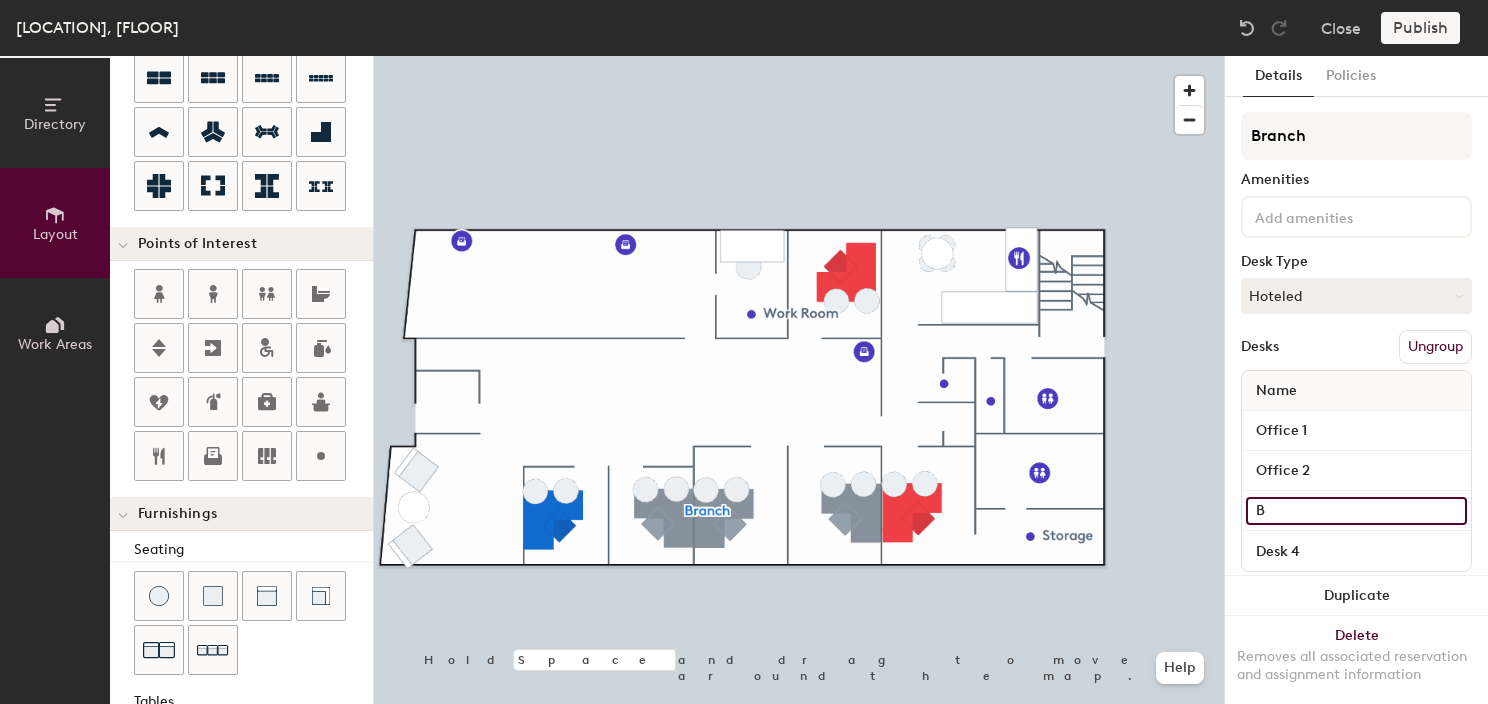 type 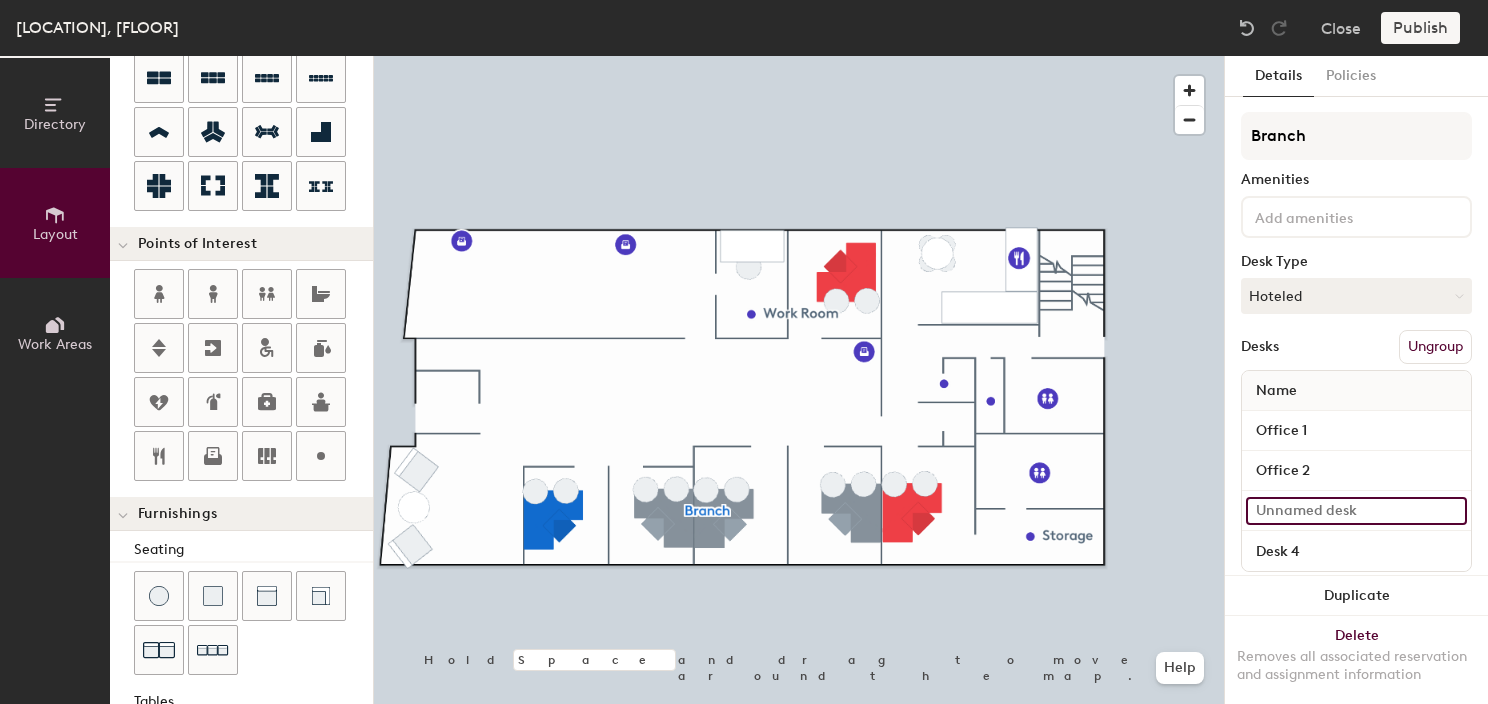 type on "20" 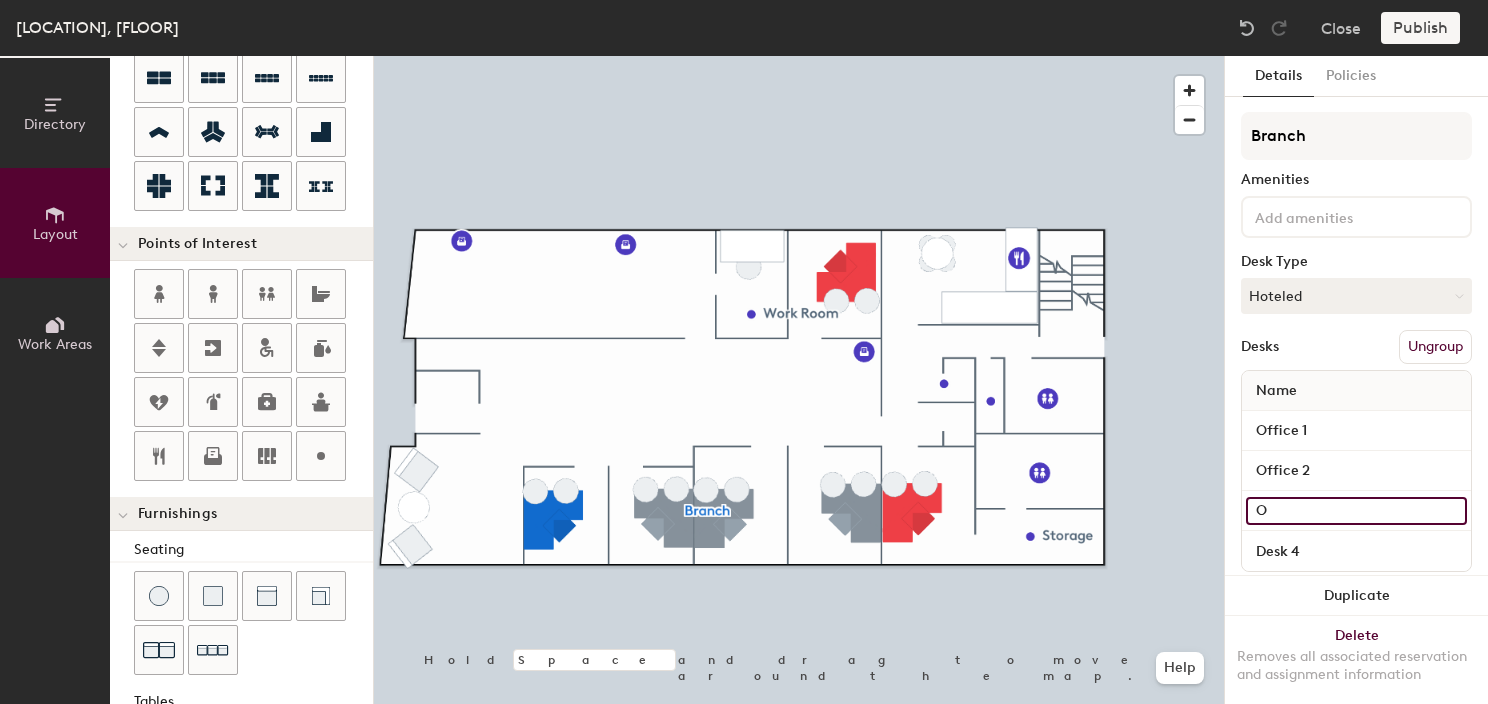 type on "20" 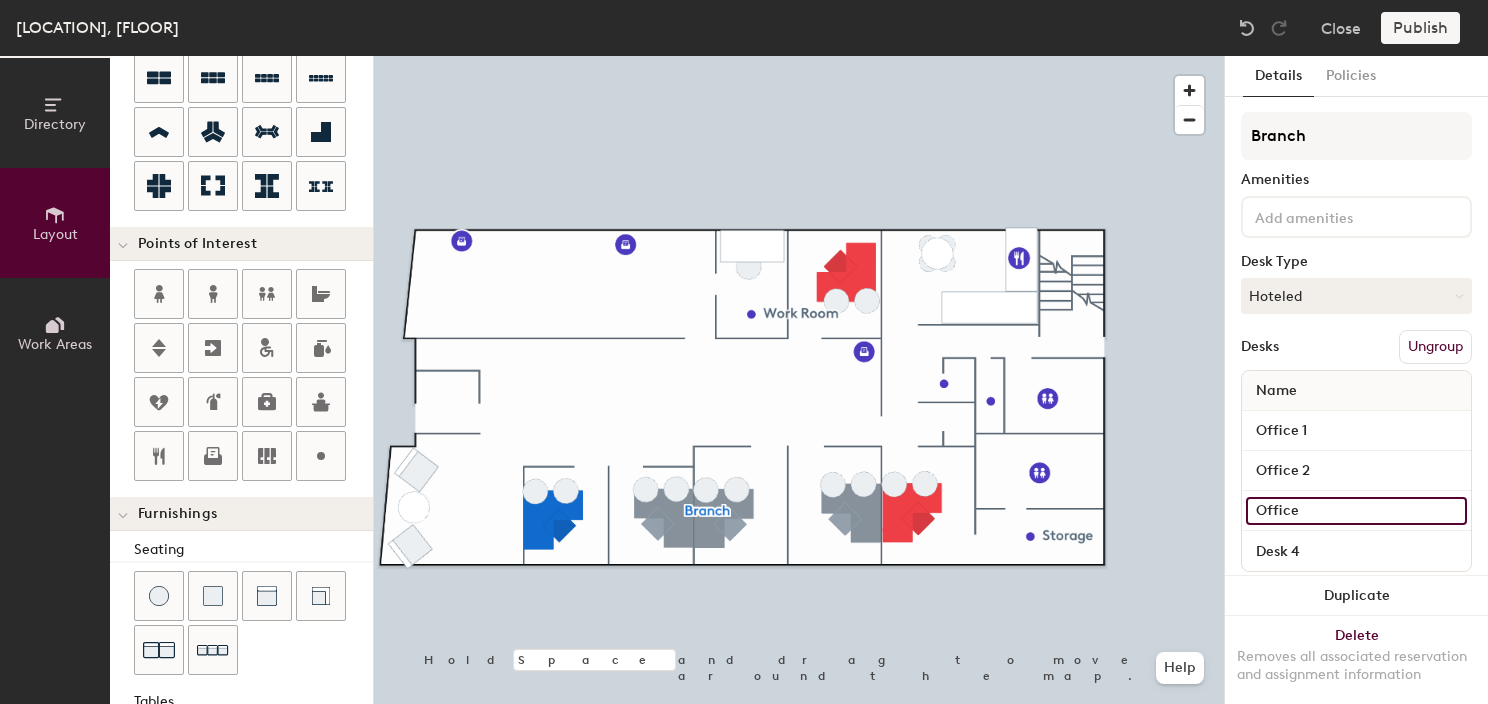 type on "Office" 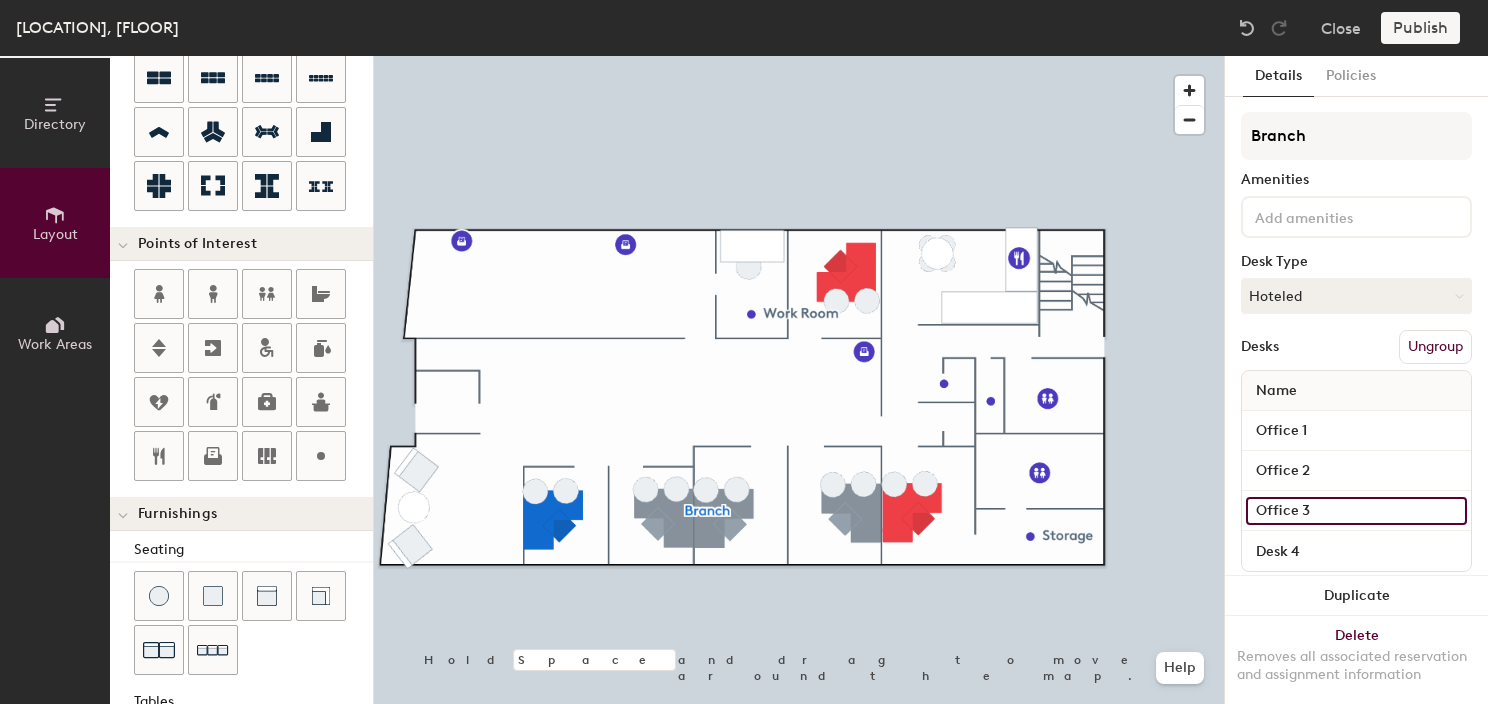 type on "Office 3" 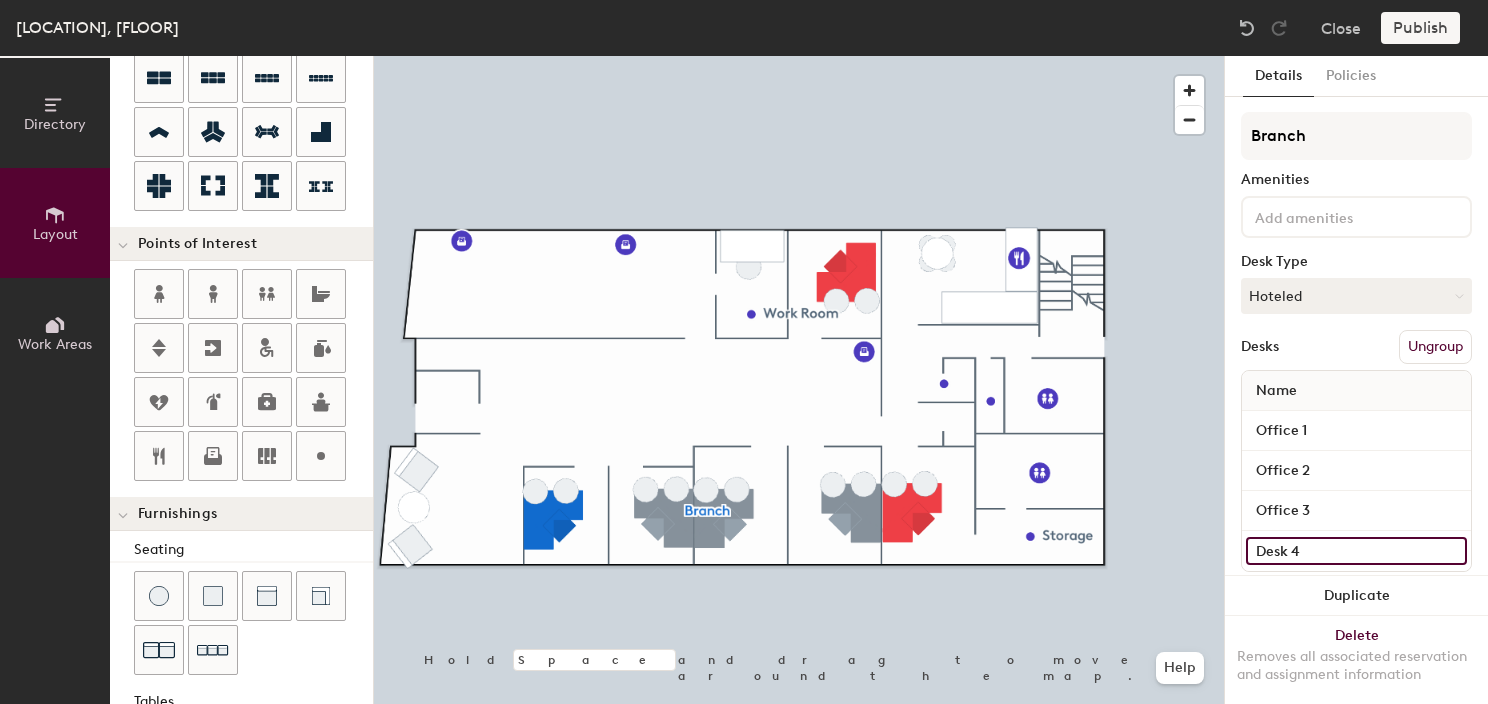 type on "20" 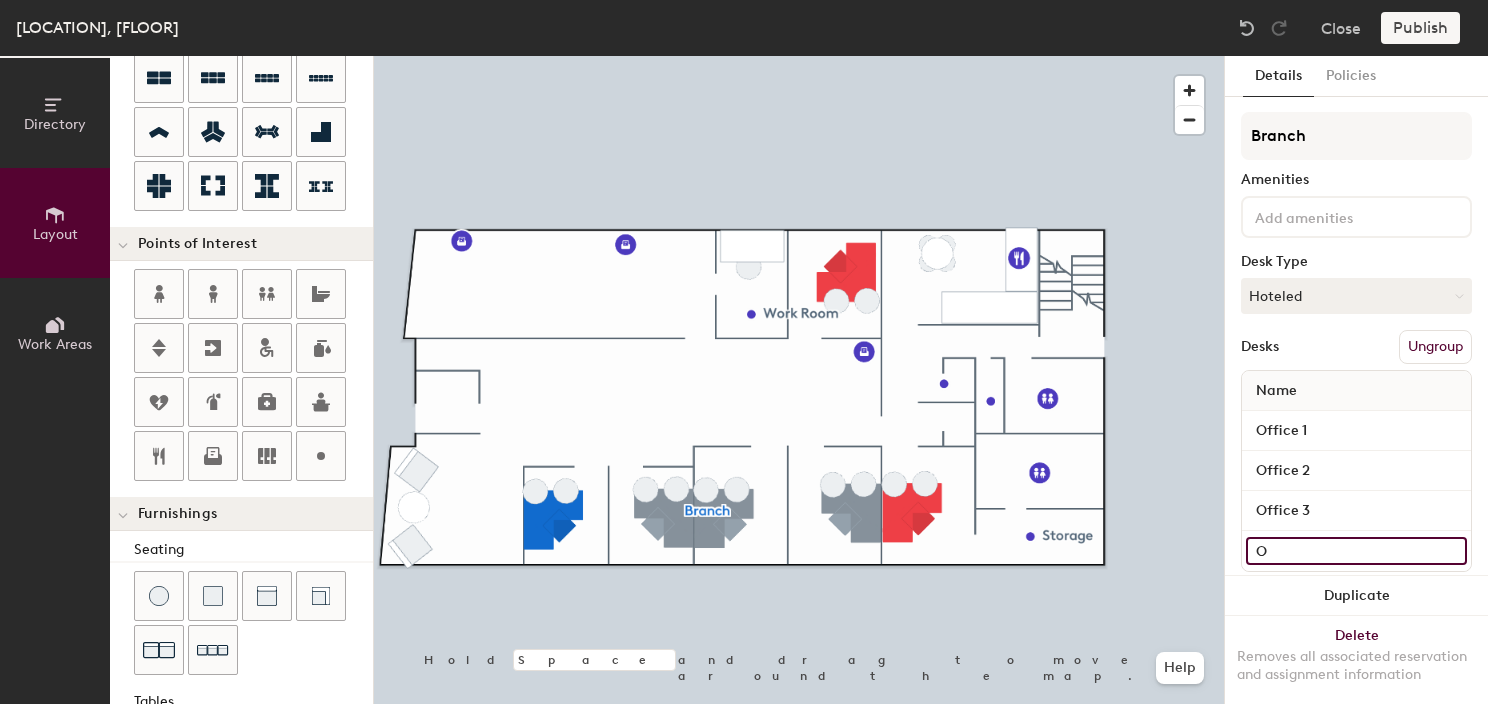 type on "20" 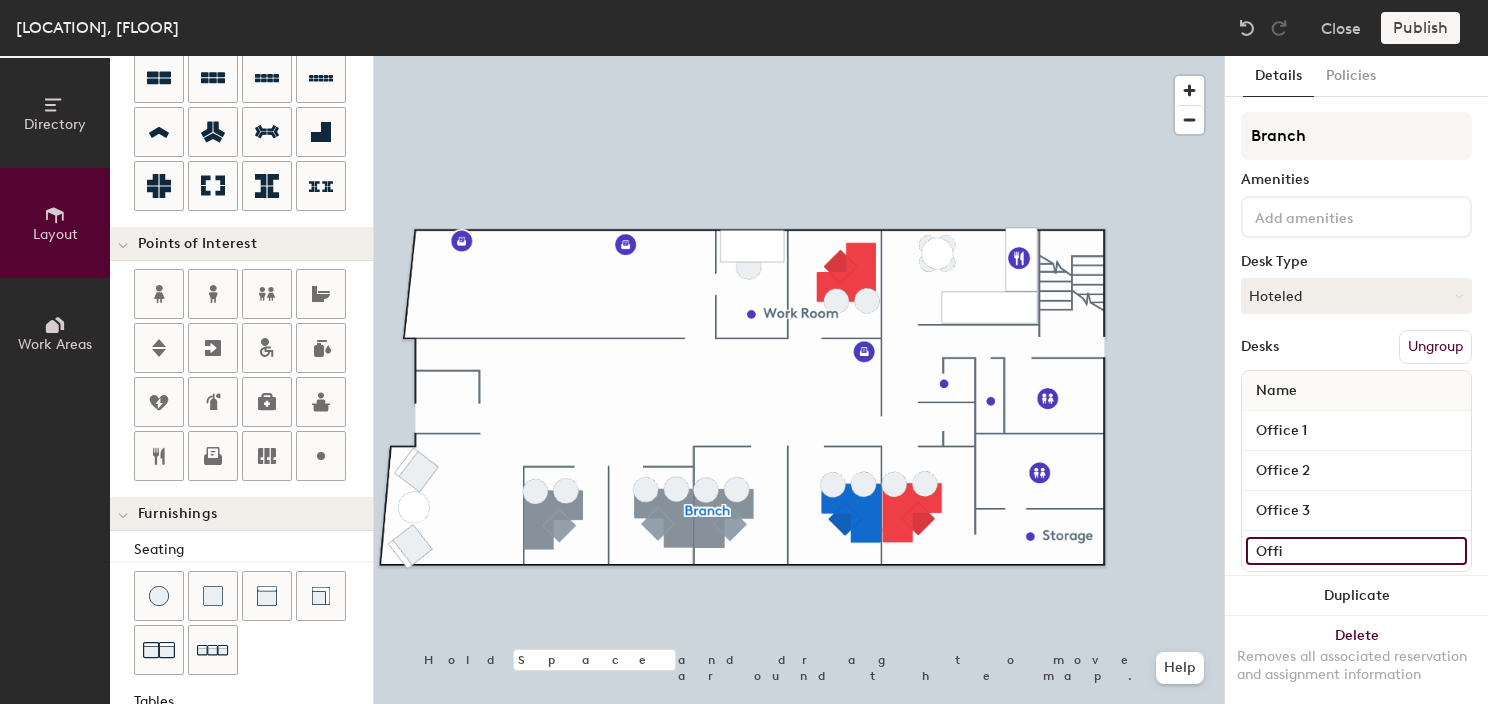 type on "Offic" 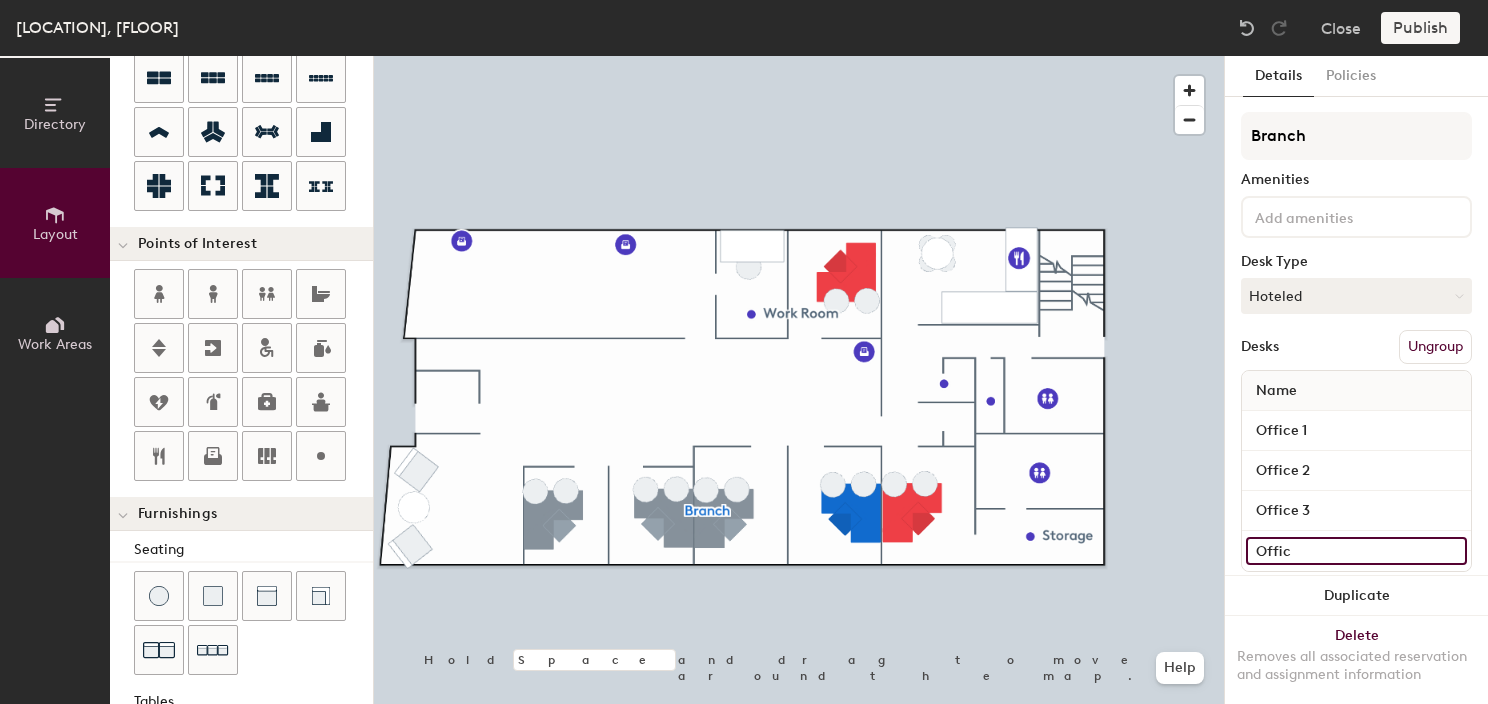 type on "20" 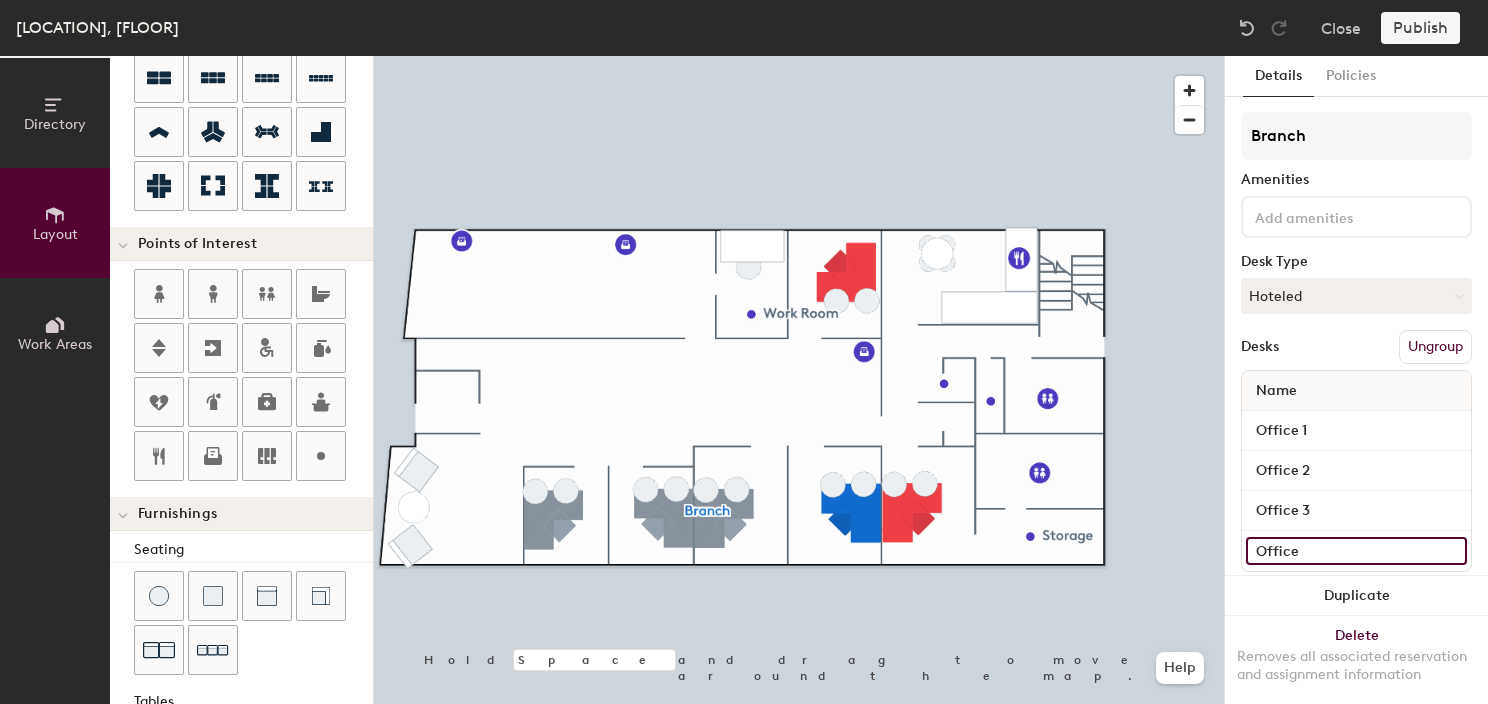 type on "20" 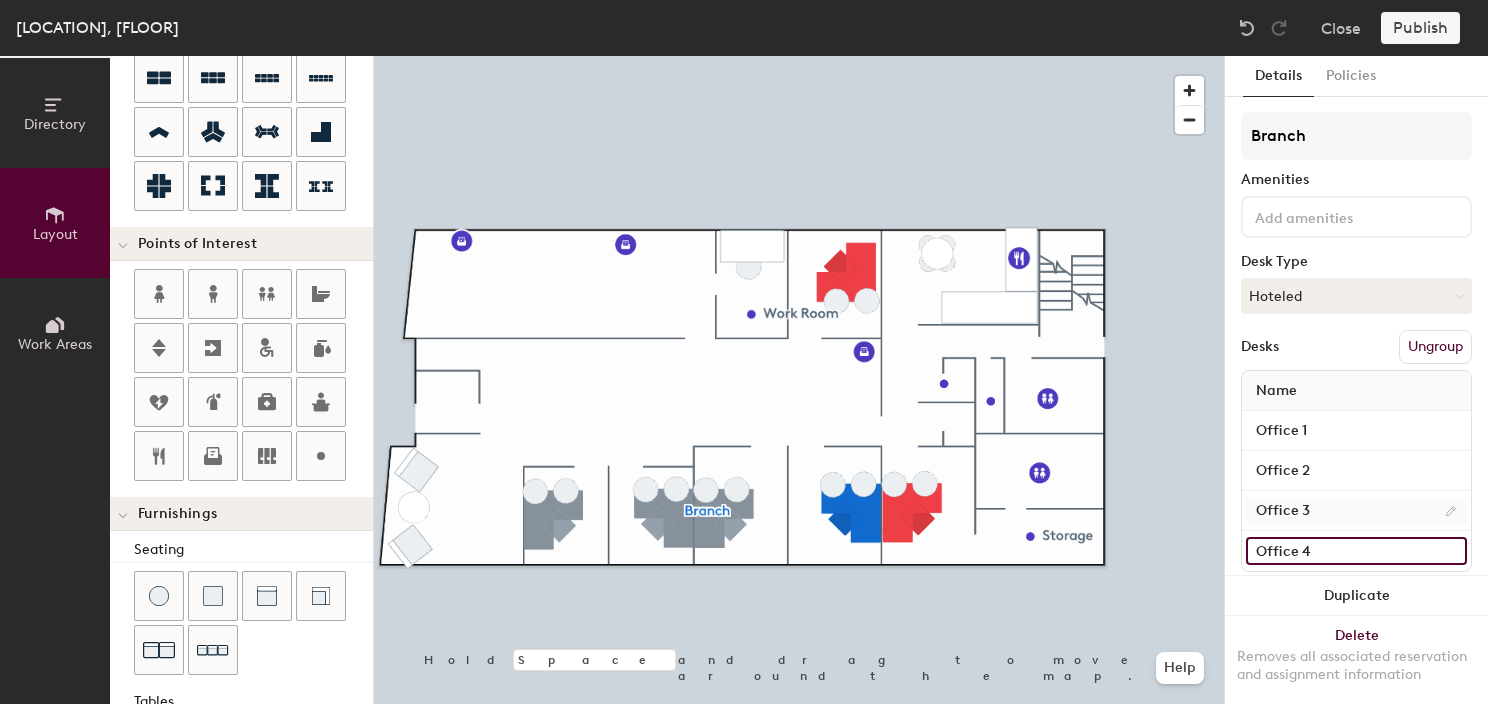 type on "20" 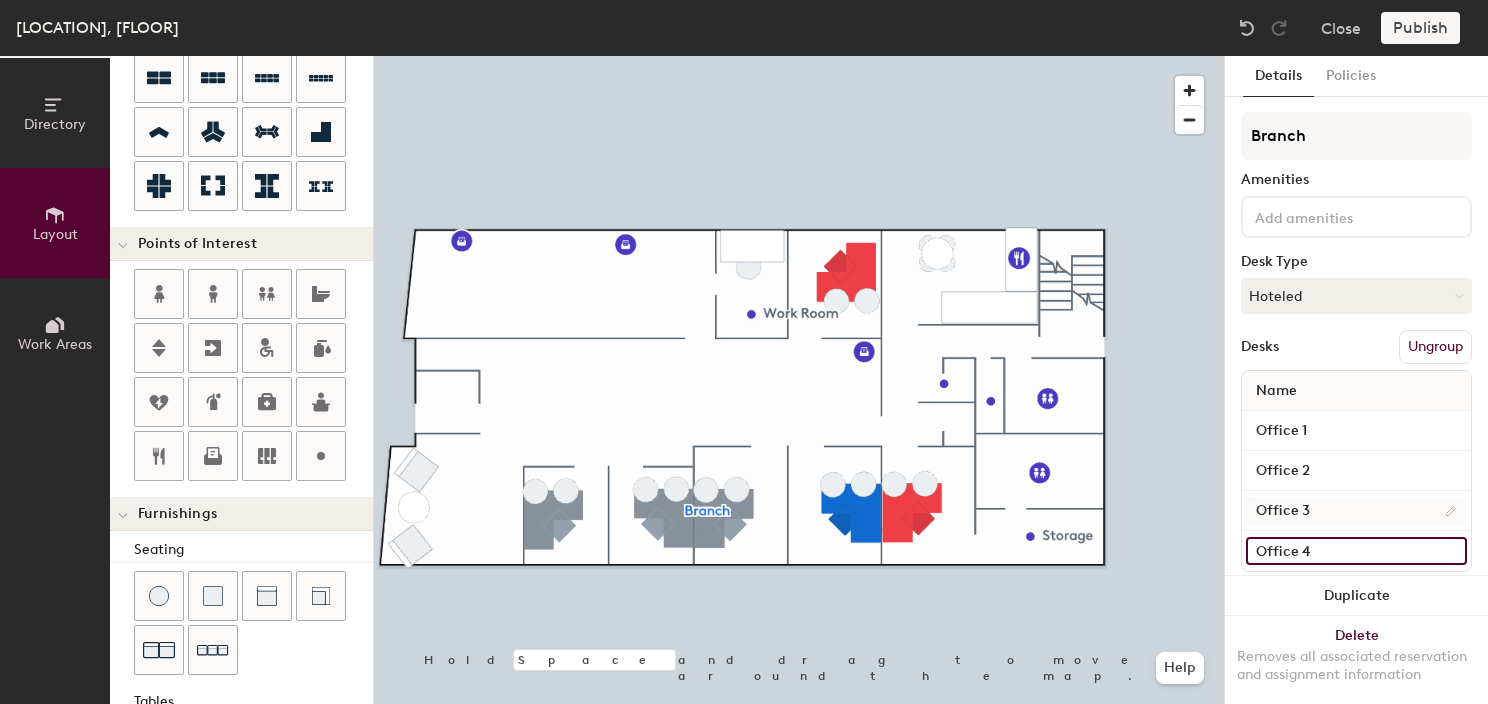 type on "Office 4" 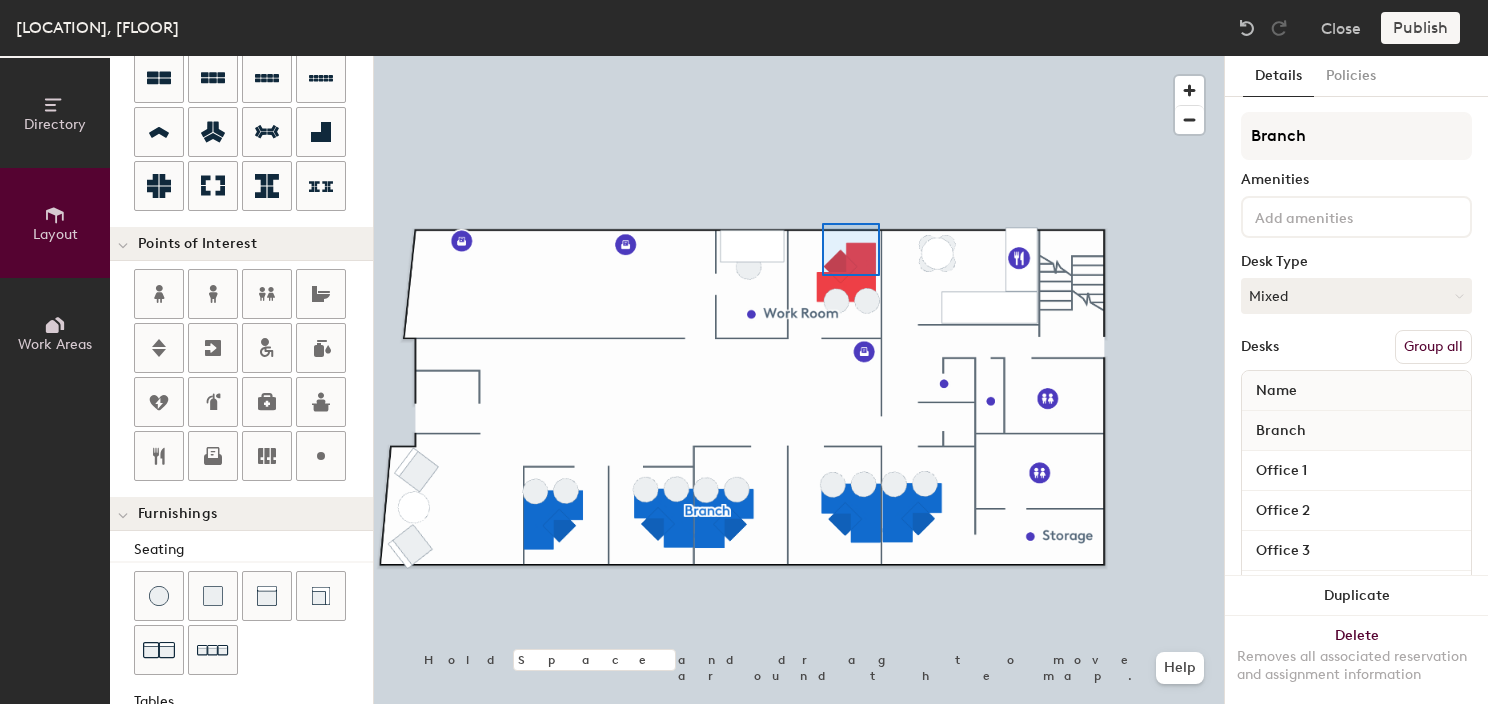 type on "460" 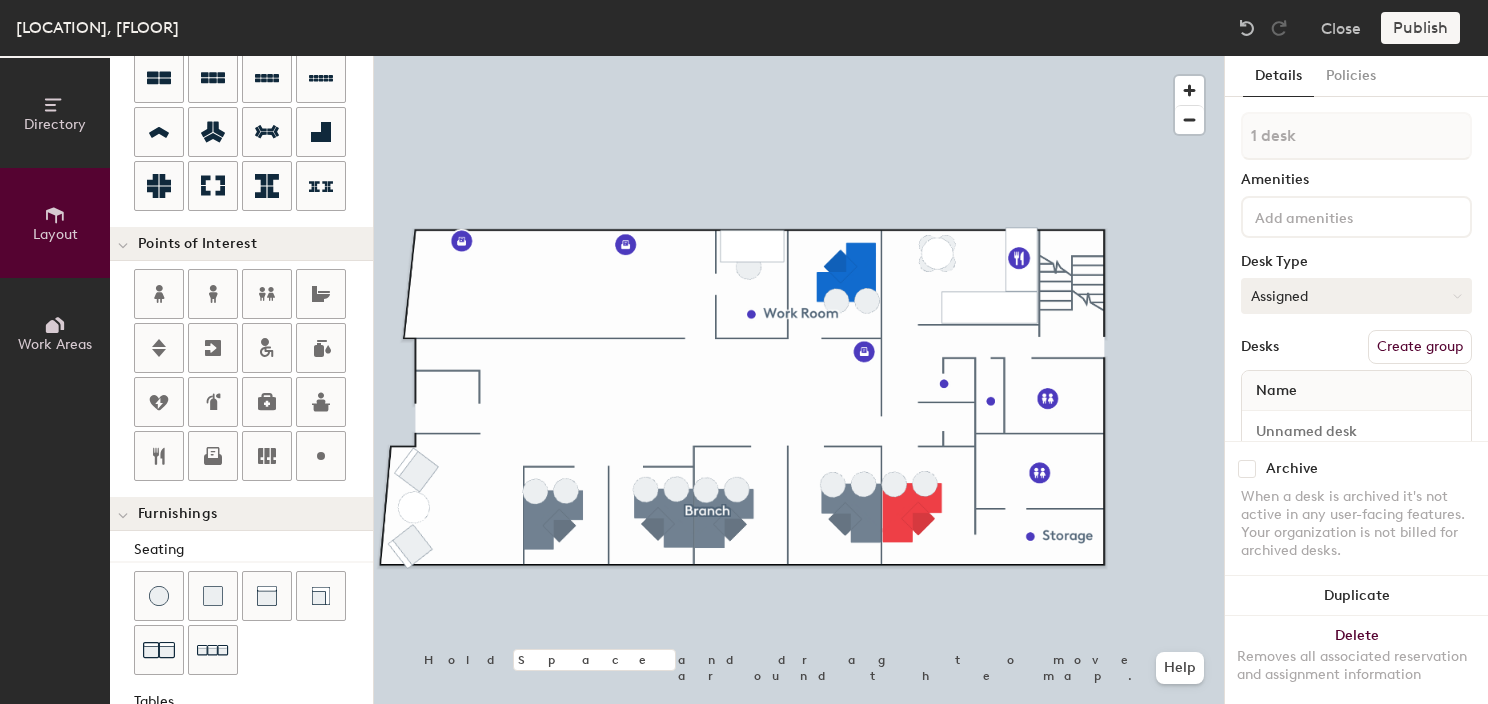 click on "Assigned" 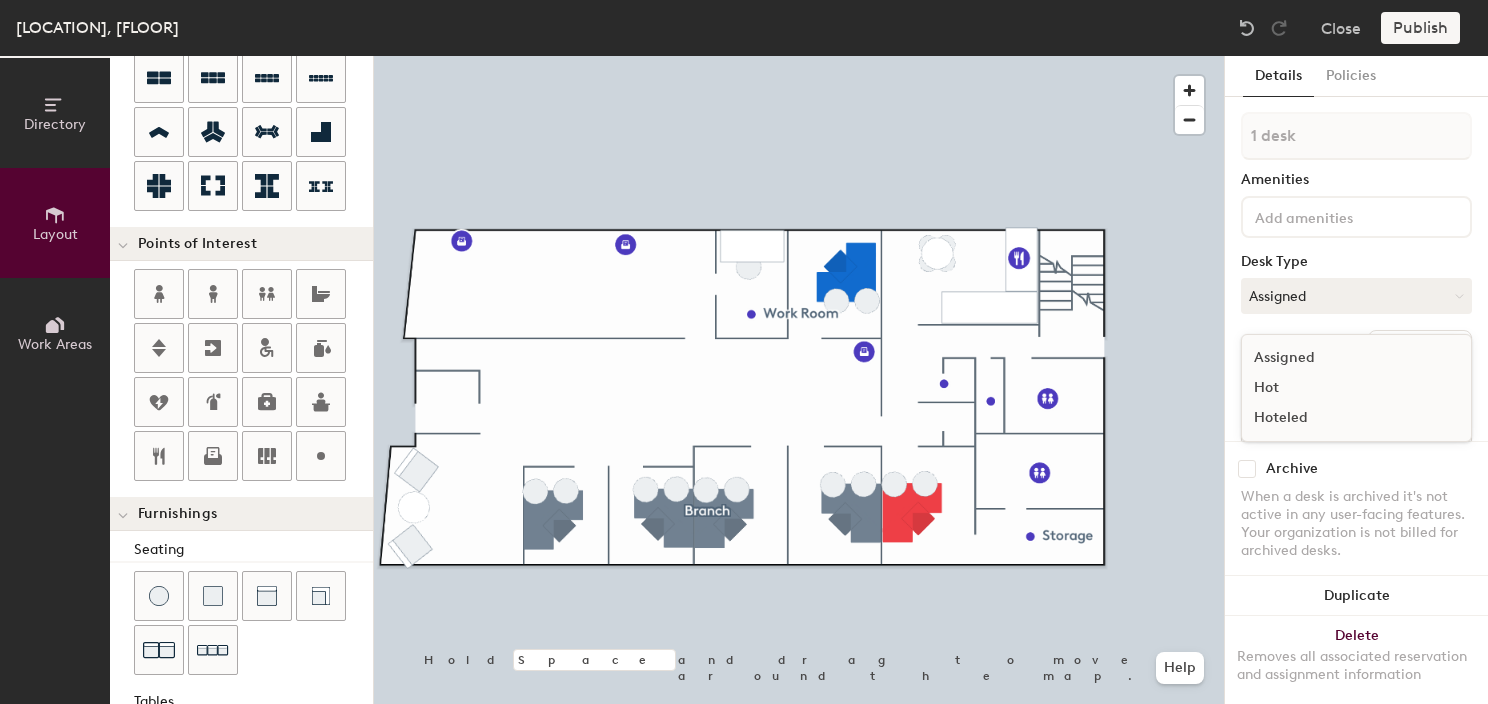 click on "Hoteled" 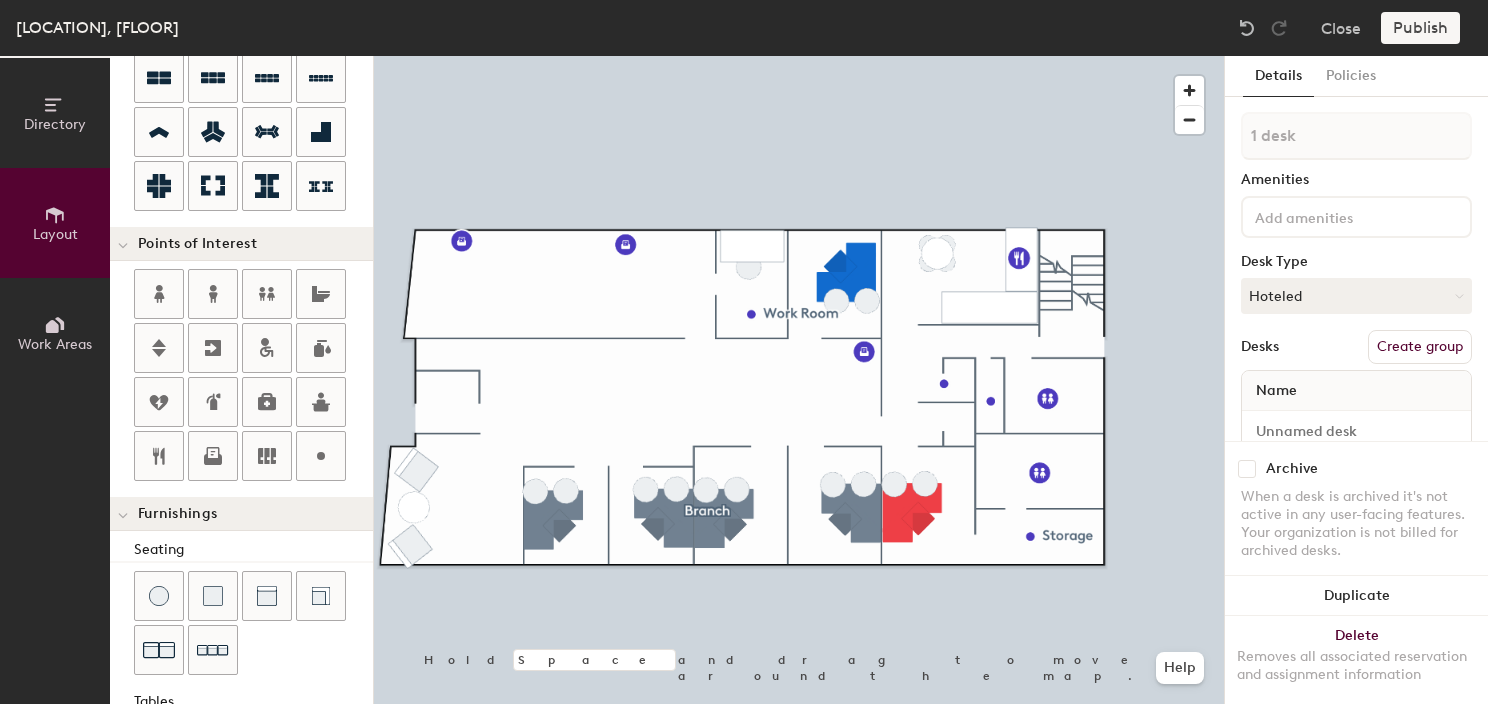 click on "Create group" 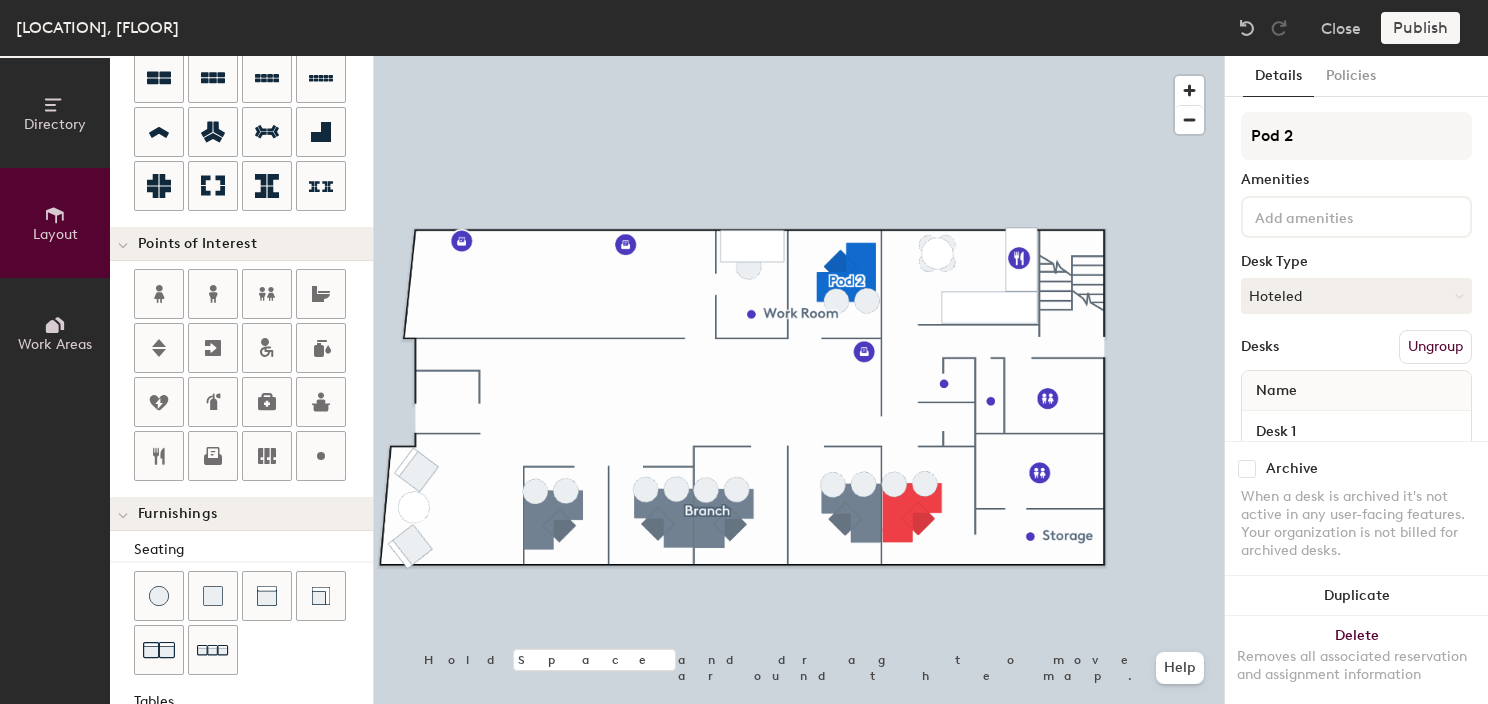 drag, startPoint x: 1303, startPoint y: 152, endPoint x: 1225, endPoint y: 143, distance: 78.51752 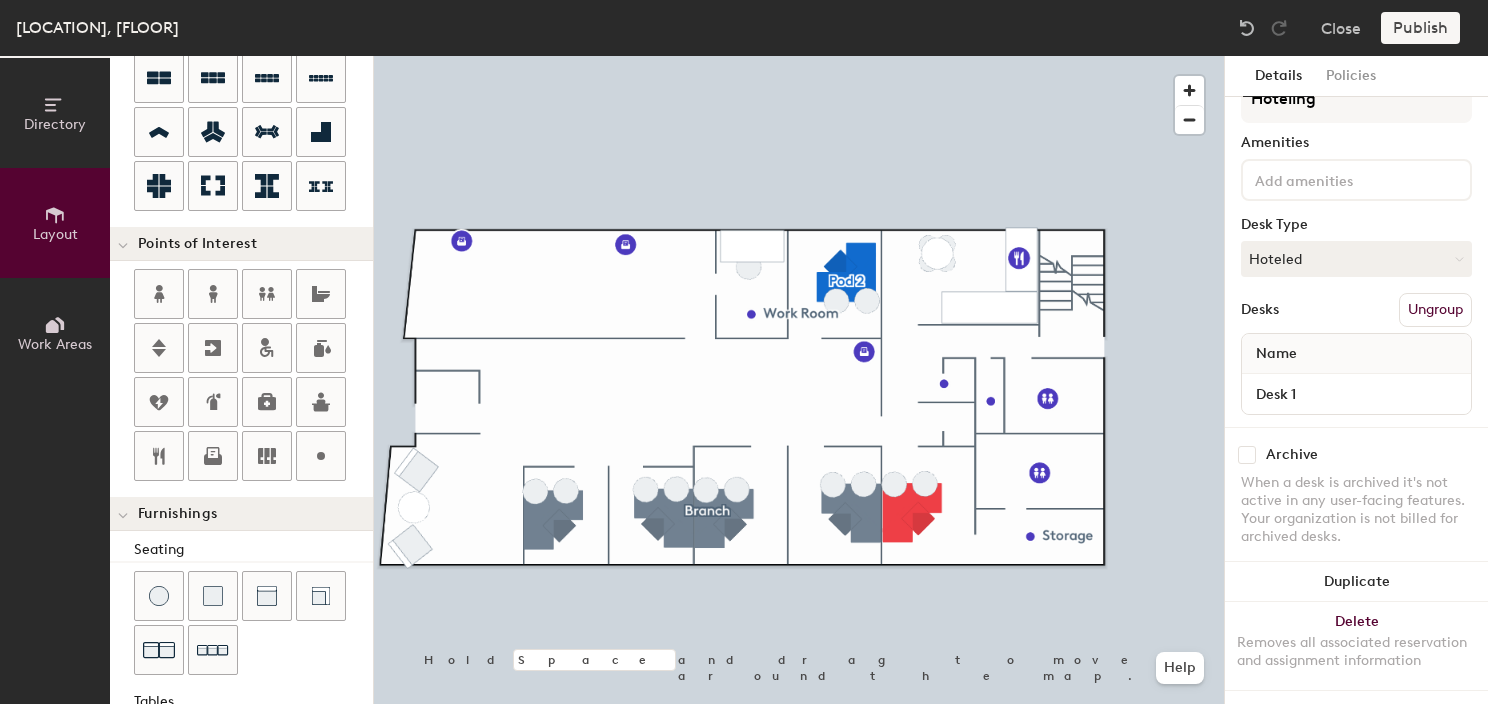 scroll, scrollTop: 54, scrollLeft: 0, axis: vertical 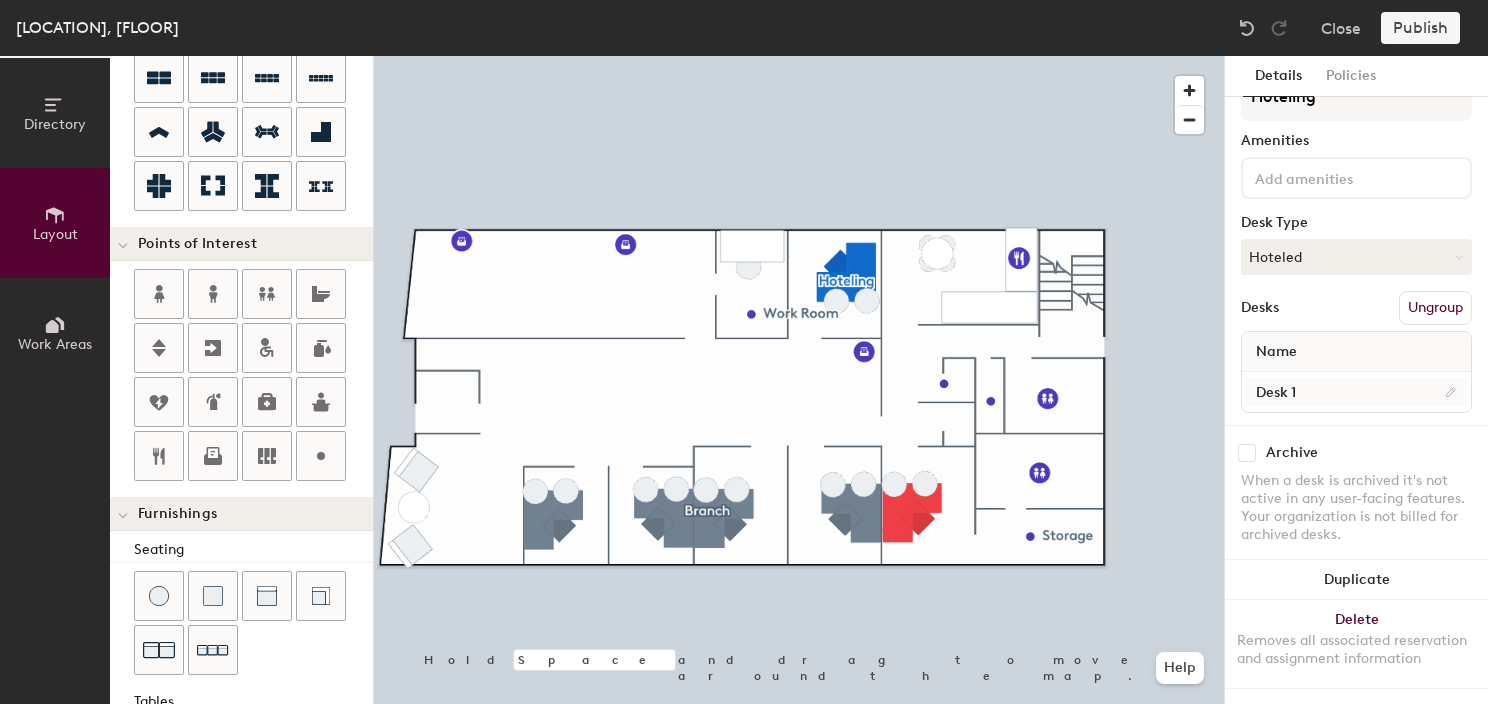type on "Hoteling" 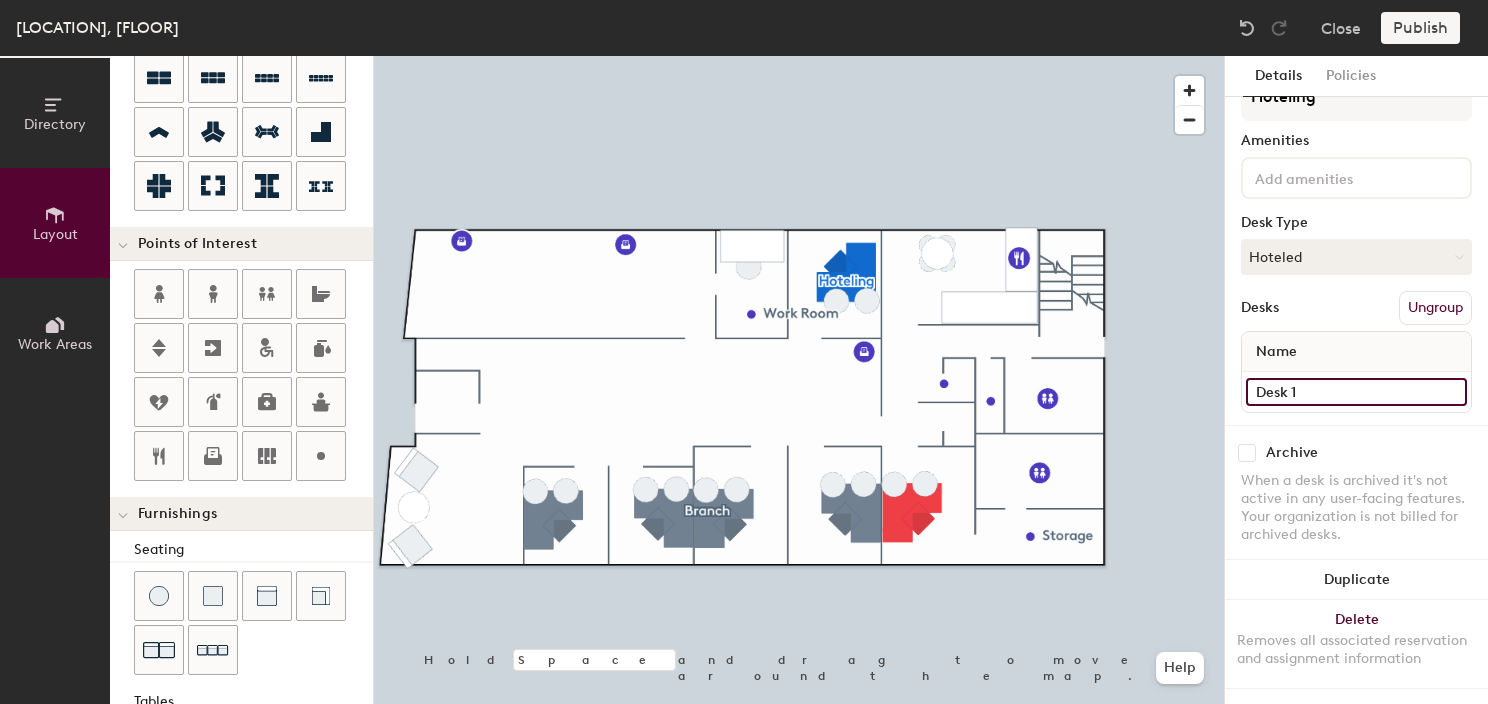 drag, startPoint x: 1325, startPoint y: 368, endPoint x: 1250, endPoint y: 376, distance: 75.42546 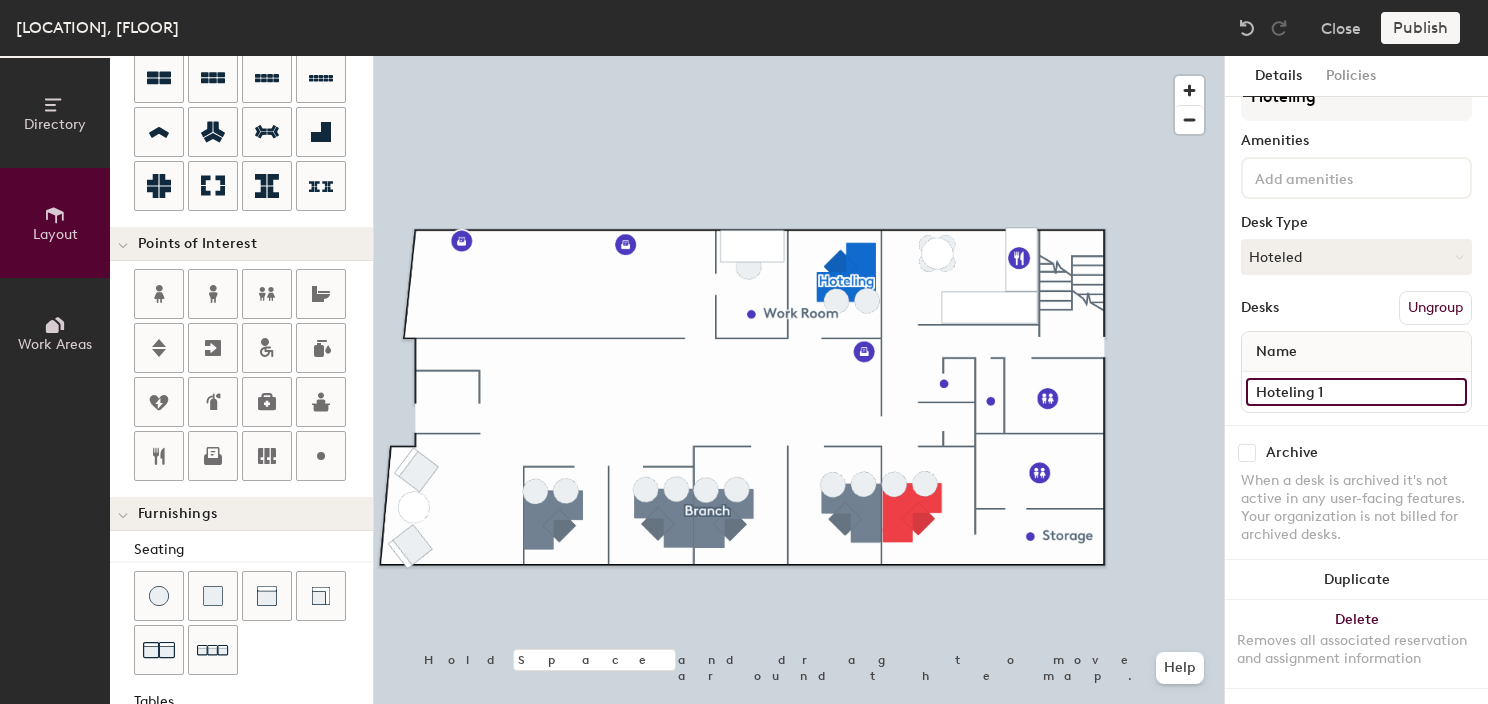 type on "Hoteling 1" 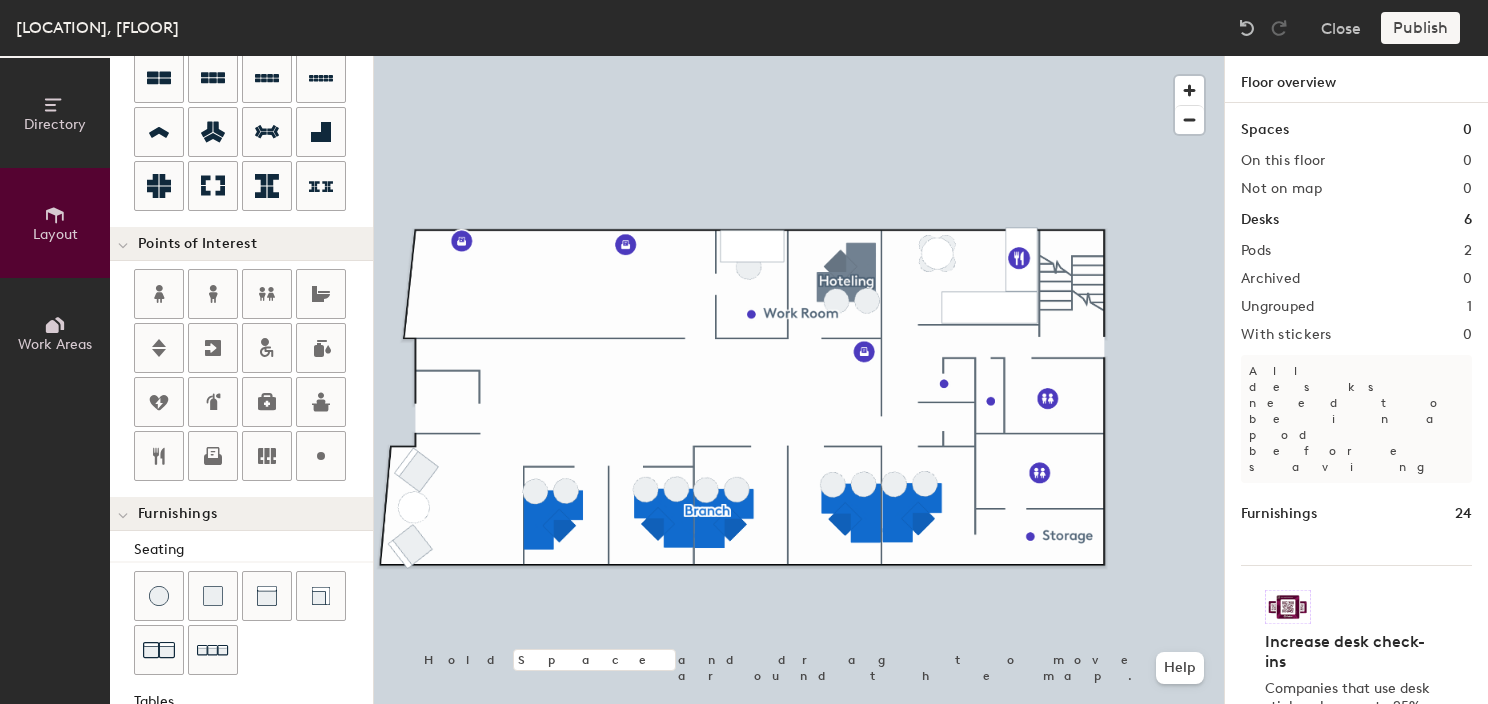 type on "460" 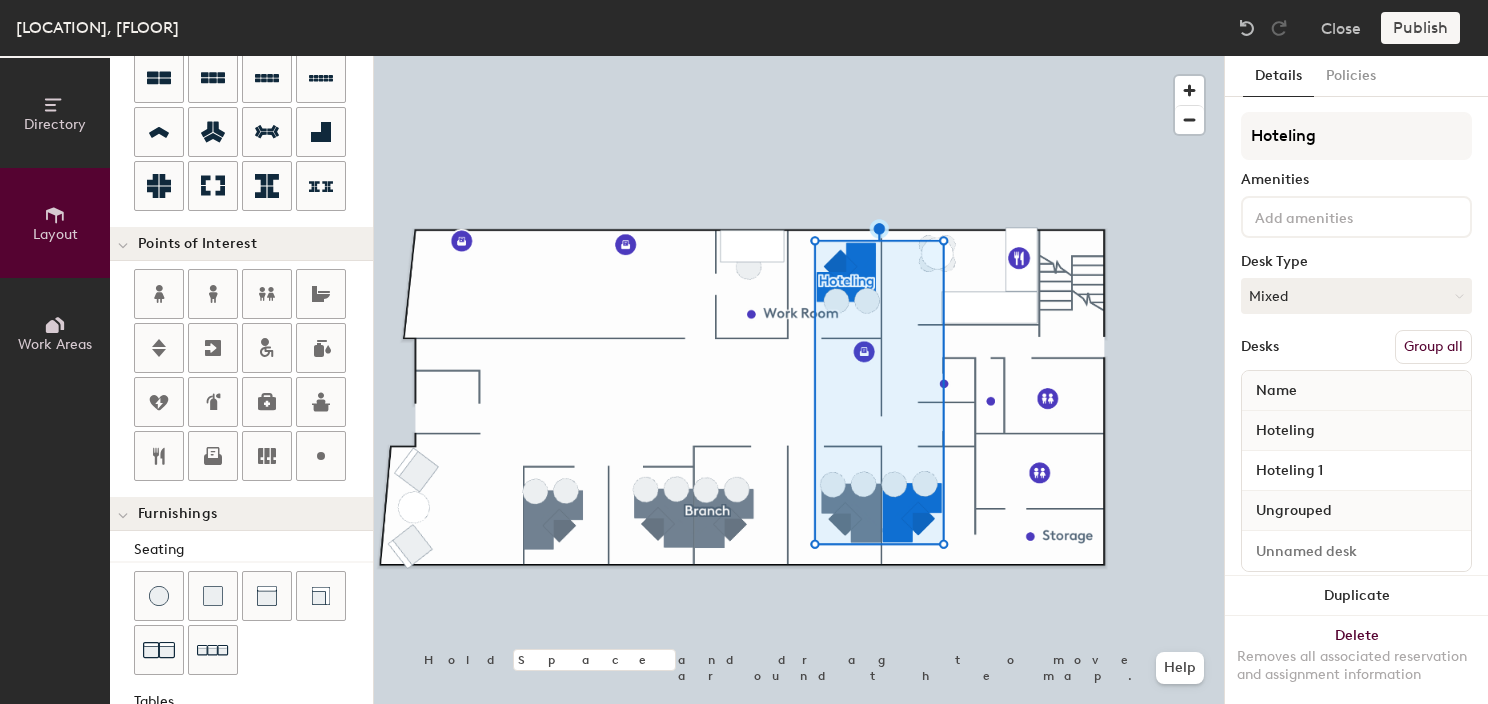 click on "Hoteling" 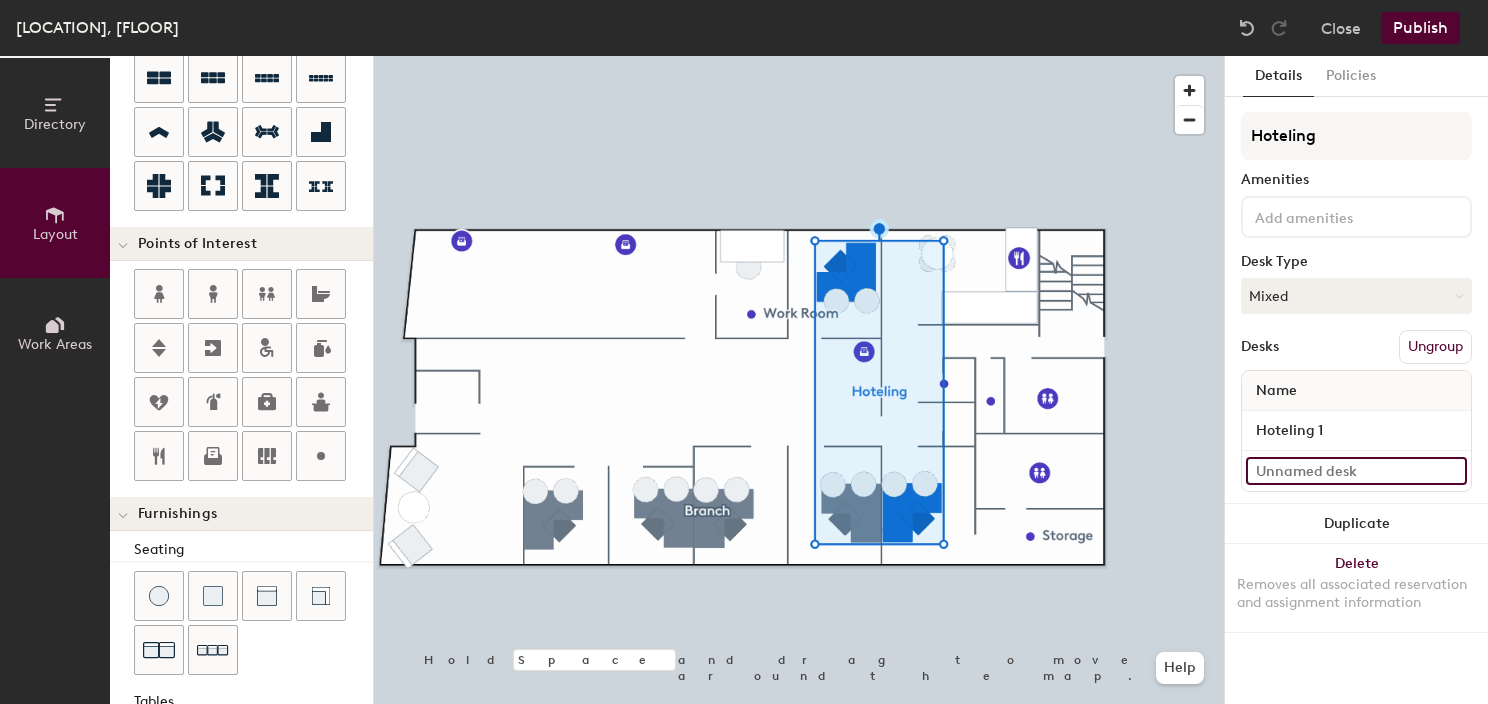 click 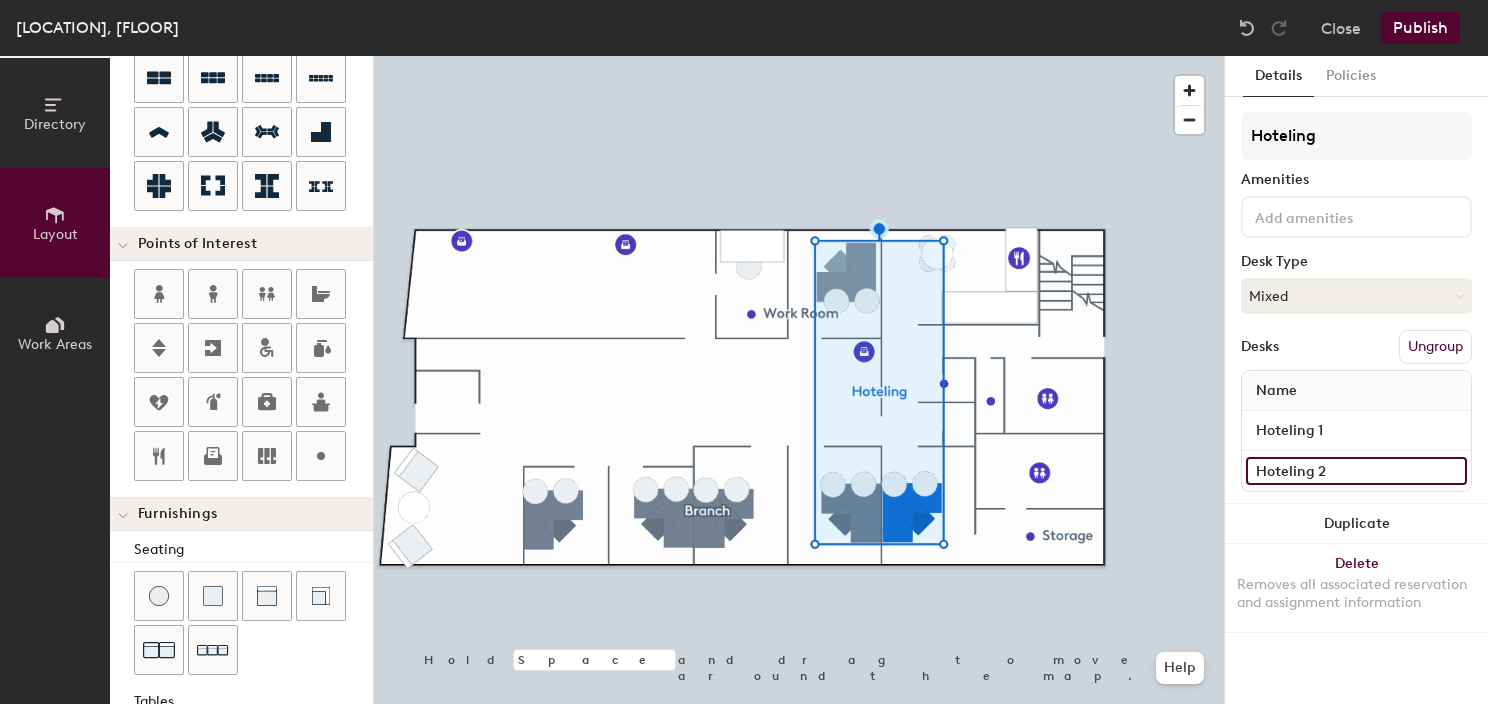 type on "Hoteling 2" 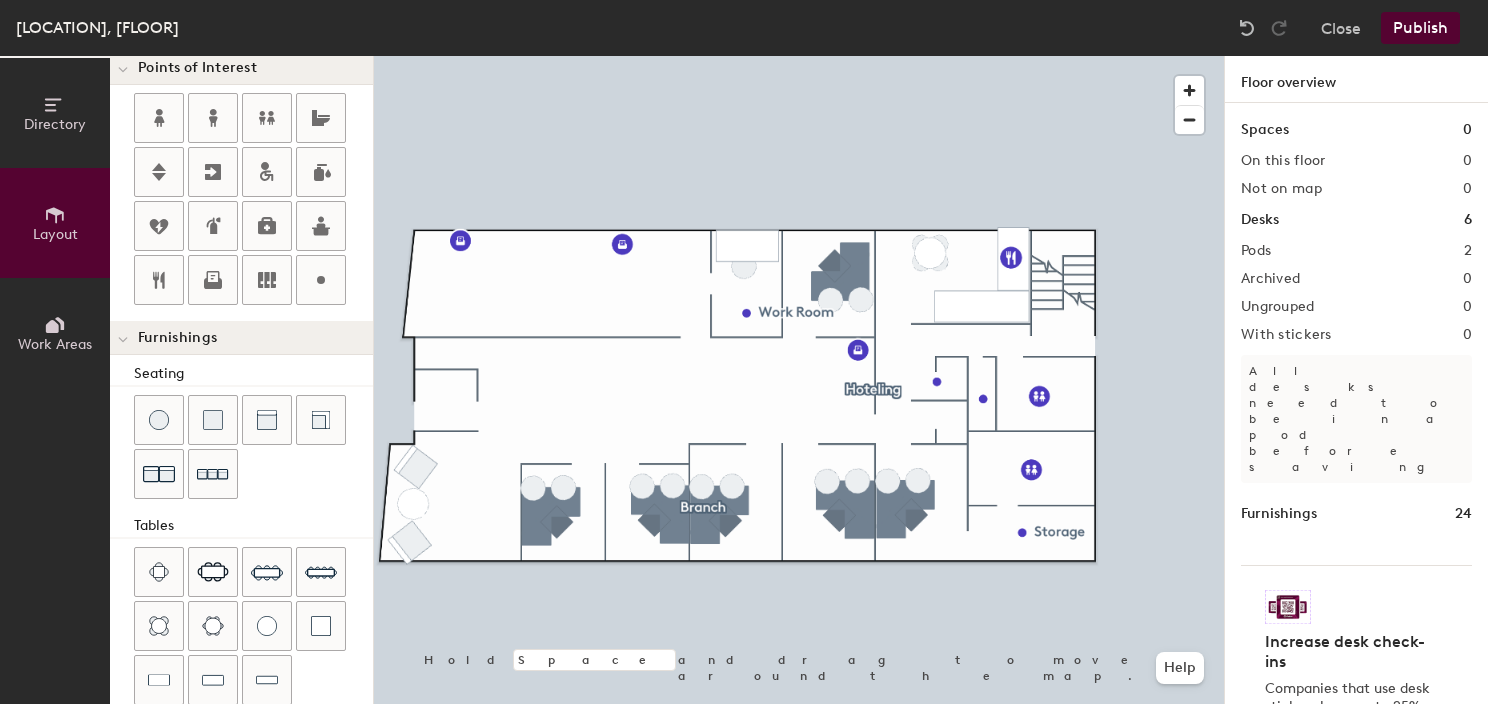 scroll, scrollTop: 552, scrollLeft: 0, axis: vertical 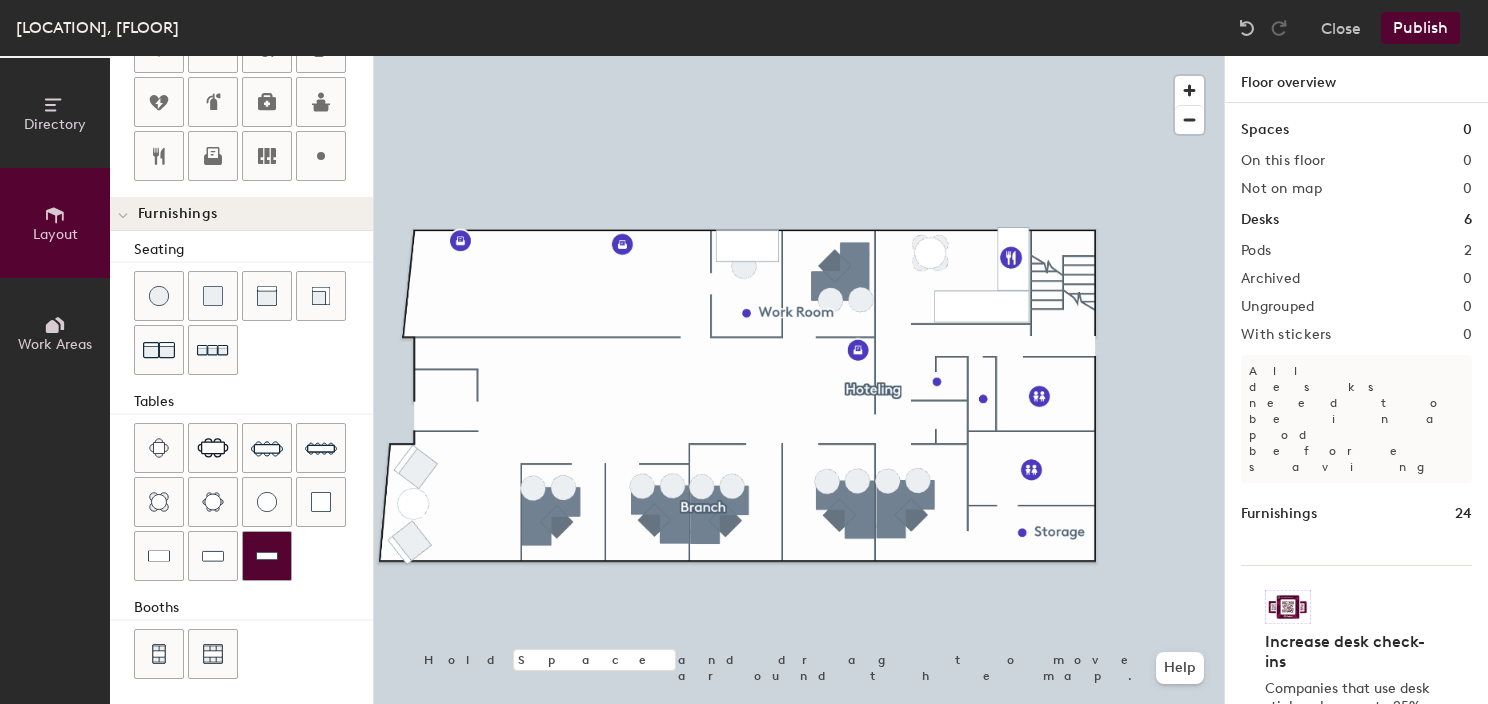 click 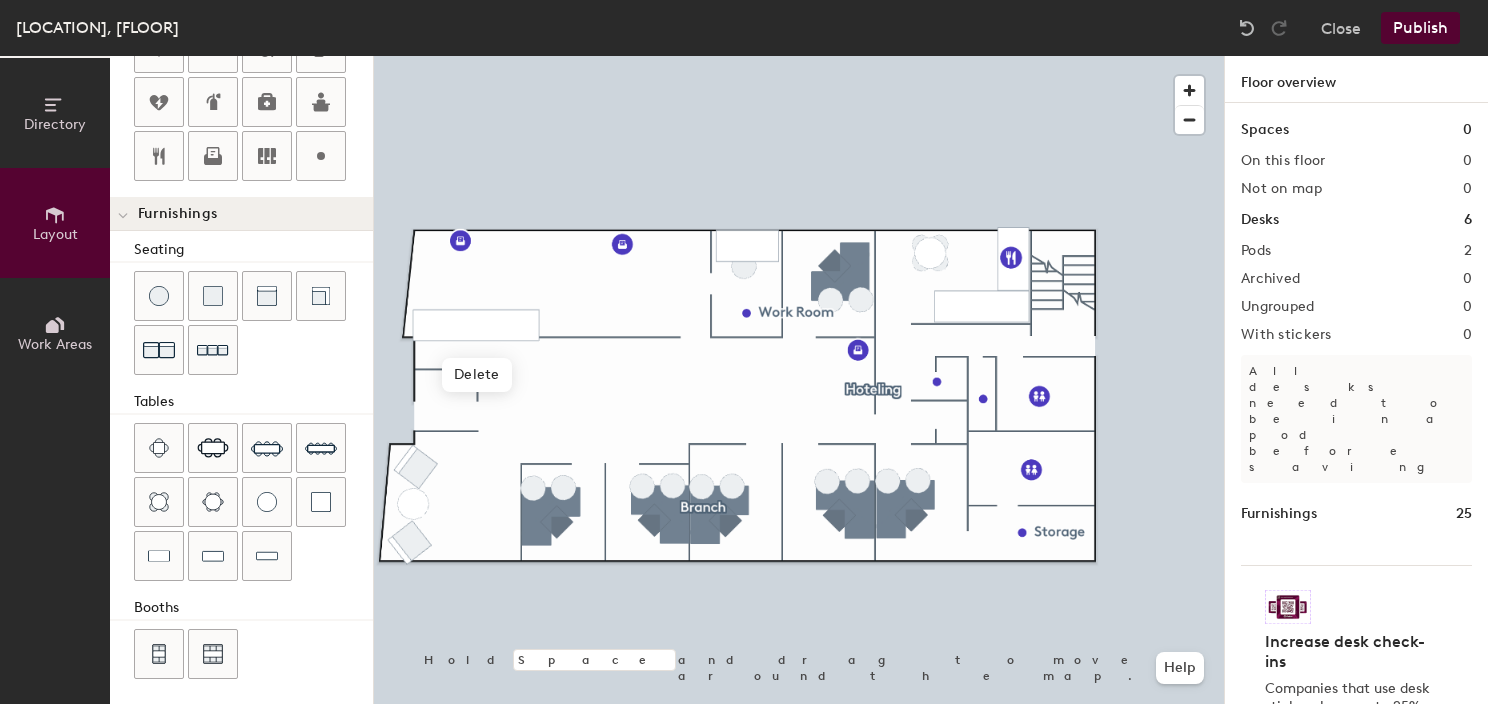 type on "180" 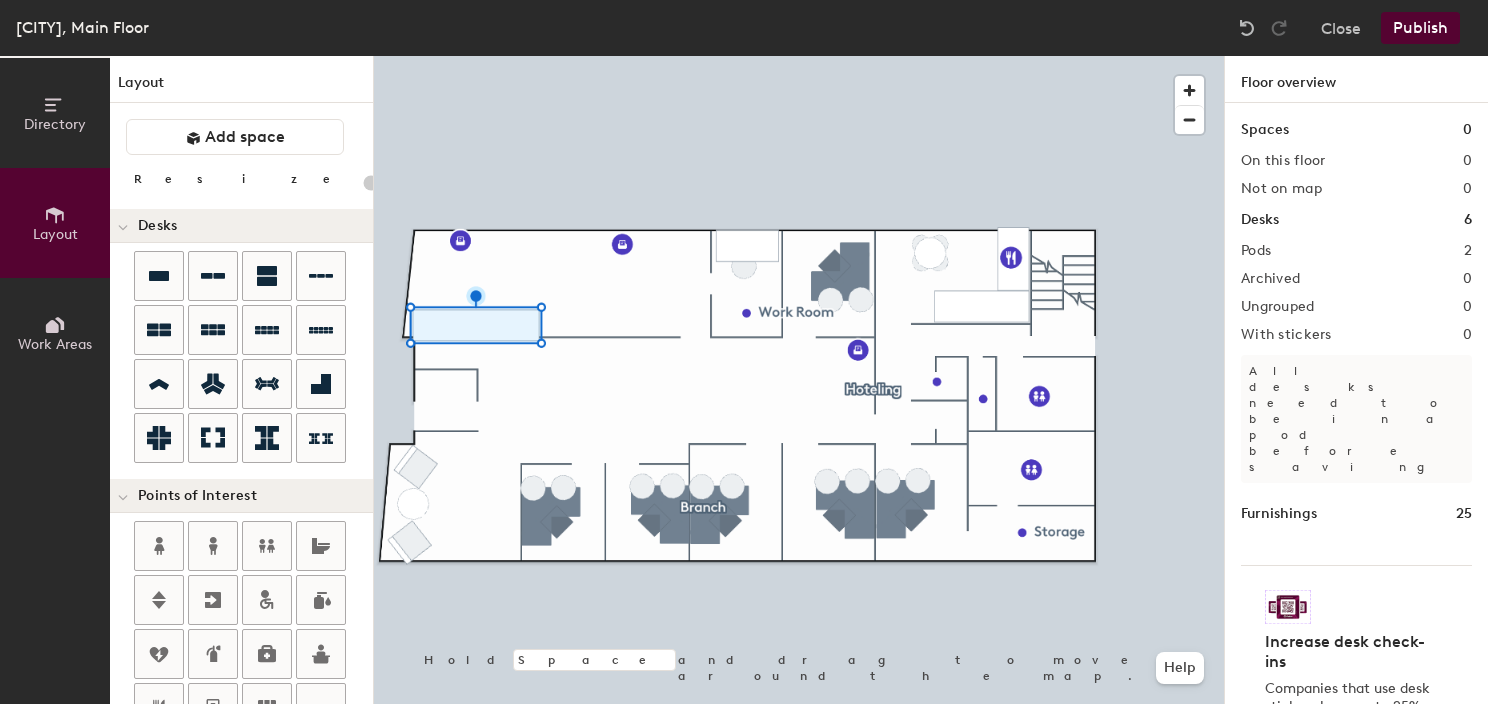 scroll, scrollTop: 0, scrollLeft: 0, axis: both 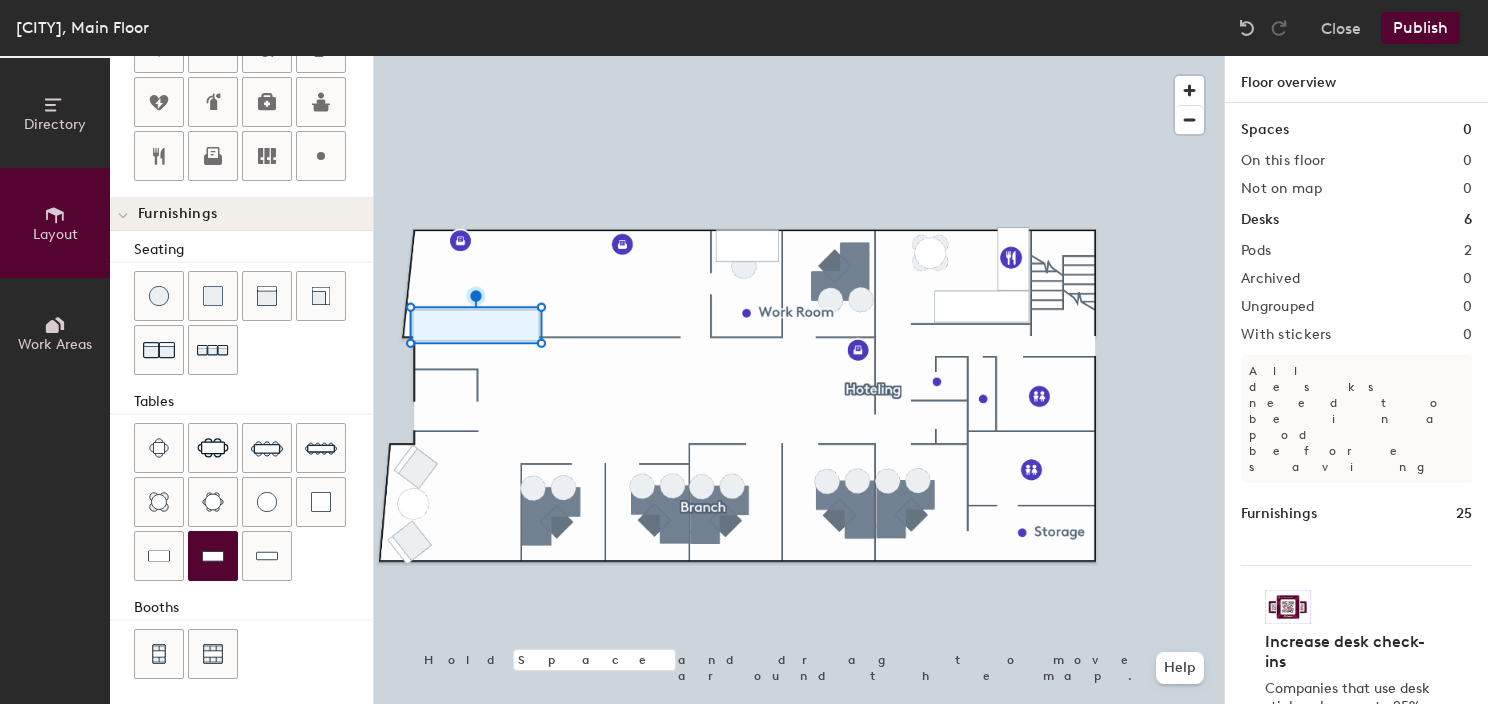 drag, startPoint x: 271, startPoint y: 548, endPoint x: 345, endPoint y: 515, distance: 81.02469 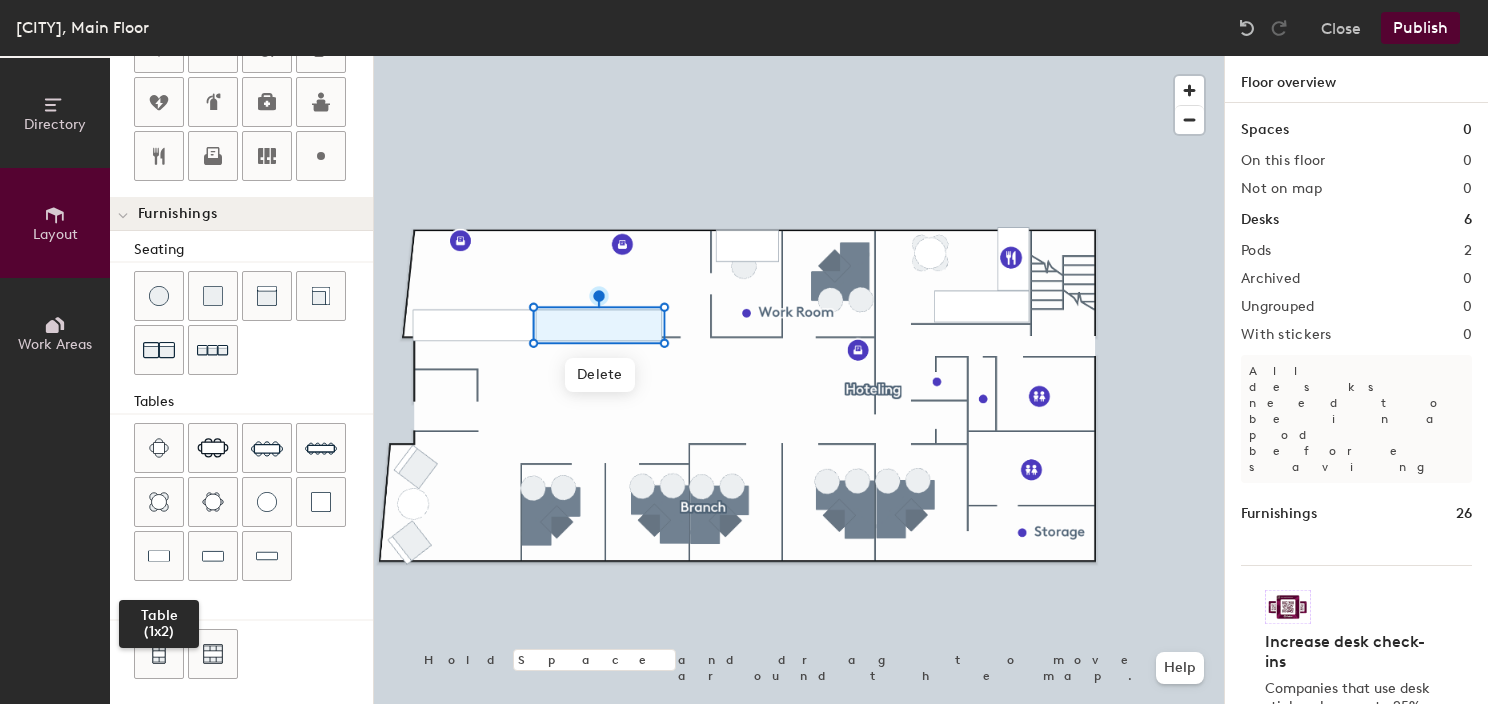 drag, startPoint x: 162, startPoint y: 540, endPoint x: 360, endPoint y: 488, distance: 204.71443 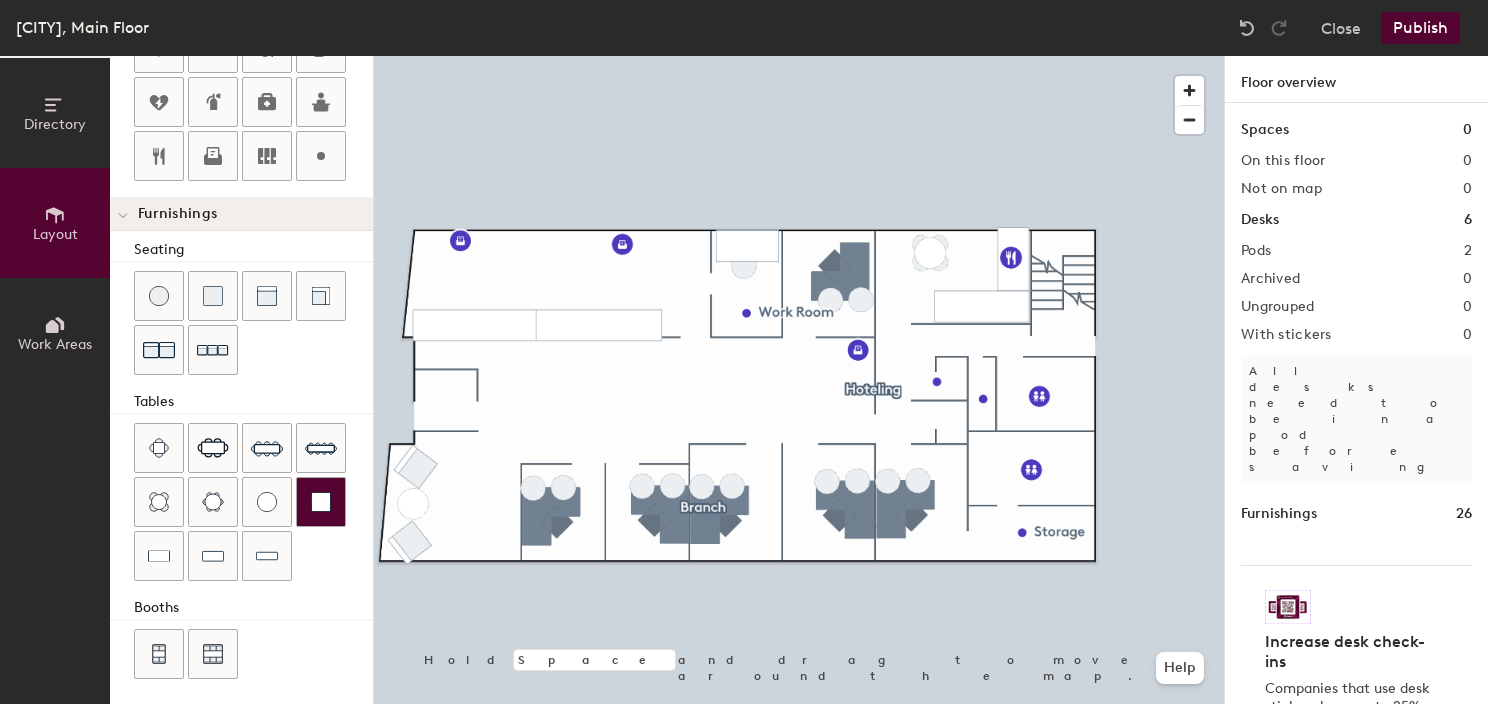 drag, startPoint x: 164, startPoint y: 549, endPoint x: 331, endPoint y: 493, distance: 176.13914 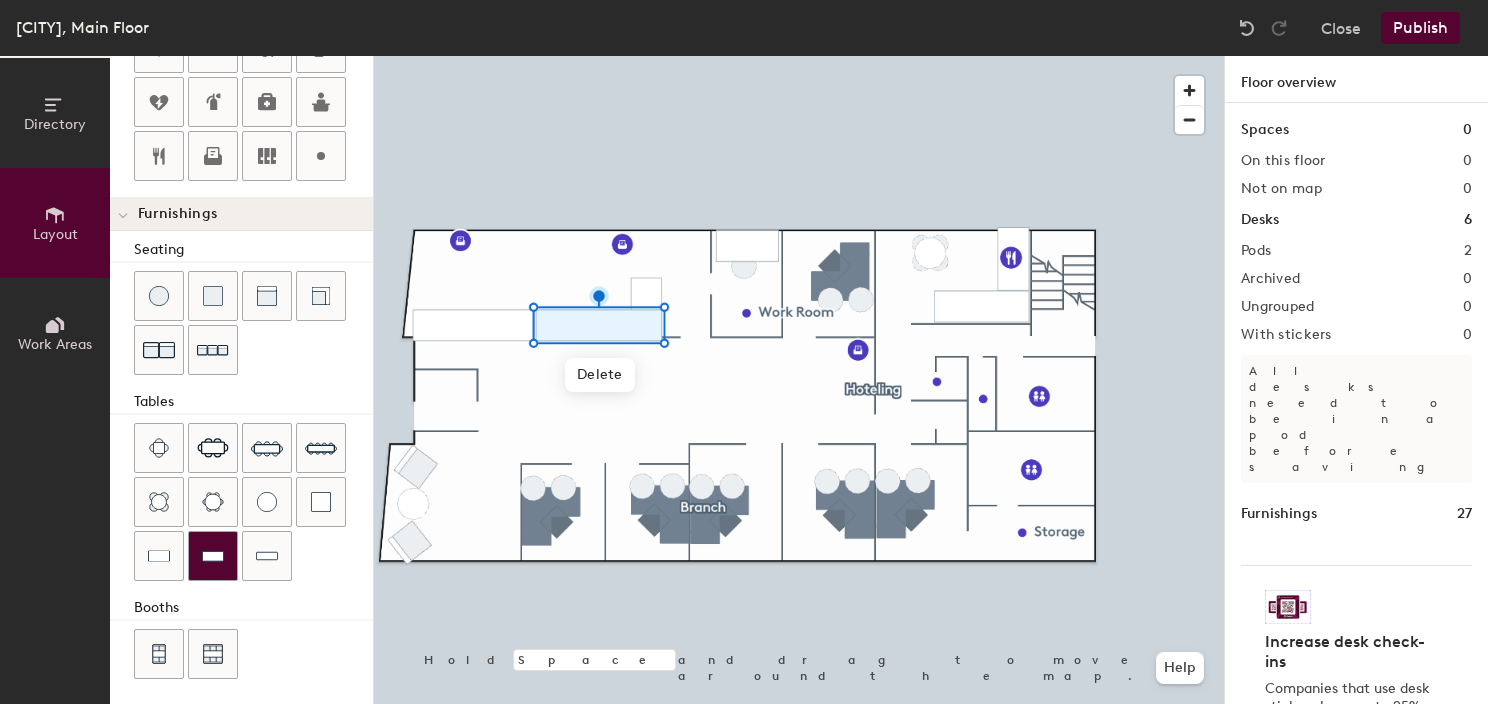 click 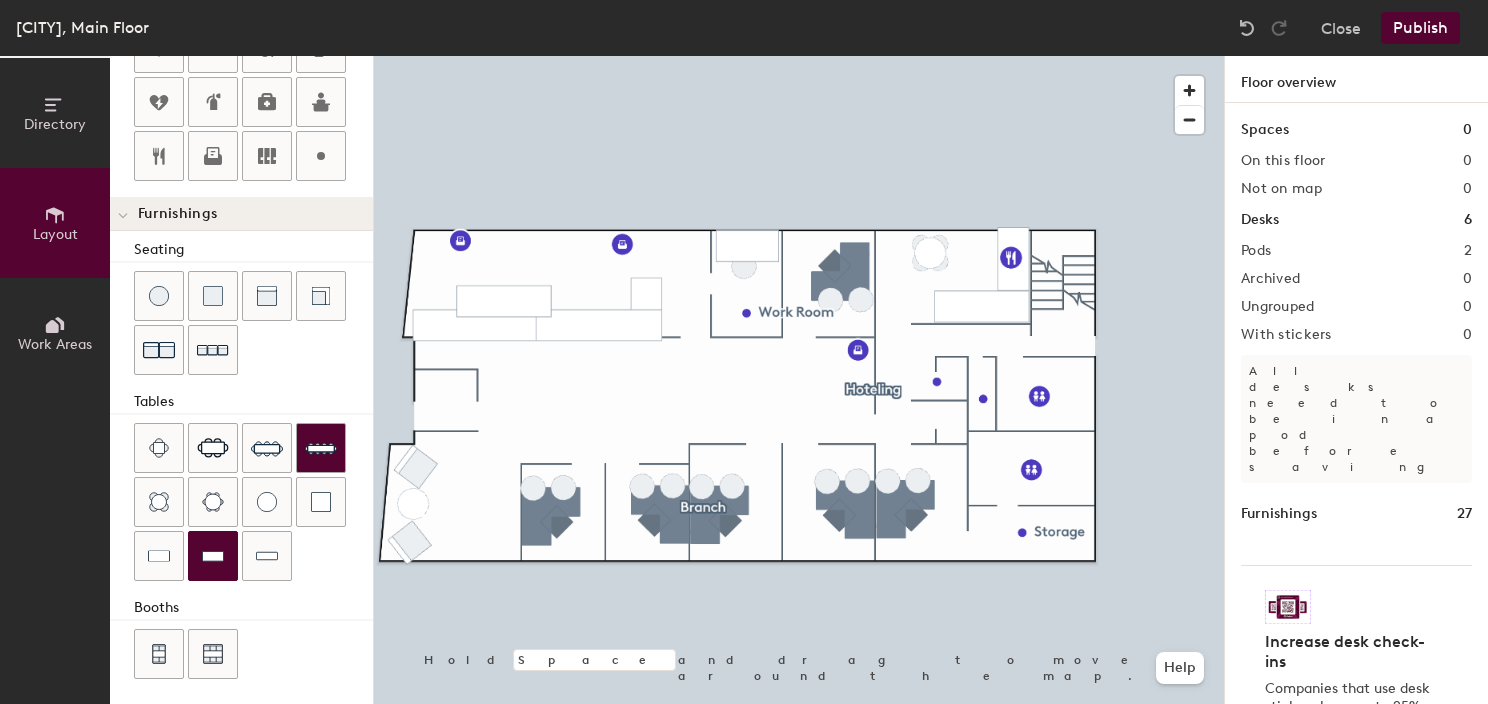 drag, startPoint x: 155, startPoint y: 562, endPoint x: 335, endPoint y: 448, distance: 213.06337 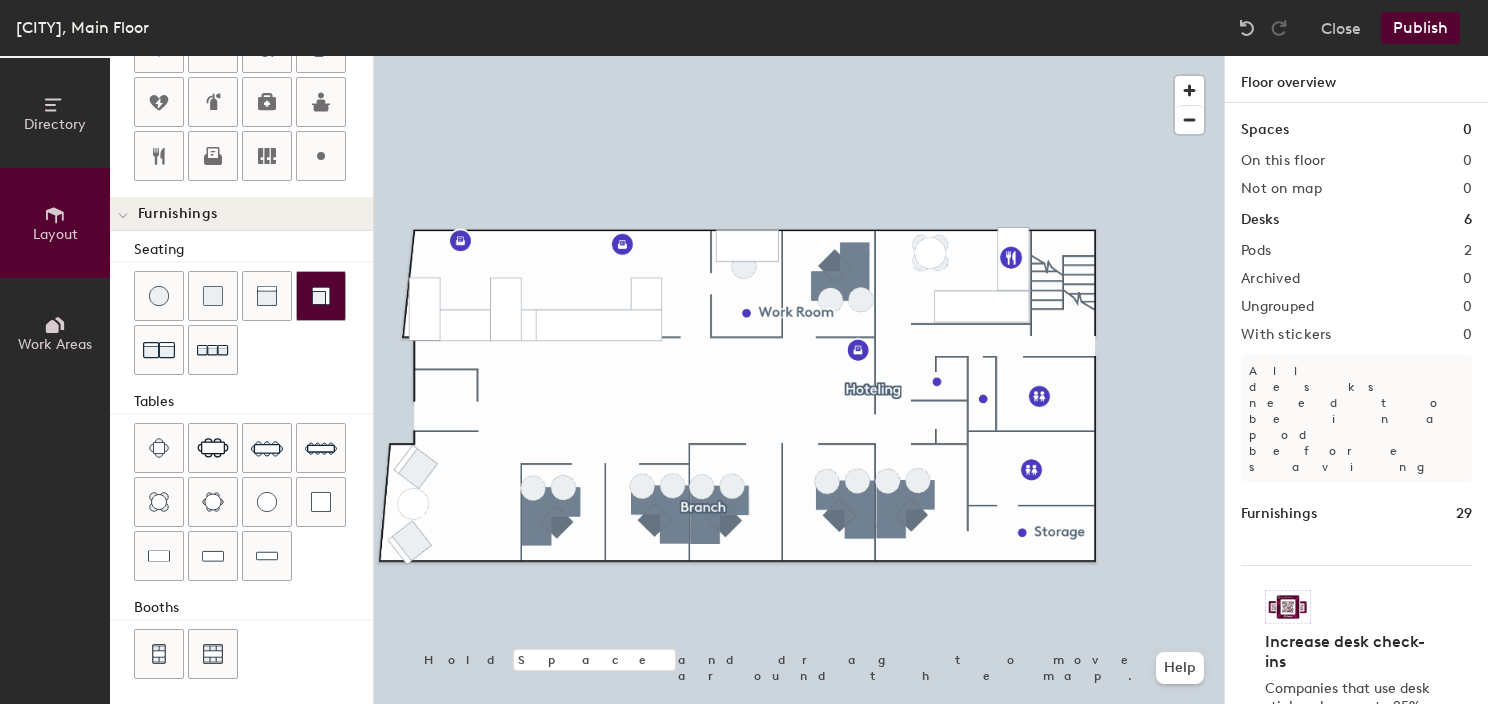 drag, startPoint x: 161, startPoint y: 285, endPoint x: 328, endPoint y: 296, distance: 167.36188 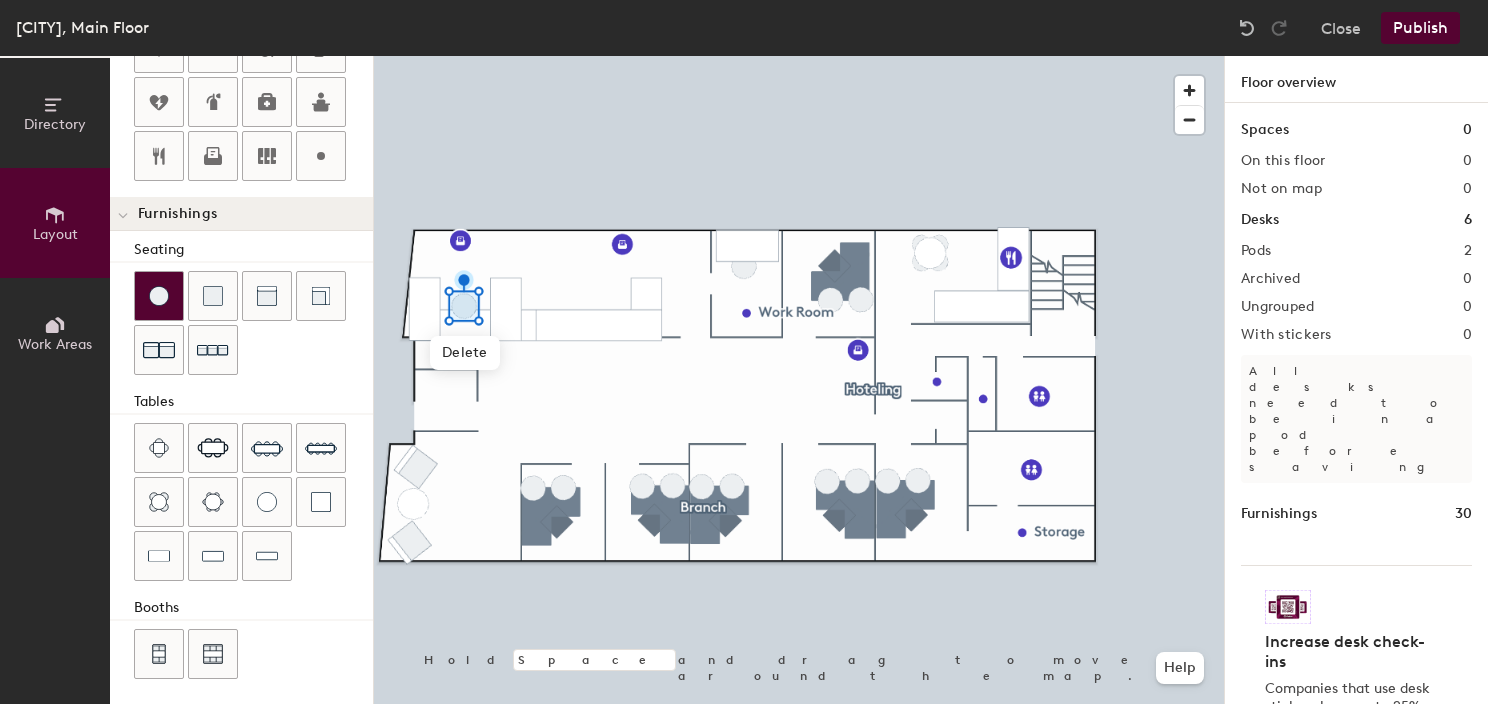 click 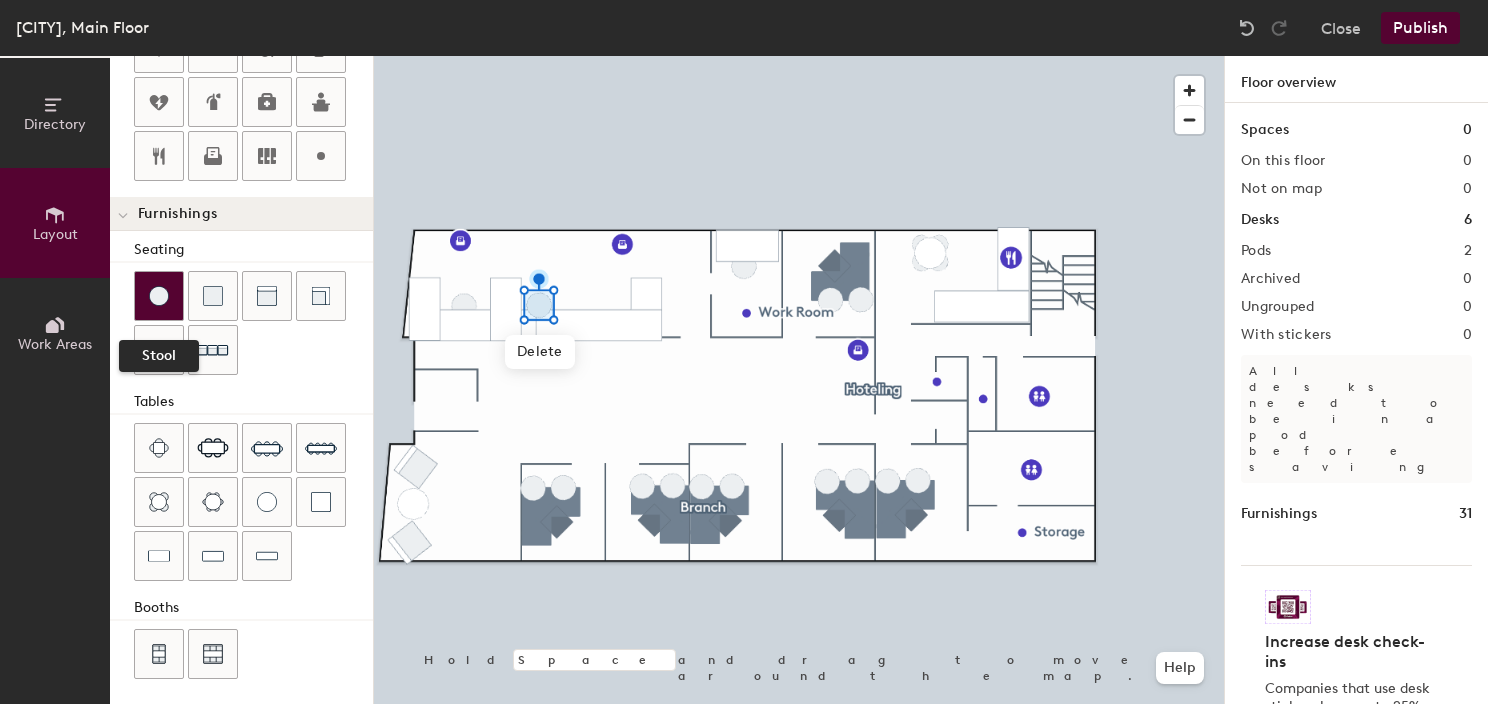 click 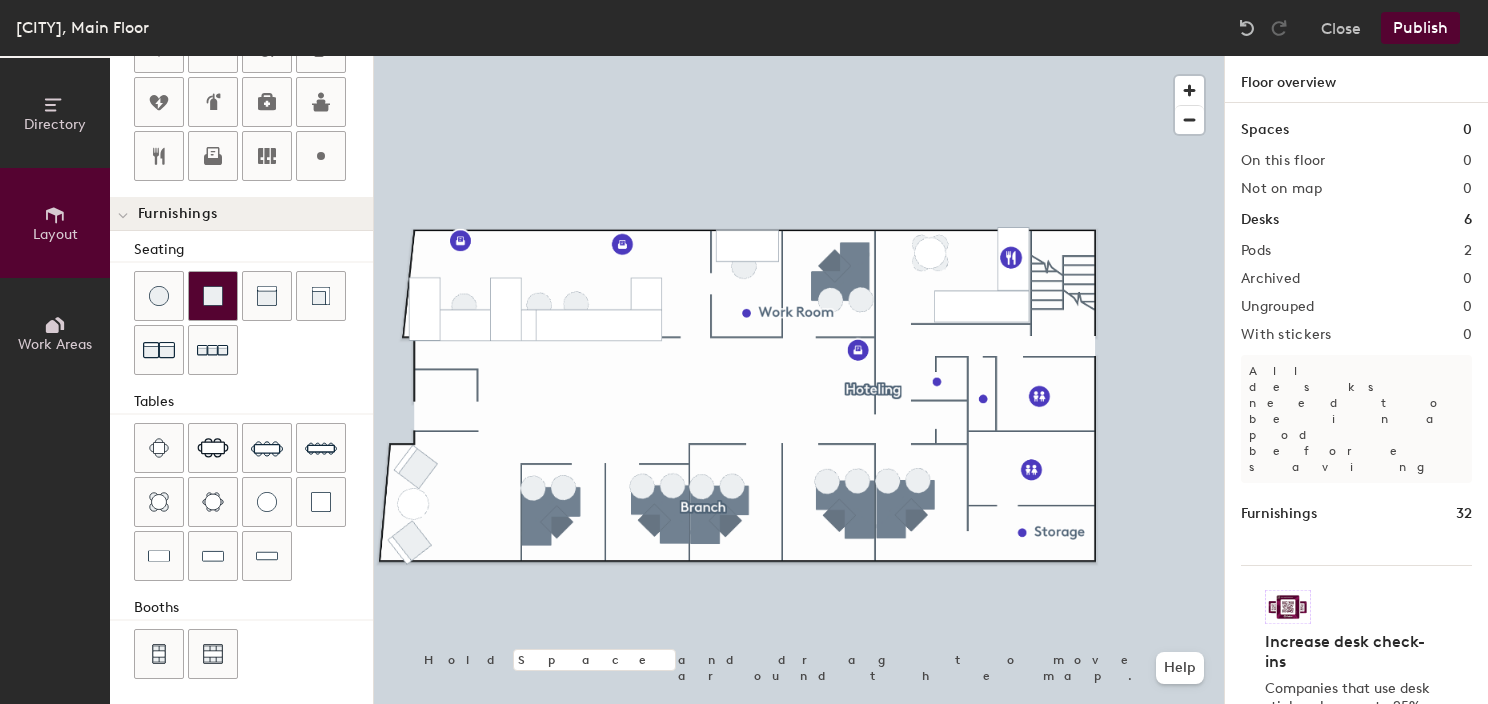 drag, startPoint x: 167, startPoint y: 286, endPoint x: 215, endPoint y: 277, distance: 48.83646 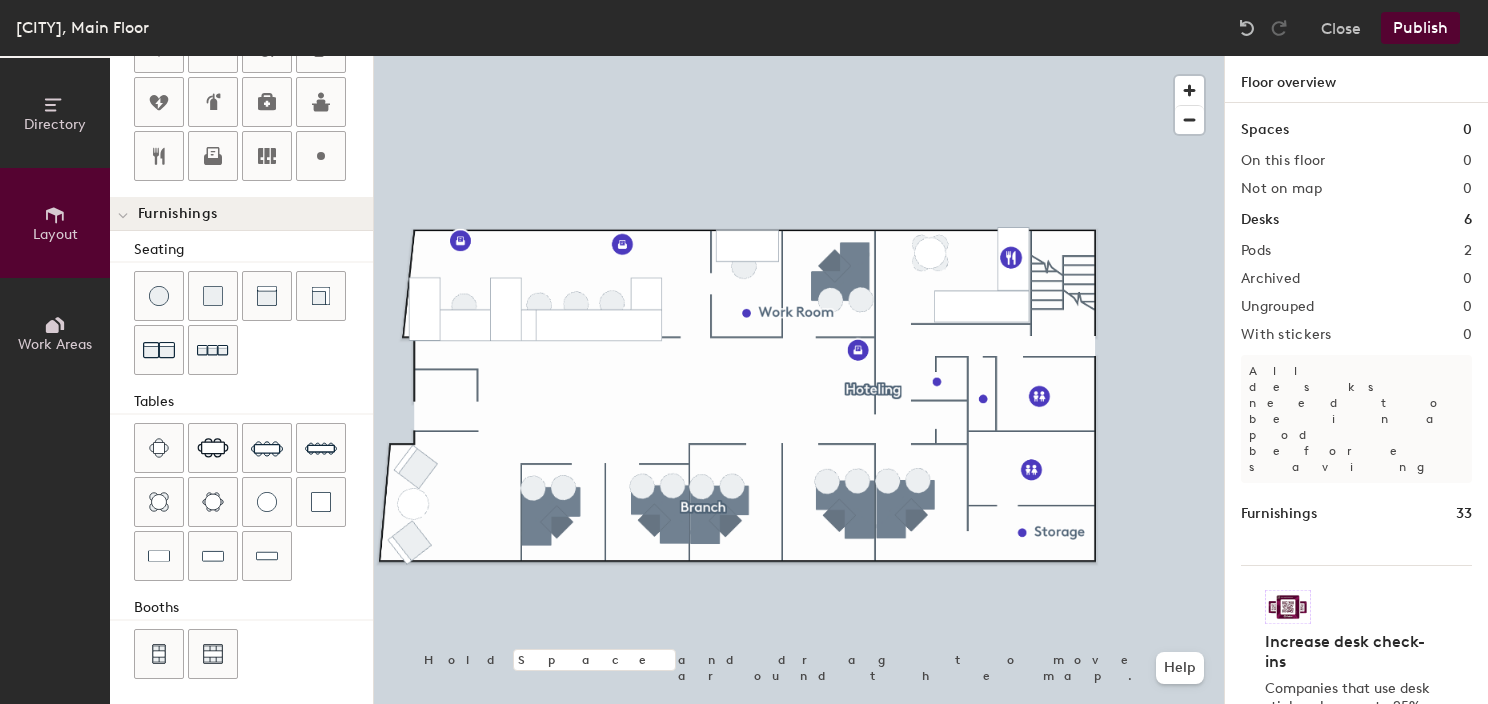 click 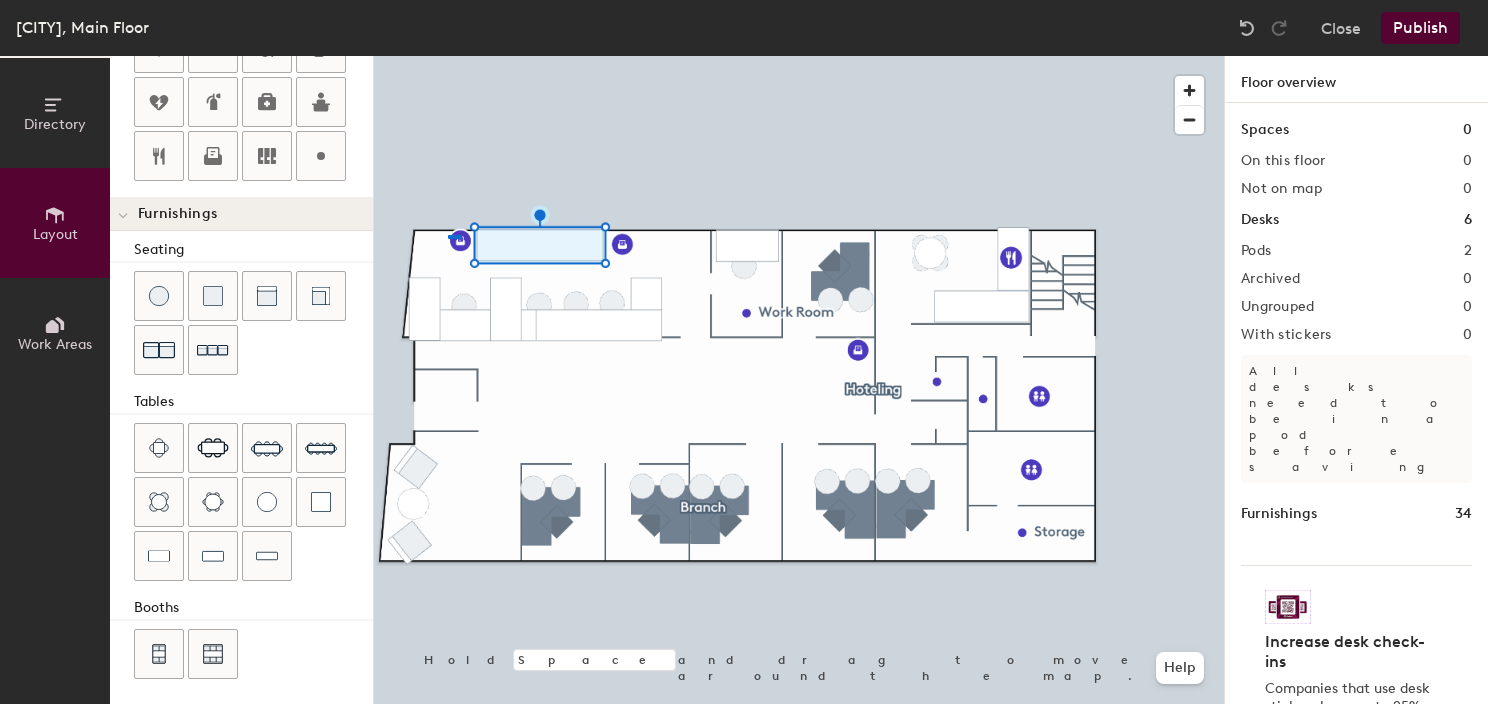 click 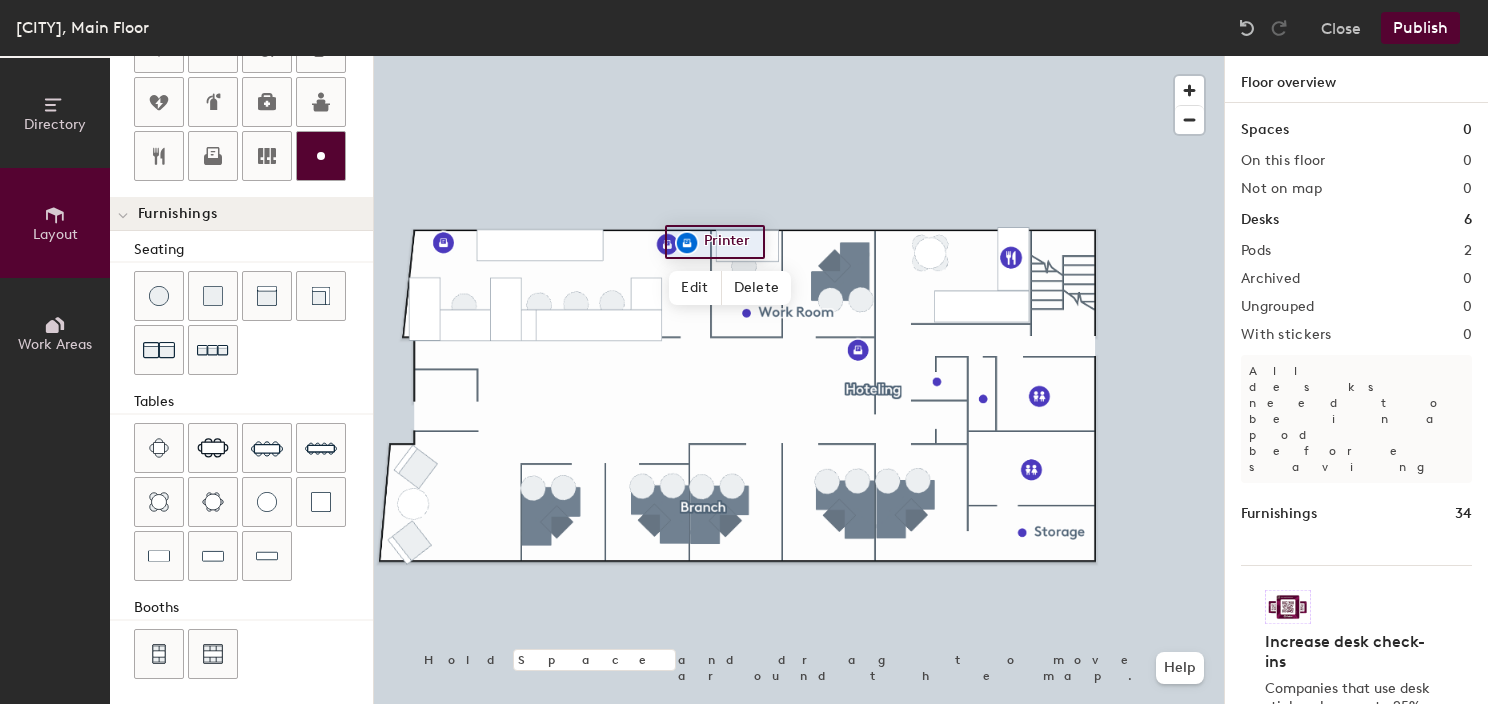 click 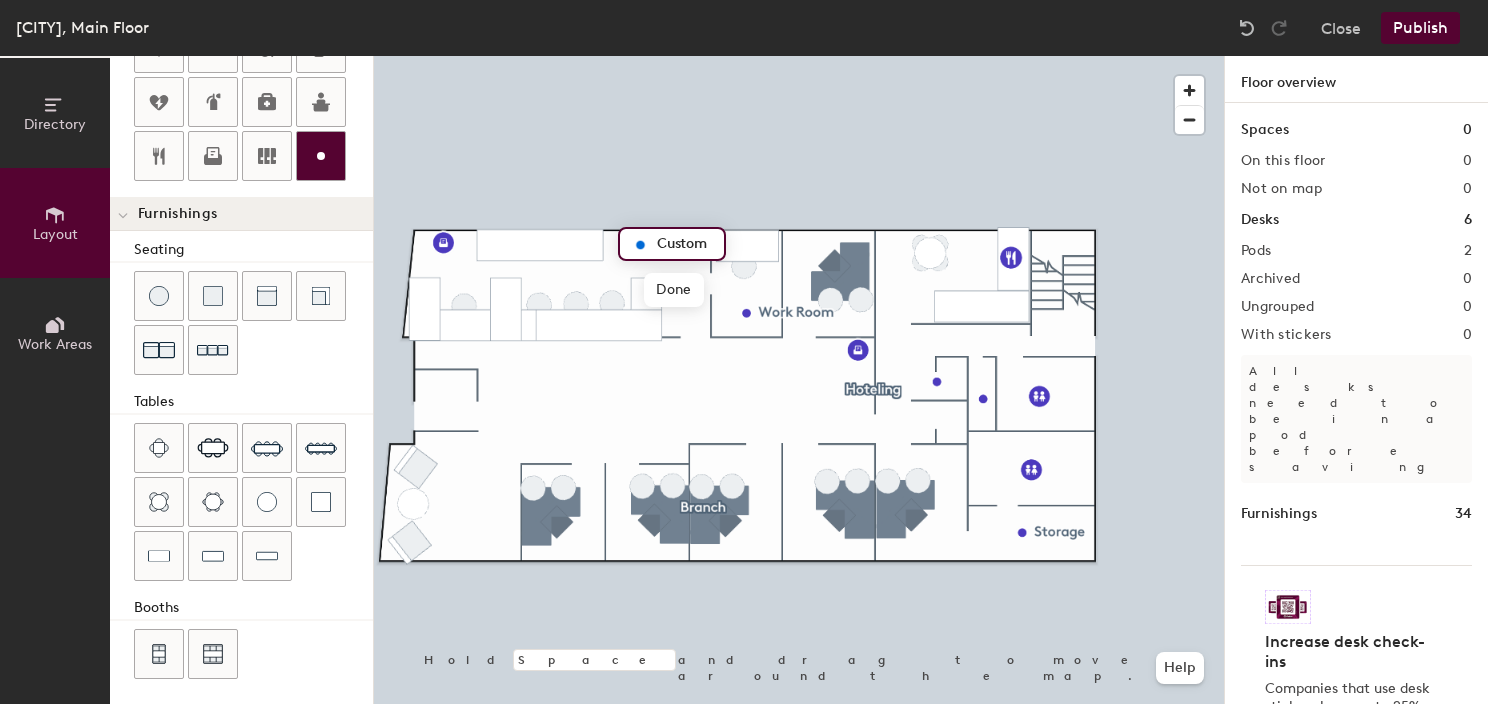 type on "20" 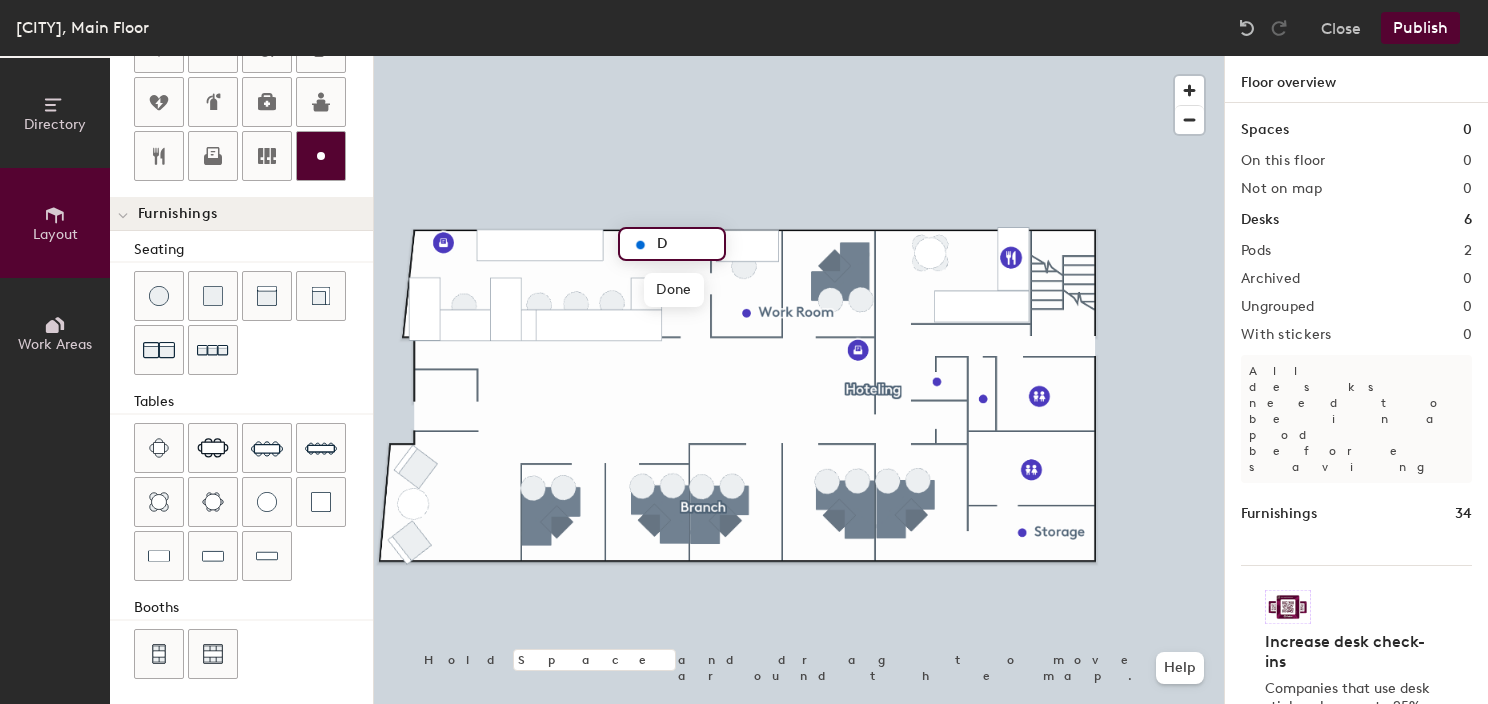 type on "Dr" 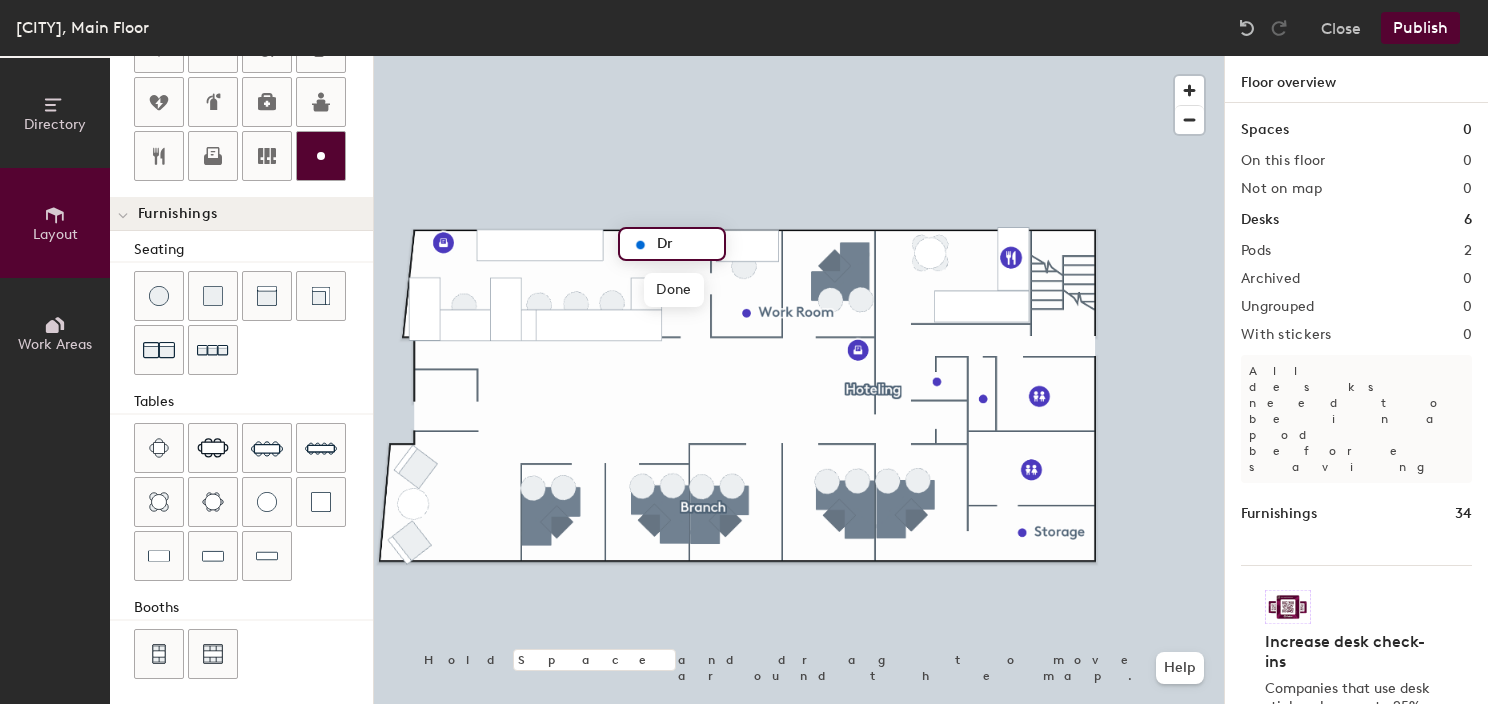 type on "20" 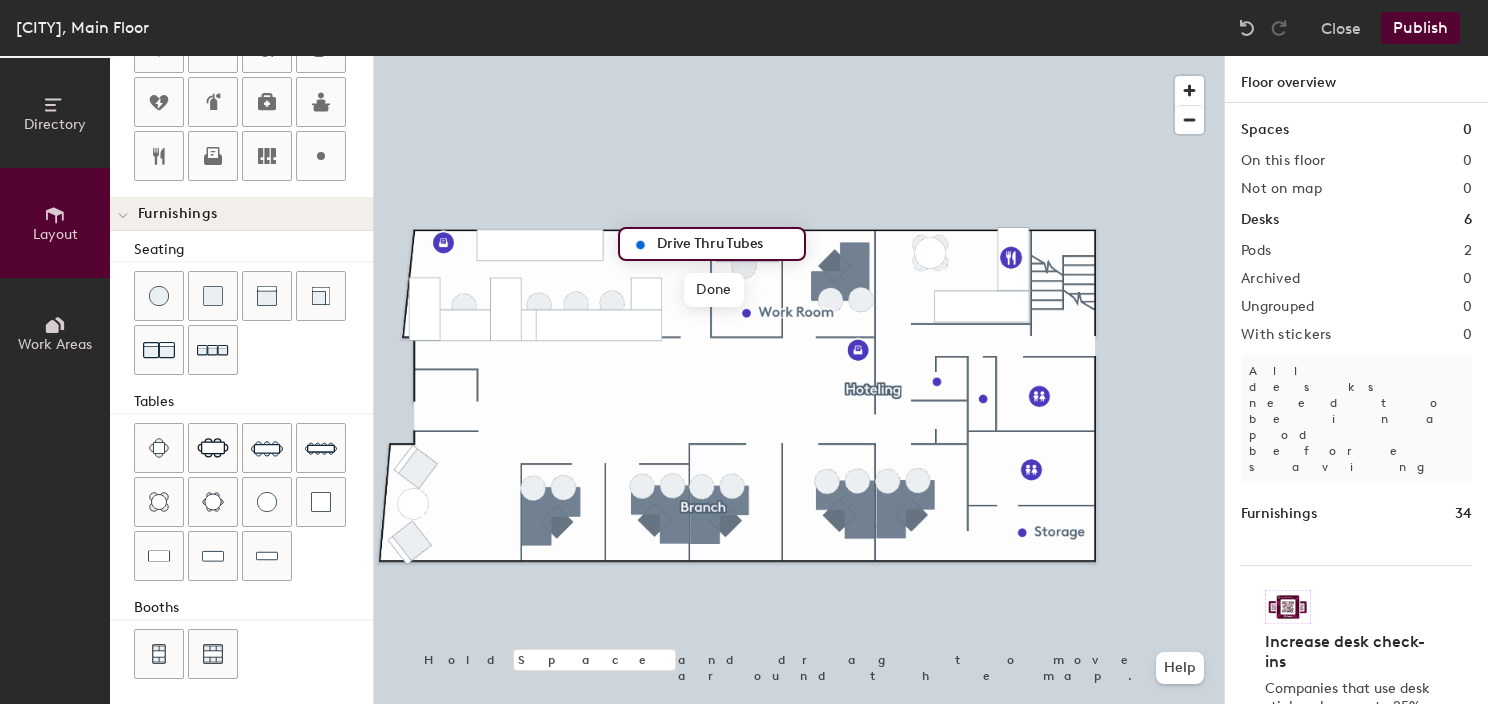 scroll, scrollTop: 0, scrollLeft: 0, axis: both 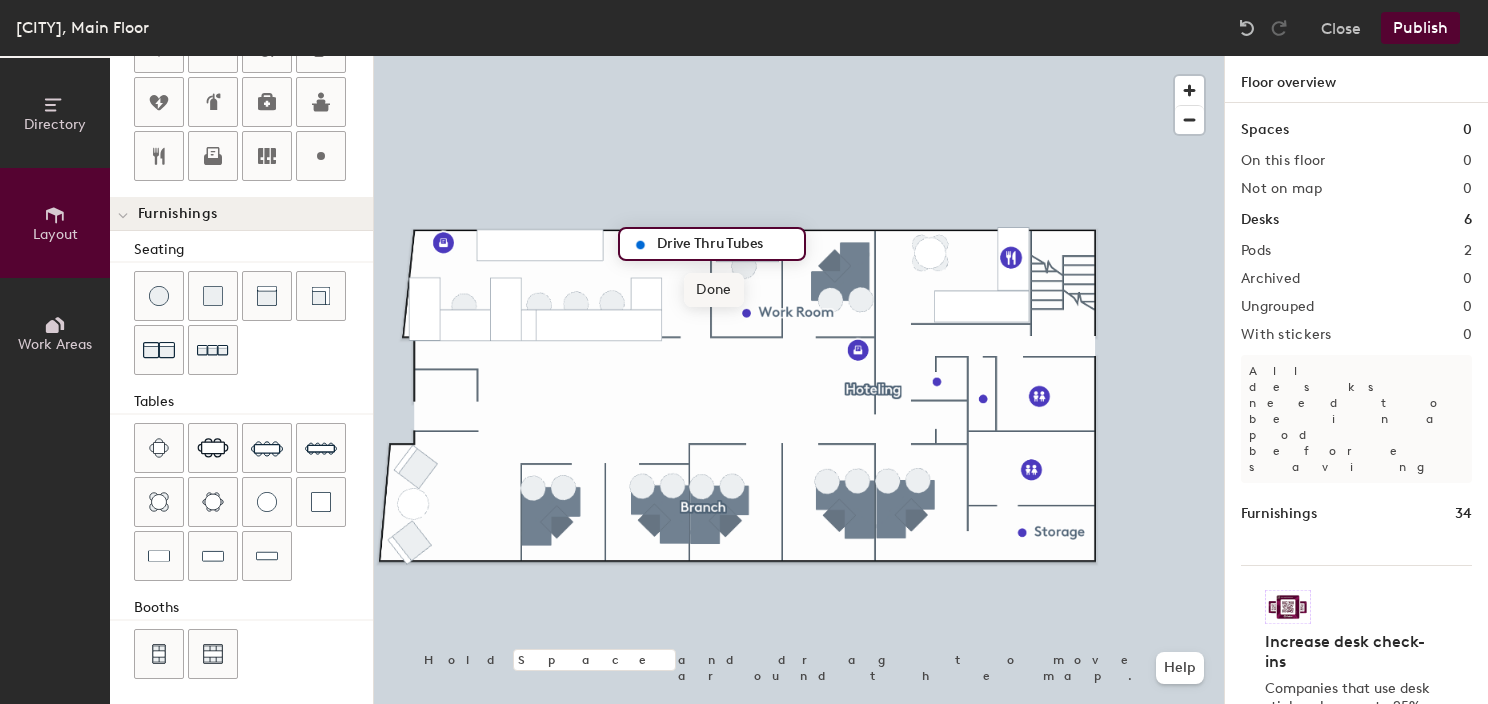 type on "Drive Thru Tubes" 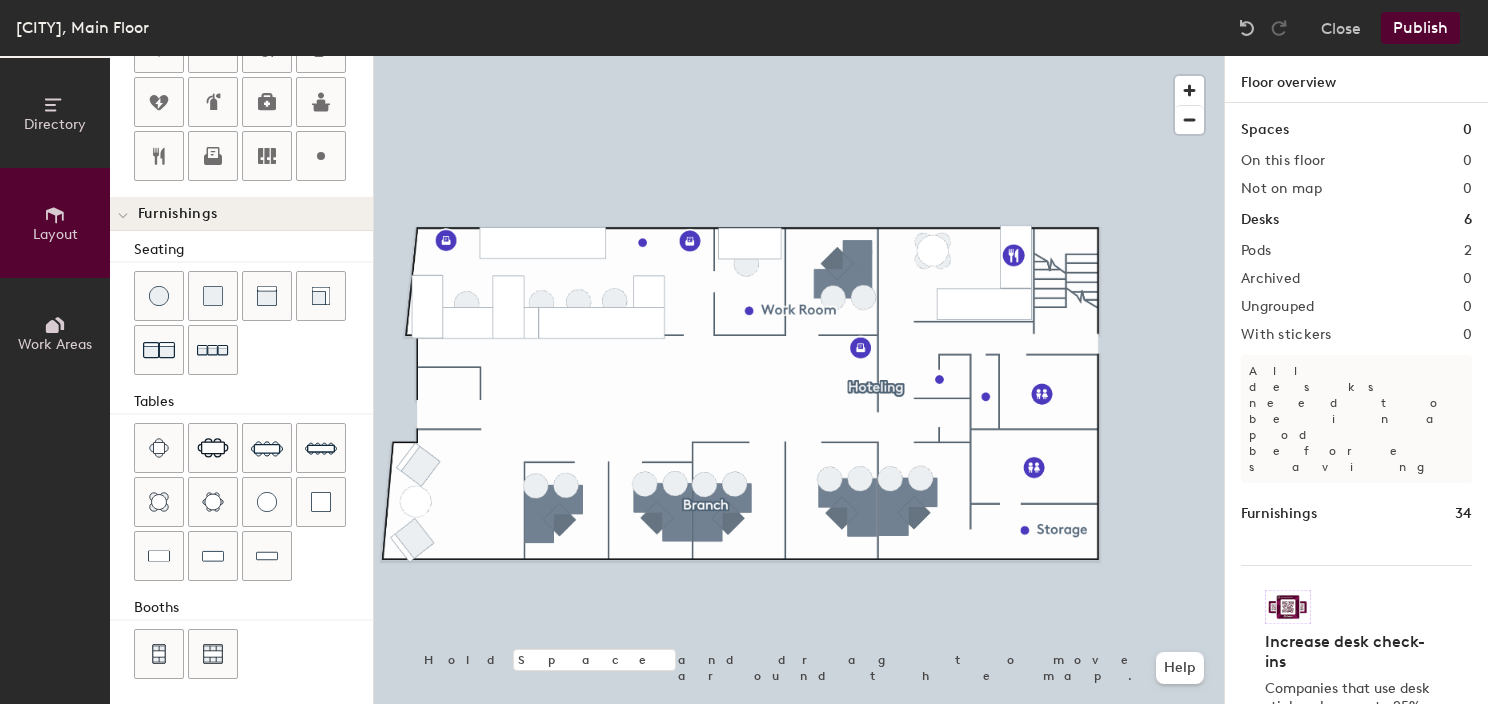 click on "Publish" 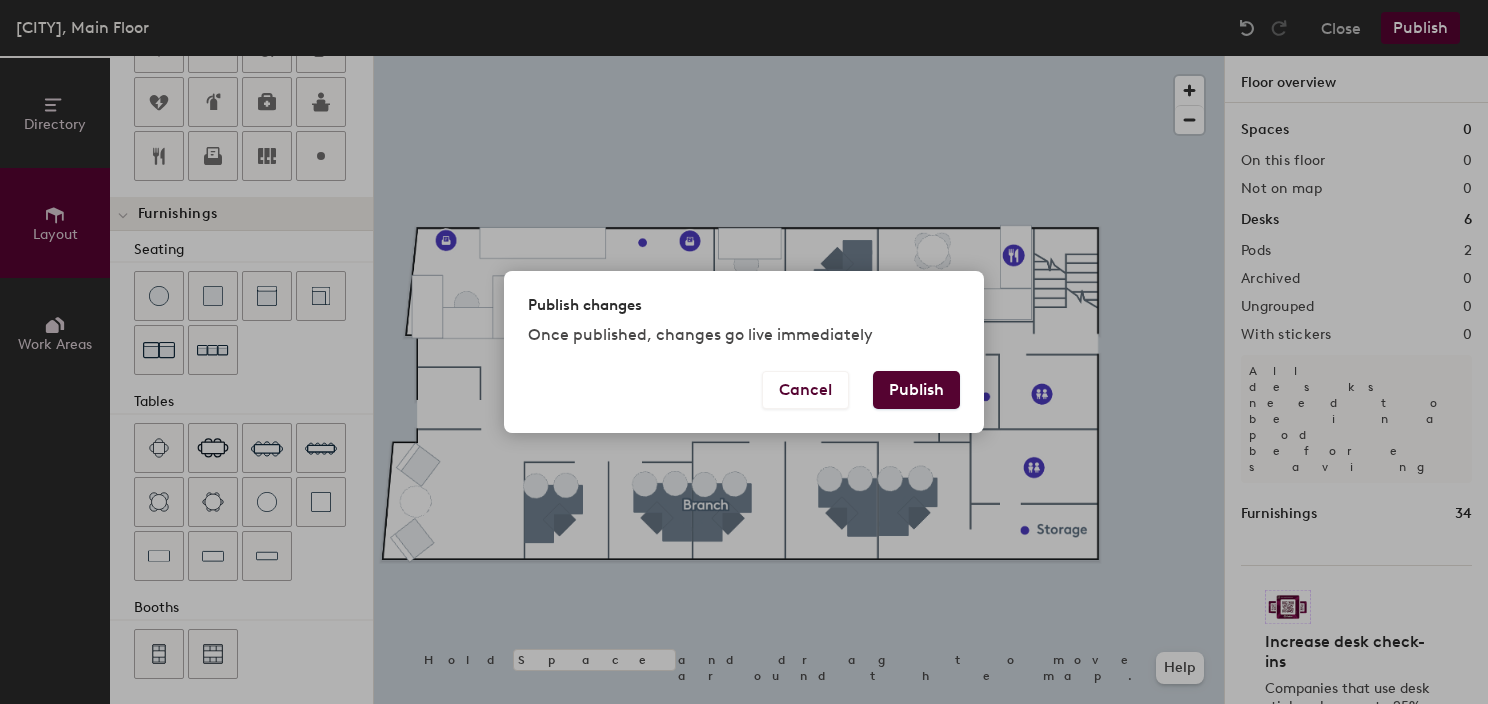 click on "Publish" at bounding box center (916, 390) 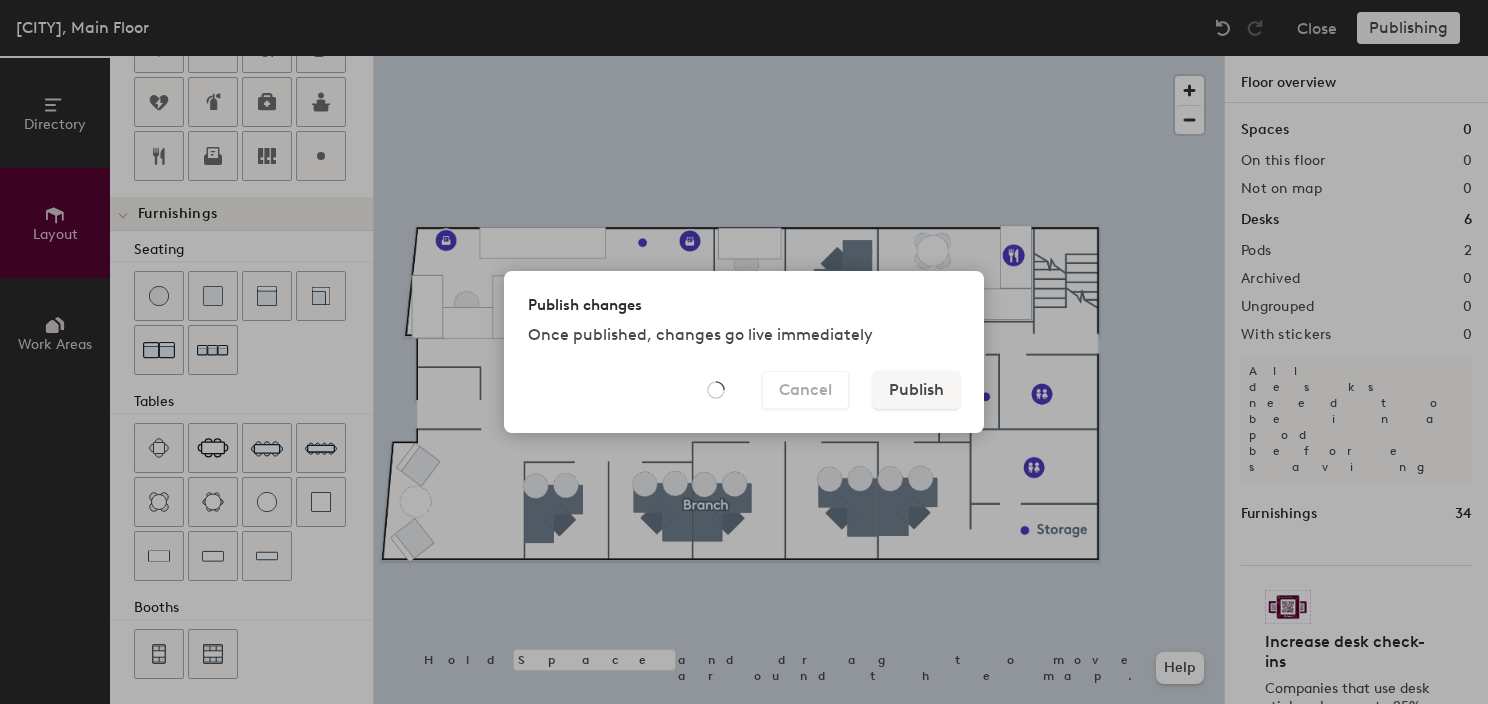 type on "20" 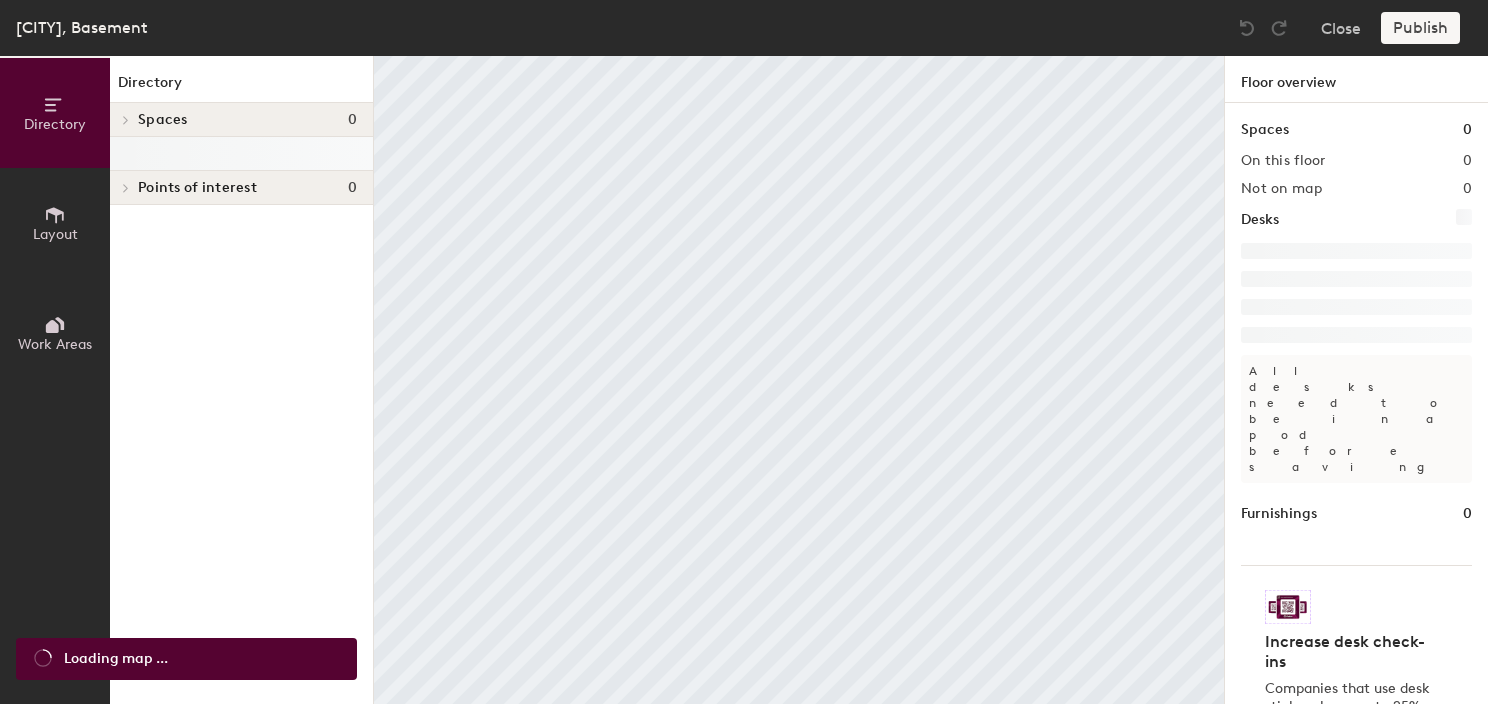 scroll, scrollTop: 0, scrollLeft: 0, axis: both 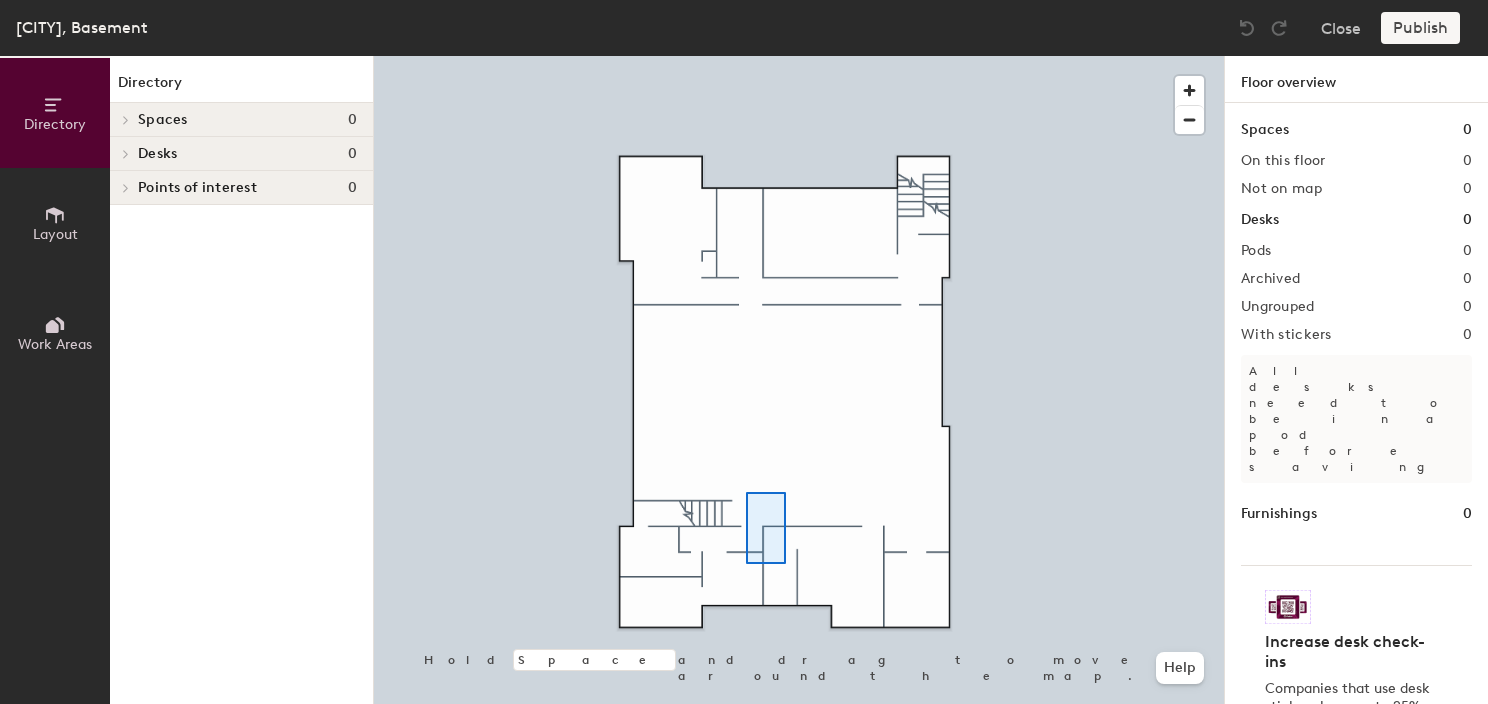 click 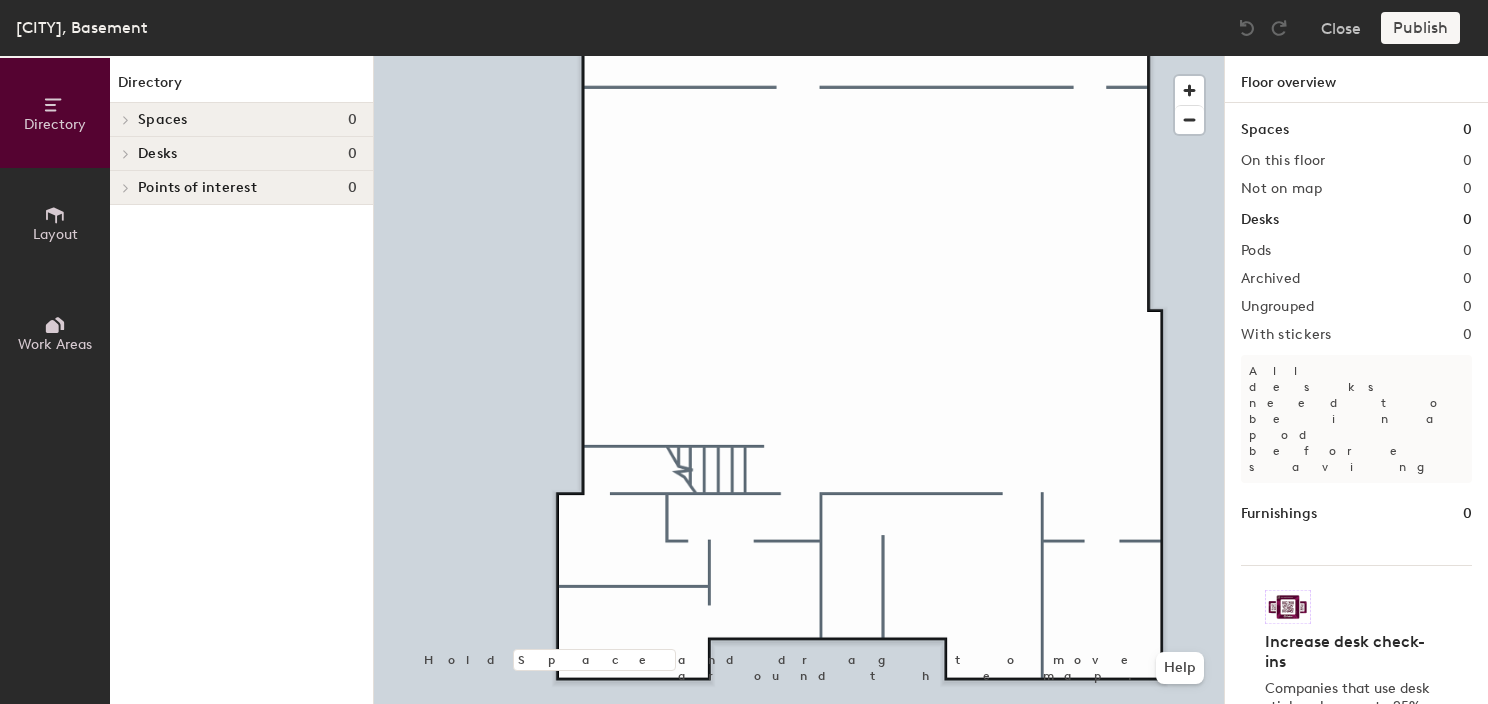 click on "Work Areas" 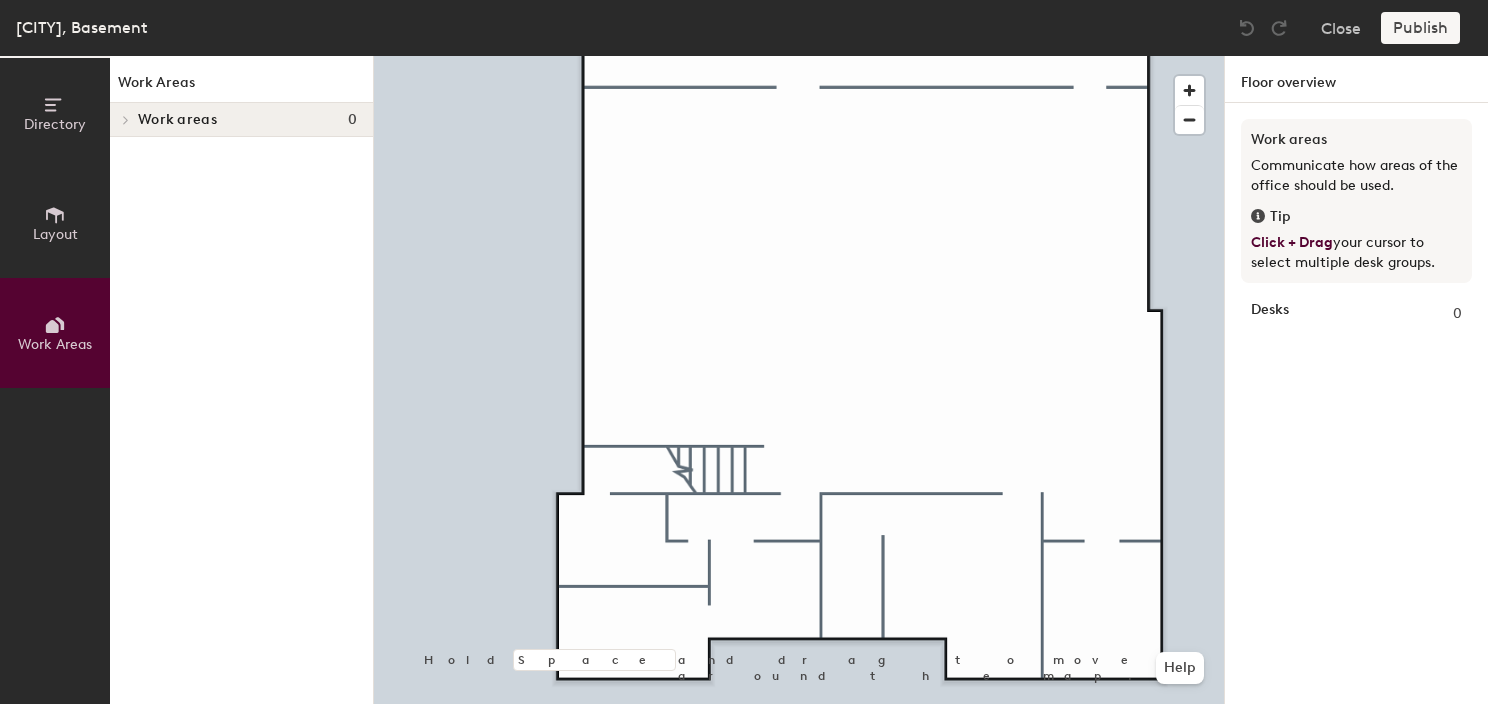 click 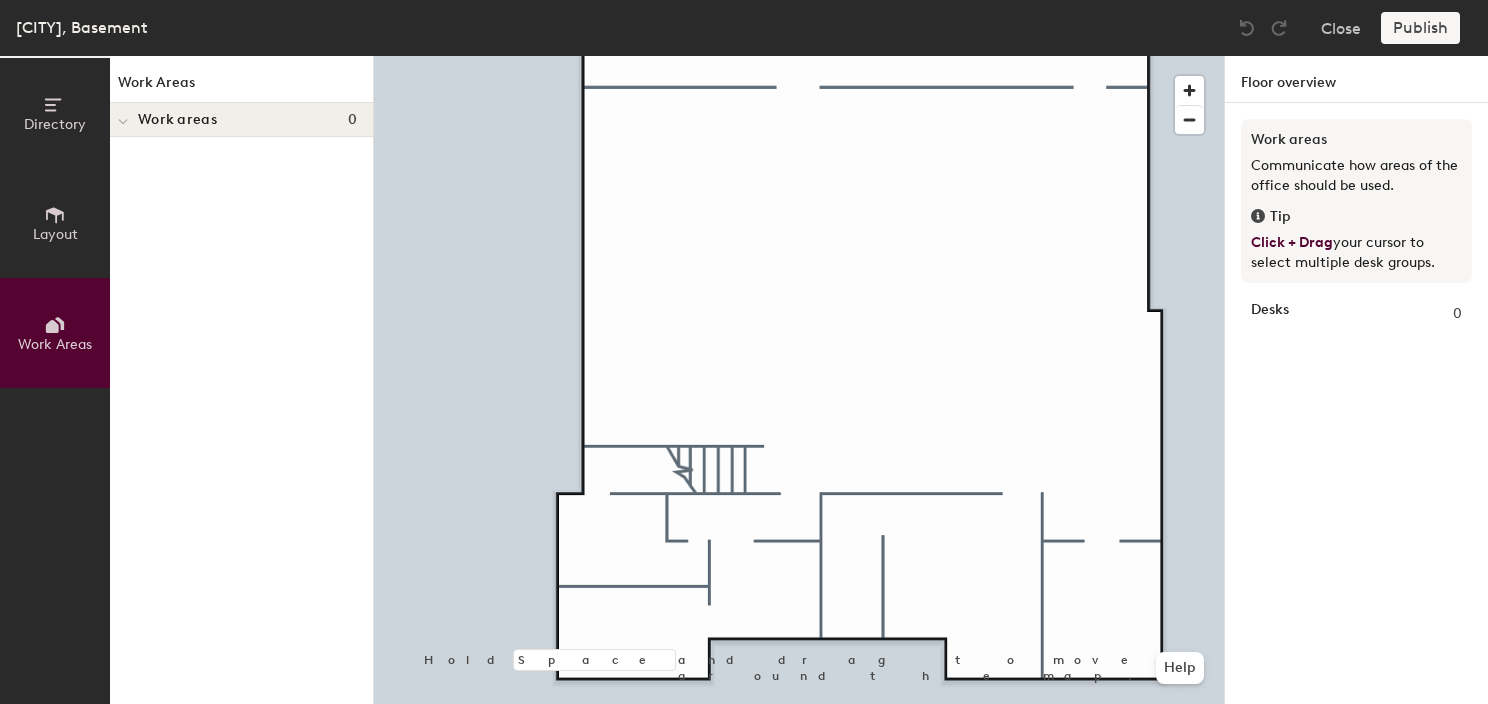 drag, startPoint x: 75, startPoint y: 208, endPoint x: 90, endPoint y: 215, distance: 16.552946 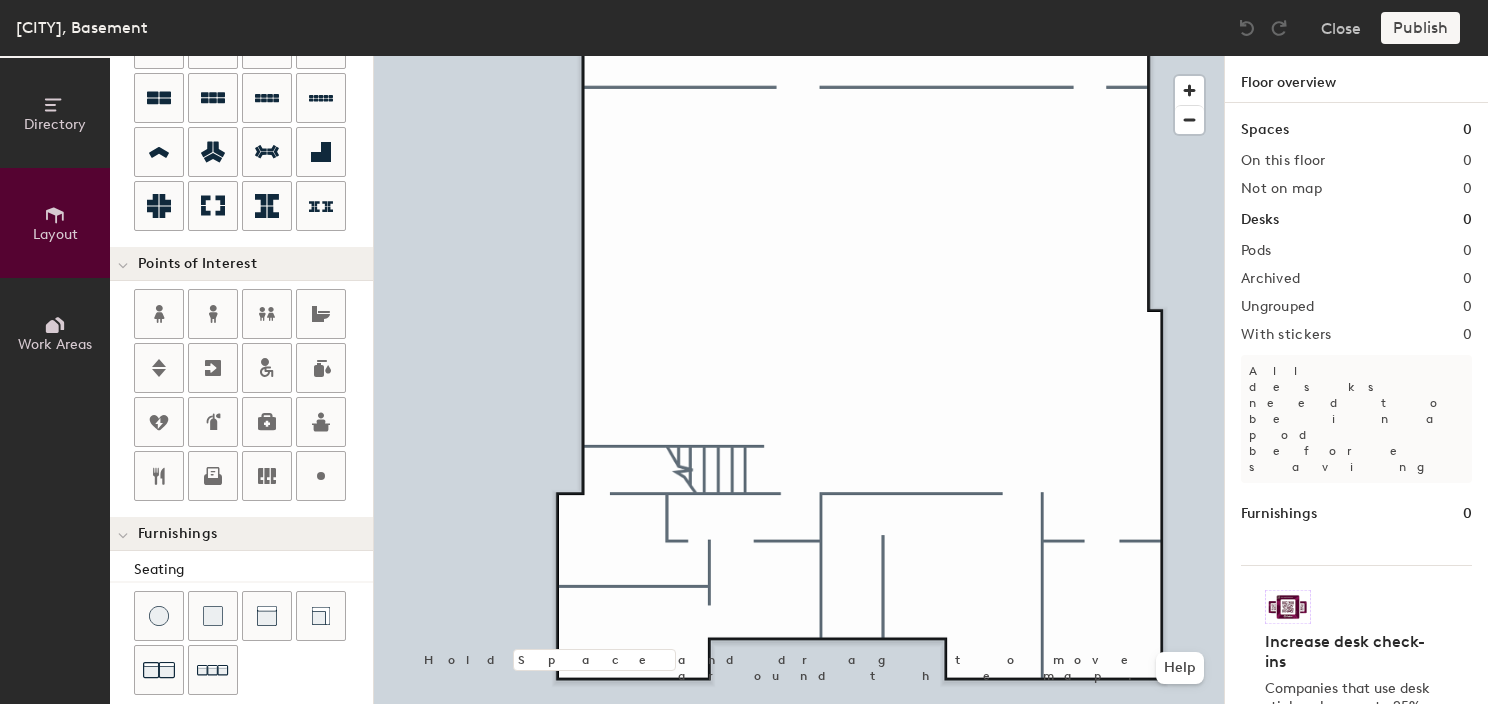 scroll, scrollTop: 300, scrollLeft: 0, axis: vertical 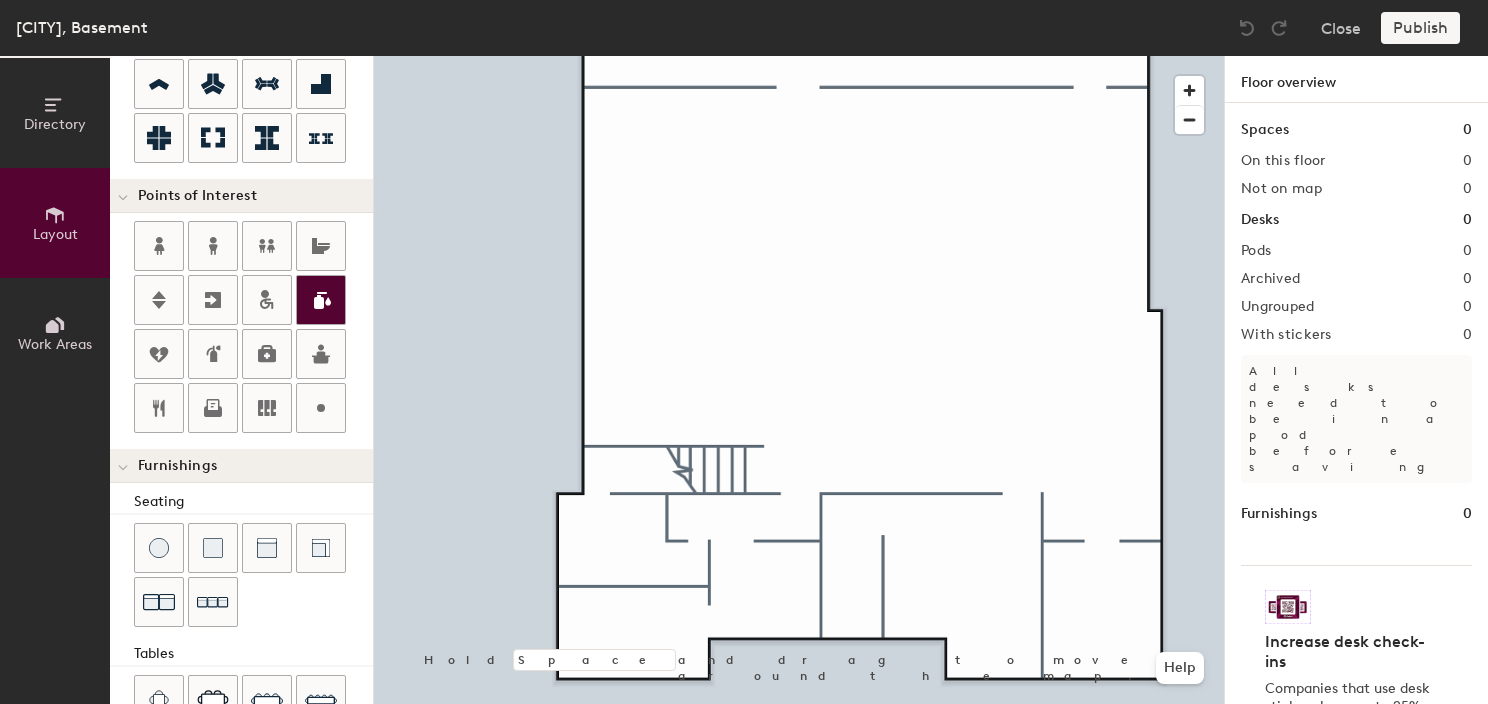 drag, startPoint x: 270, startPoint y: 240, endPoint x: 319, endPoint y: 301, distance: 78.24321 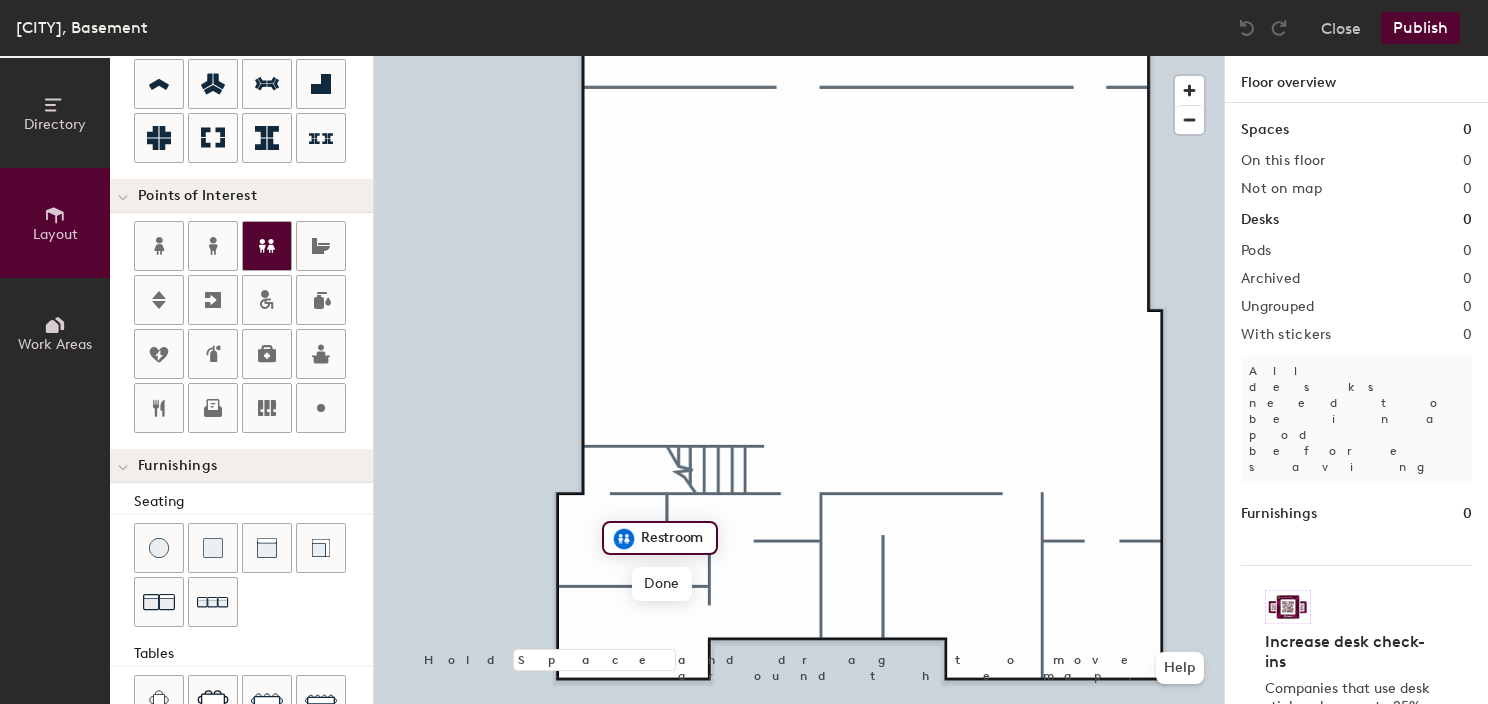 click 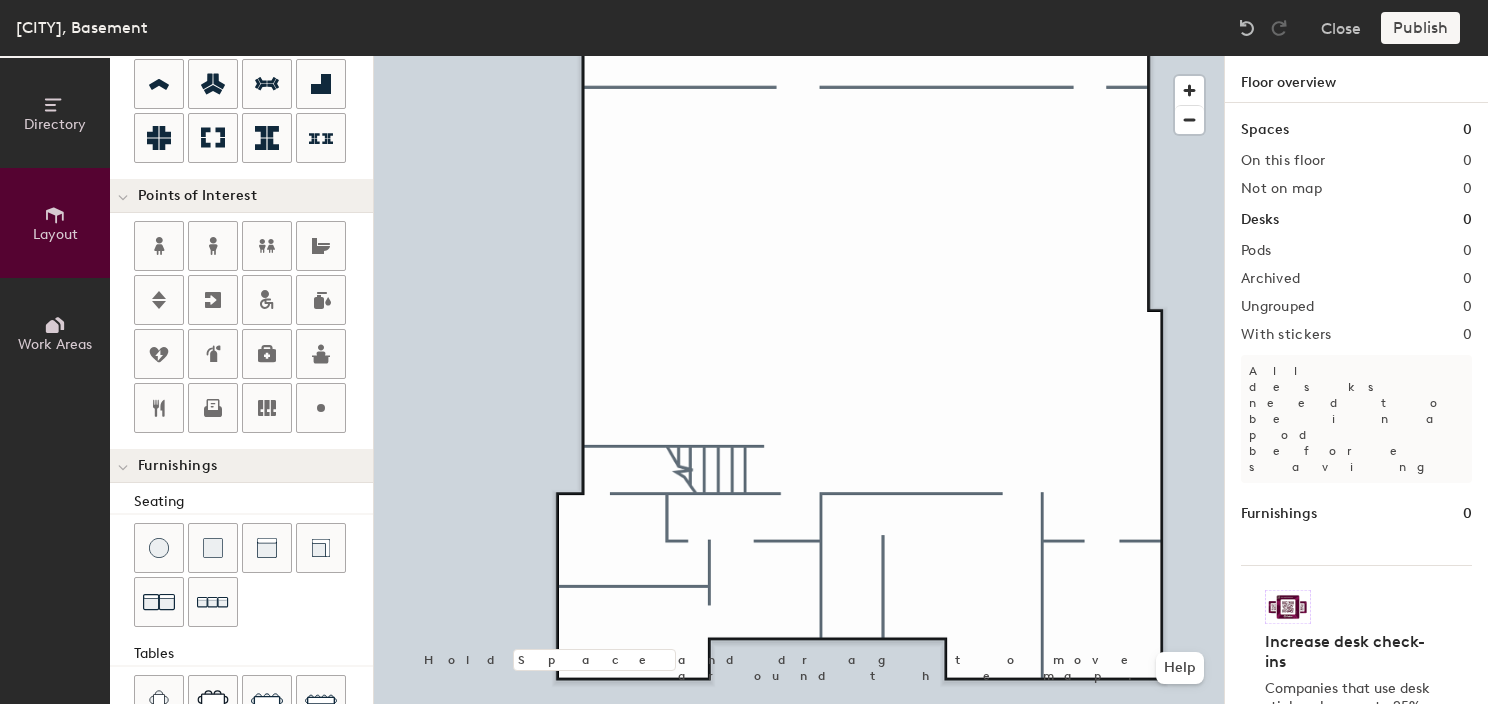 drag, startPoint x: 176, startPoint y: 245, endPoint x: 348, endPoint y: 395, distance: 228.2192 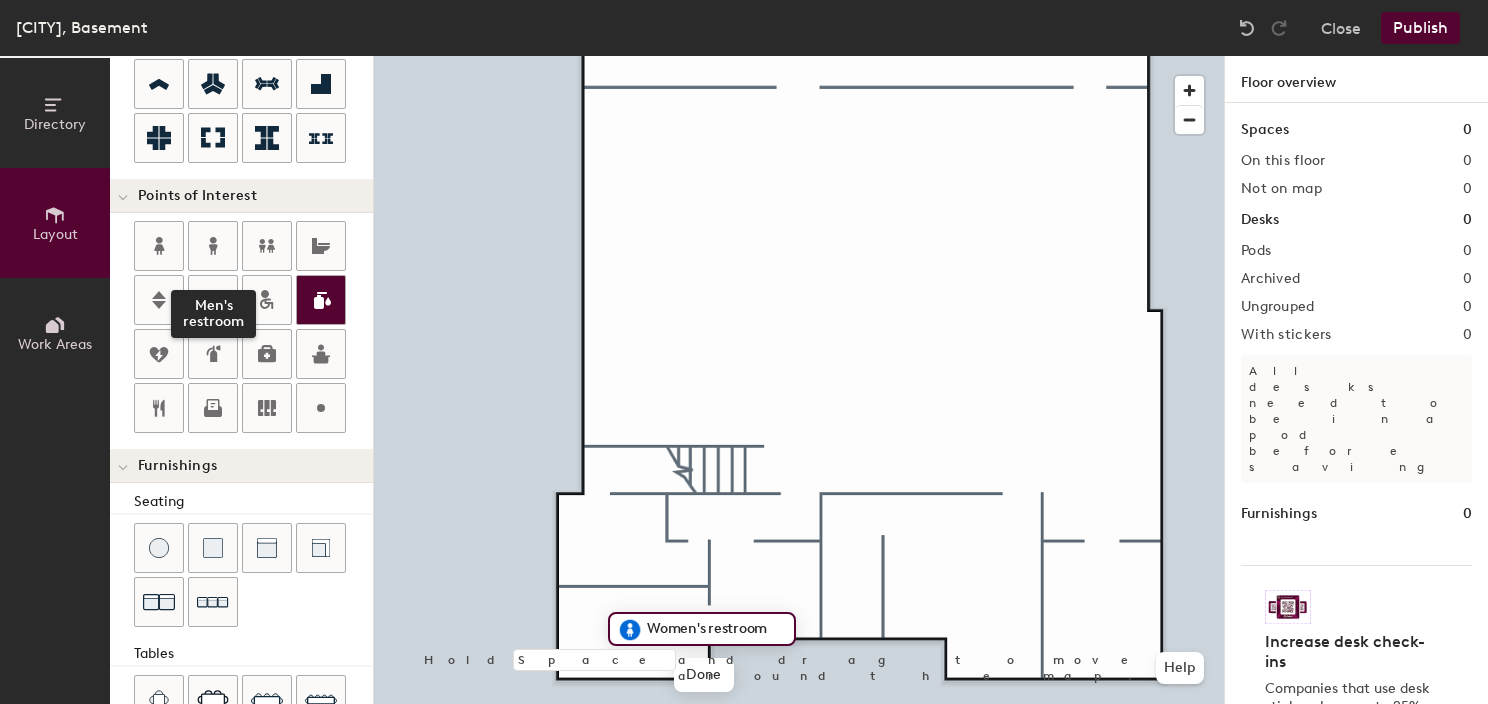 drag, startPoint x: 204, startPoint y: 244, endPoint x: 312, endPoint y: 320, distance: 132.0606 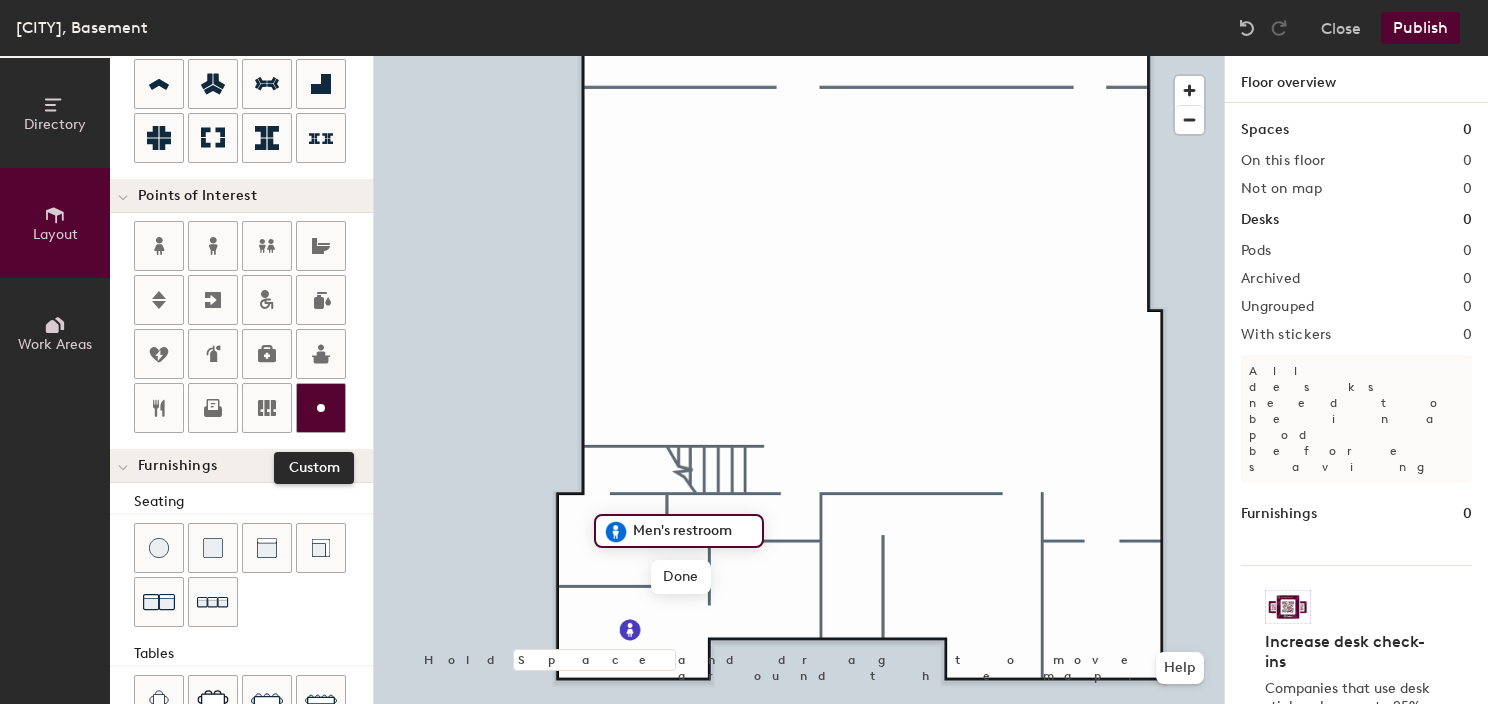 click 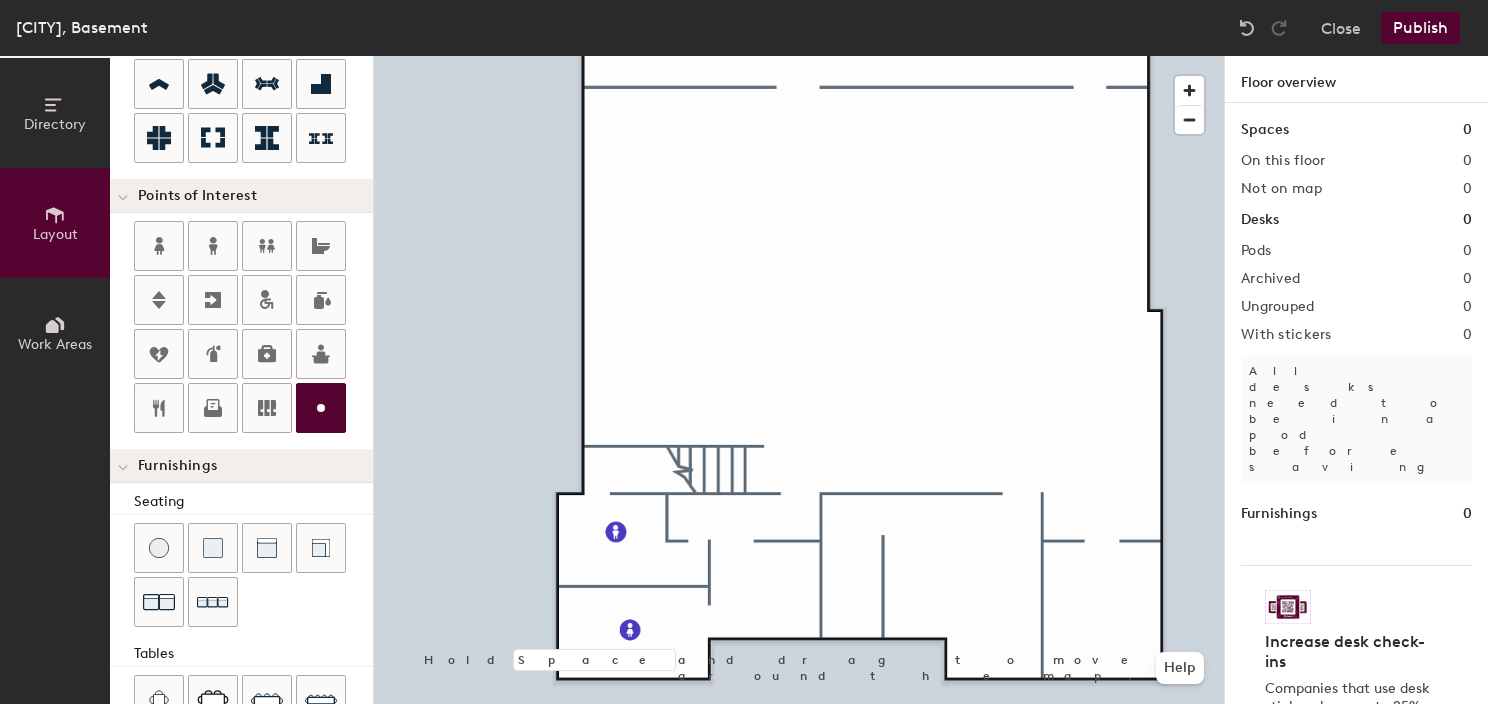 type on "20" 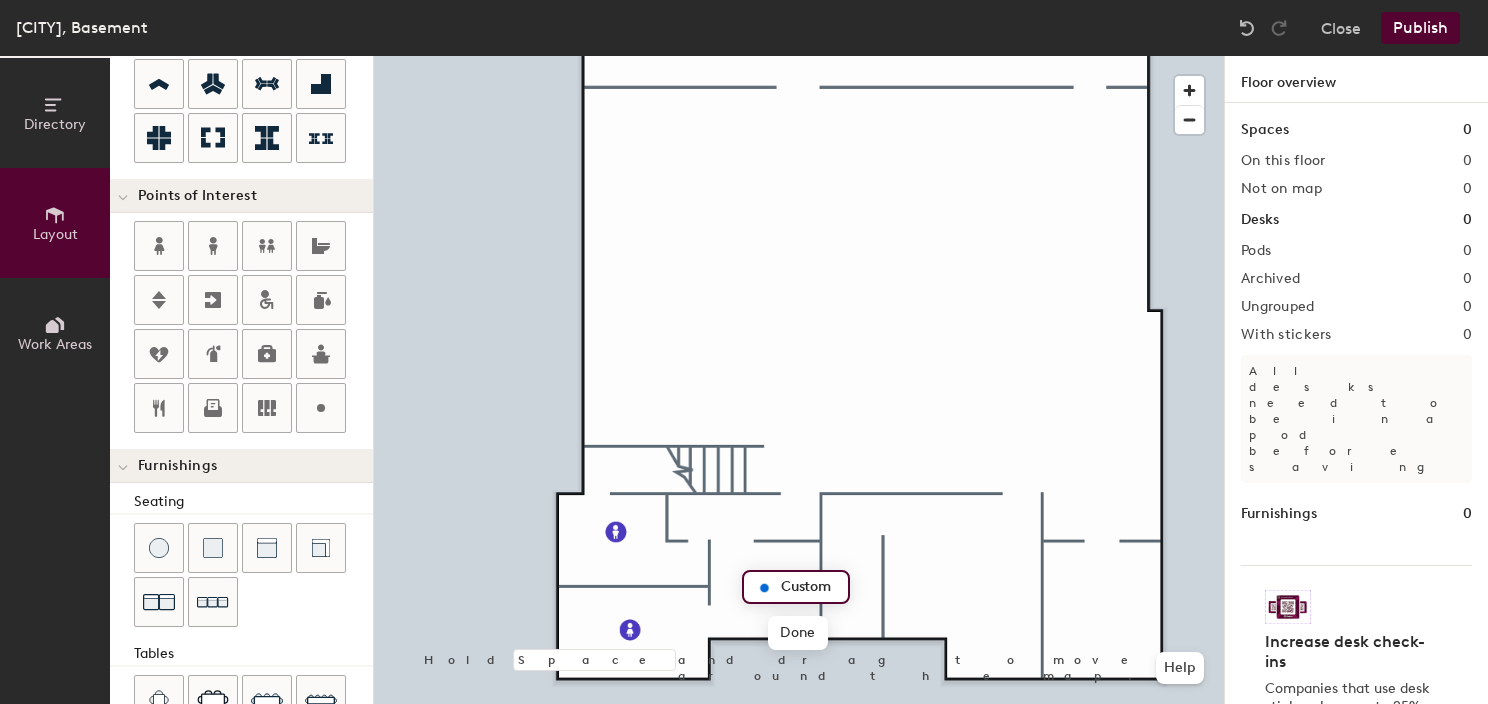 type on "W" 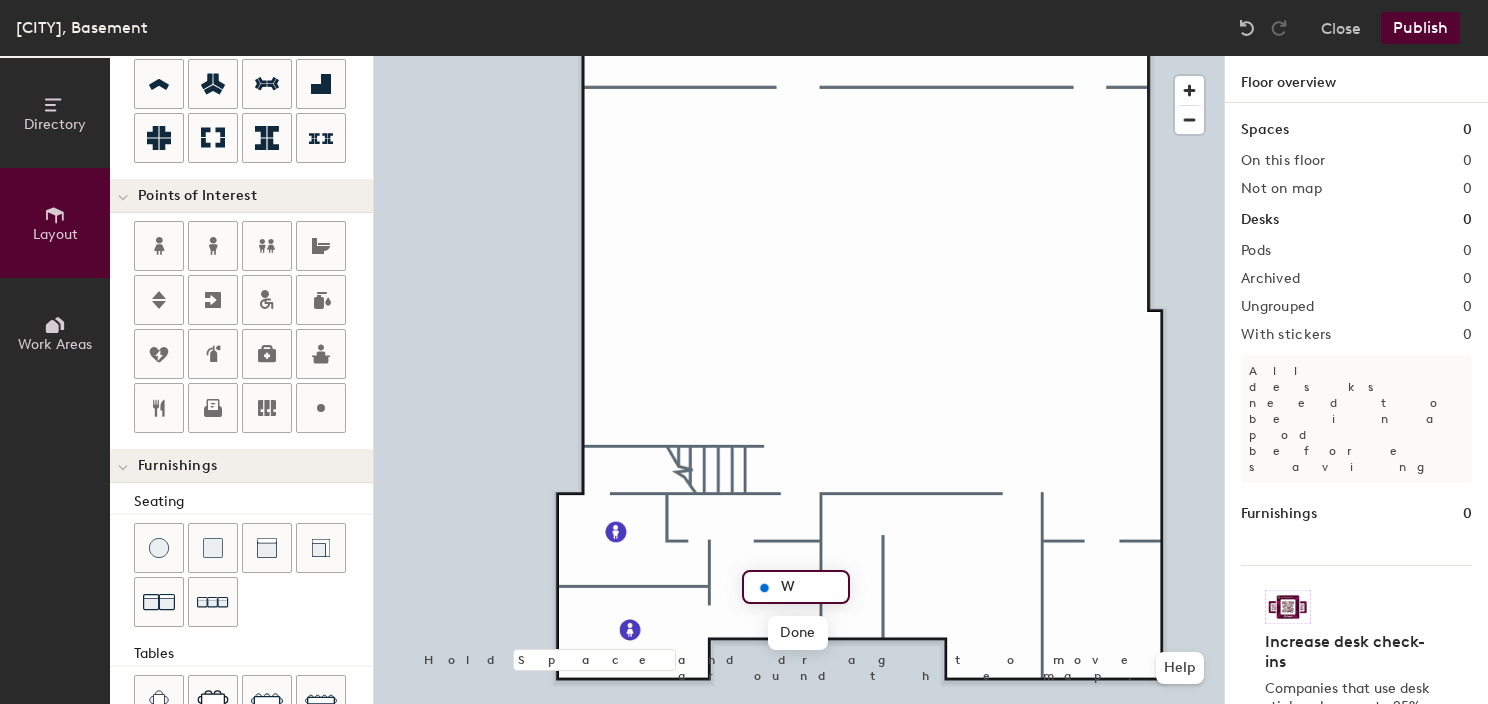 type on "20" 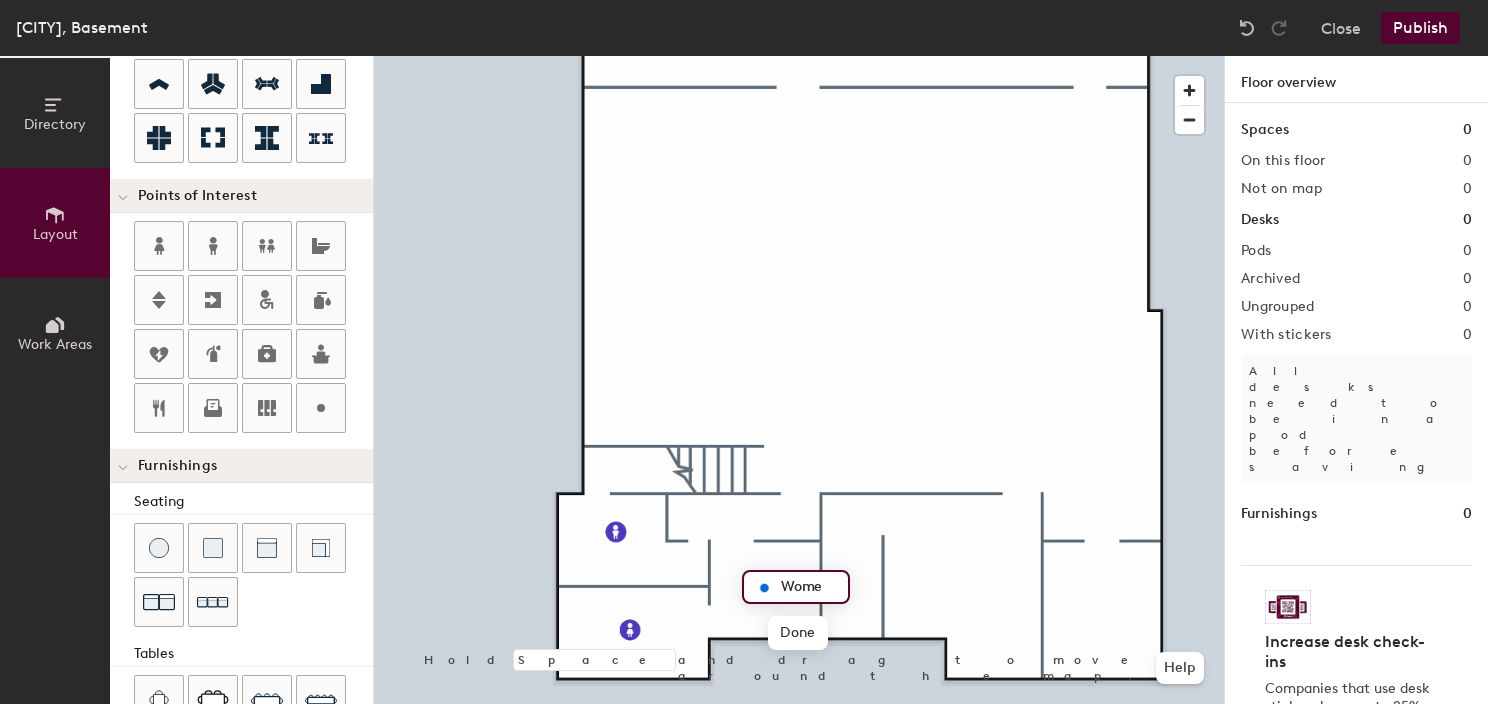 type on "Women" 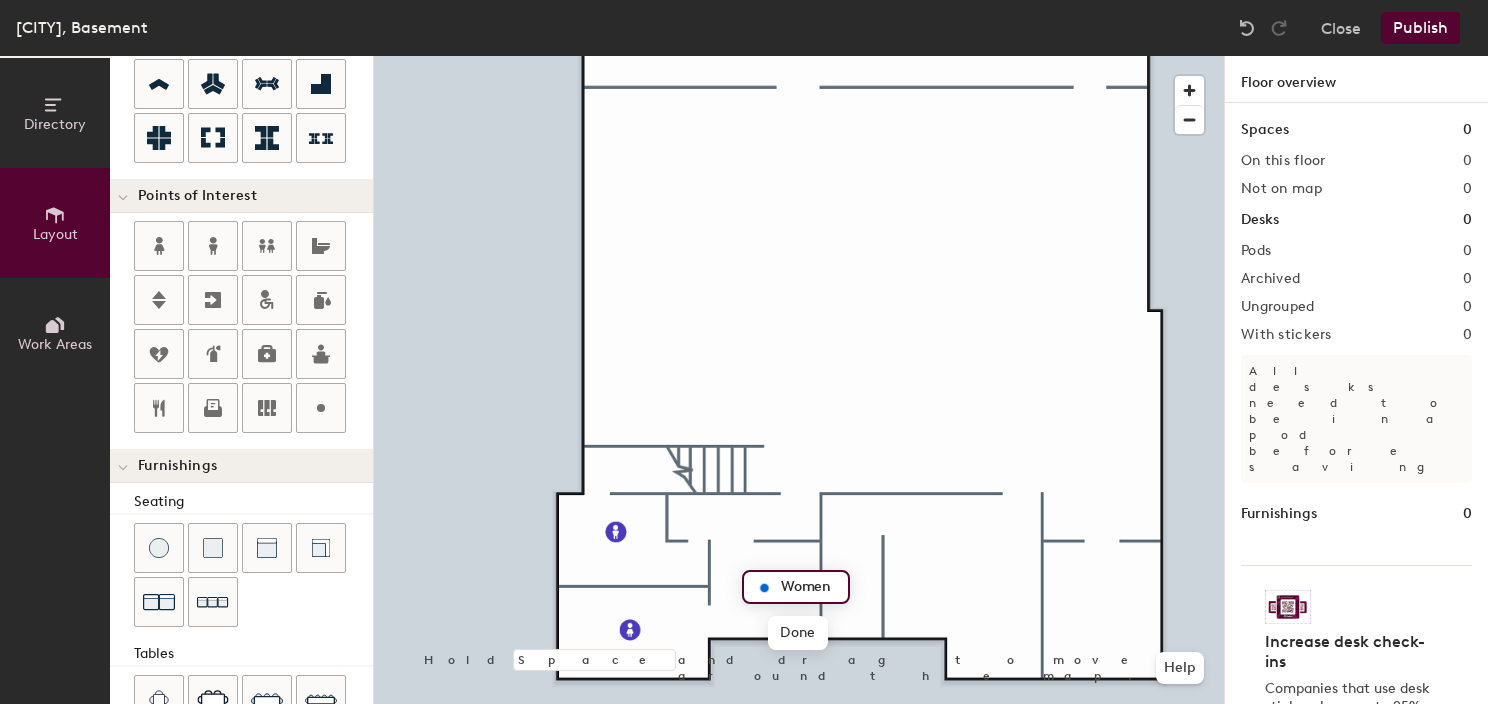 type on "20" 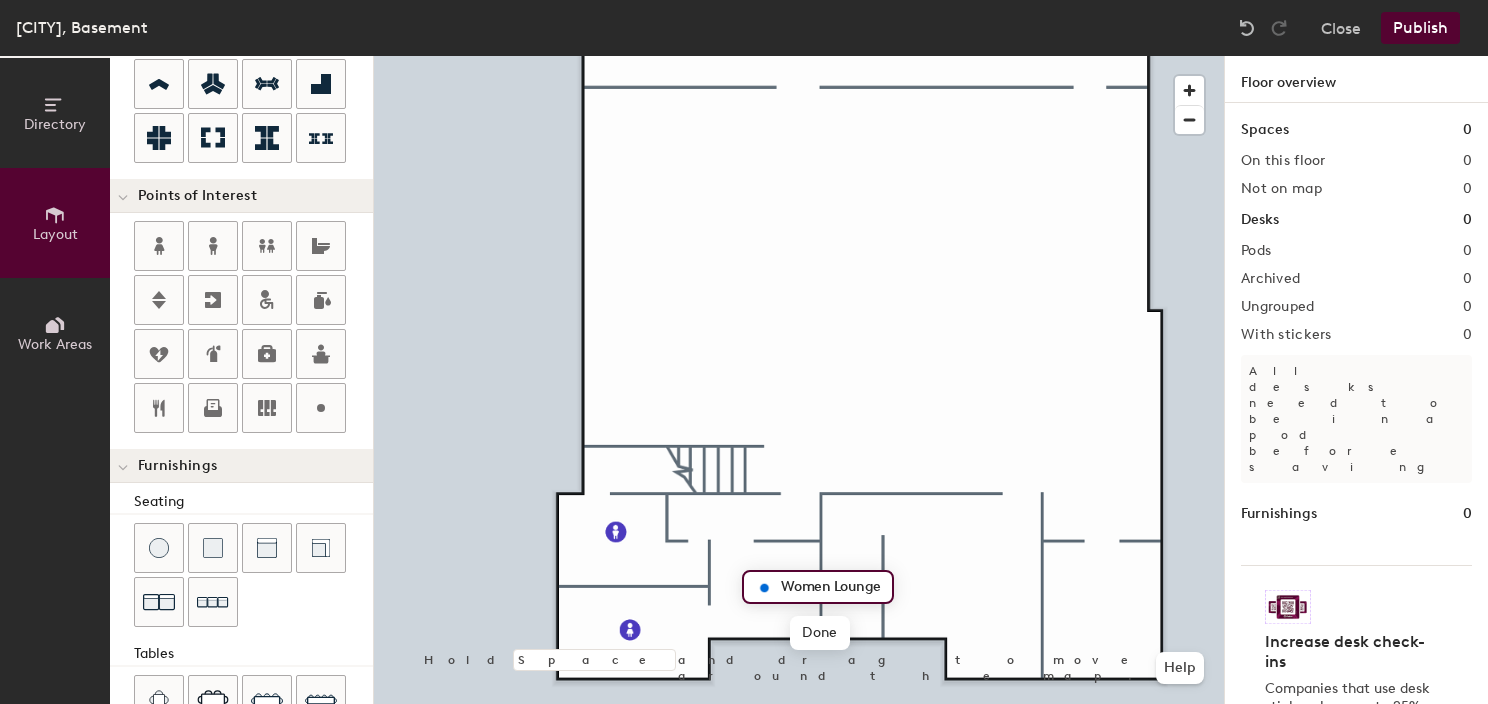 scroll, scrollTop: 0, scrollLeft: 0, axis: both 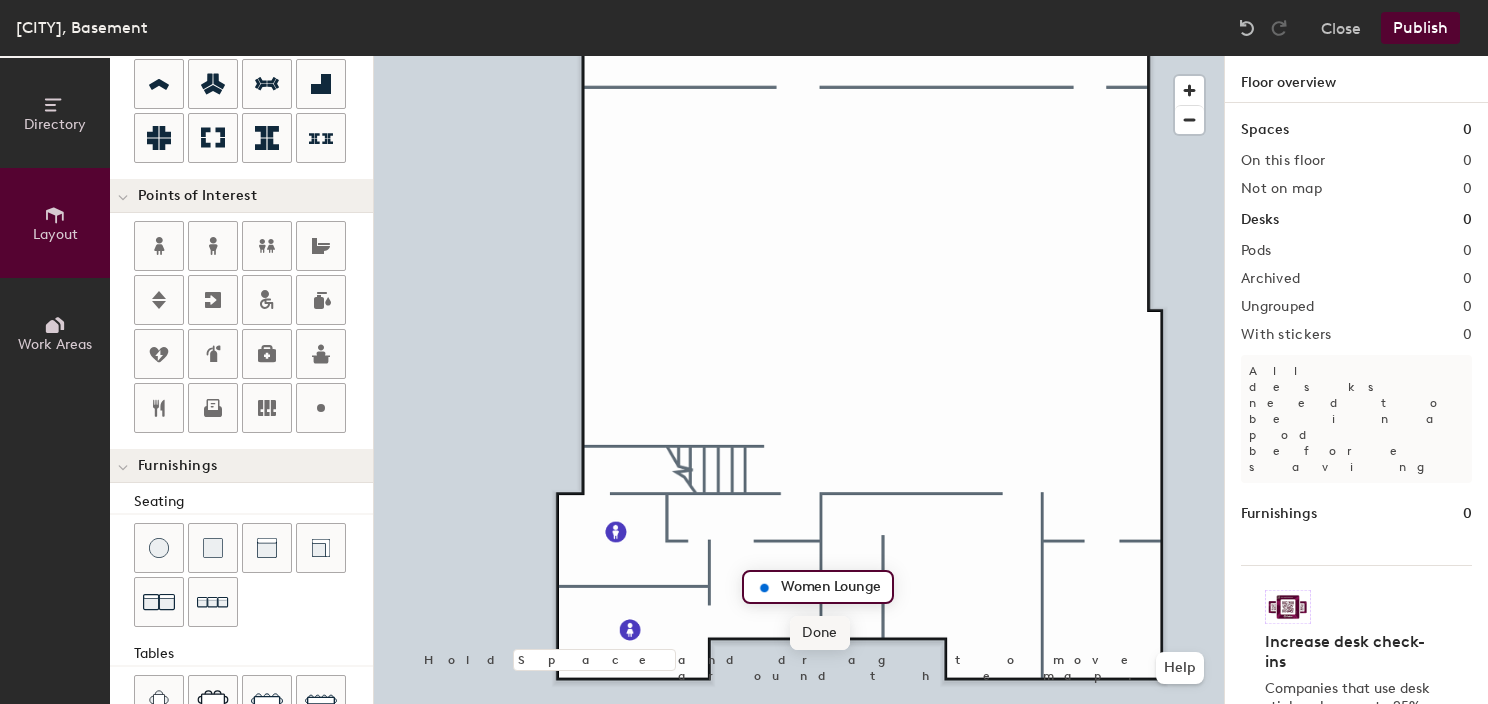 type on "Women Lounge" 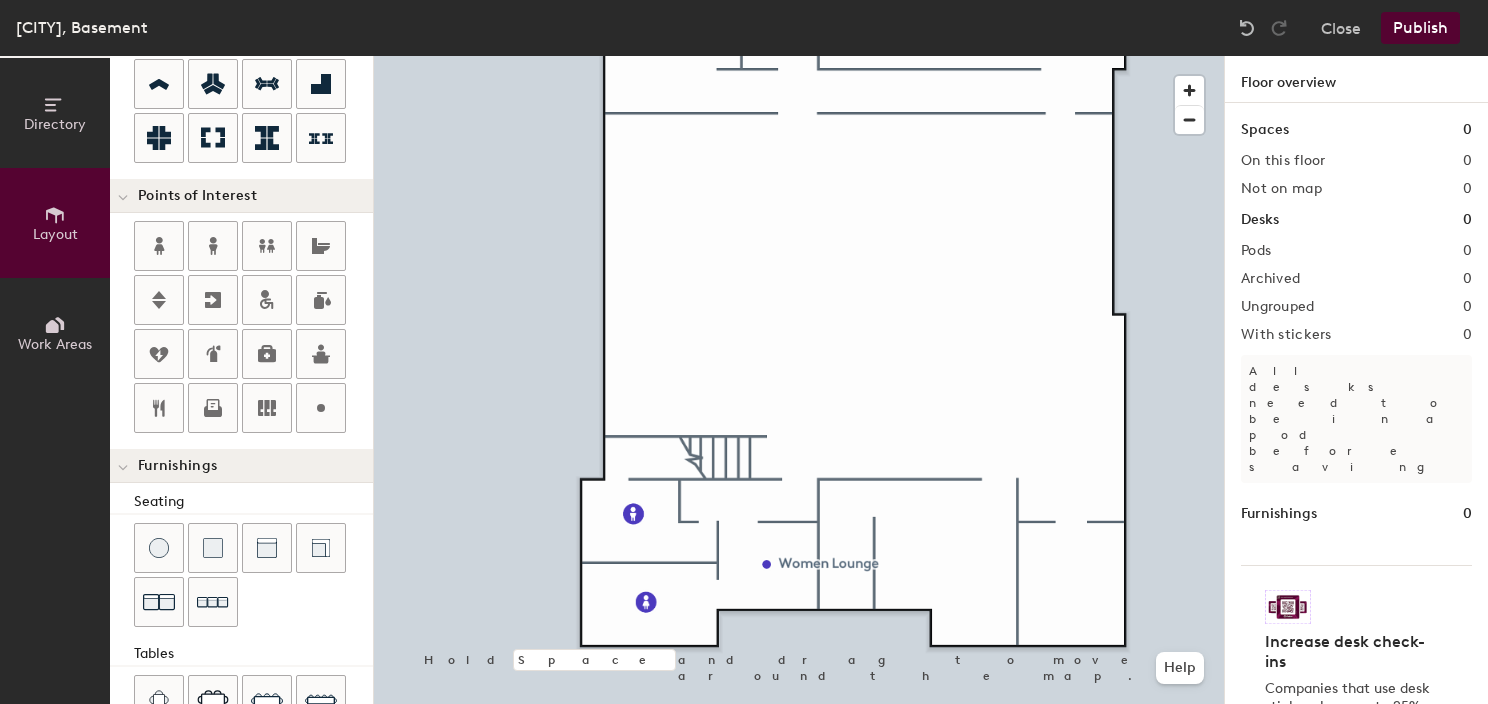 drag, startPoint x: 342, startPoint y: 400, endPoint x: 368, endPoint y: 392, distance: 27.202942 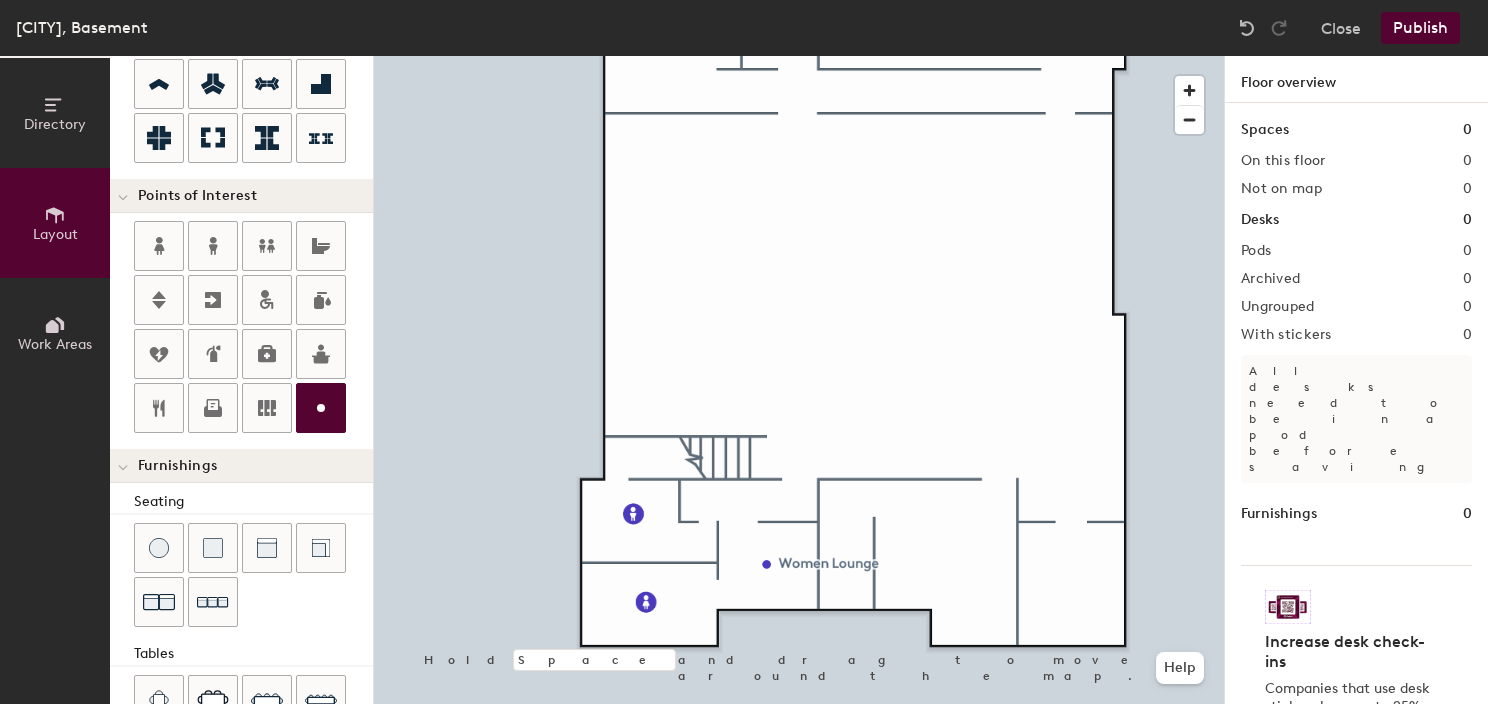 type on "20" 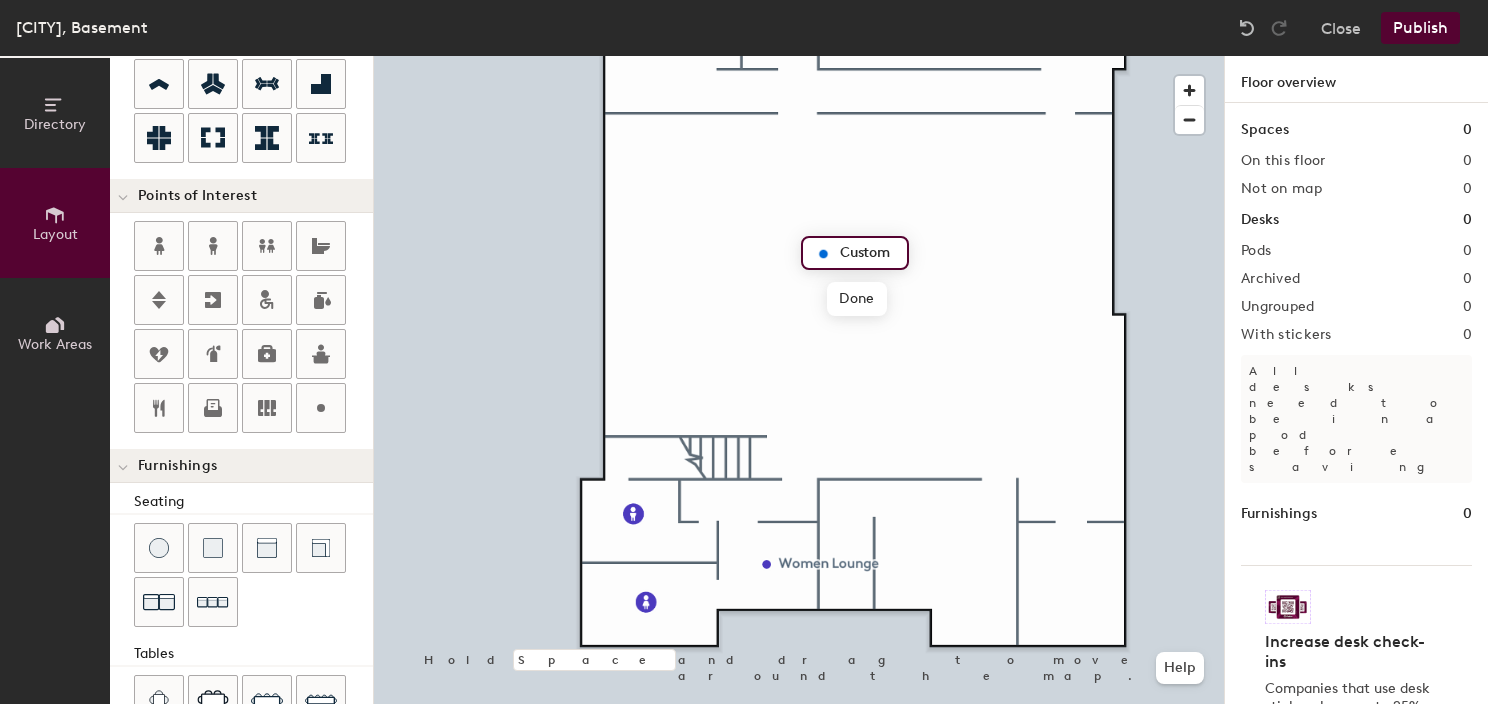 type on "W" 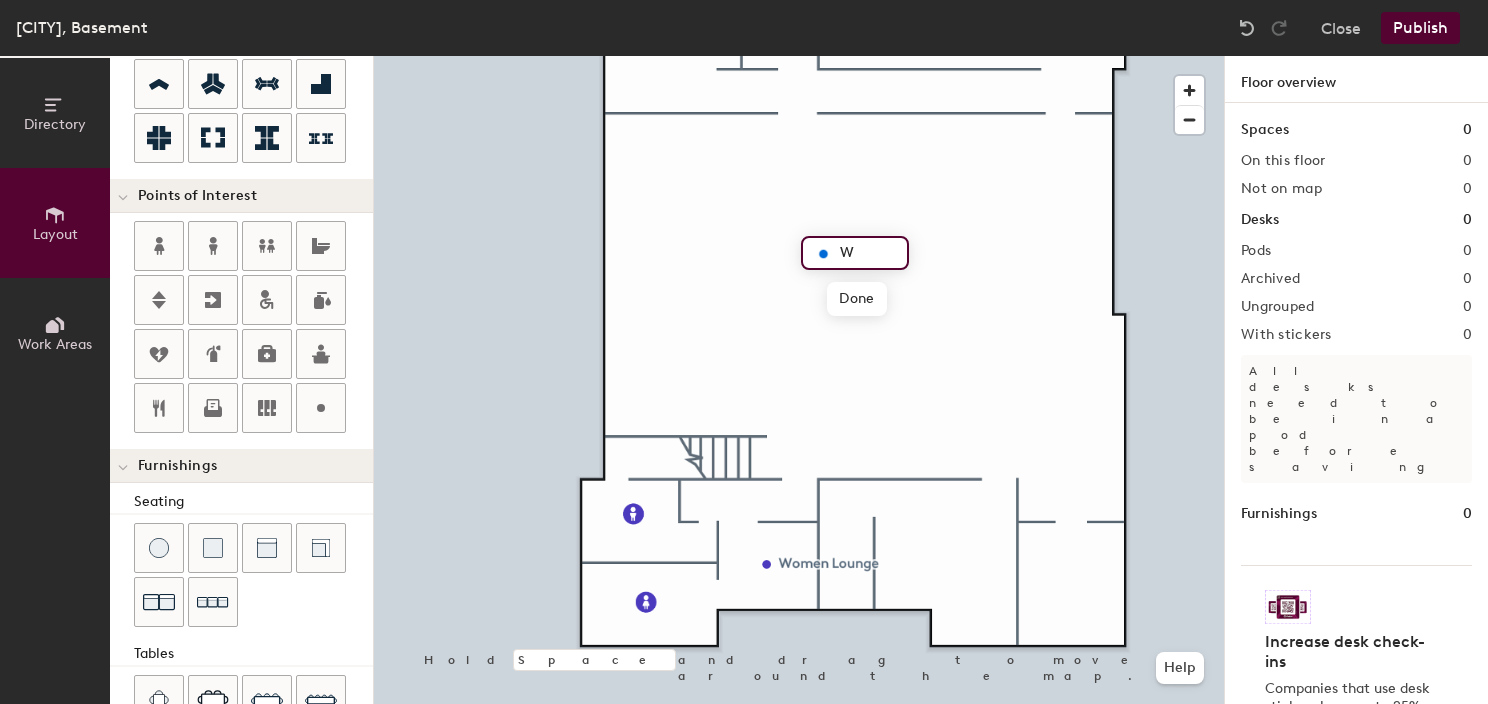 type on "20" 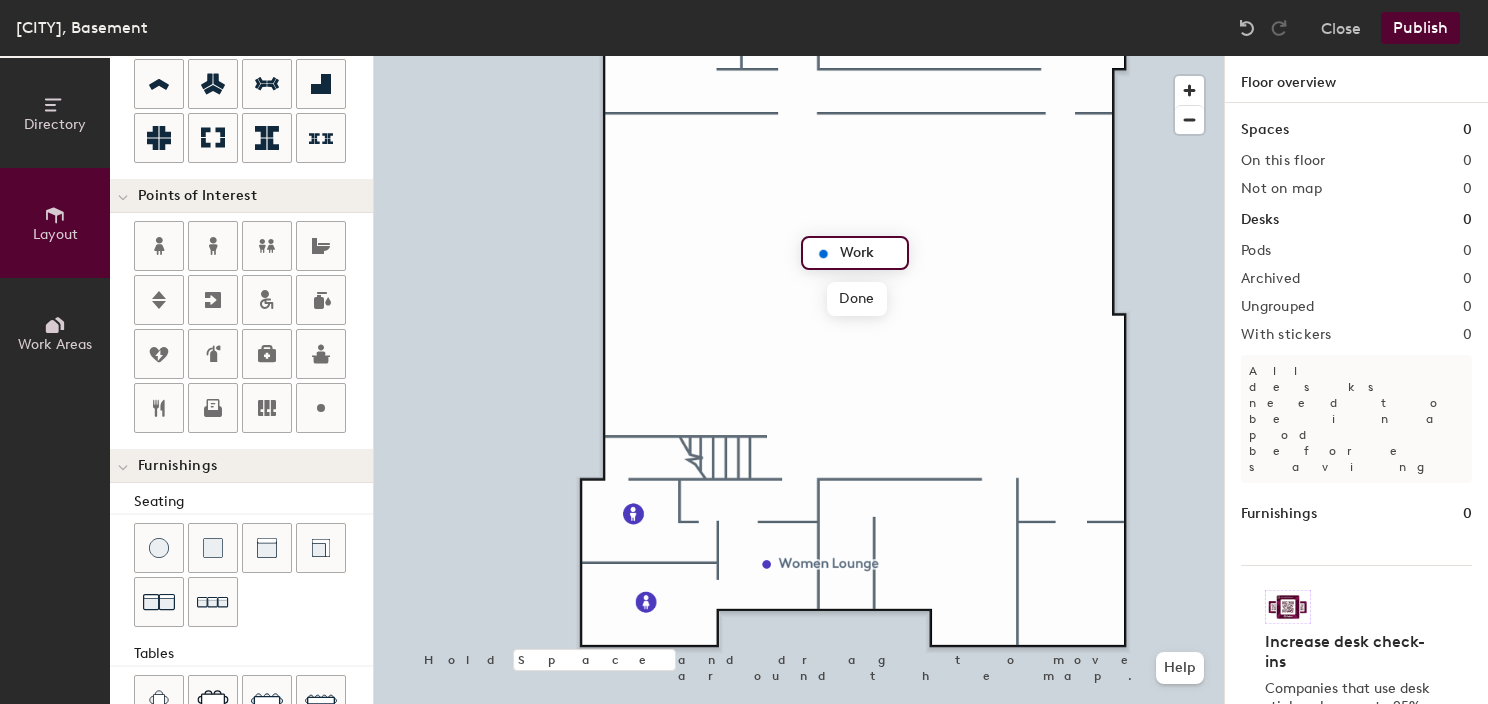 type on "Work" 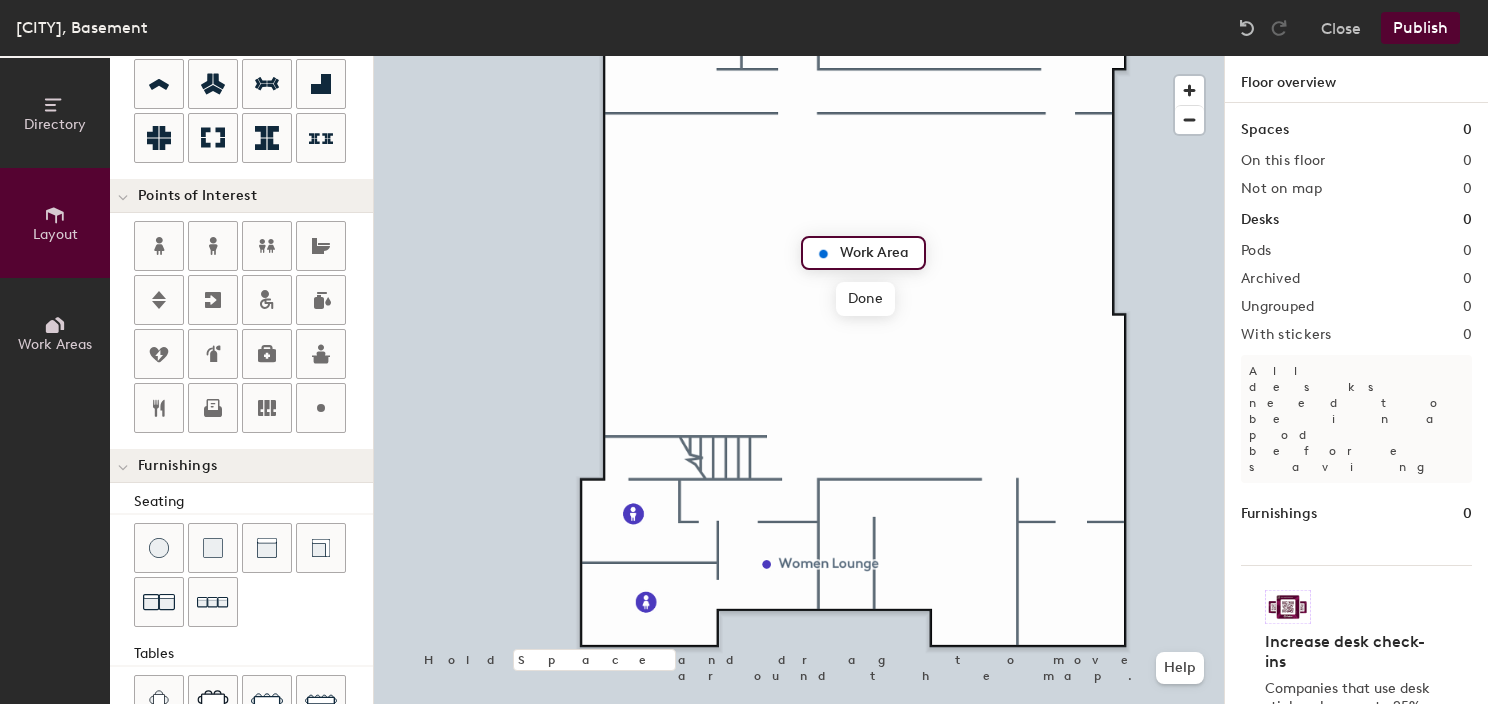scroll, scrollTop: 0, scrollLeft: 0, axis: both 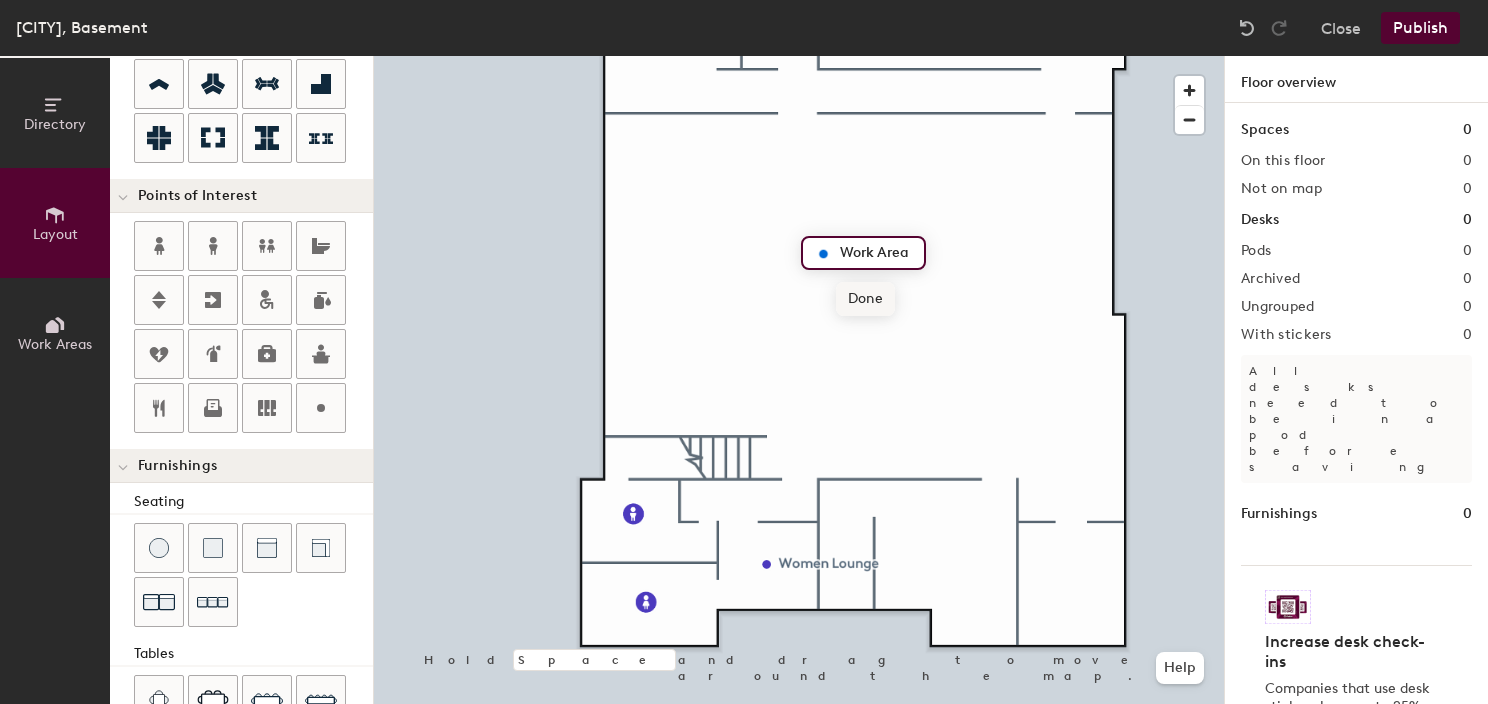 type on "Work Area" 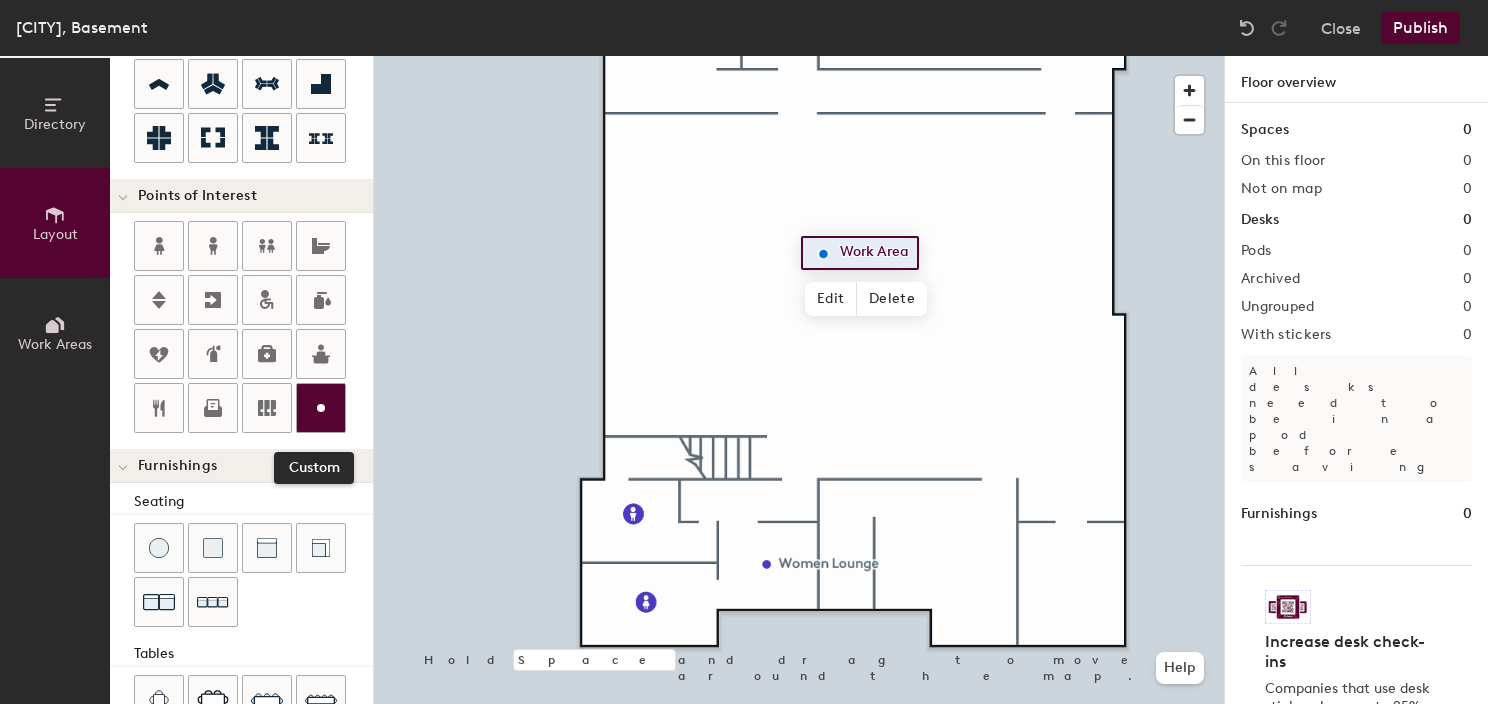 click 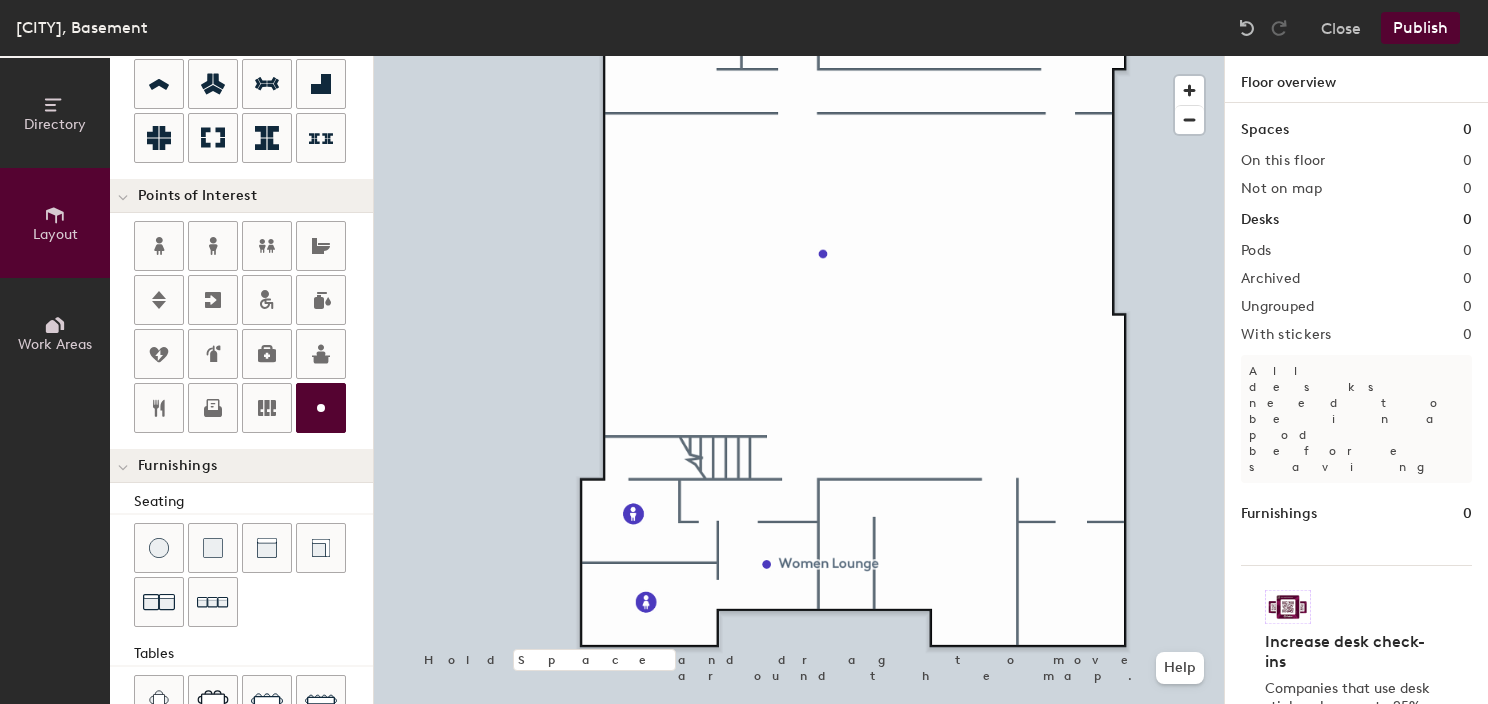 type on "20" 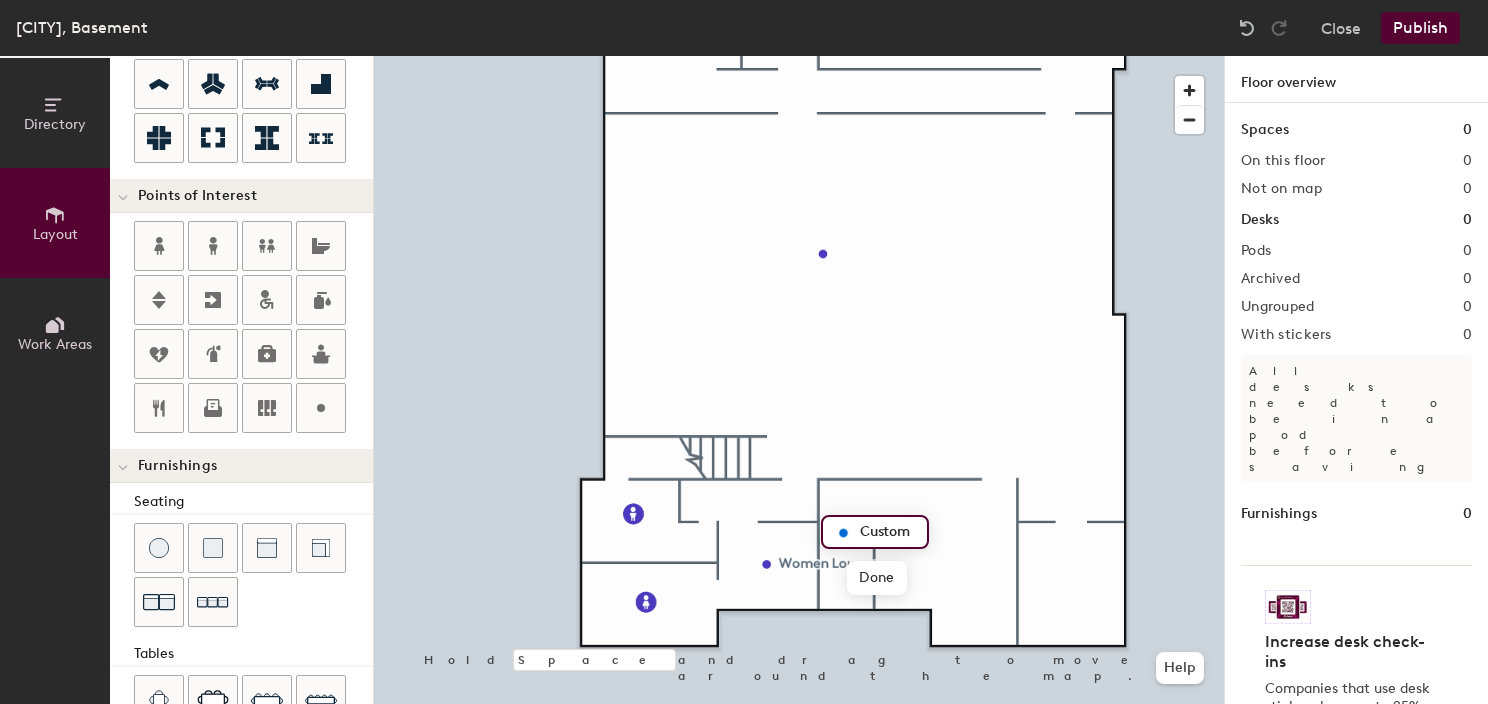 type on "E" 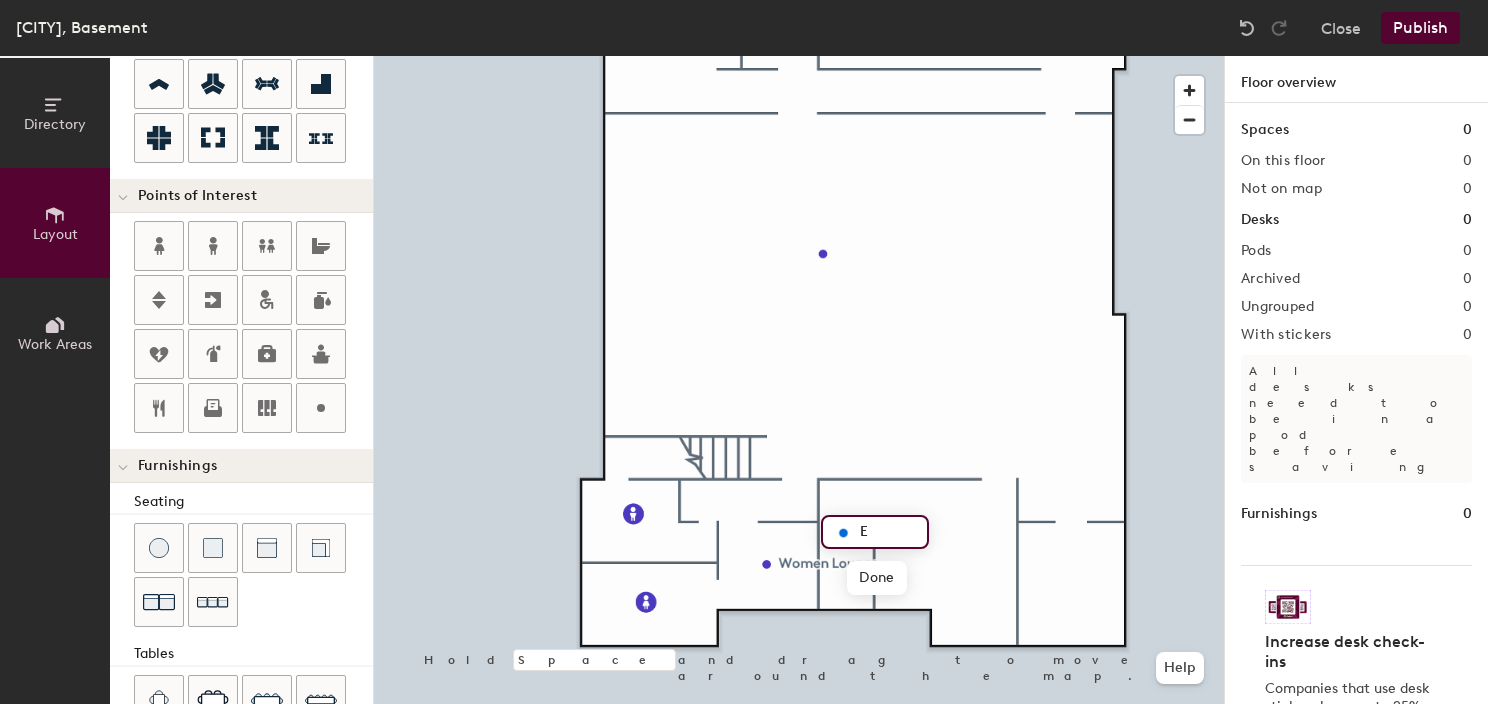 type on "20" 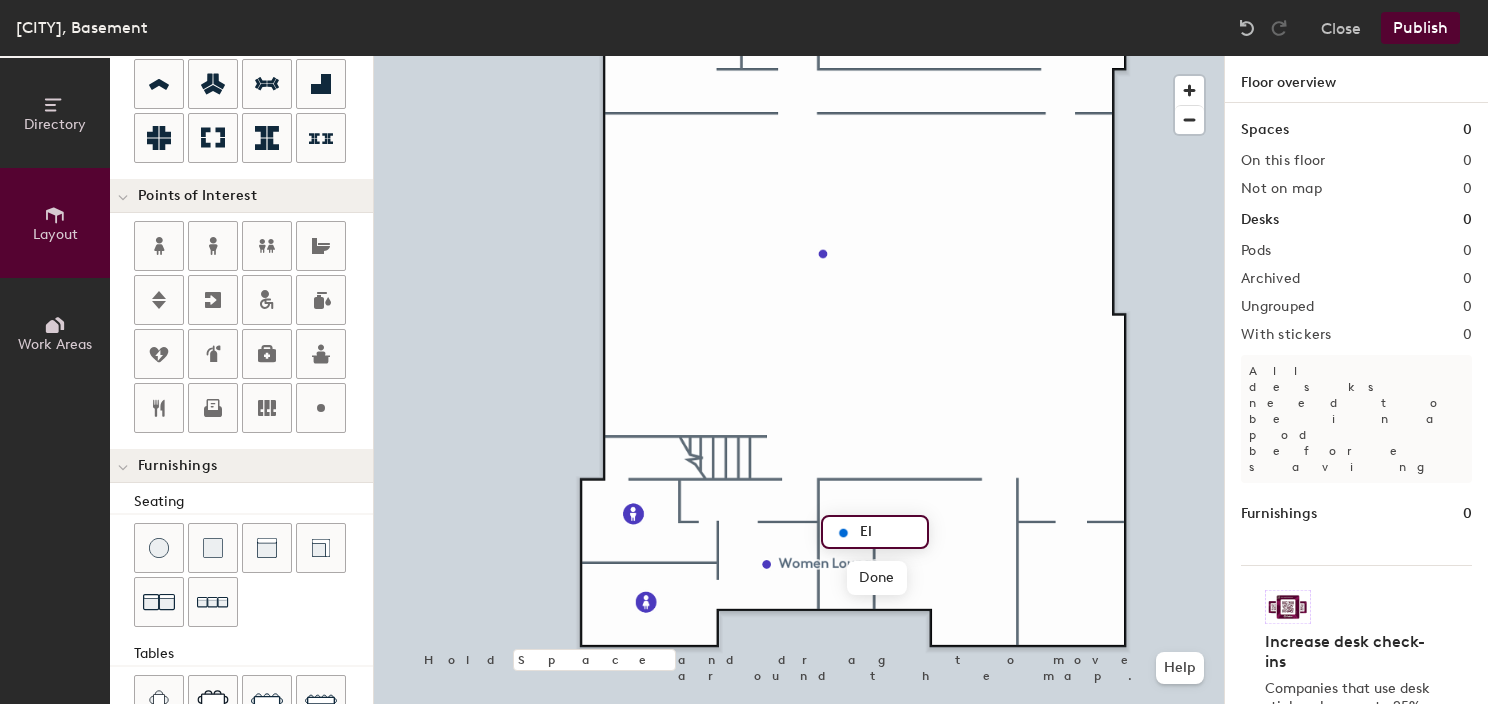 type on "Ele" 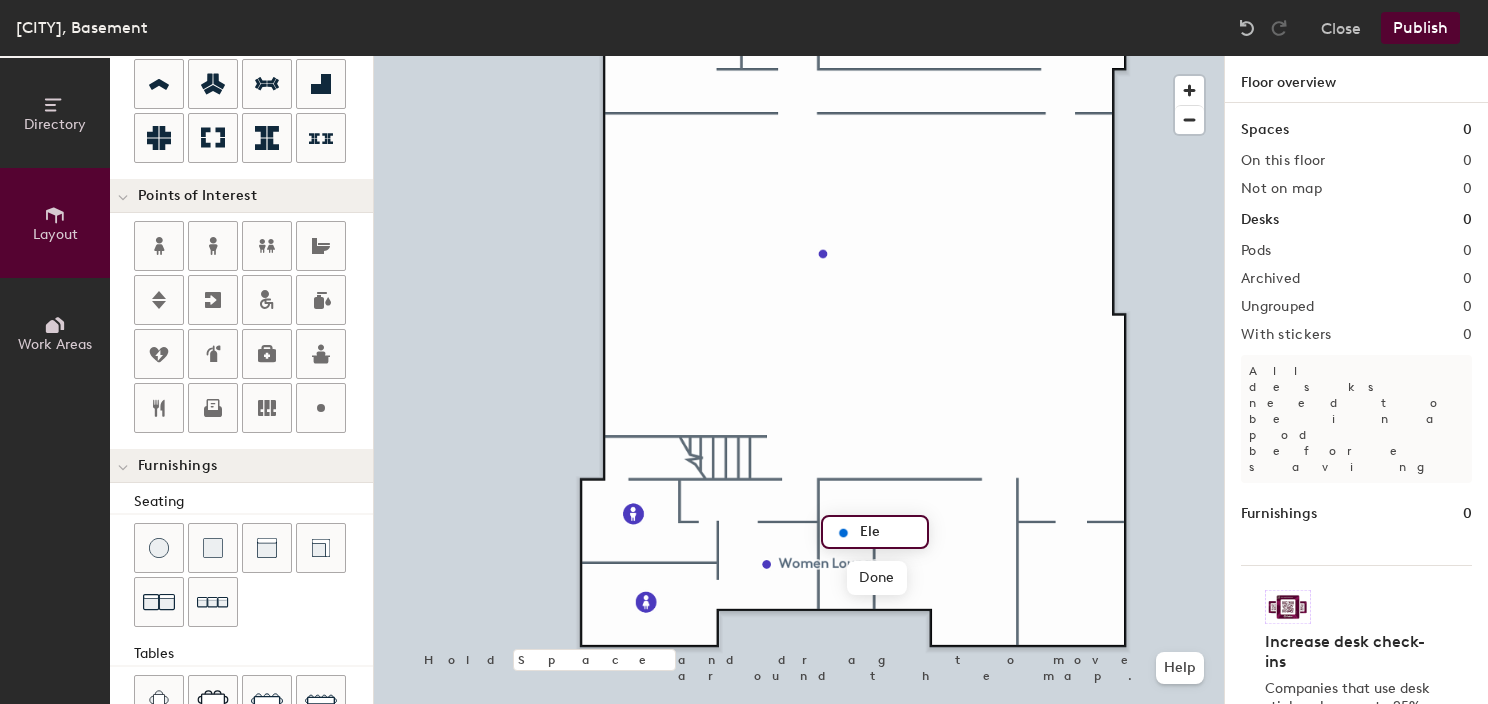 type on "20" 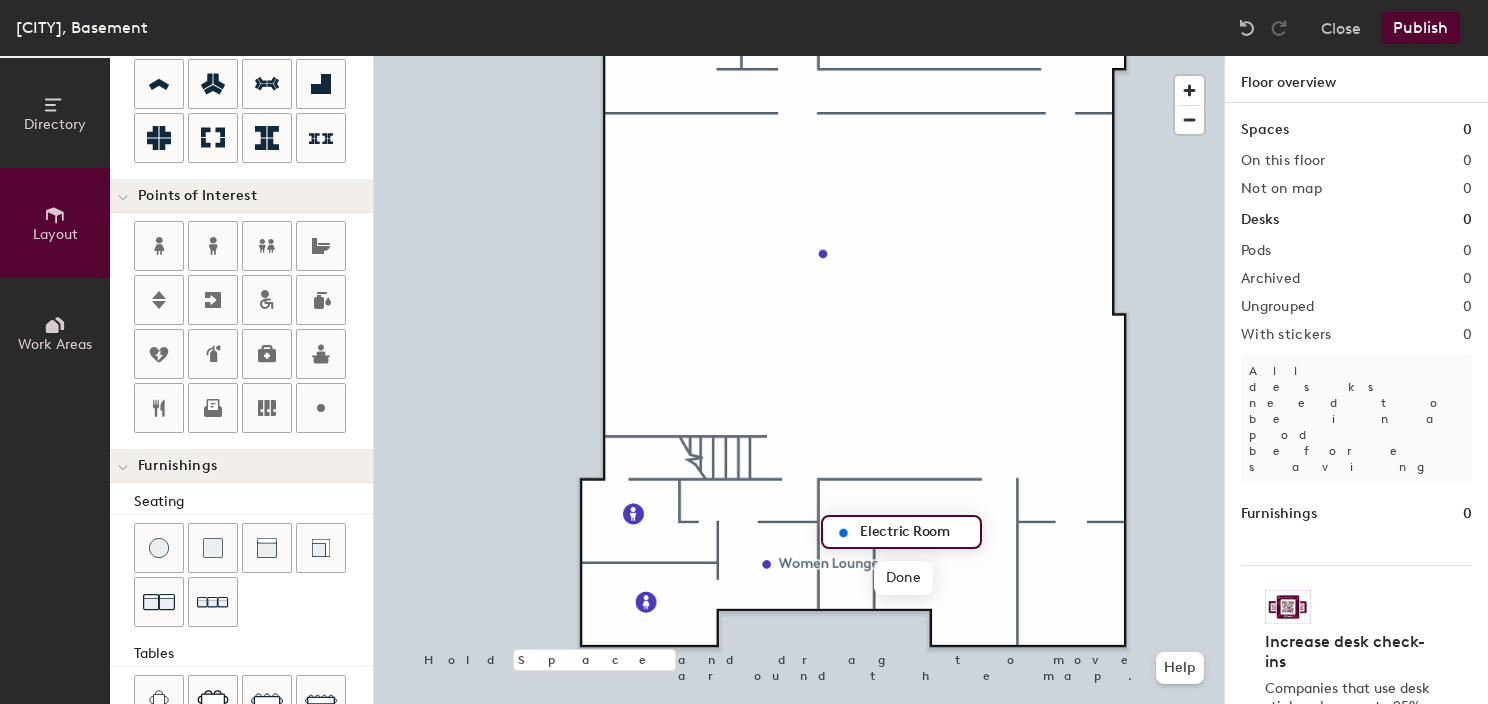 scroll, scrollTop: 0, scrollLeft: 0, axis: both 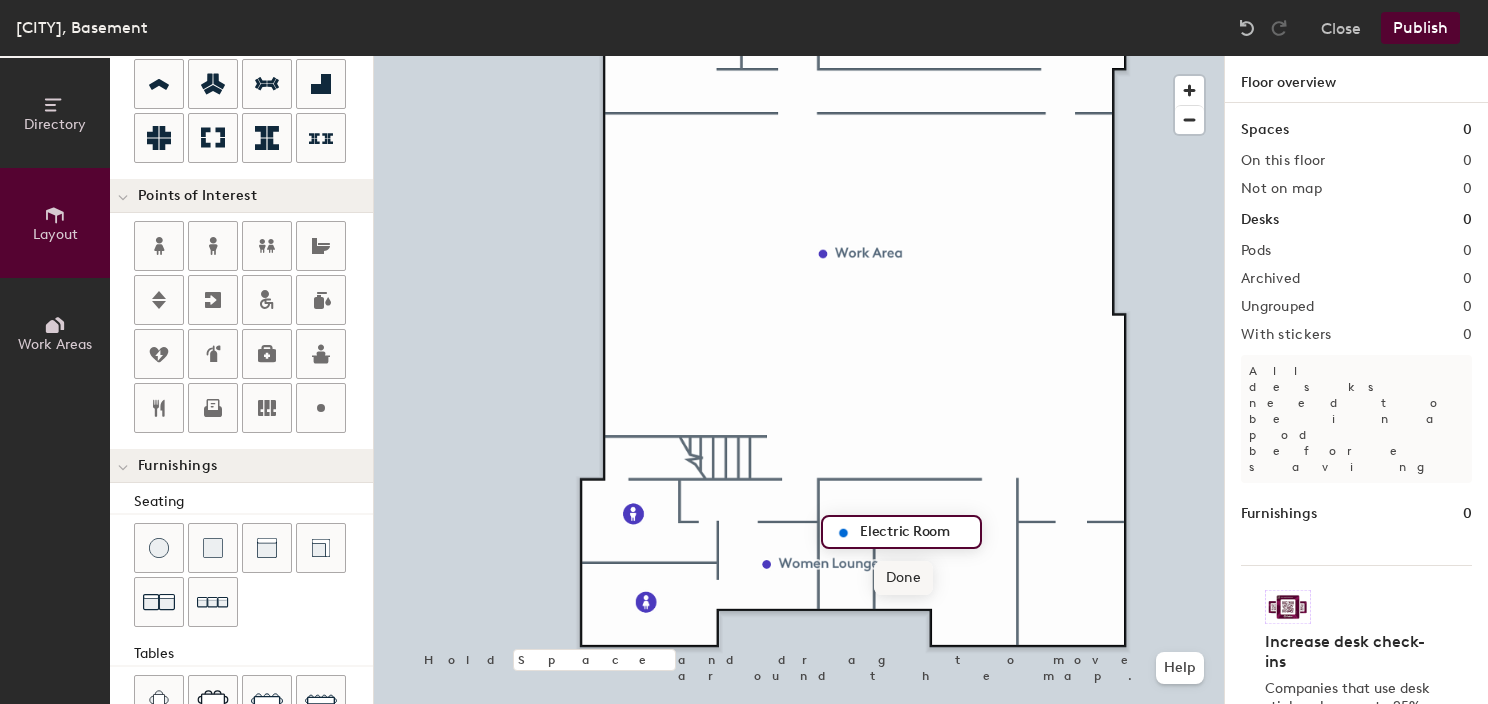 type on "Electric Room" 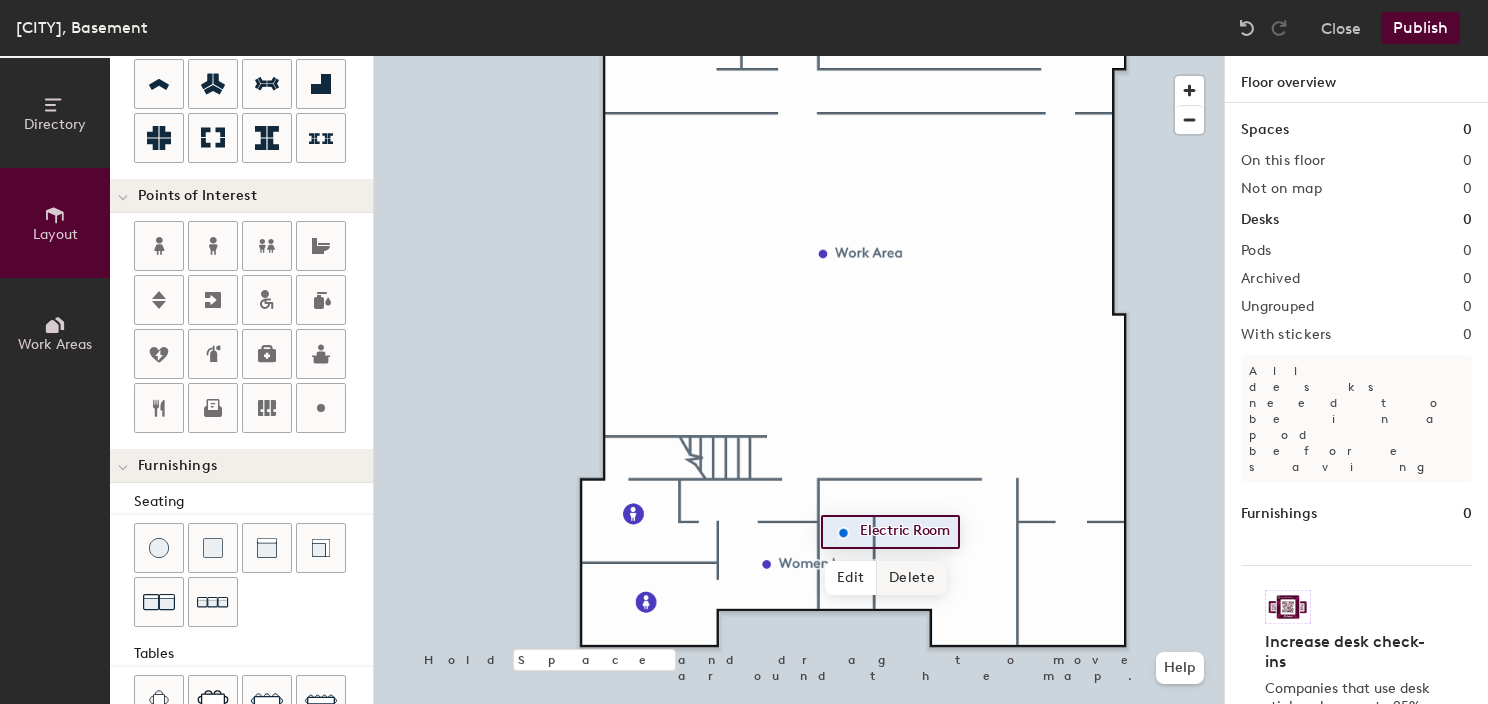click 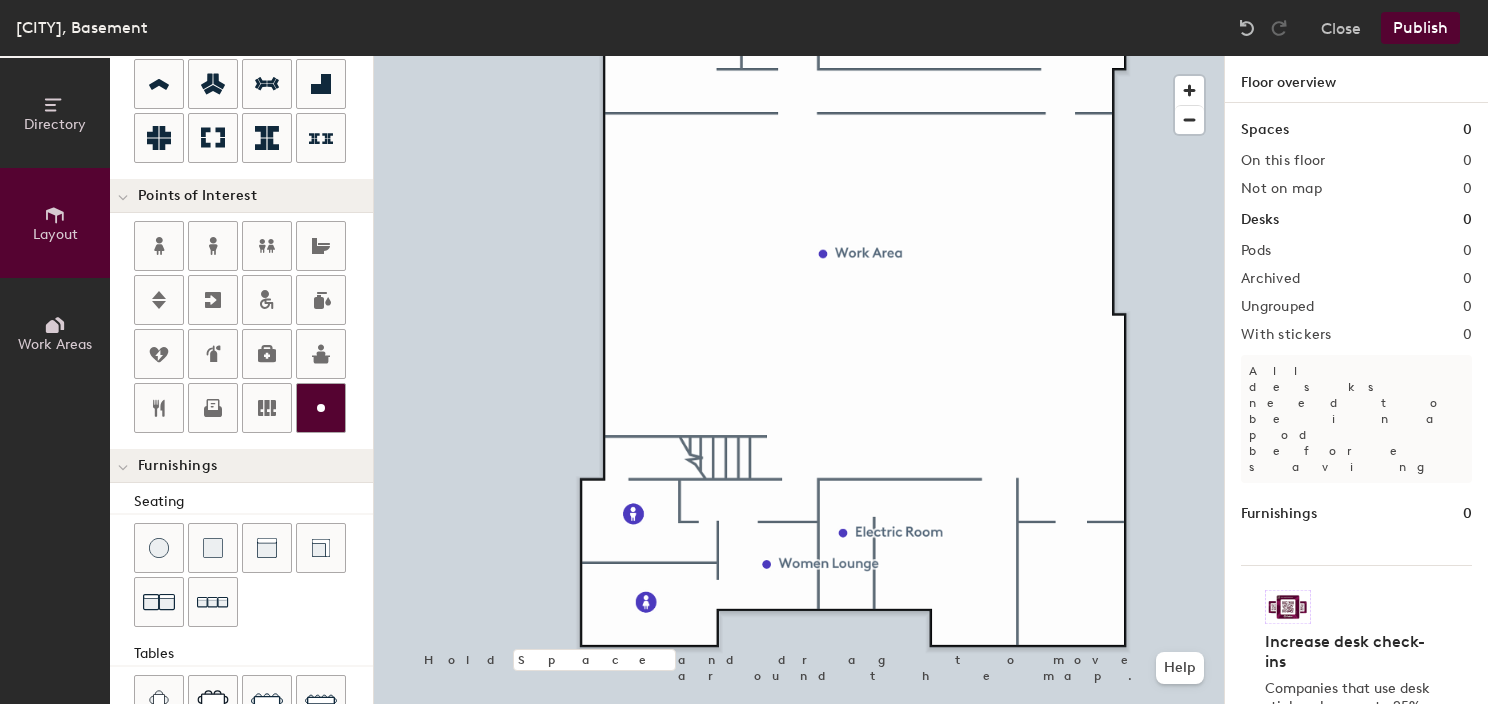 click 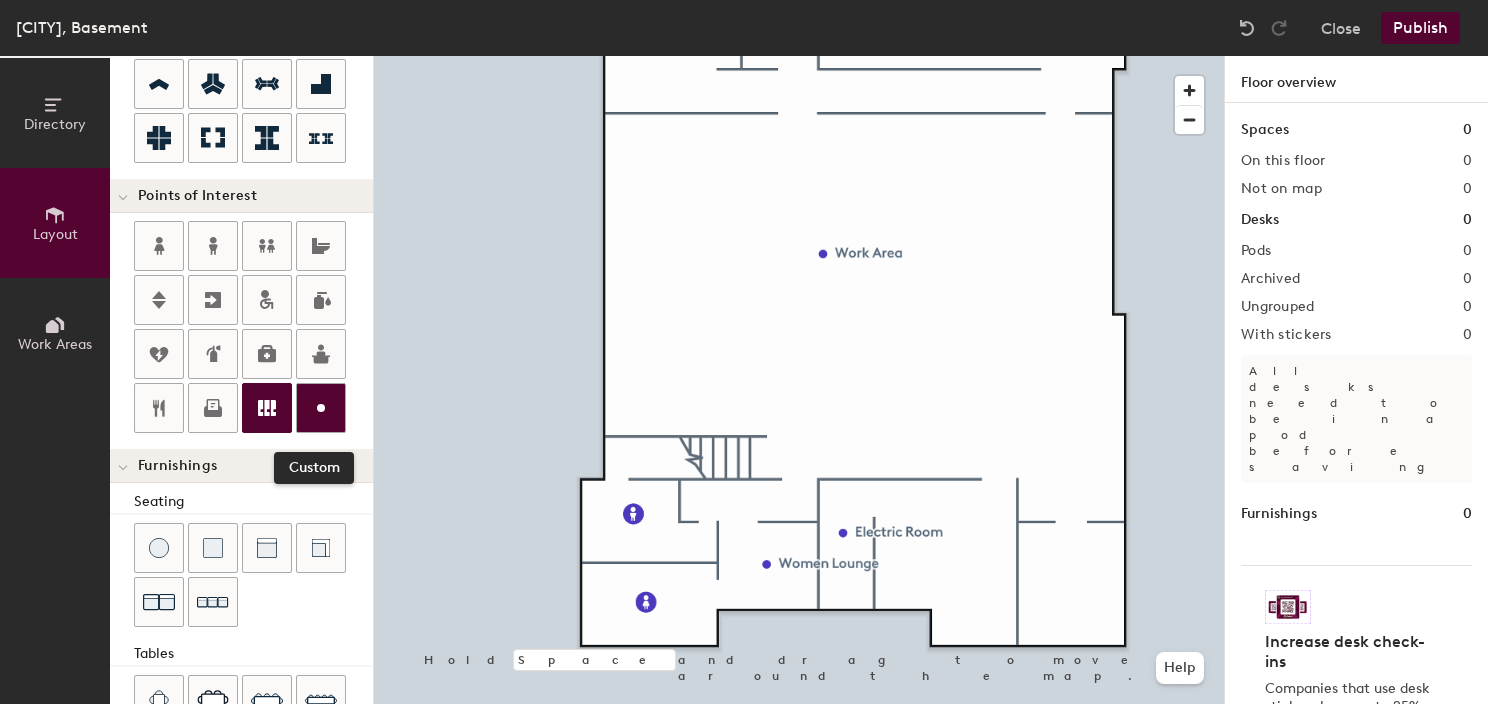 click 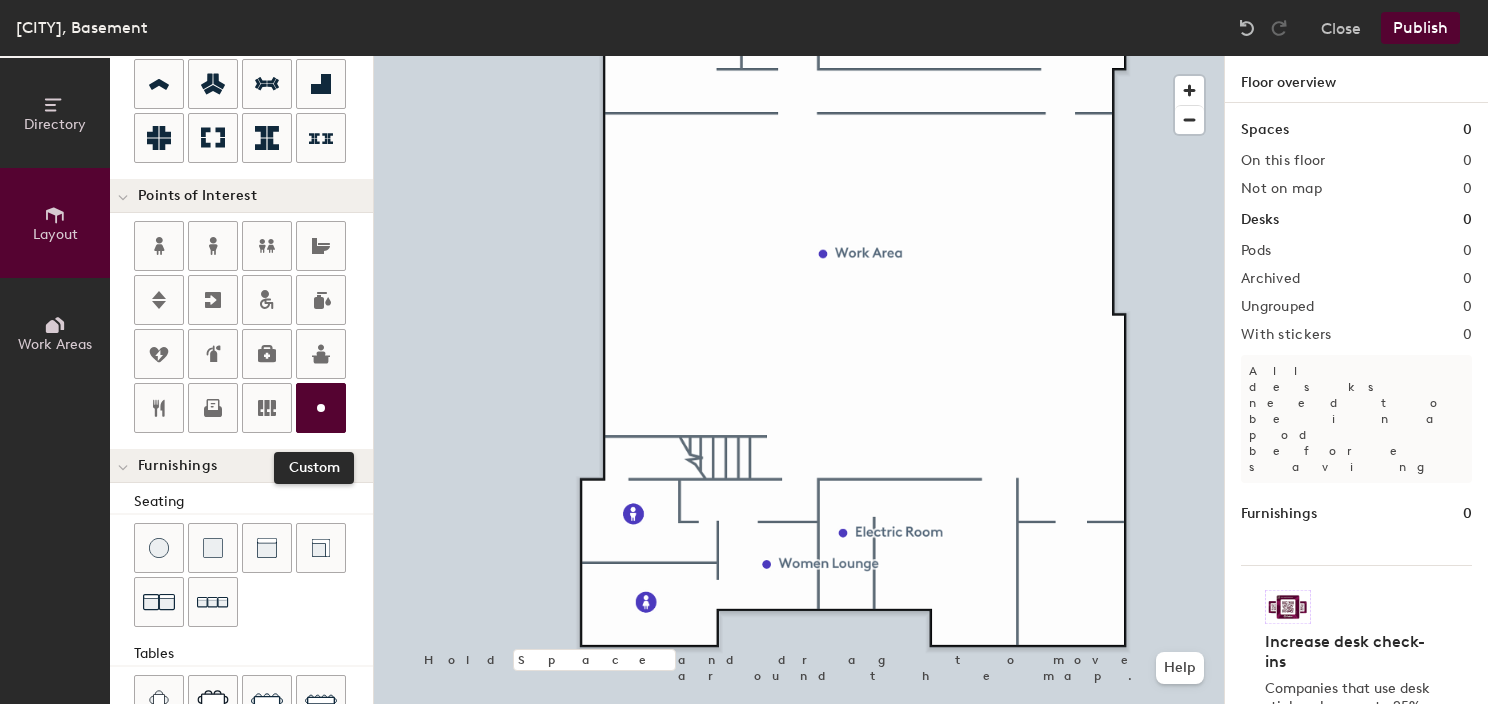 drag, startPoint x: 313, startPoint y: 410, endPoint x: 346, endPoint y: 424, distance: 35.846897 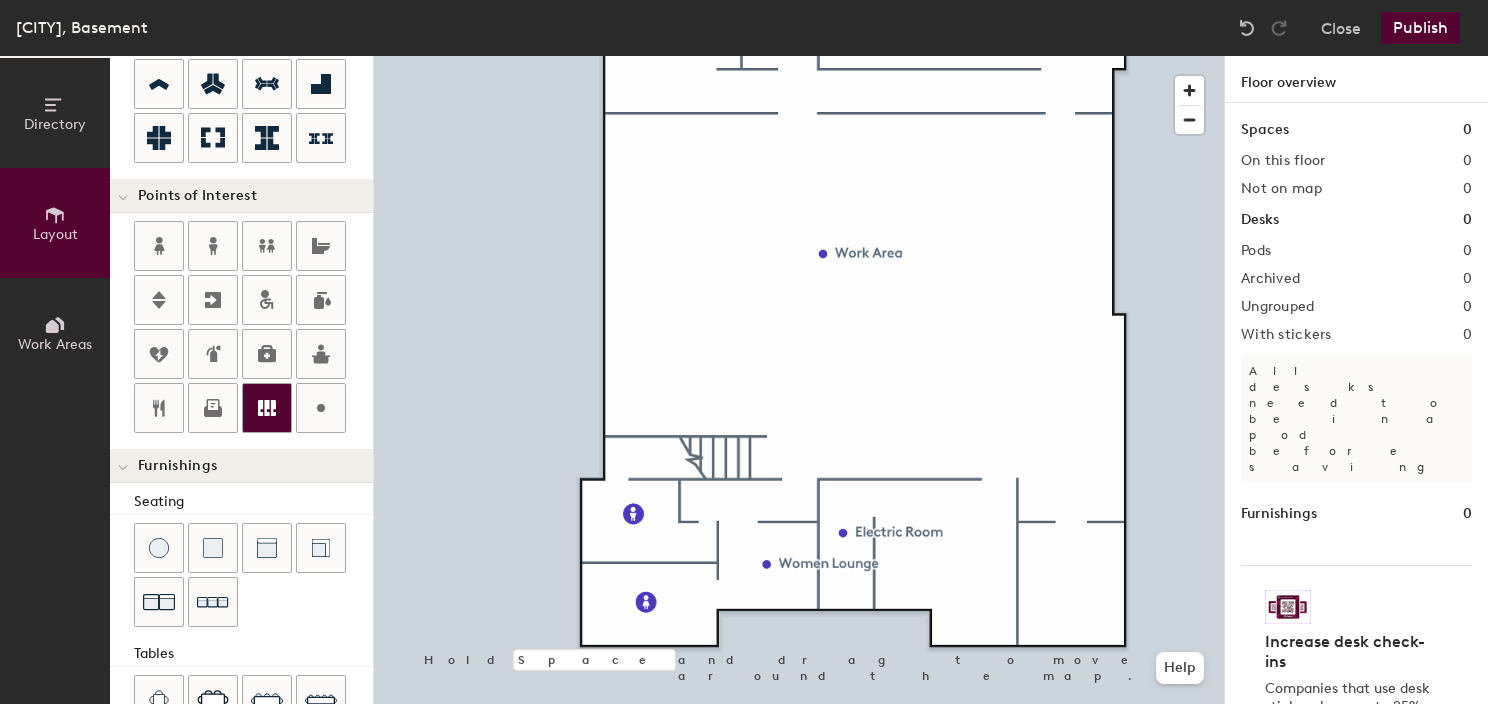 drag, startPoint x: 252, startPoint y: 404, endPoint x: 284, endPoint y: 404, distance: 32 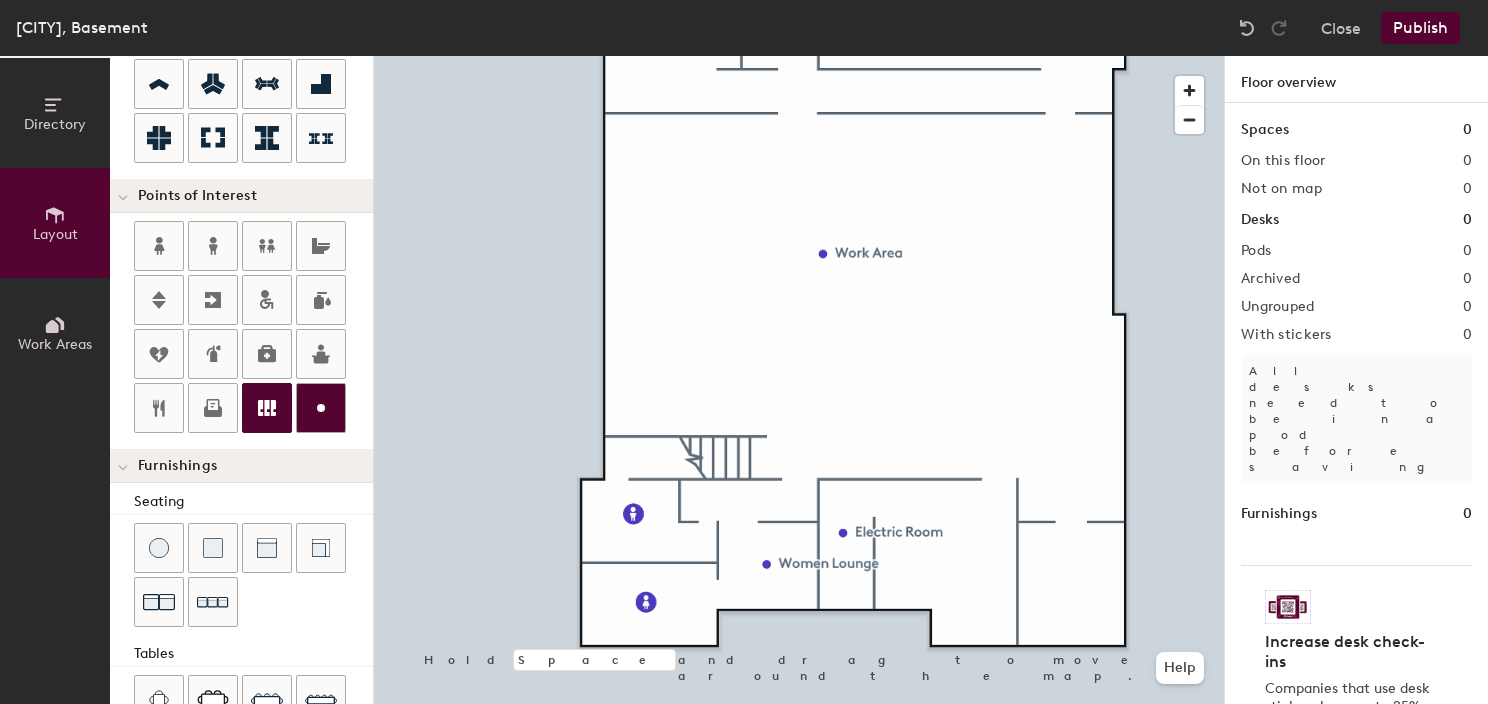 click 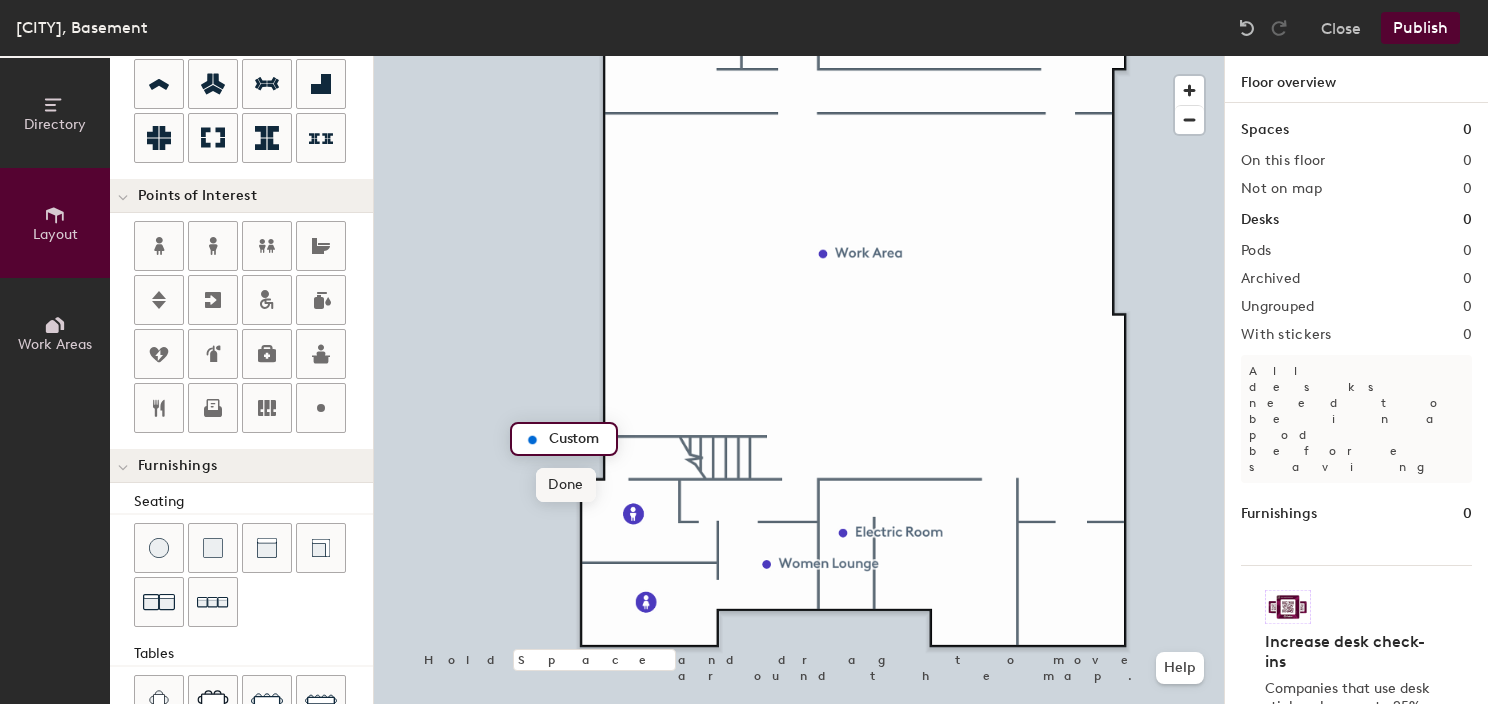 click on "Done" 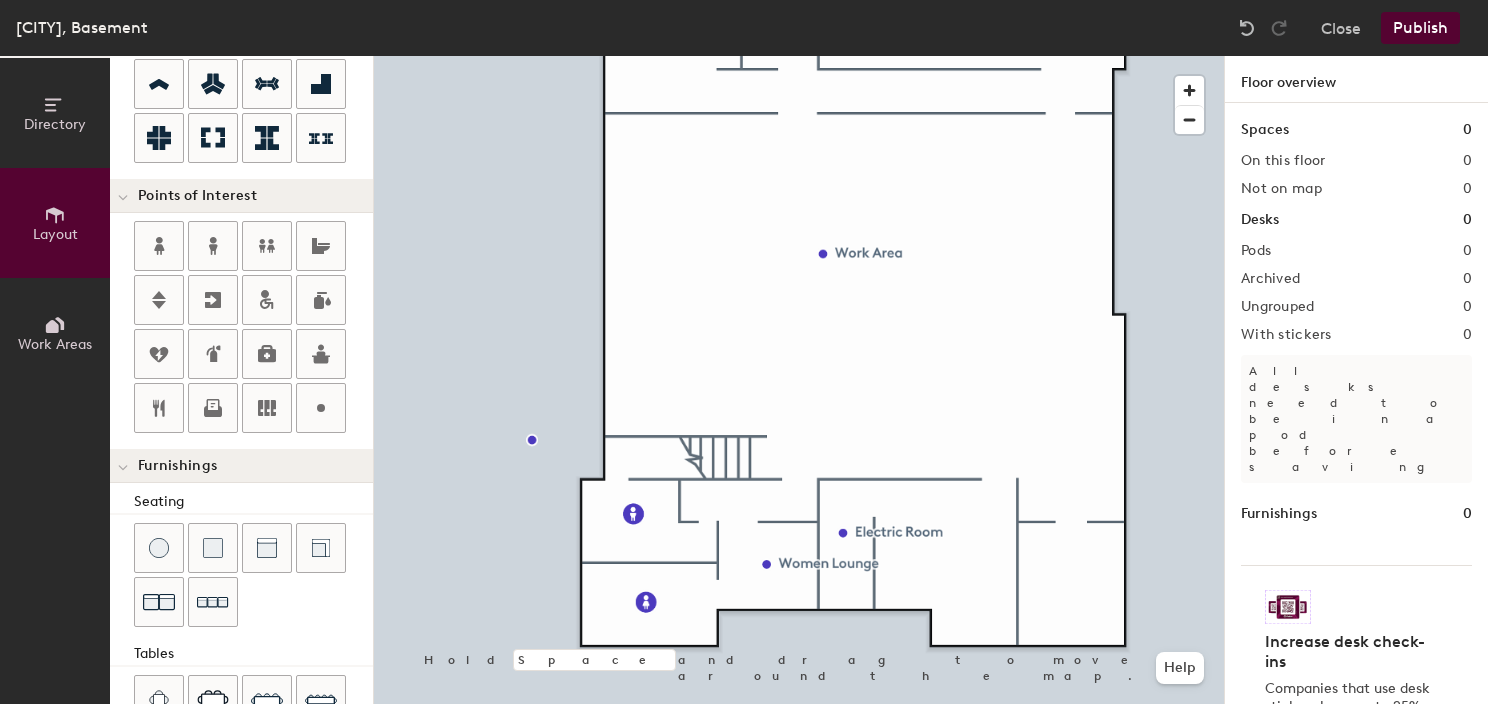 click 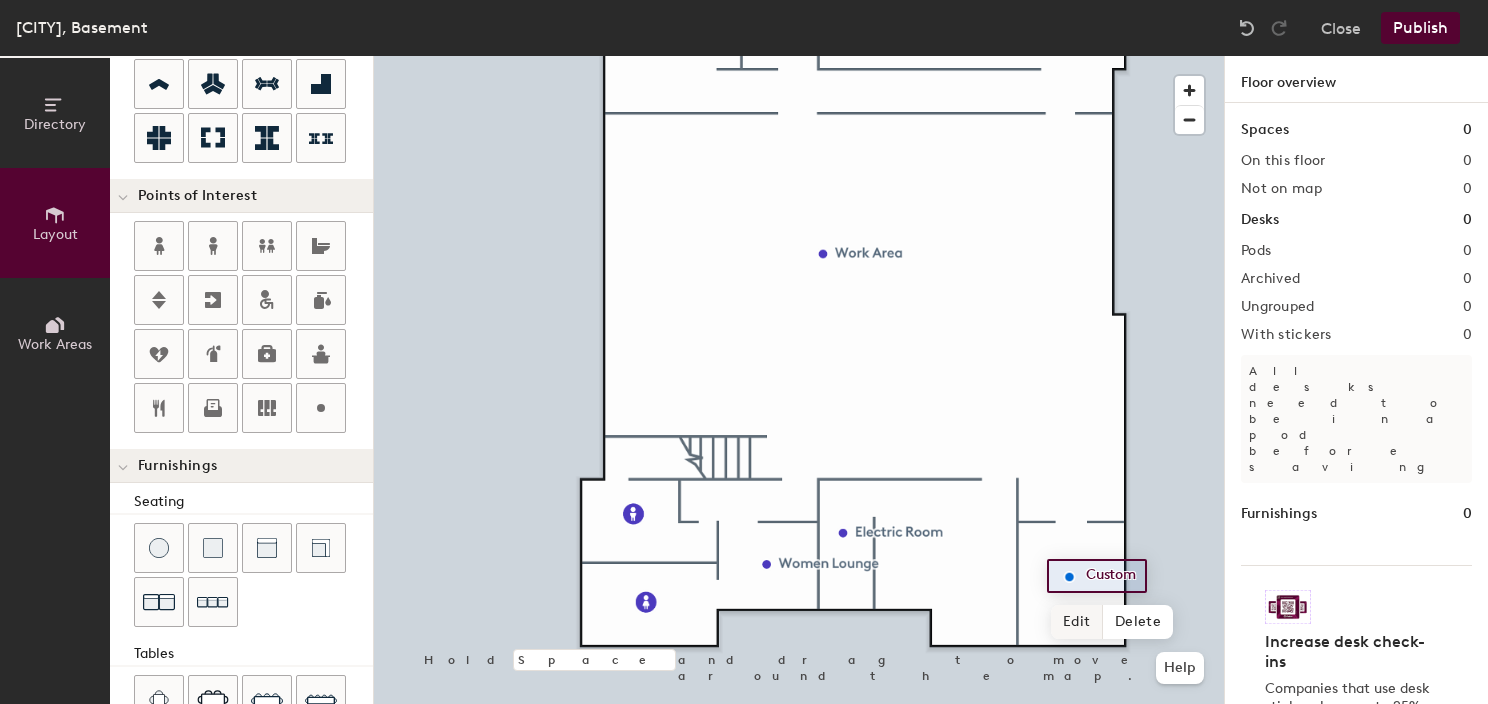 click on "Edit" 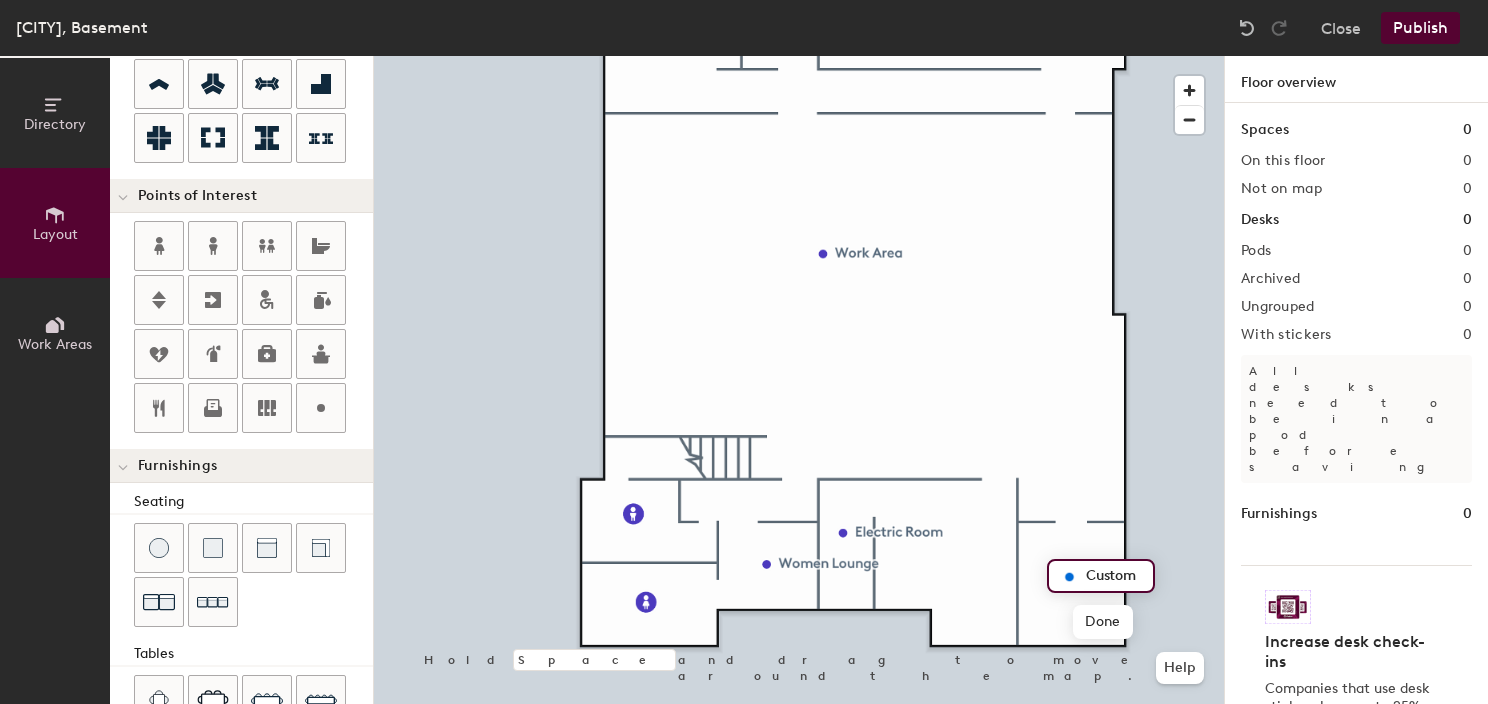 type on "20" 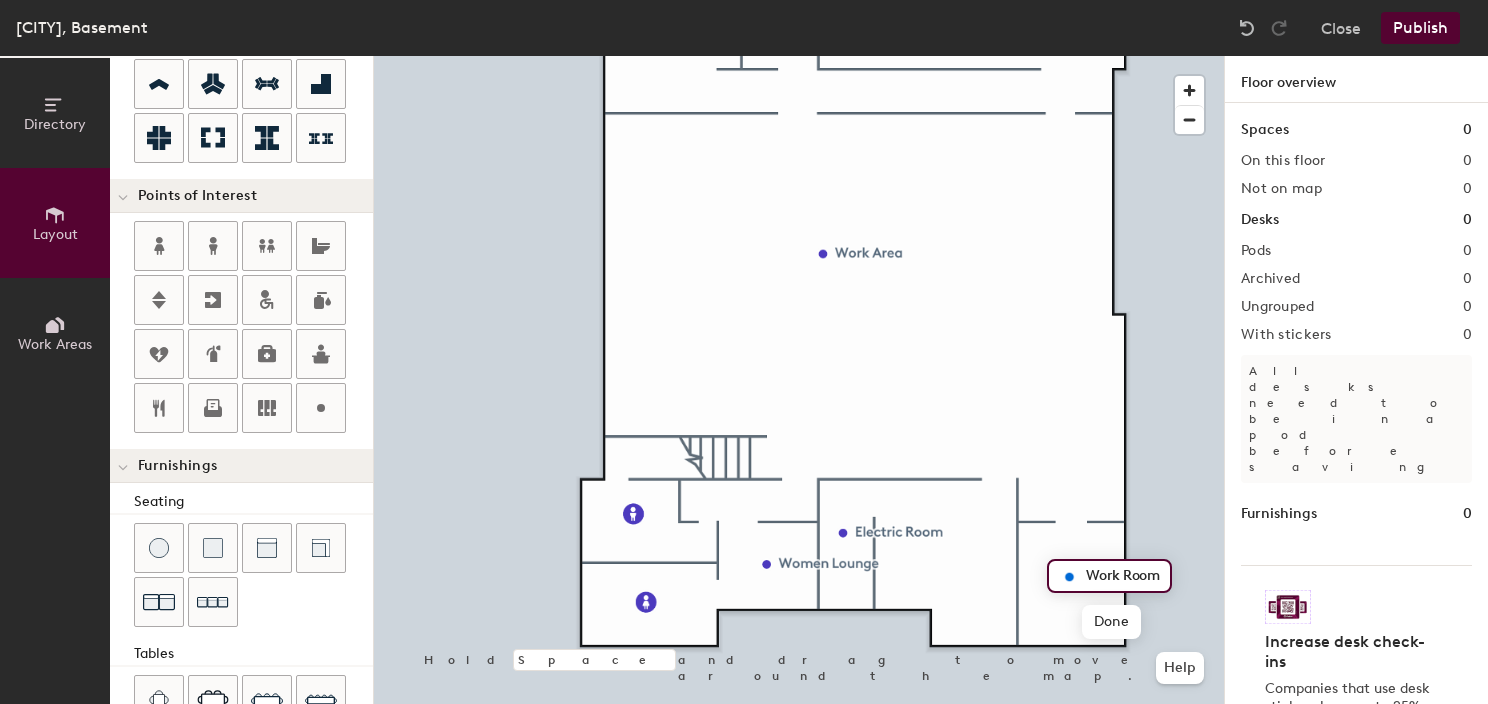 scroll, scrollTop: 0, scrollLeft: 0, axis: both 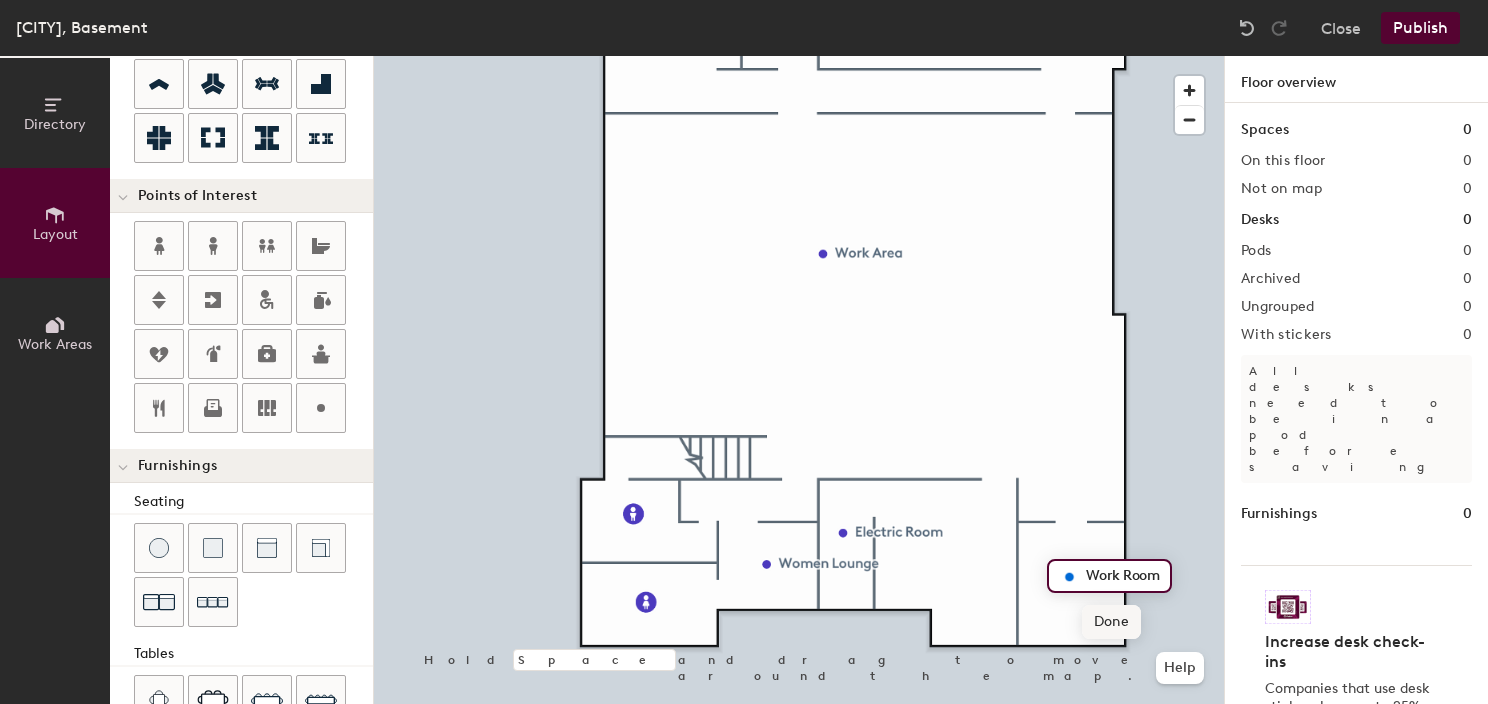 type on "Work Room" 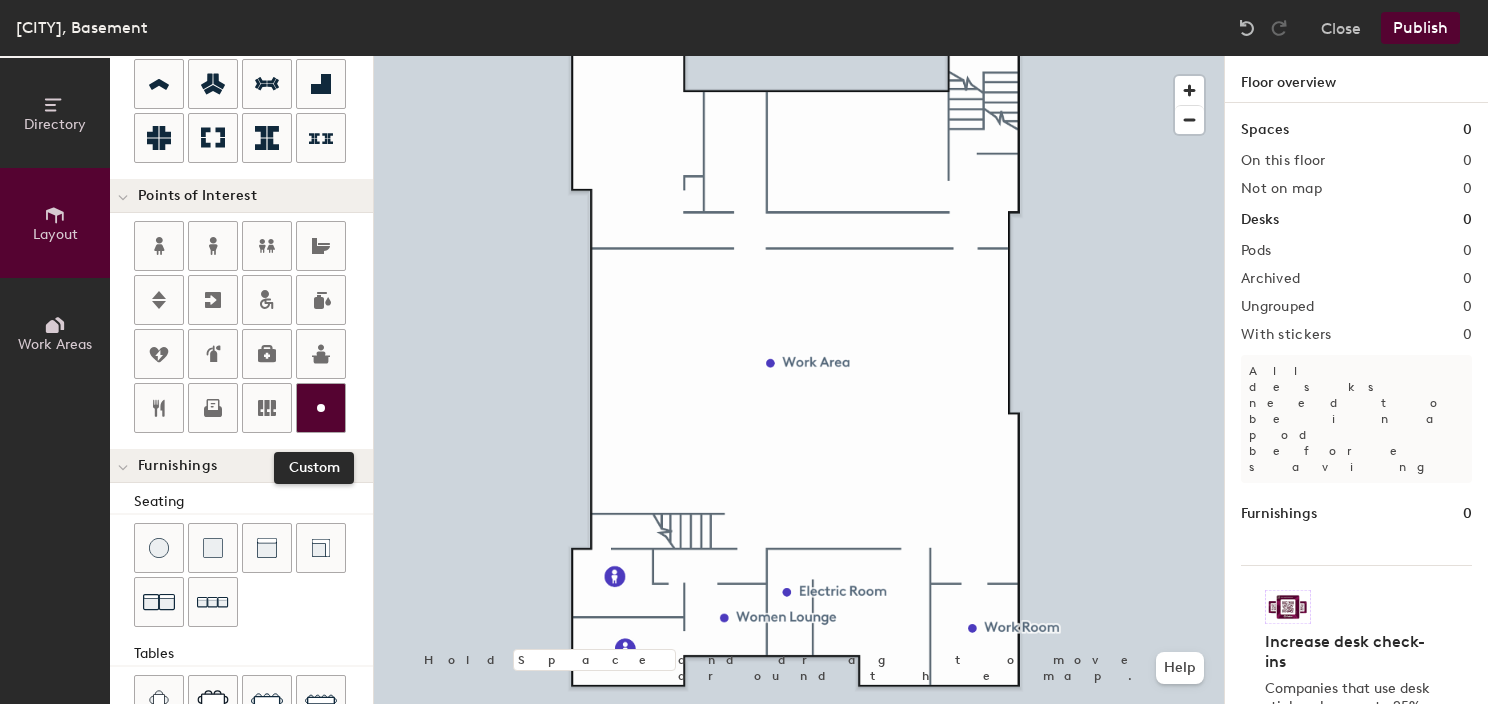 click 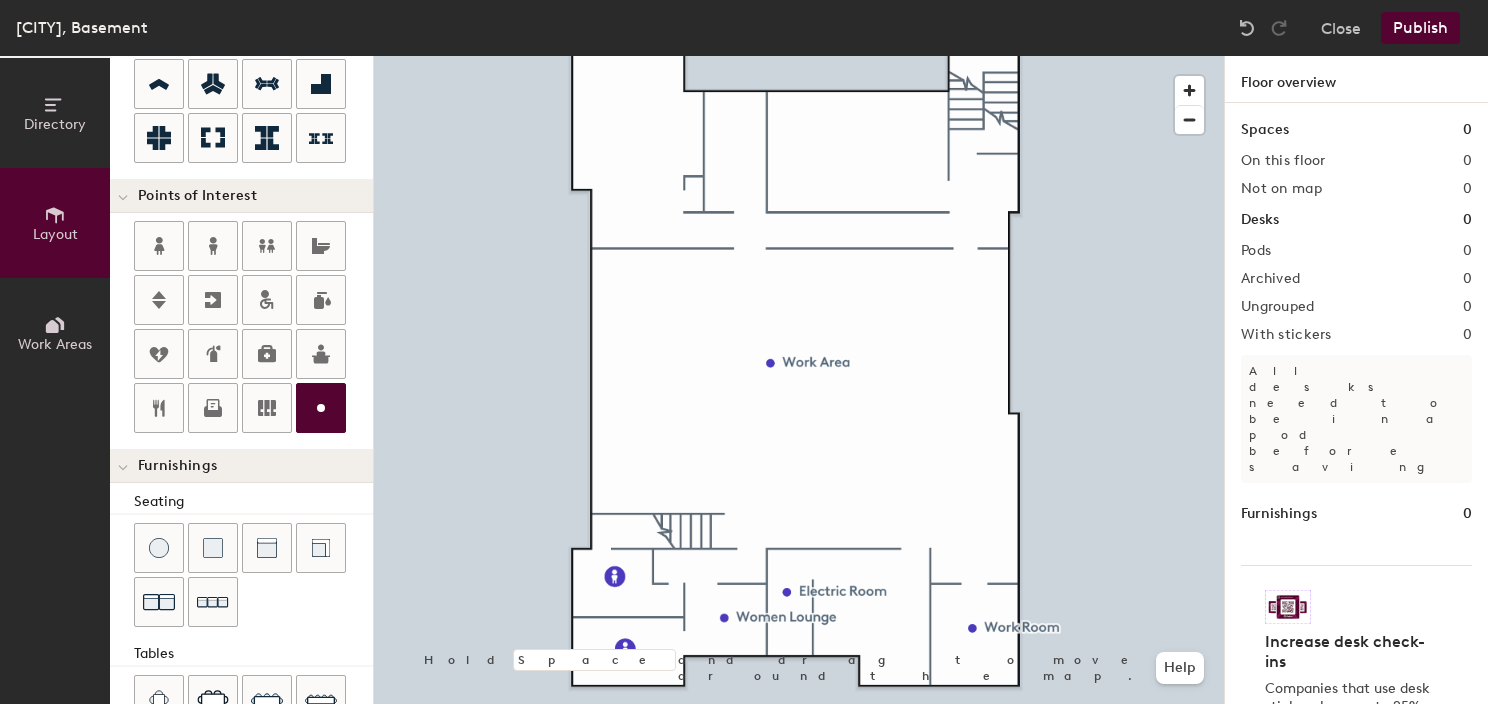 type on "20" 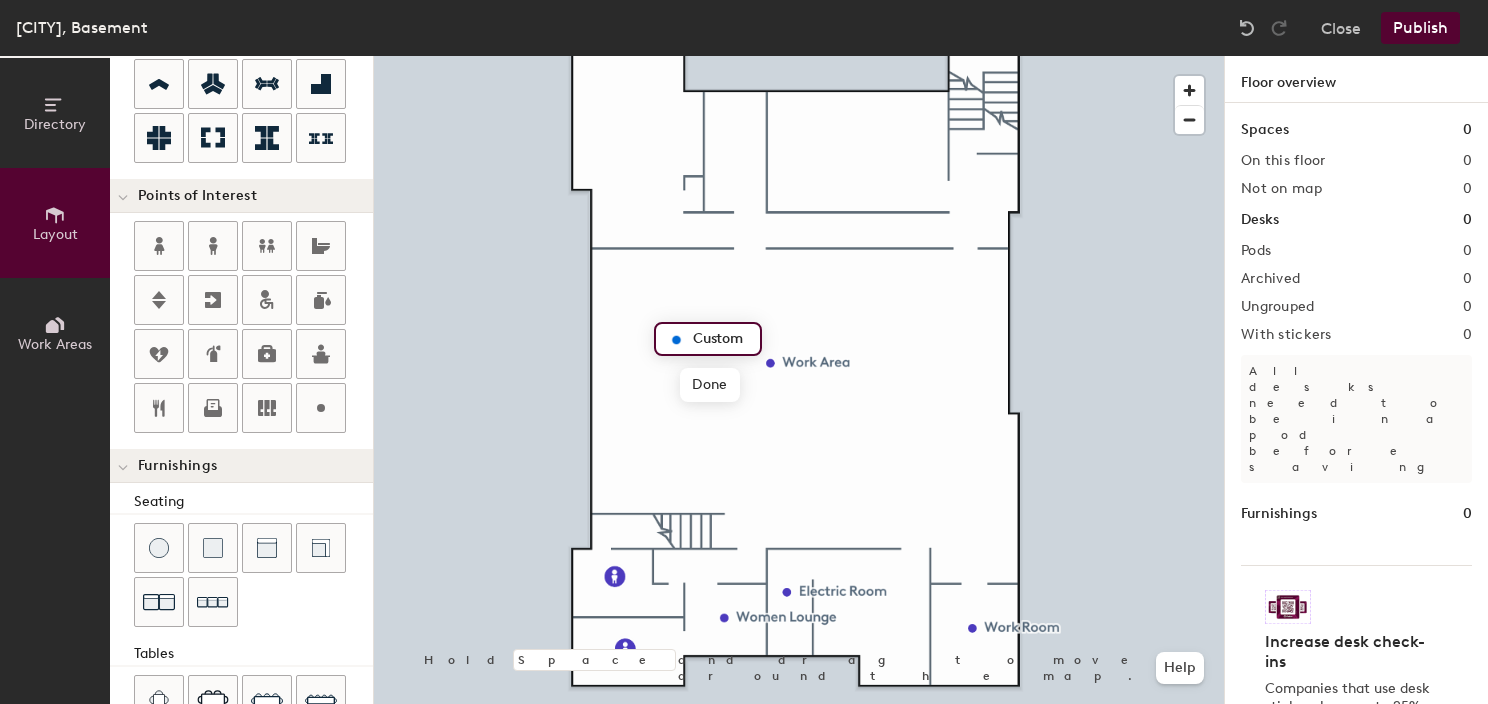 type on "S" 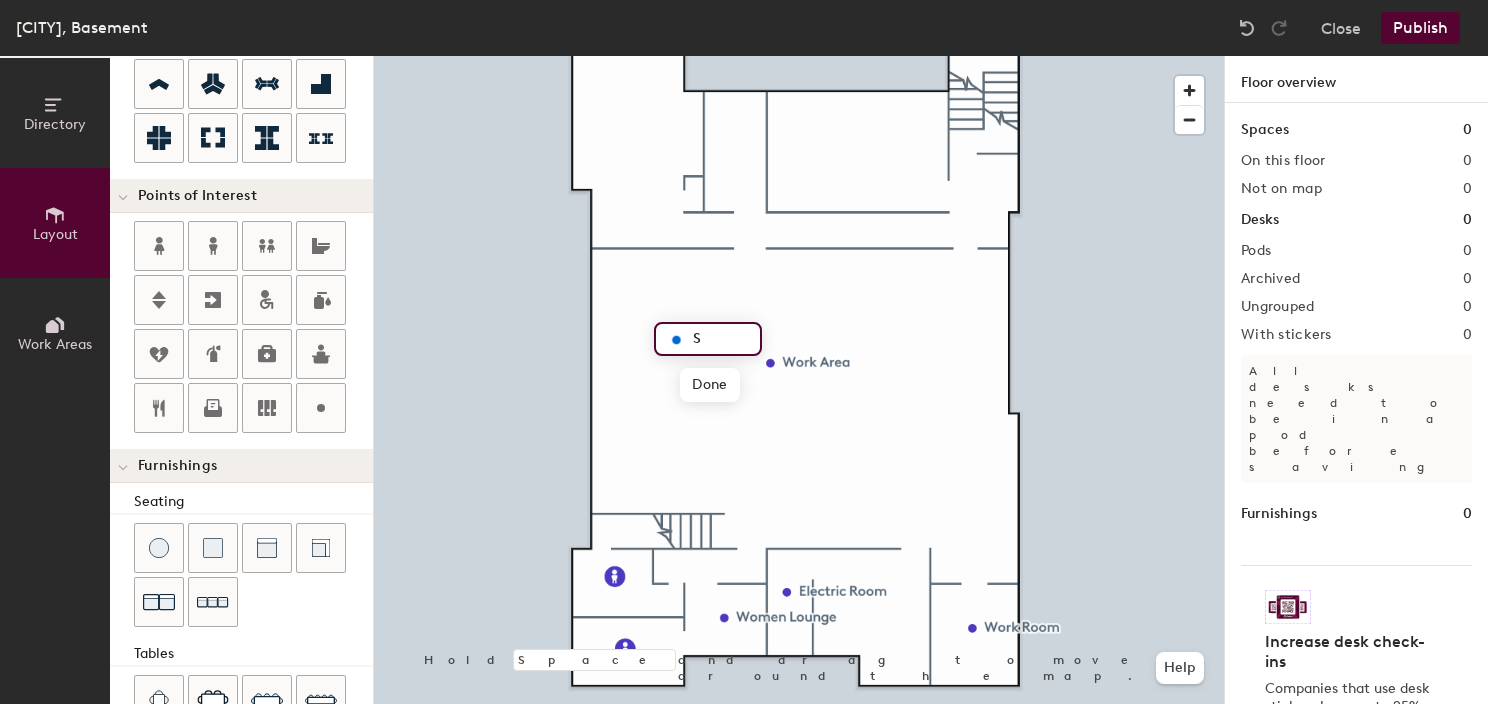 type on "20" 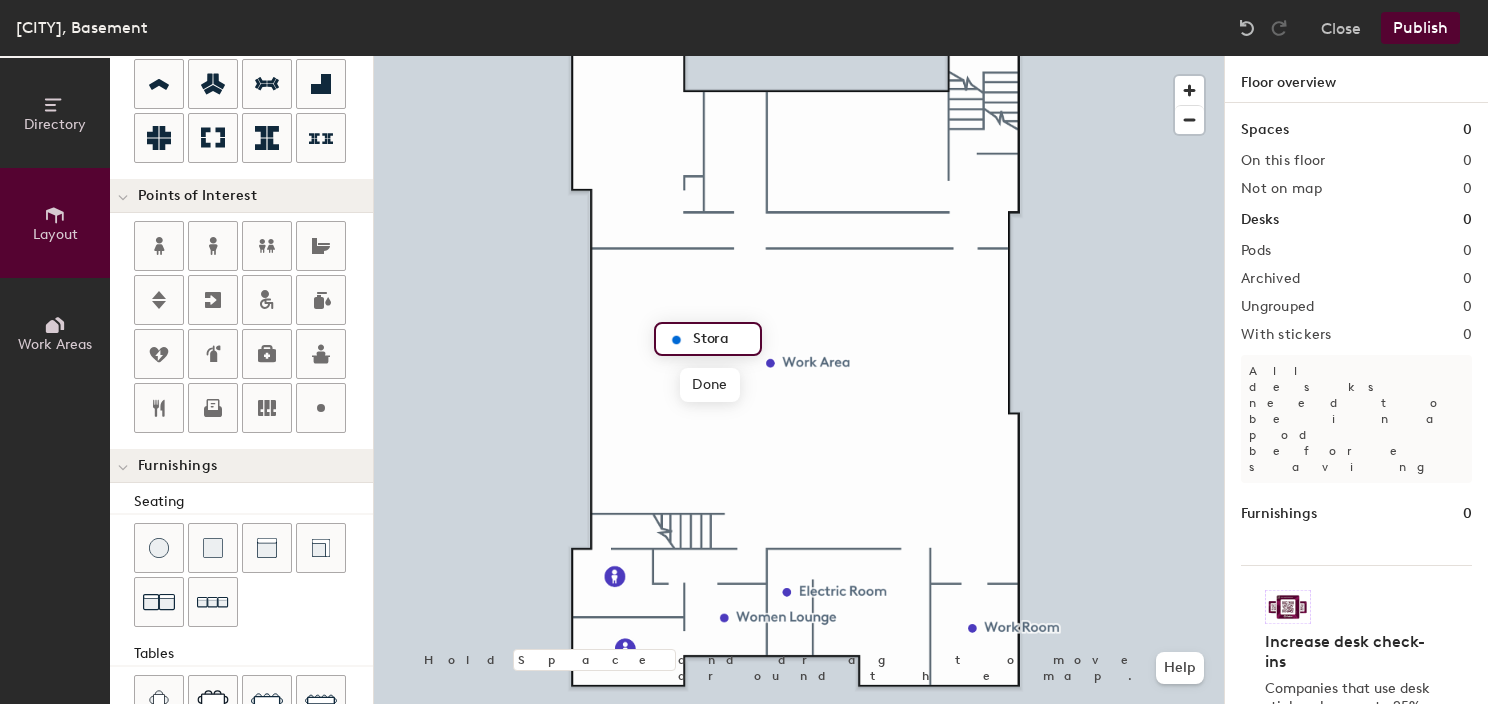 type on "Storag" 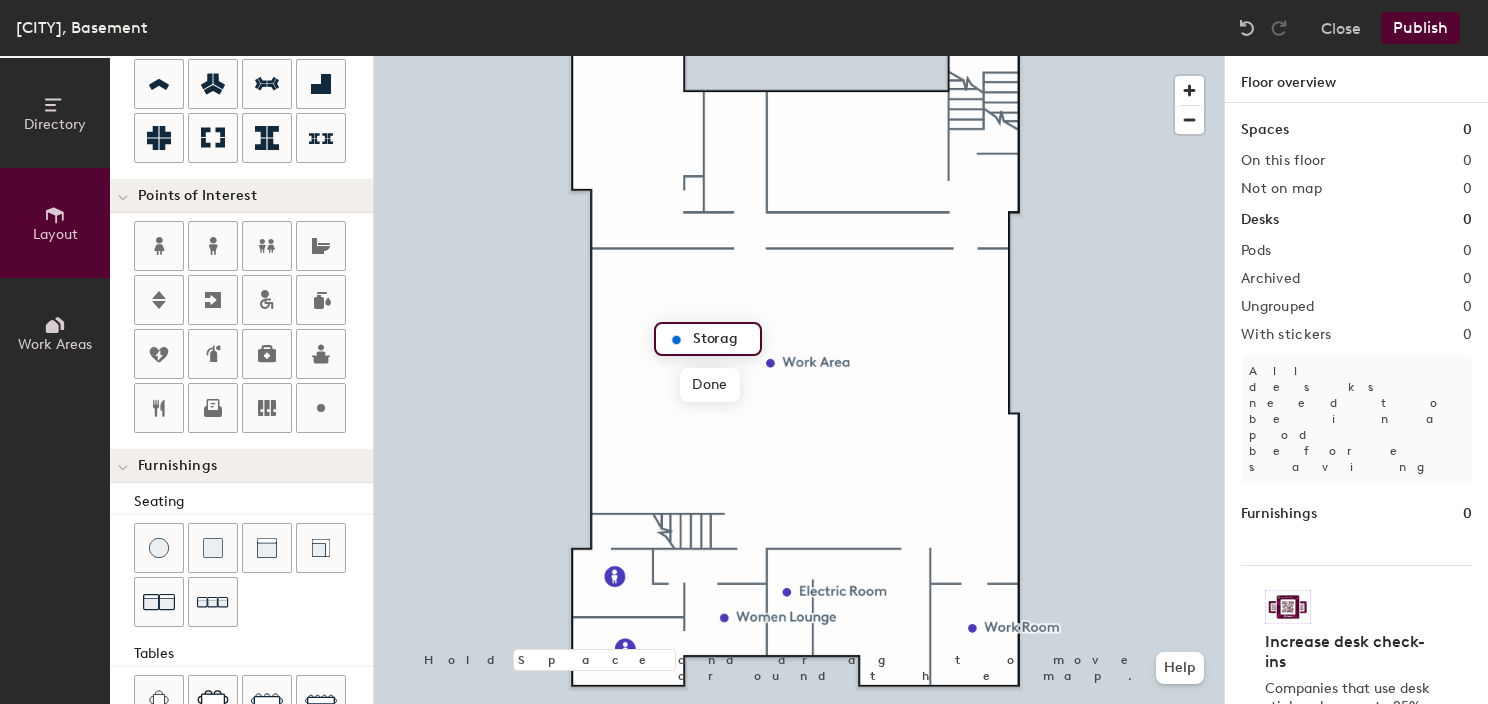 type on "20" 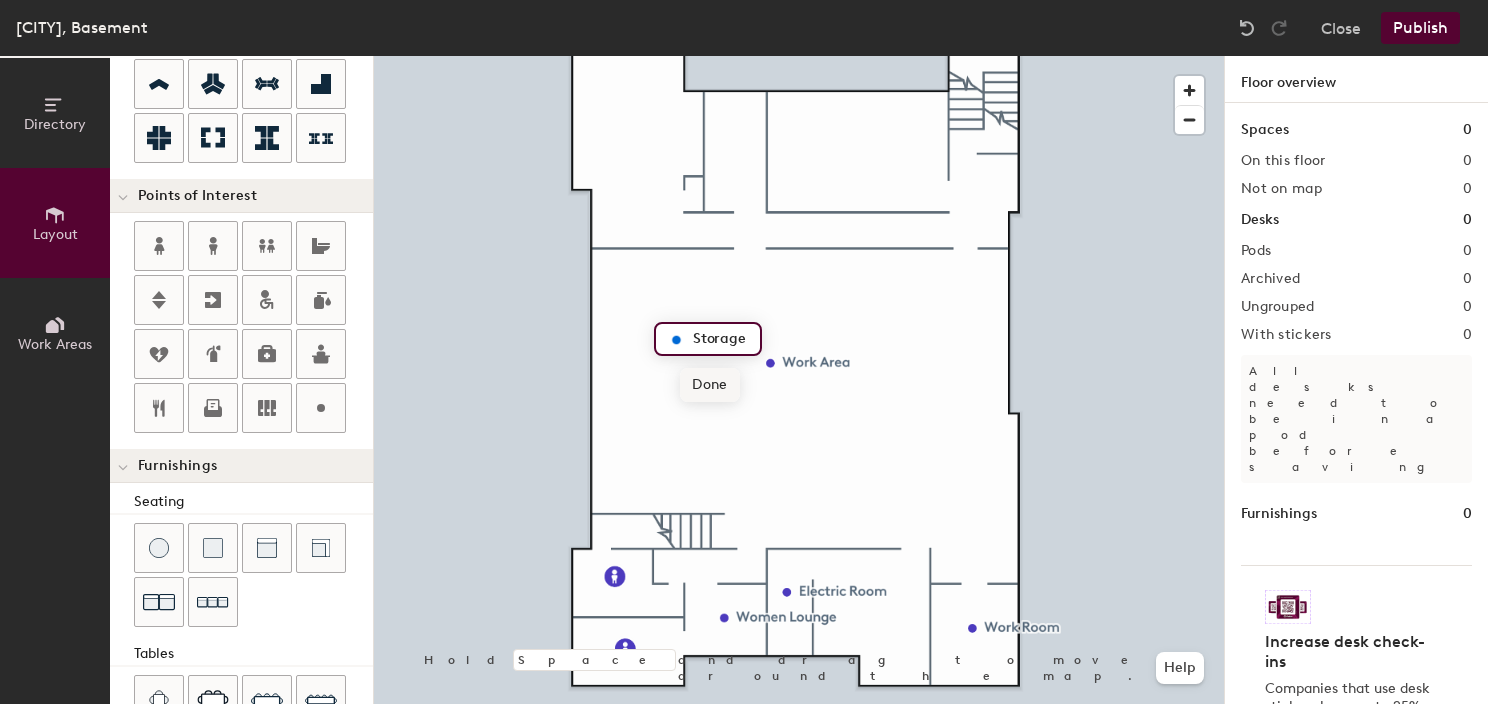 type on "Storage" 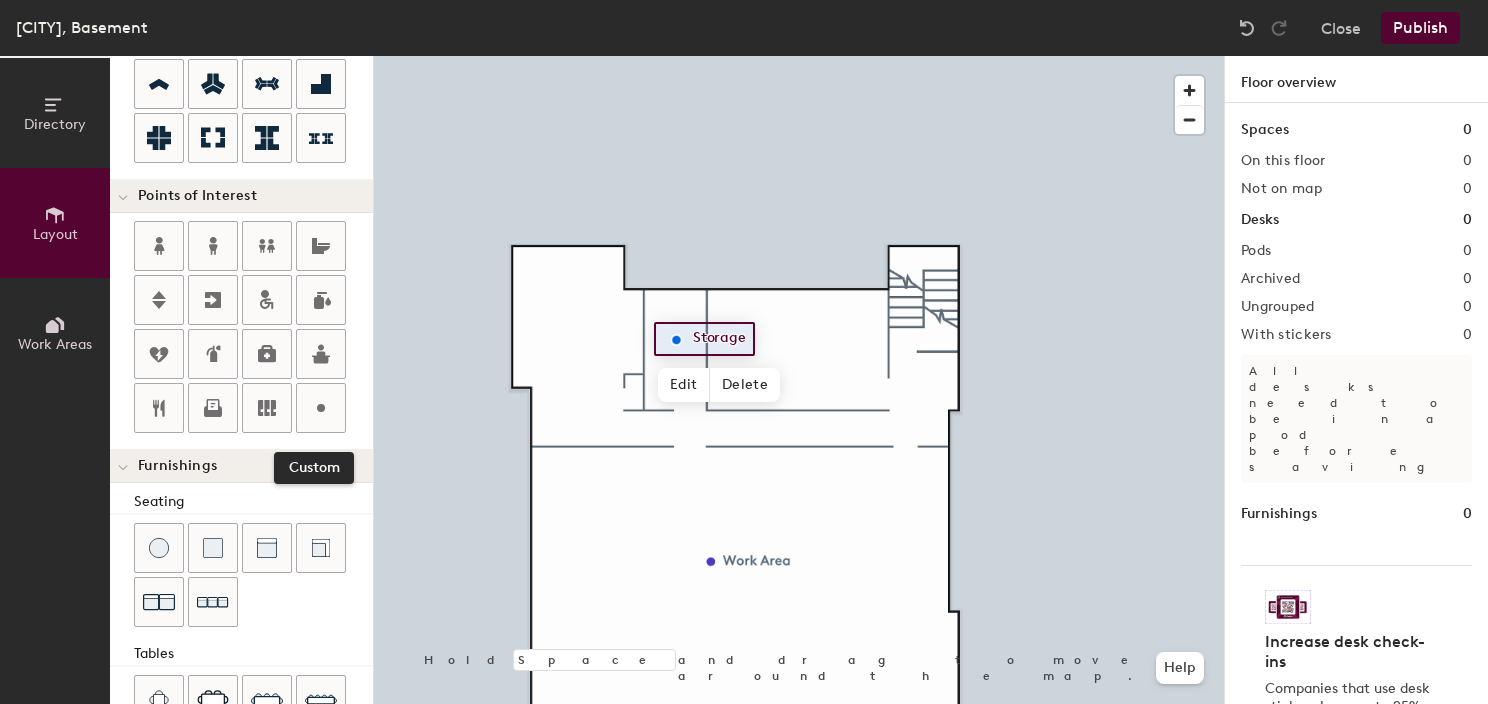 drag, startPoint x: 317, startPoint y: 414, endPoint x: 348, endPoint y: 406, distance: 32.01562 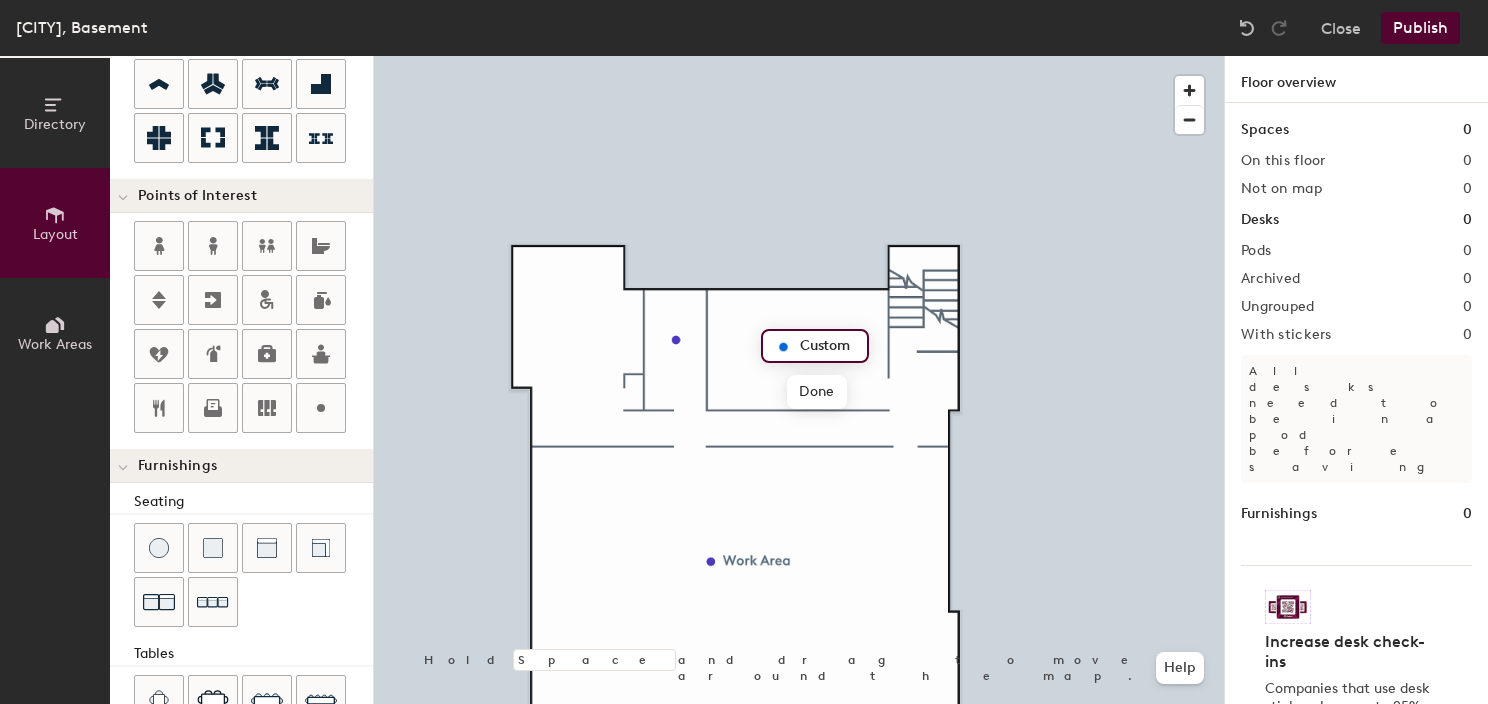 type on "20" 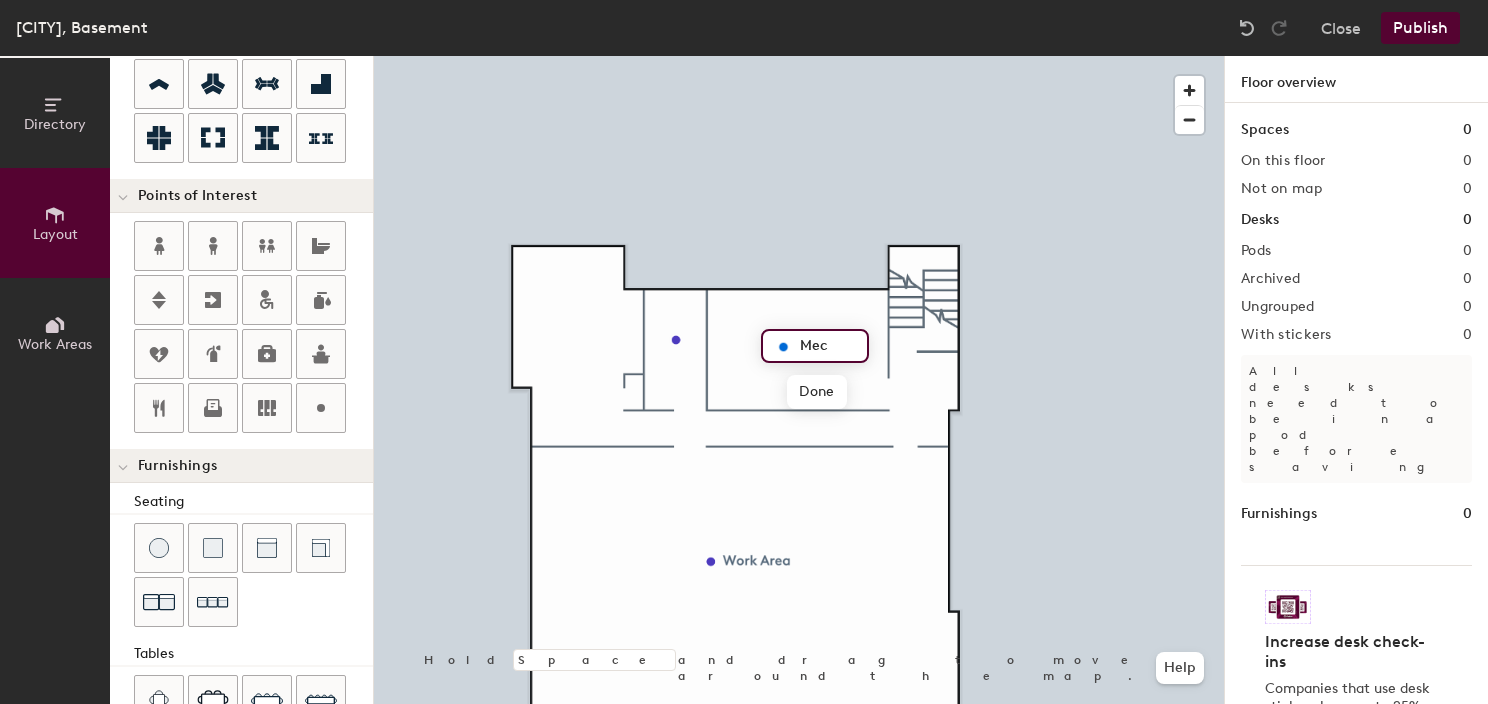 type on "Mech" 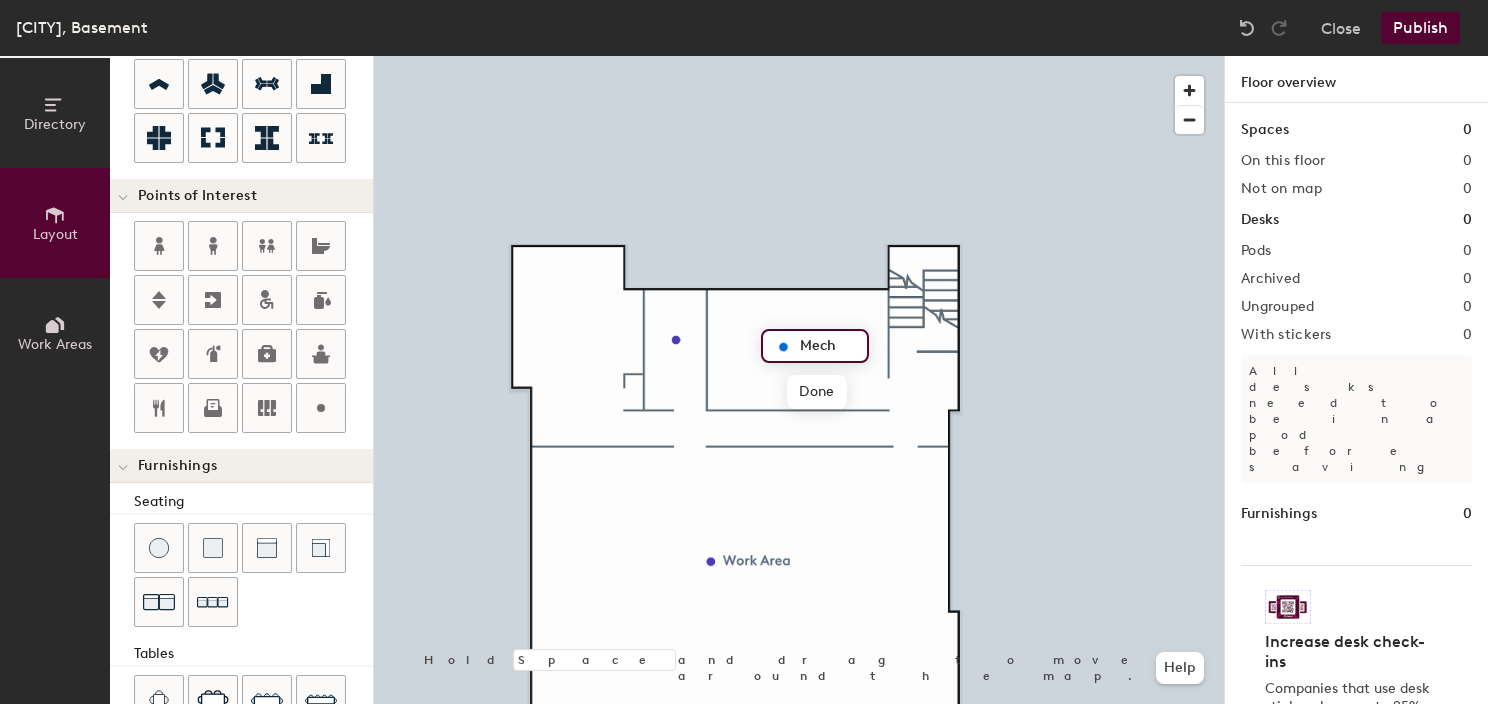 type on "20" 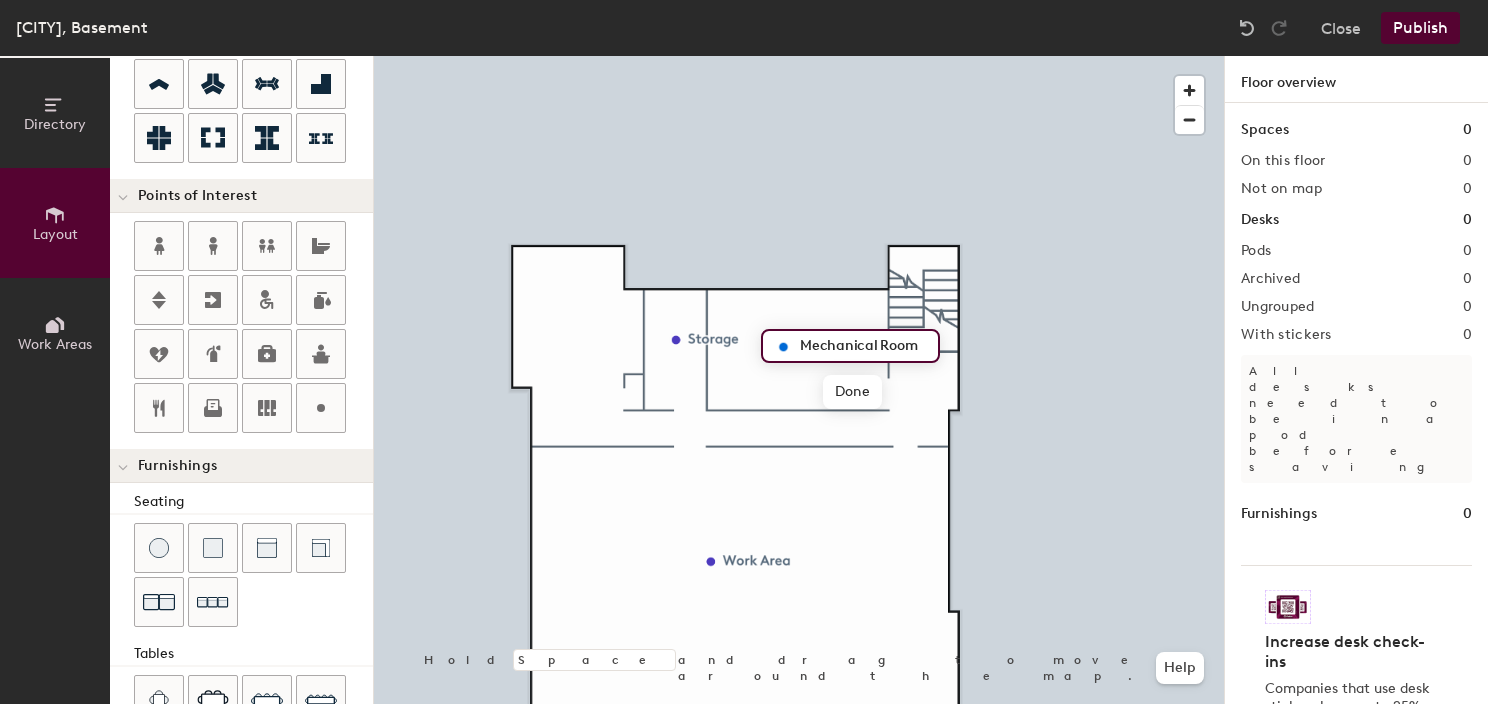 scroll, scrollTop: 0, scrollLeft: 0, axis: both 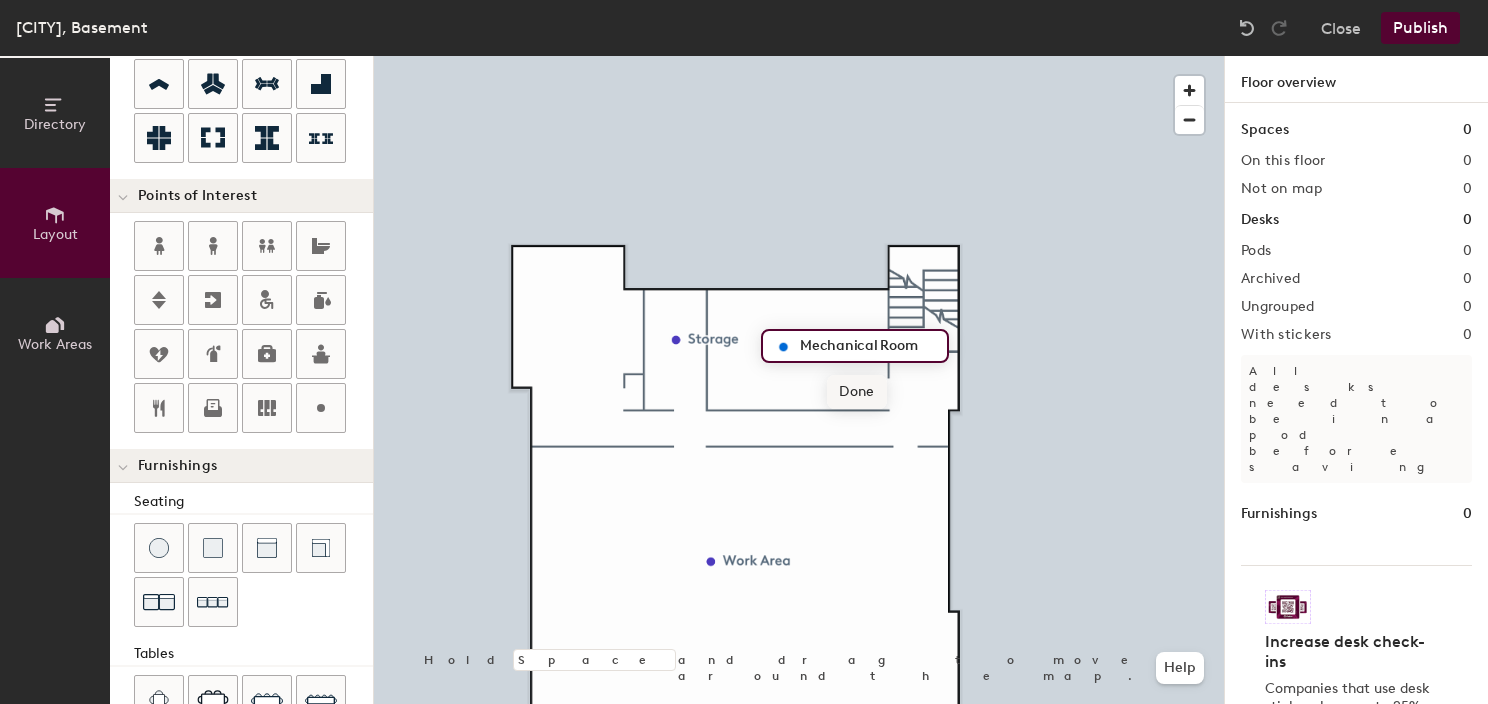 type on "Mechanical Room" 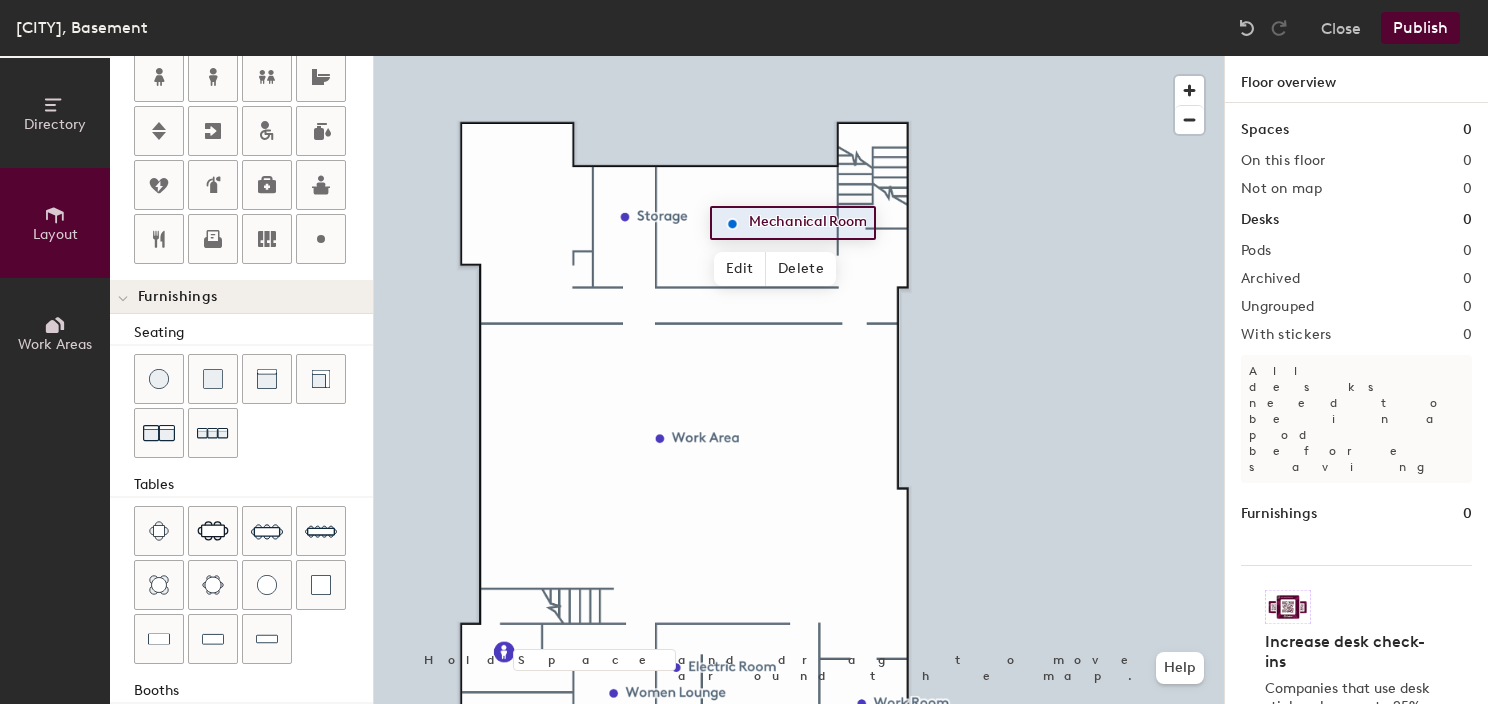 scroll, scrollTop: 500, scrollLeft: 0, axis: vertical 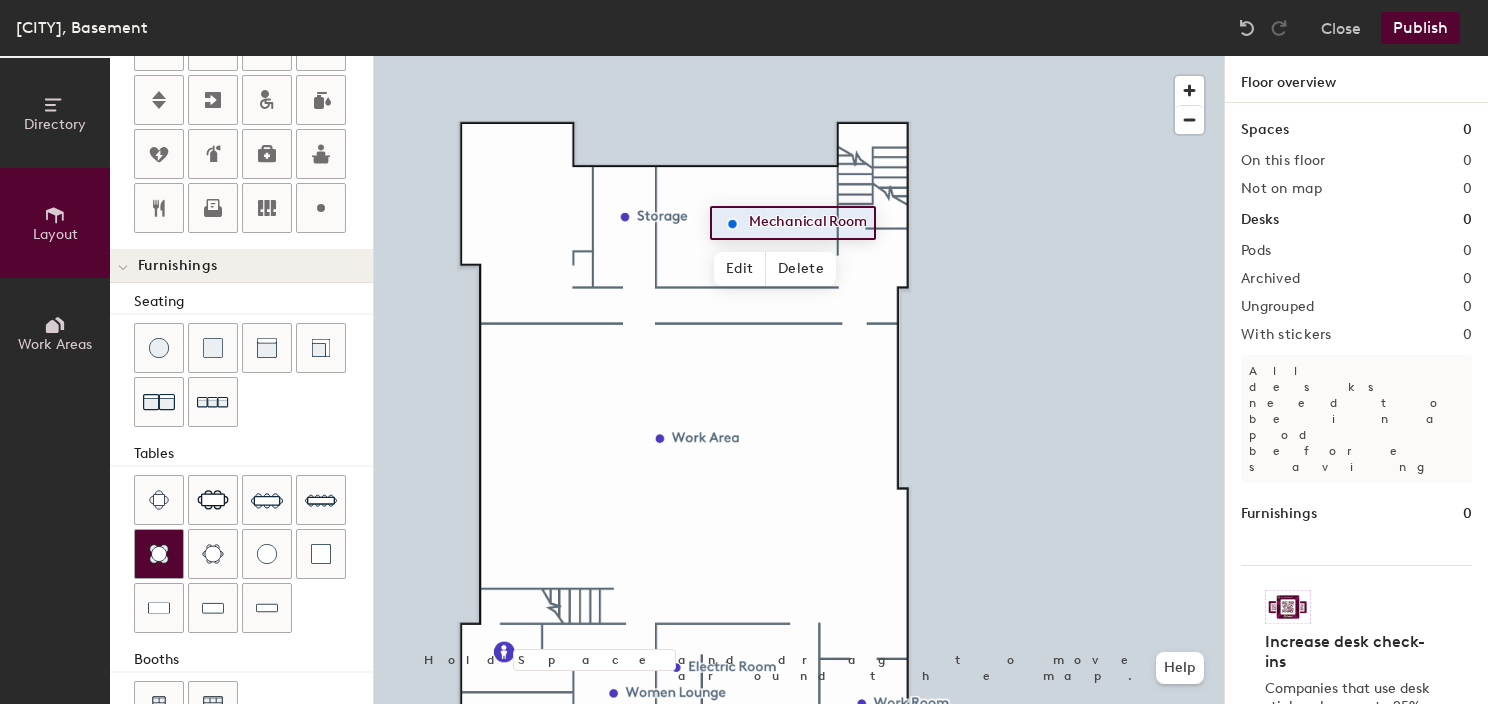 click 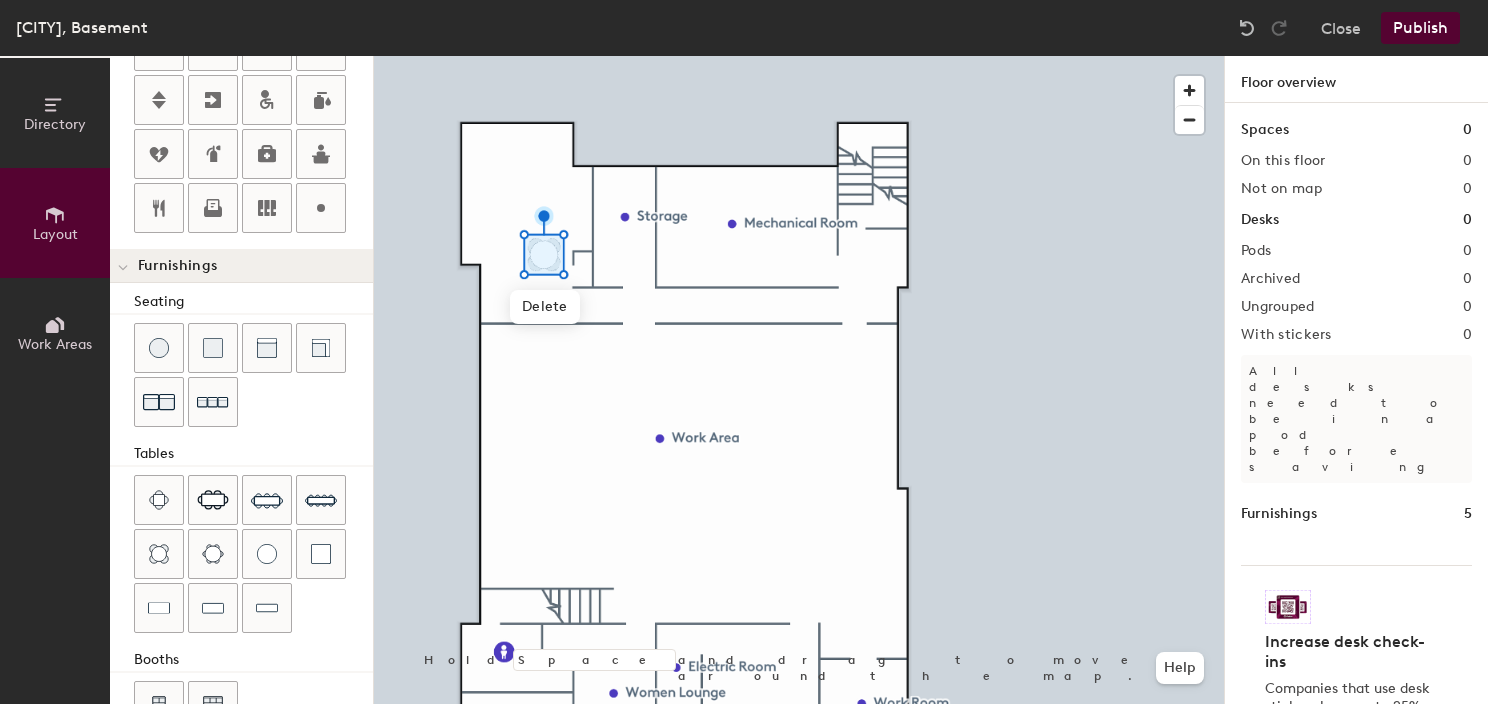 drag, startPoint x: 147, startPoint y: 551, endPoint x: 343, endPoint y: 448, distance: 221.4159 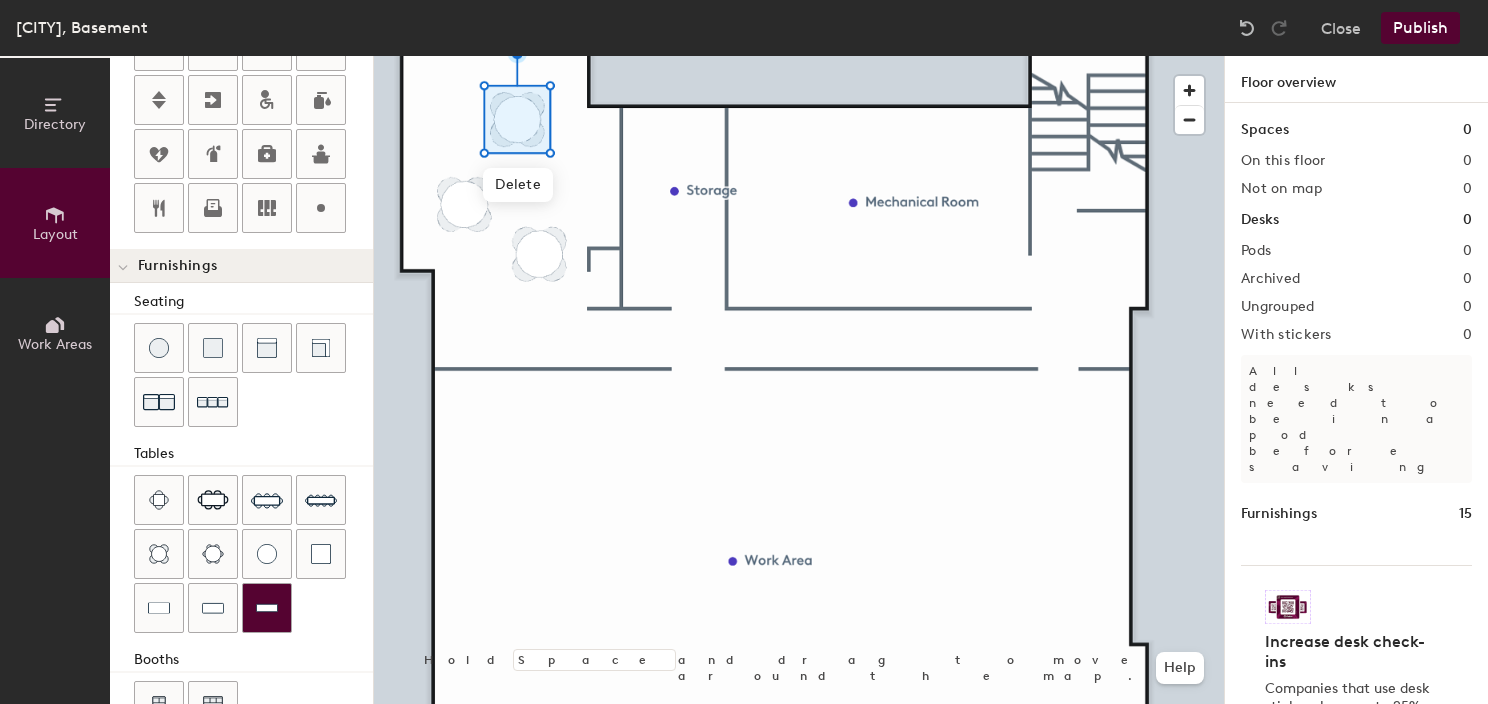 click 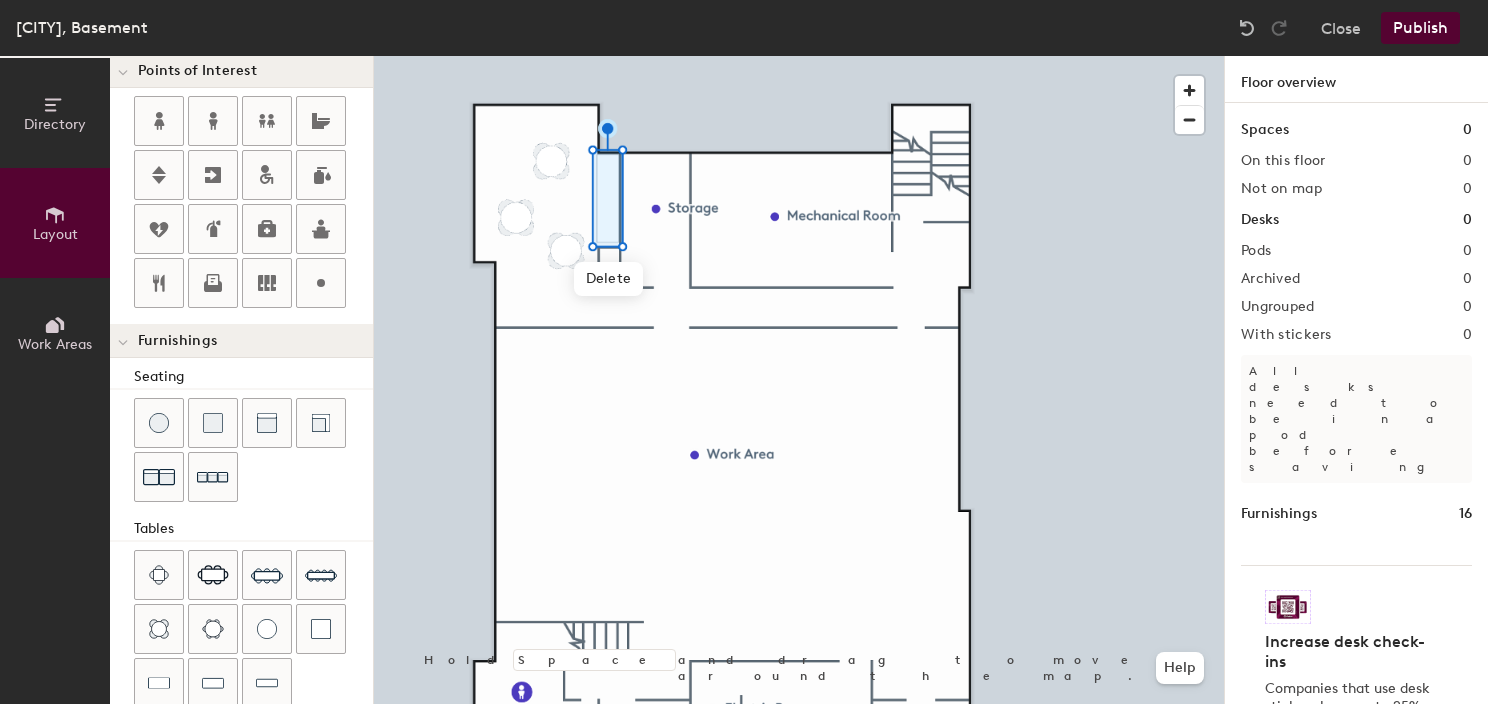 scroll, scrollTop: 400, scrollLeft: 0, axis: vertical 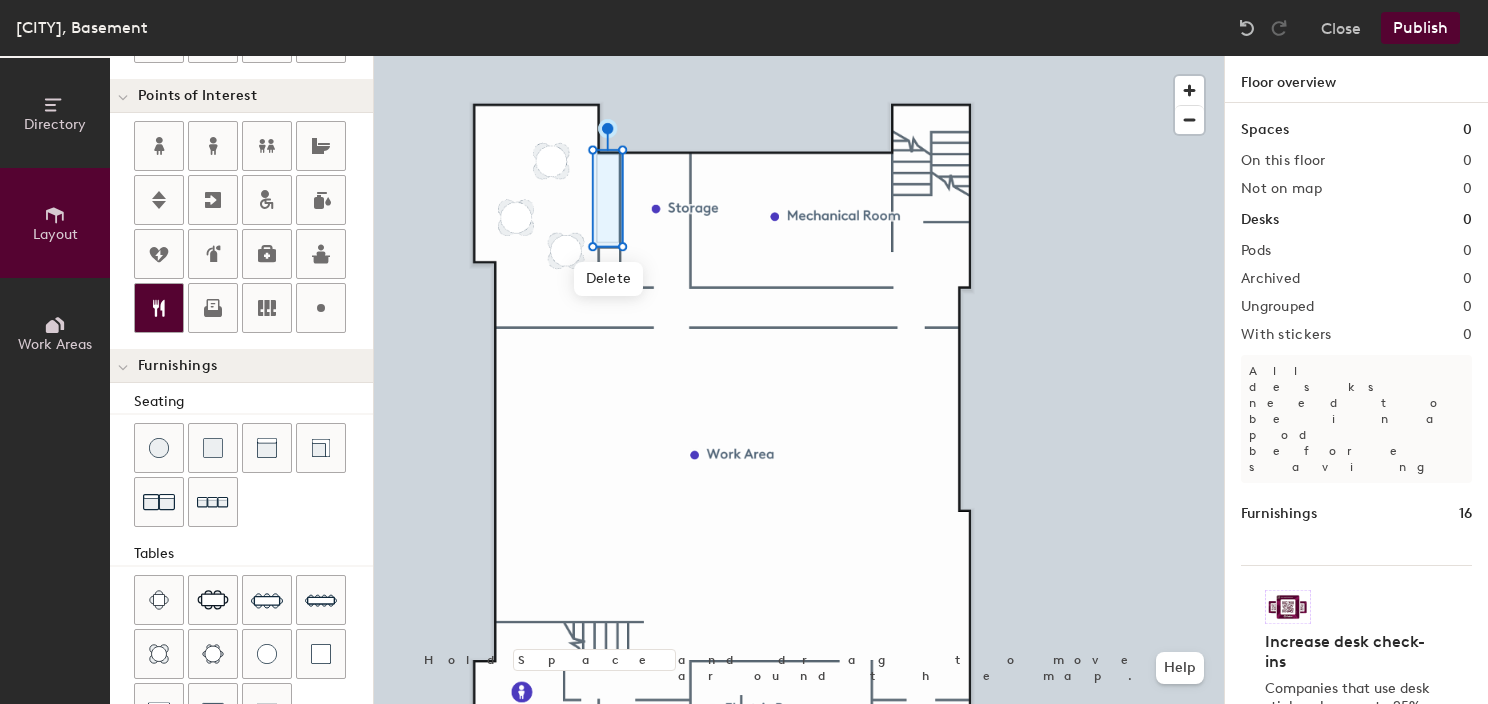 click 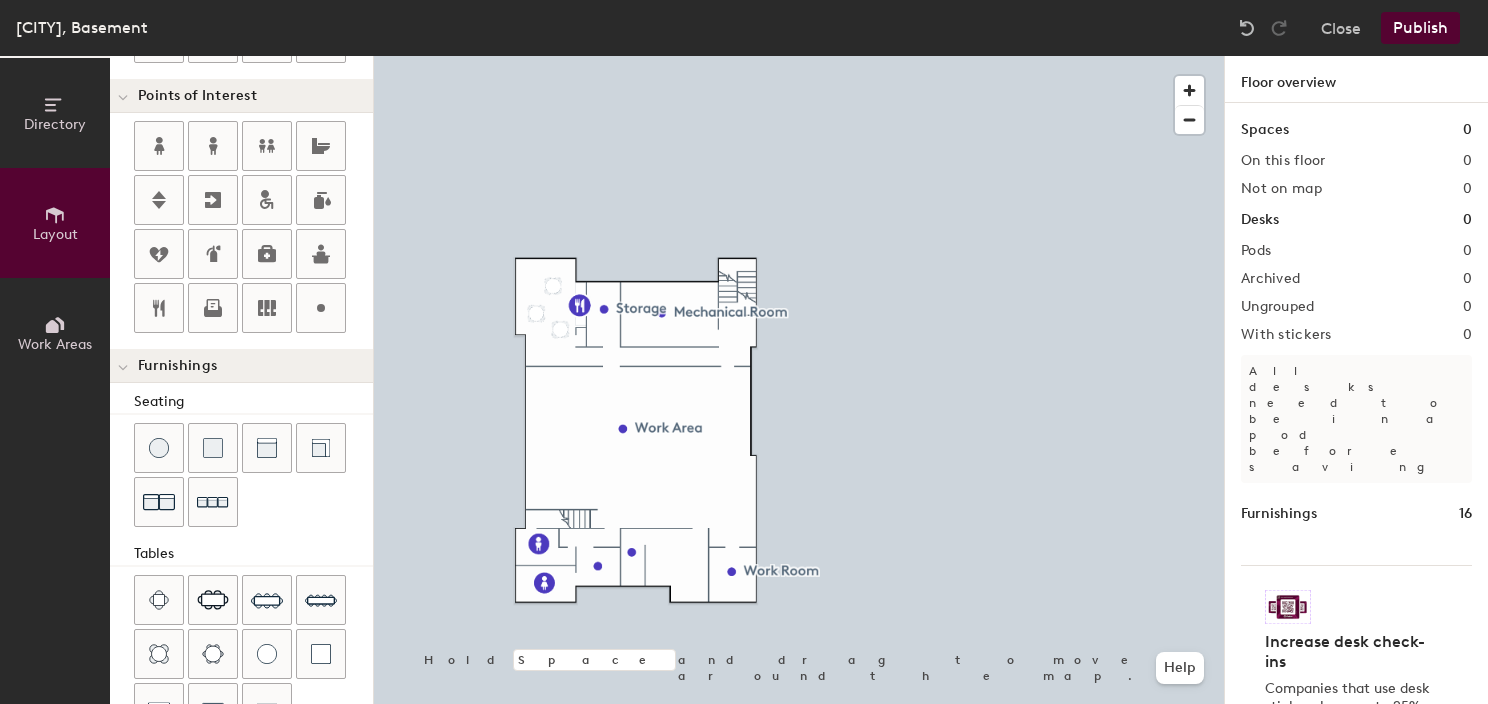 click on "Publish" 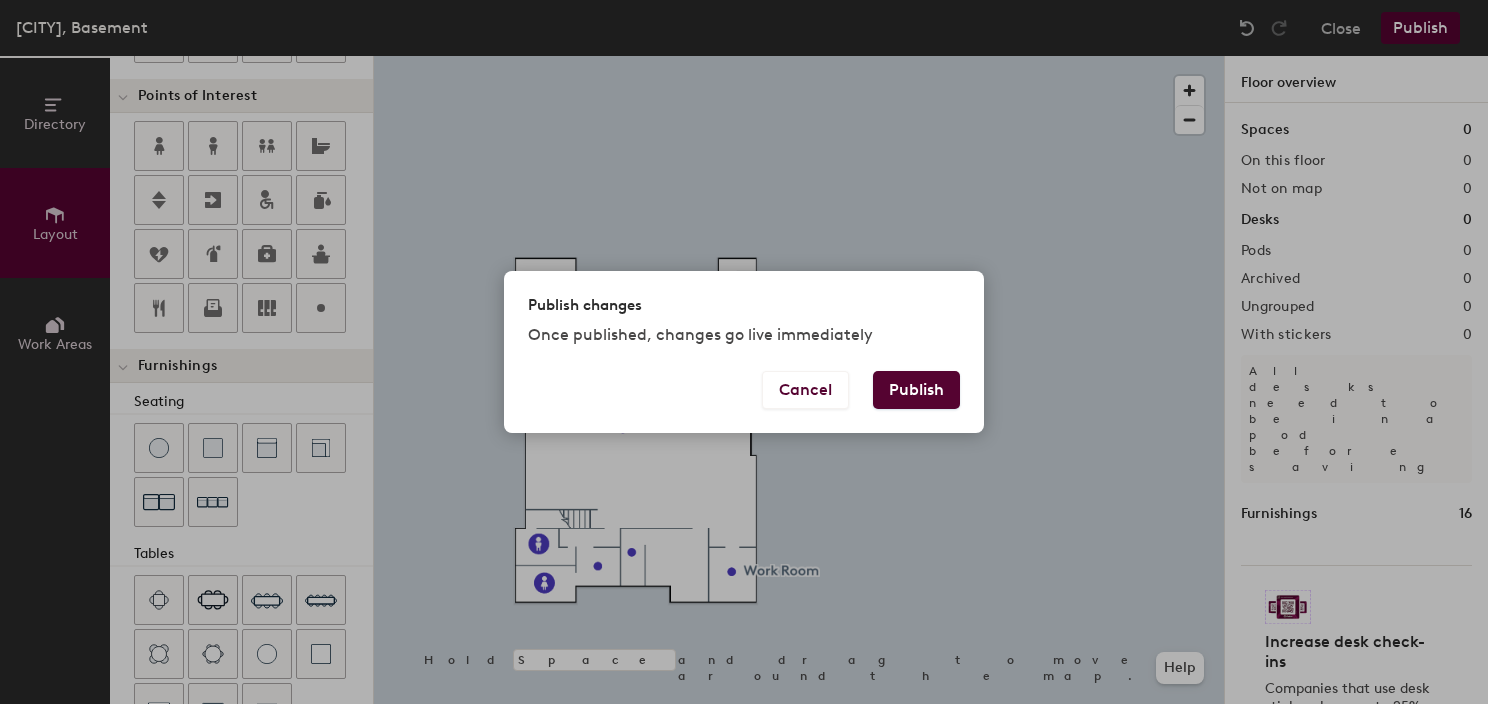 click on "Publish" at bounding box center [916, 390] 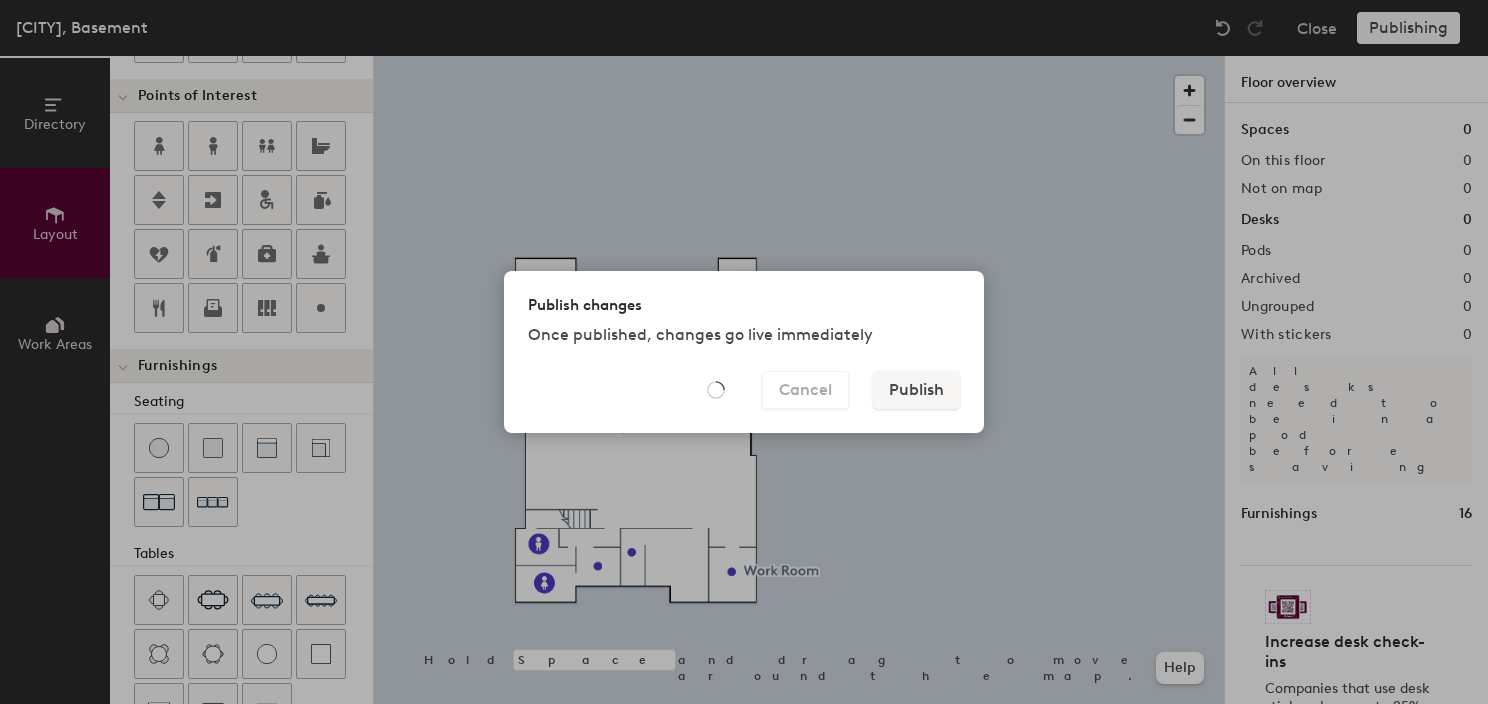 type on "20" 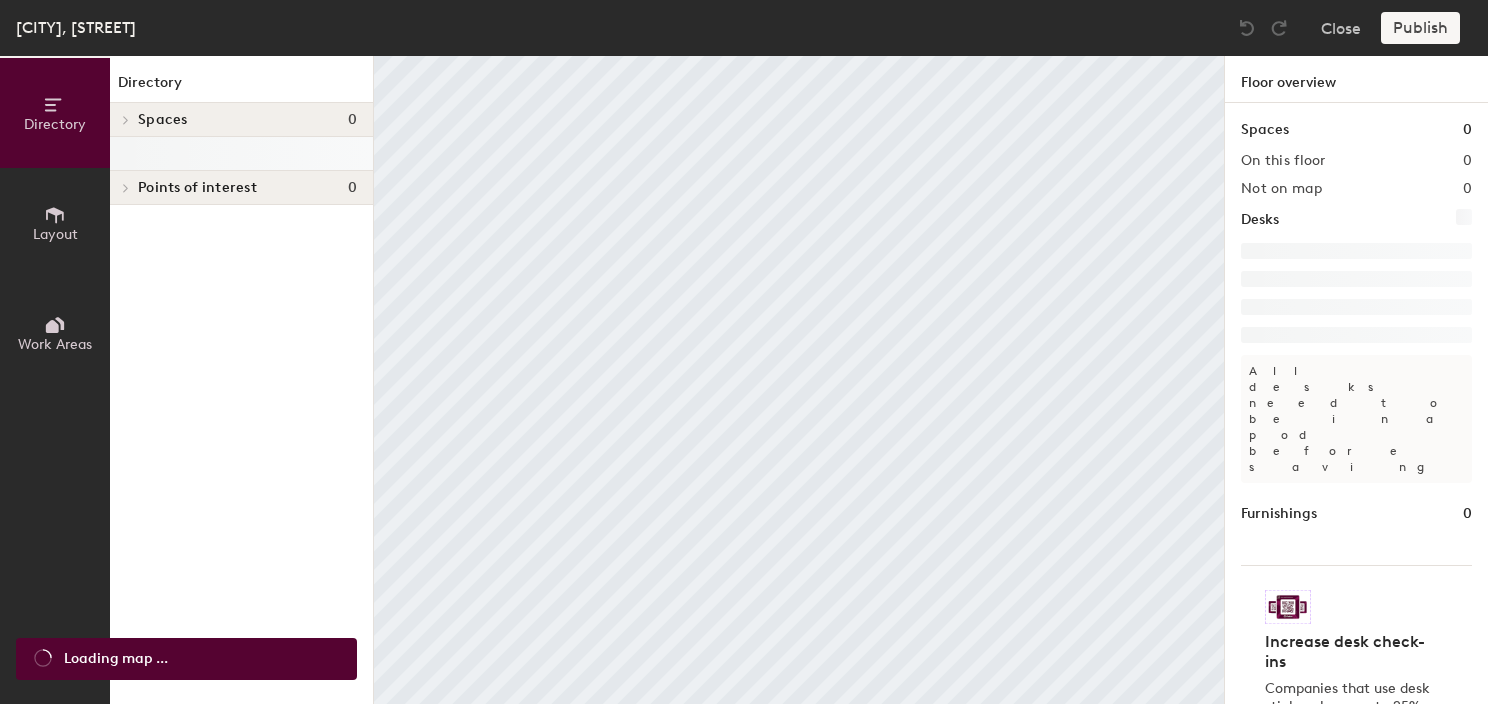 scroll, scrollTop: 0, scrollLeft: 0, axis: both 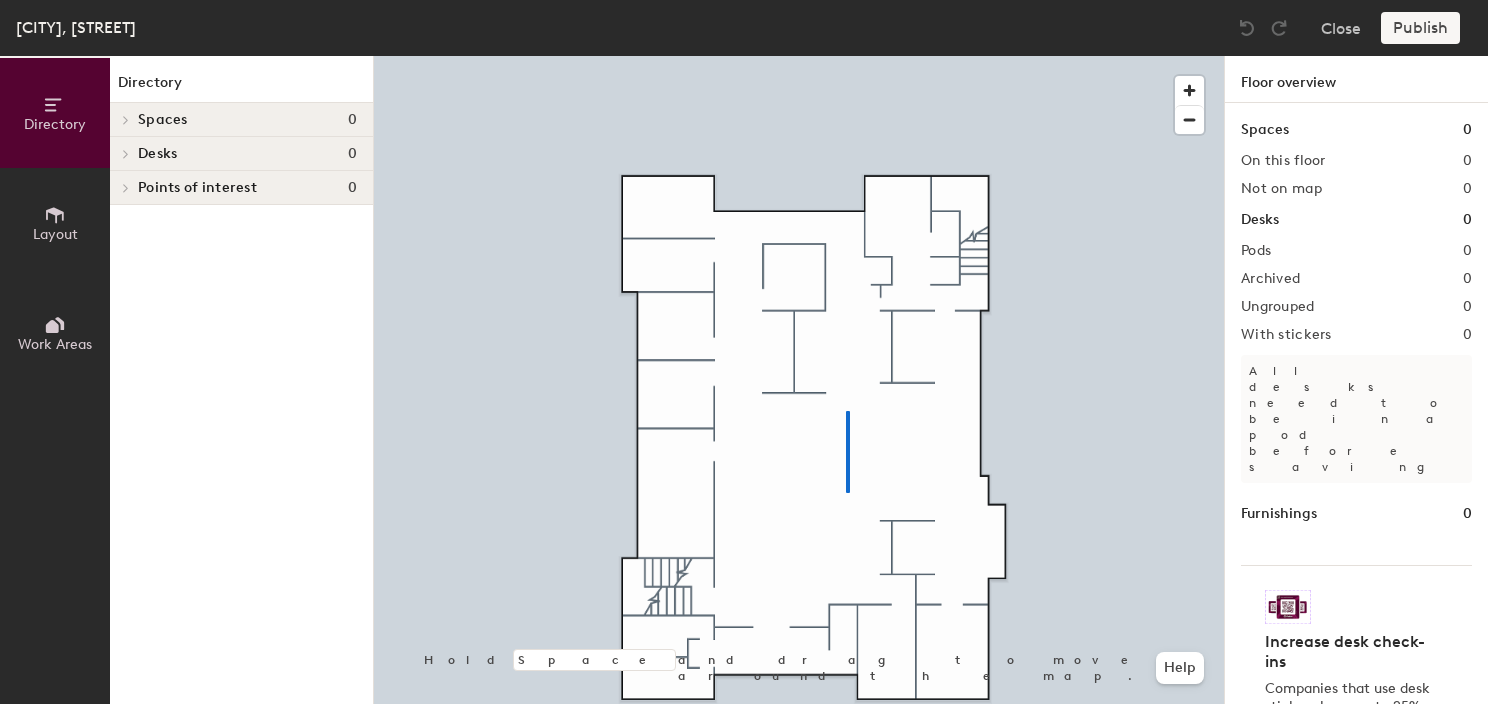 click 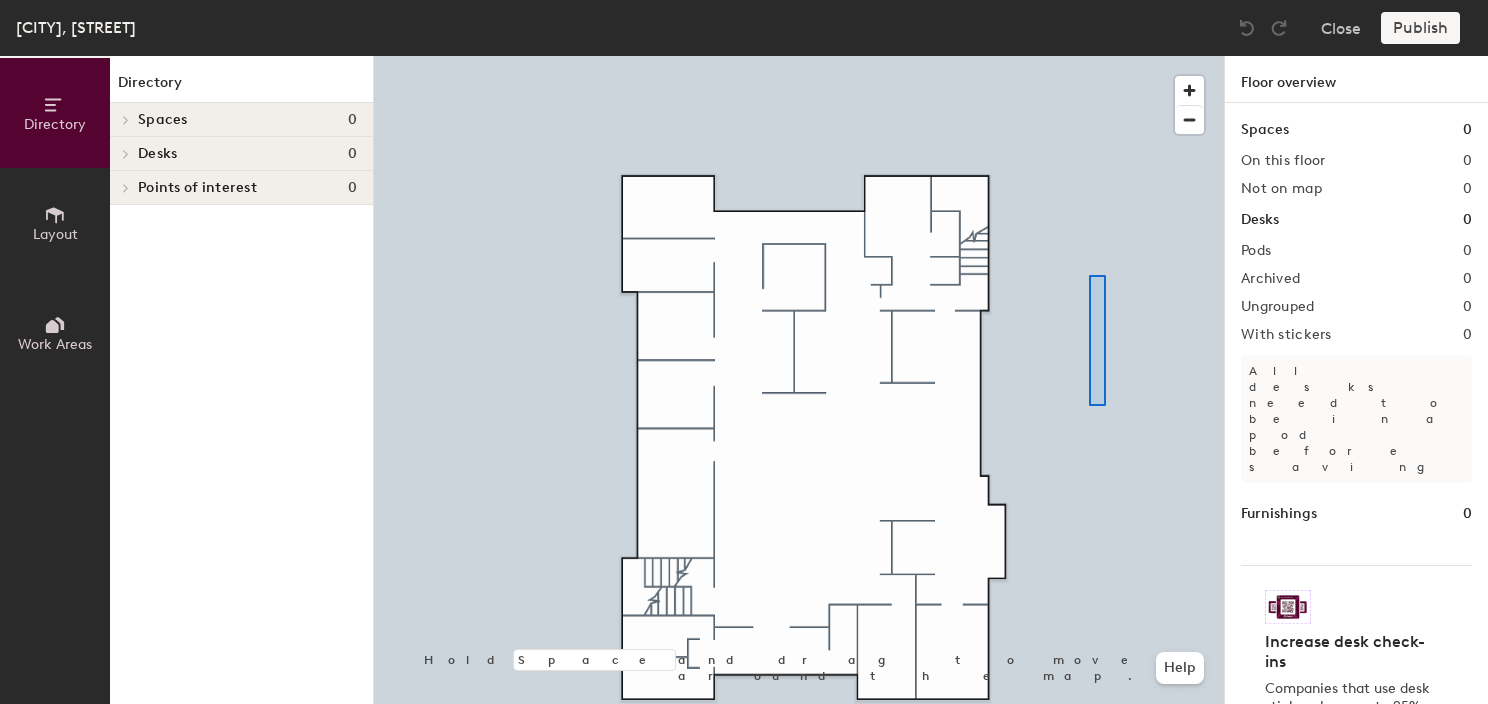 click 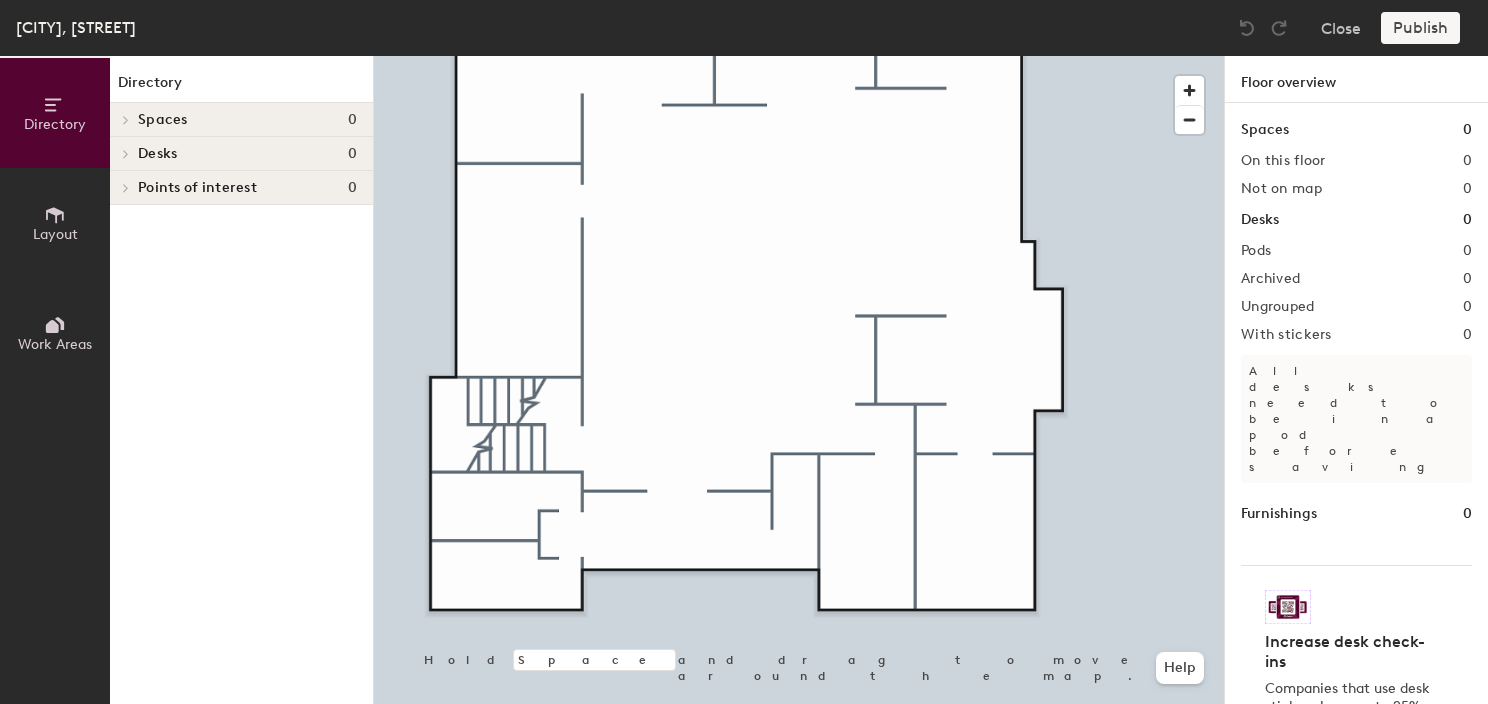 click 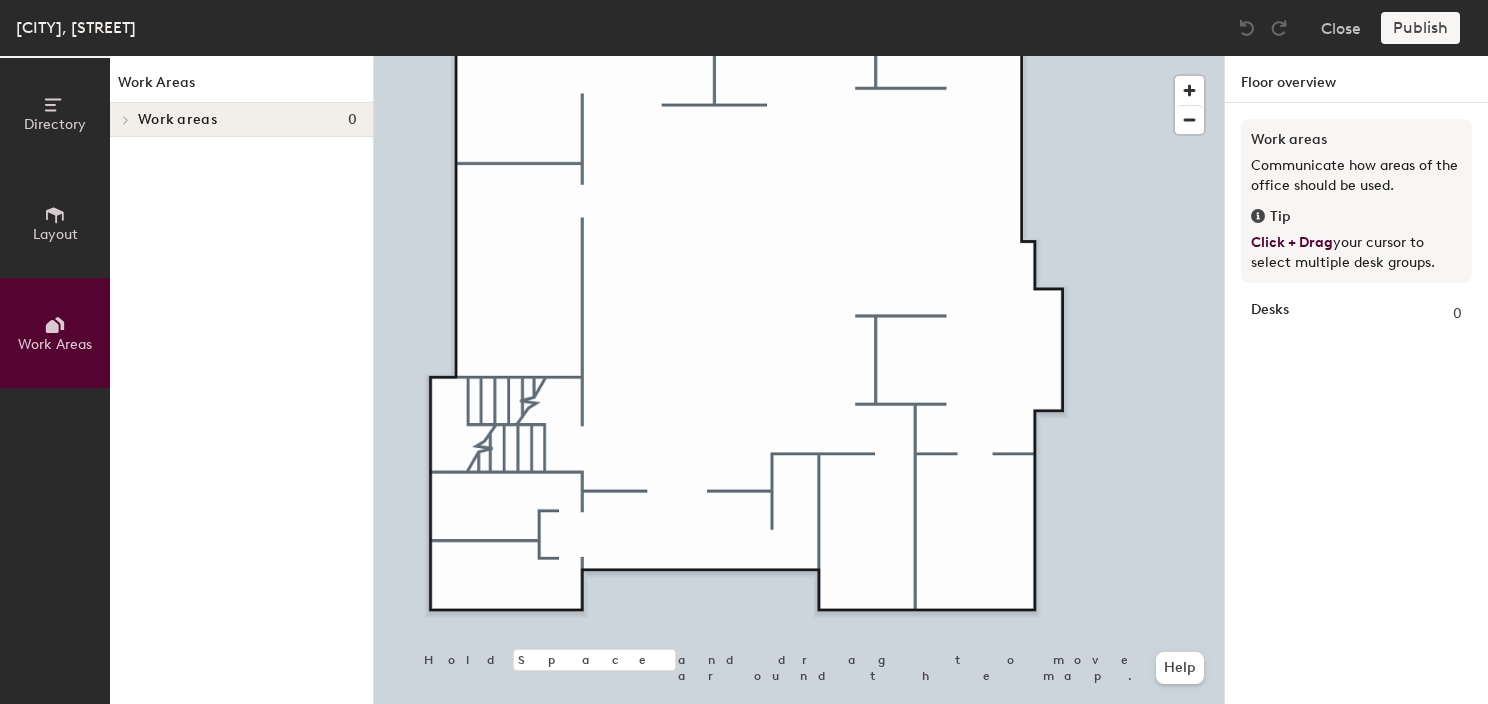 click on "Layout" 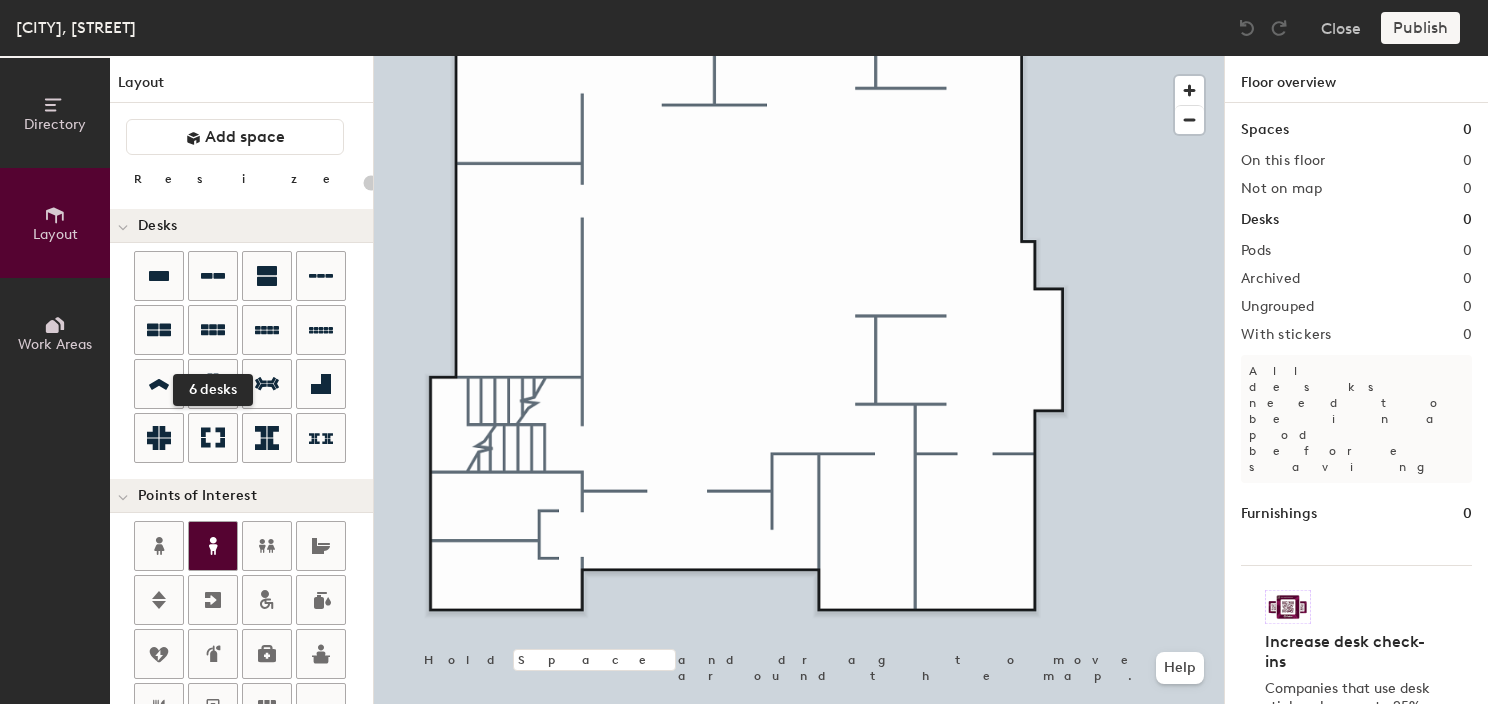scroll, scrollTop: 500, scrollLeft: 0, axis: vertical 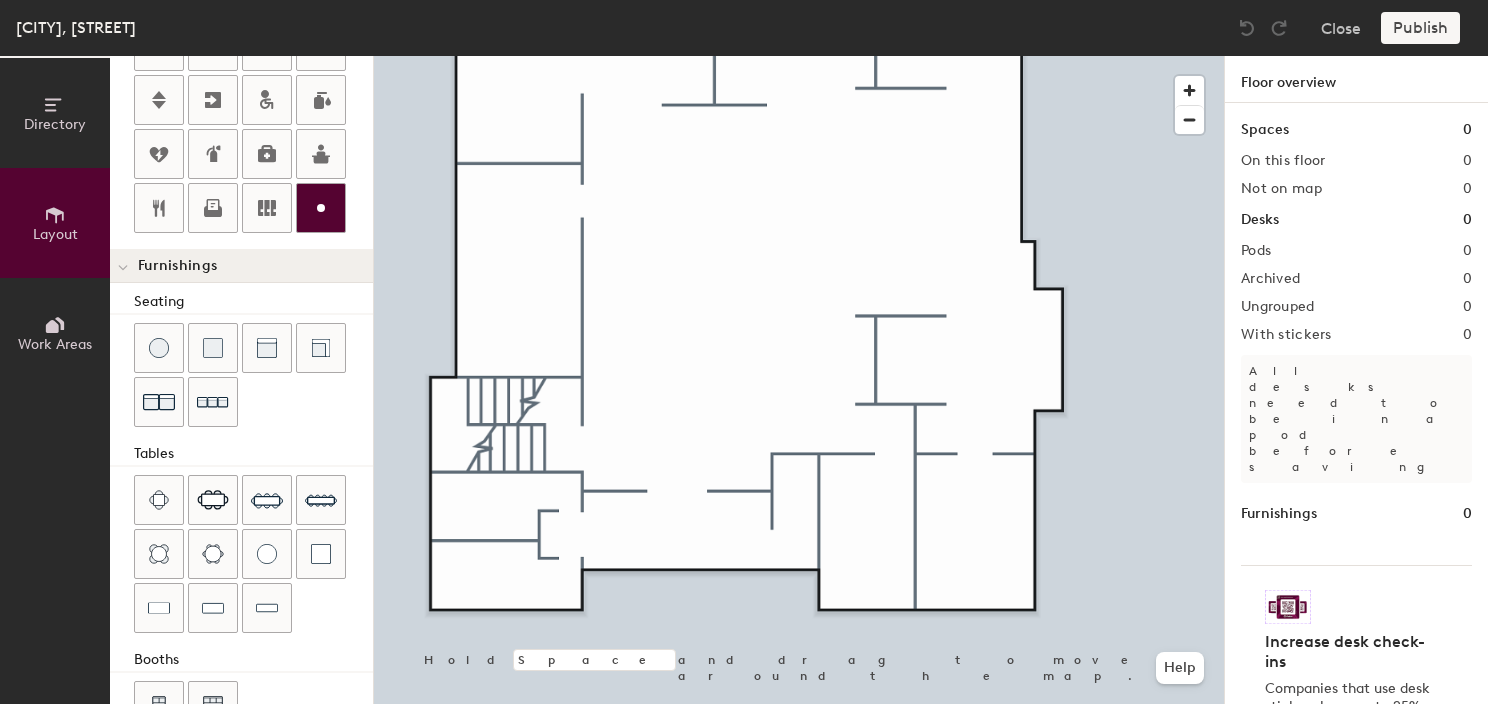 click 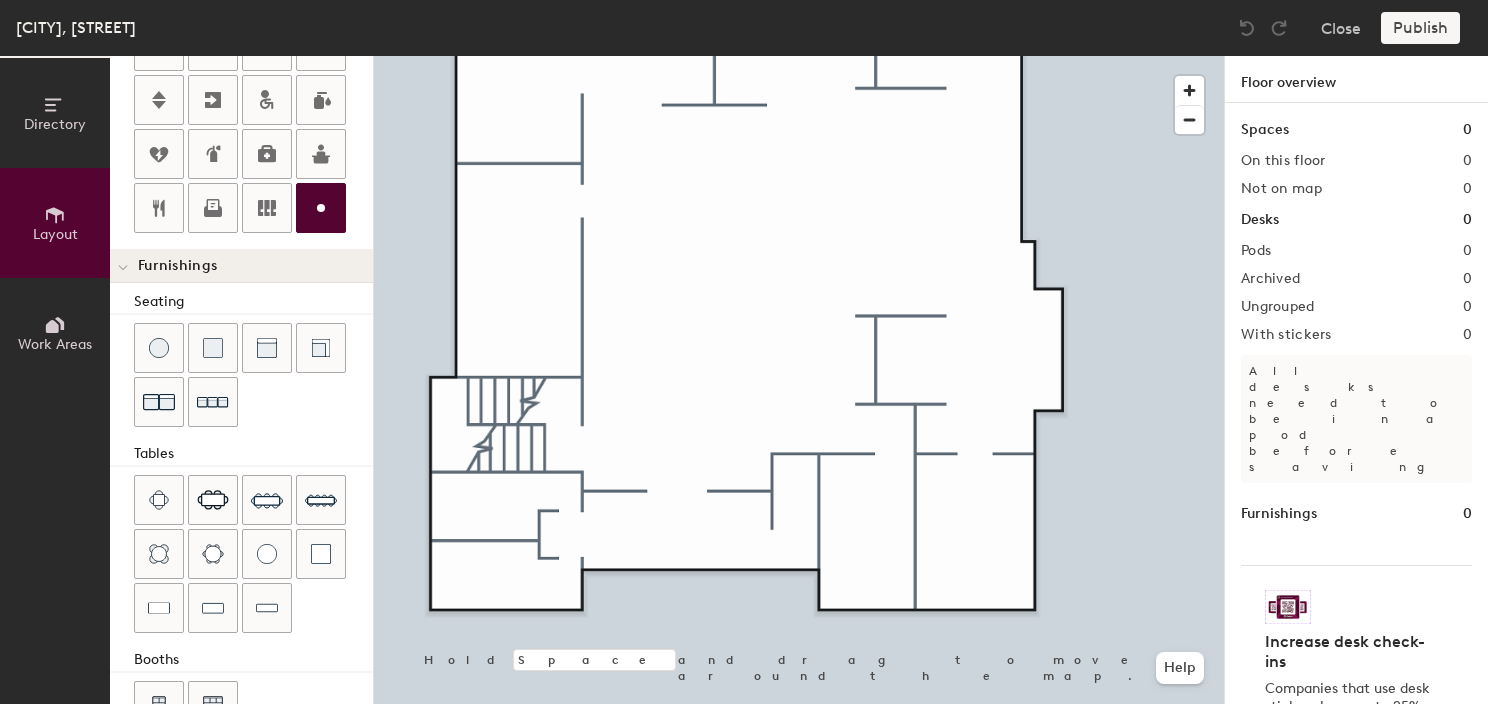 type on "20" 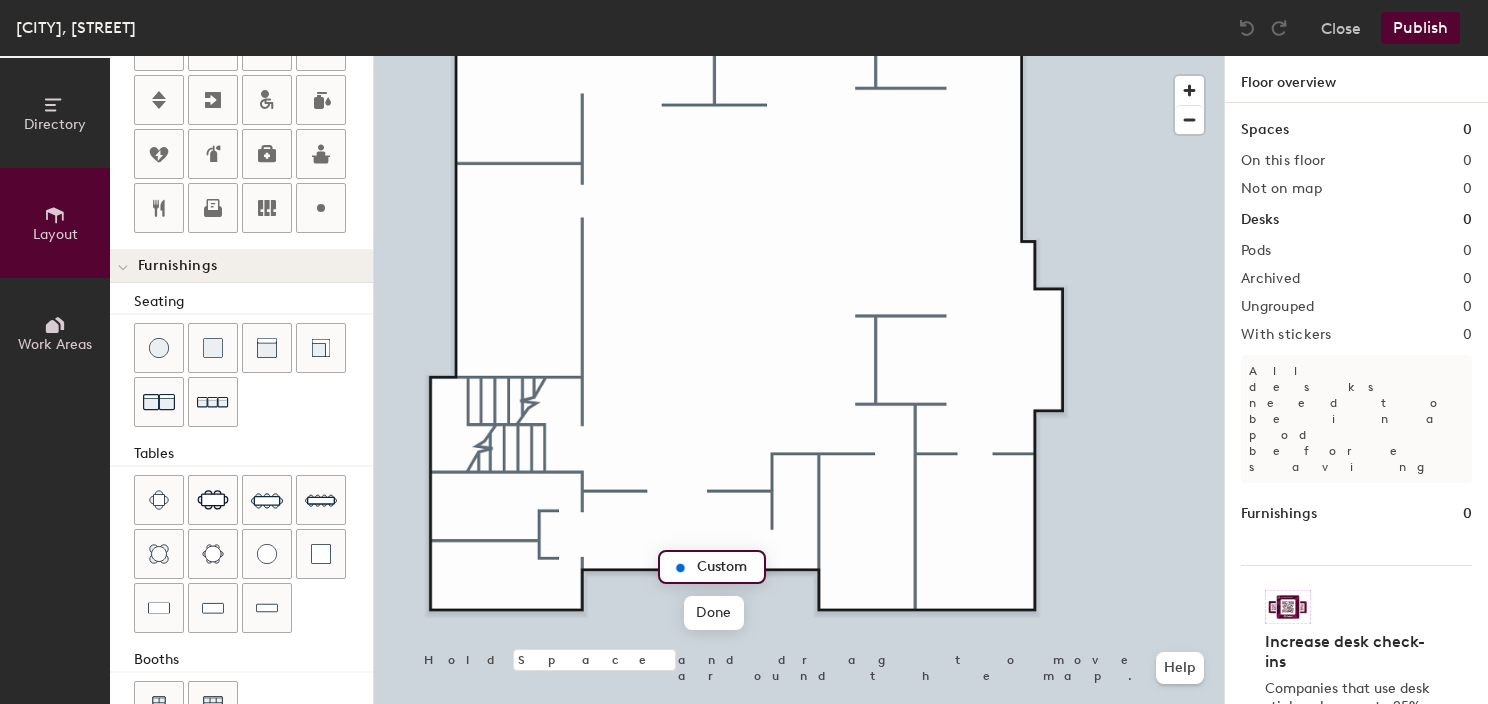 type on "e" 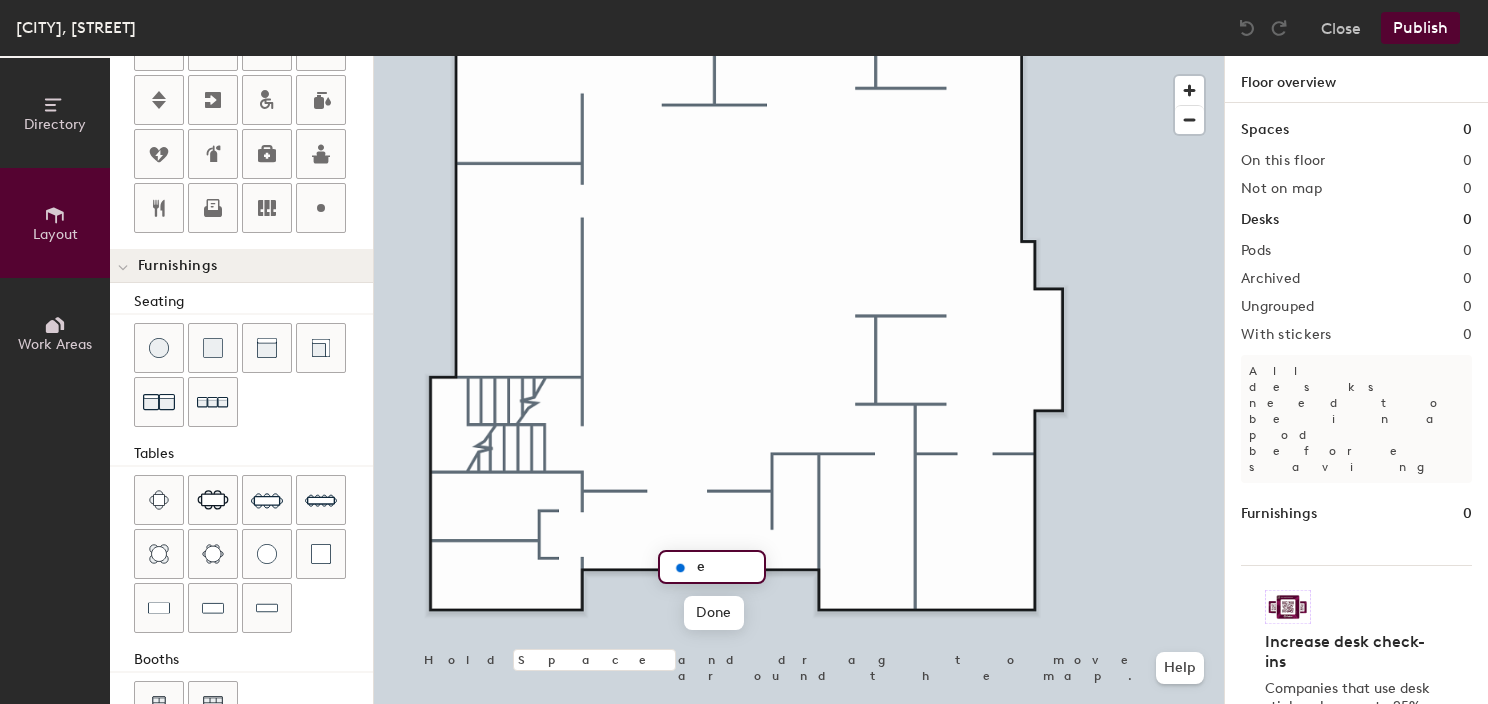 type on "20" 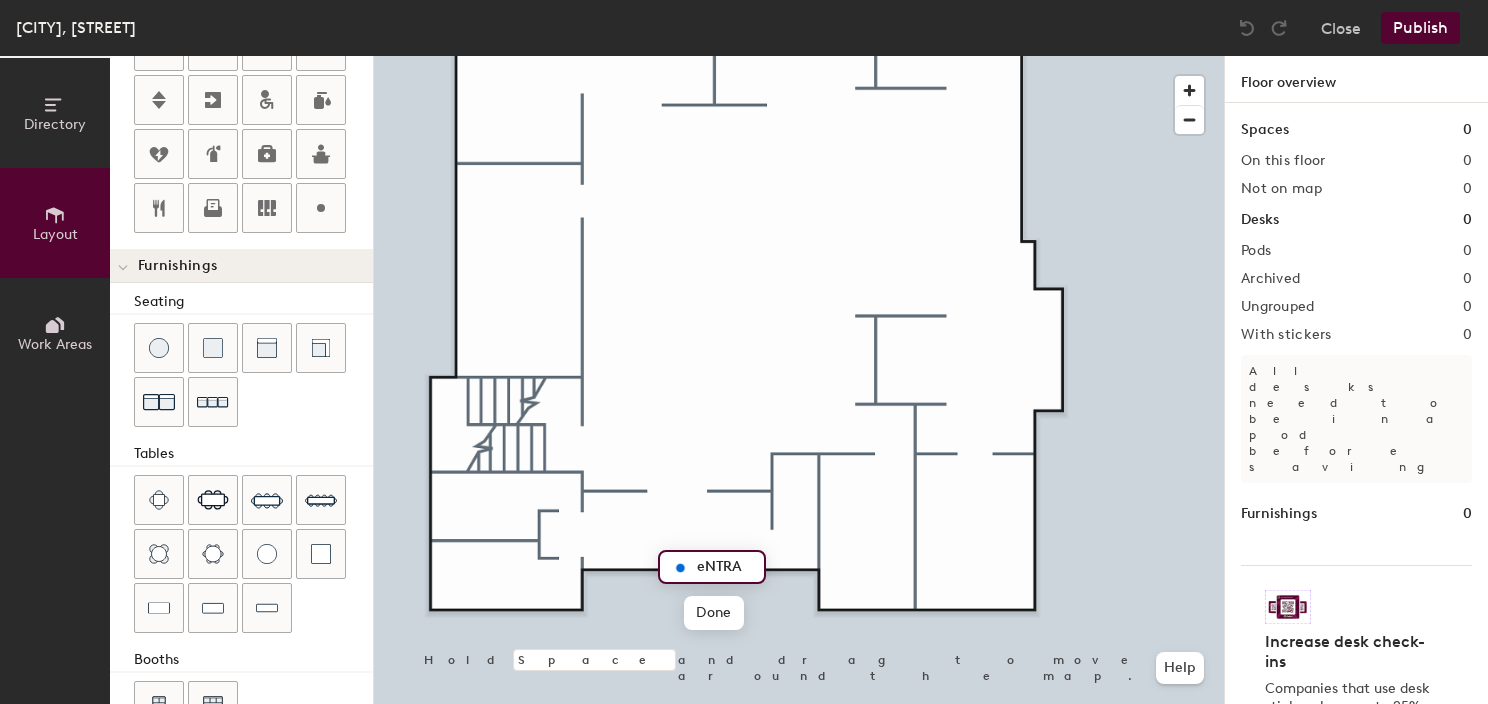type on "eNTRAN" 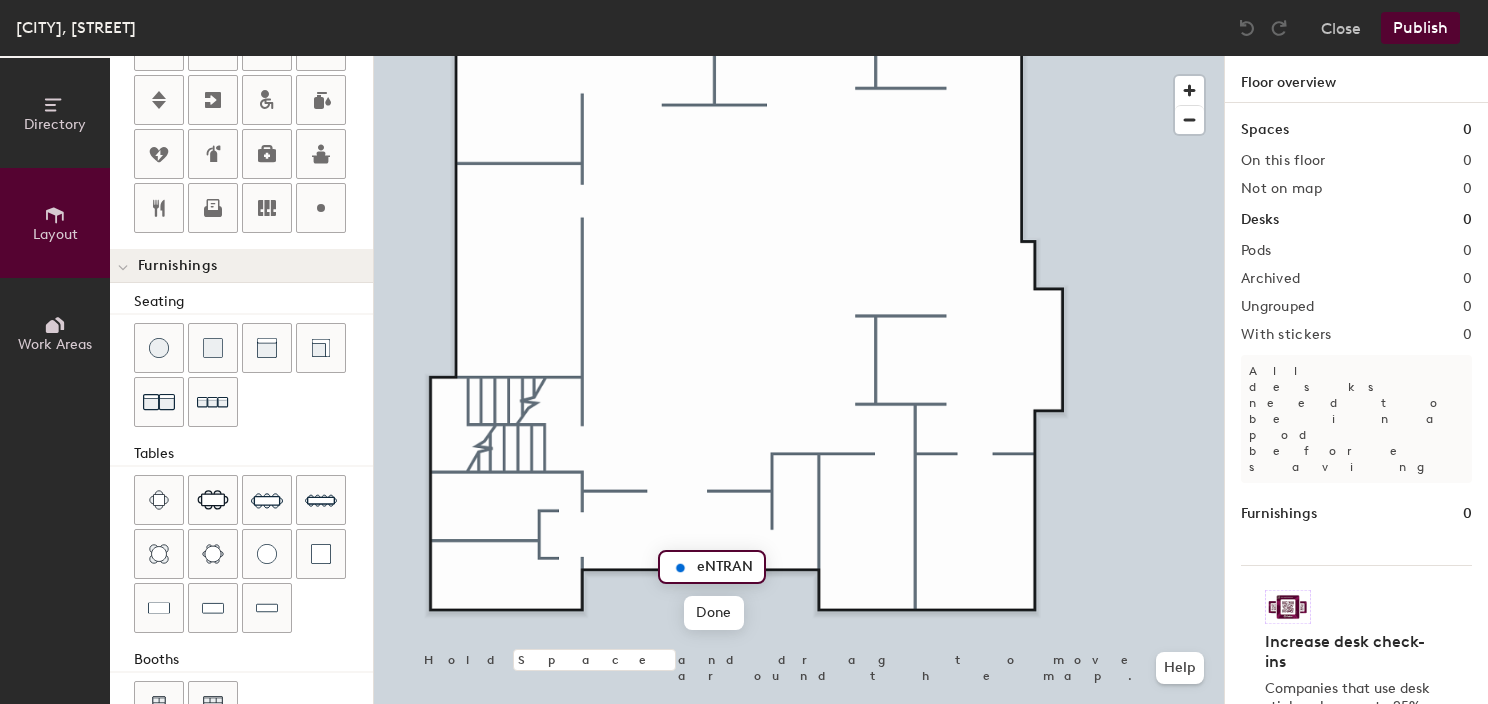 type on "20" 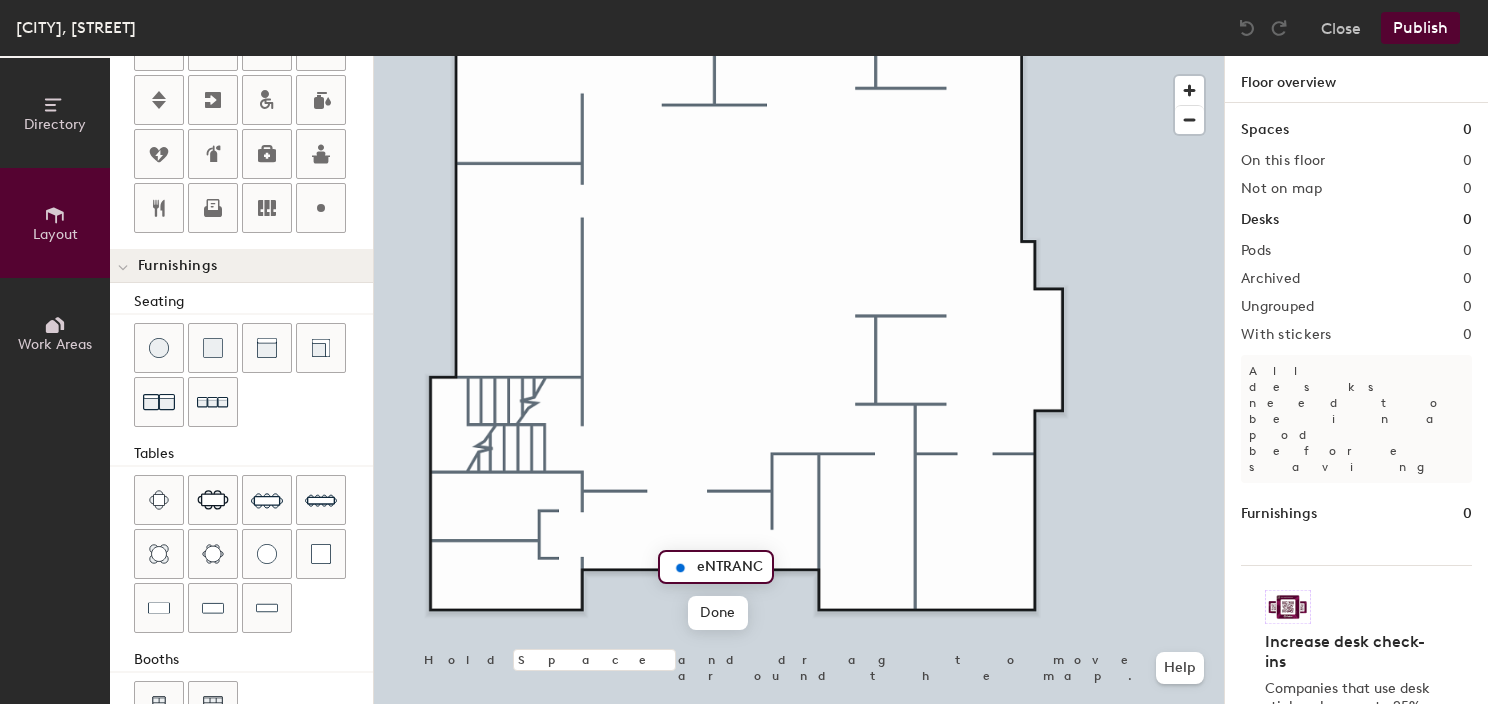 scroll, scrollTop: 0, scrollLeft: 0, axis: both 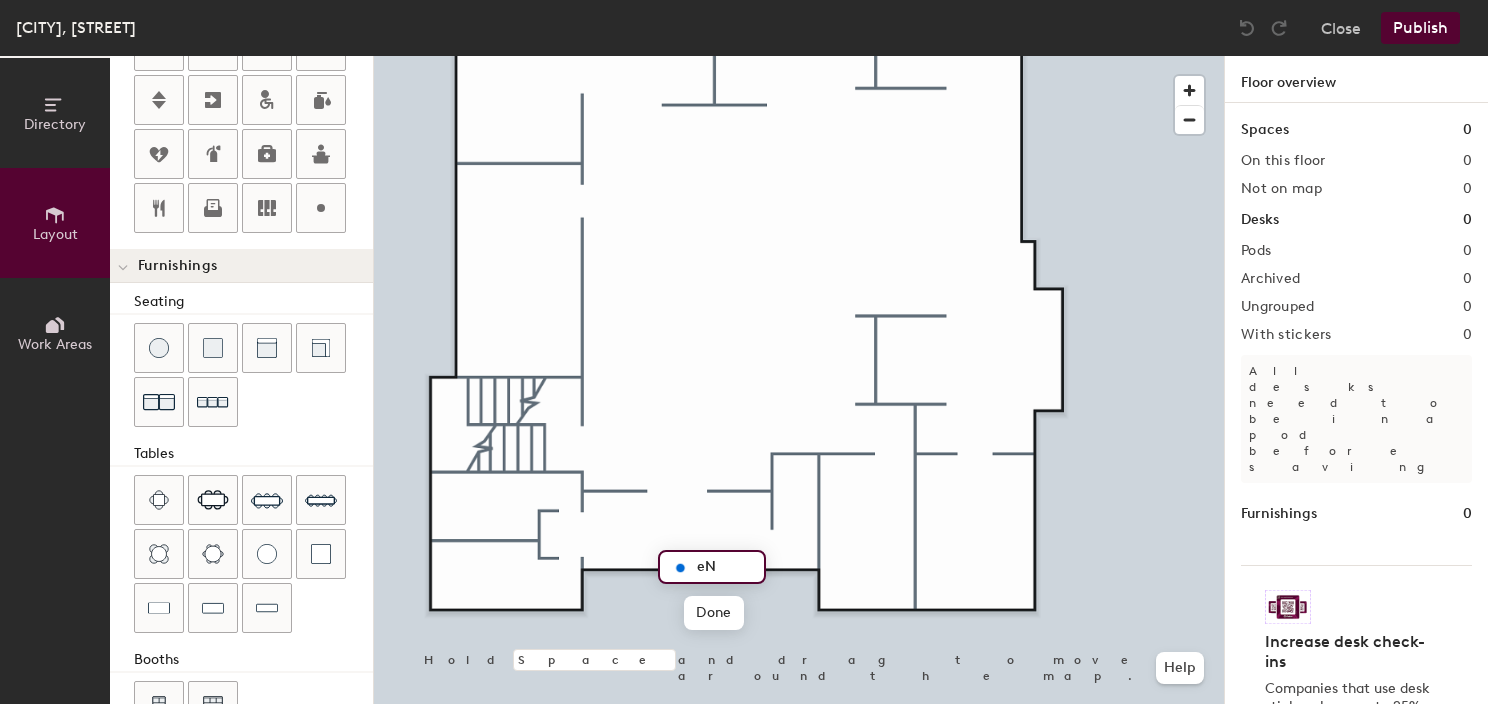 type on "e" 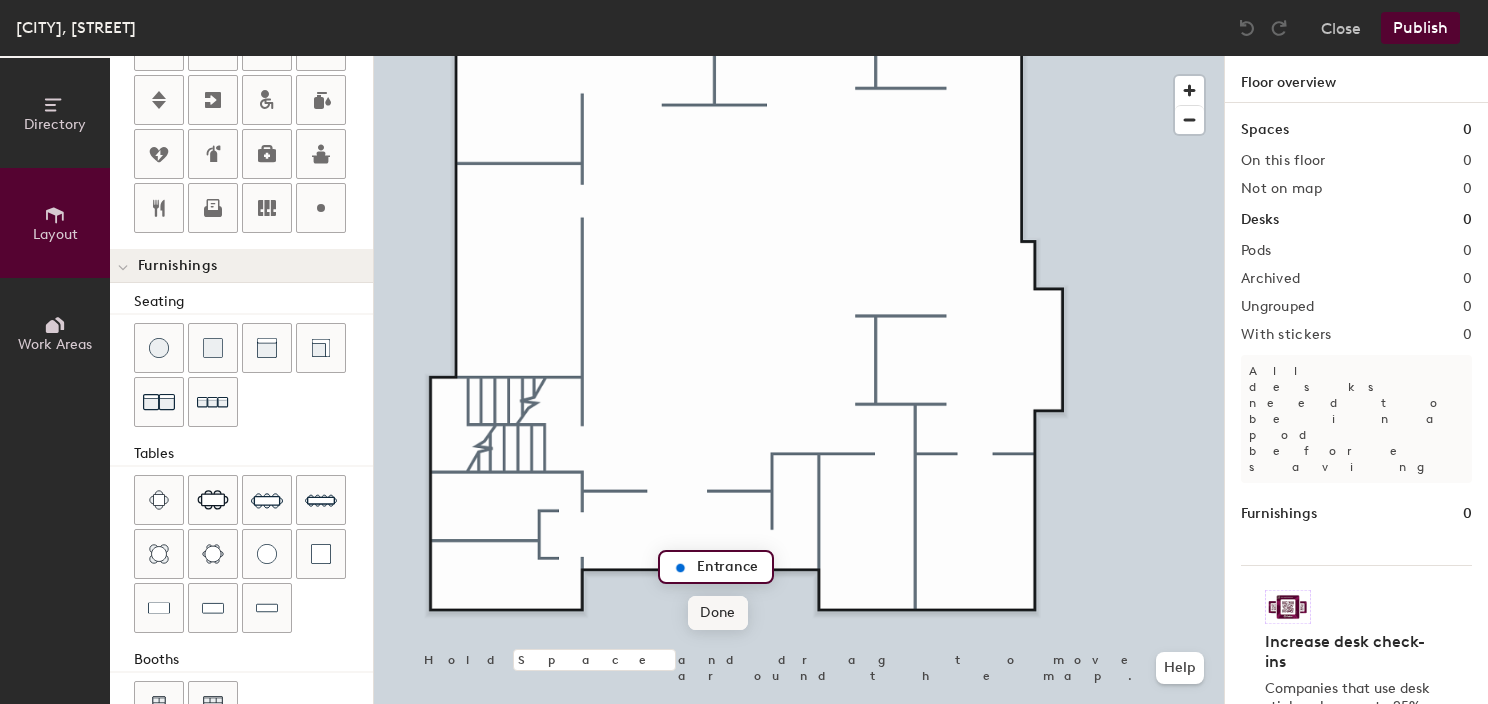 type on "Entrance" 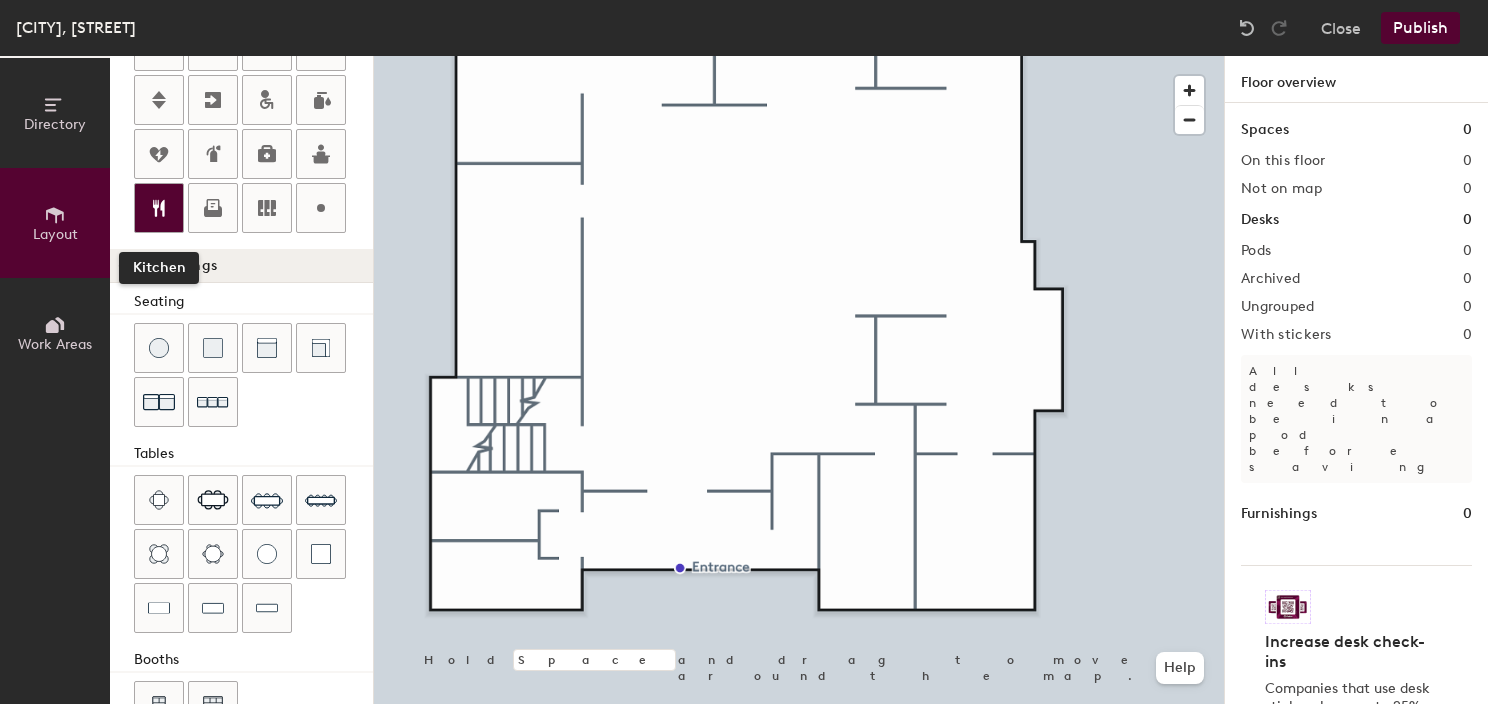click 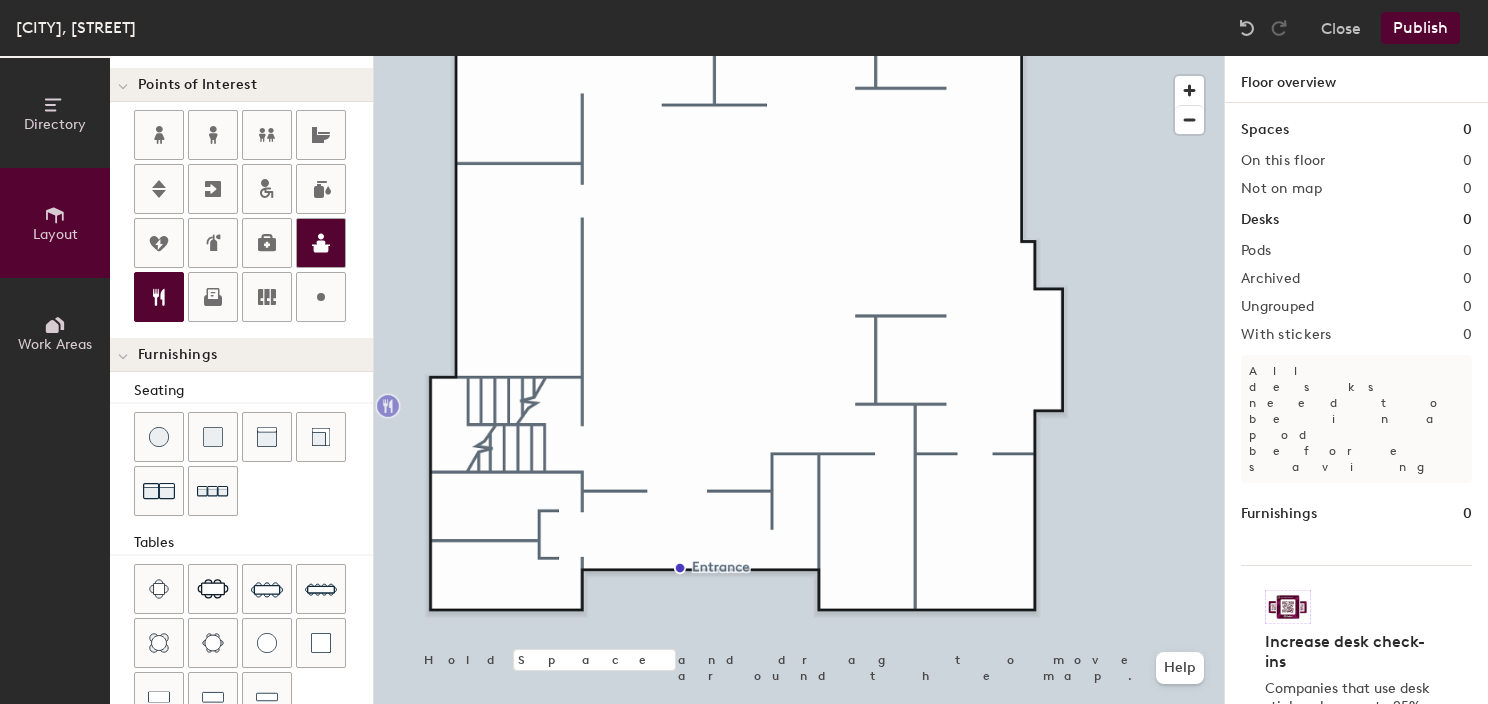scroll, scrollTop: 400, scrollLeft: 0, axis: vertical 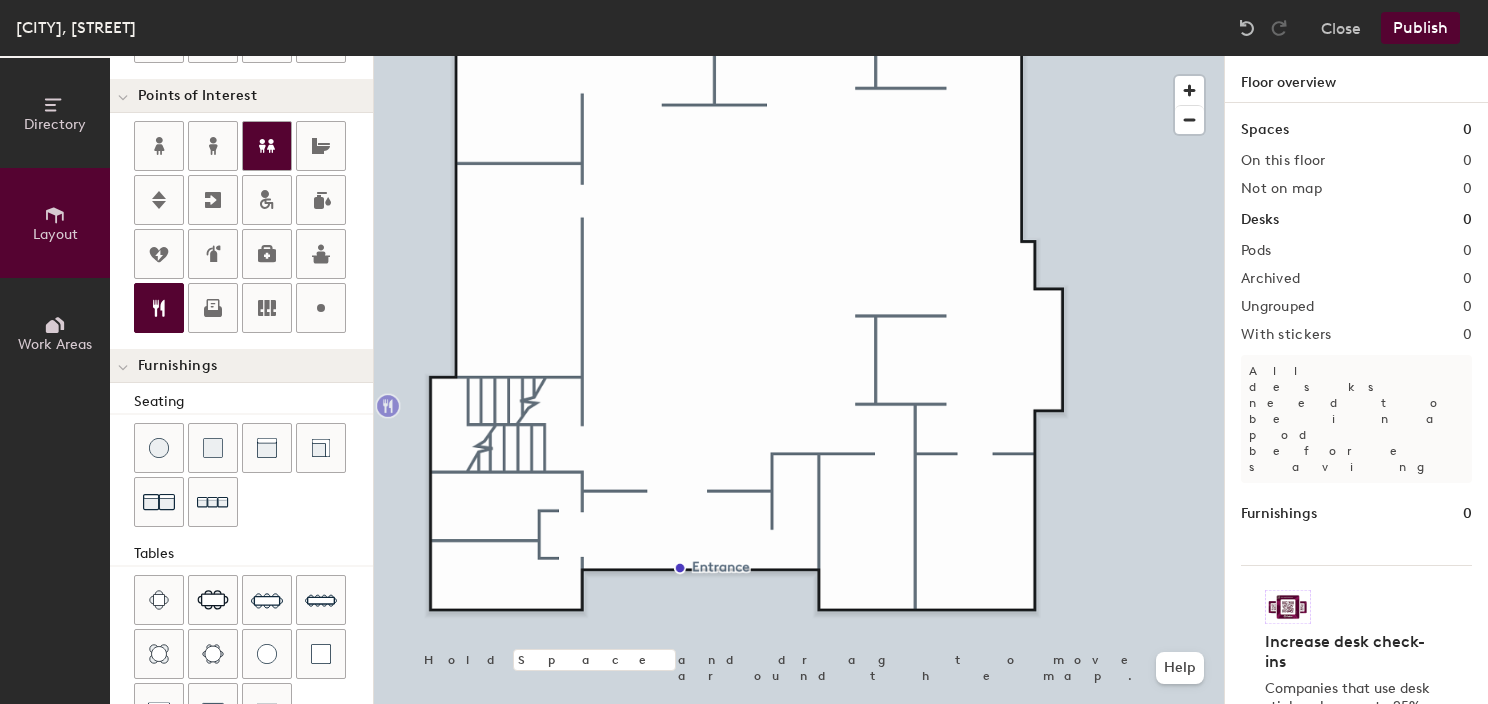 click 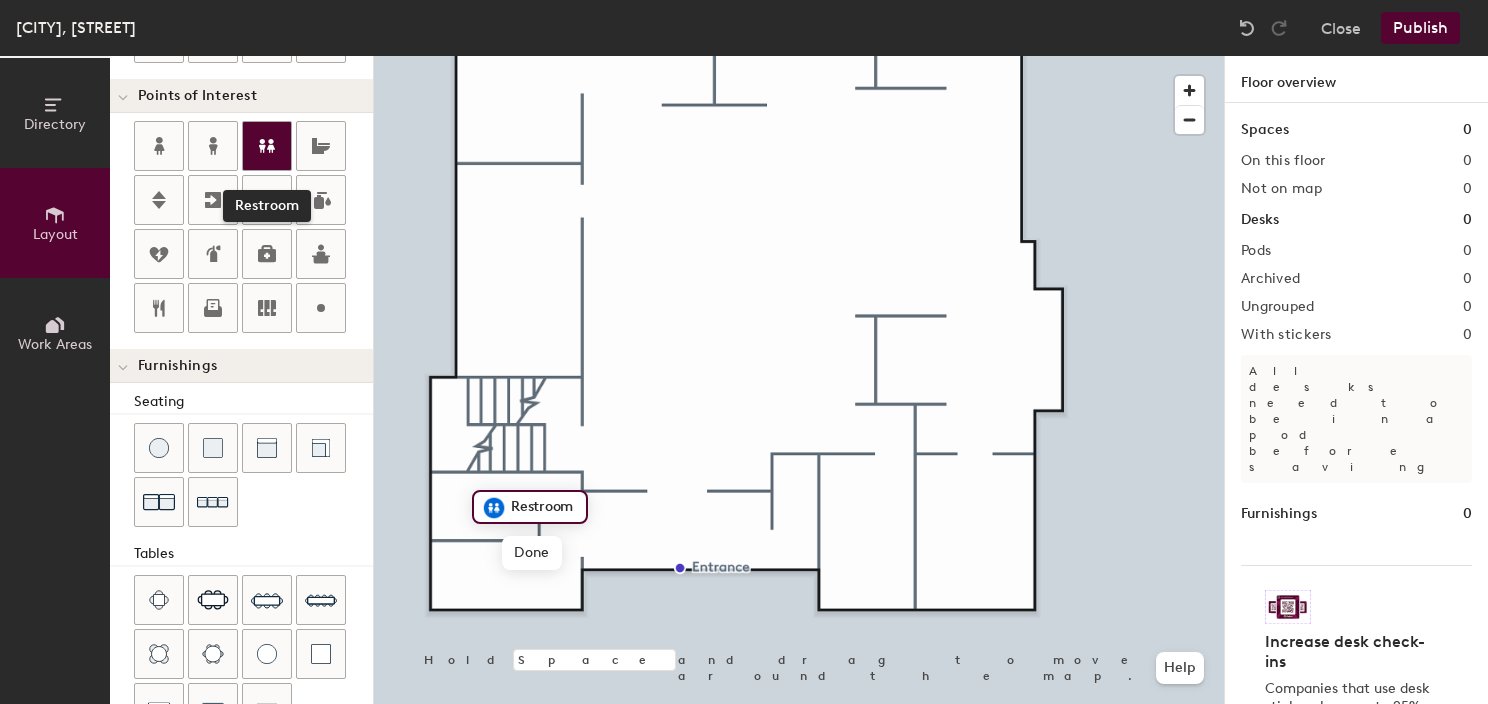 click 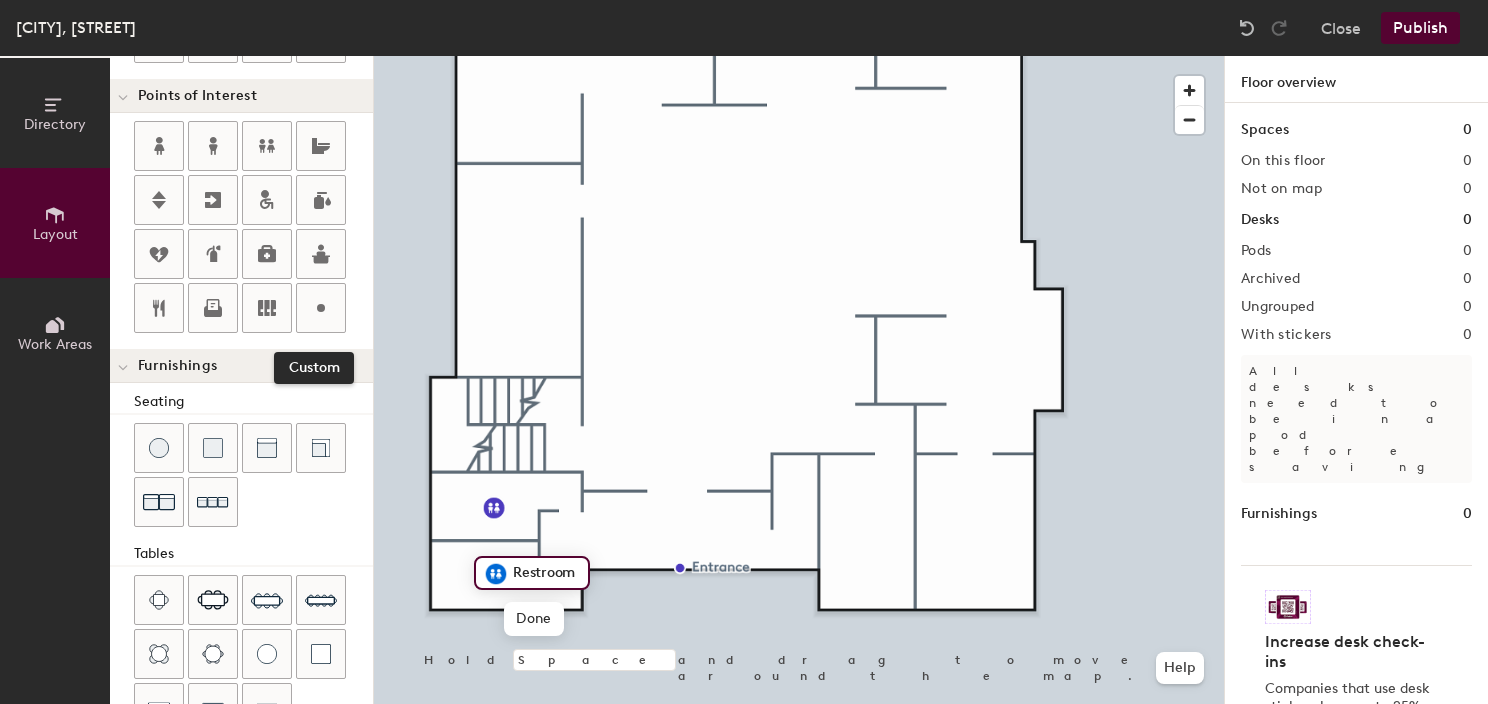 drag, startPoint x: 330, startPoint y: 315, endPoint x: 361, endPoint y: 321, distance: 31.575306 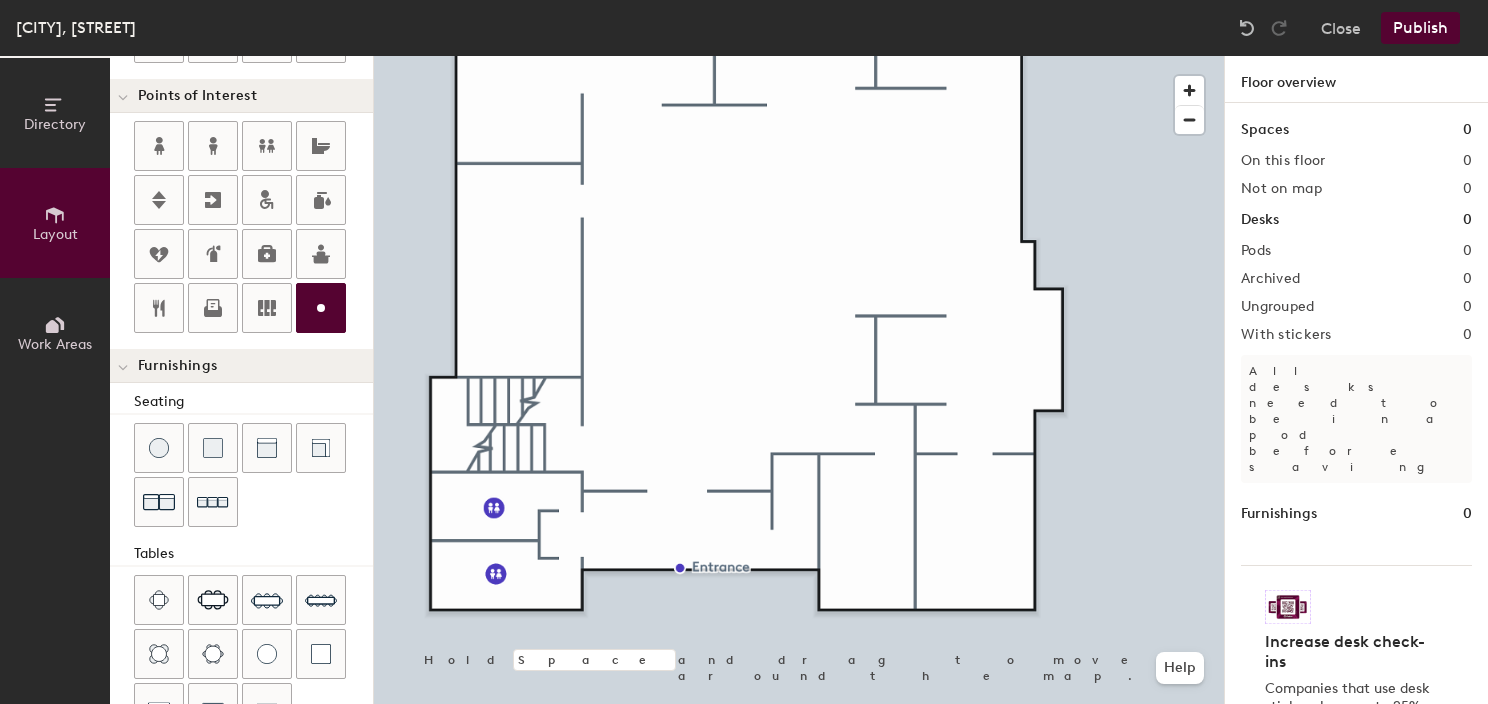 type on "20" 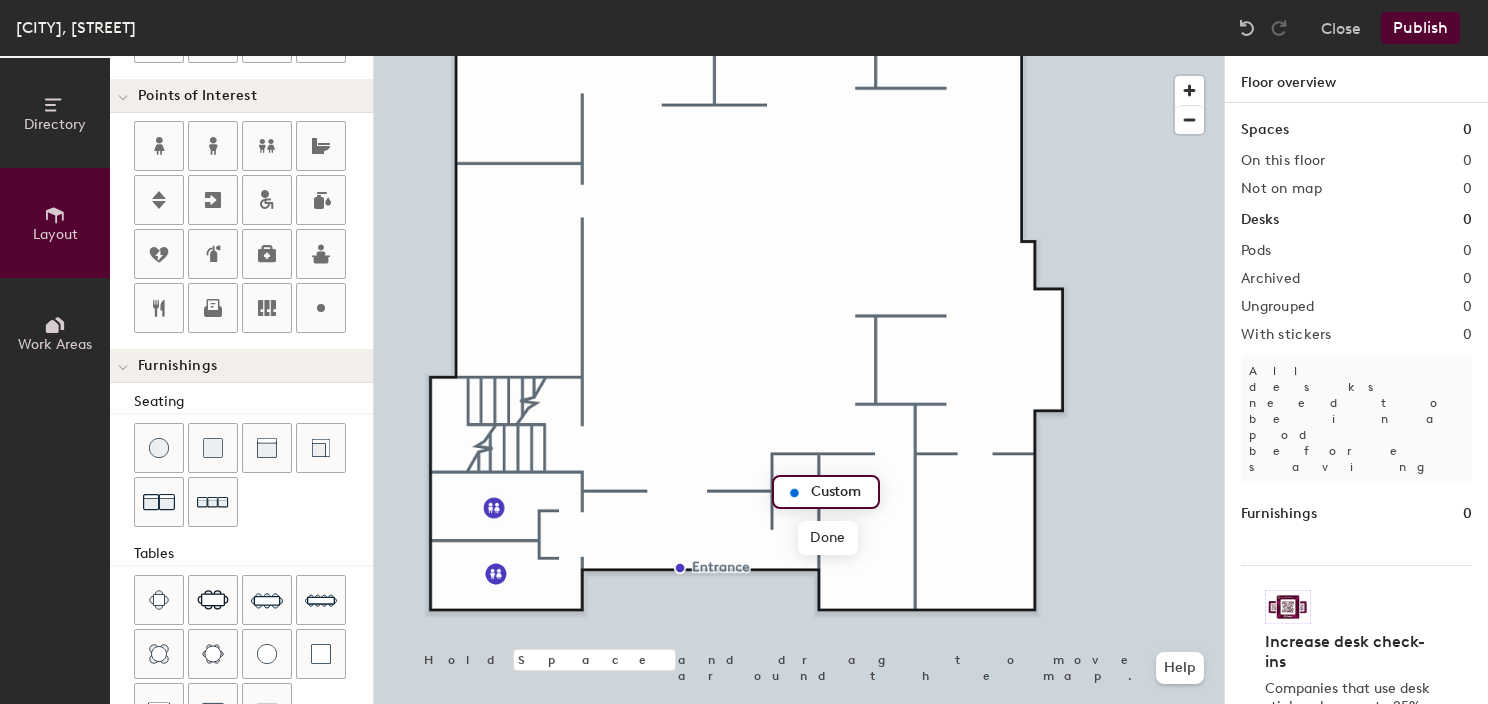 type on "S" 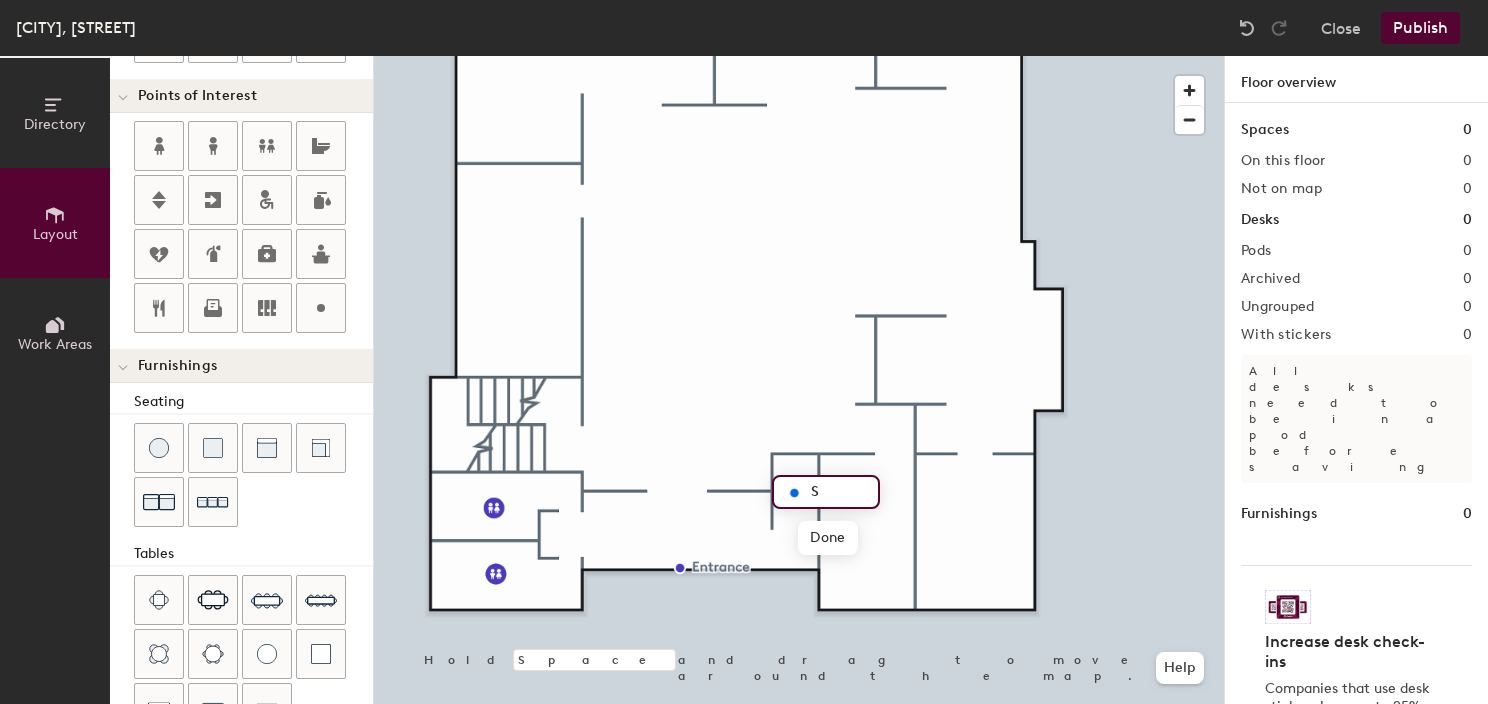 type on "20" 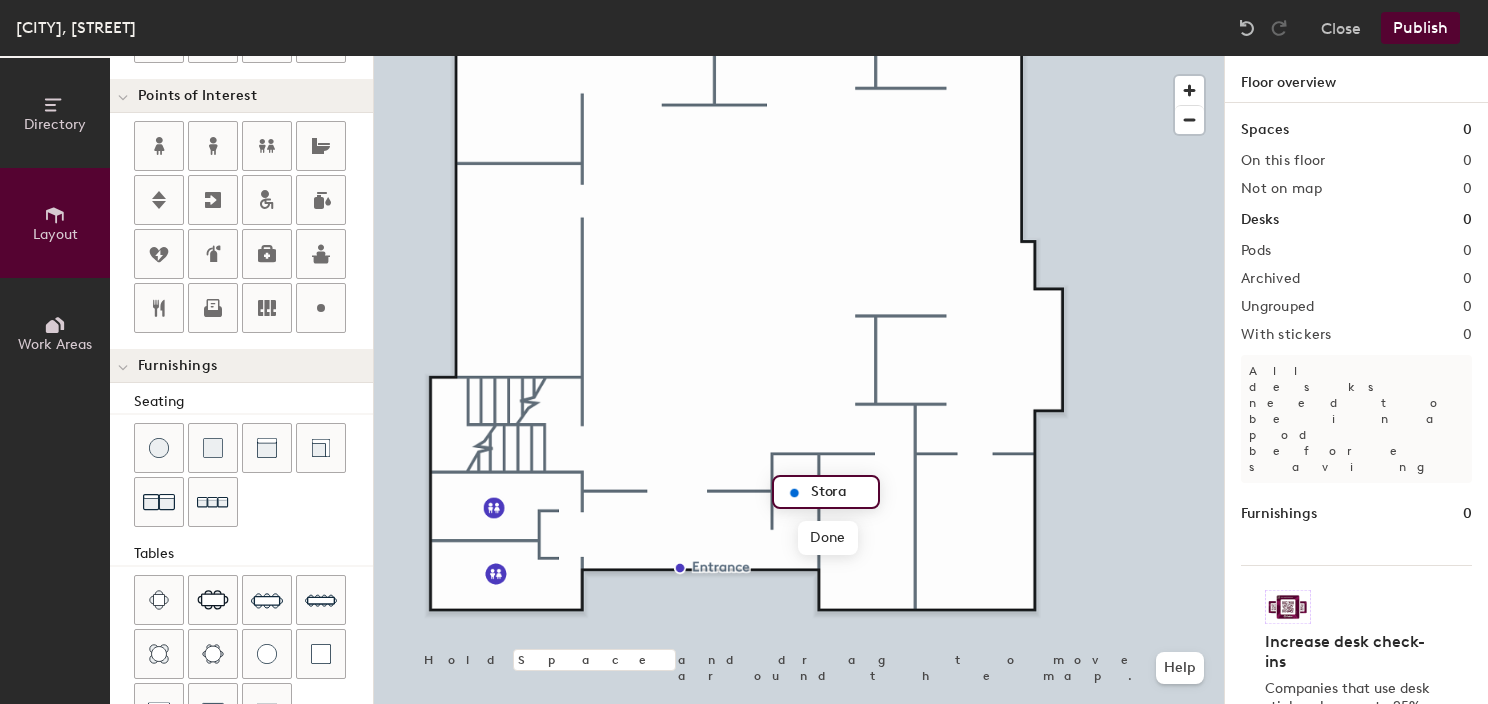 type on "Storag" 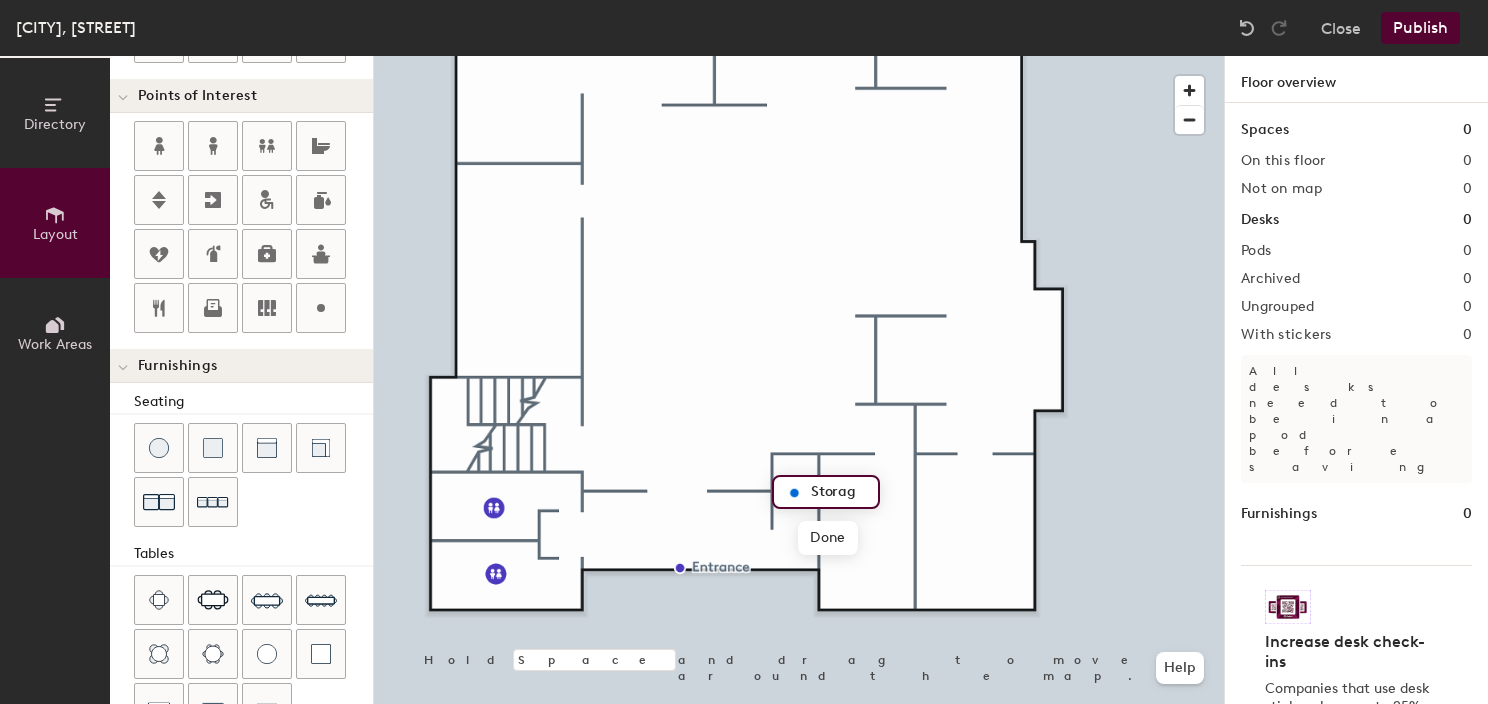 type on "20" 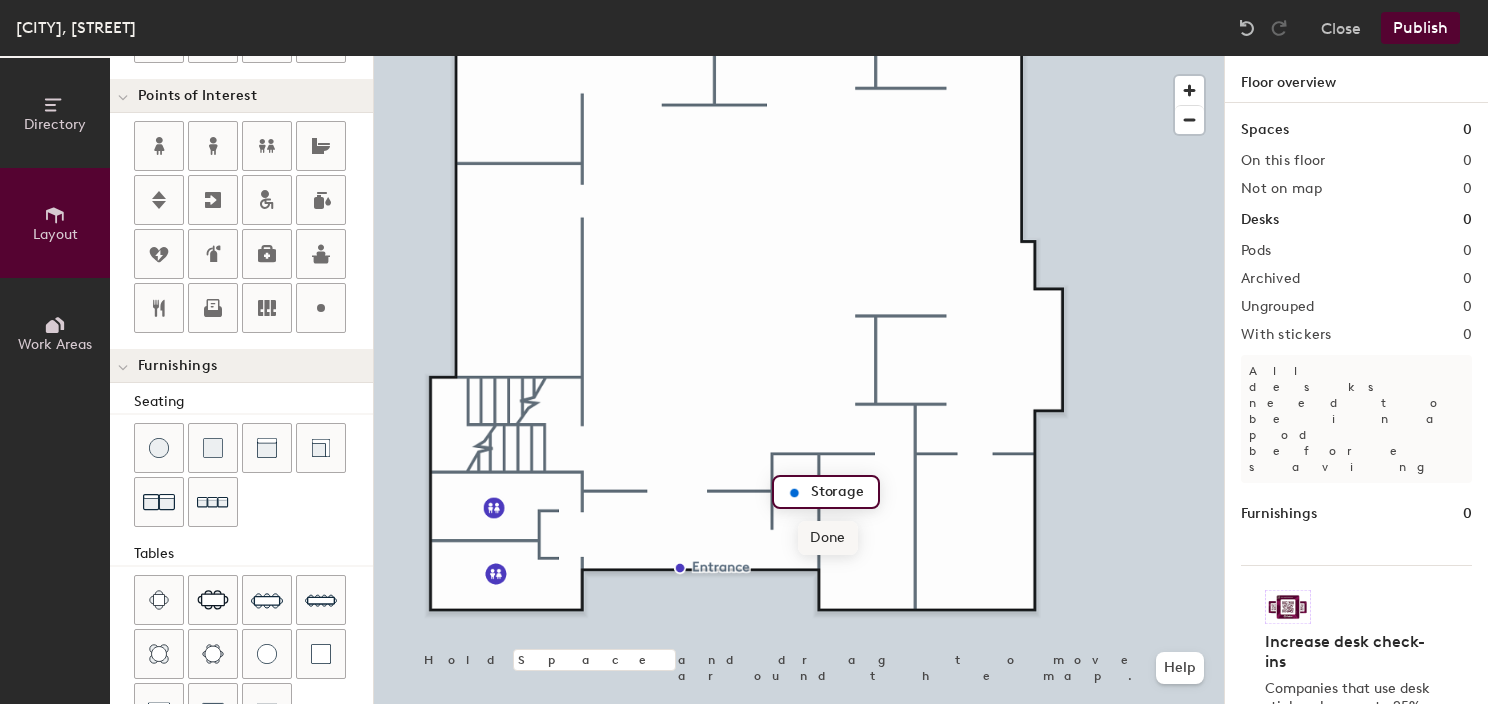 type on "Storage" 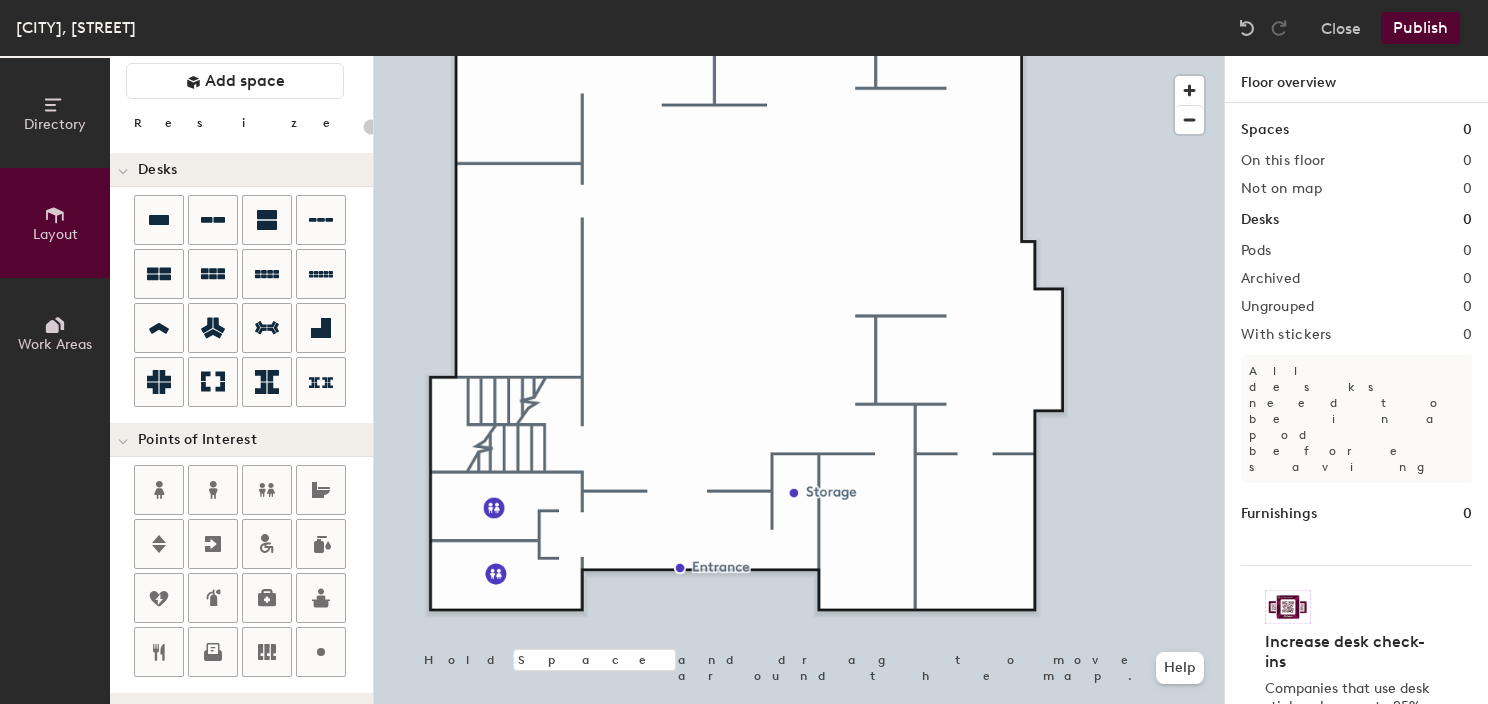 scroll, scrollTop: 52, scrollLeft: 0, axis: vertical 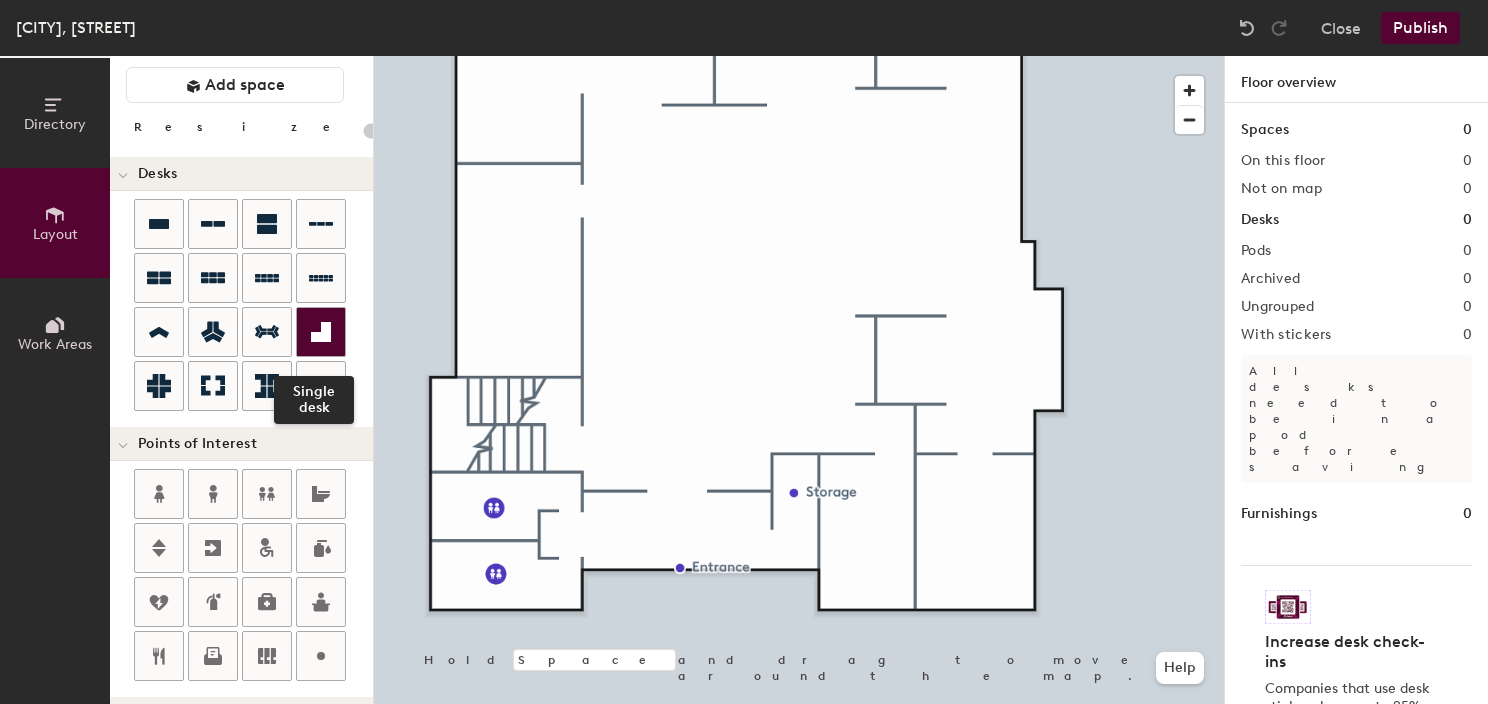 click 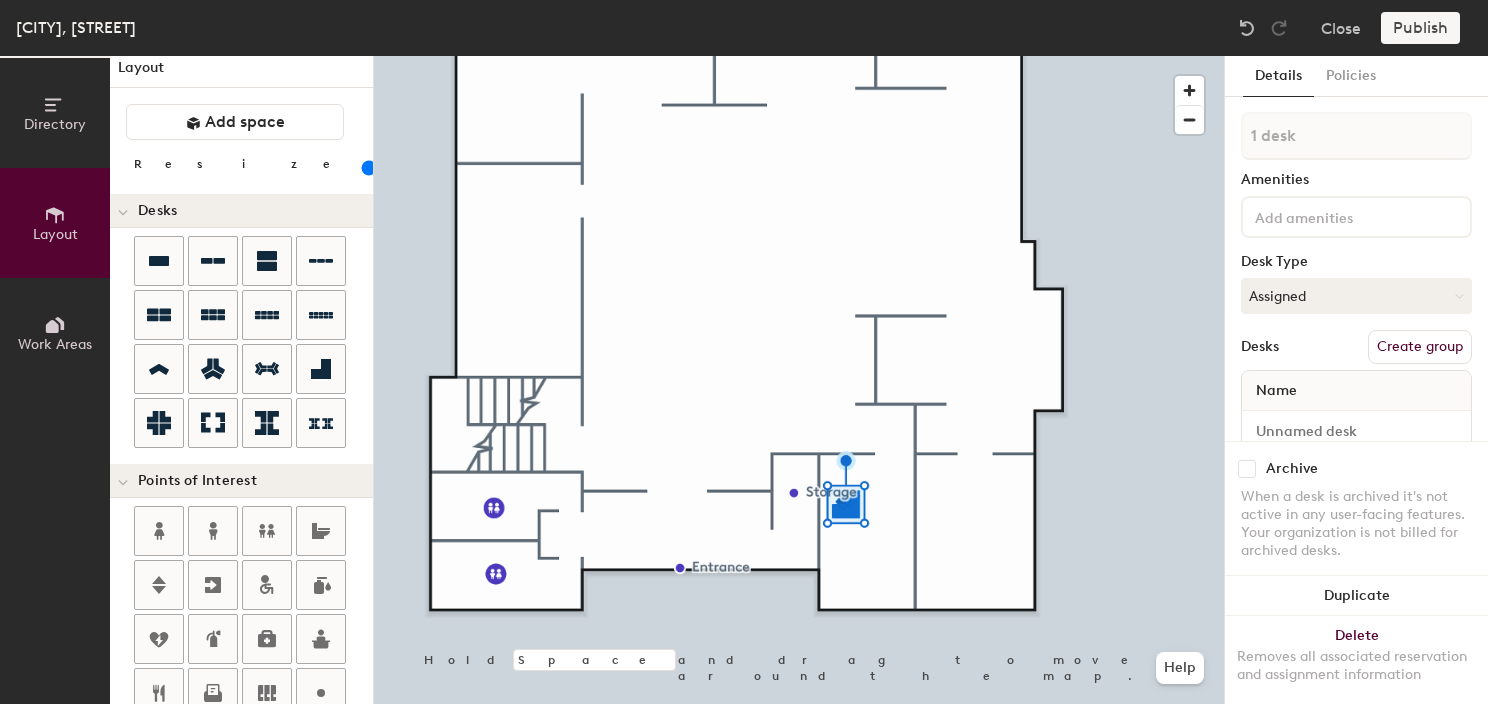scroll, scrollTop: 0, scrollLeft: 0, axis: both 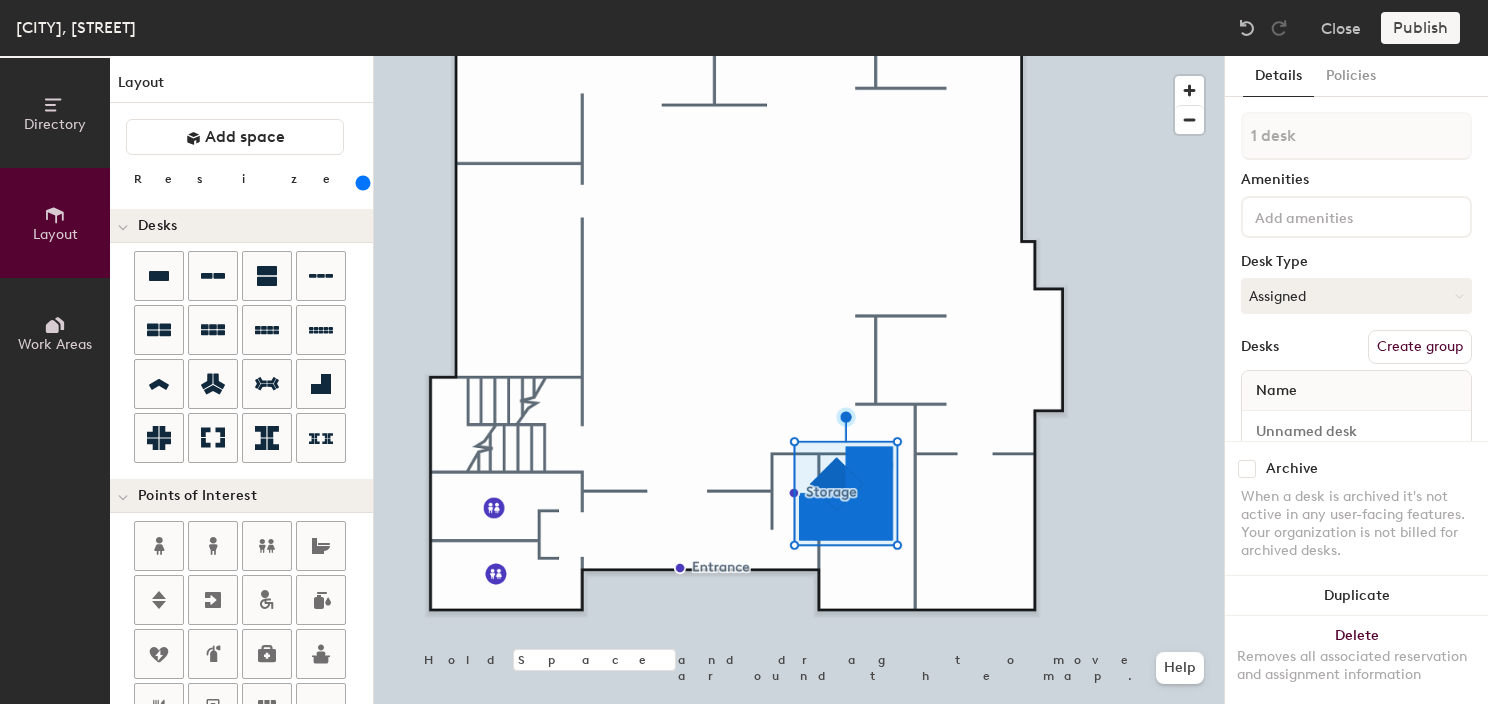 drag, startPoint x: 208, startPoint y: 182, endPoint x: 262, endPoint y: 183, distance: 54.00926 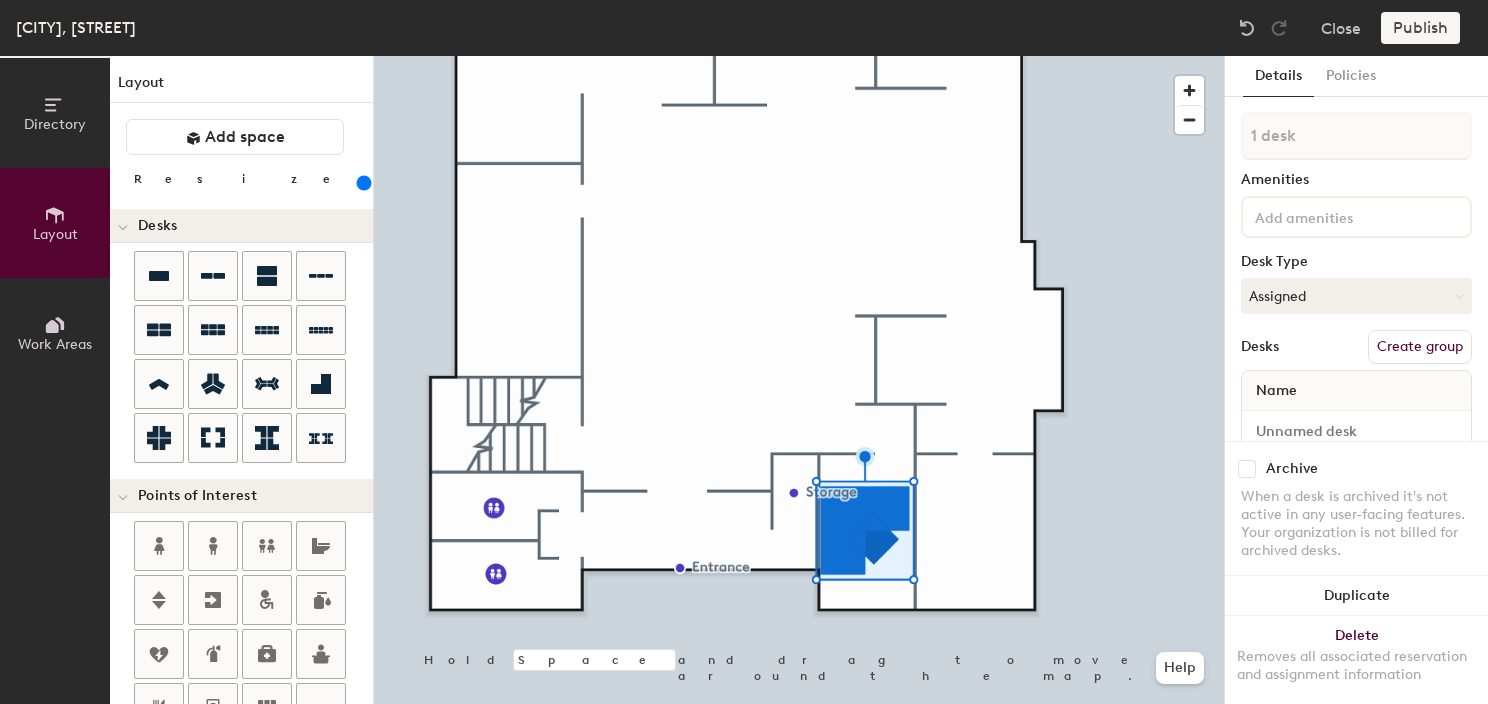 drag, startPoint x: 263, startPoint y: 183, endPoint x: 250, endPoint y: 182, distance: 13.038404 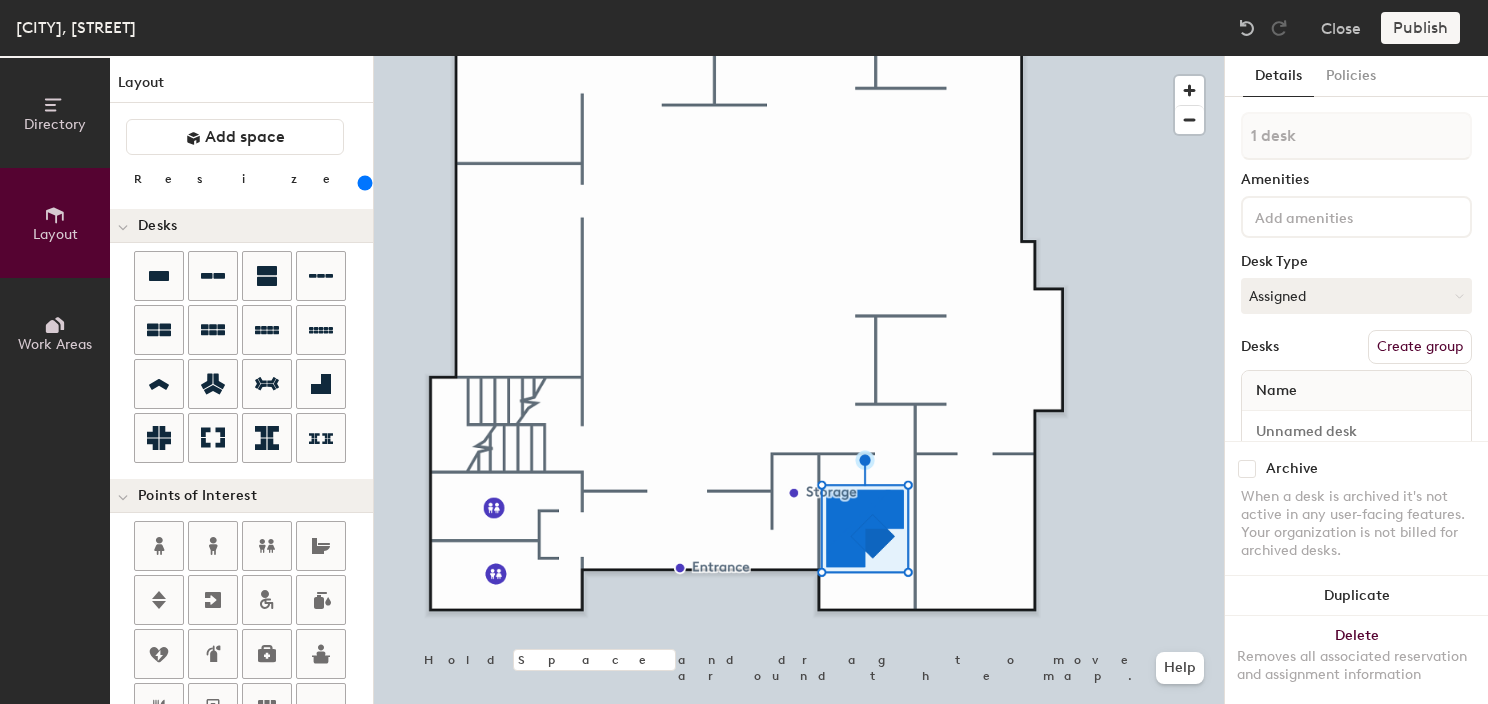 click 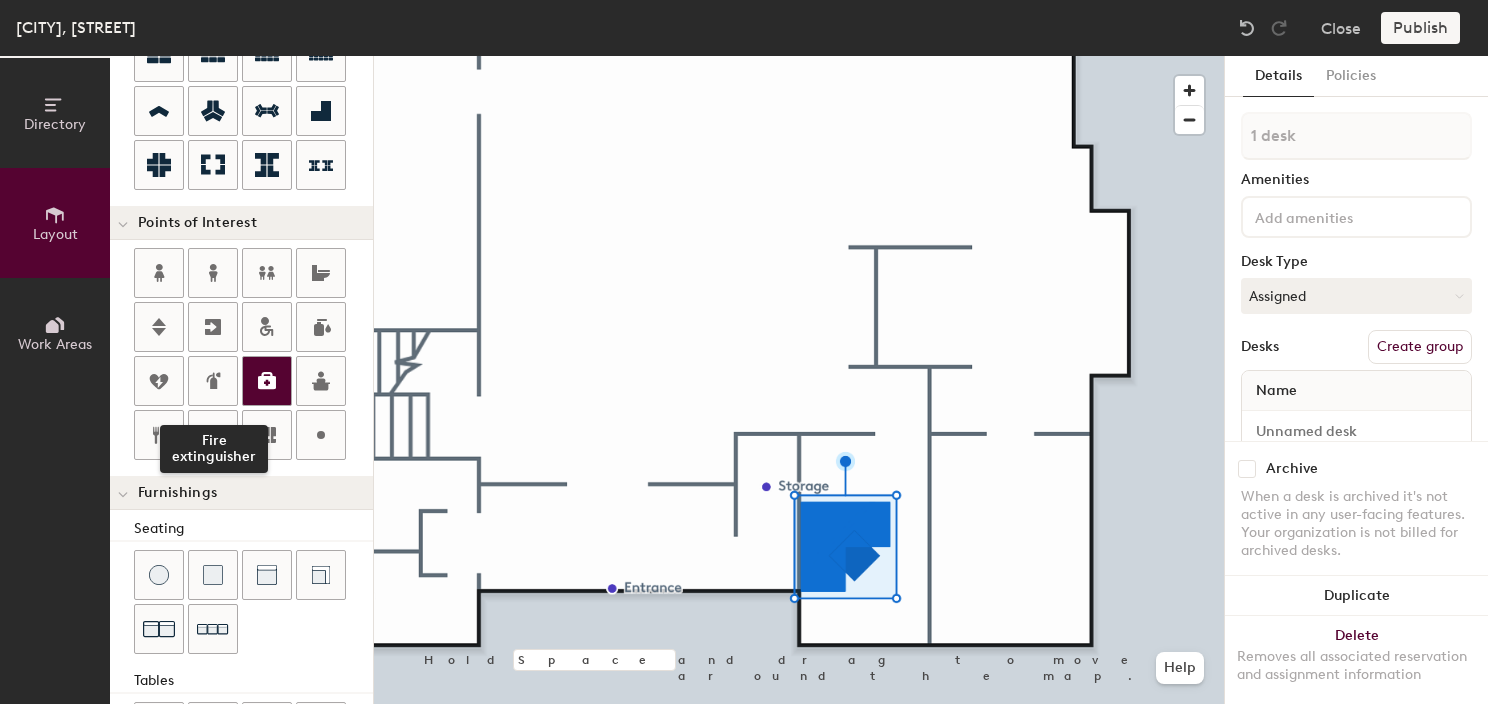 scroll, scrollTop: 300, scrollLeft: 0, axis: vertical 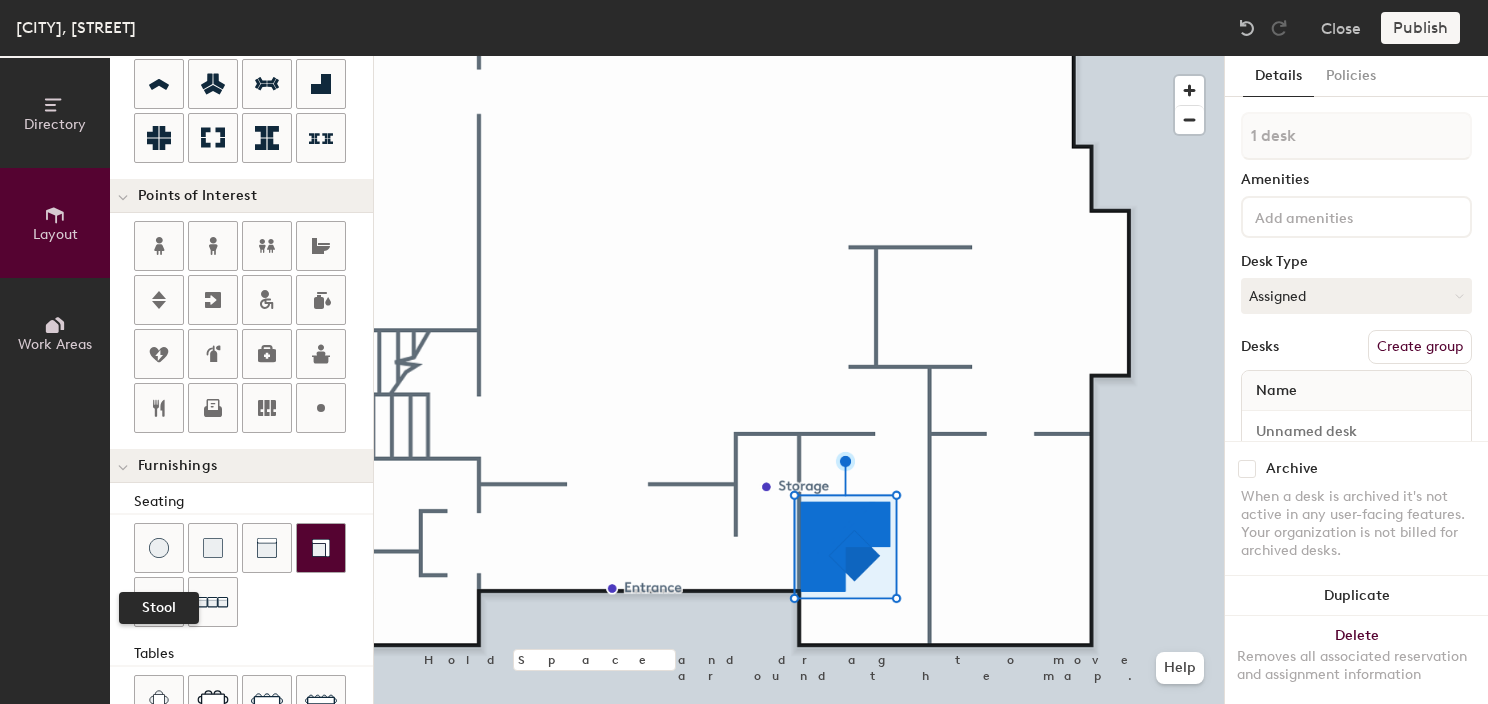 drag, startPoint x: 162, startPoint y: 546, endPoint x: 313, endPoint y: 540, distance: 151.11916 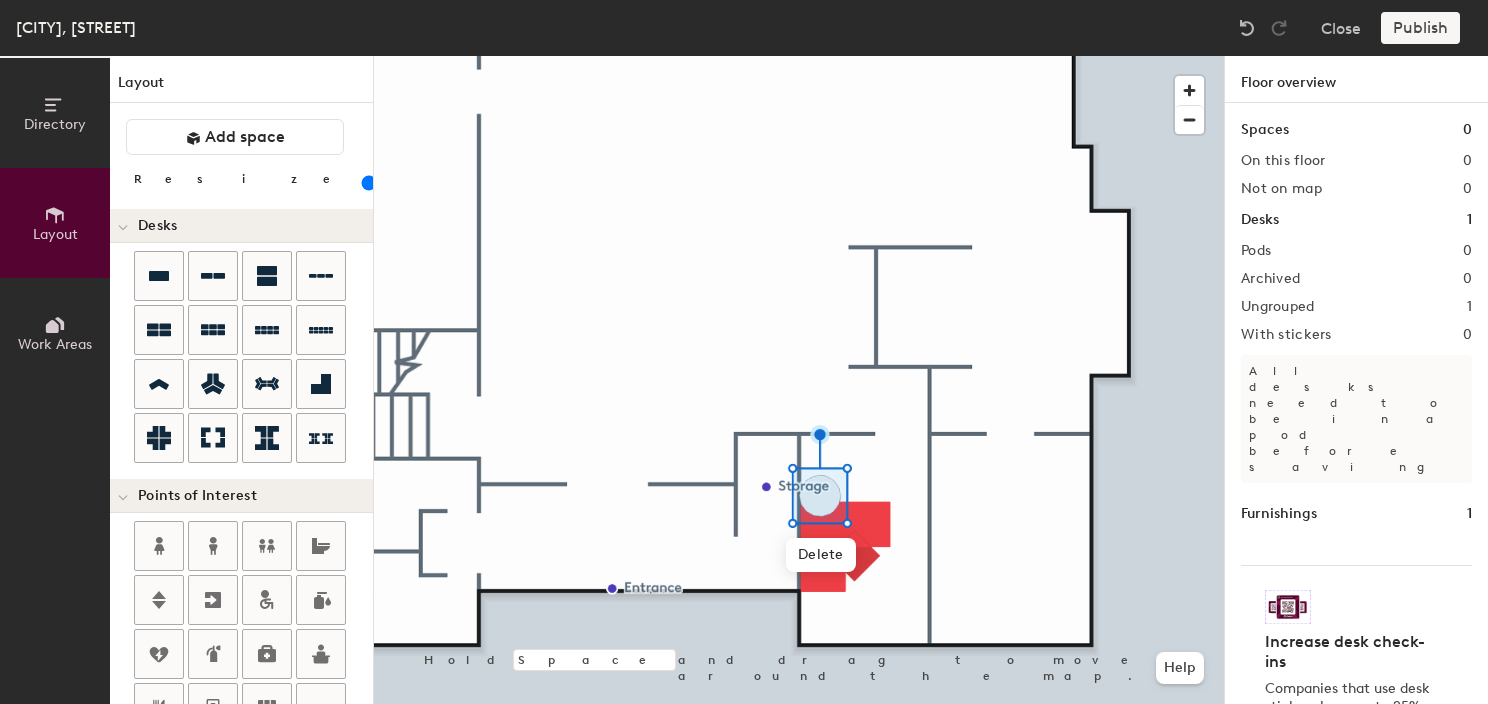 scroll, scrollTop: 100, scrollLeft: 0, axis: vertical 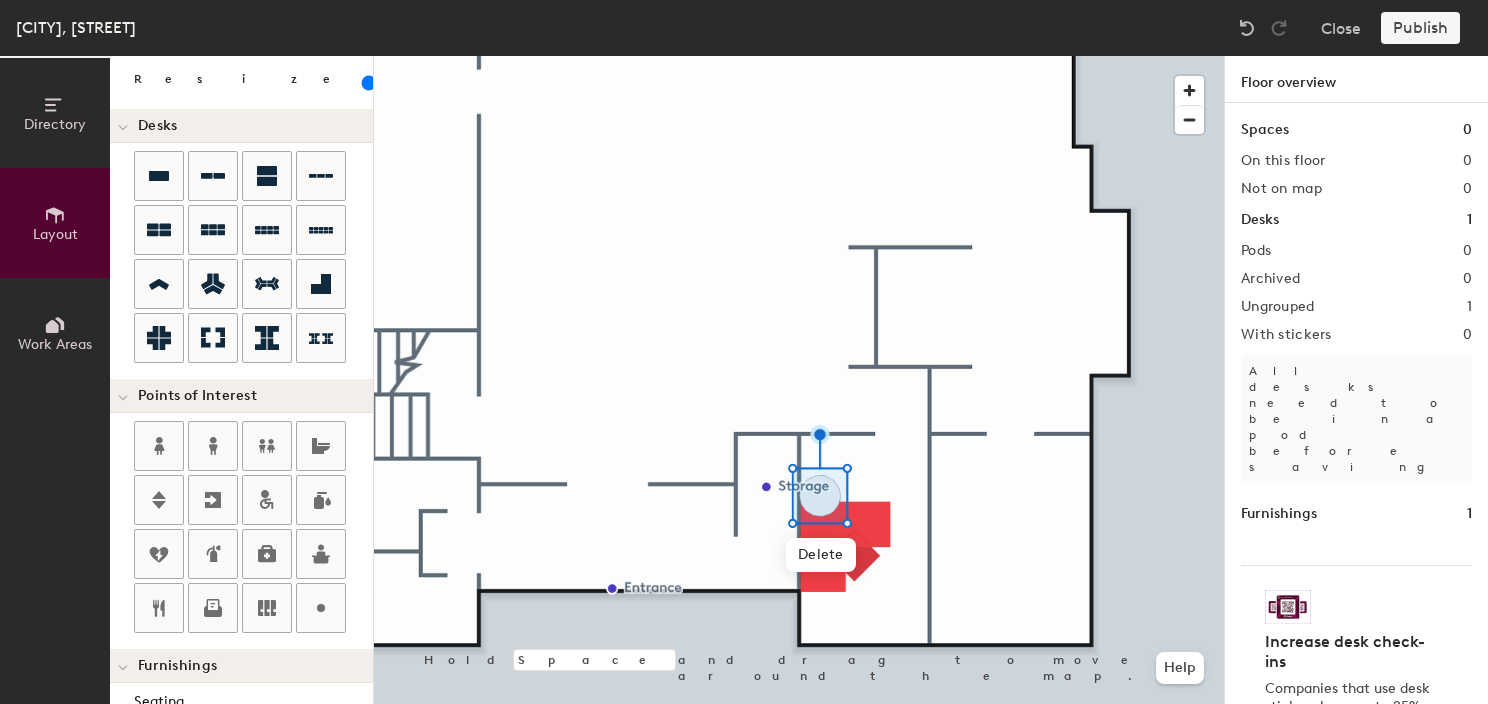 click 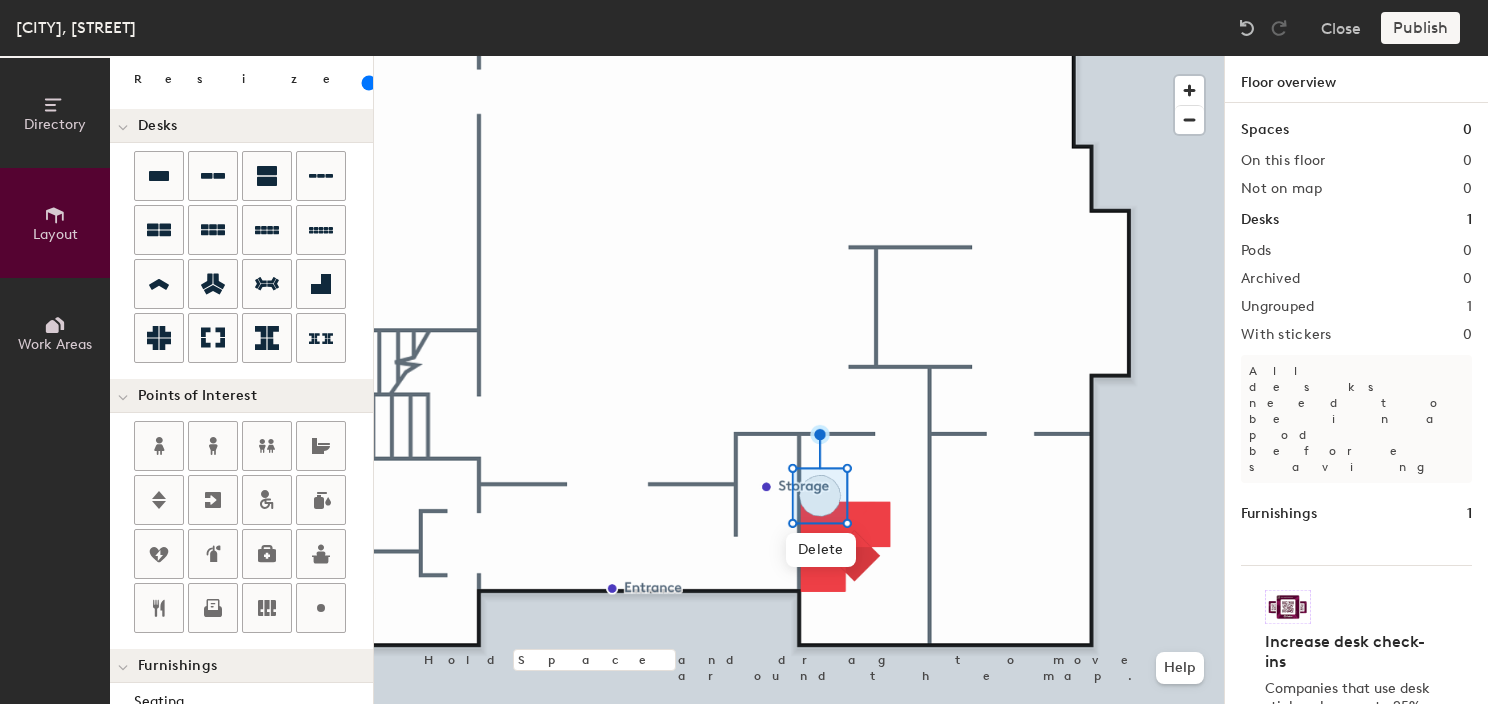 click 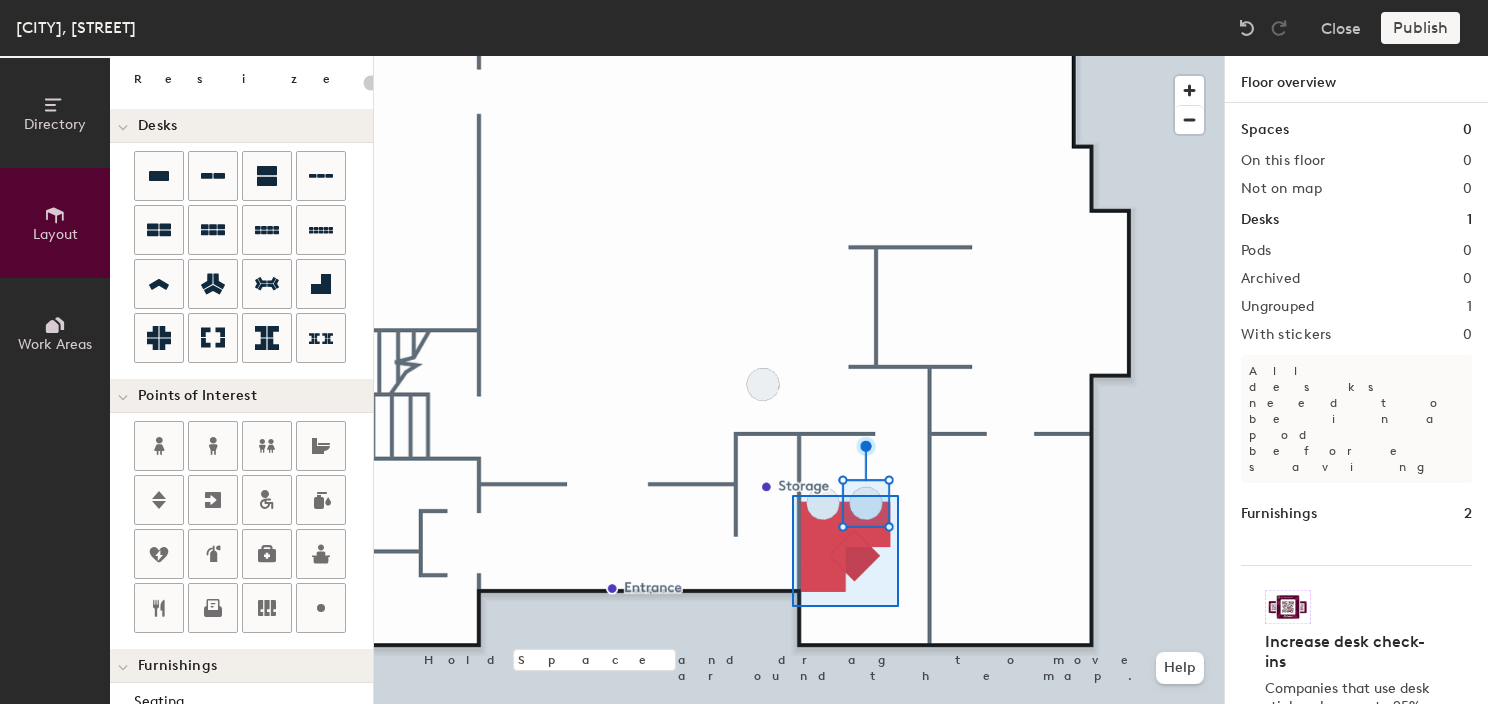click 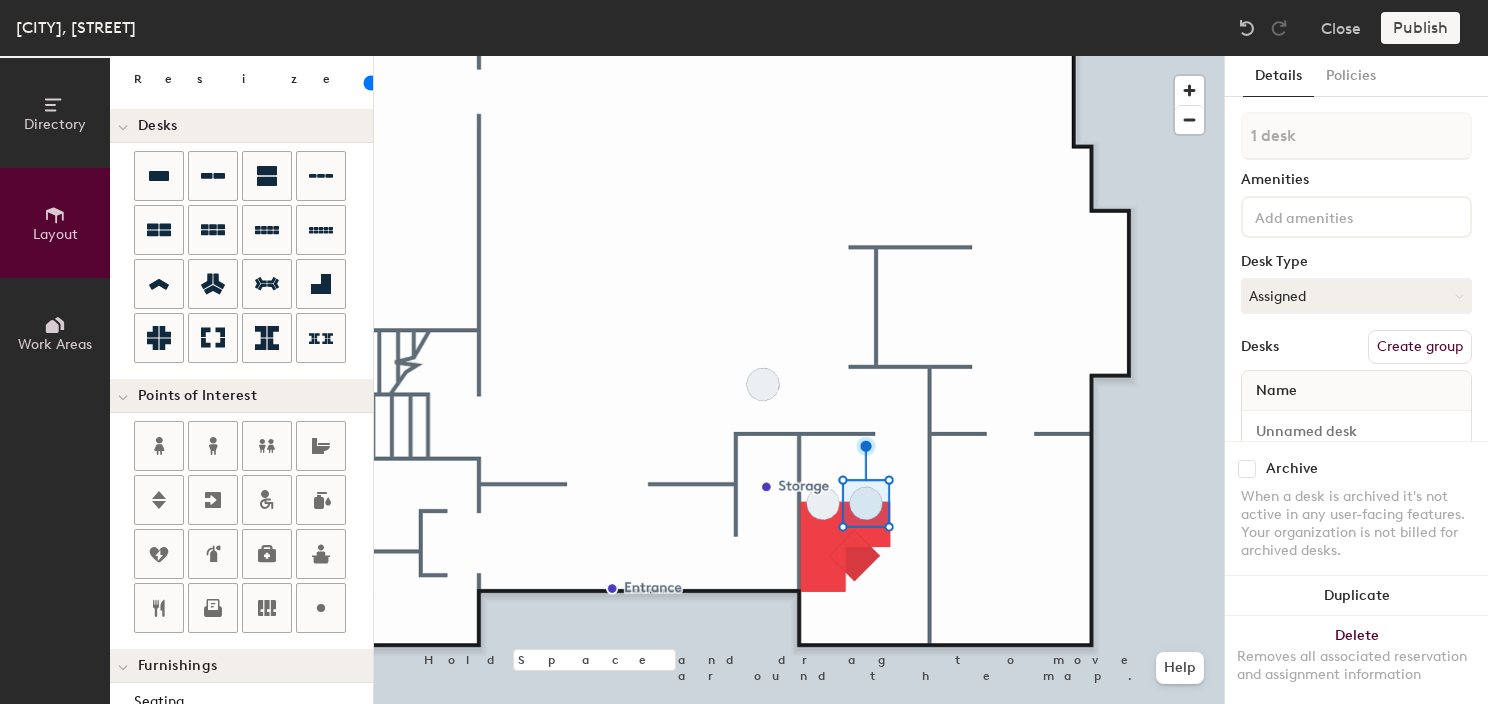 click 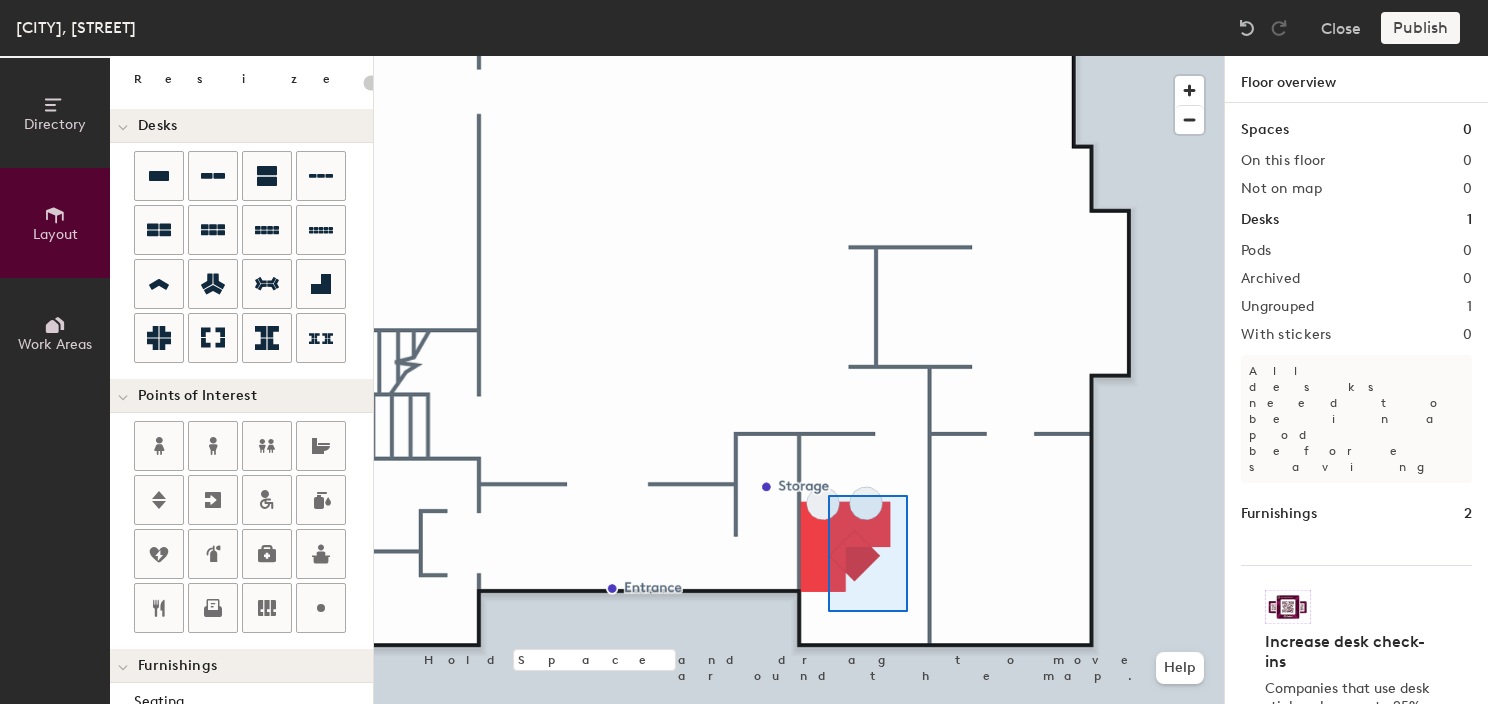 click 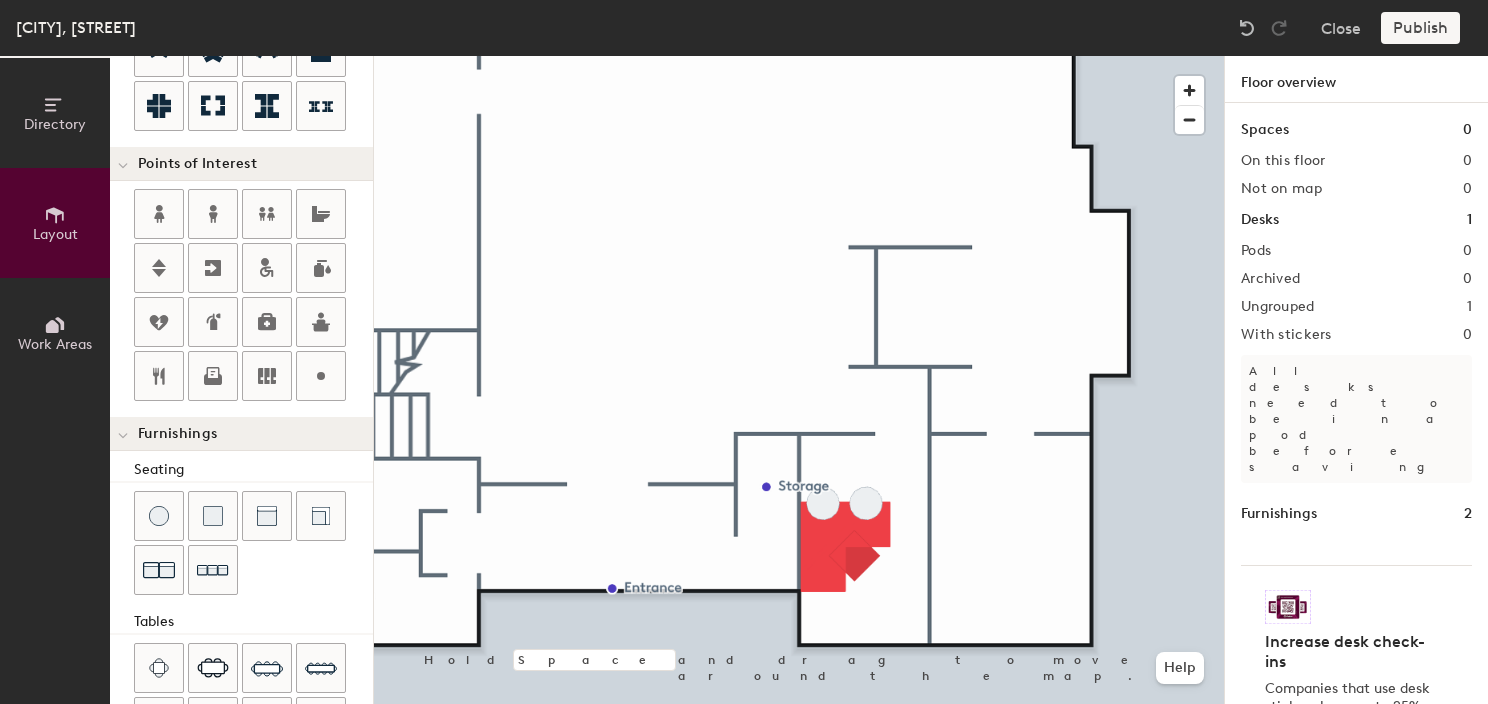 scroll, scrollTop: 552, scrollLeft: 0, axis: vertical 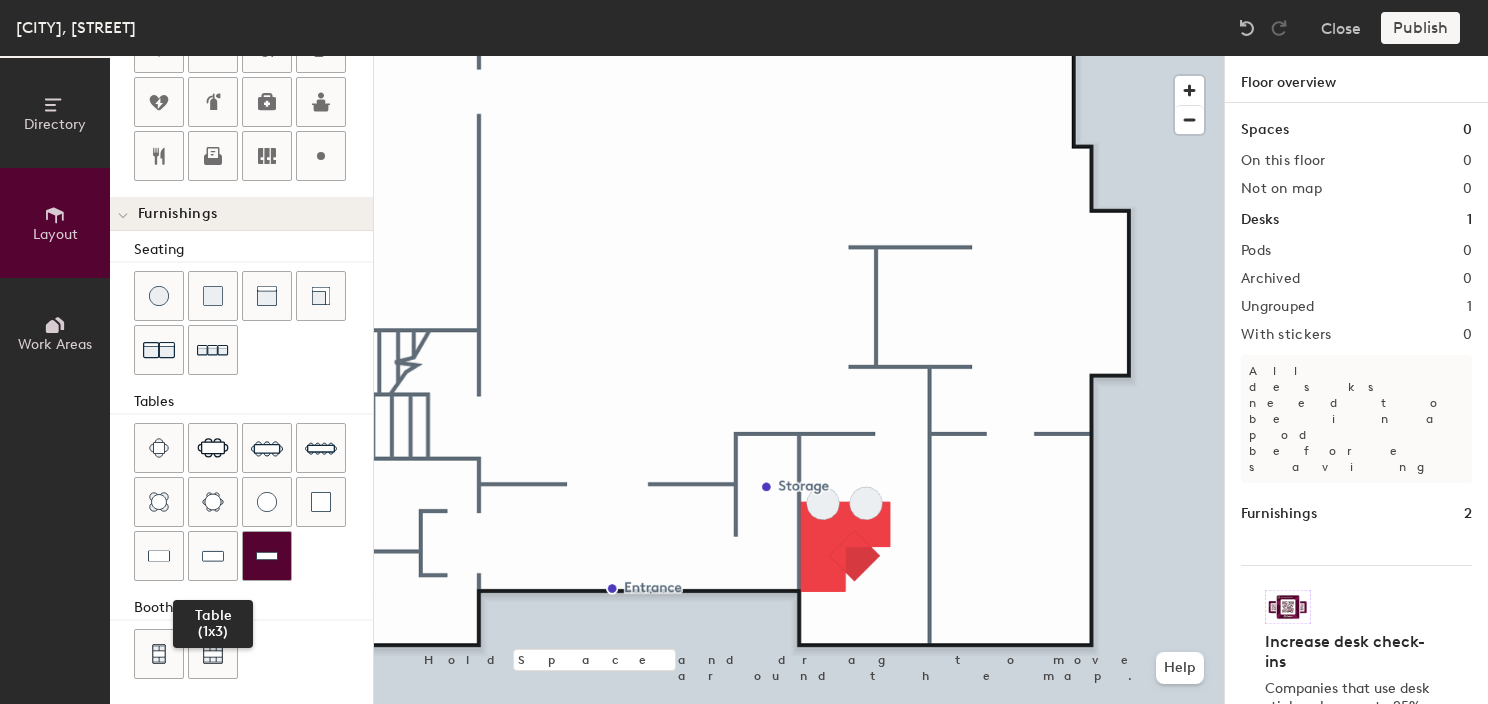 drag, startPoint x: 229, startPoint y: 548, endPoint x: 251, endPoint y: 549, distance: 22.022715 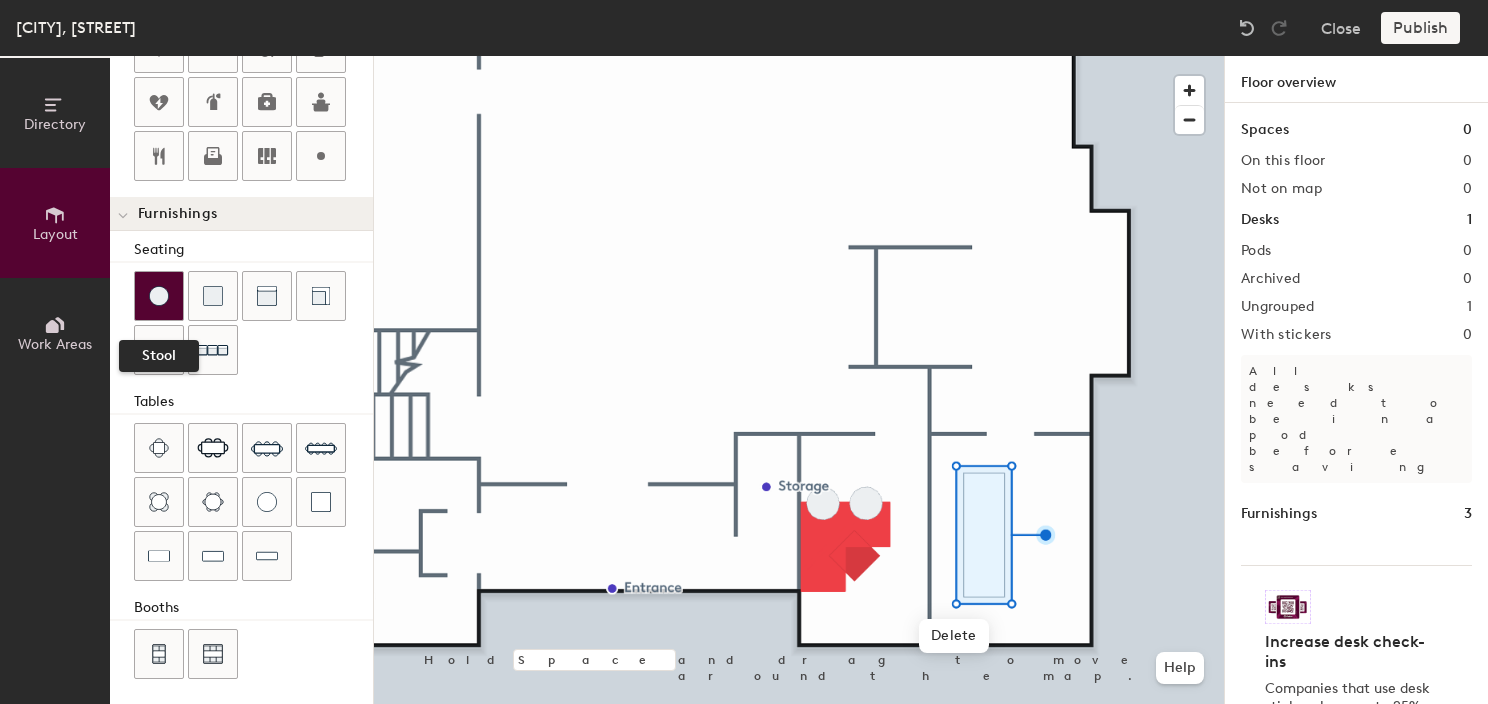 drag, startPoint x: 132, startPoint y: 277, endPoint x: 152, endPoint y: 280, distance: 20.22375 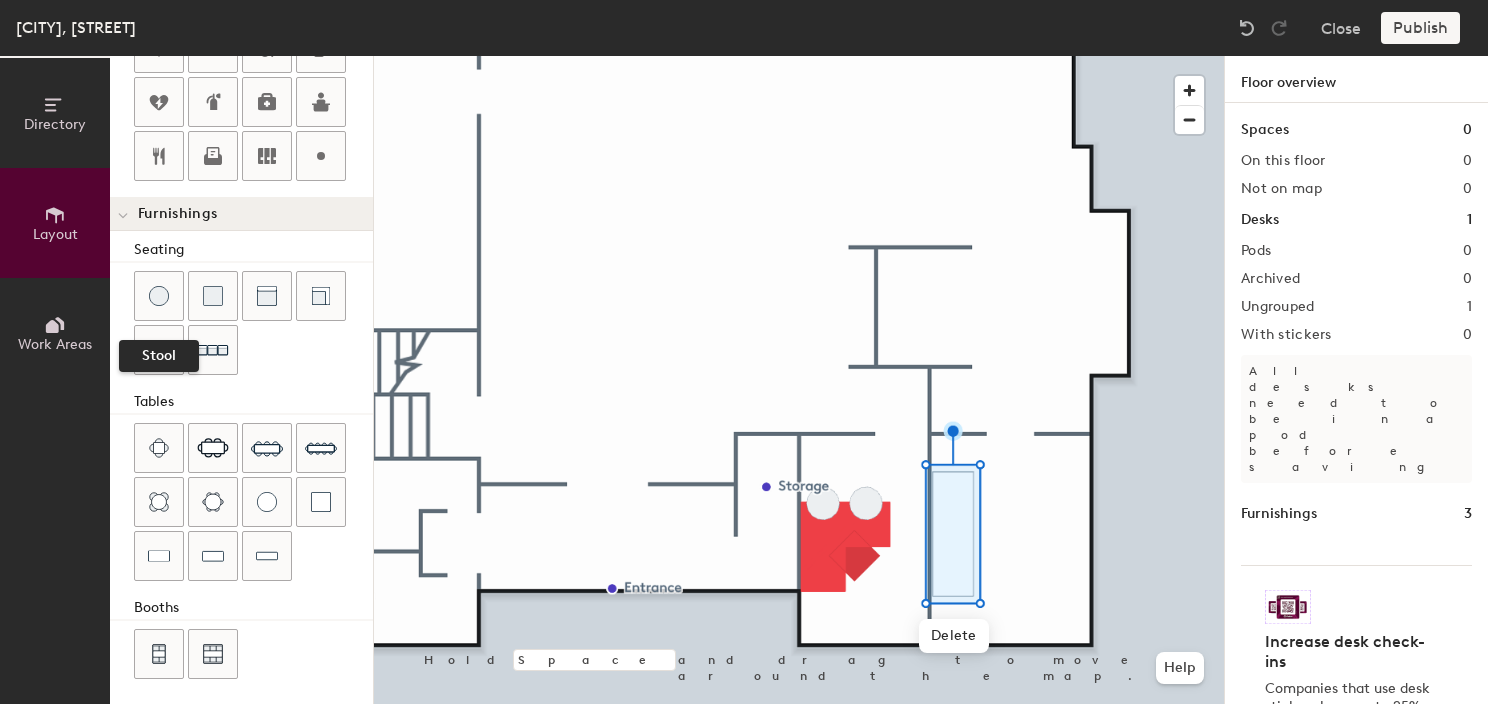 click 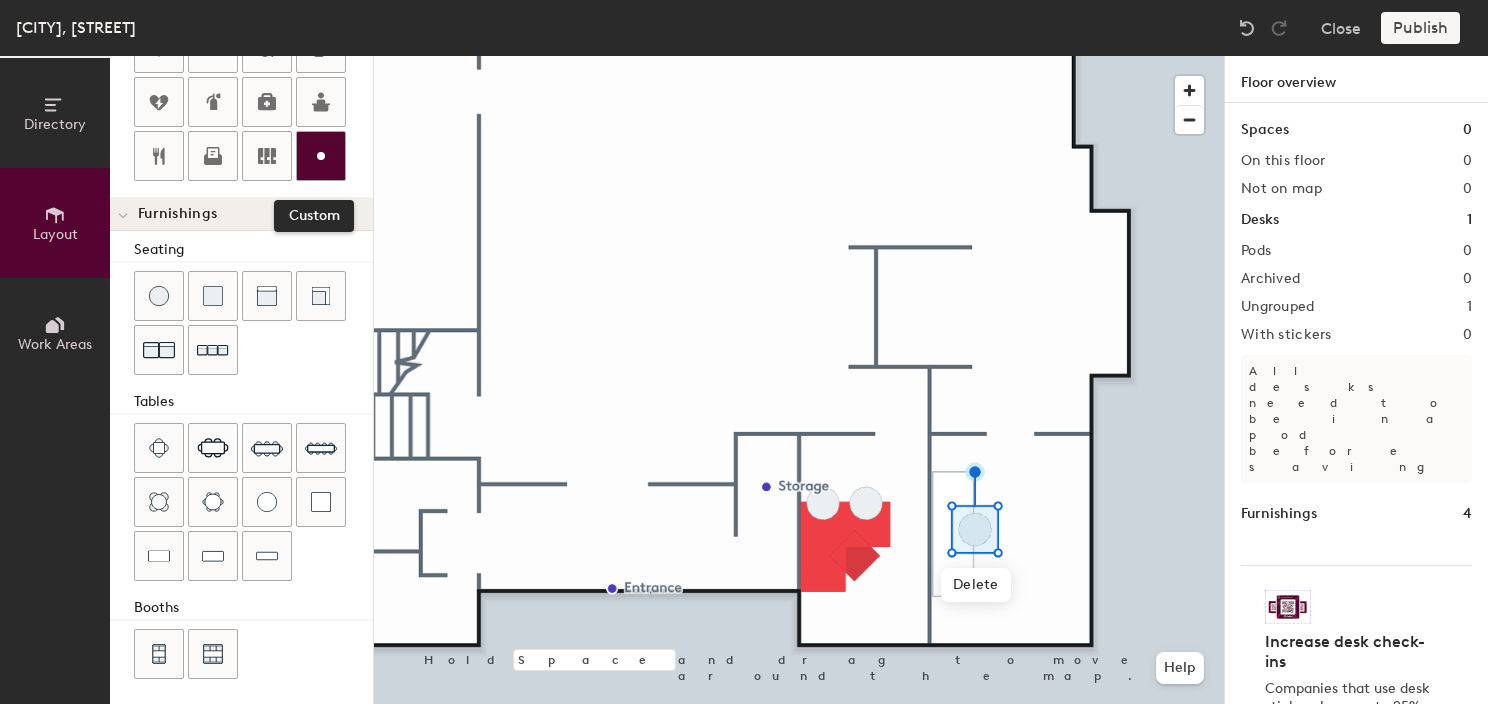 click 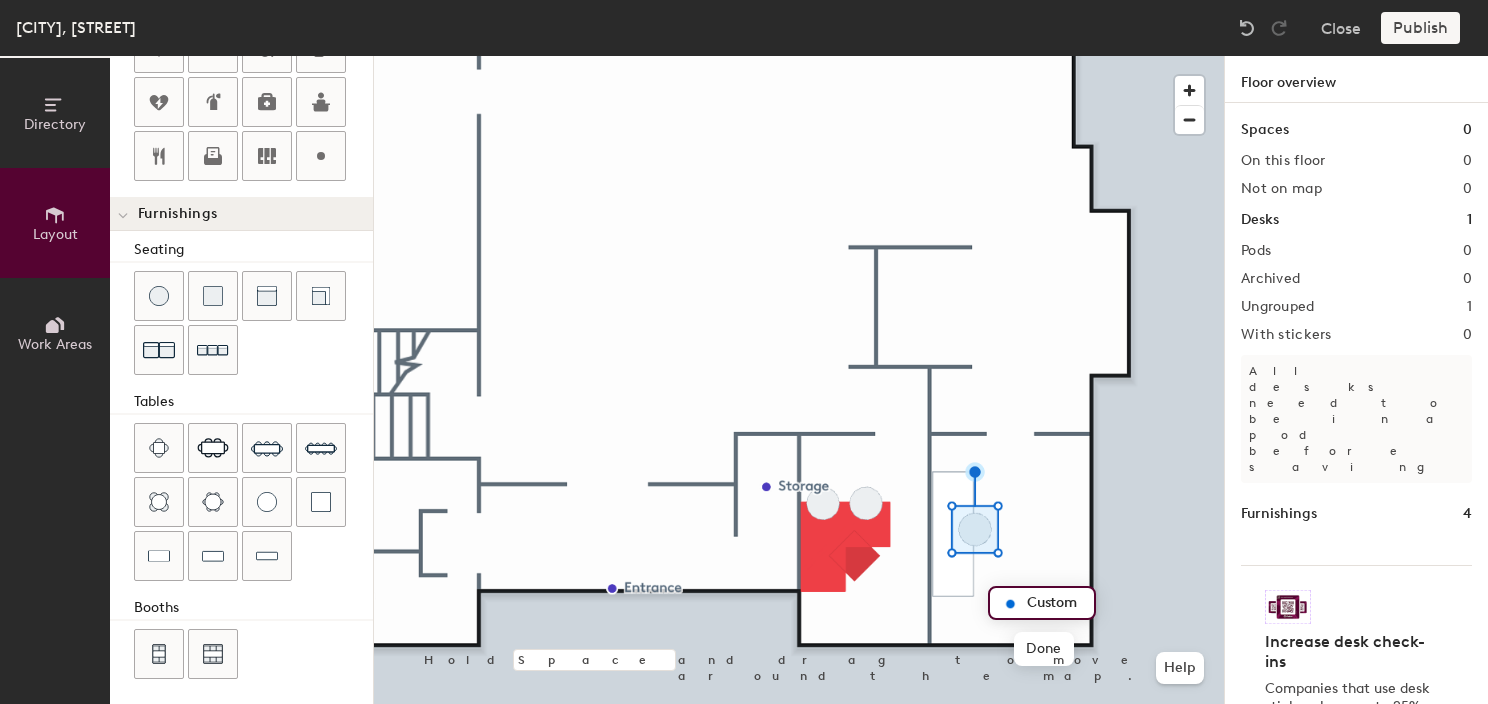 type on "20" 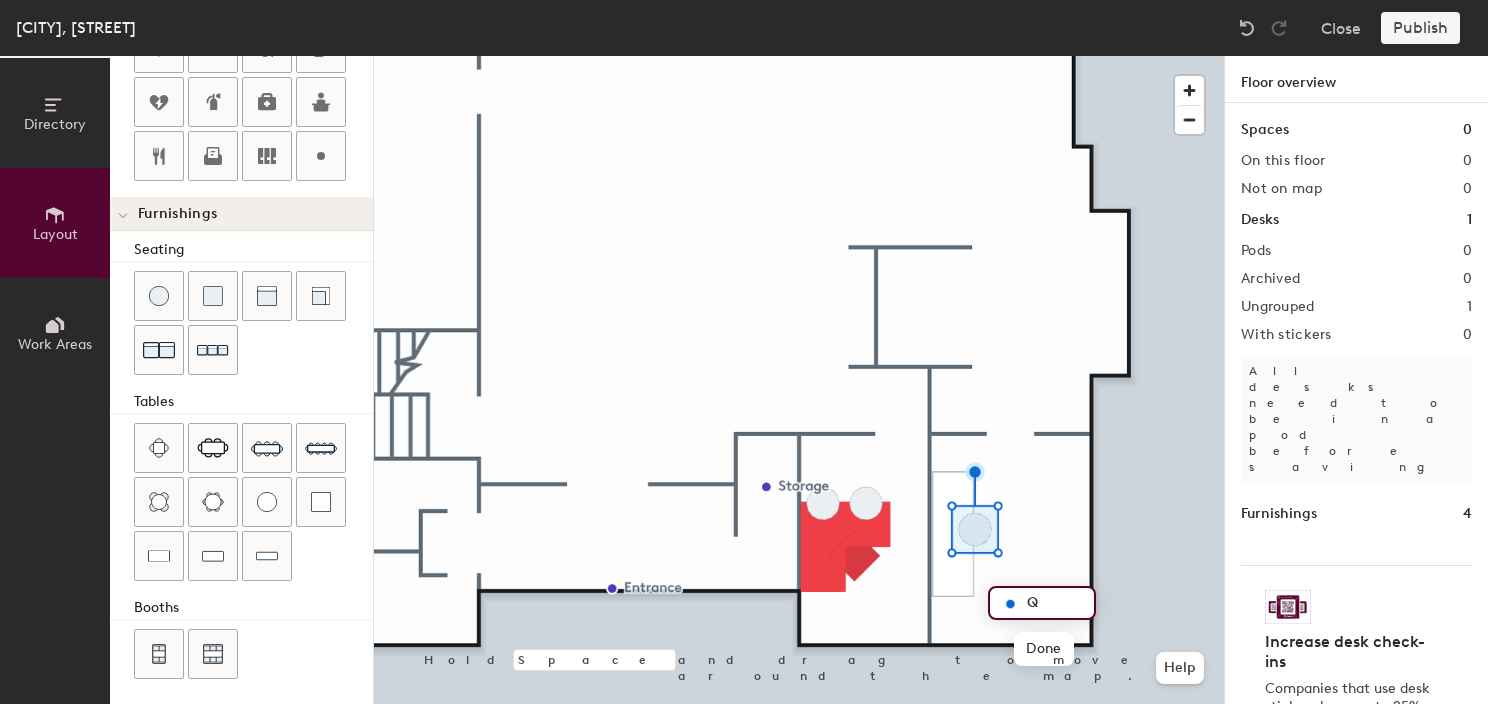 type on "20" 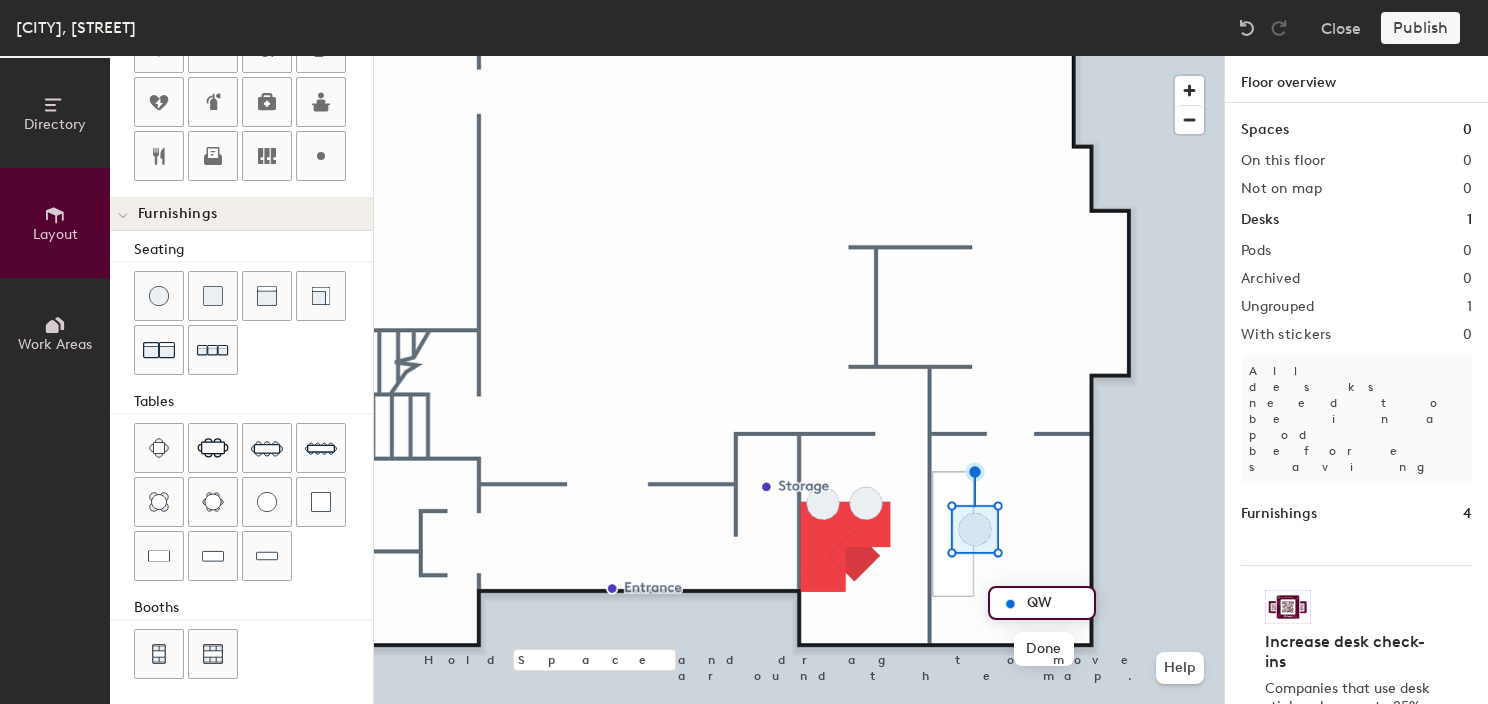 type on "Q" 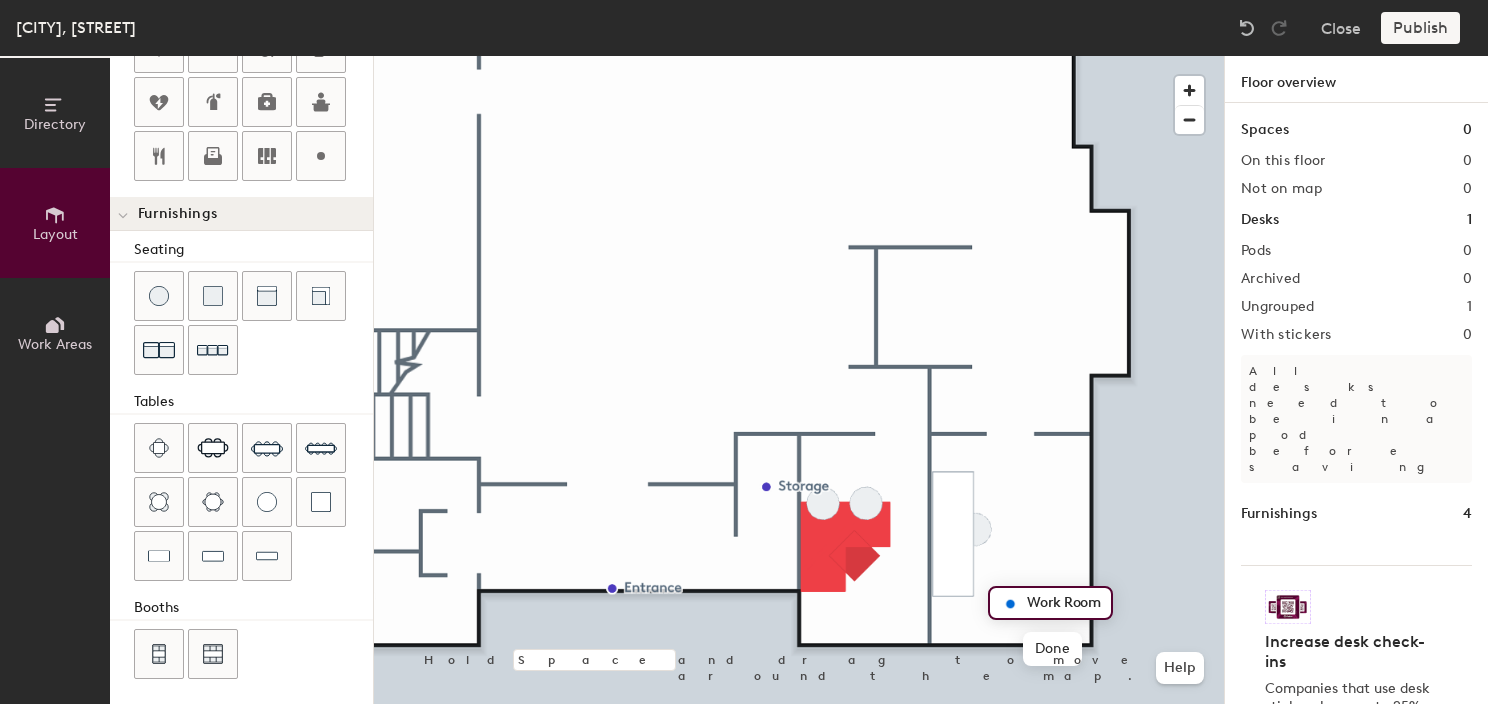 scroll, scrollTop: 0, scrollLeft: 0, axis: both 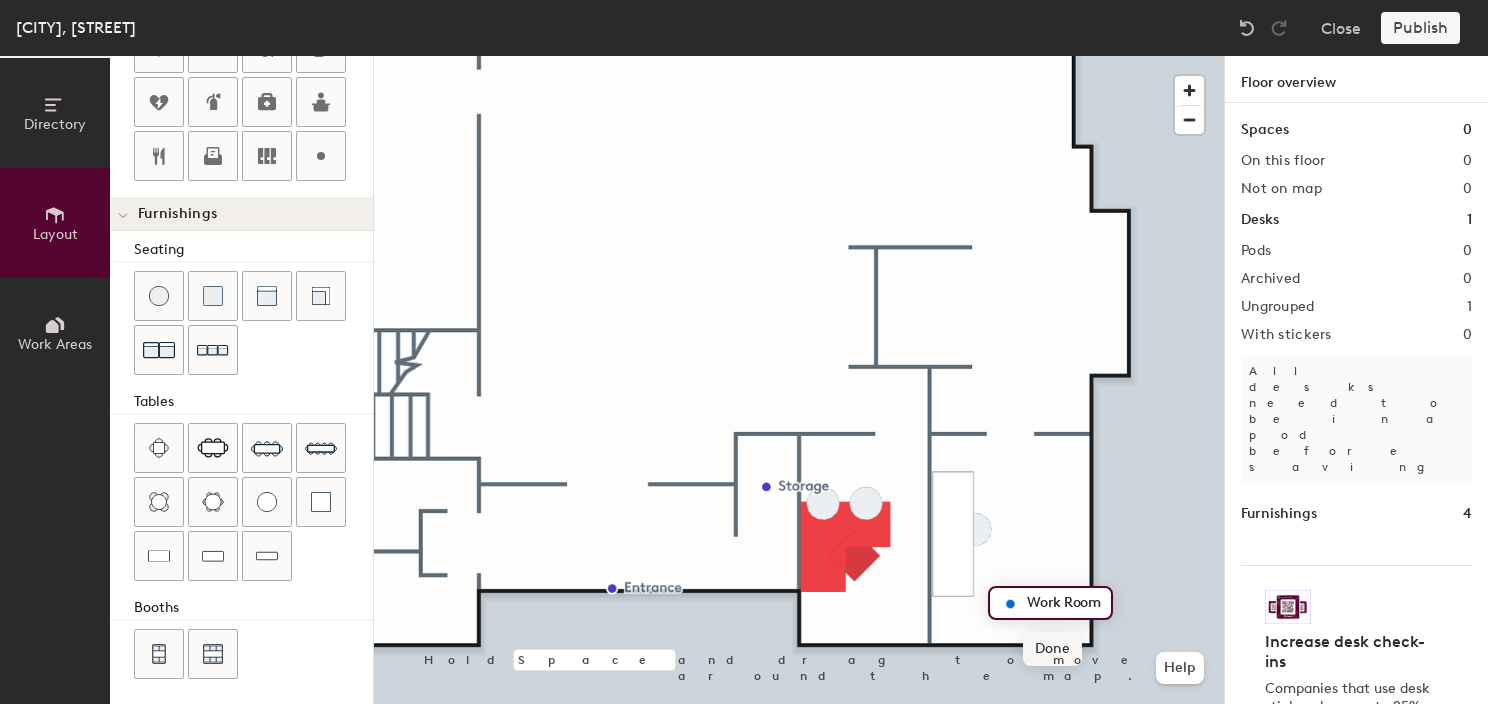 type on "Work Room" 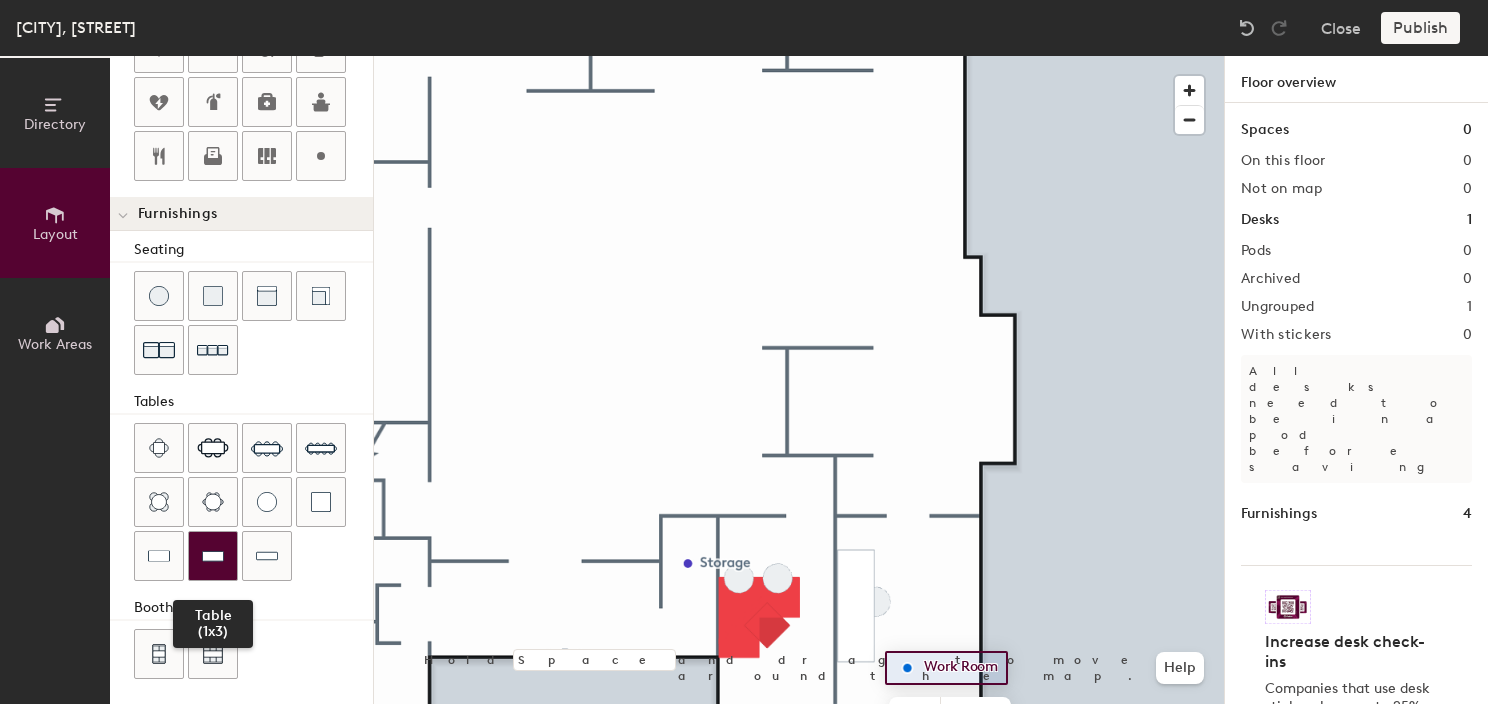 click 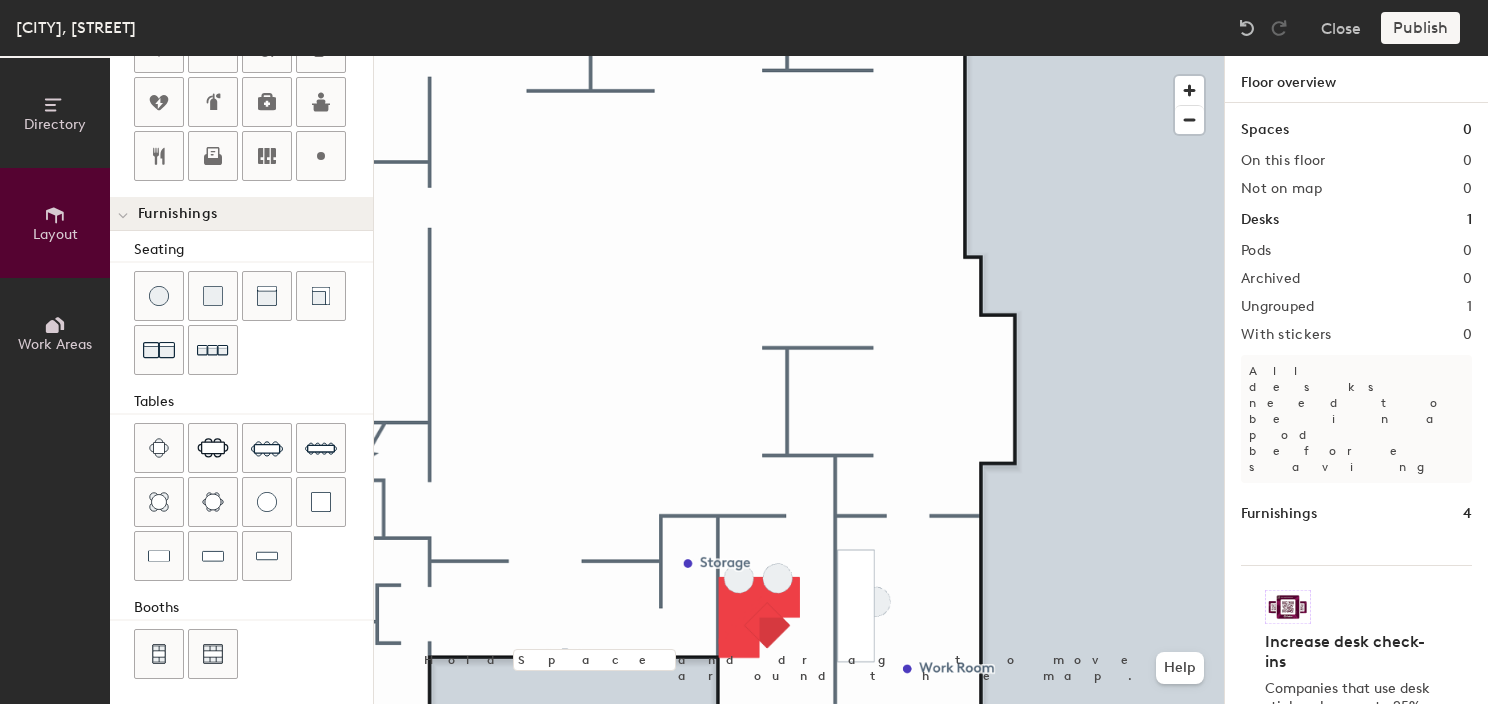 drag, startPoint x: 160, startPoint y: 555, endPoint x: 344, endPoint y: 524, distance: 186.59314 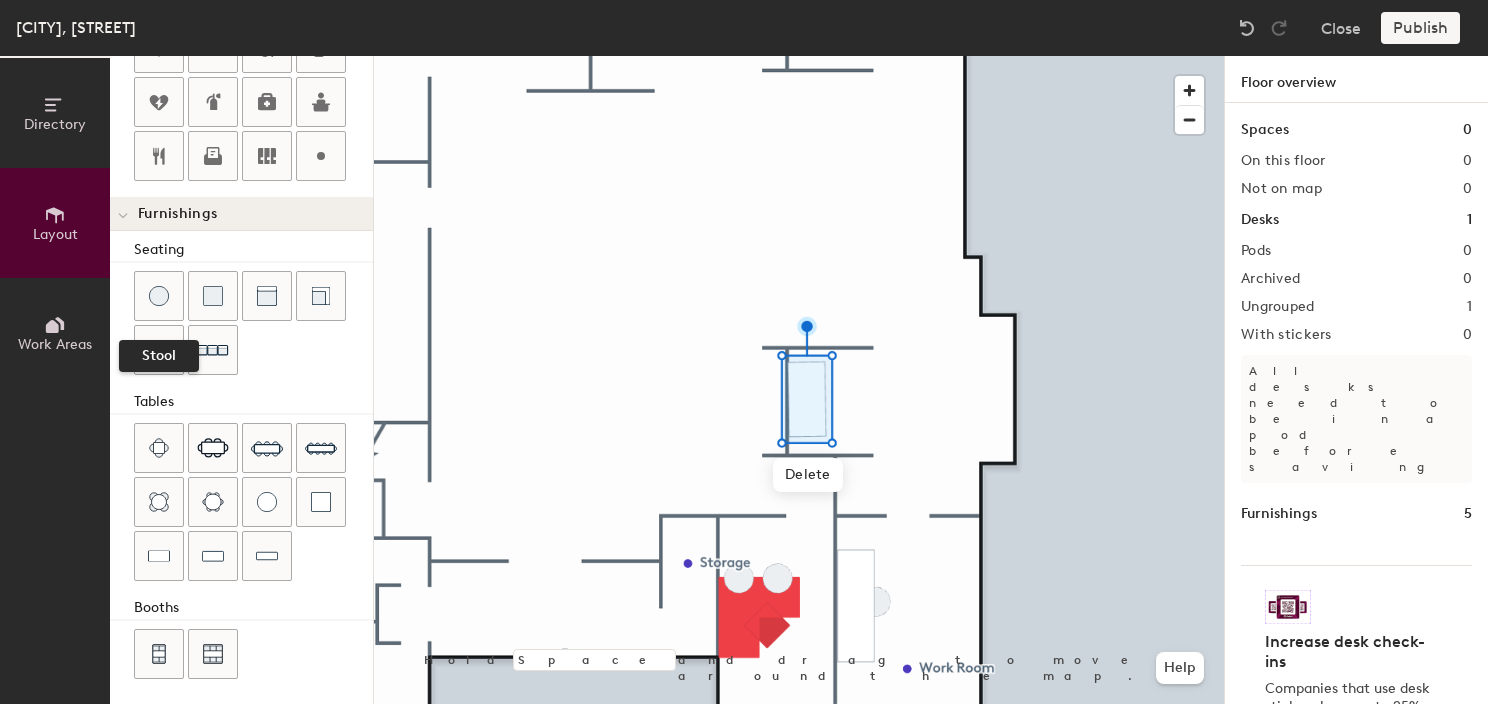 drag, startPoint x: 152, startPoint y: 305, endPoint x: 333, endPoint y: 324, distance: 181.9945 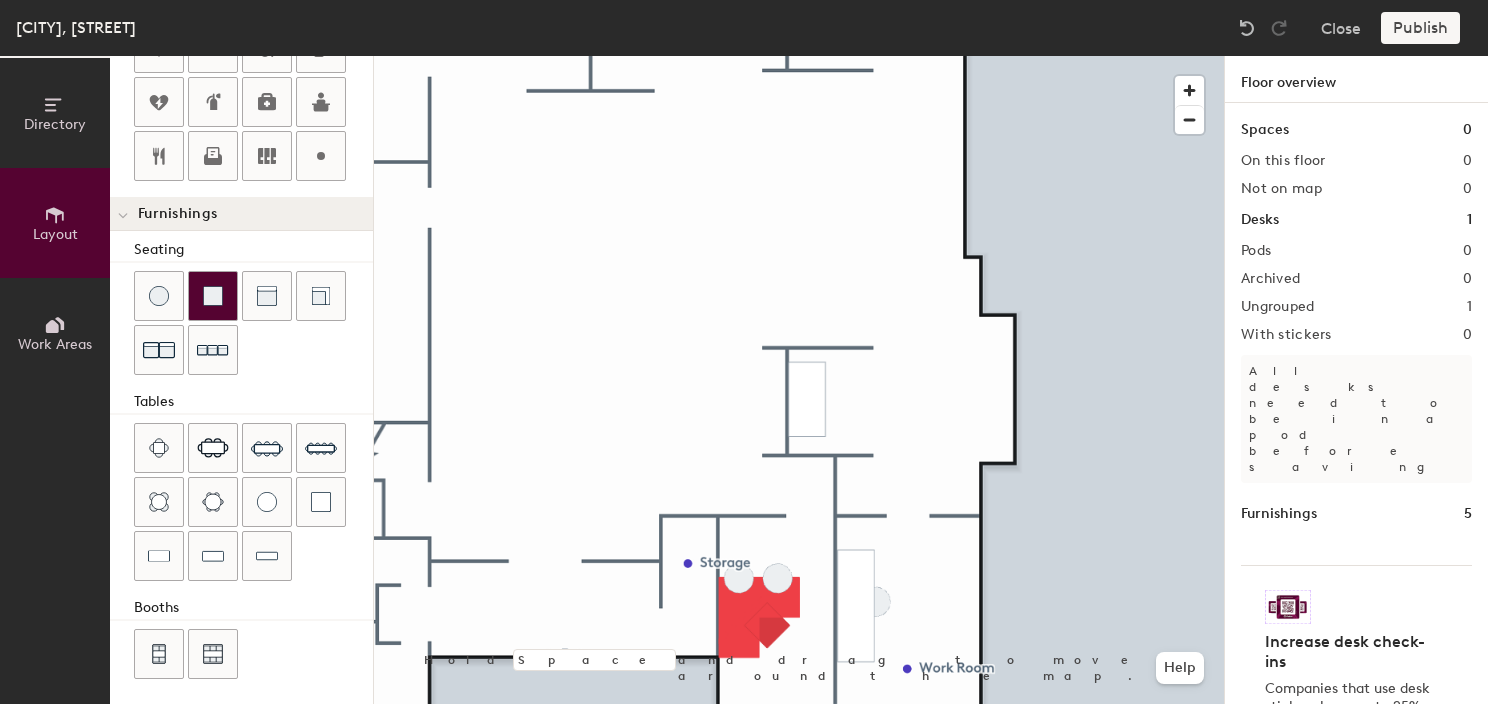 drag, startPoint x: 173, startPoint y: 280, endPoint x: 208, endPoint y: 298, distance: 39.357338 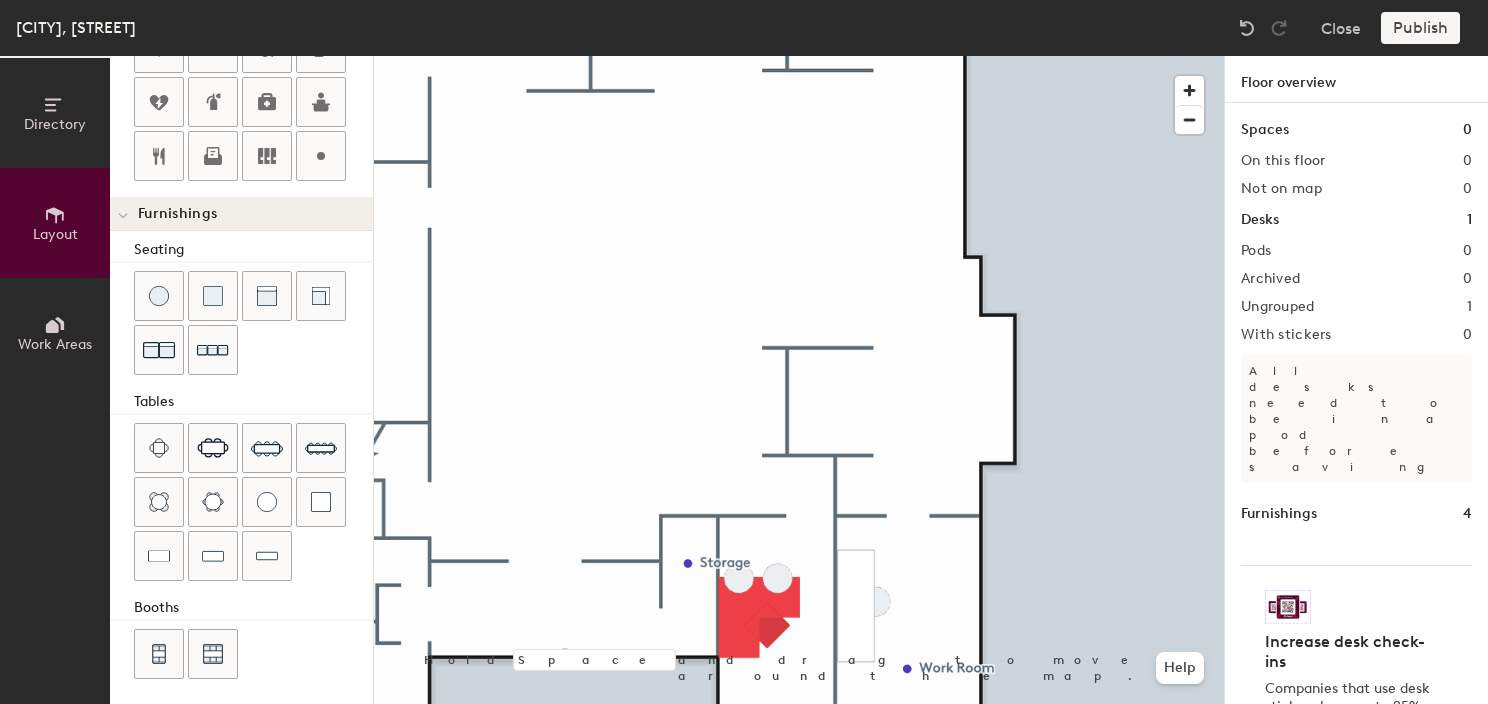 drag, startPoint x: 224, startPoint y: 549, endPoint x: 312, endPoint y: 532, distance: 89.62701 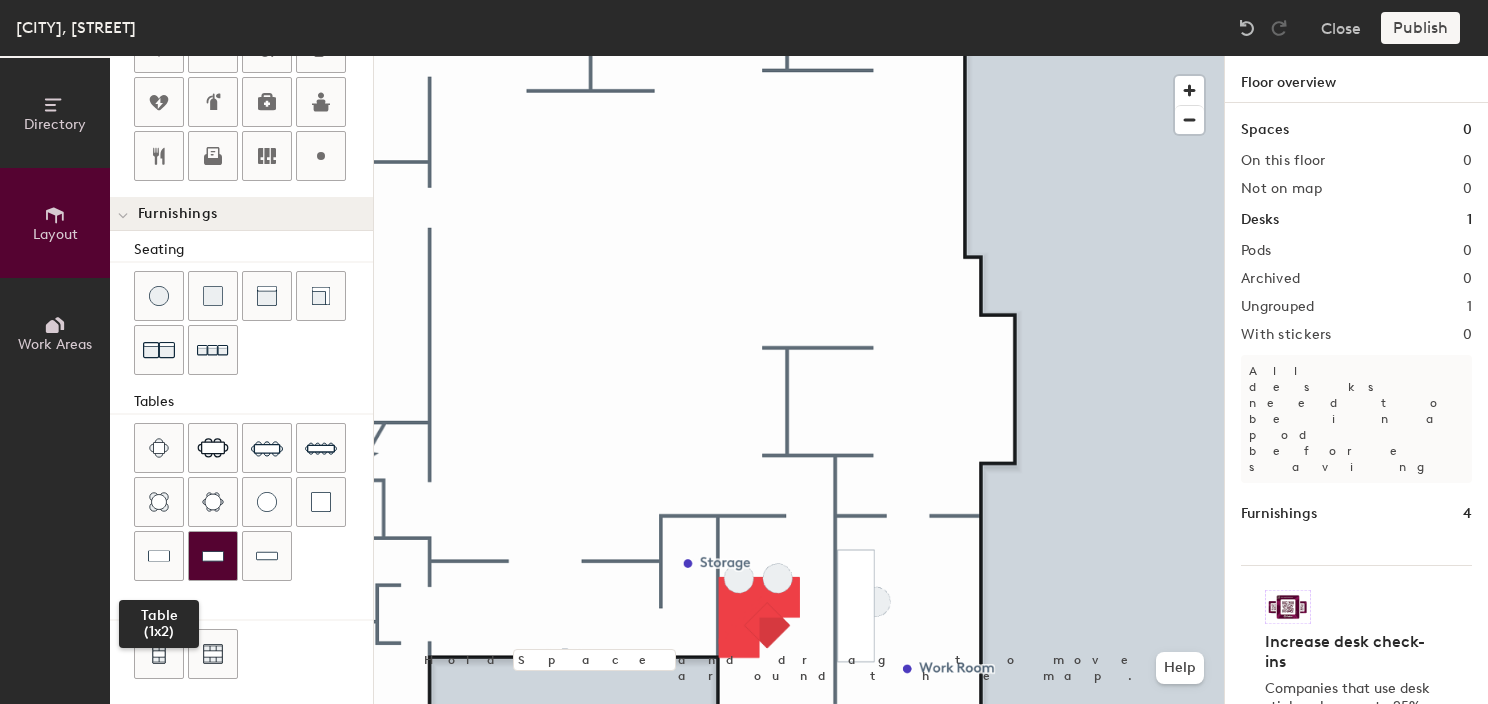 drag, startPoint x: 154, startPoint y: 544, endPoint x: 194, endPoint y: 543, distance: 40.012497 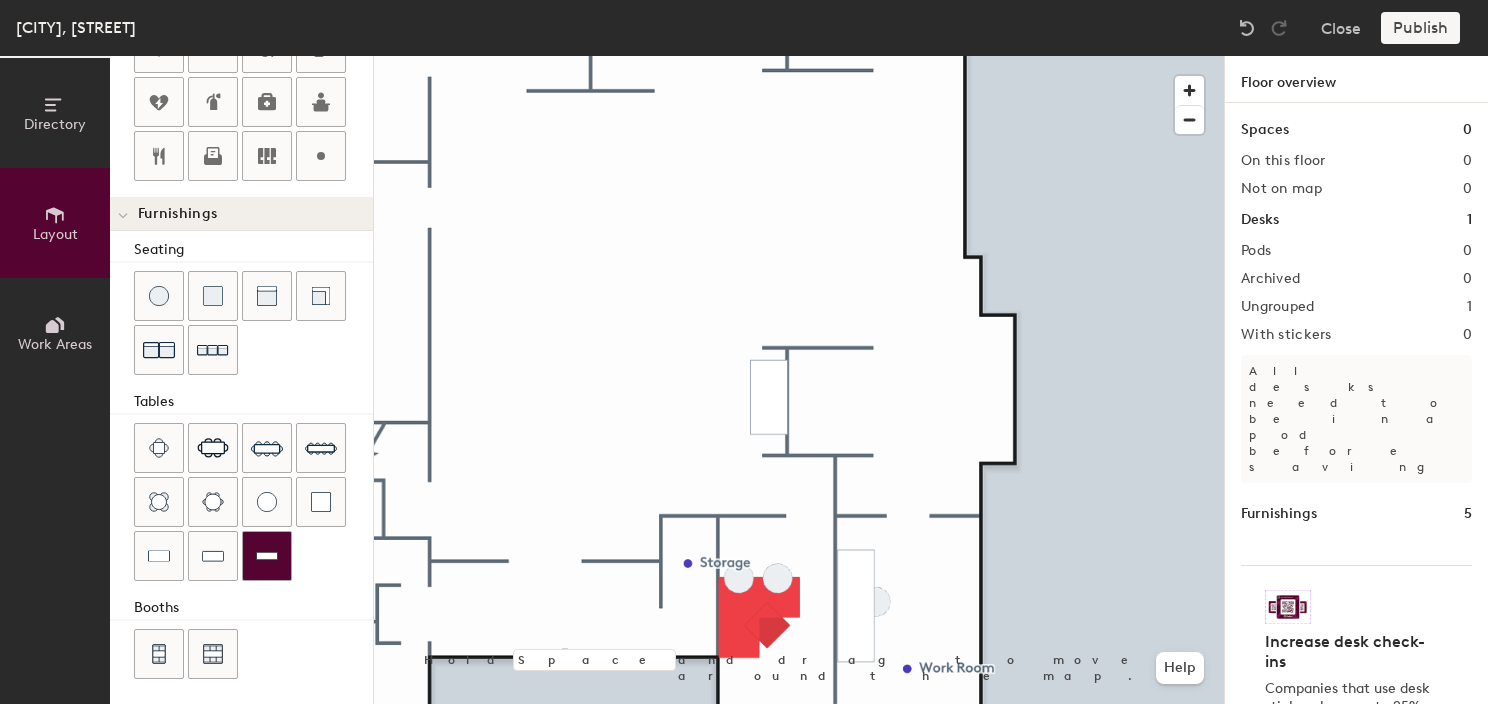 click 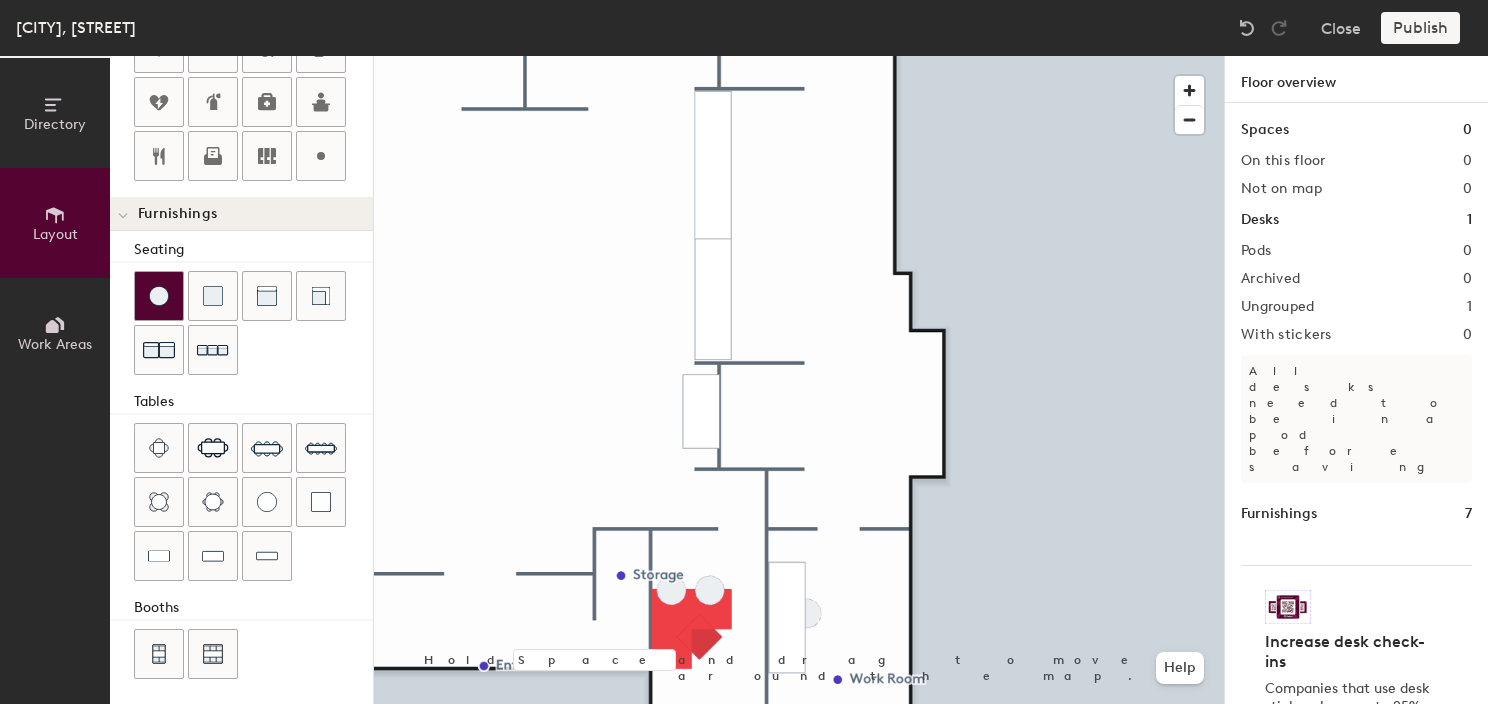 click 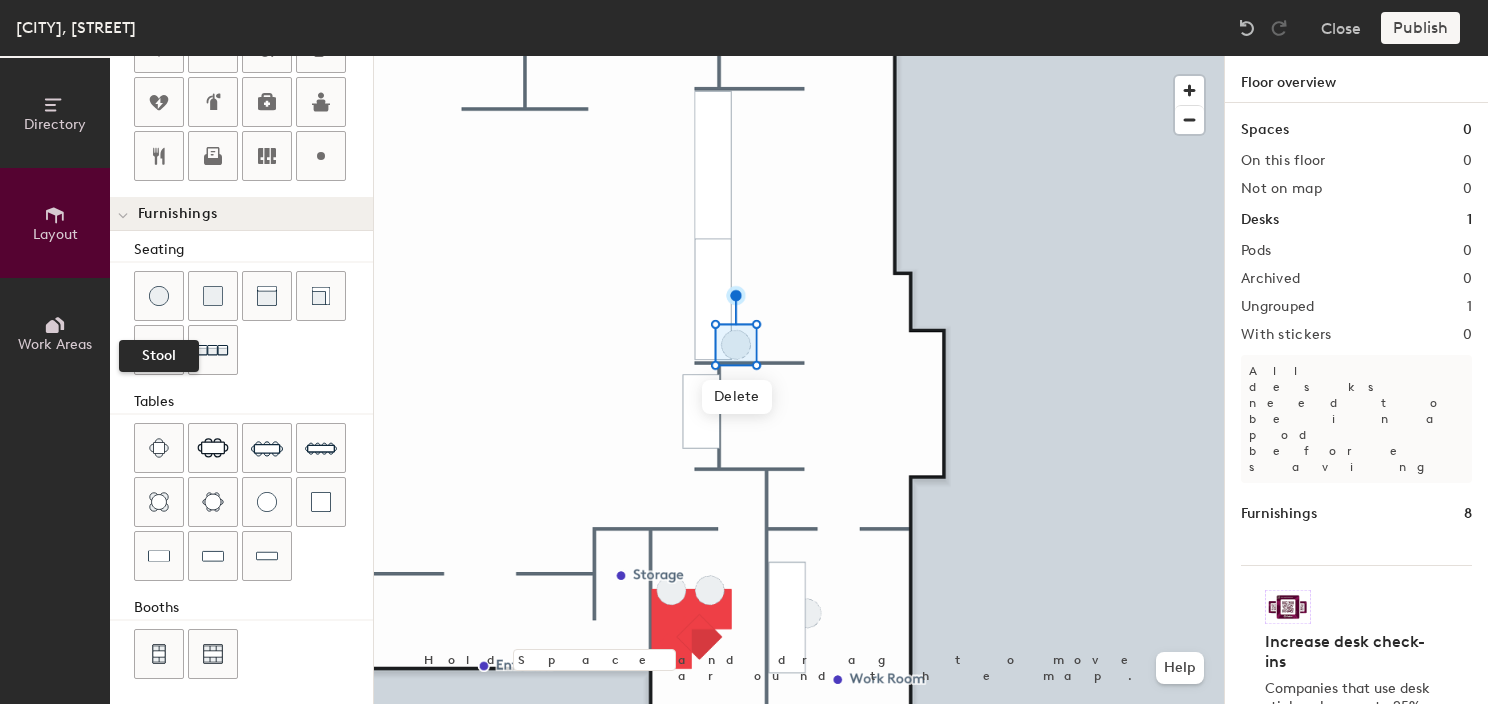 drag, startPoint x: 172, startPoint y: 291, endPoint x: 237, endPoint y: 290, distance: 65.00769 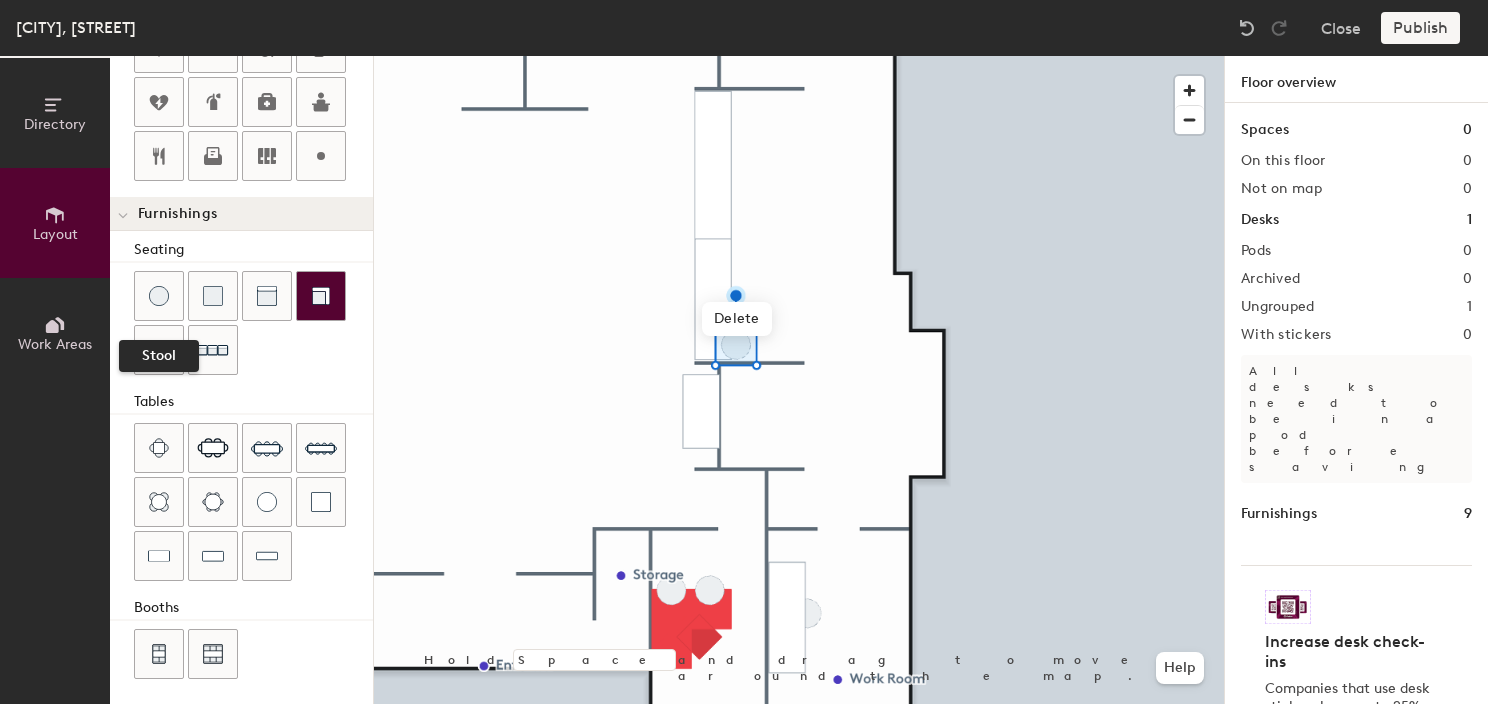 drag, startPoint x: 163, startPoint y: 285, endPoint x: 343, endPoint y: 270, distance: 180.62392 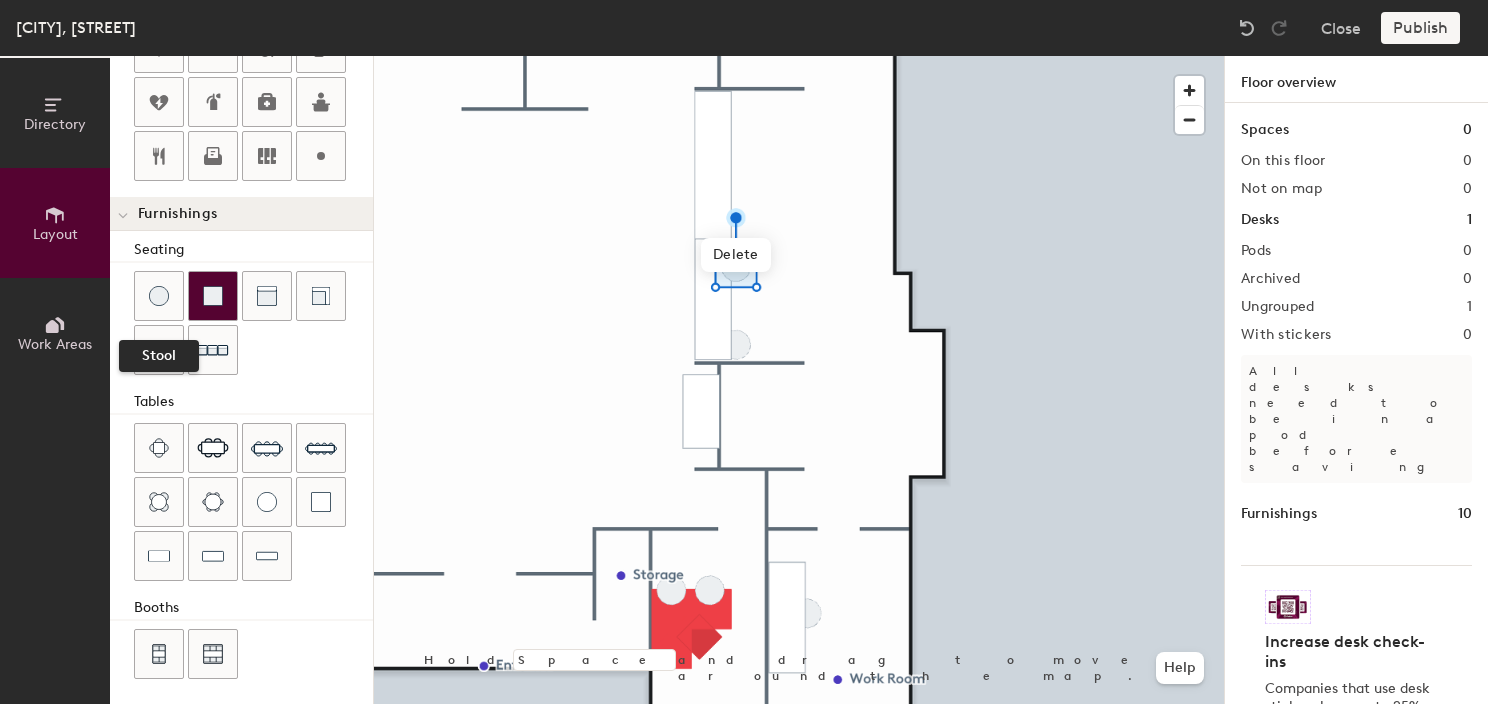 click 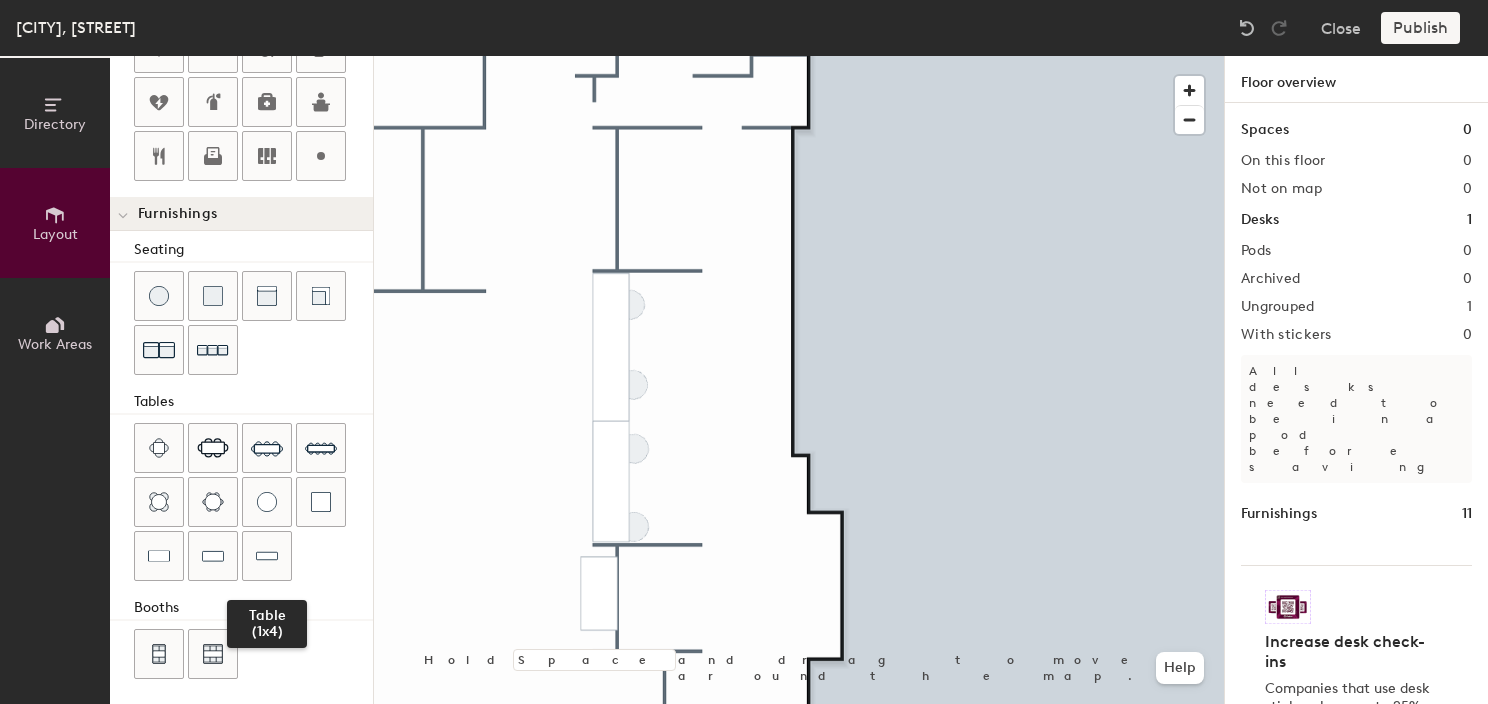 click 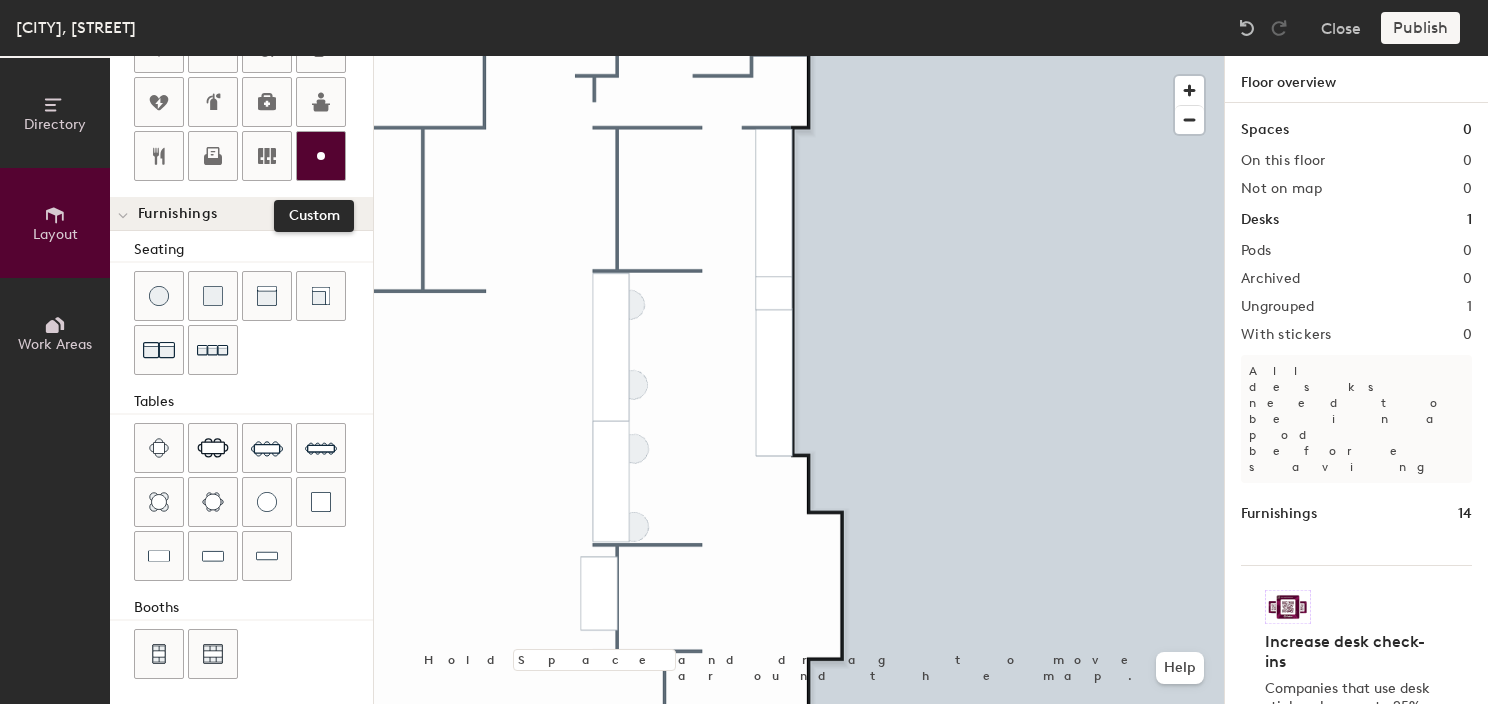 click 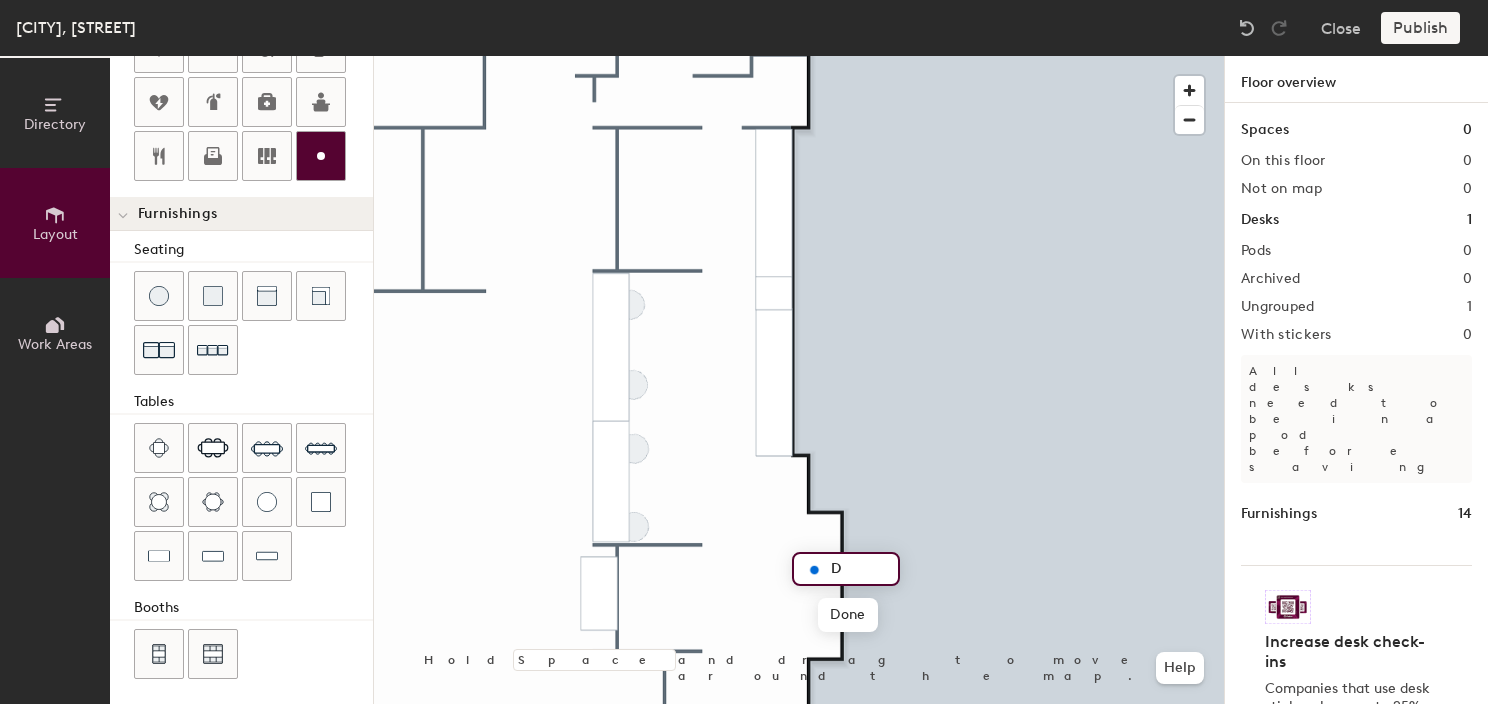 type on "20" 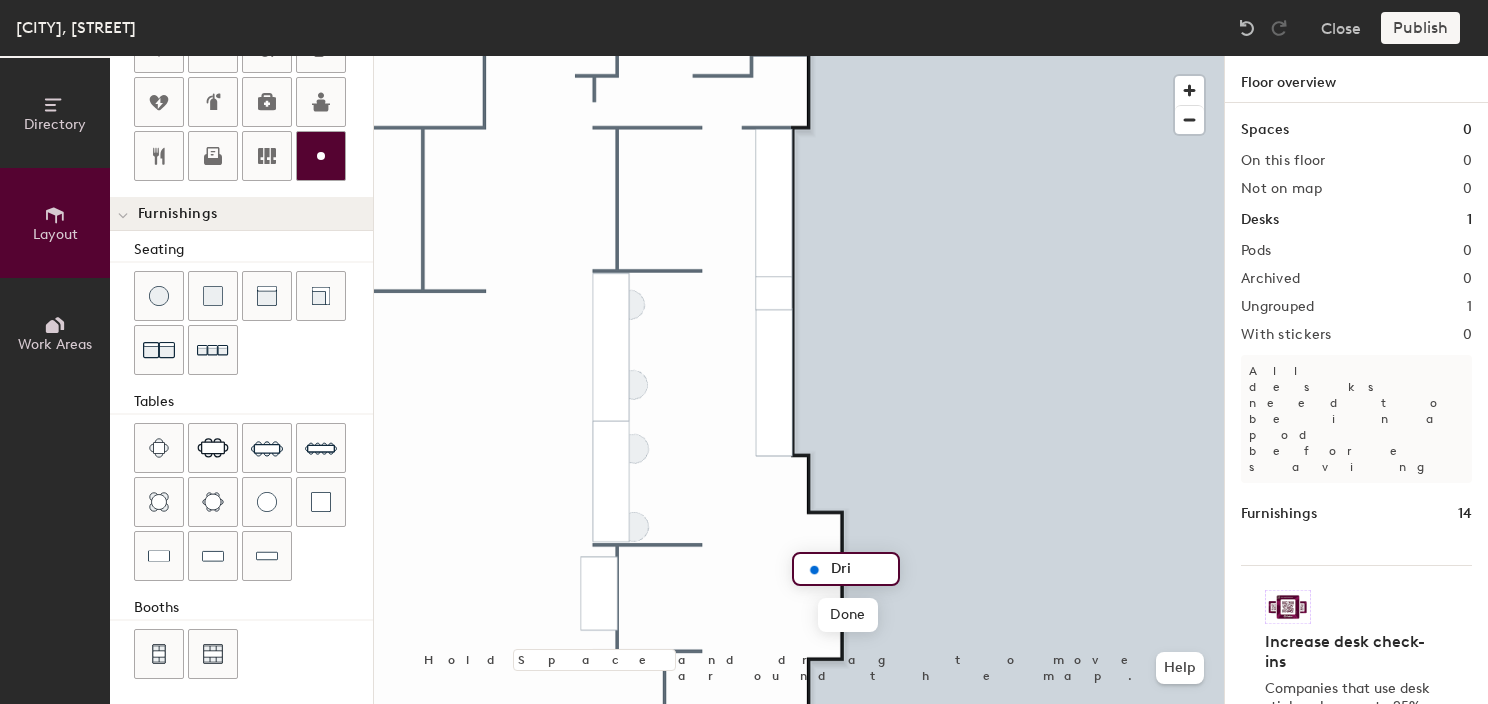 type on "Driv" 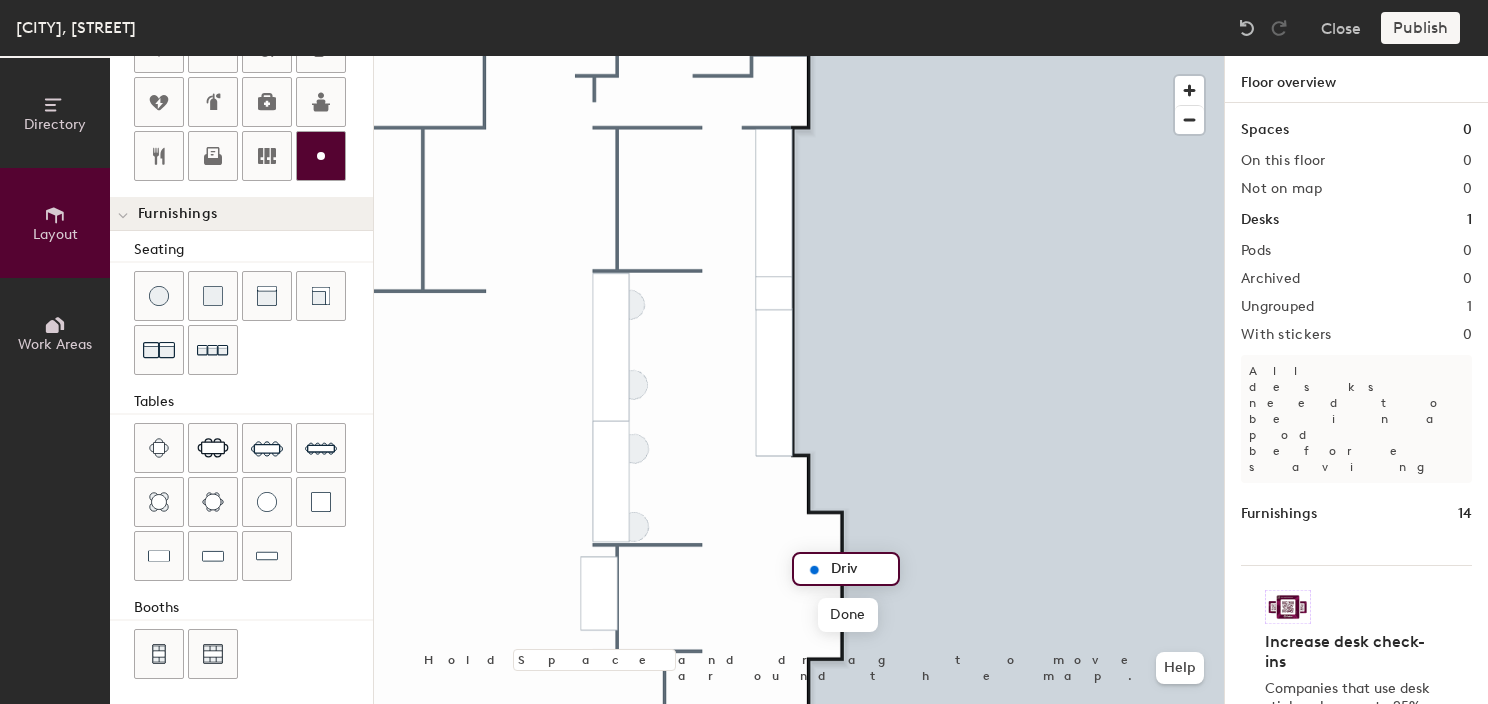 type on "20" 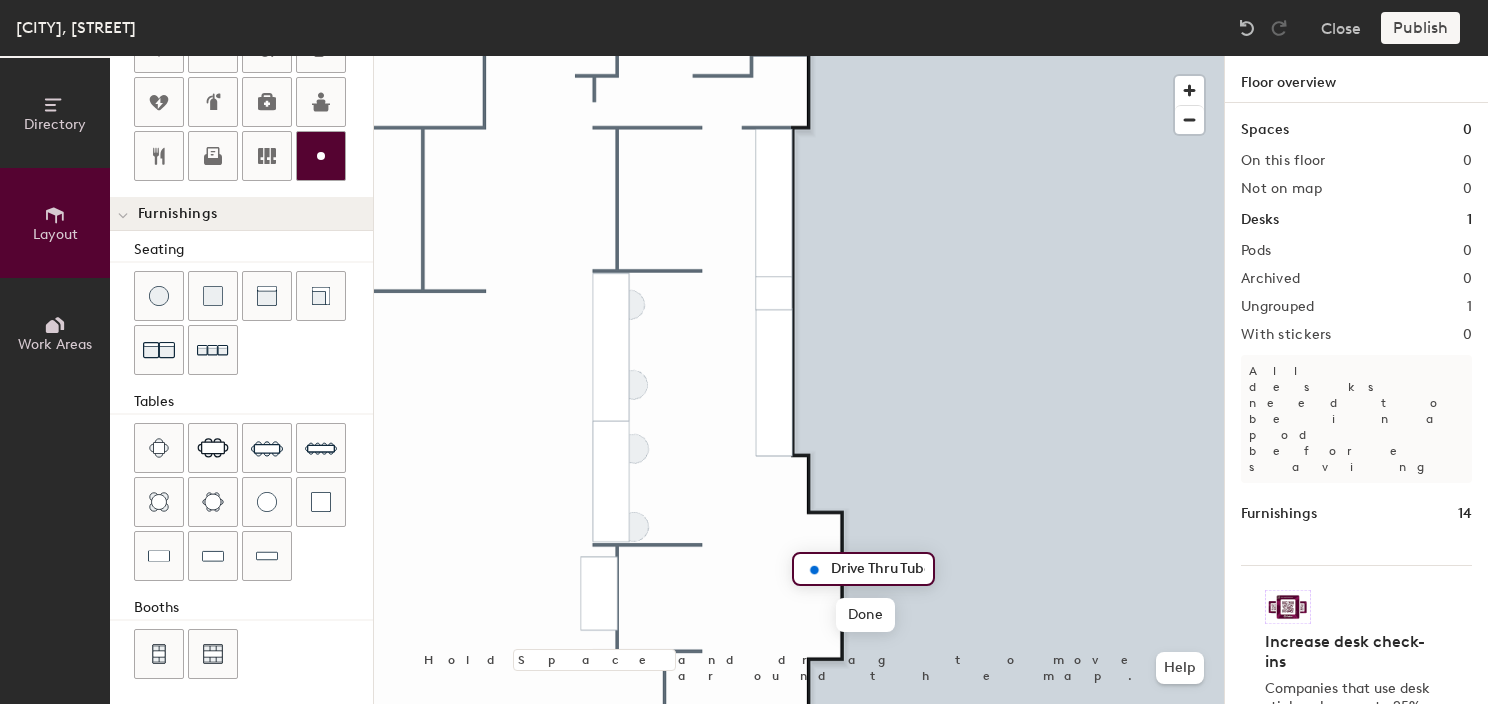 scroll, scrollTop: 0, scrollLeft: 17, axis: horizontal 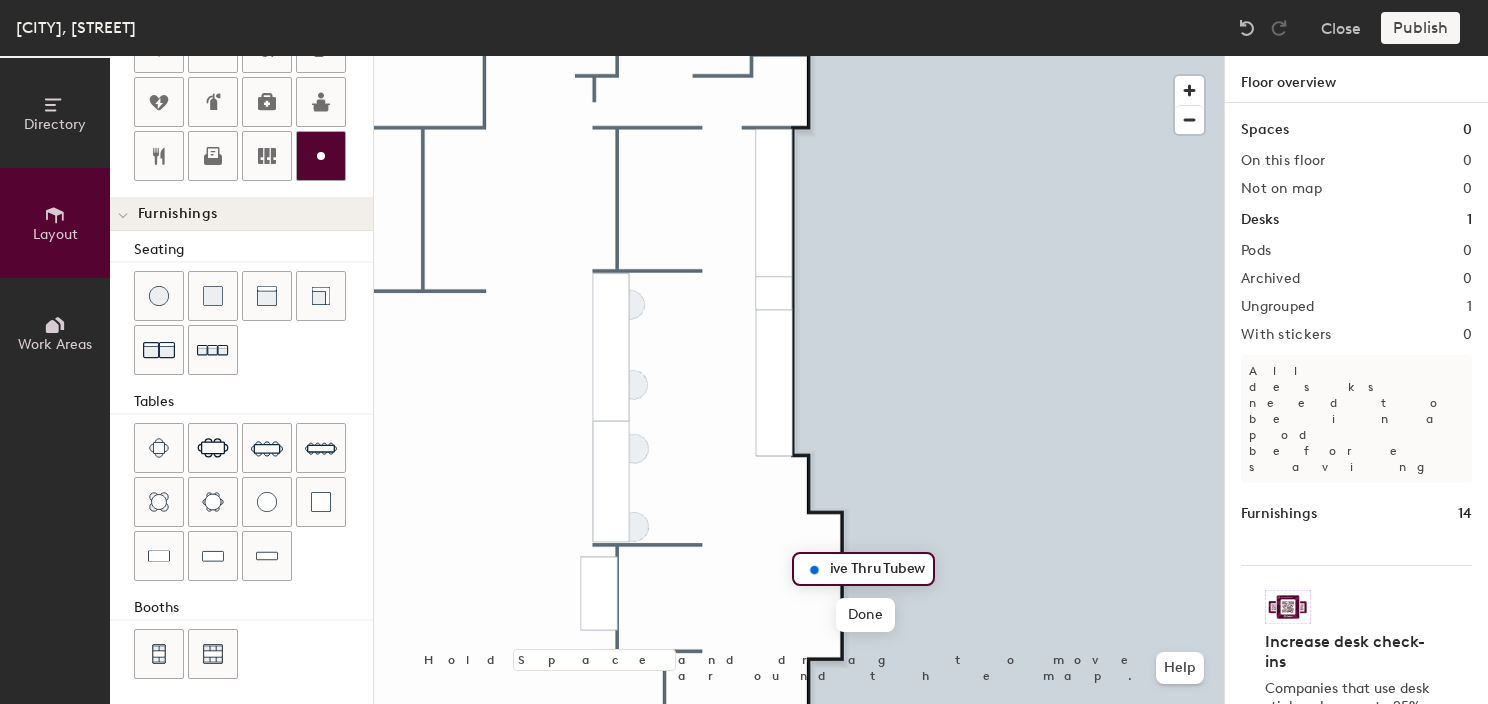 type on "Drive Thru Tubew" 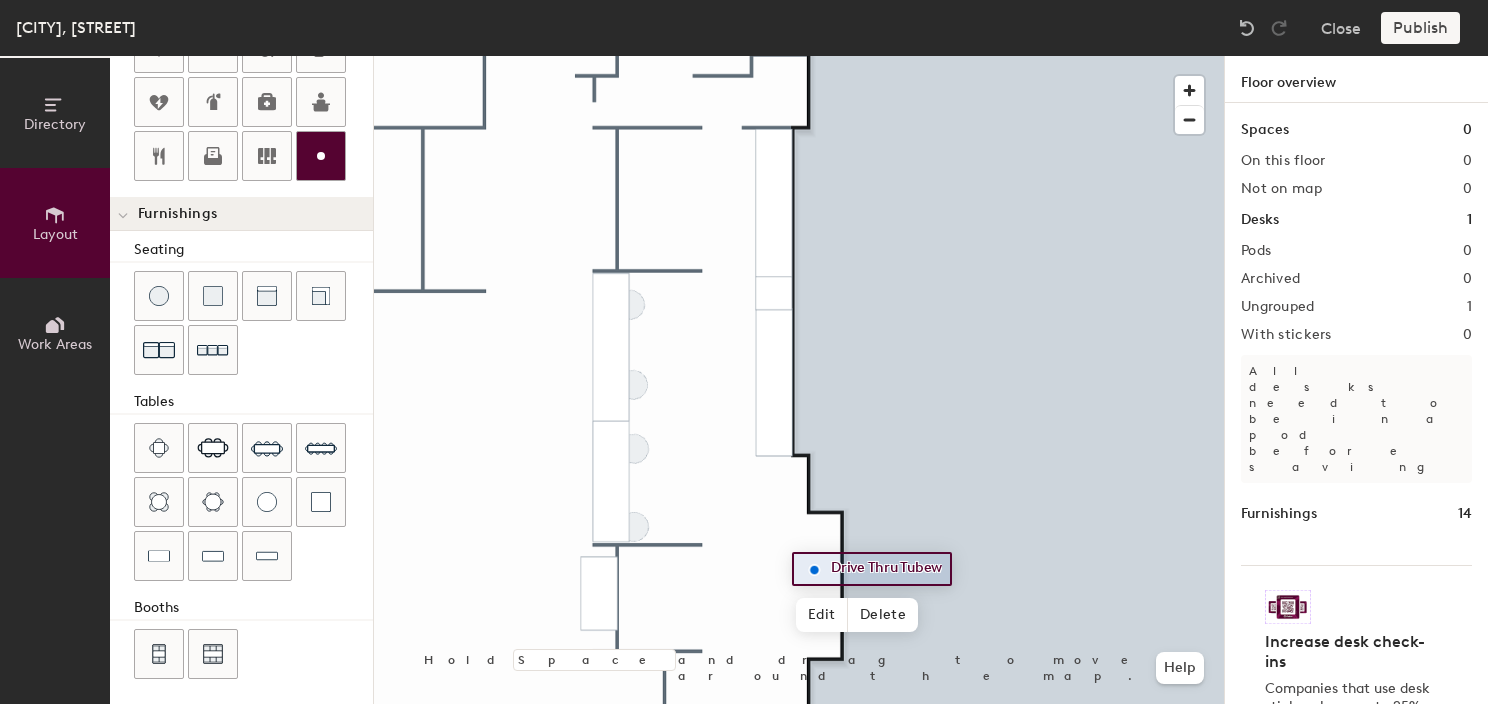 type on "20" 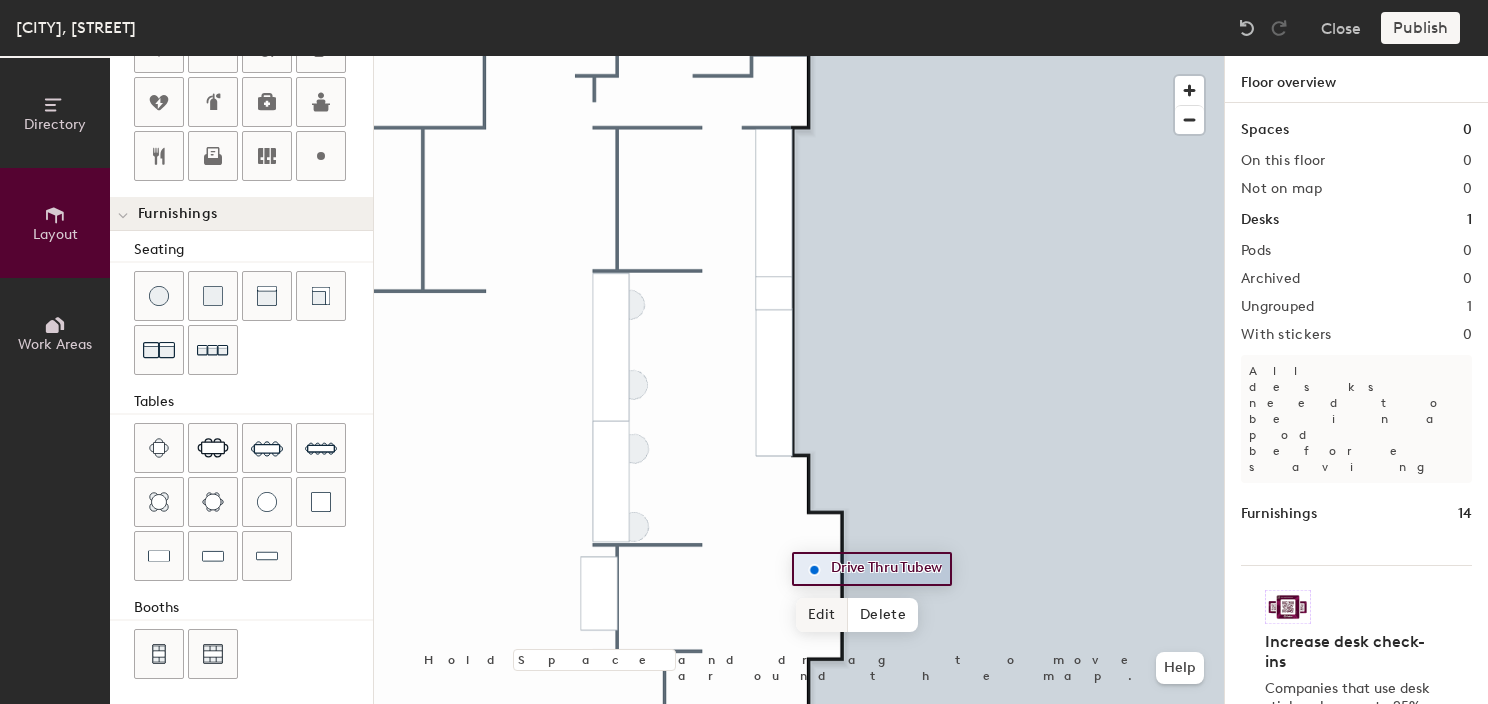 click on "Edit" 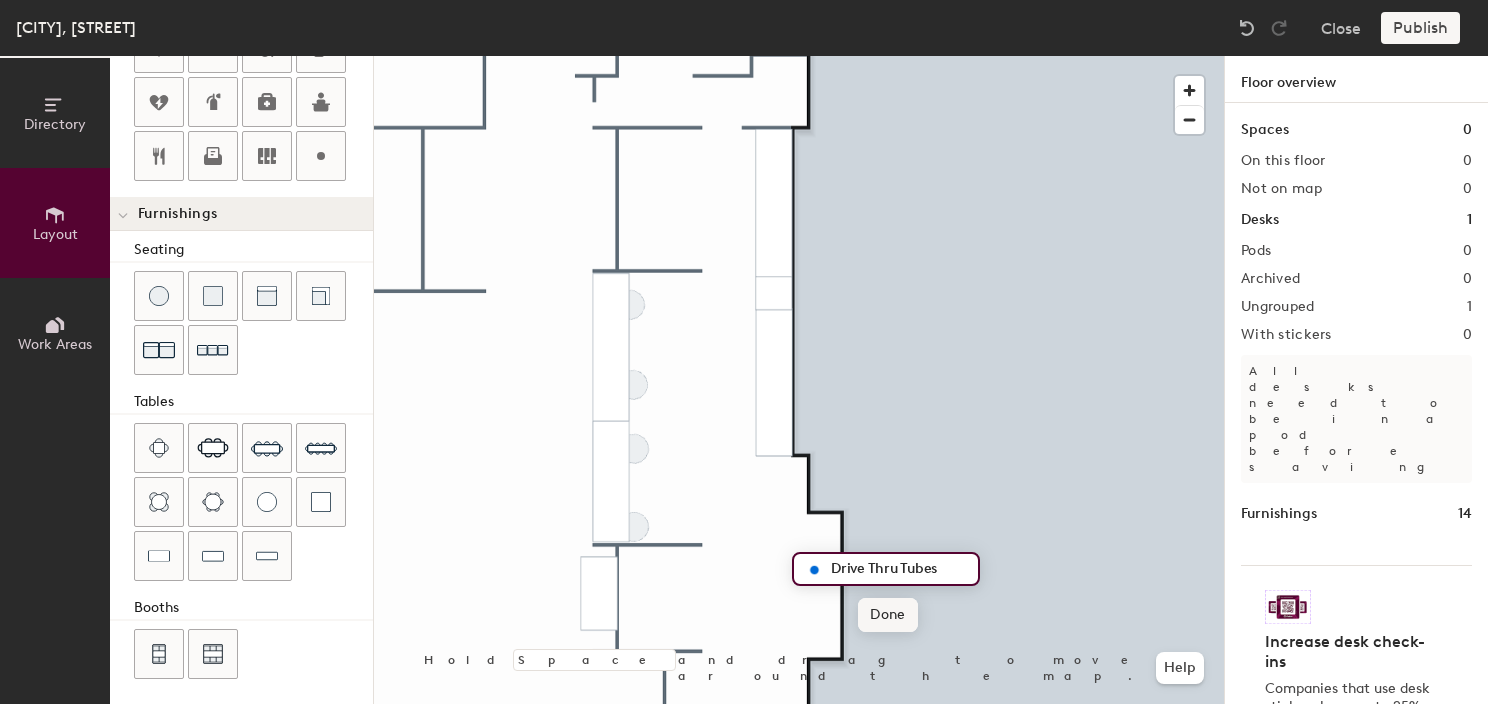 type on "Drive Thru Tubes" 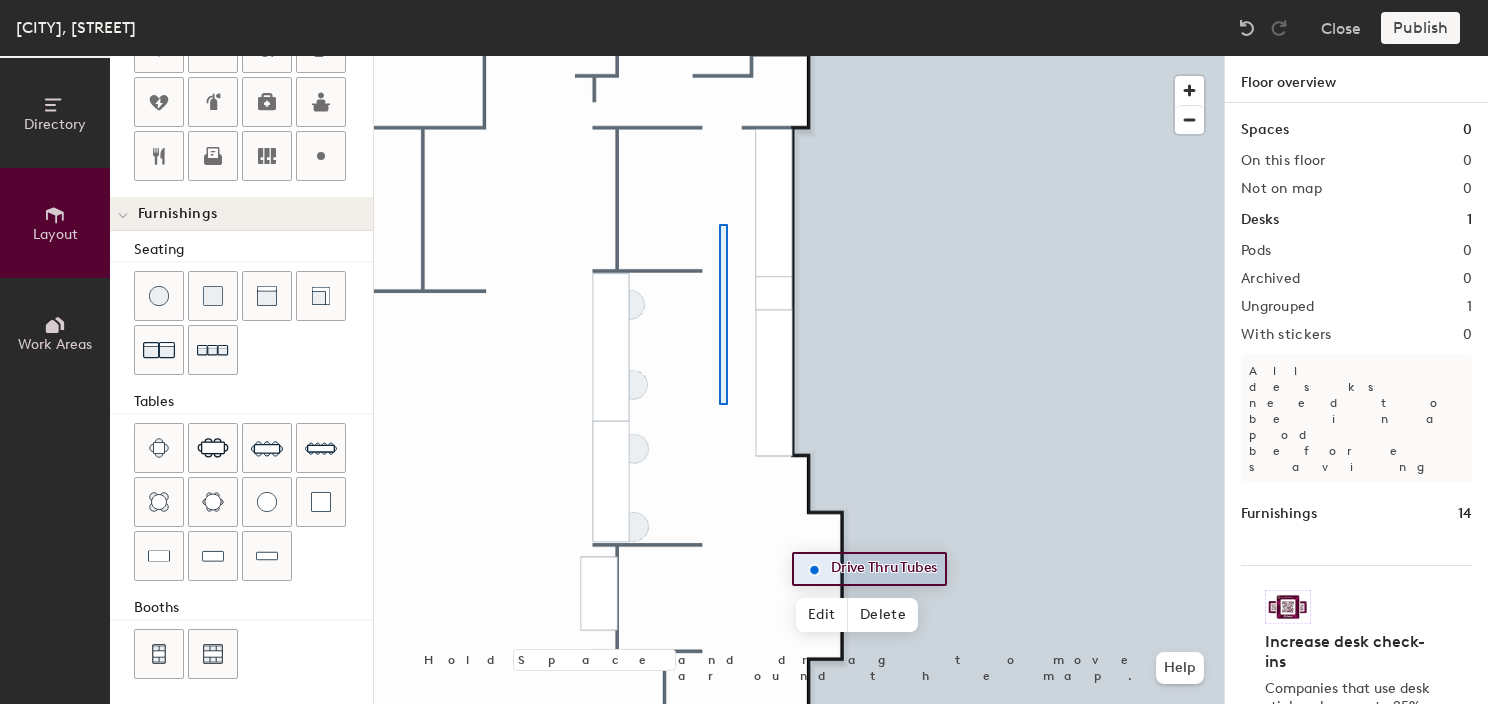 click 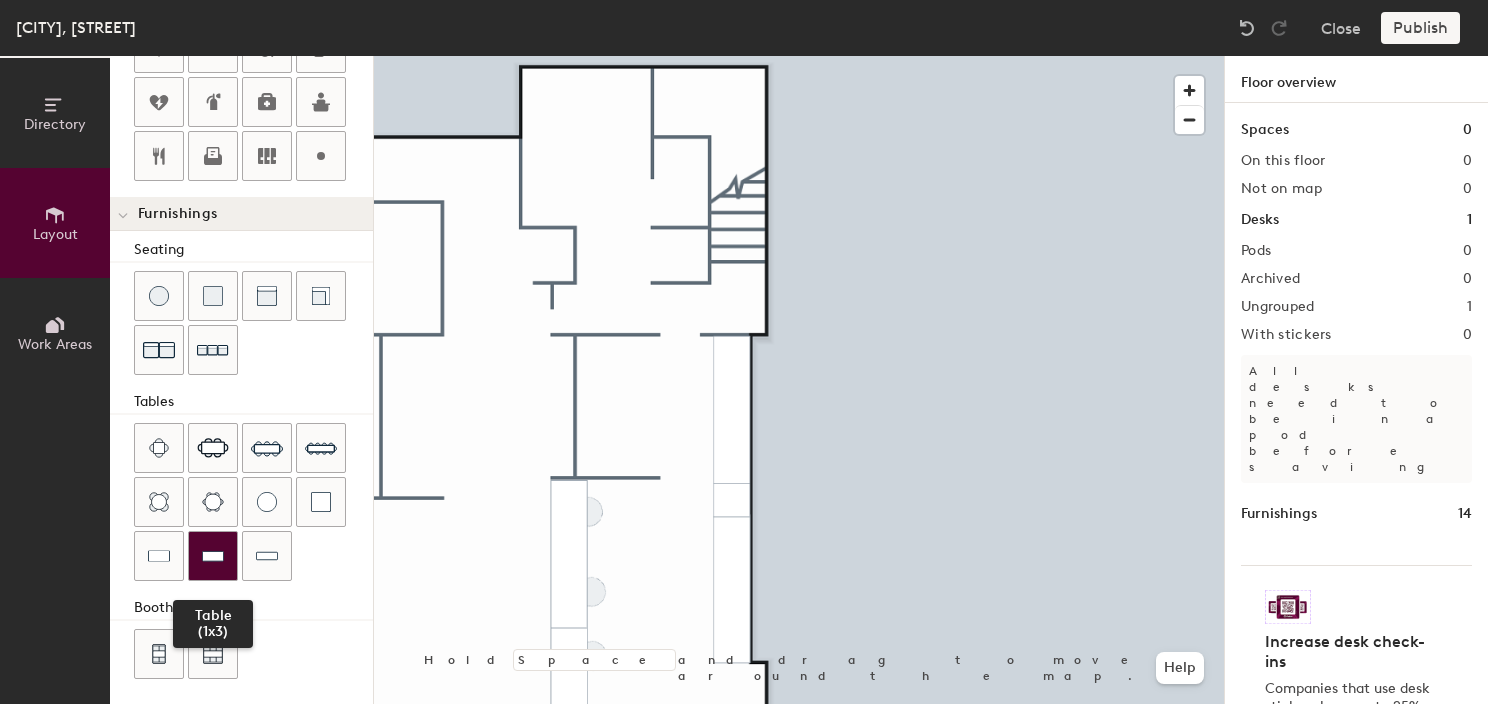click 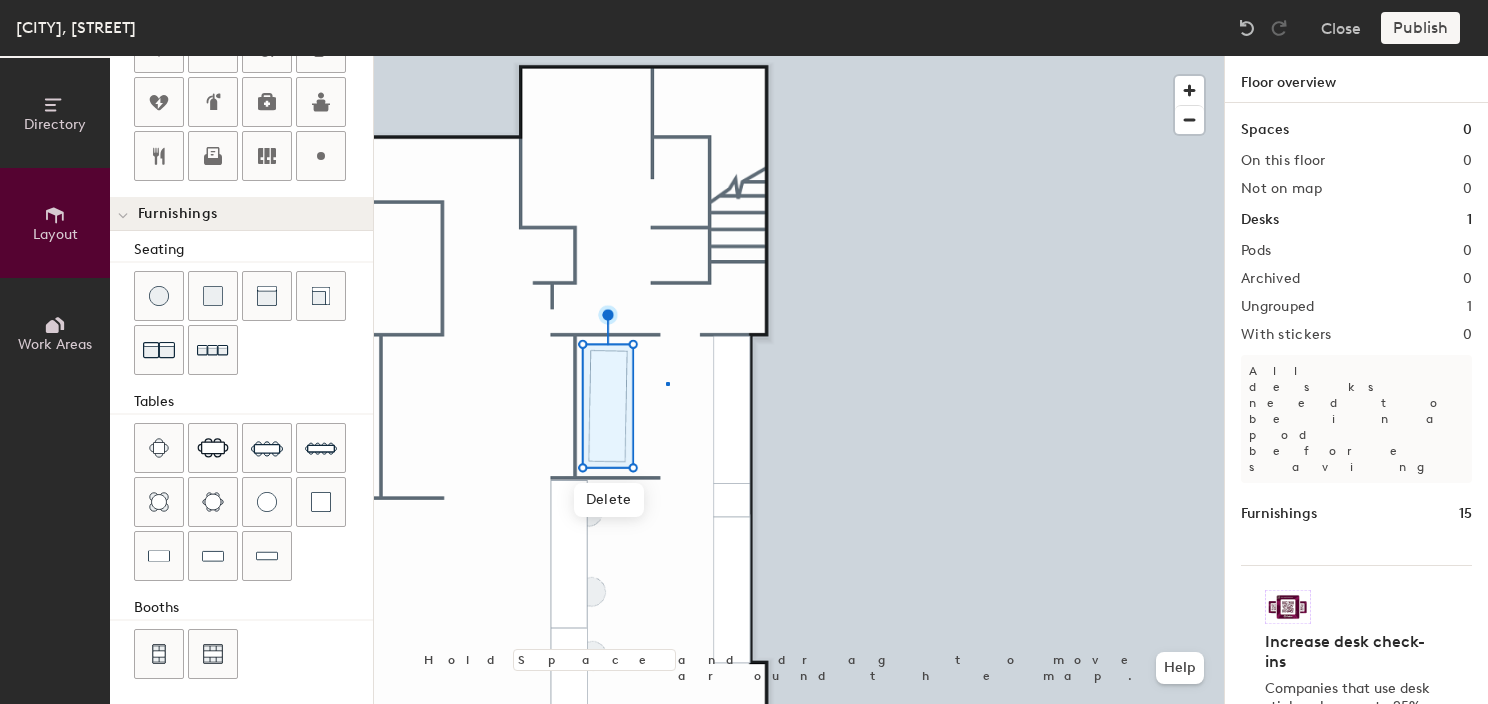 click 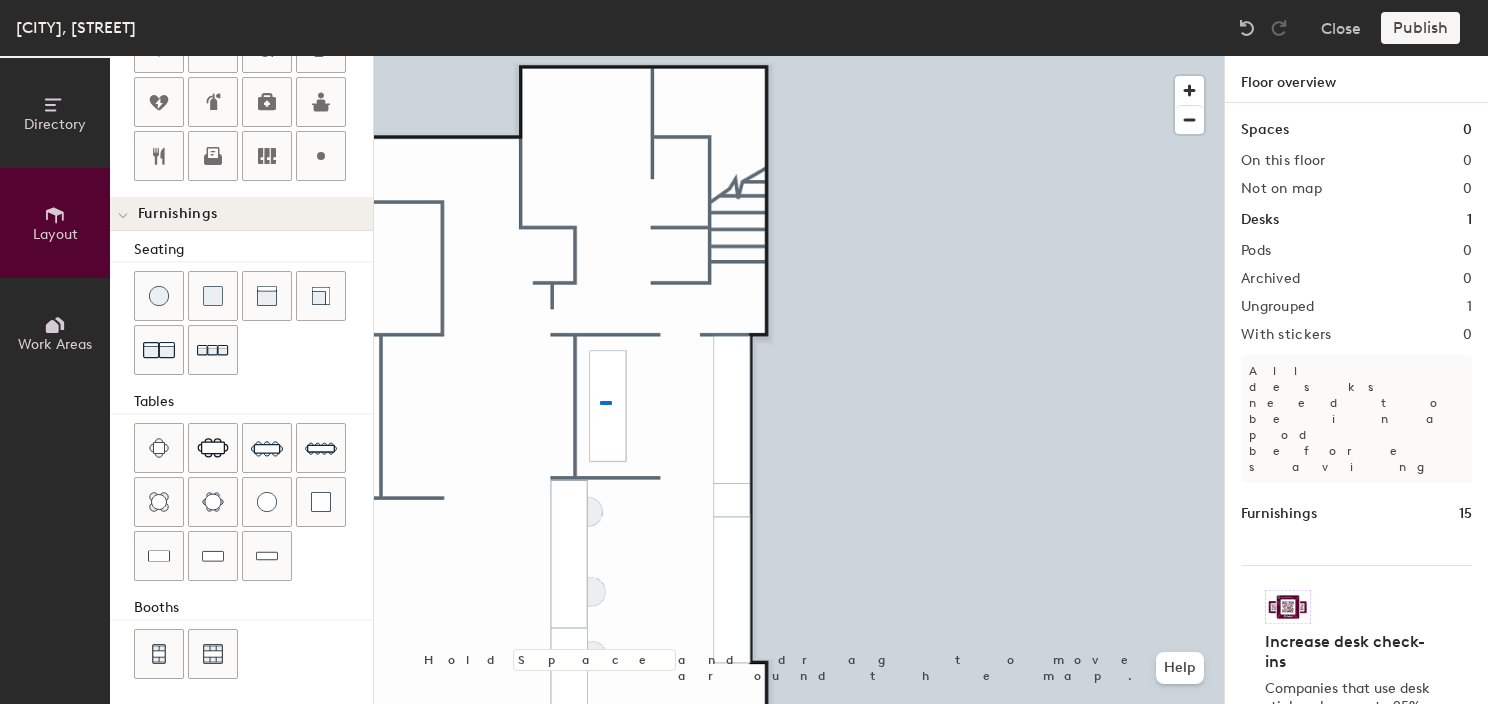 click 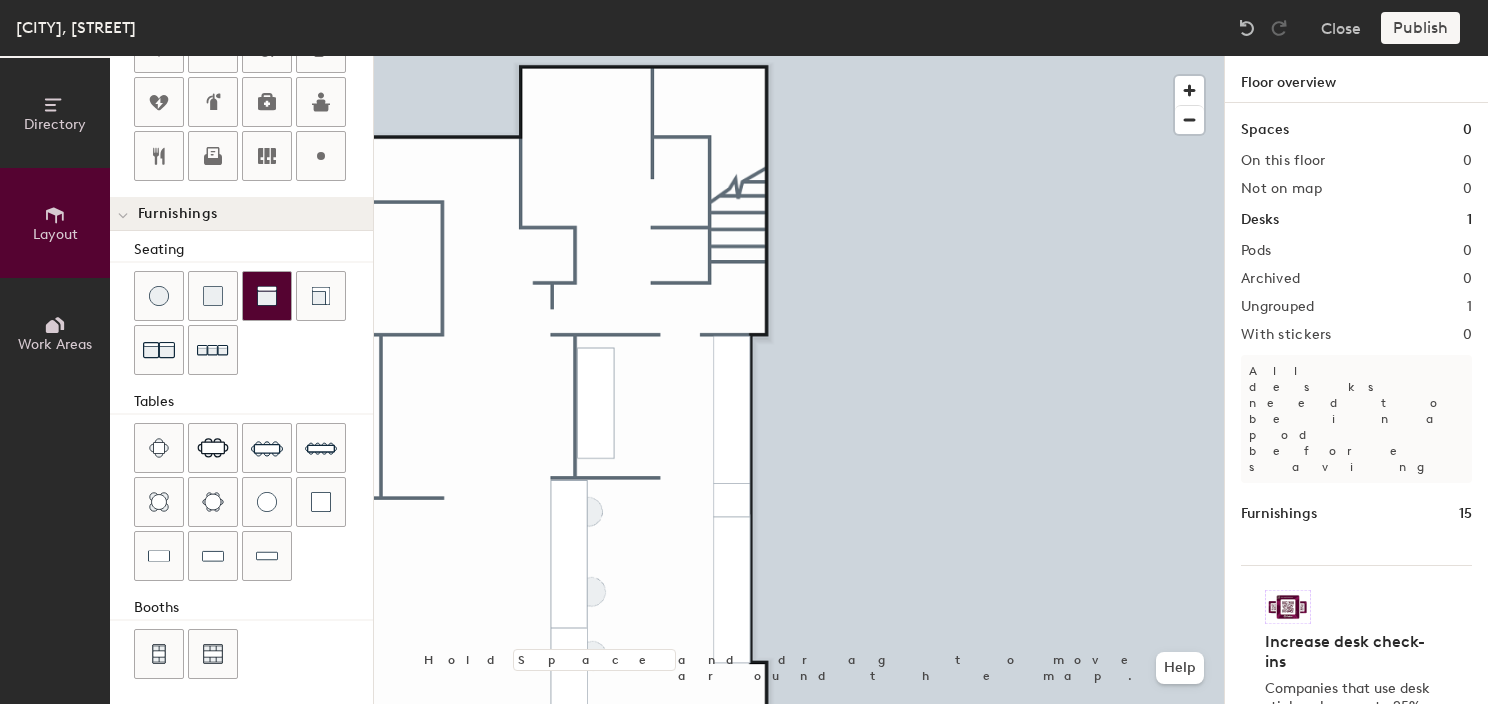 drag, startPoint x: 156, startPoint y: 300, endPoint x: 244, endPoint y: 316, distance: 89.44272 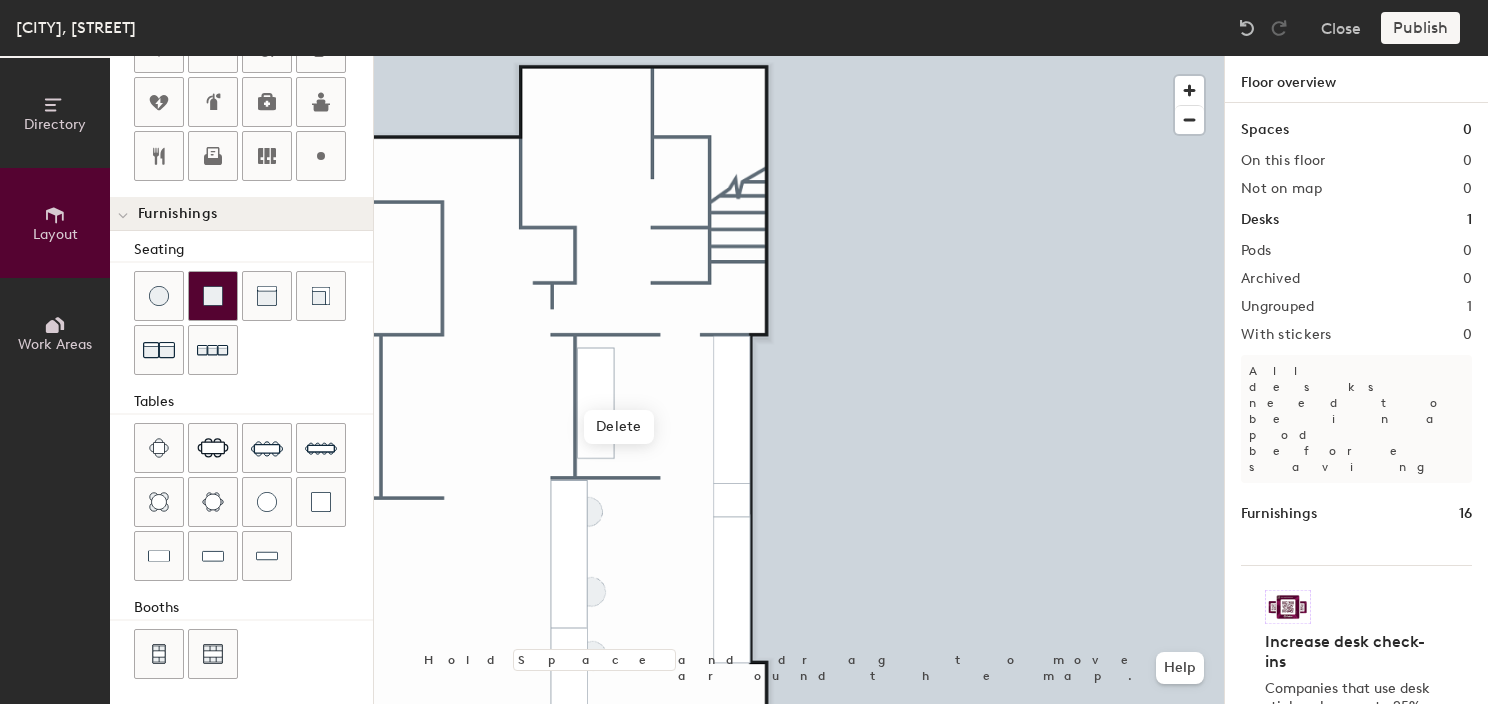 drag, startPoint x: 167, startPoint y: 293, endPoint x: 188, endPoint y: 301, distance: 22.472204 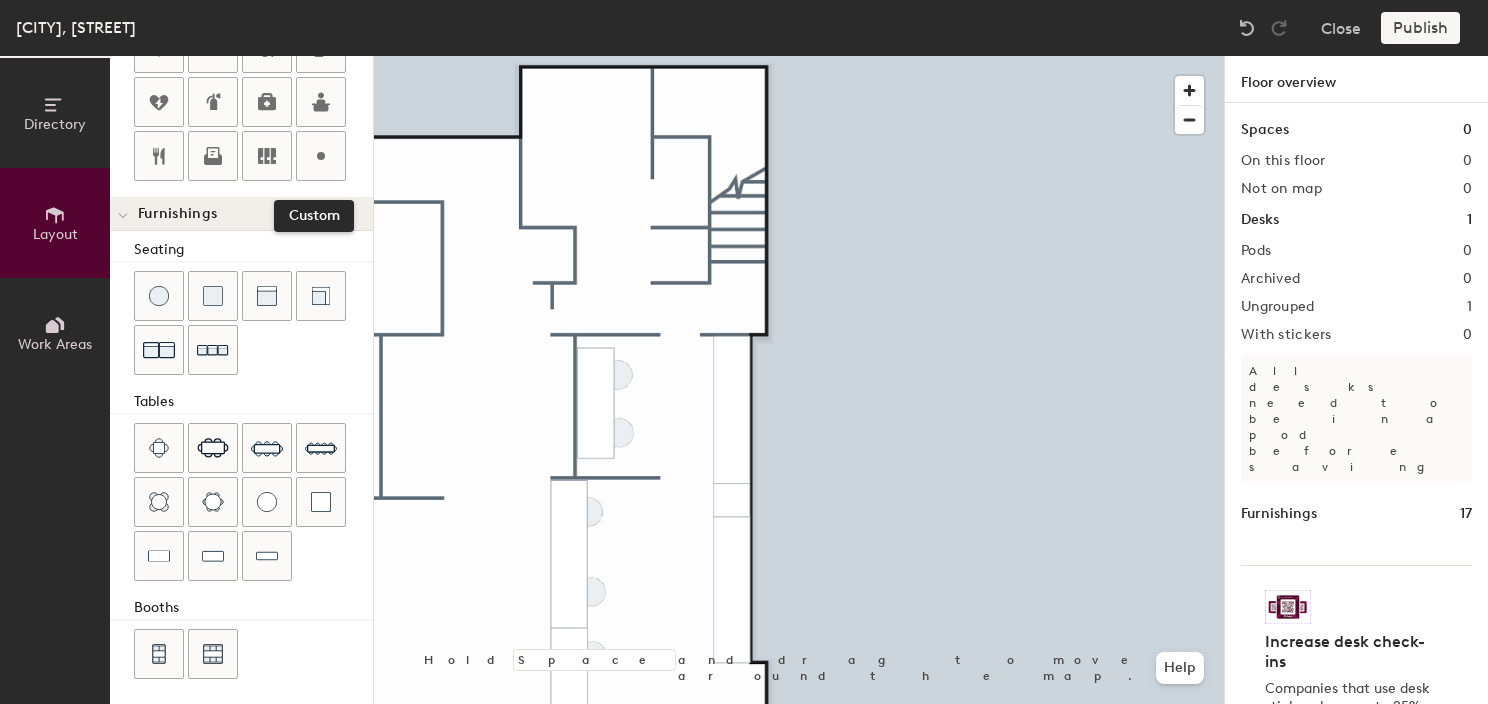 drag, startPoint x: 316, startPoint y: 128, endPoint x: 347, endPoint y: 145, distance: 35.35534 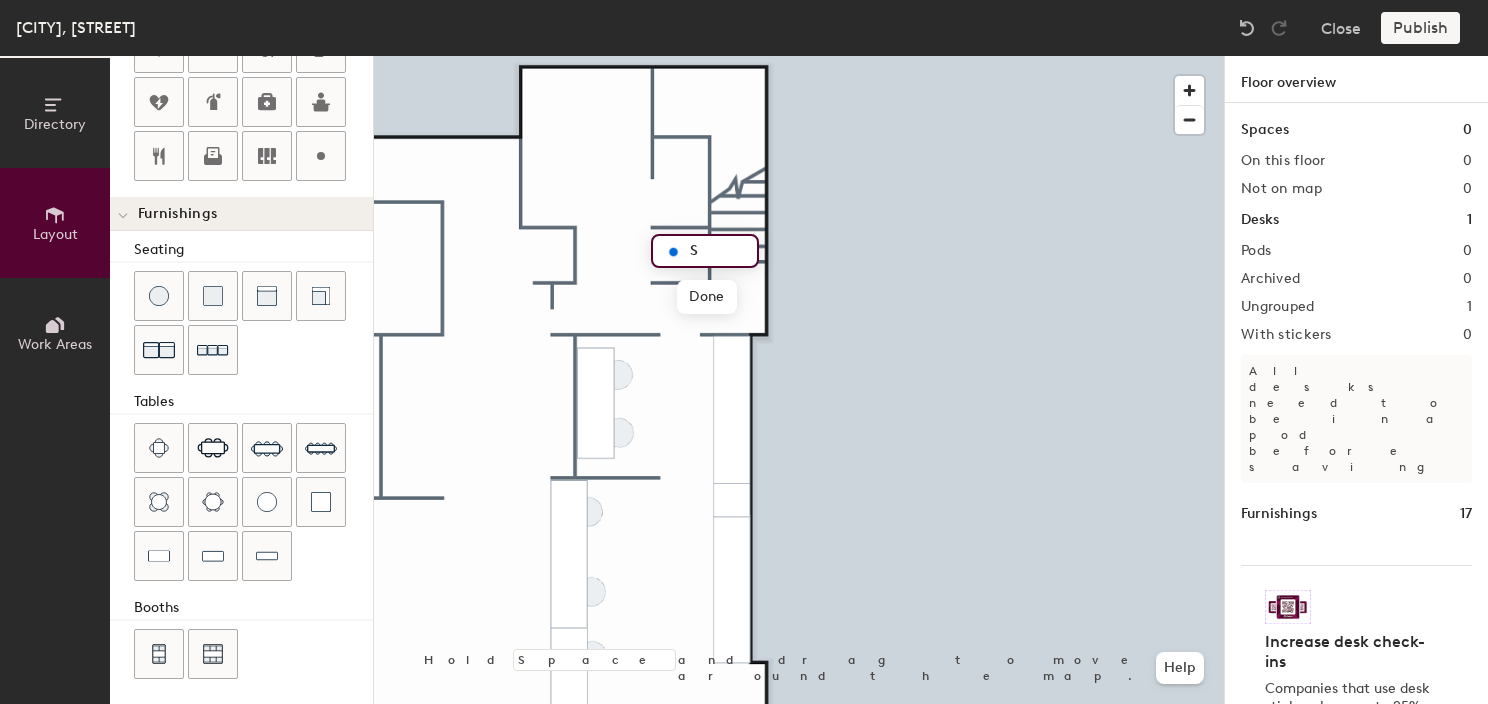 type on "20" 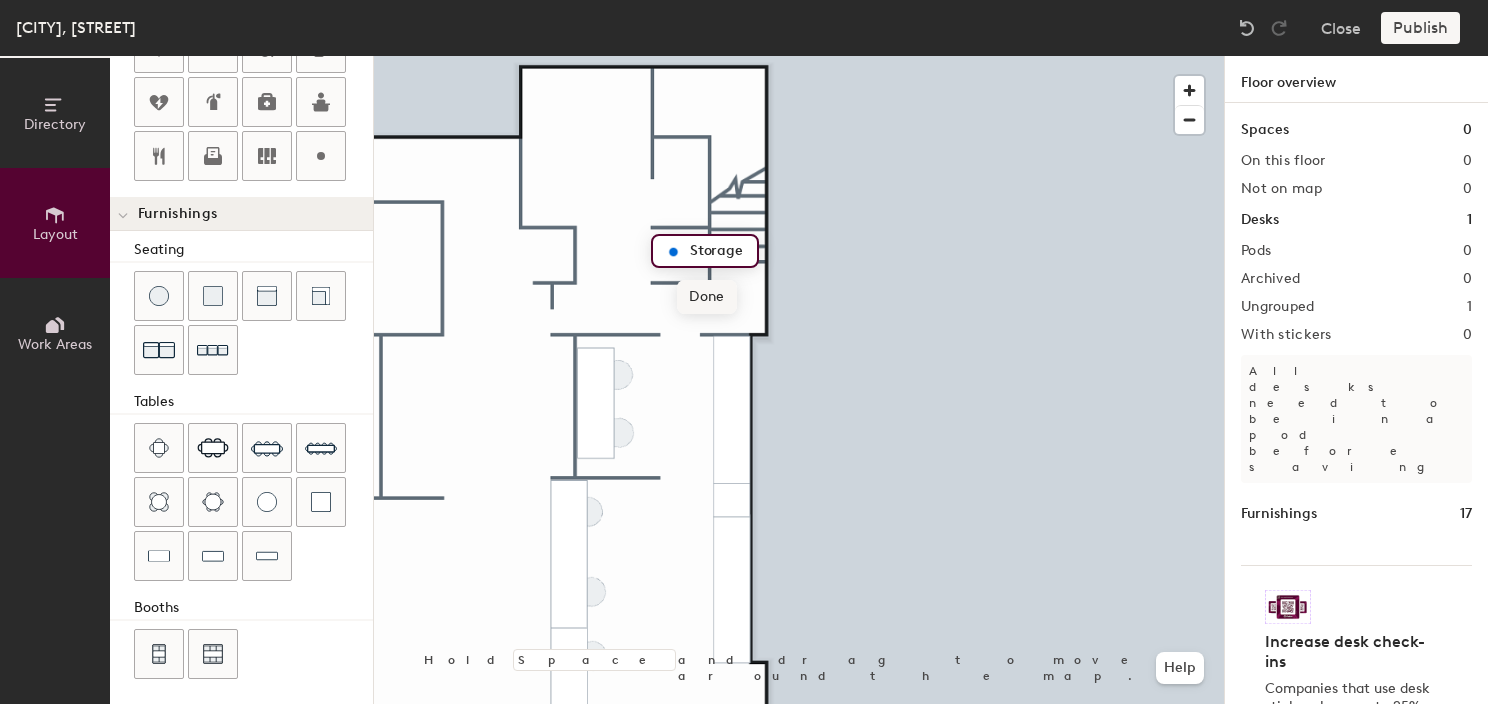 type on "Storage" 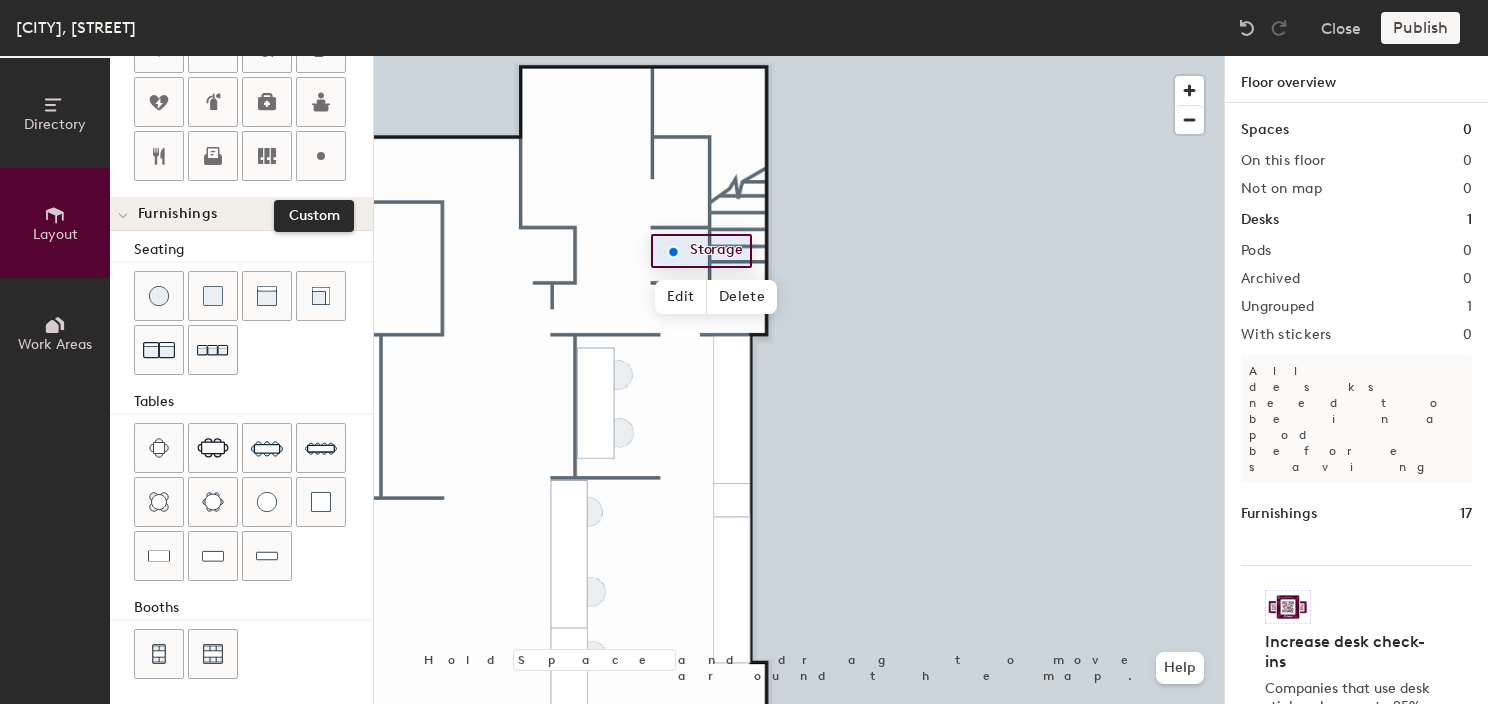drag, startPoint x: 324, startPoint y: 158, endPoint x: 367, endPoint y: 156, distance: 43.046486 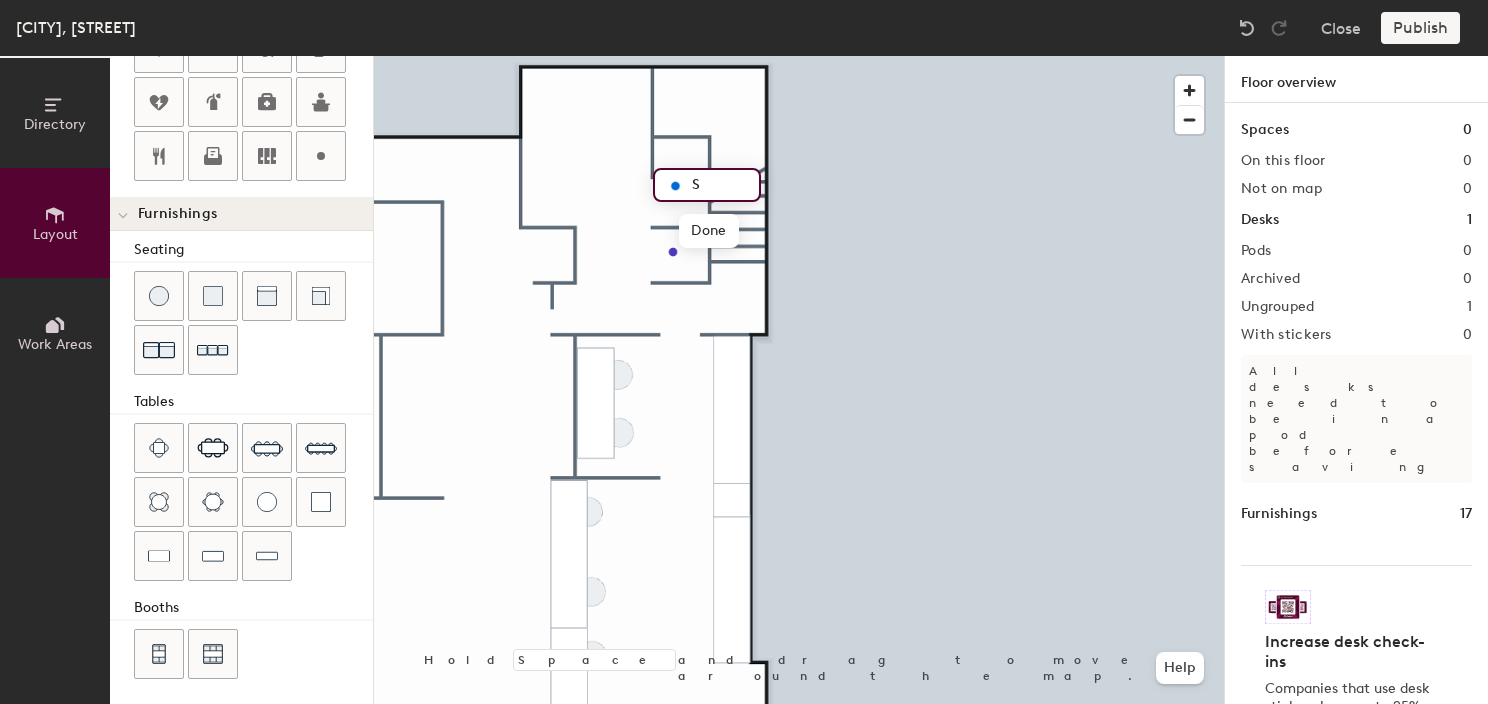 type on "20" 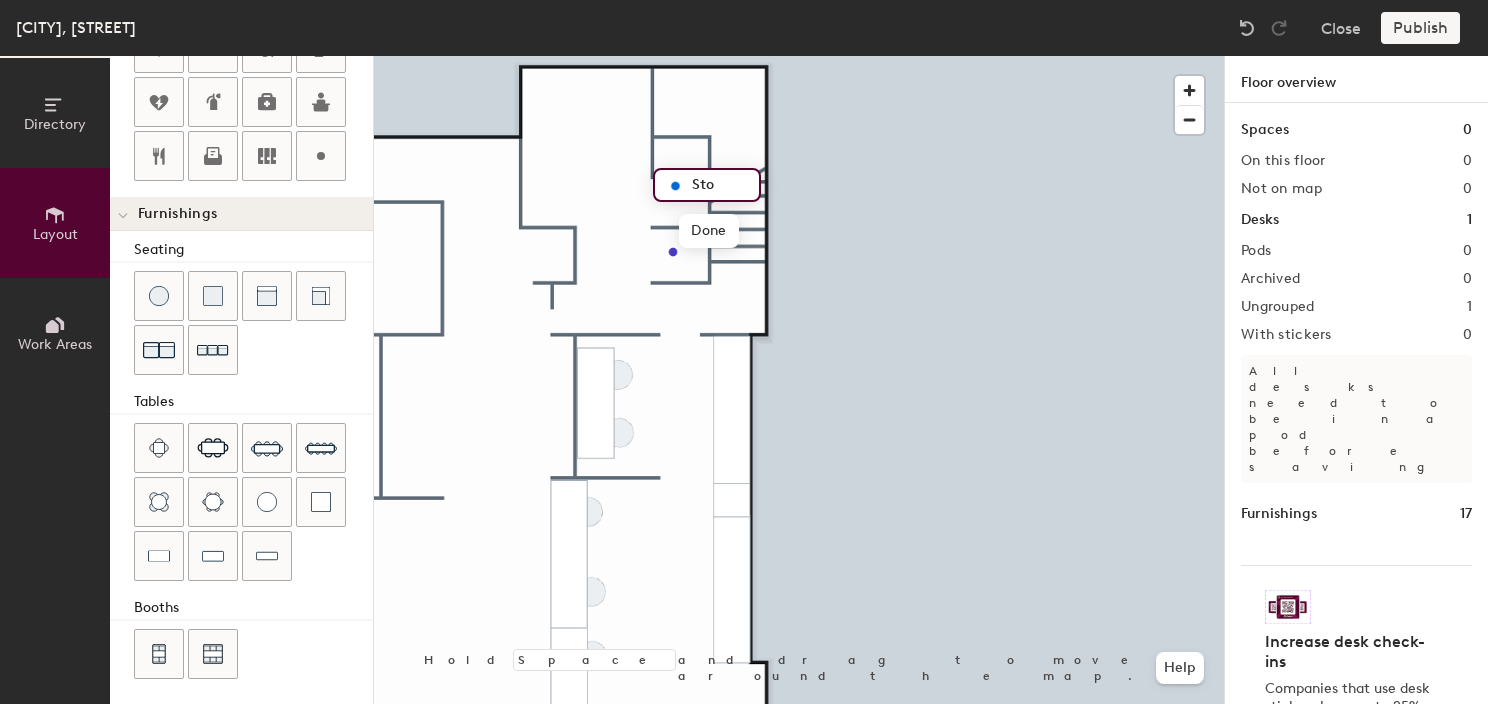 type on "Stor" 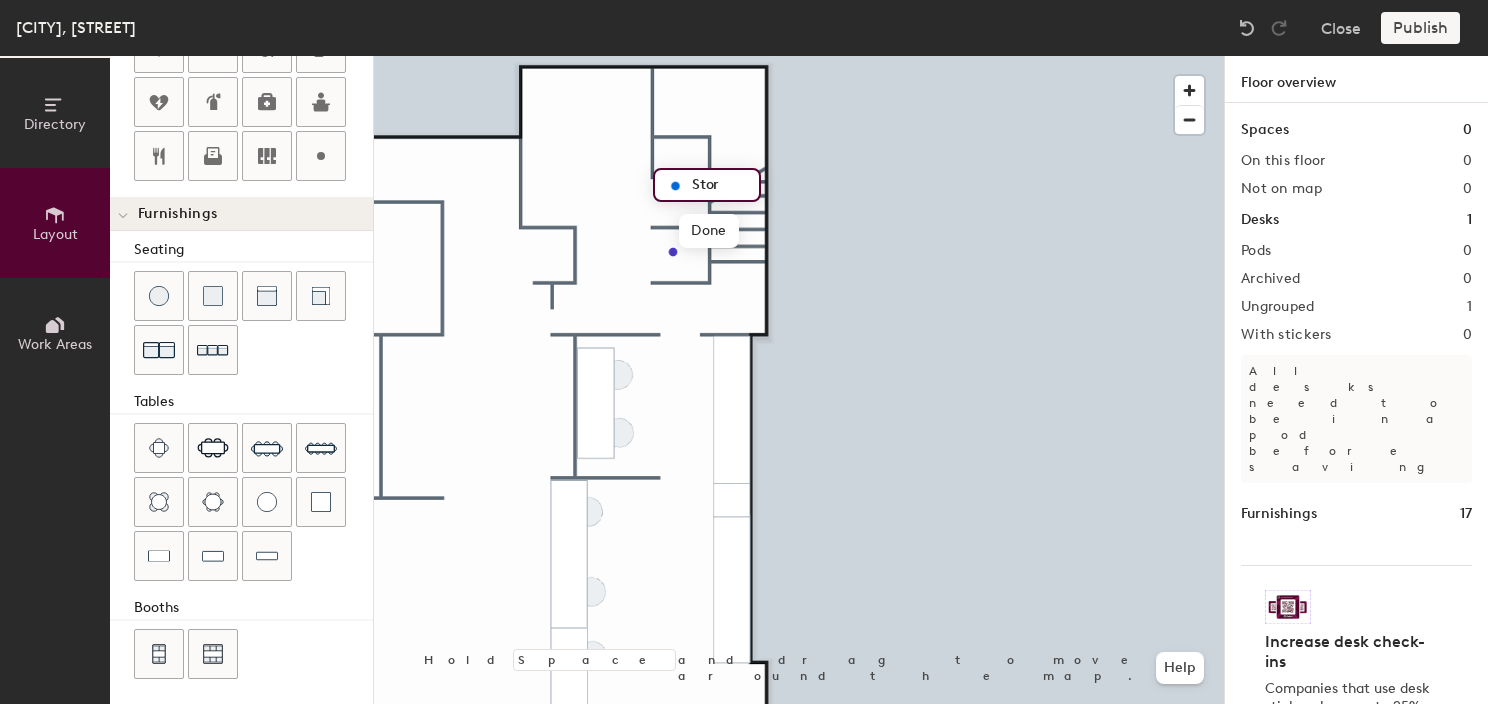 type on "20" 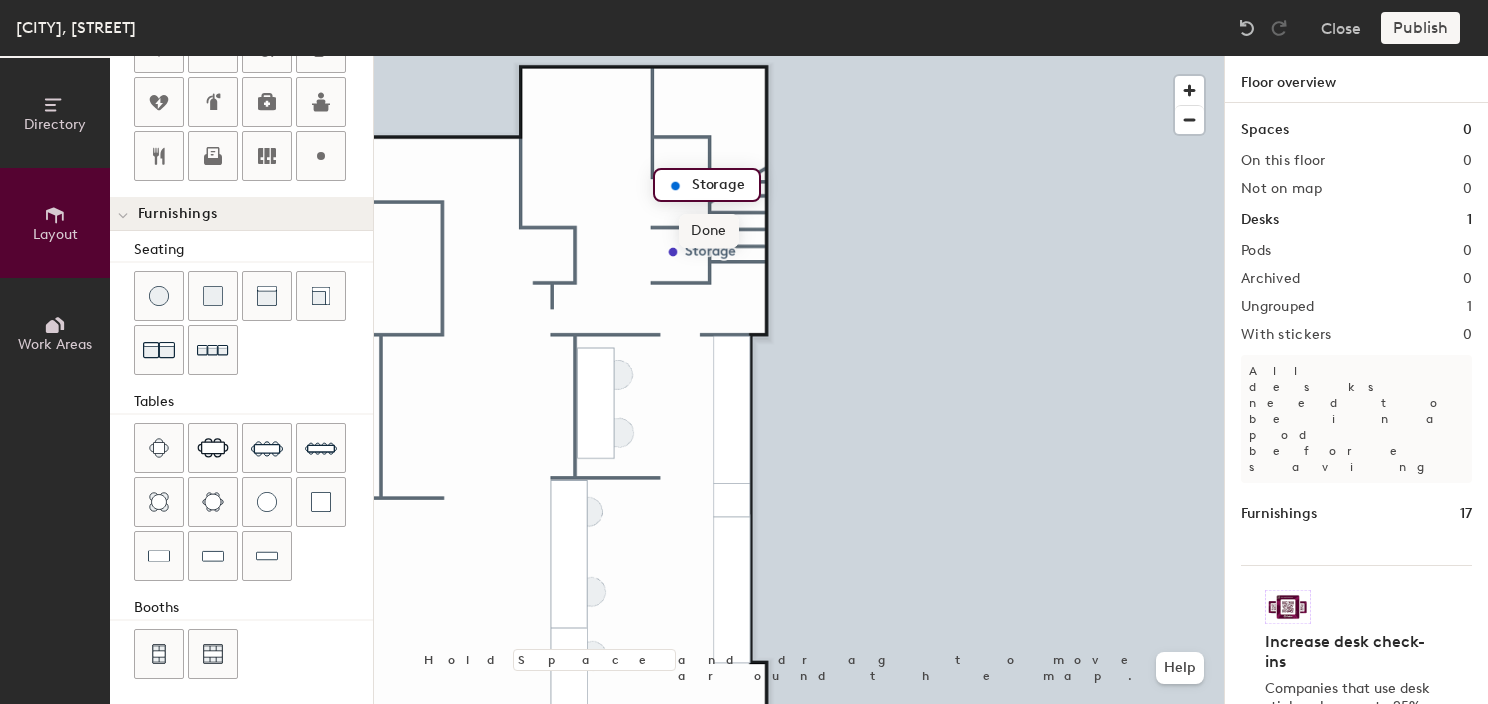 type on "Storage" 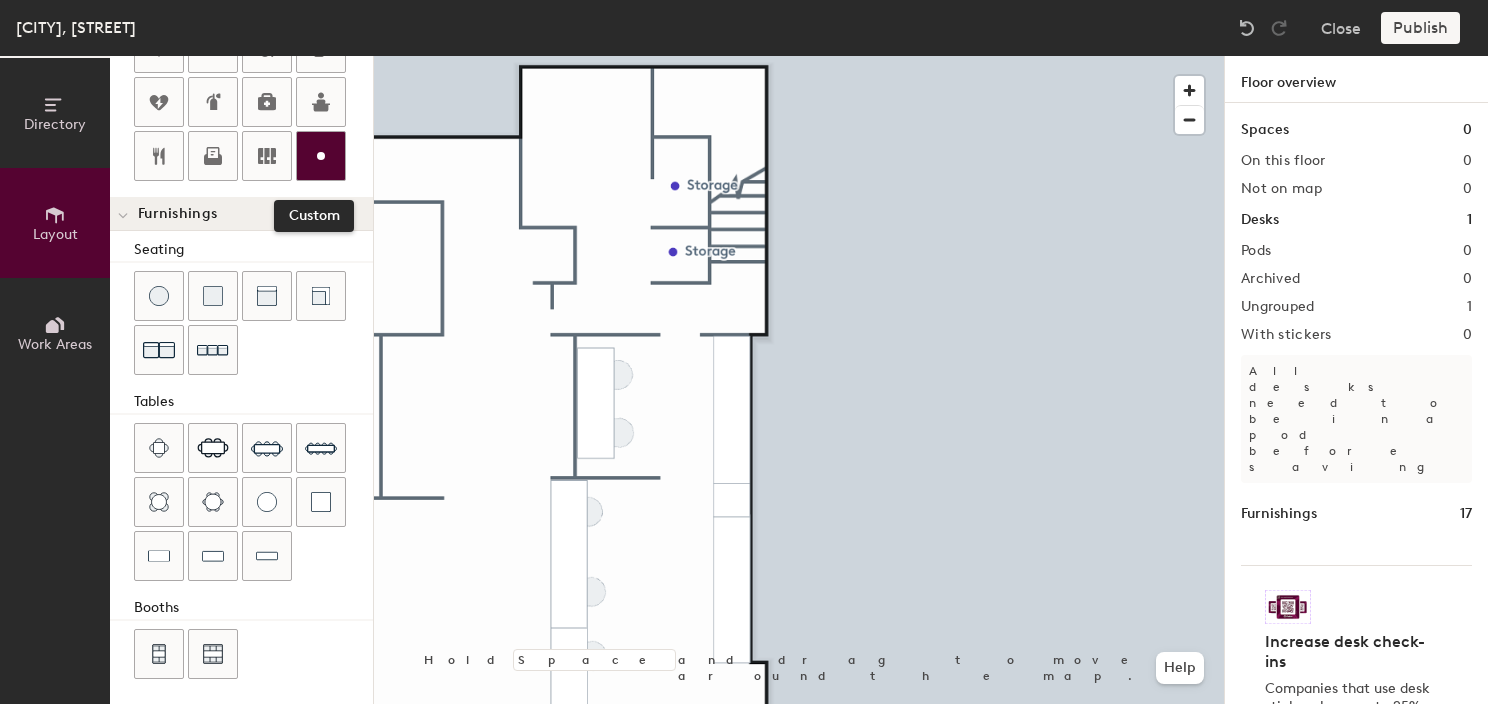 click 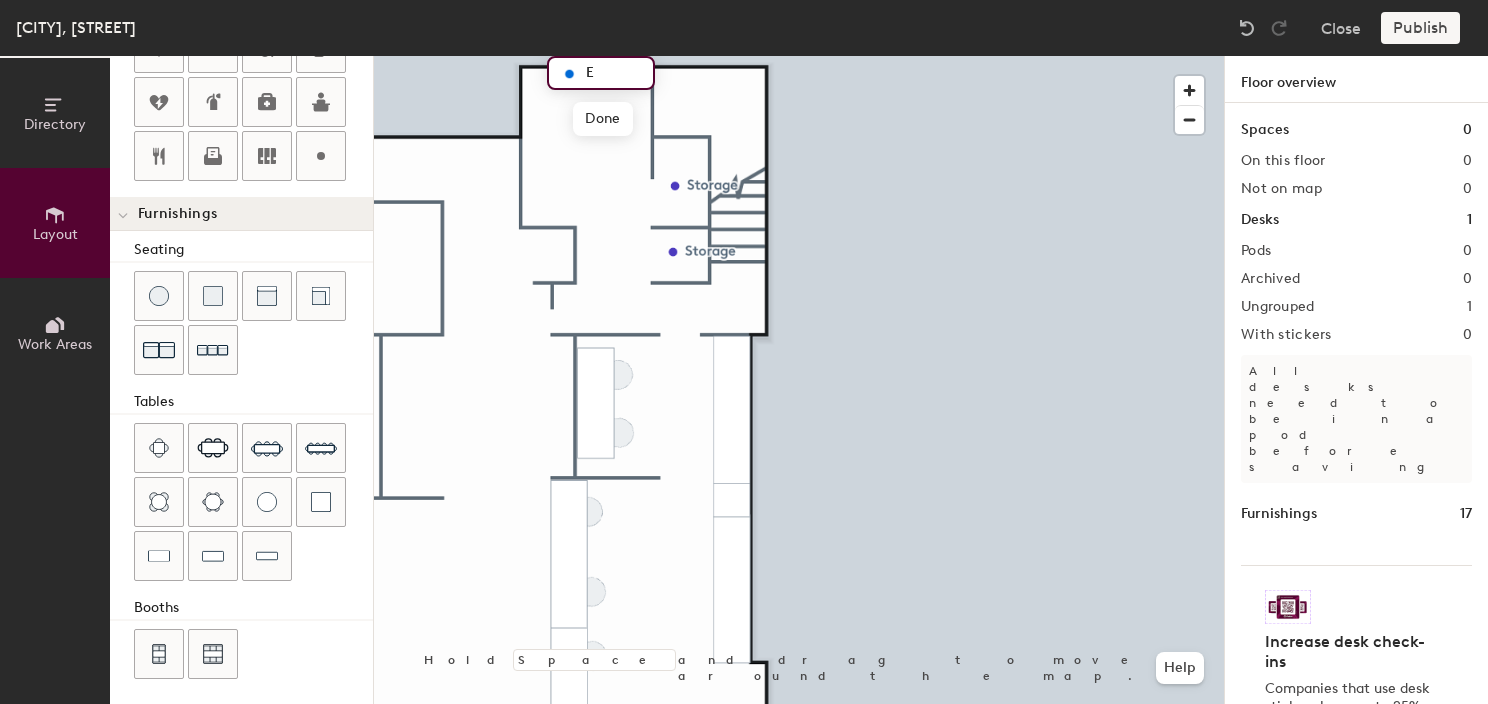 type on "20" 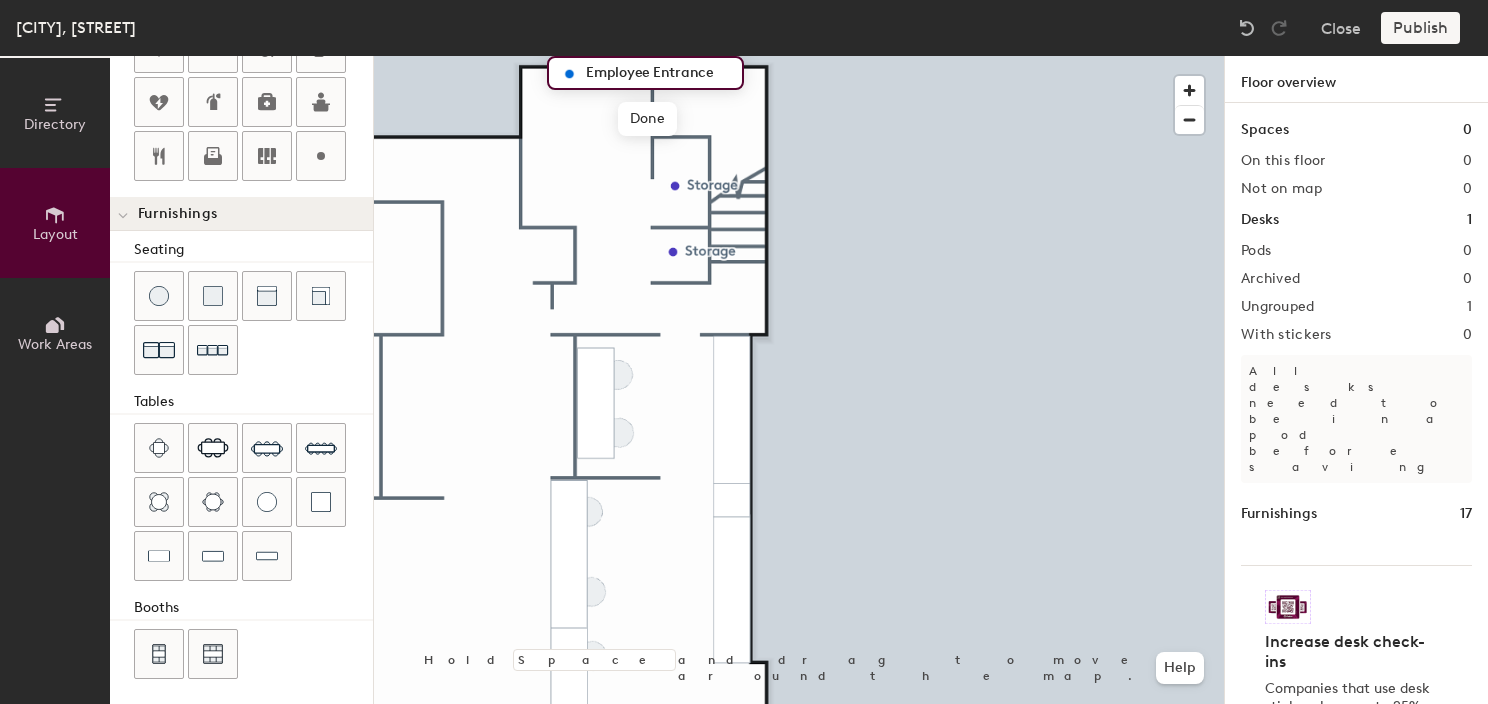 scroll, scrollTop: 0, scrollLeft: 0, axis: both 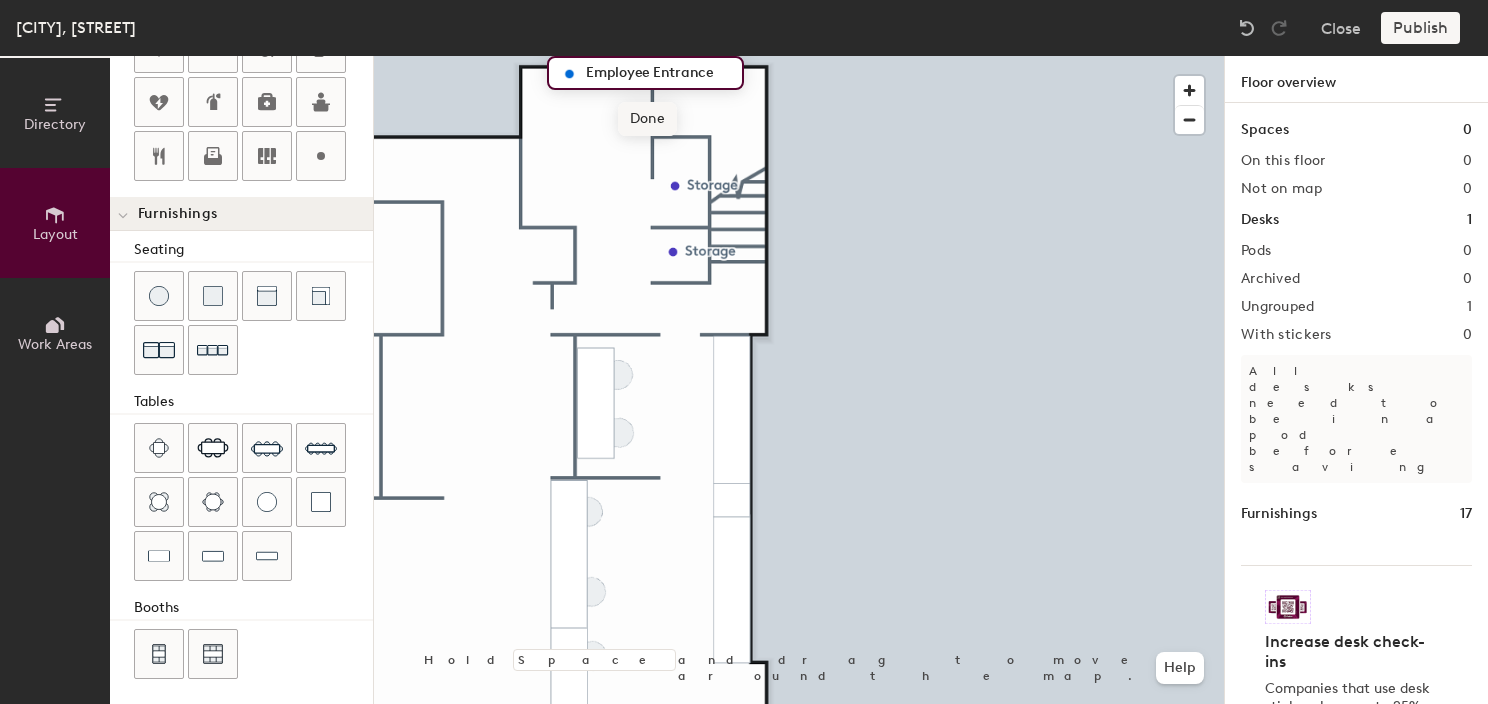 type on "Employee Entrance" 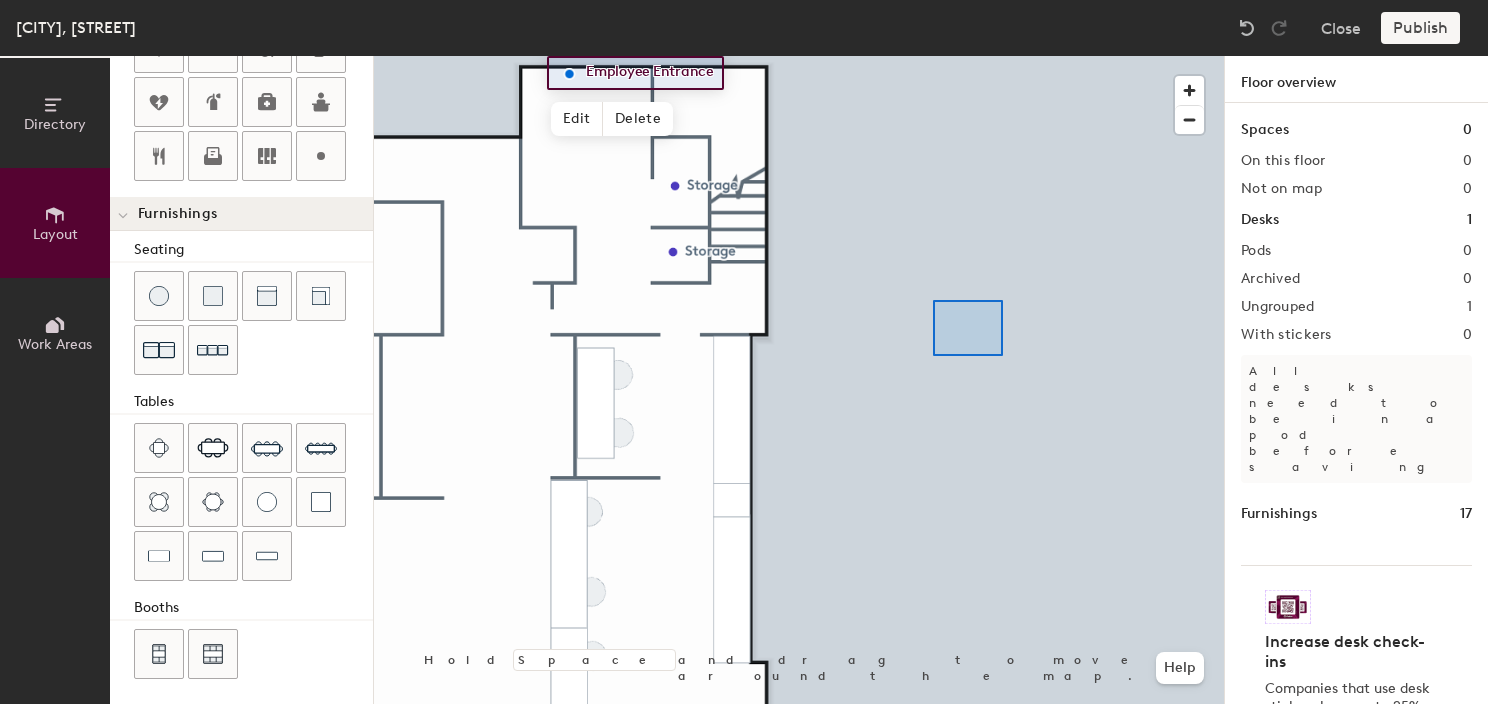 click 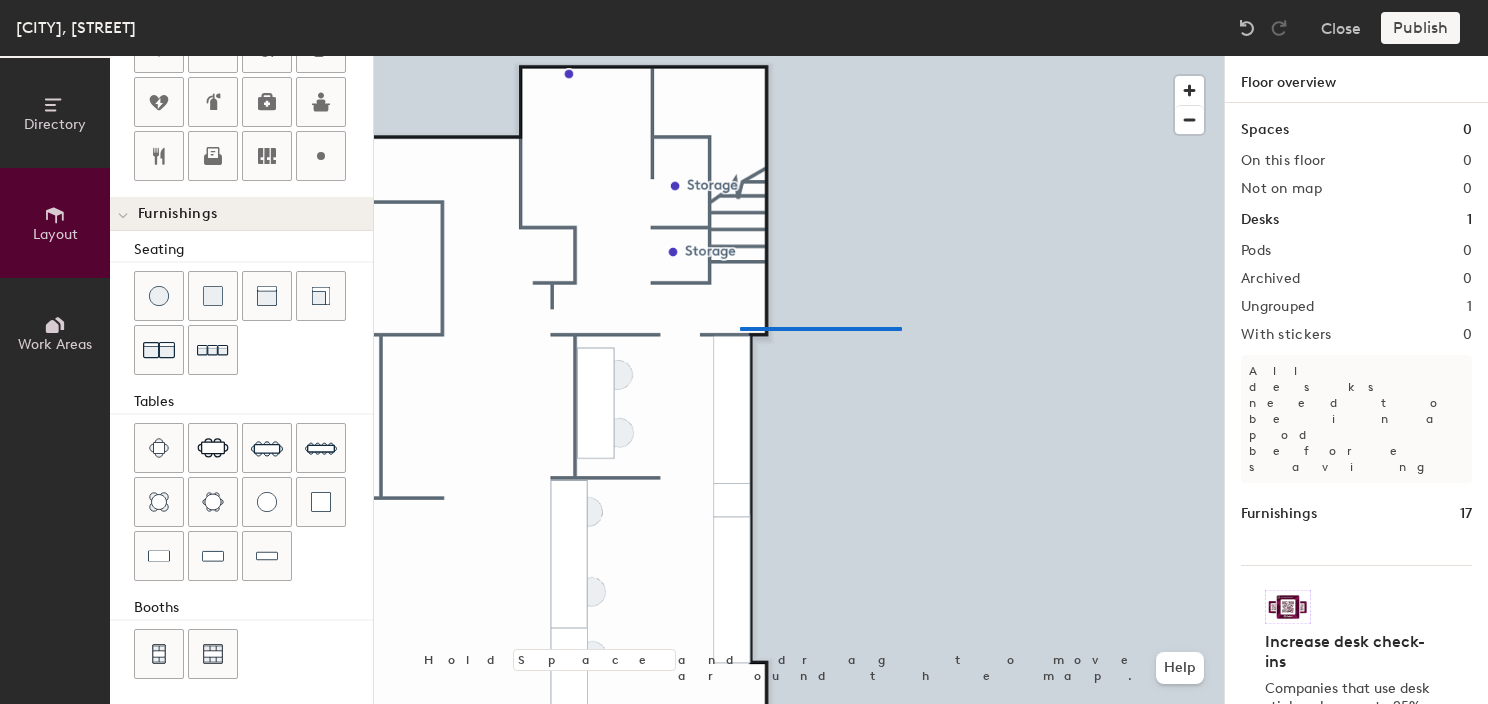 click 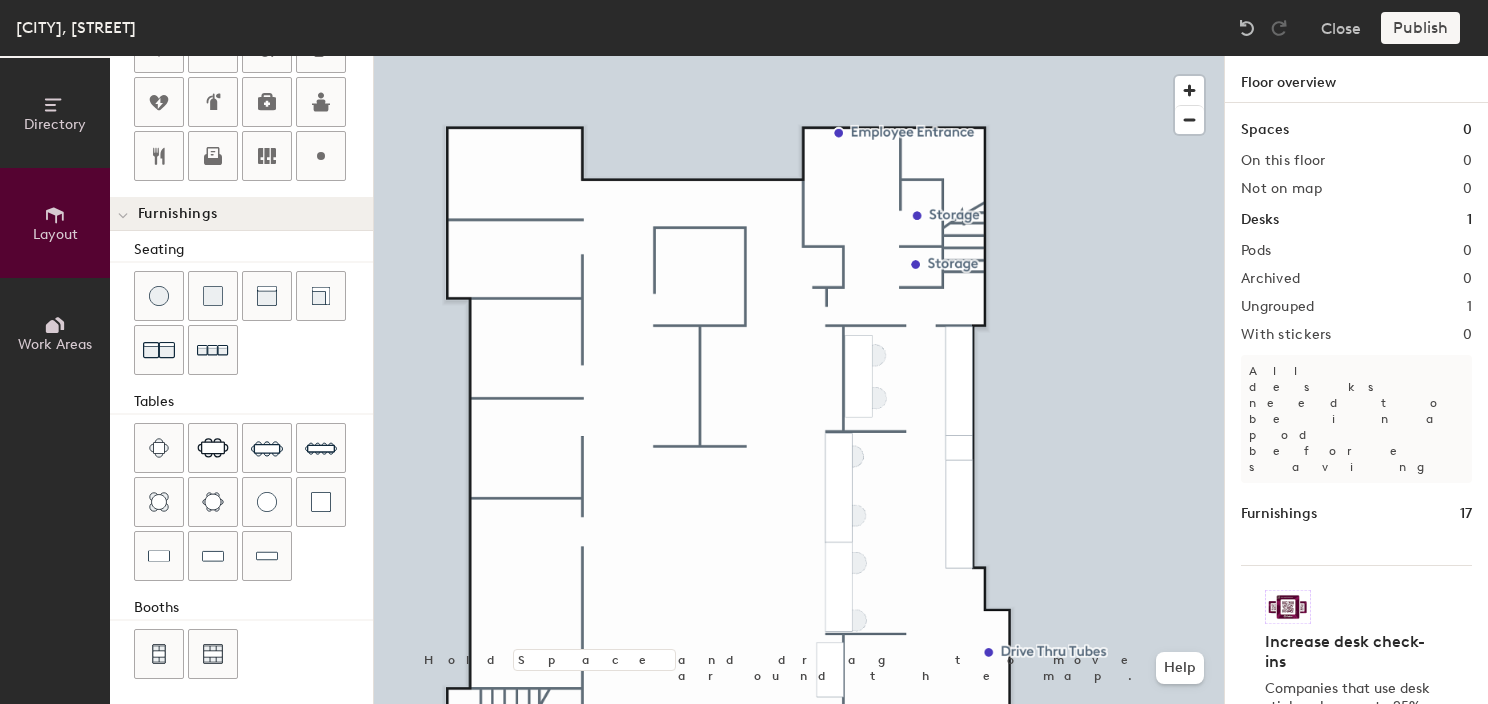 drag, startPoint x: 195, startPoint y: 141, endPoint x: 312, endPoint y: 191, distance: 127.236 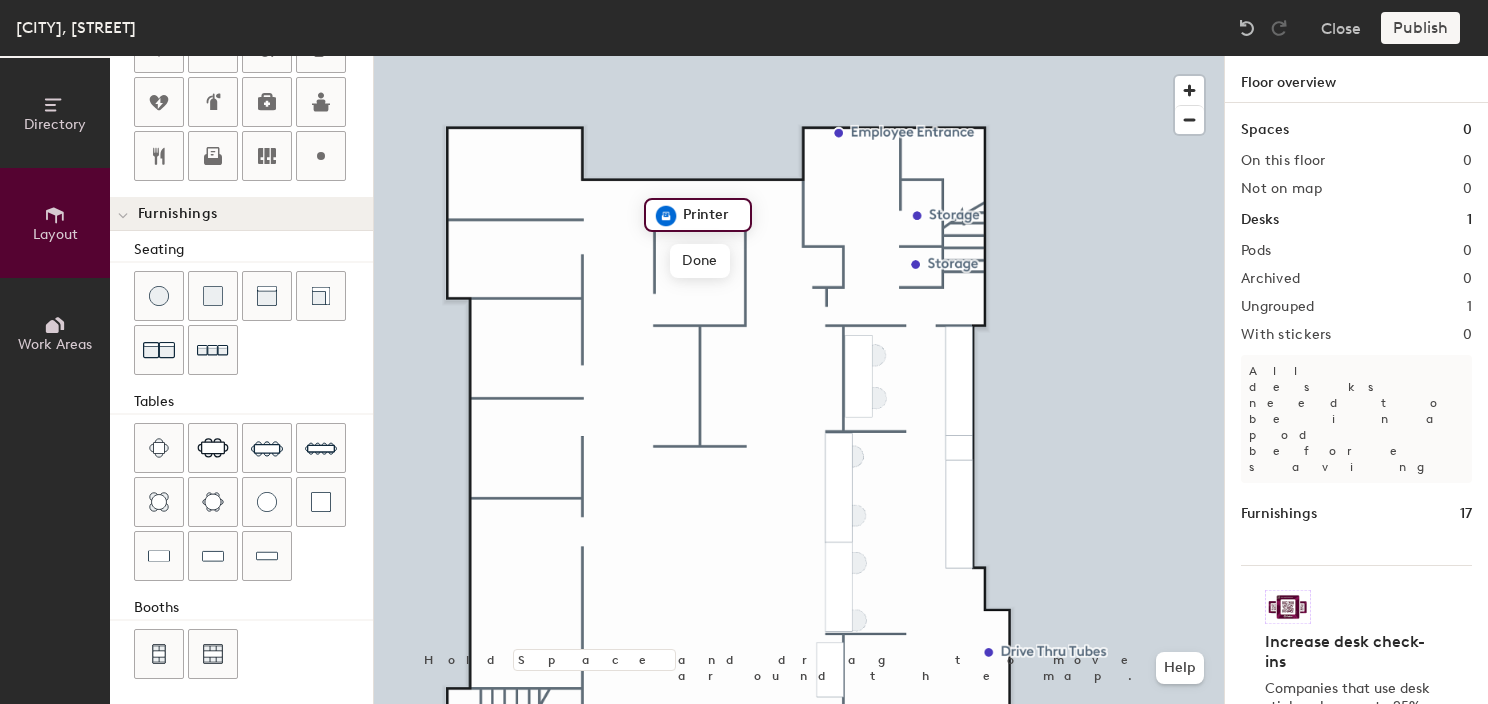 click 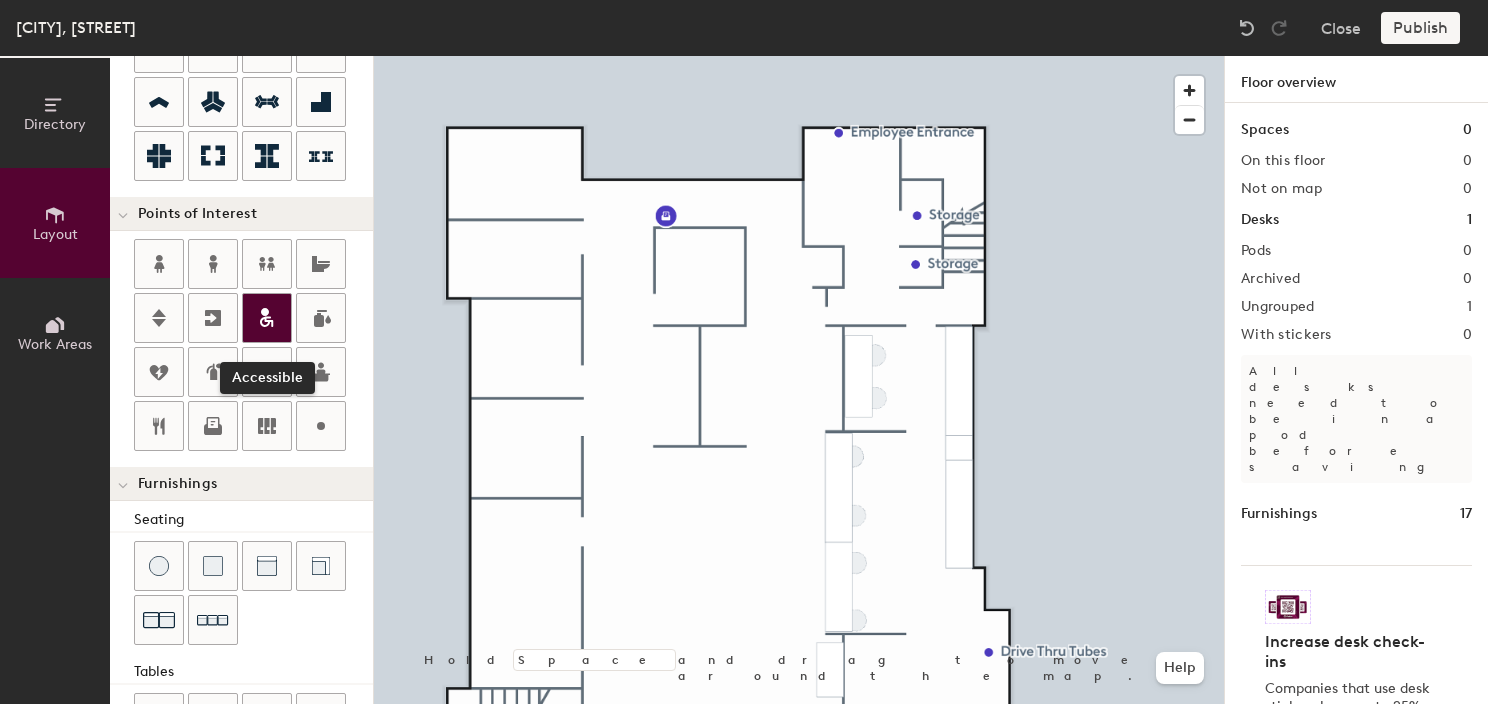 scroll, scrollTop: 252, scrollLeft: 0, axis: vertical 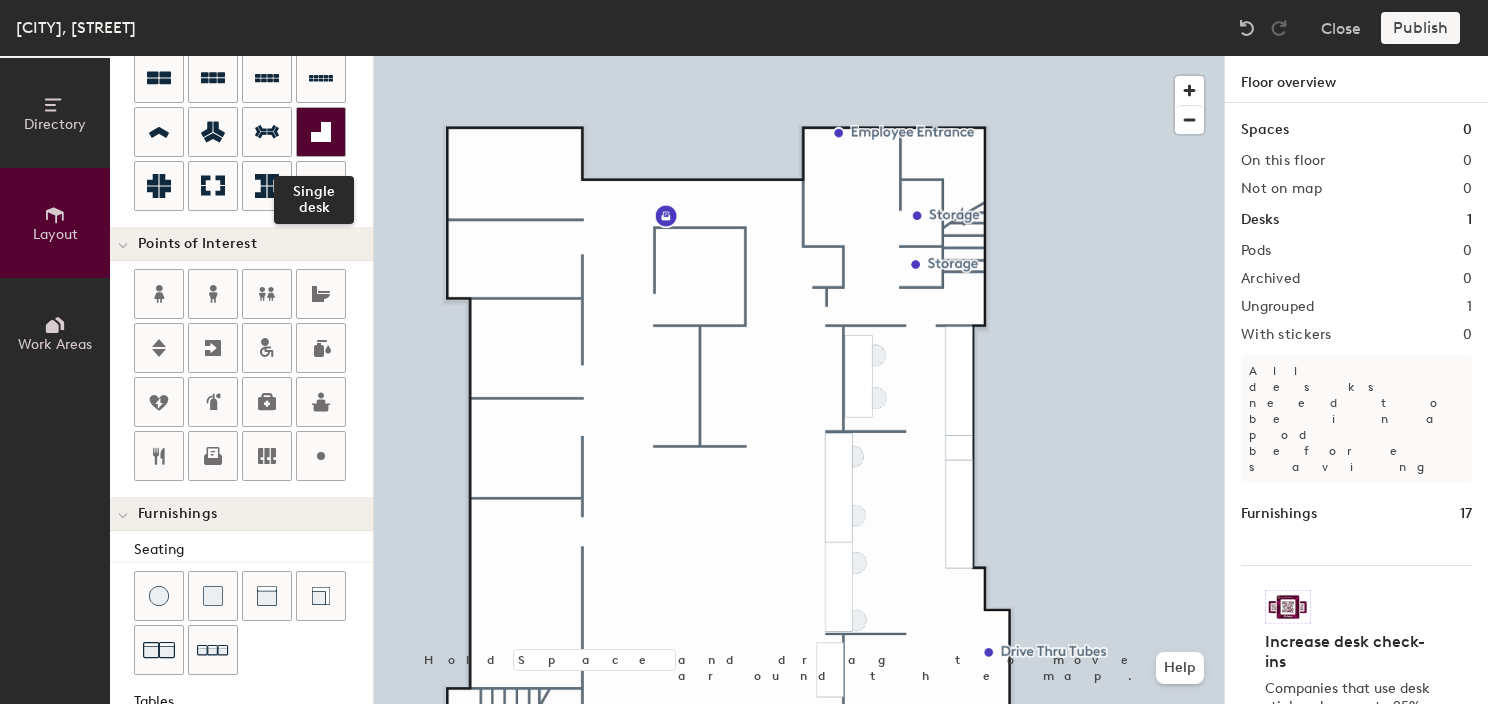 click 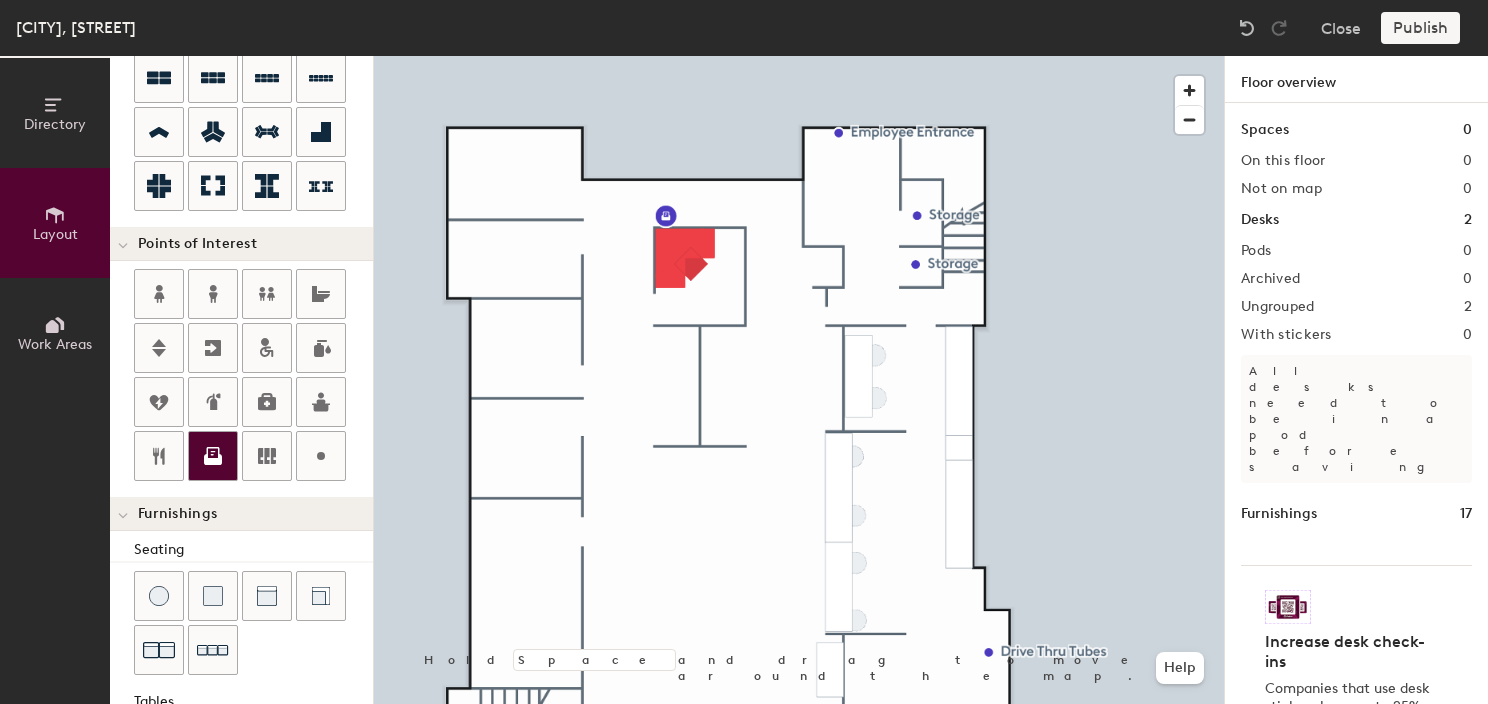 click 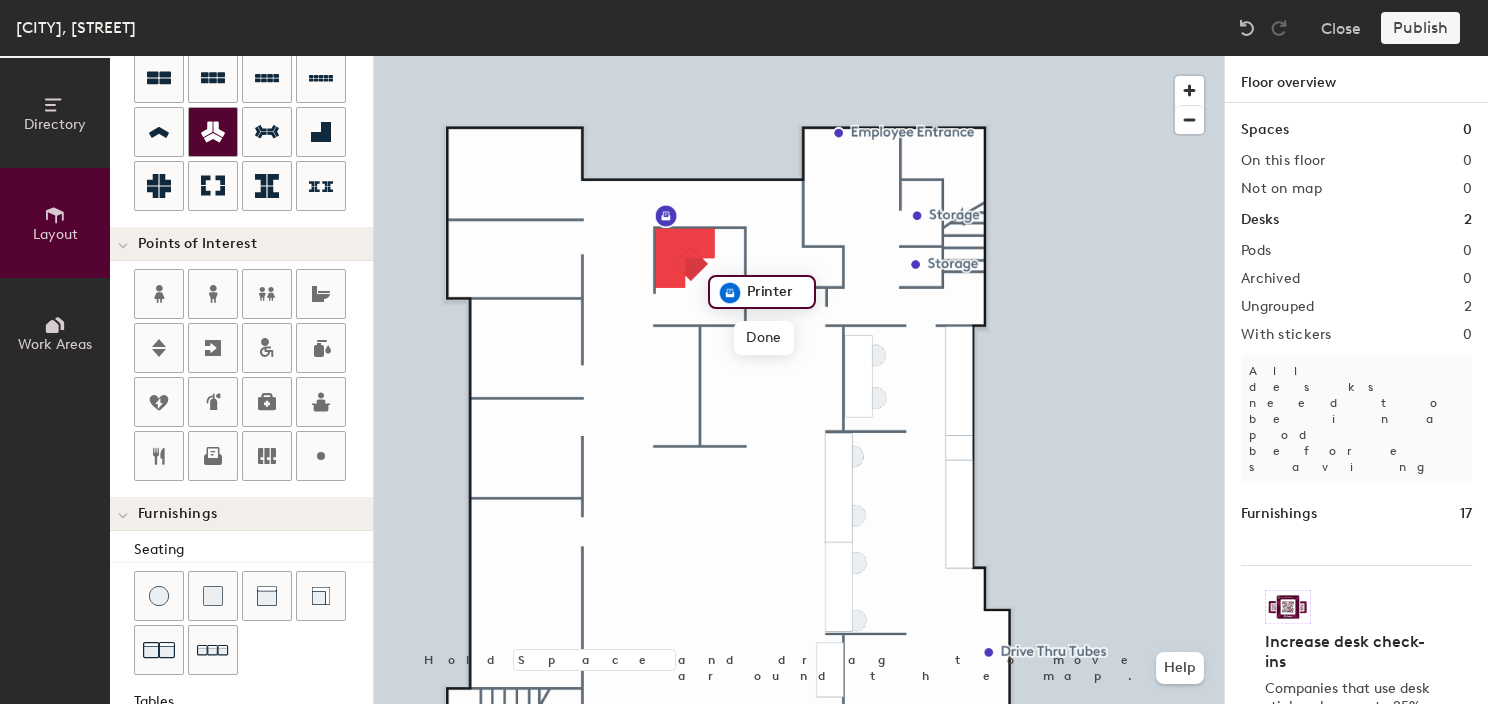 scroll, scrollTop: 152, scrollLeft: 0, axis: vertical 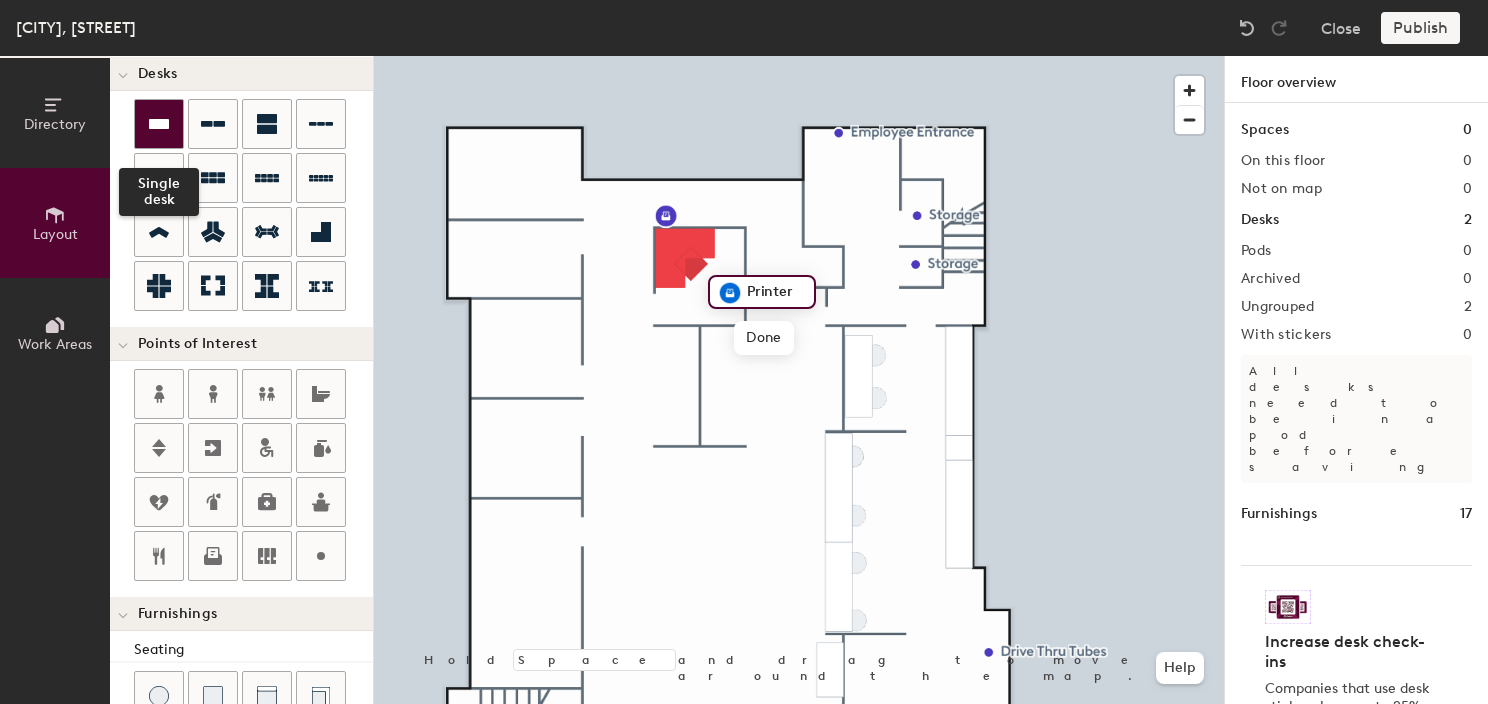click 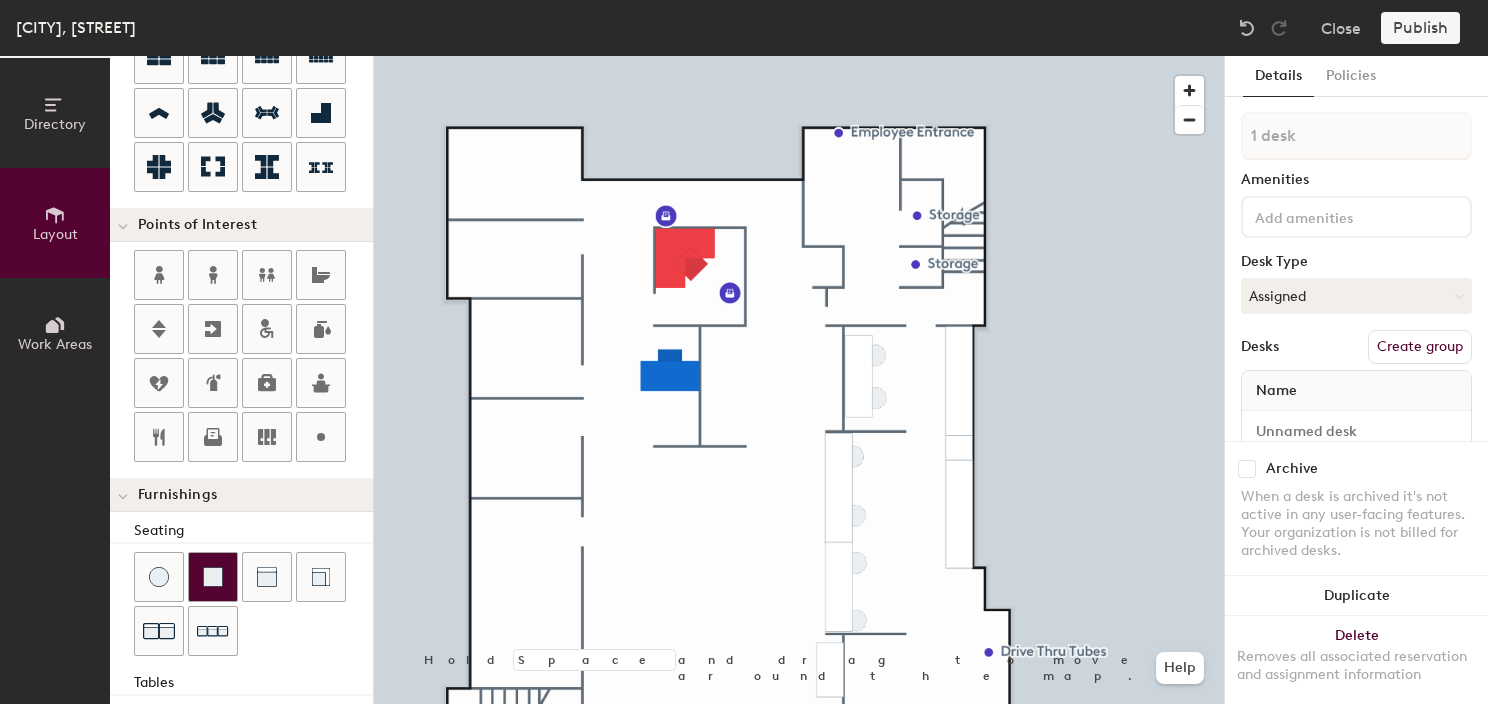 scroll, scrollTop: 352, scrollLeft: 0, axis: vertical 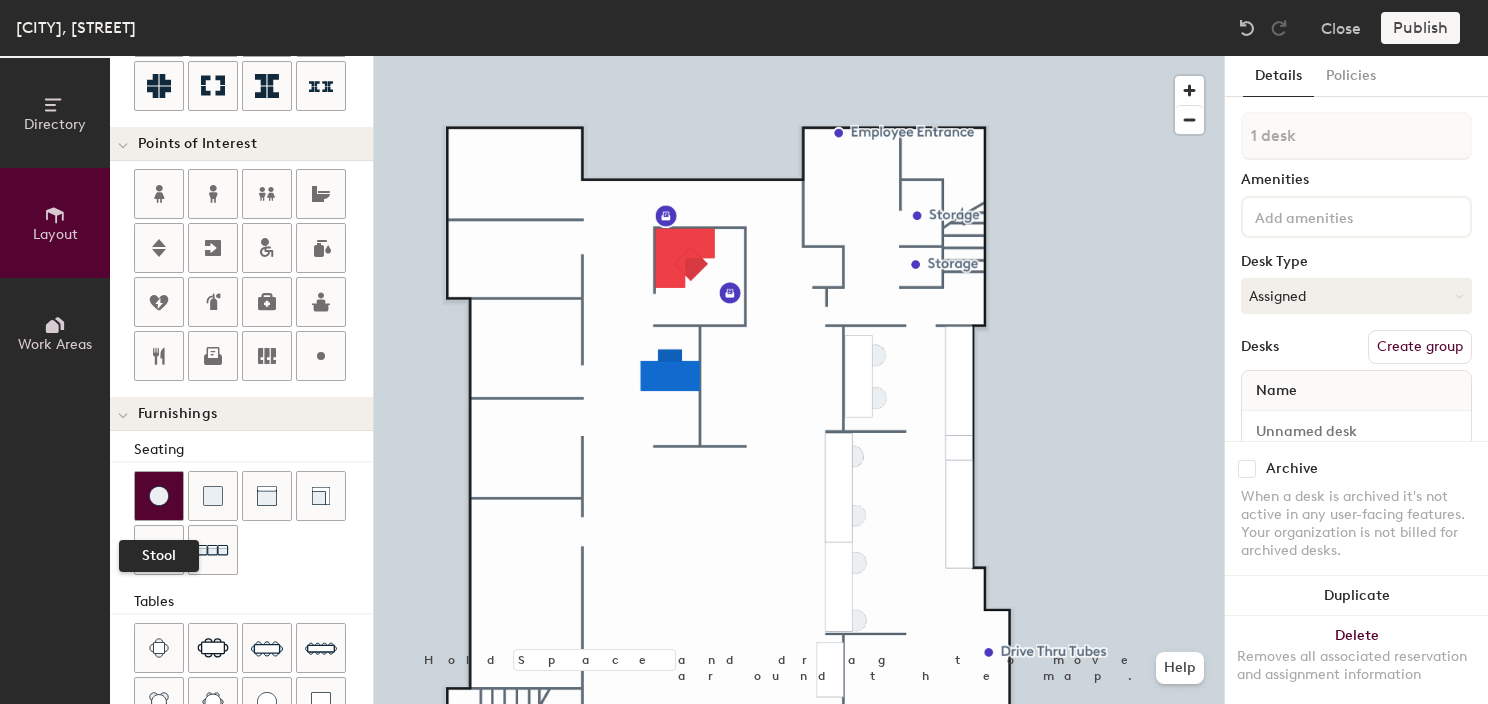 click 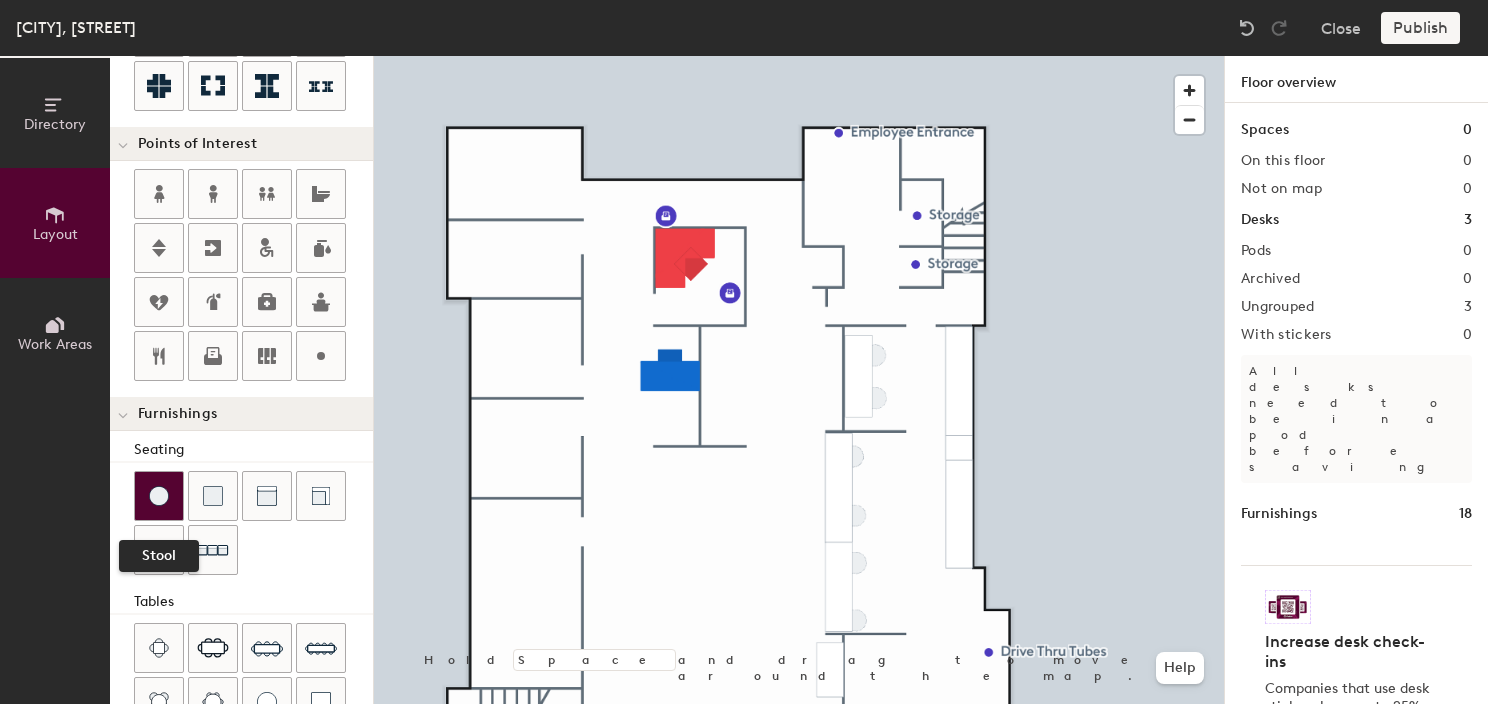click 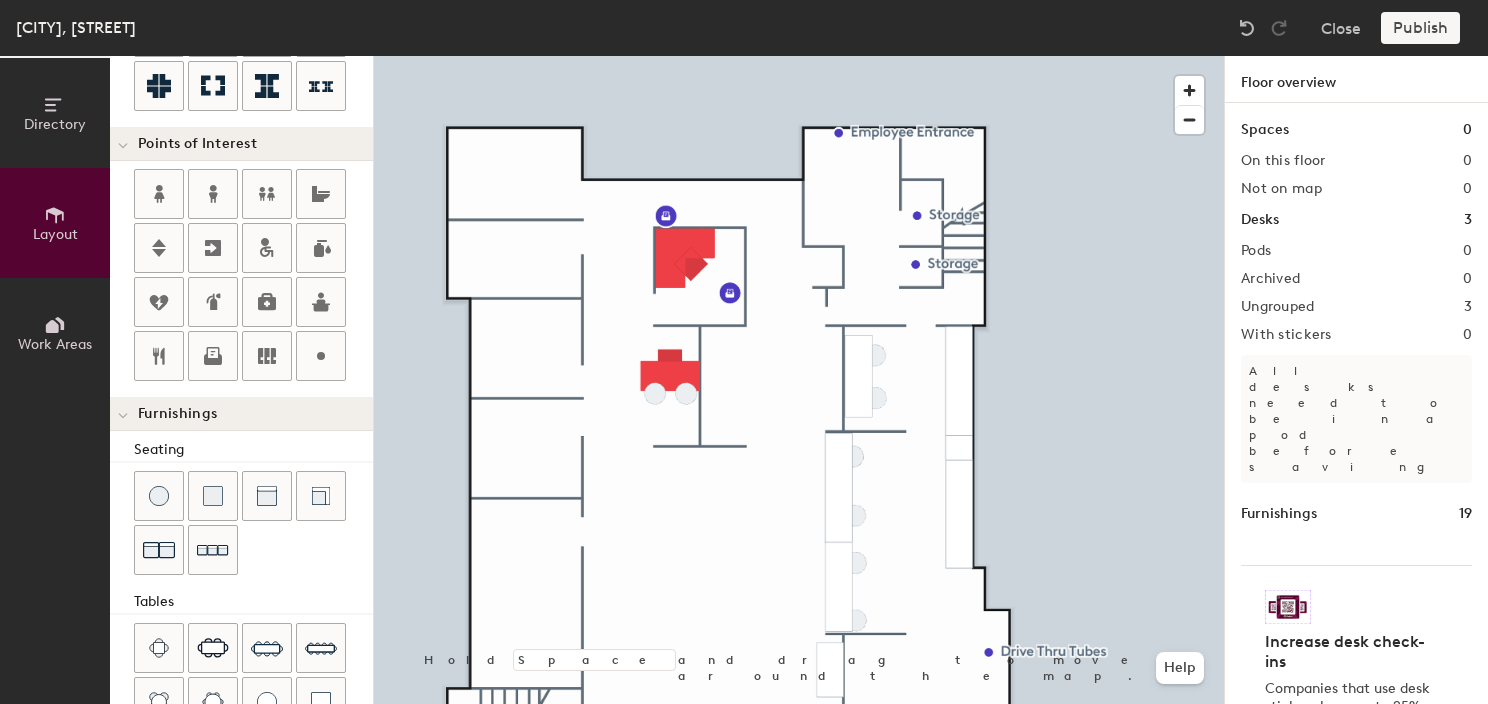 type on "20" 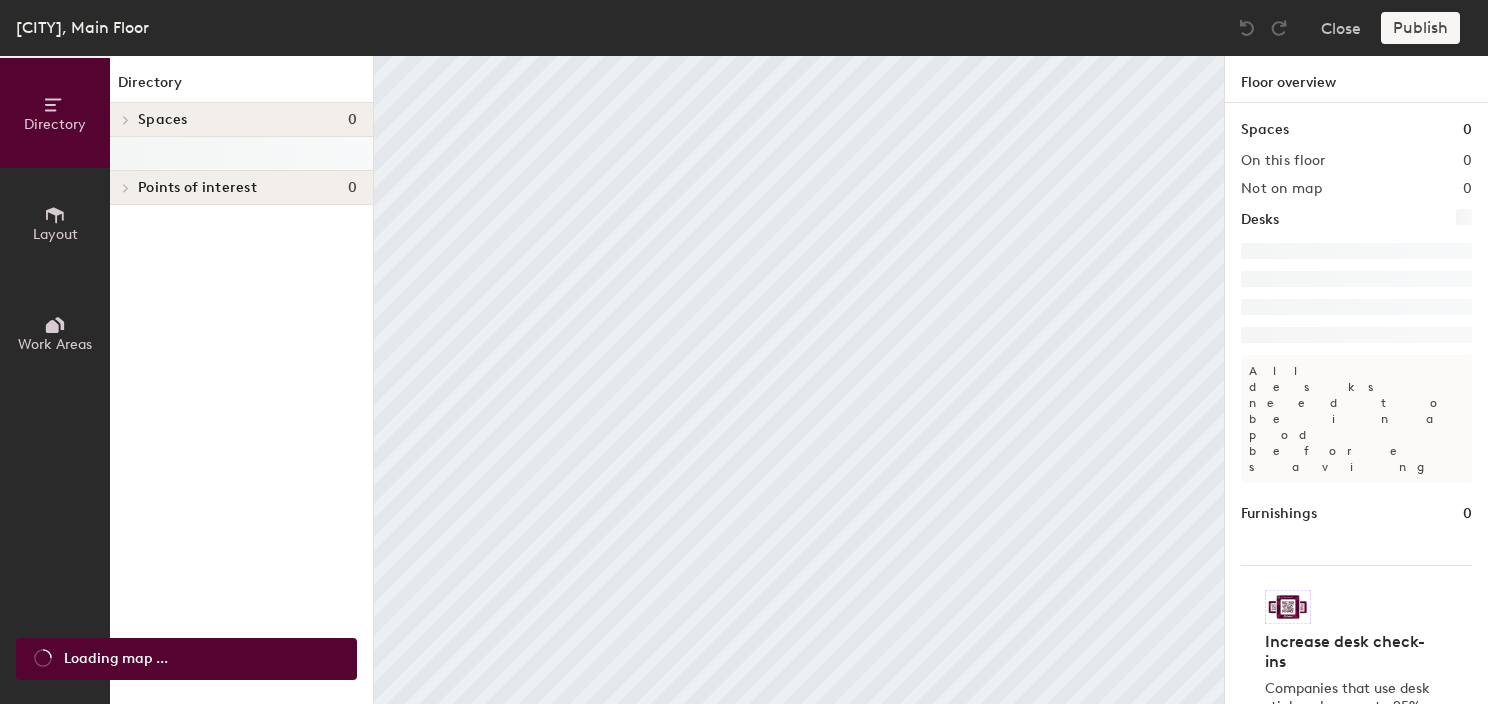 scroll, scrollTop: 0, scrollLeft: 0, axis: both 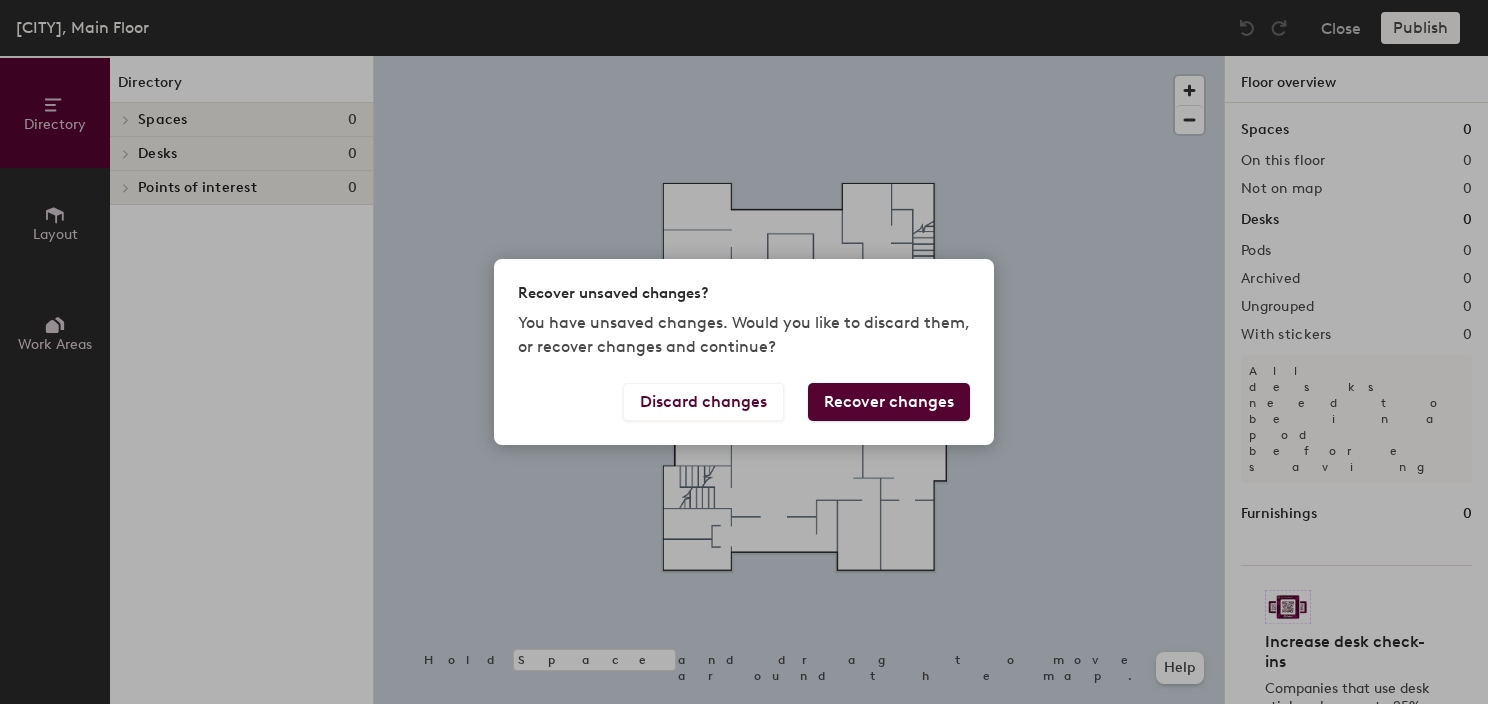 click on "Recover changes" at bounding box center (889, 402) 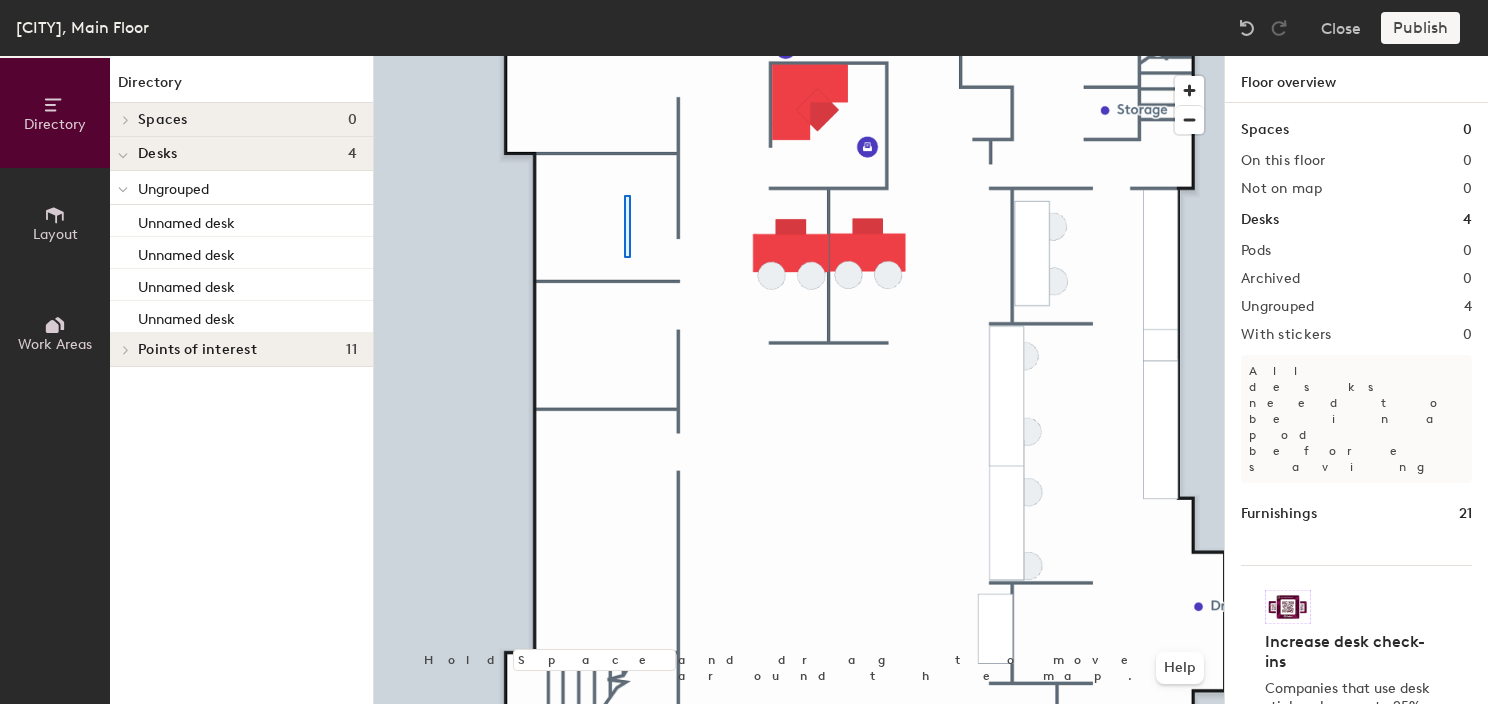 click 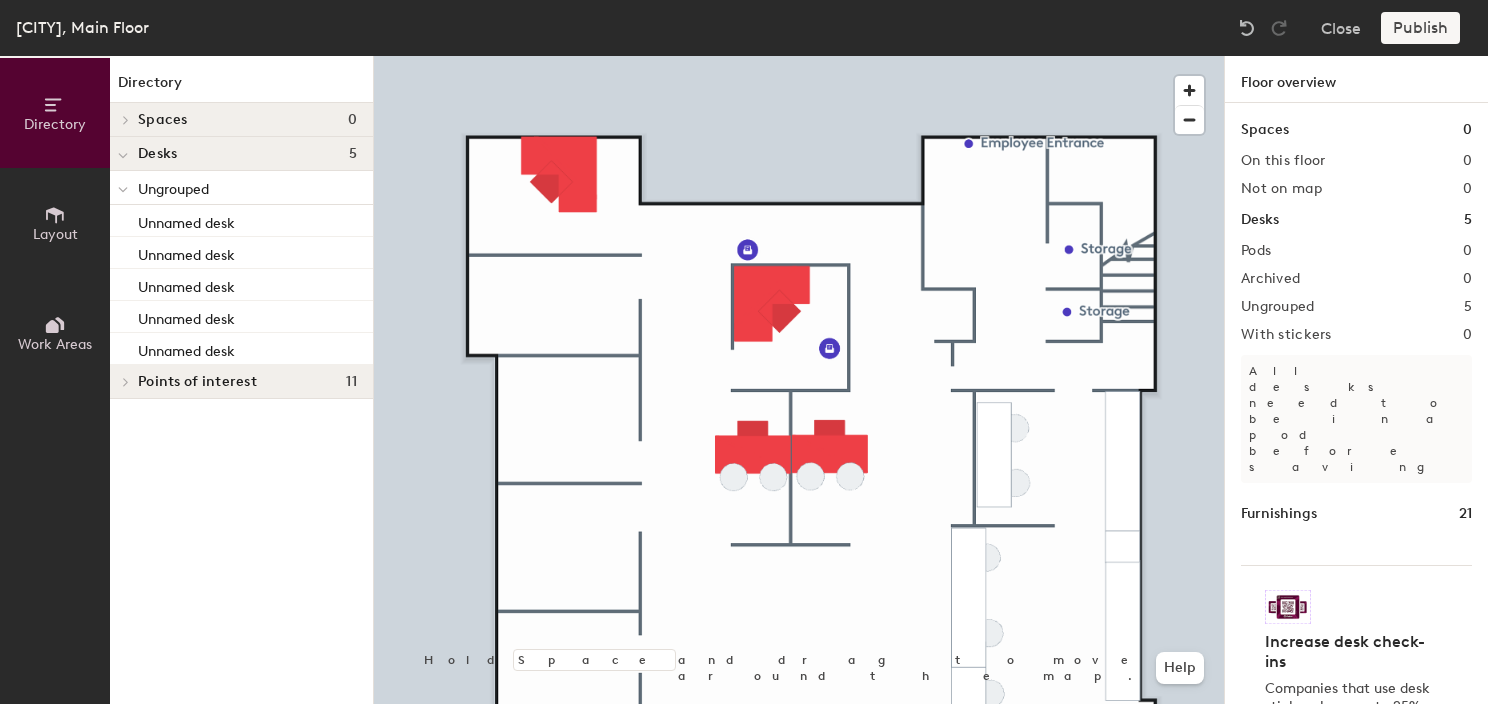 click on "Work Areas" 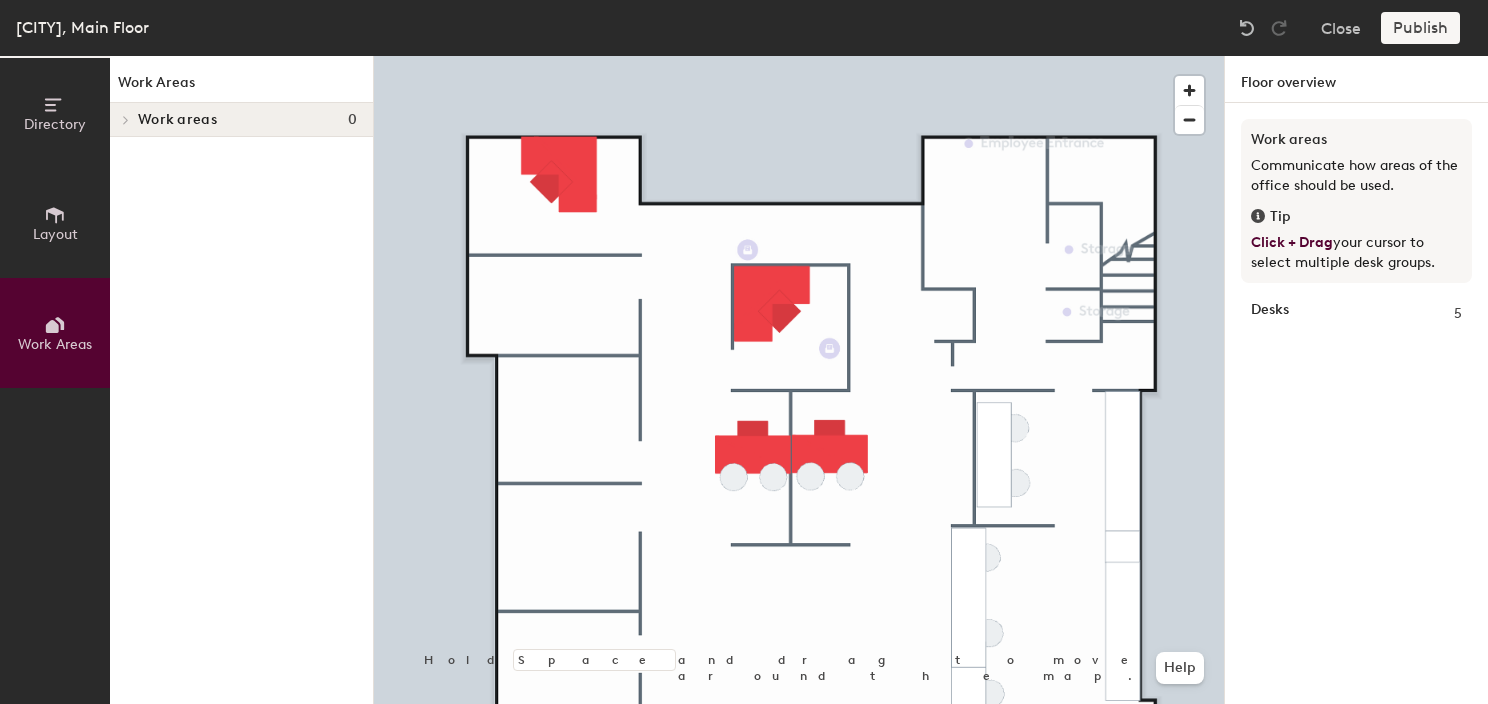 drag, startPoint x: 60, startPoint y: 219, endPoint x: 122, endPoint y: 248, distance: 68.44706 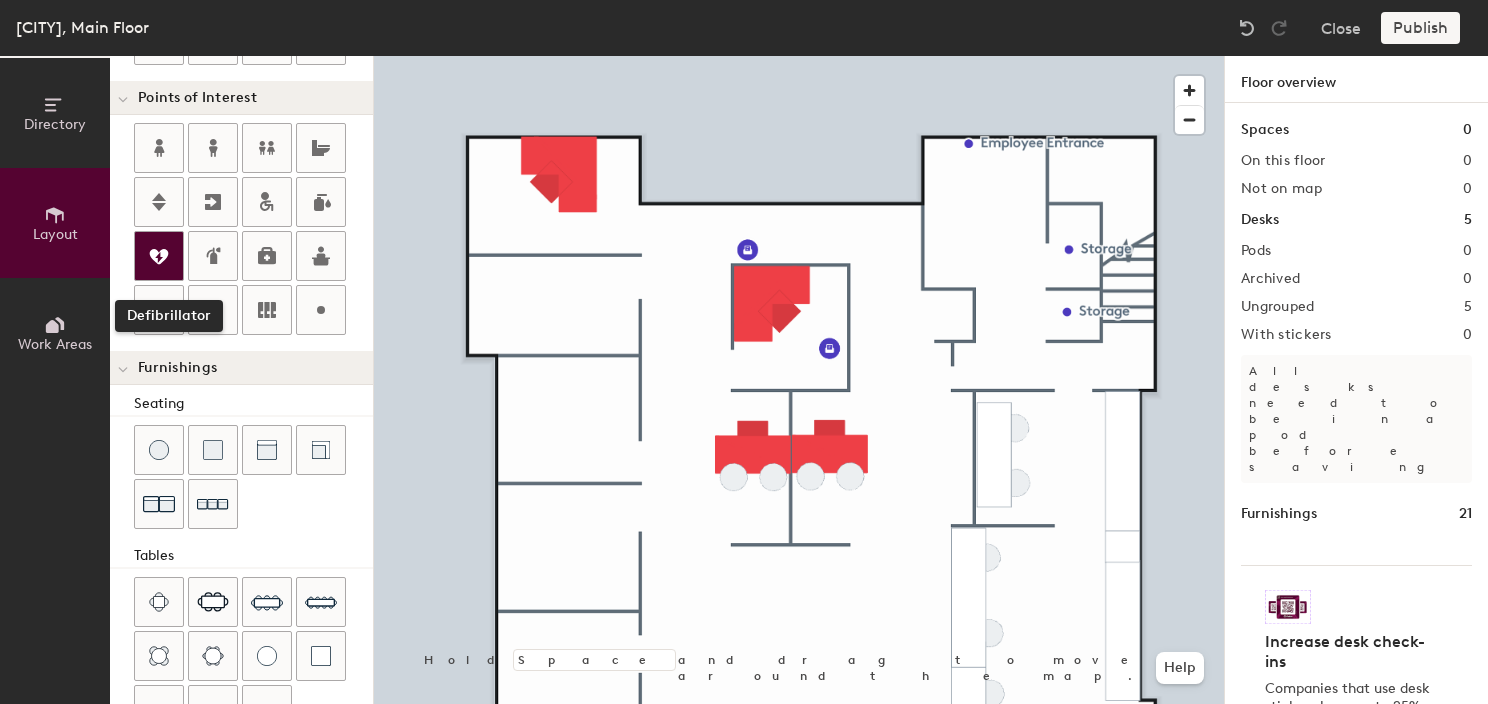 scroll, scrollTop: 400, scrollLeft: 0, axis: vertical 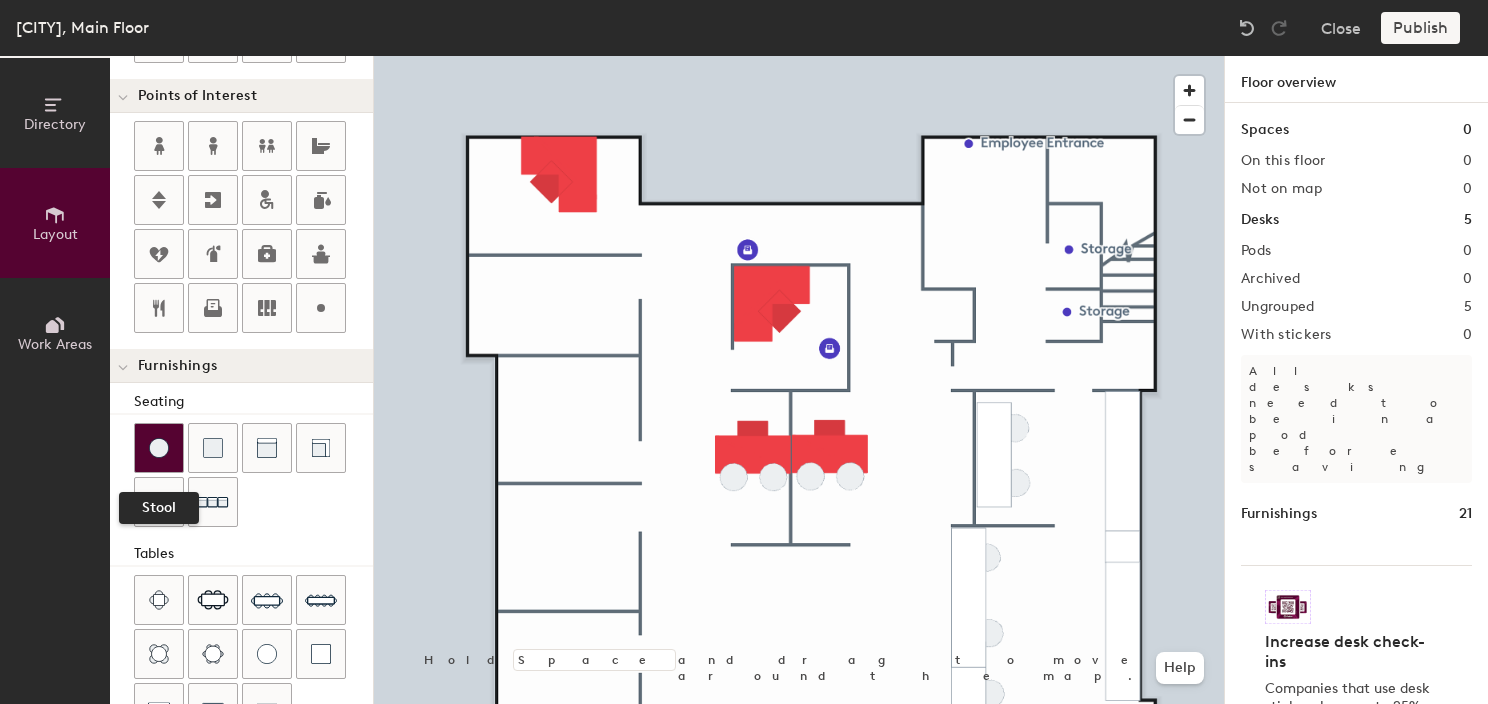 click 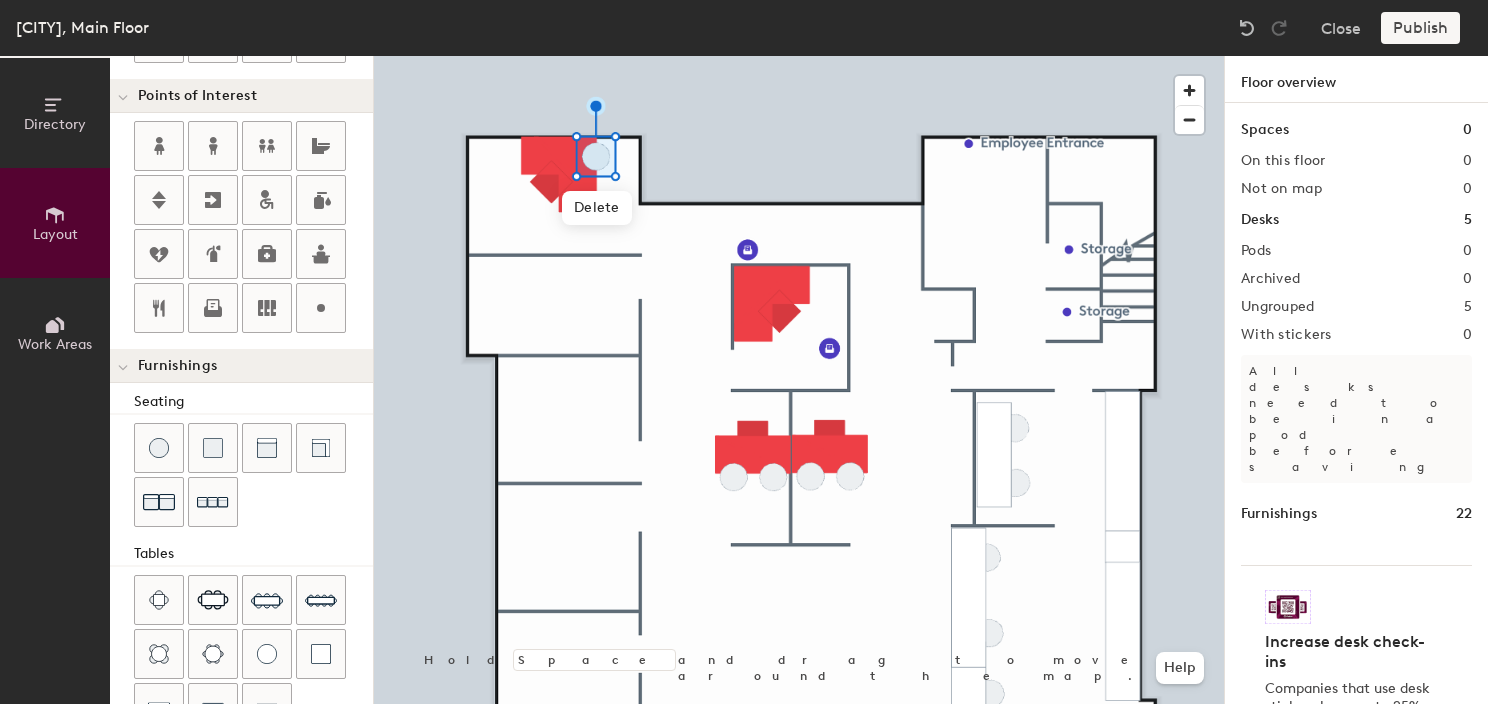 drag, startPoint x: 169, startPoint y: 444, endPoint x: 368, endPoint y: 333, distance: 227.864 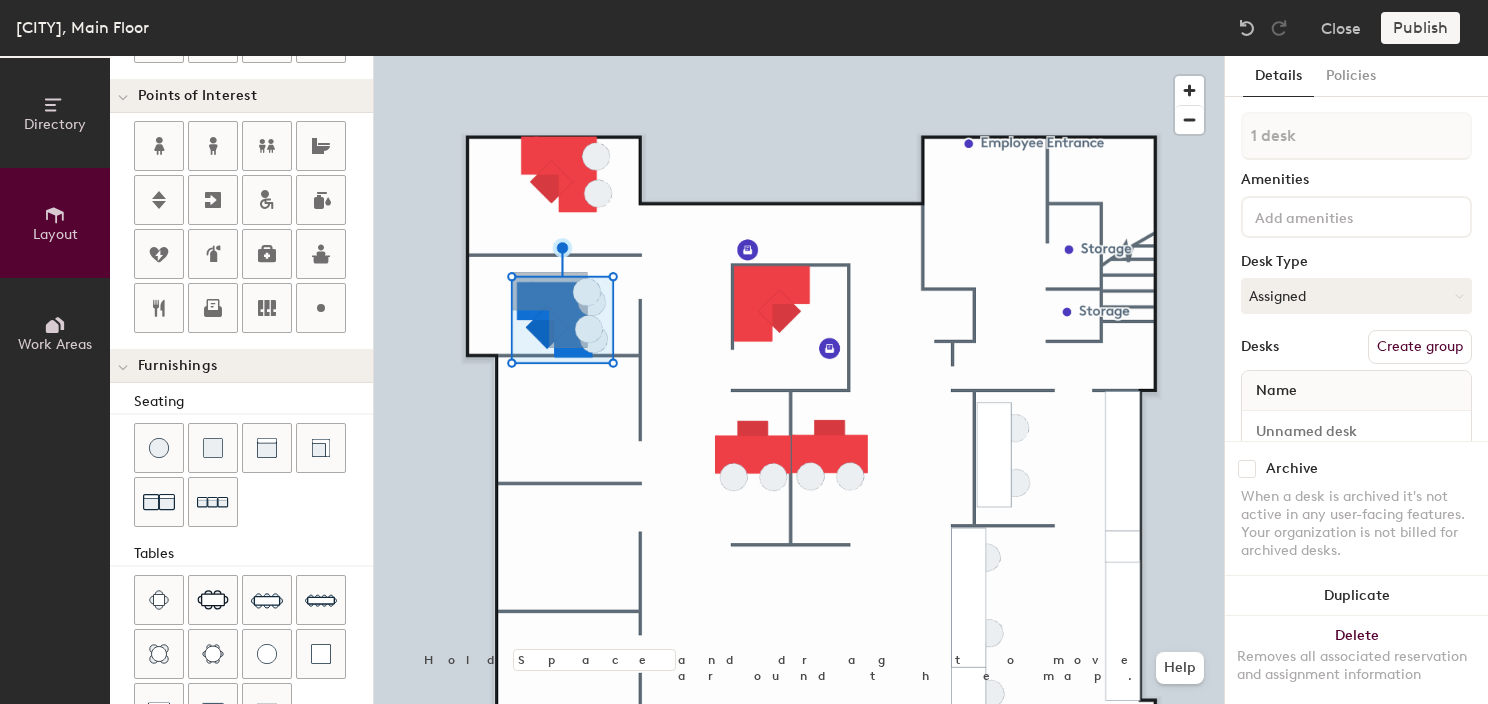 click 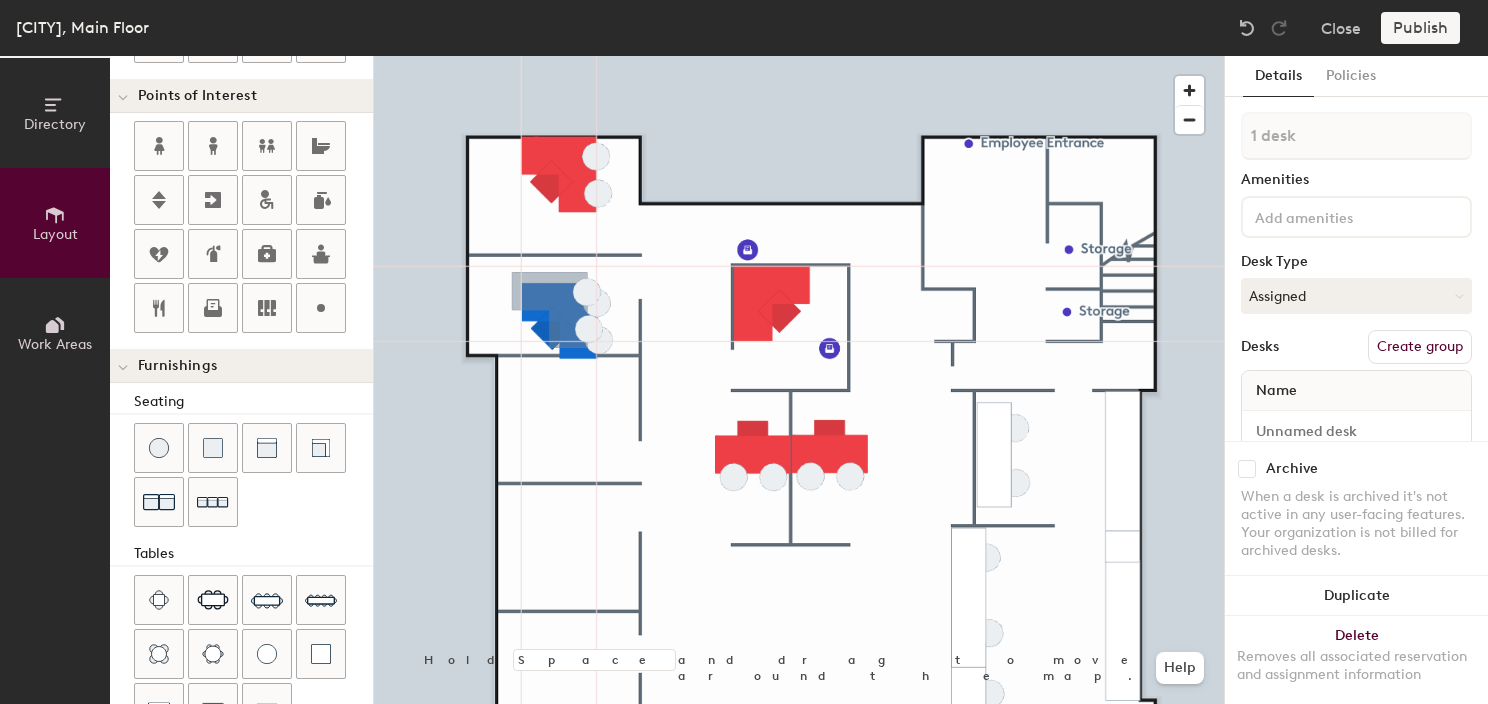 click 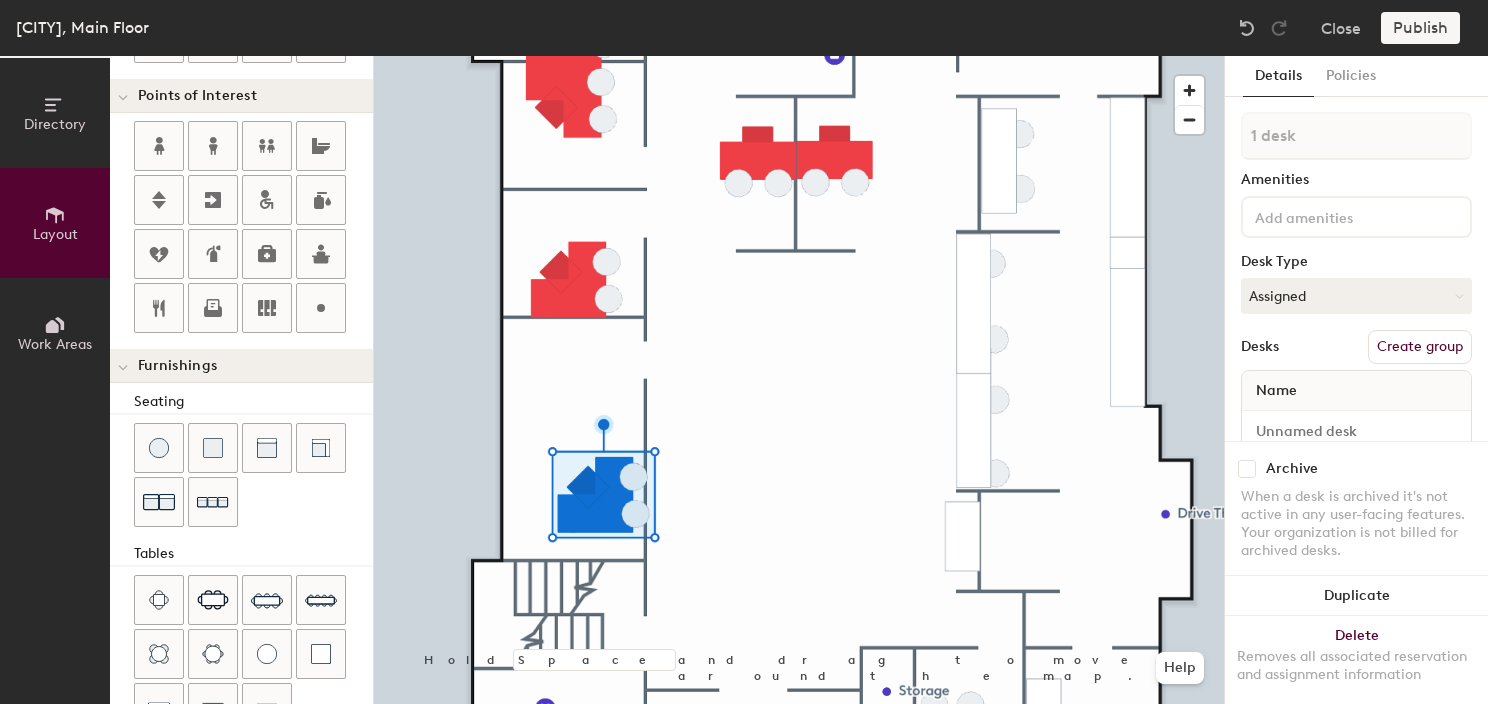click 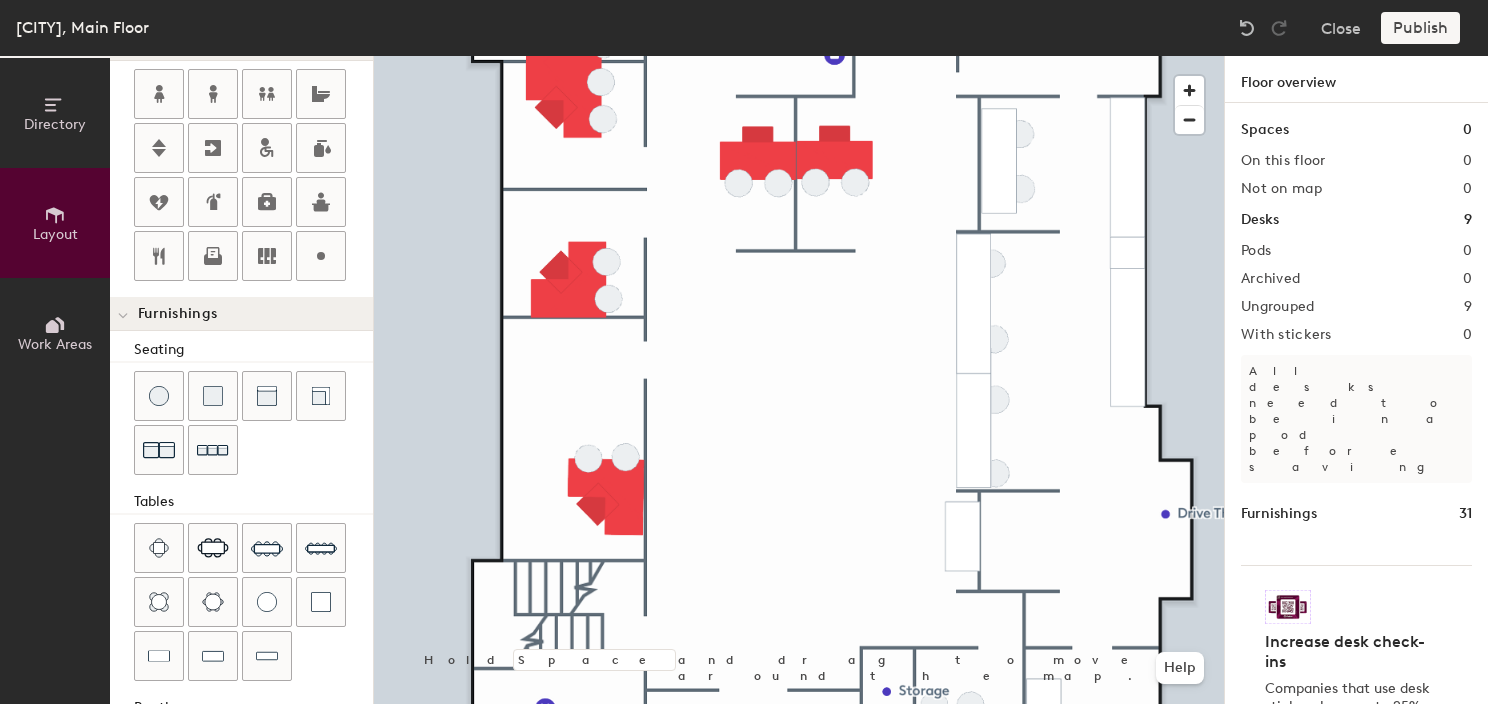scroll, scrollTop: 500, scrollLeft: 0, axis: vertical 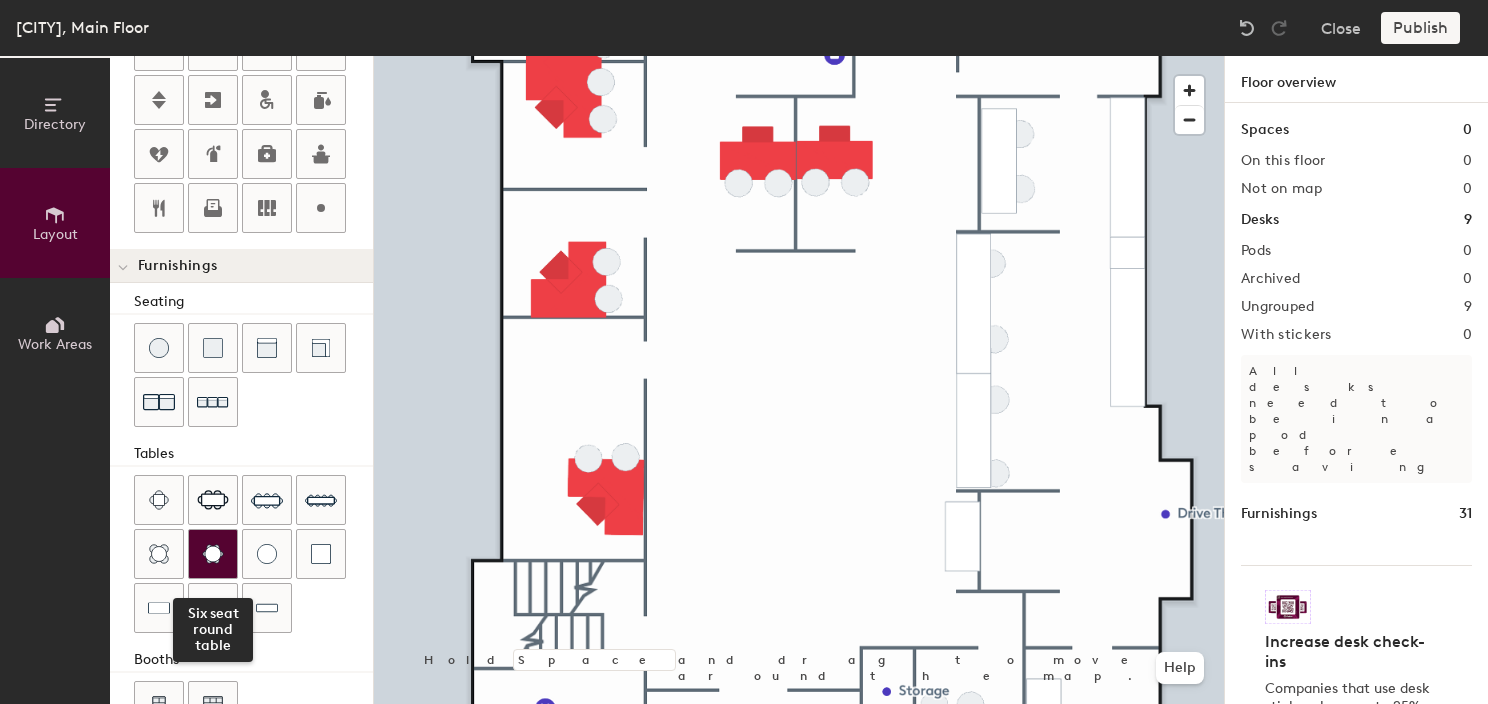 click 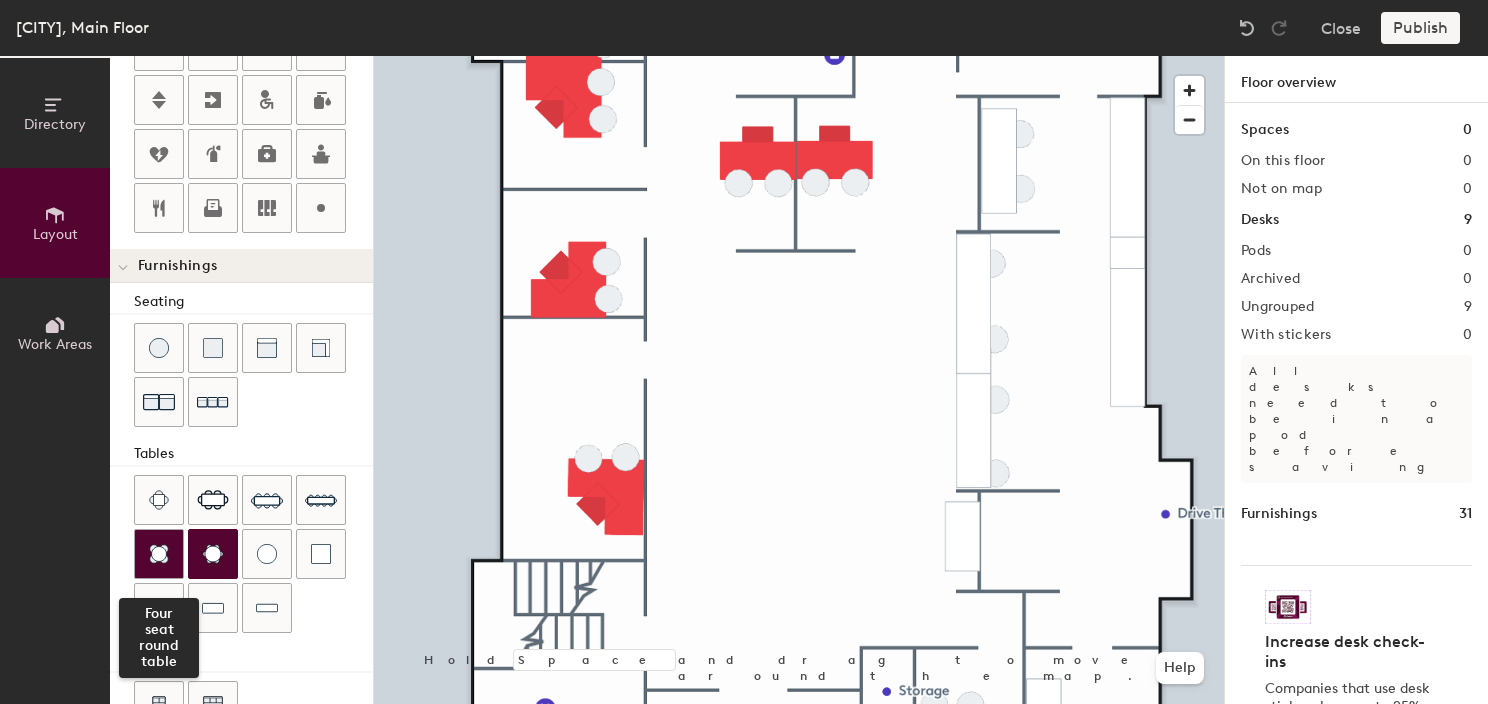 click 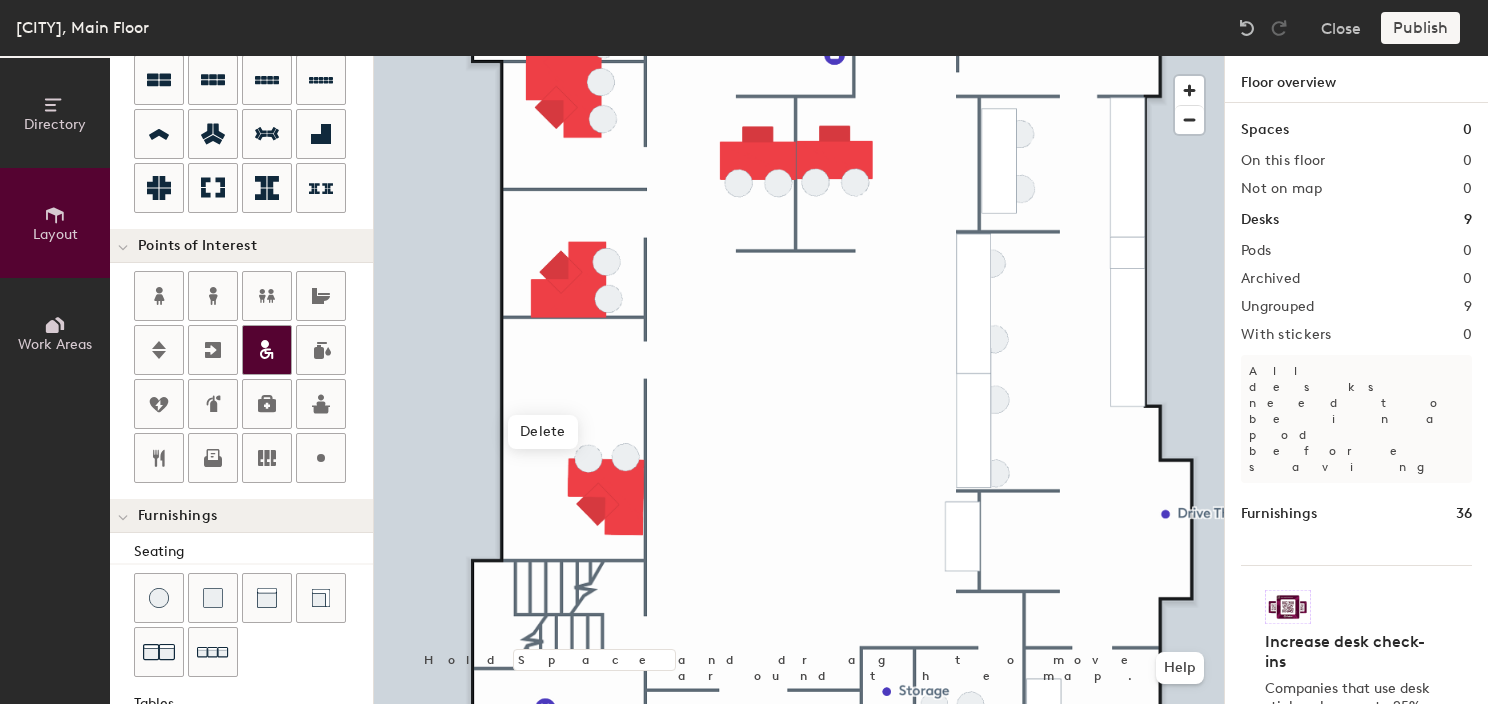 scroll, scrollTop: 100, scrollLeft: 0, axis: vertical 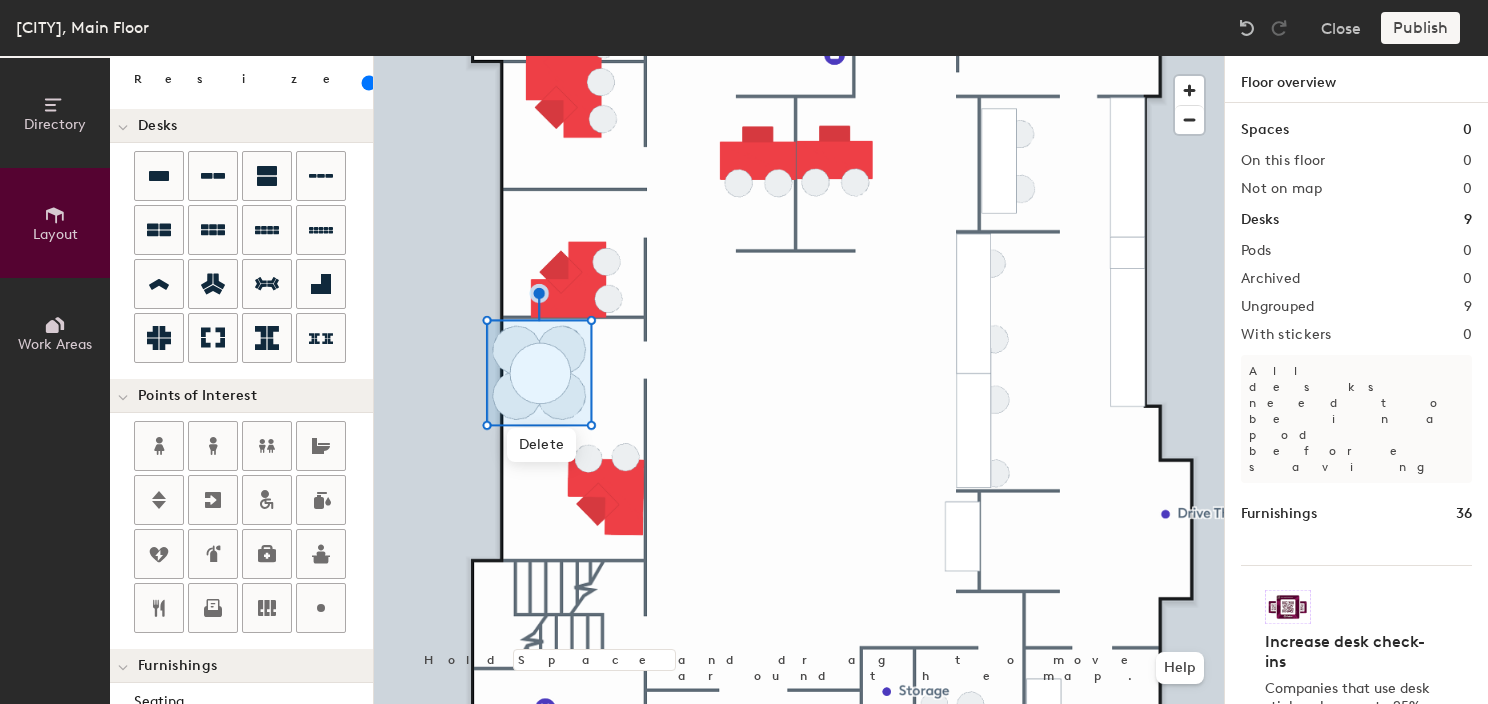 drag, startPoint x: 185, startPoint y: 84, endPoint x: 206, endPoint y: 84, distance: 21 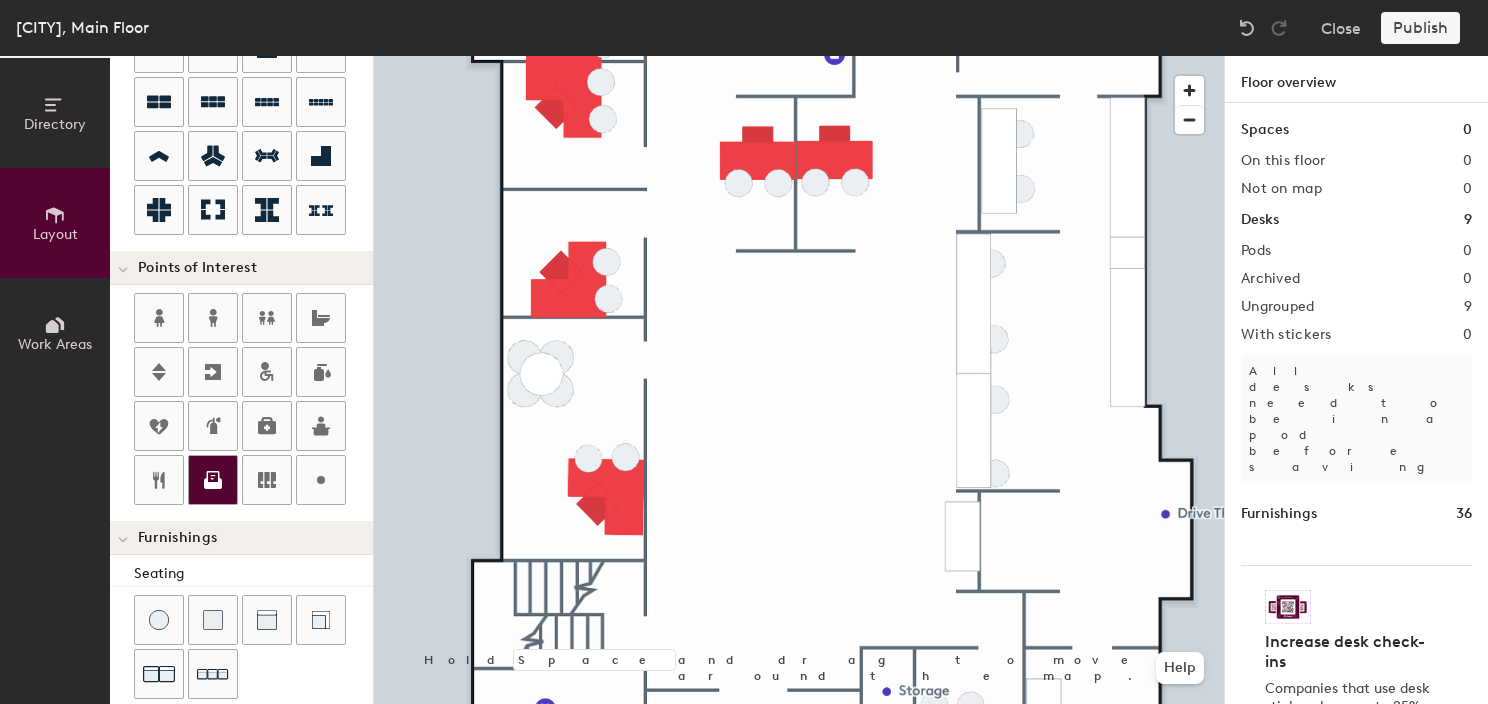 scroll, scrollTop: 300, scrollLeft: 0, axis: vertical 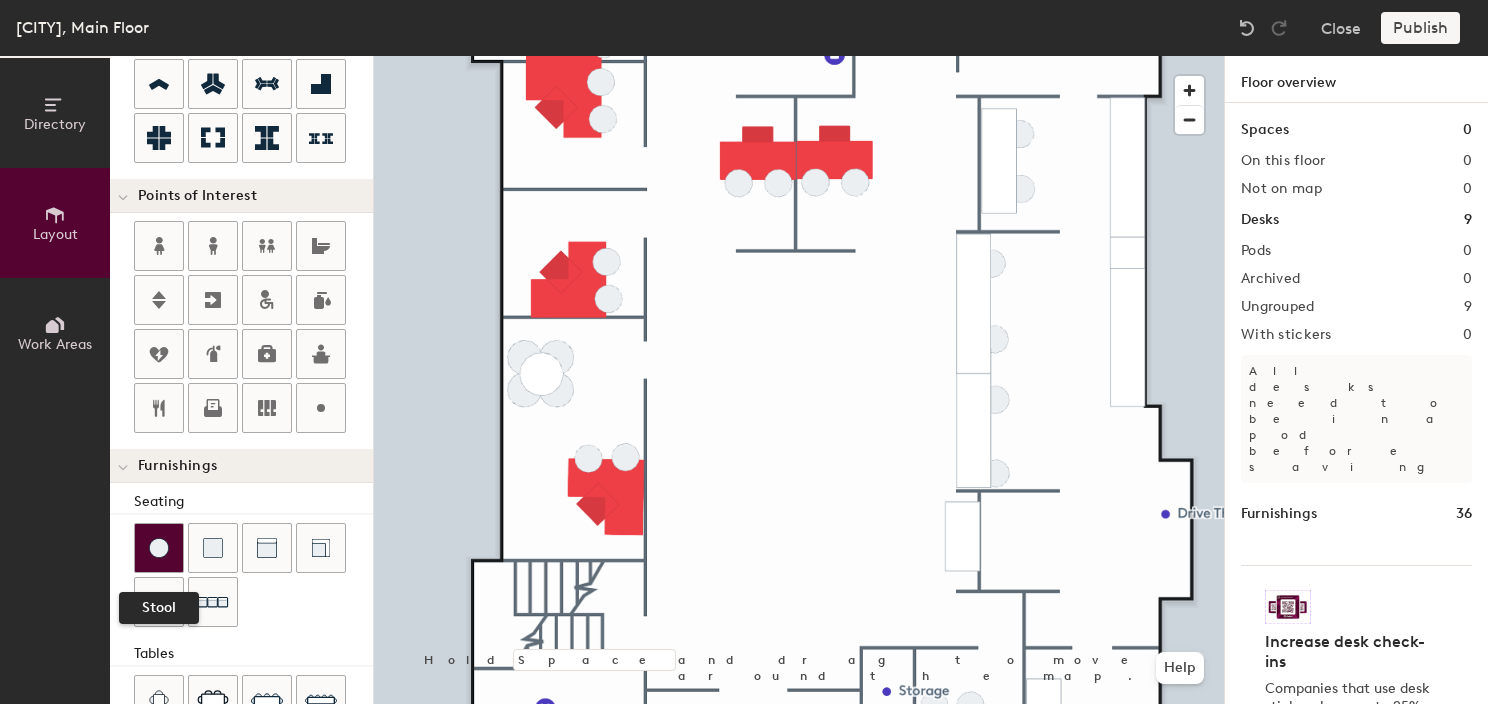 click 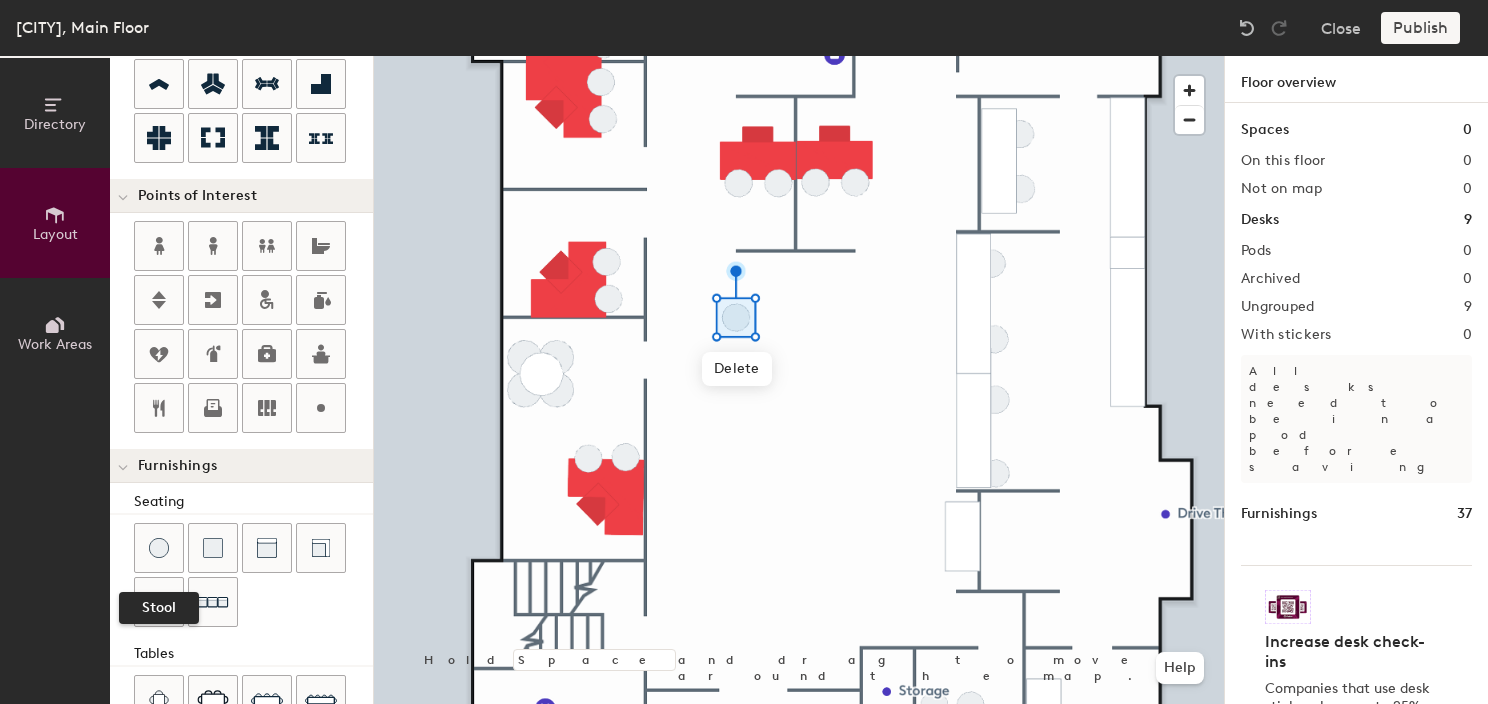 drag, startPoint x: 156, startPoint y: 544, endPoint x: 327, endPoint y: 508, distance: 174.7484 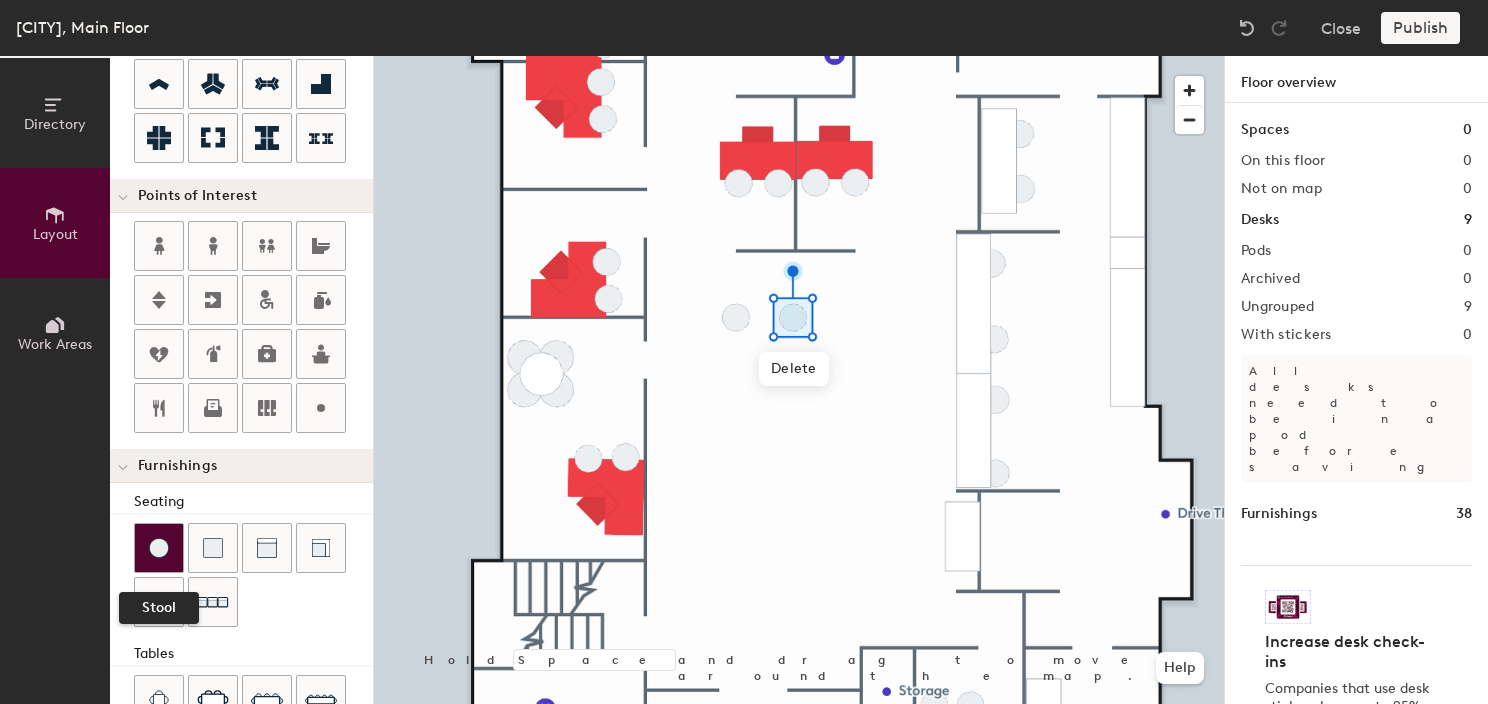 click 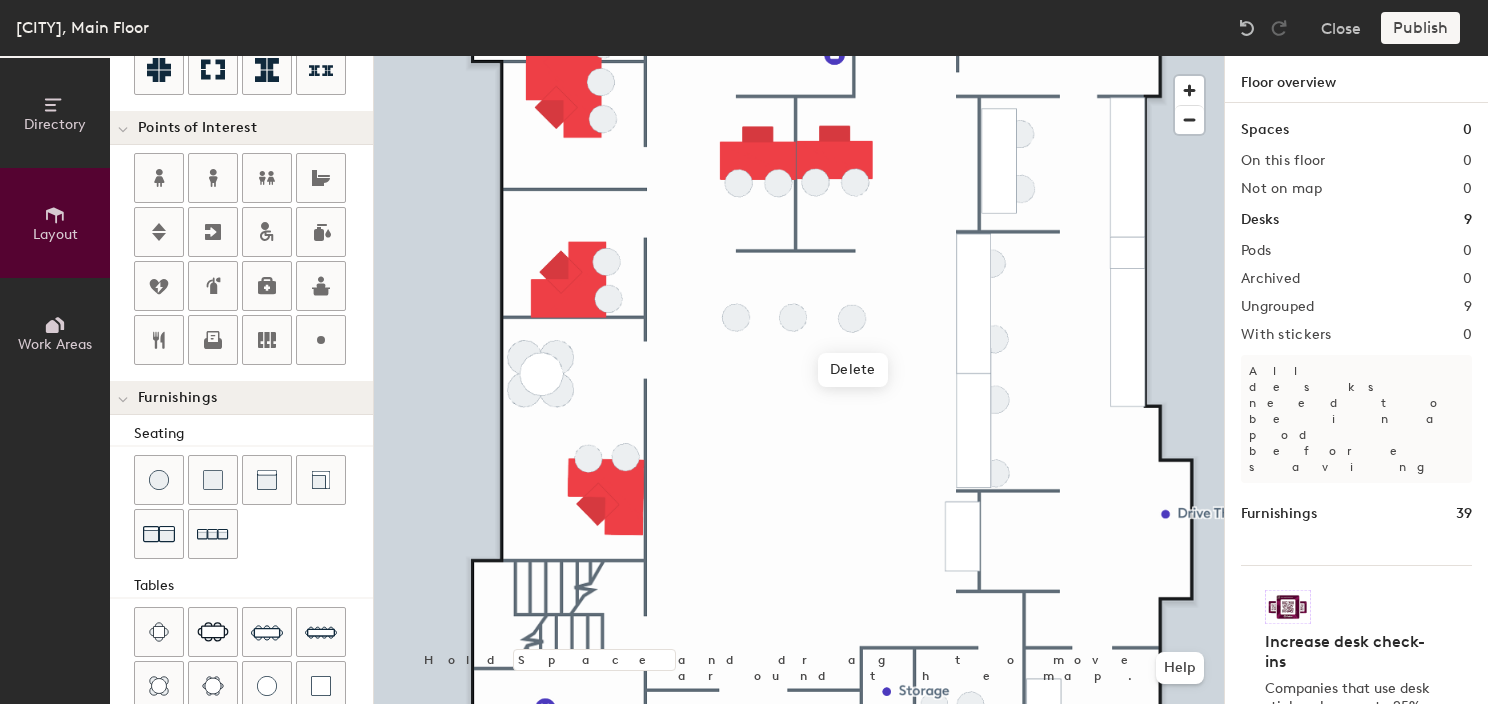 scroll, scrollTop: 552, scrollLeft: 0, axis: vertical 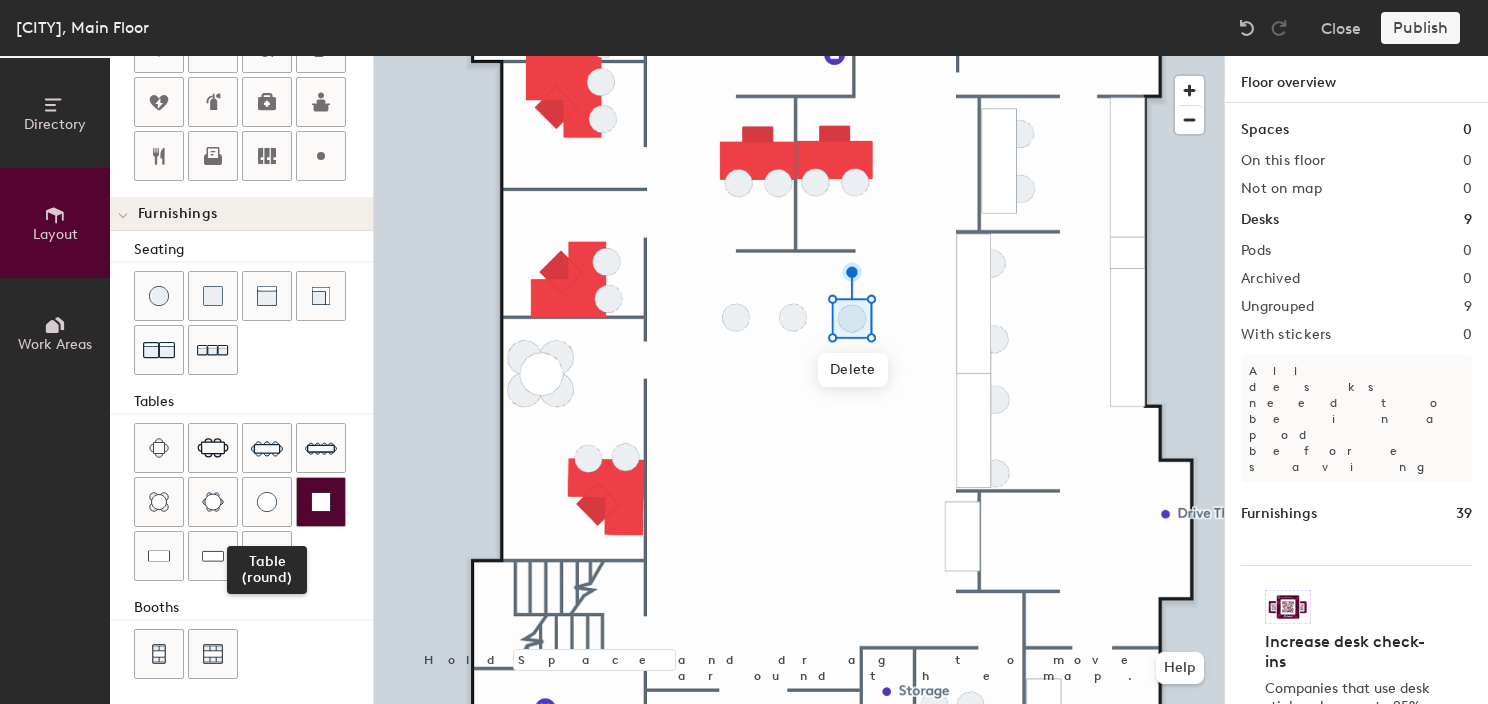 drag, startPoint x: 272, startPoint y: 488, endPoint x: 332, endPoint y: 485, distance: 60.074955 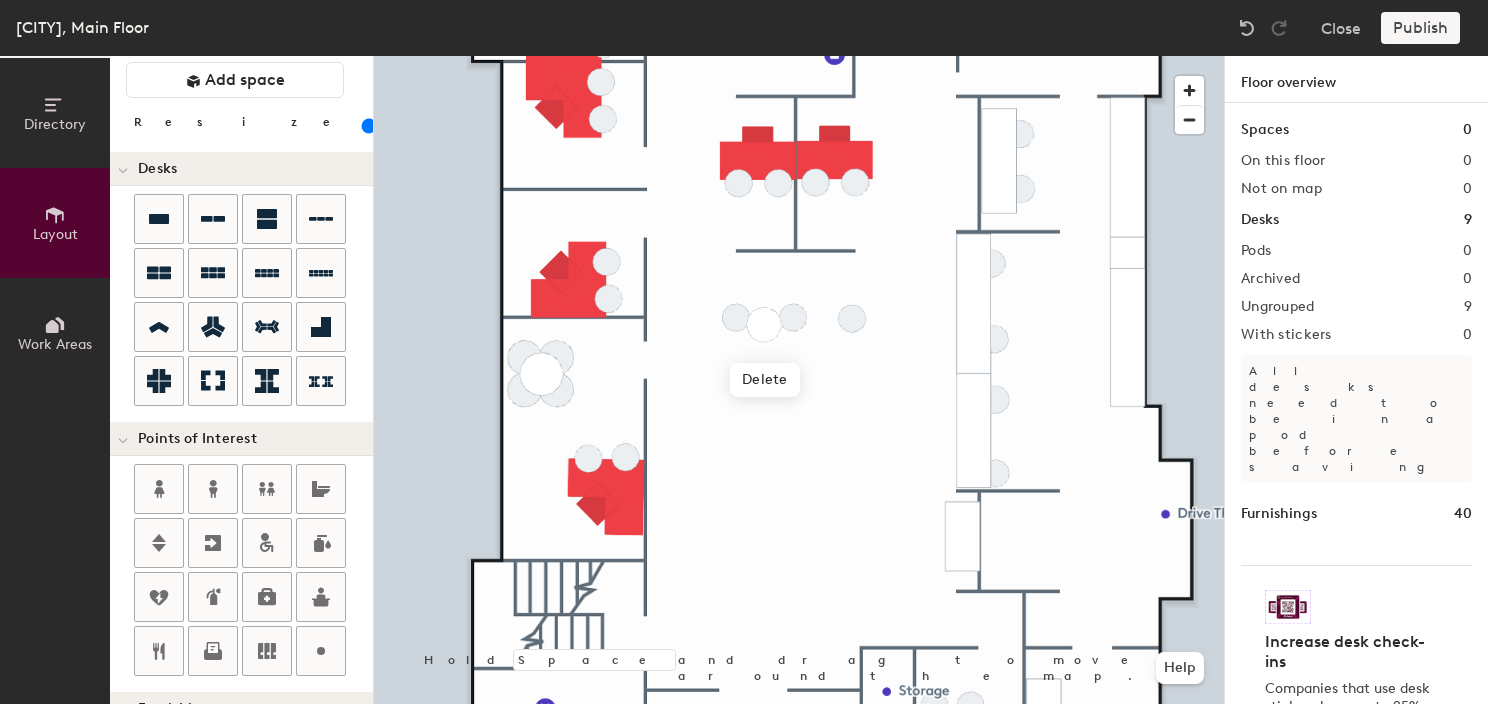 scroll, scrollTop: 0, scrollLeft: 0, axis: both 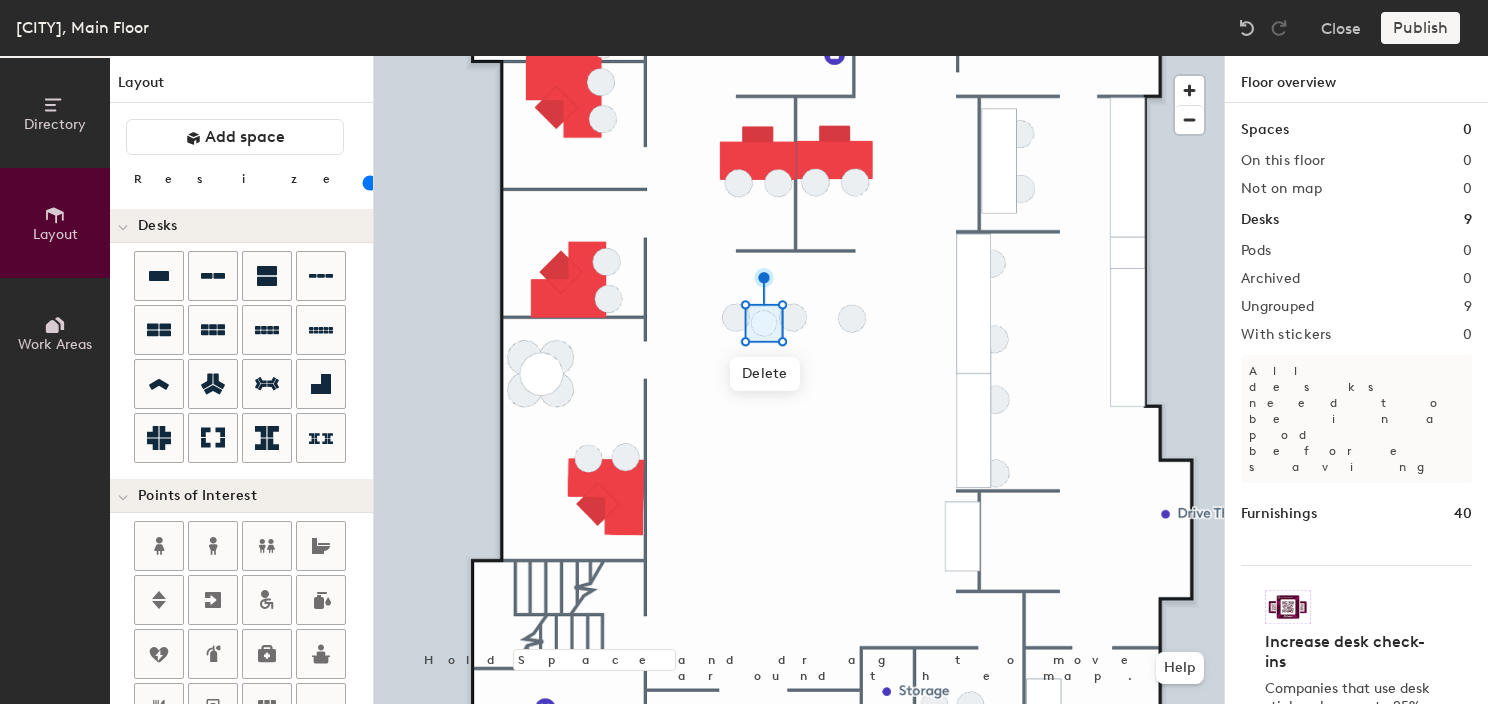 click 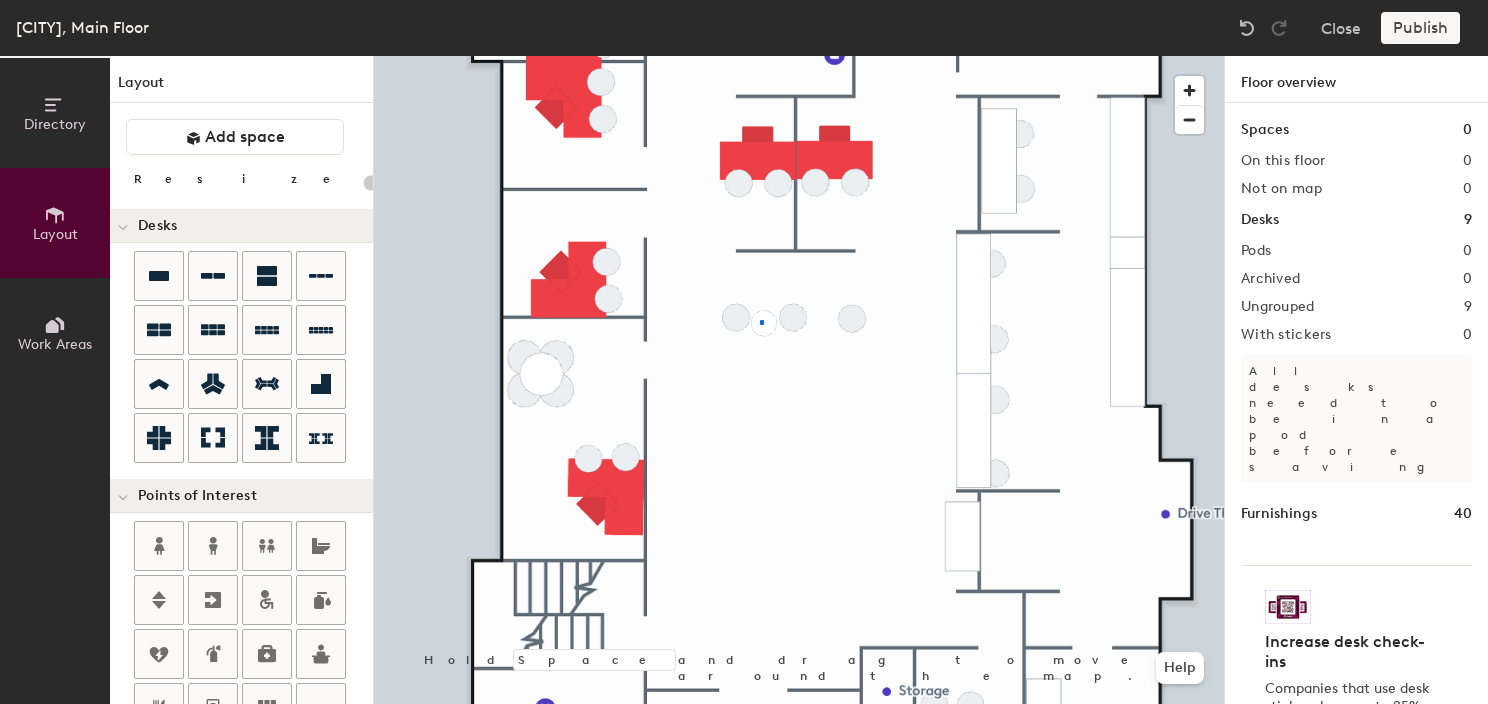 click 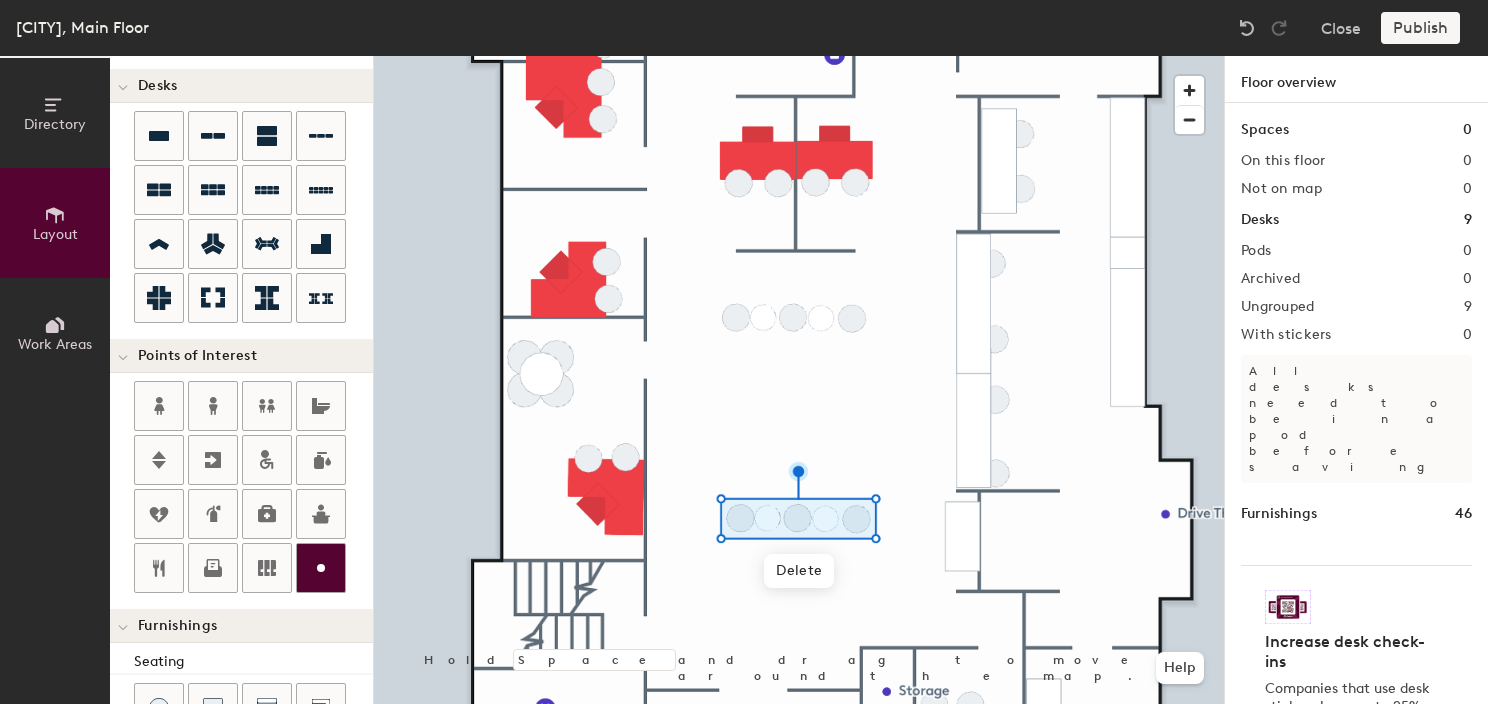 scroll, scrollTop: 200, scrollLeft: 0, axis: vertical 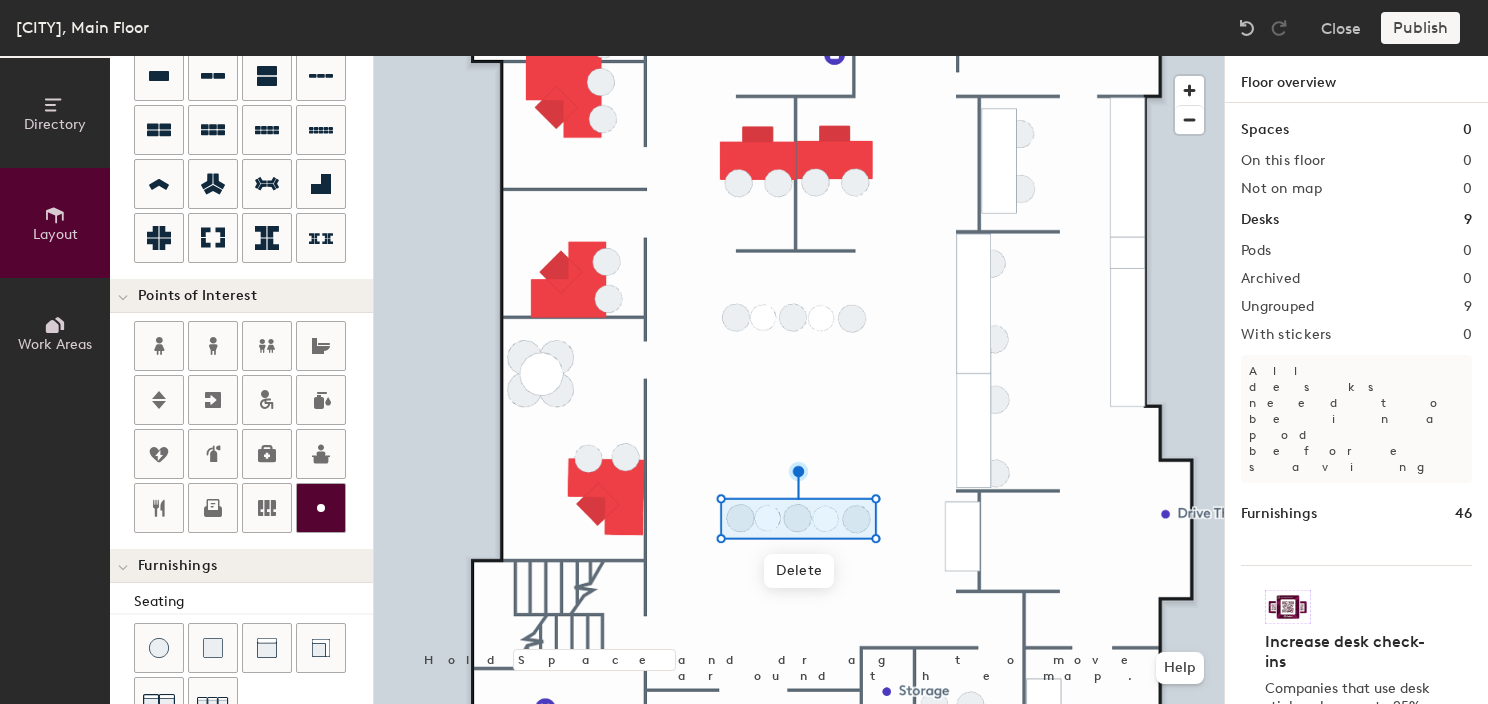 click 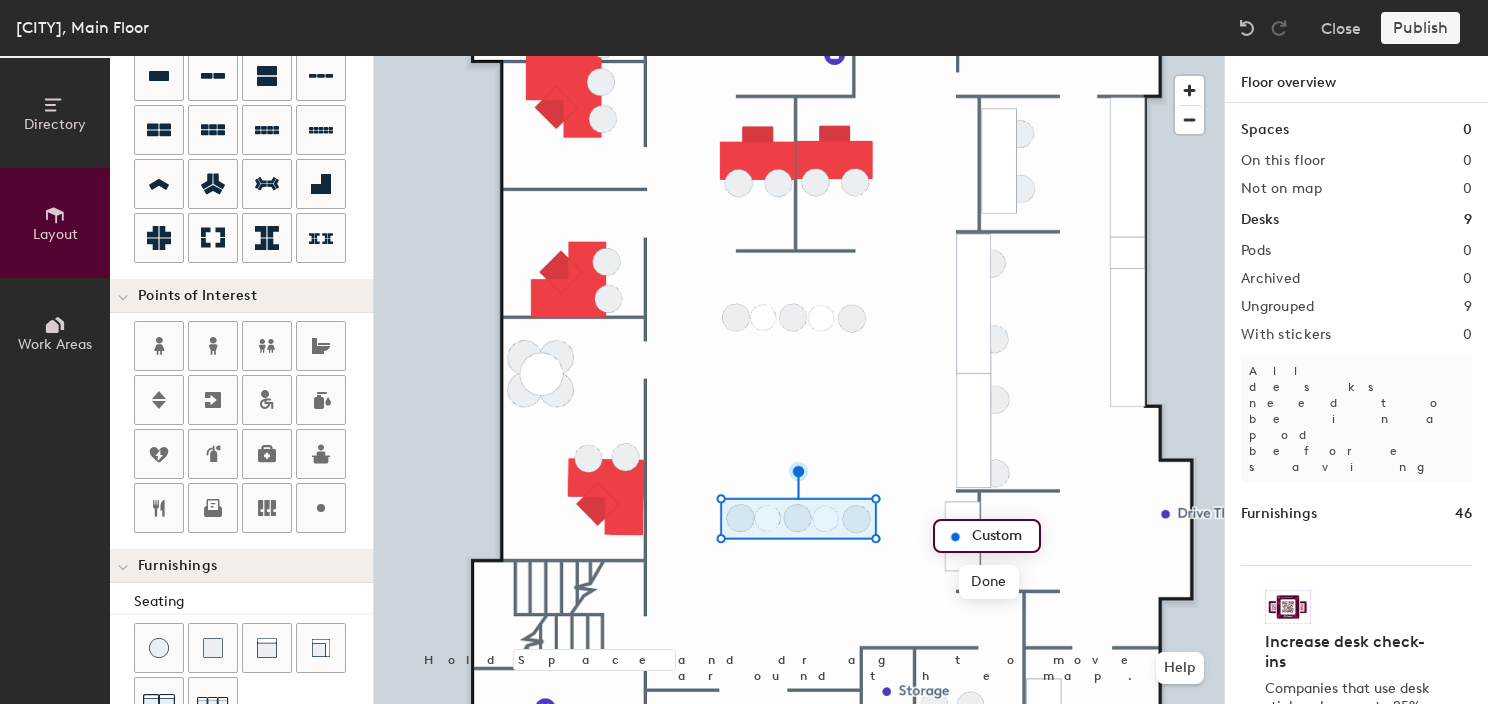 type on "20" 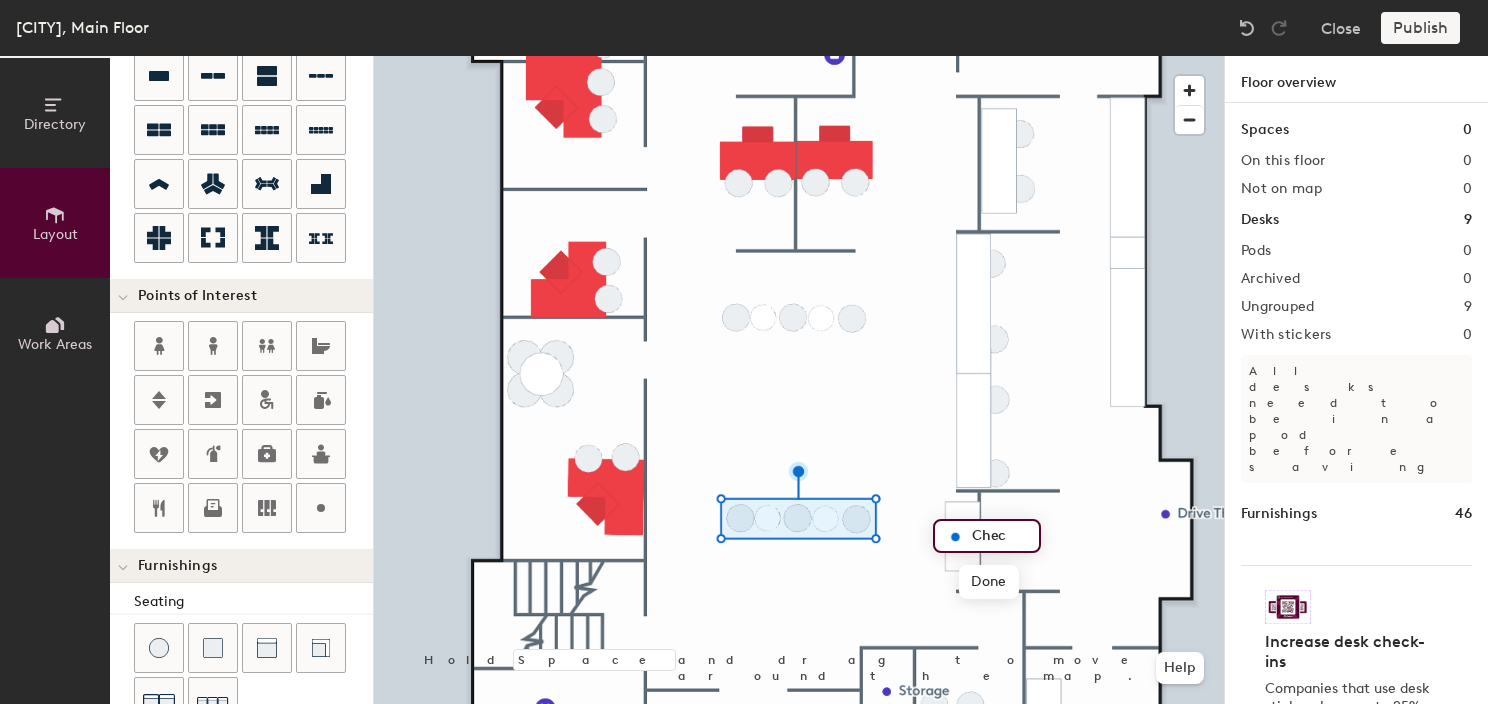 type on "Check" 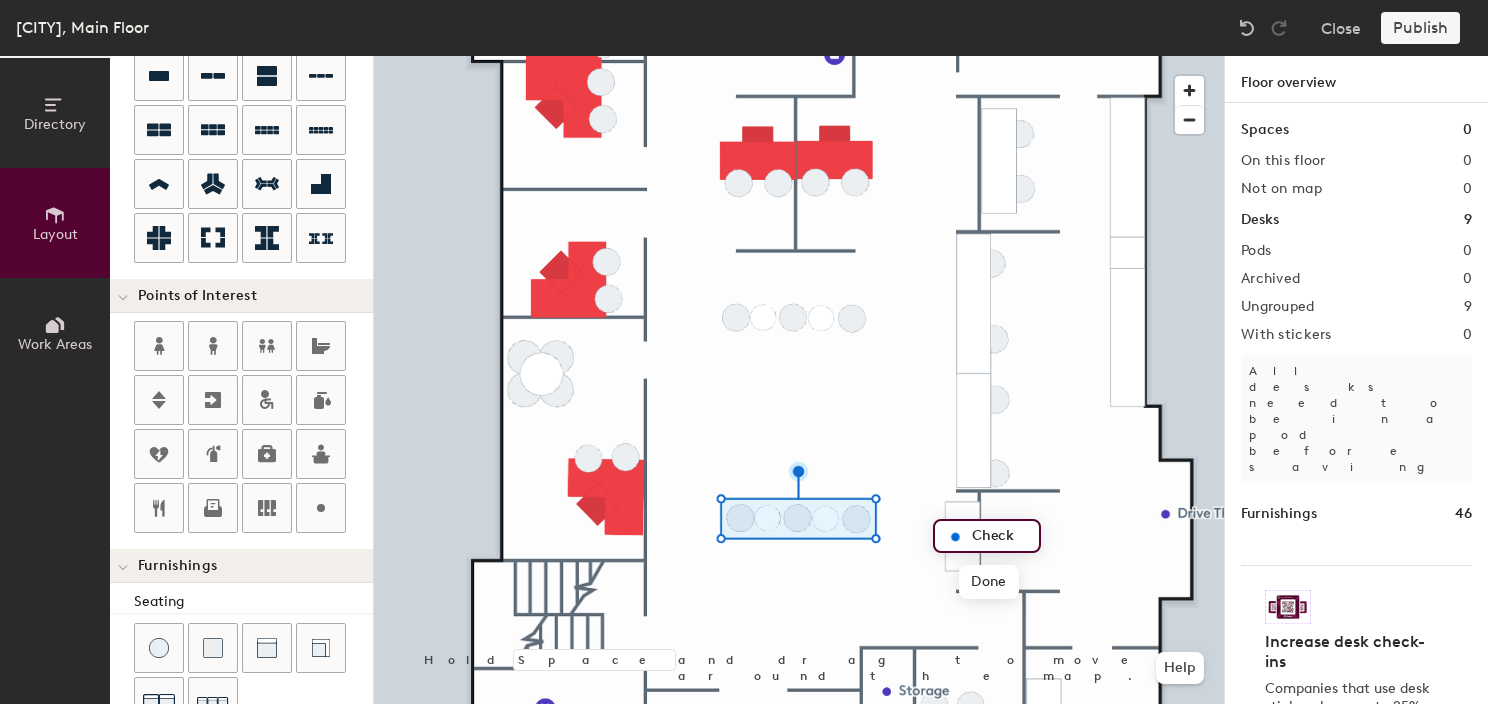 type on "20" 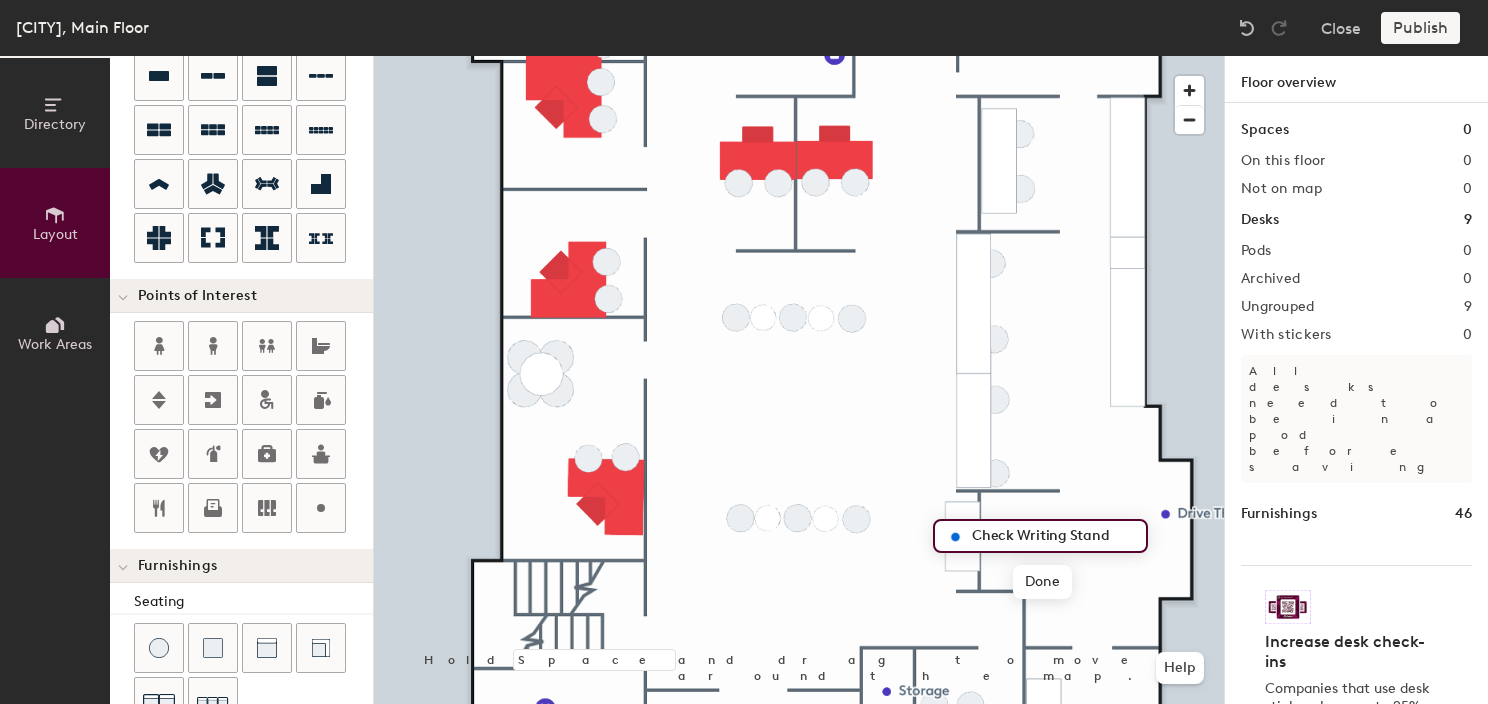 scroll, scrollTop: 0, scrollLeft: 0, axis: both 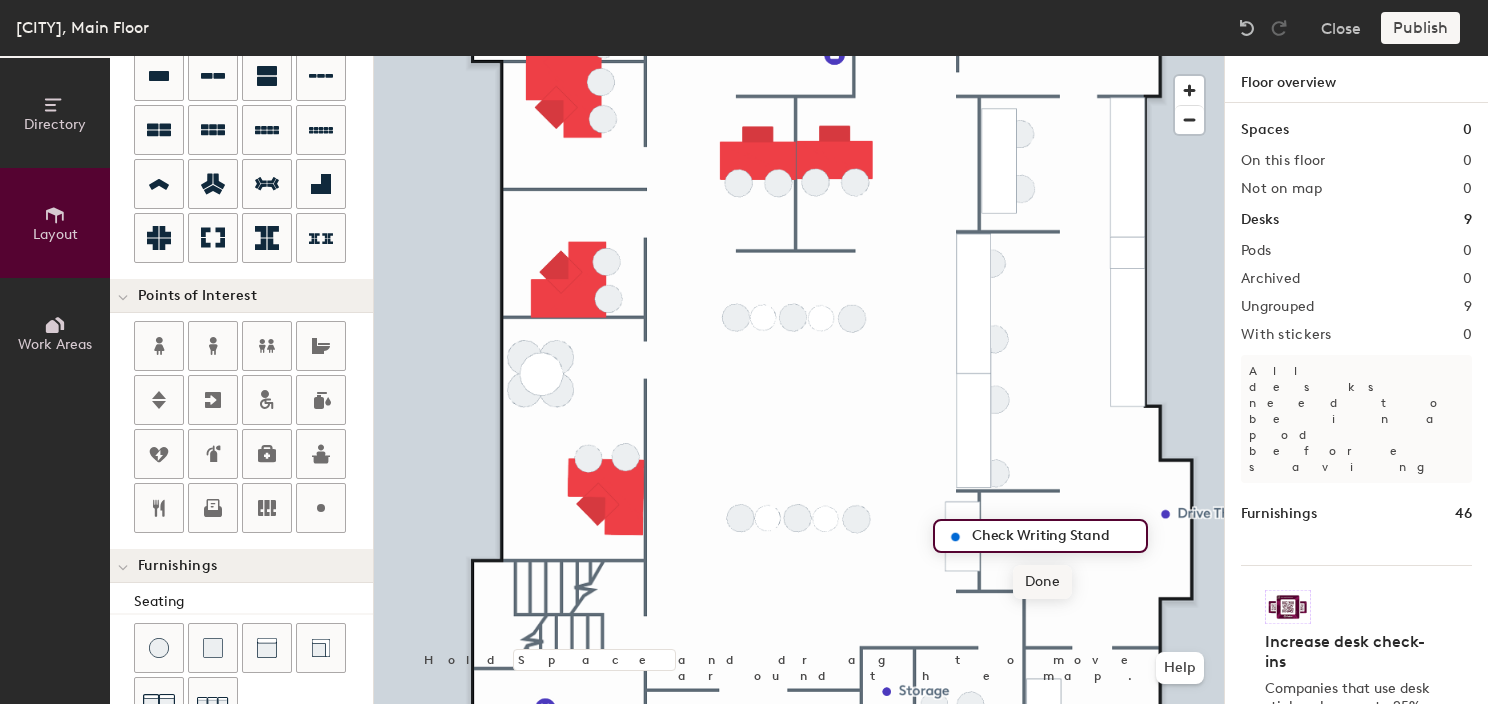type on "Check Writing Stand" 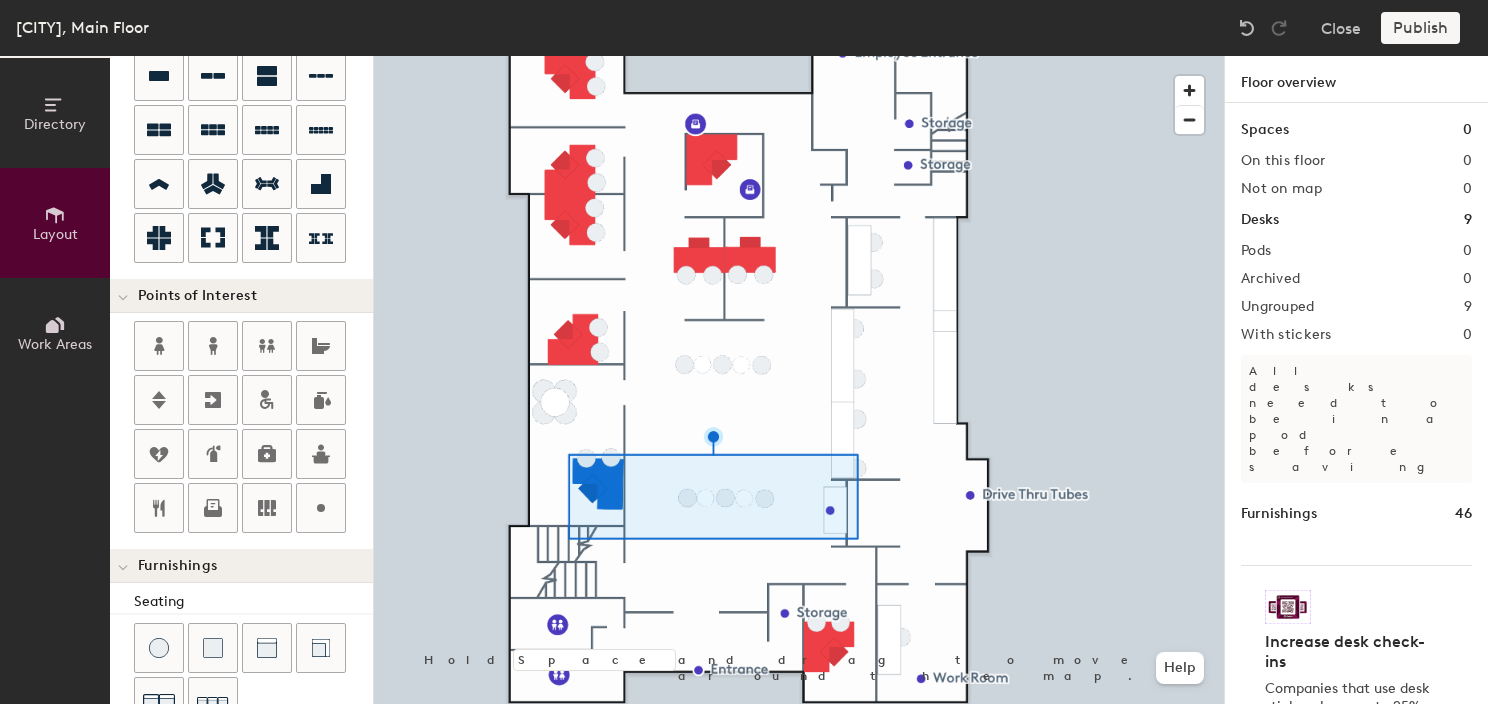 type on "240" 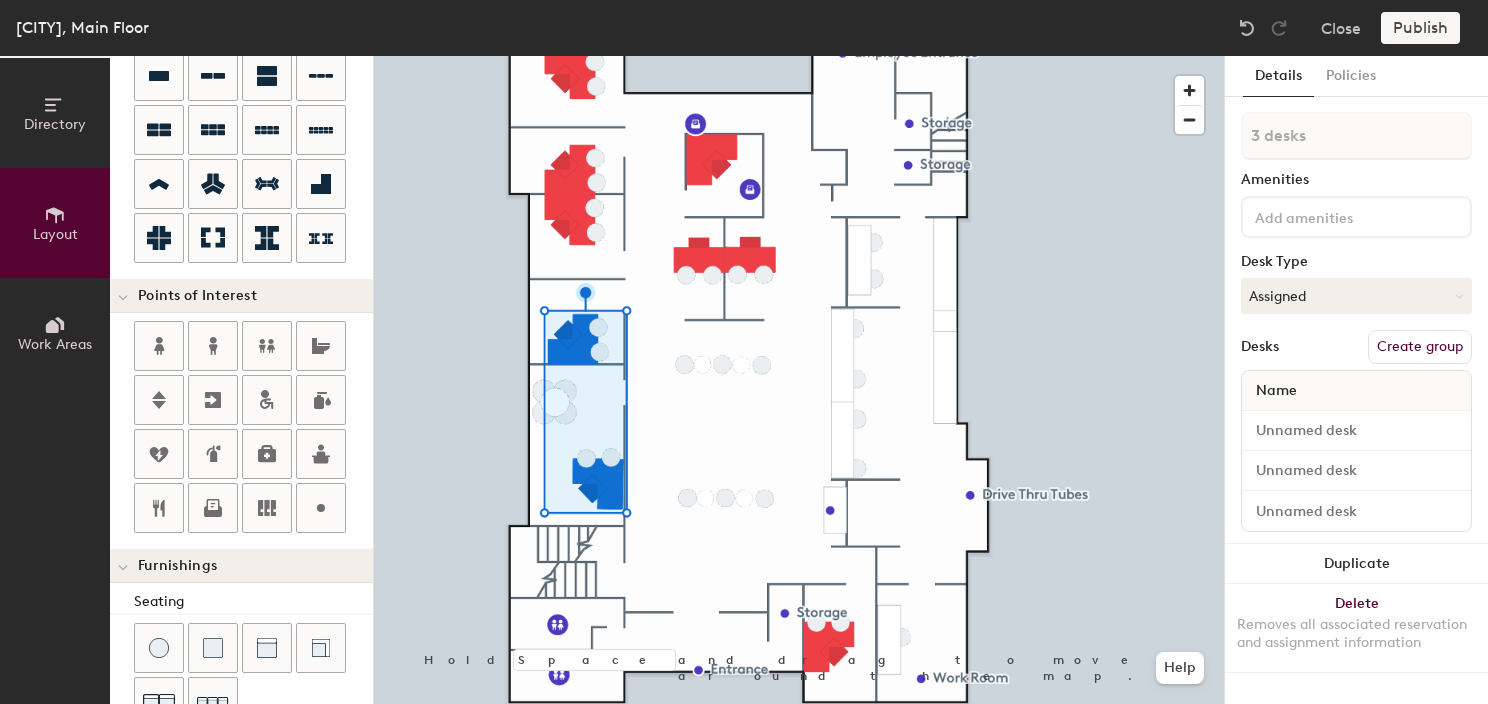 type on "4 desks" 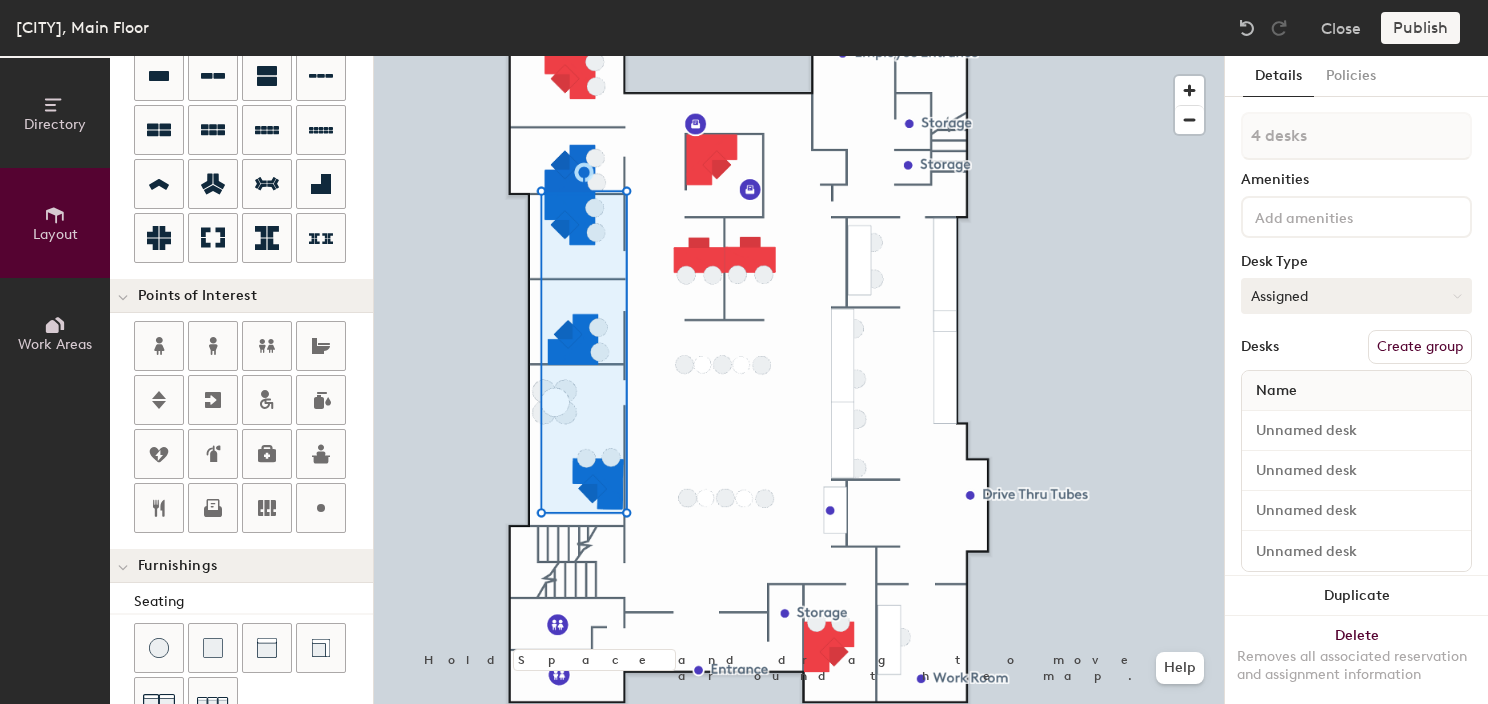 click on "Assigned" 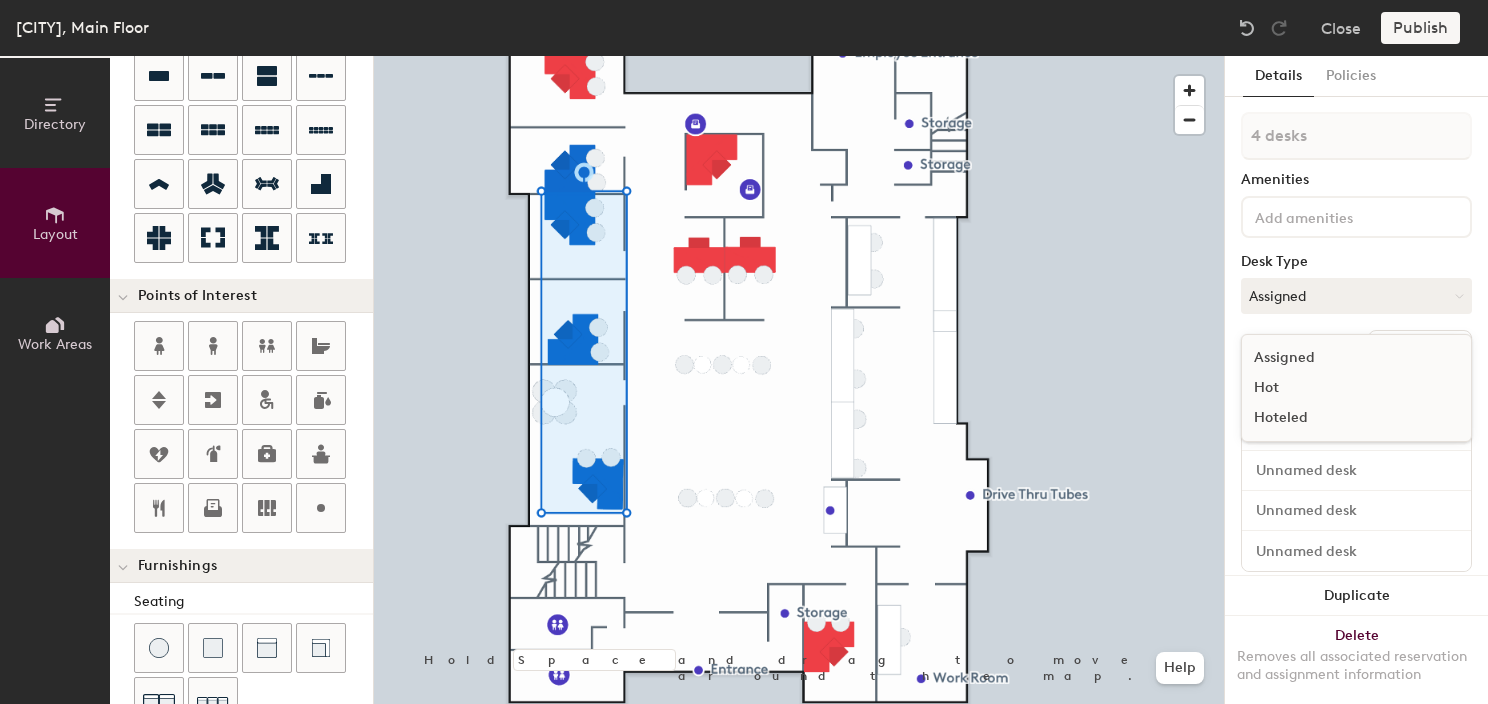 click on "Hoteled" 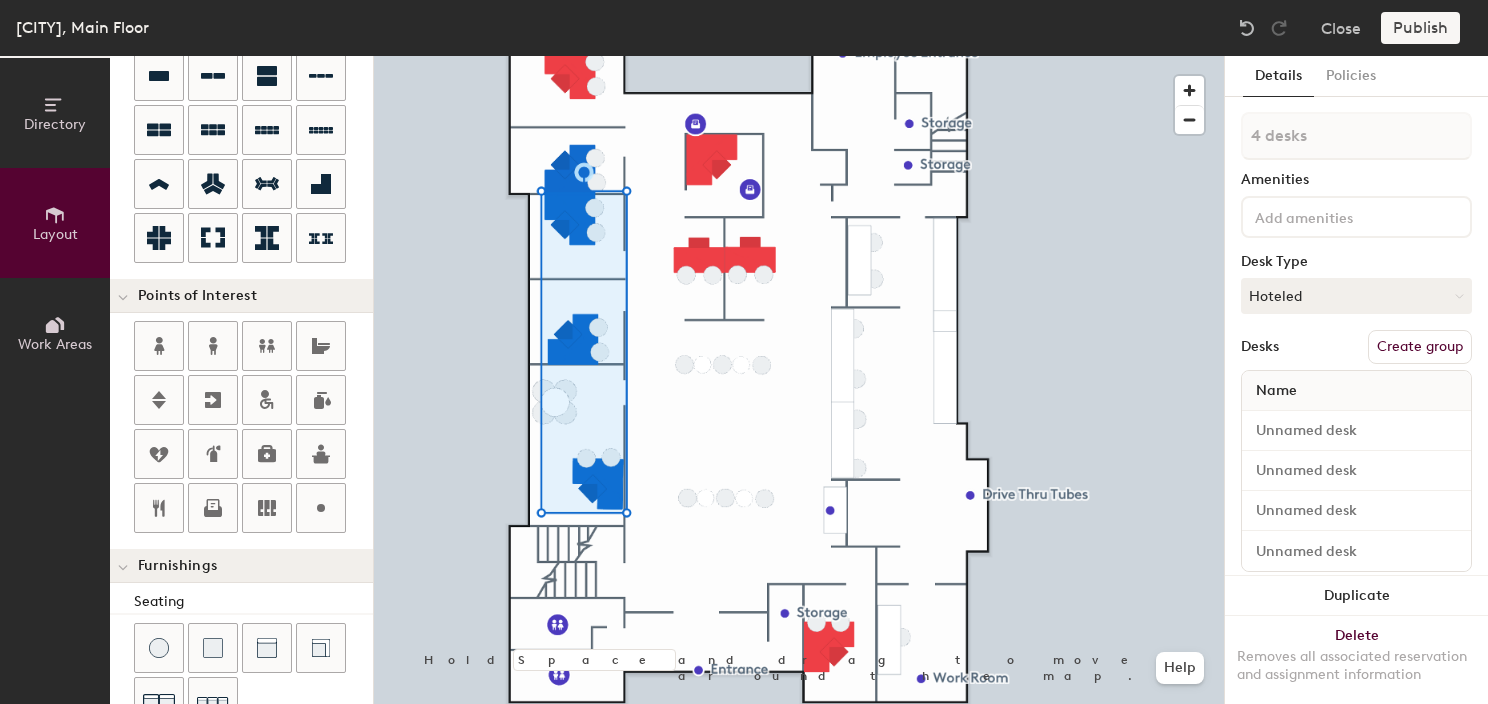 click on "Create group" 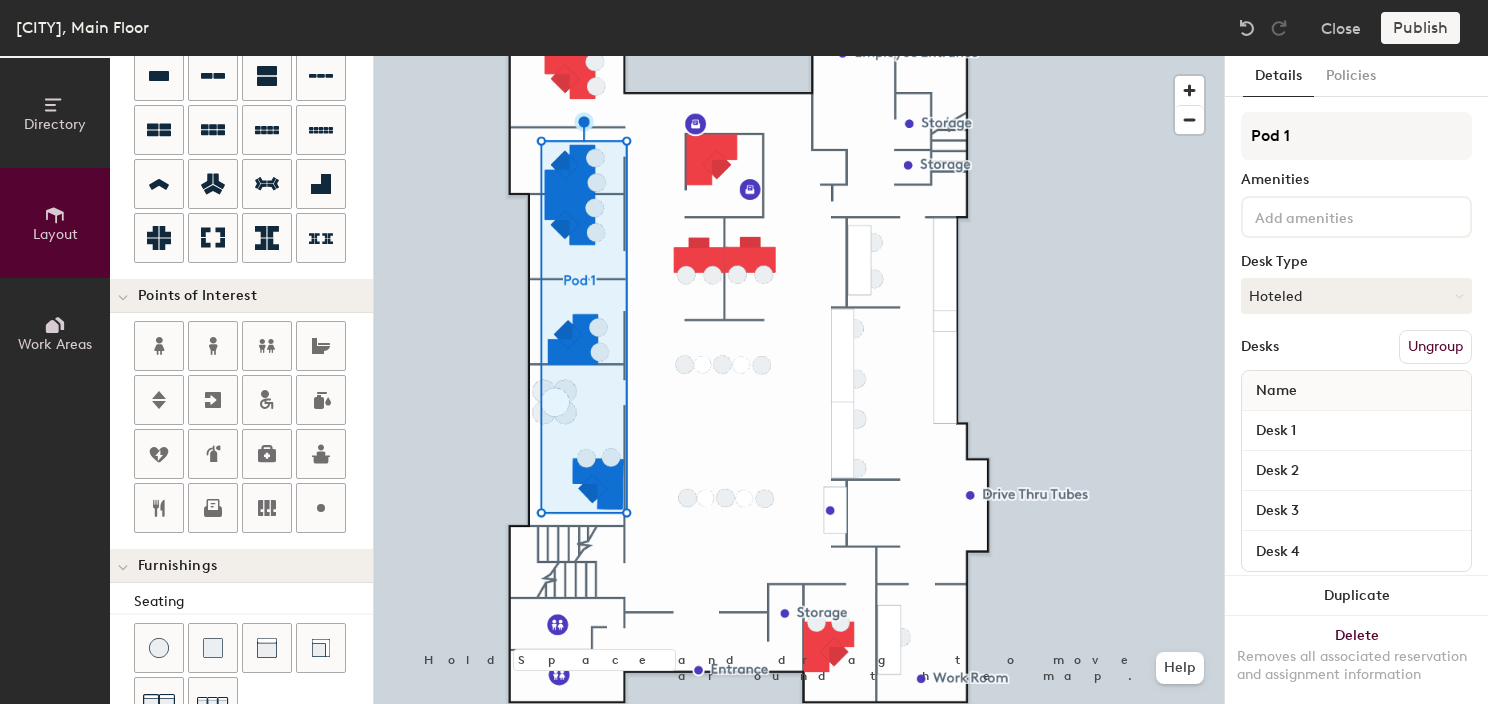 click on "Directory Layout Work Areas Layout   Add space Resize Desks Points of Interest Furnishings Seating Tables Booths Hold Space and drag to move around the map. Help Details Policies Pod 1 Amenities Desk Type Hoteled Desks Ungroup Name Desk 1 Desk 2 Desk 3 Desk 4 Duplicate Delete Removes all associated reservation and assignment information" 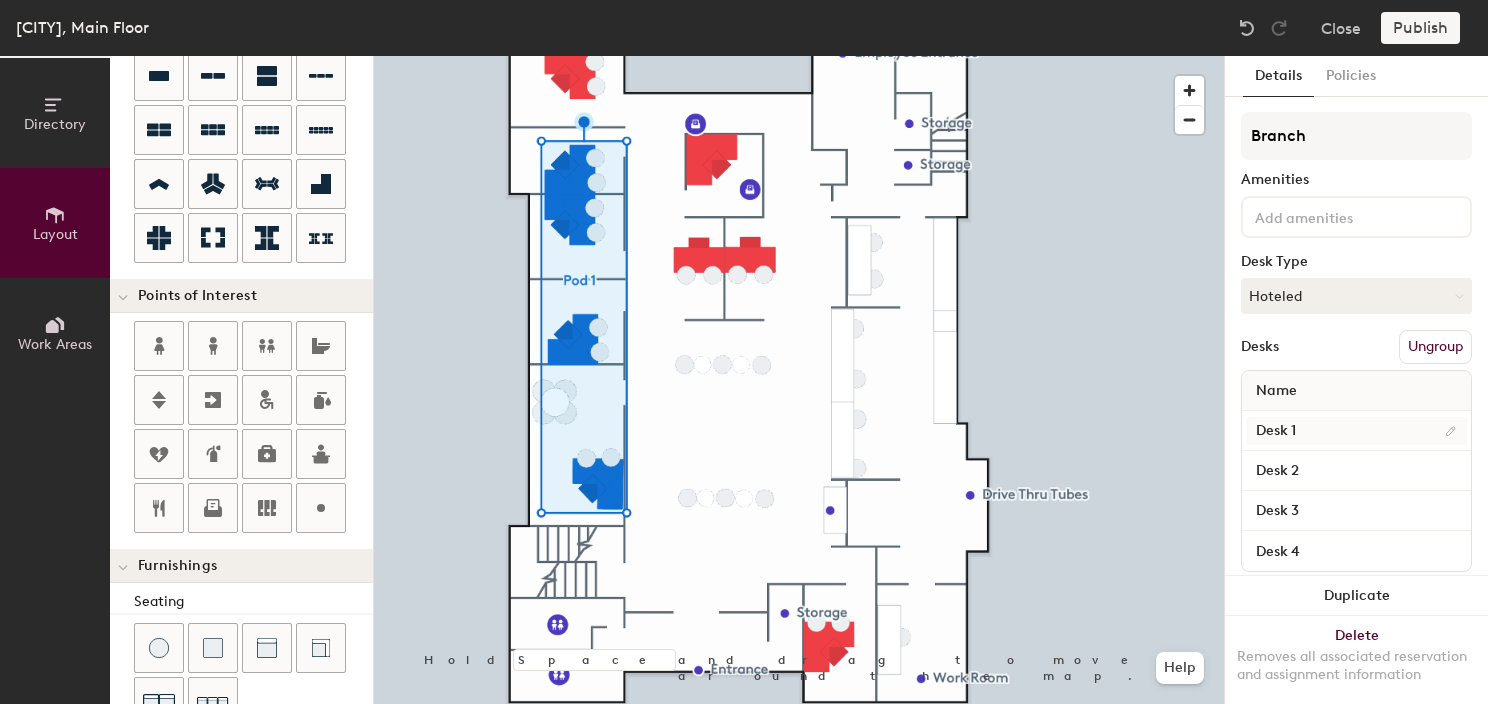 type on "Branch" 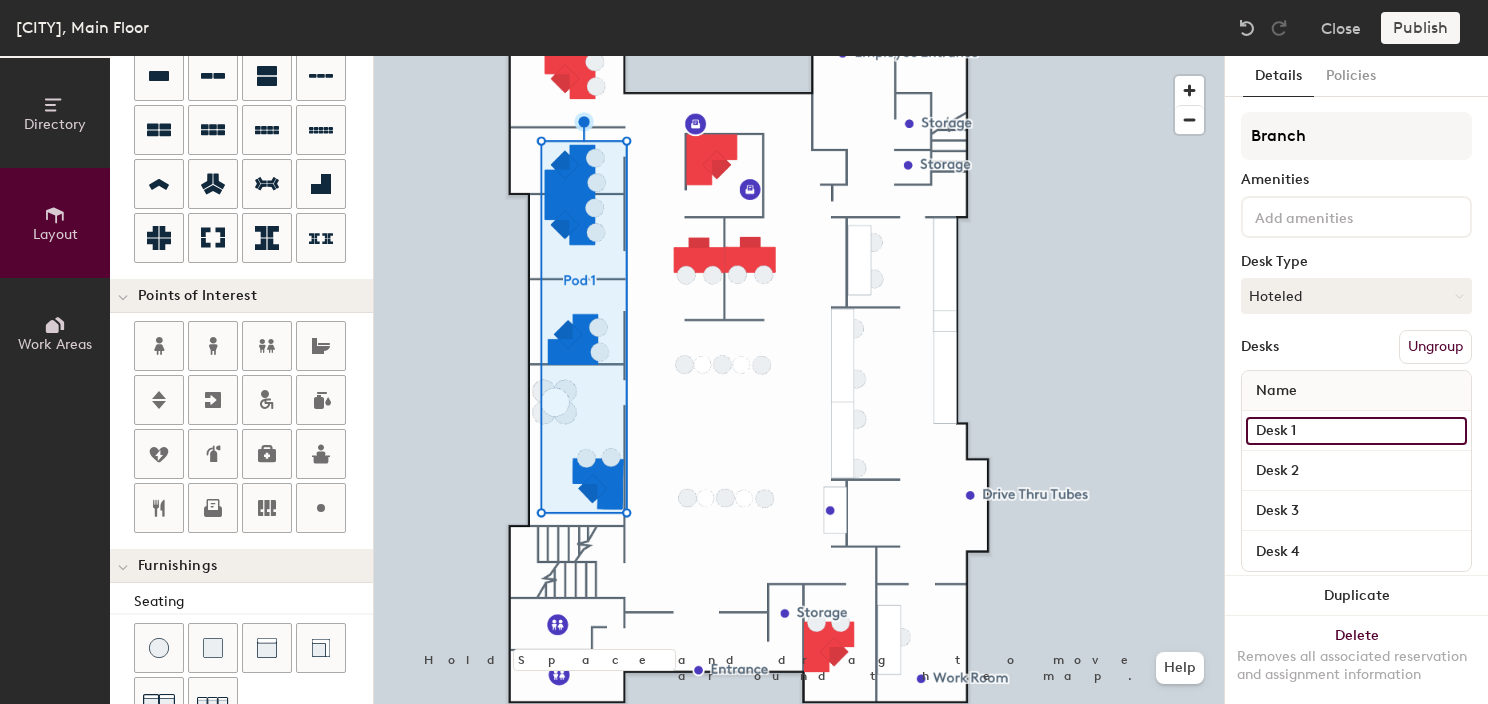 click on "Desk 1" 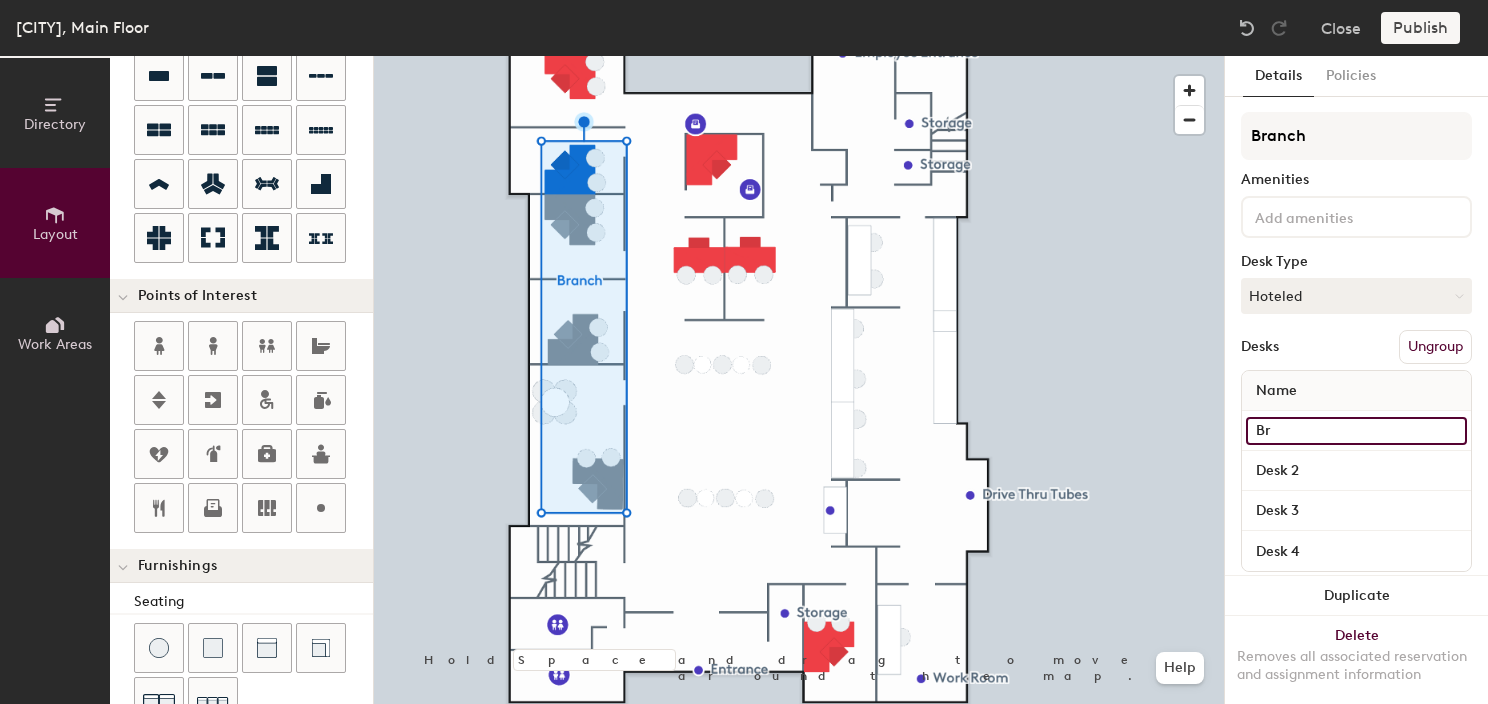 type on "B" 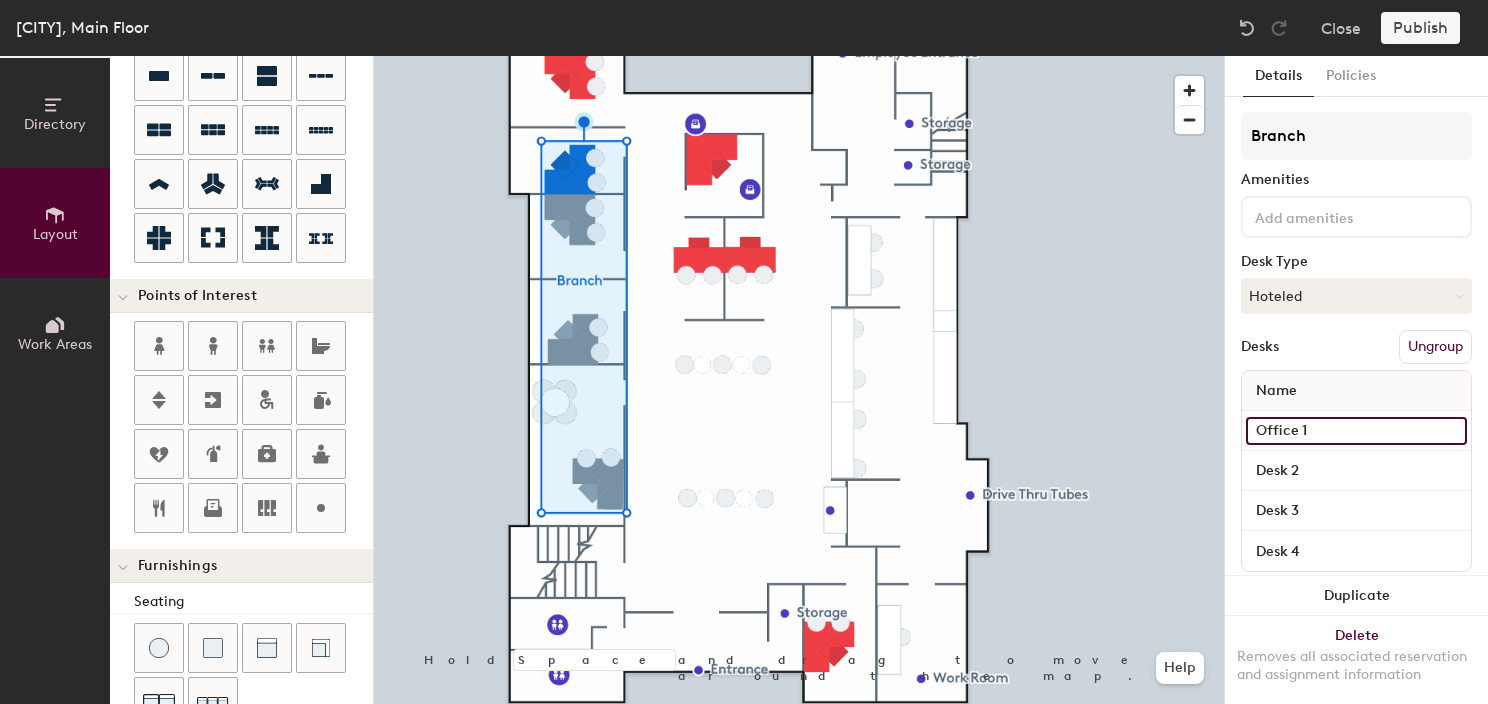 type on "Office 1" 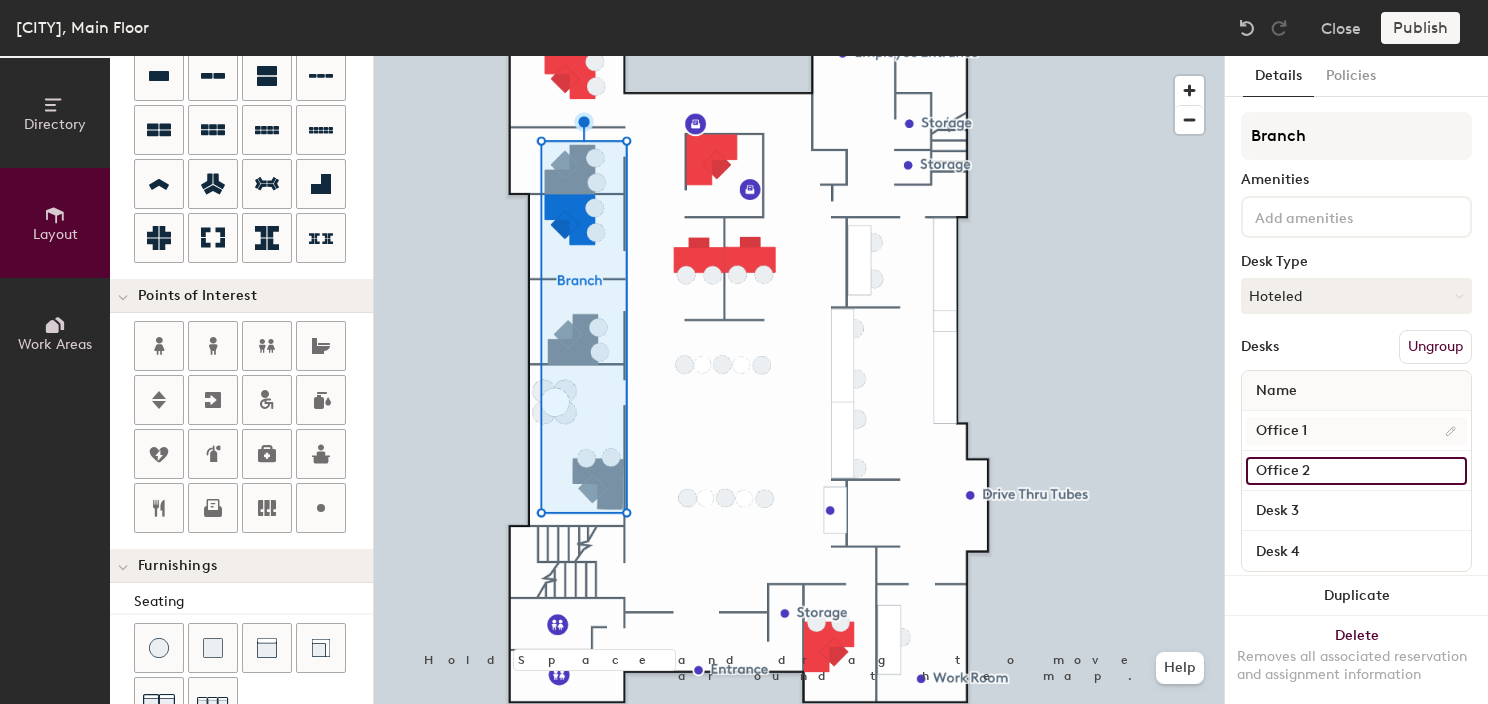 type on "Office 2" 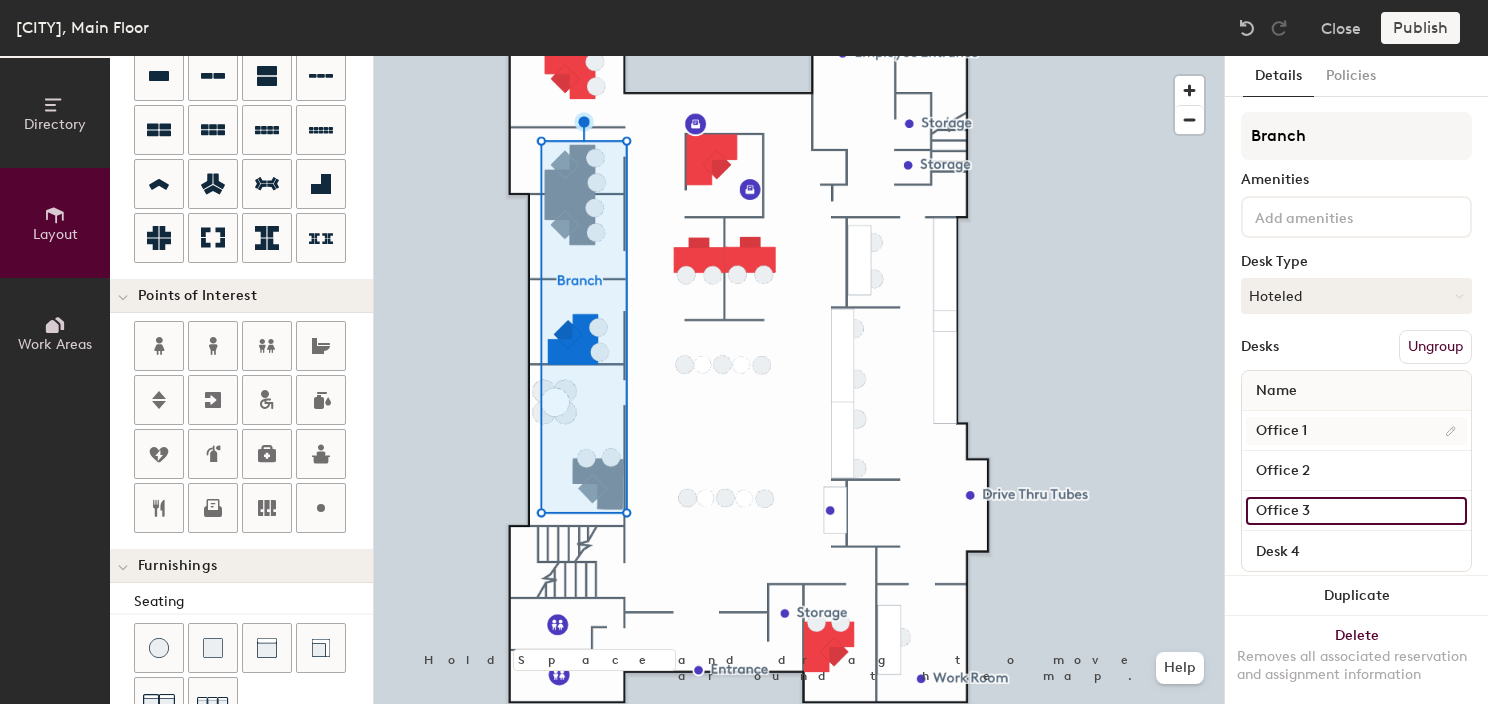 type on "Office 3" 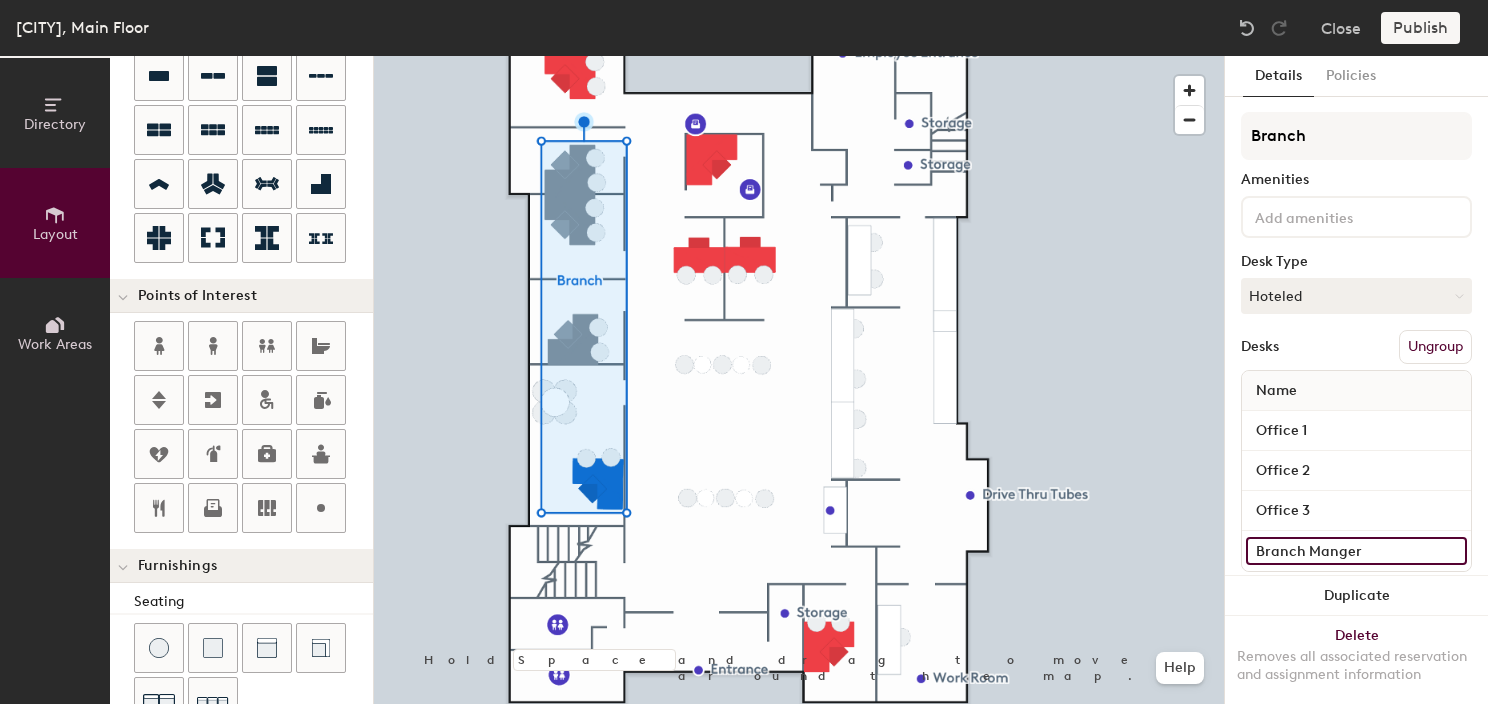 type on "Branch Manger" 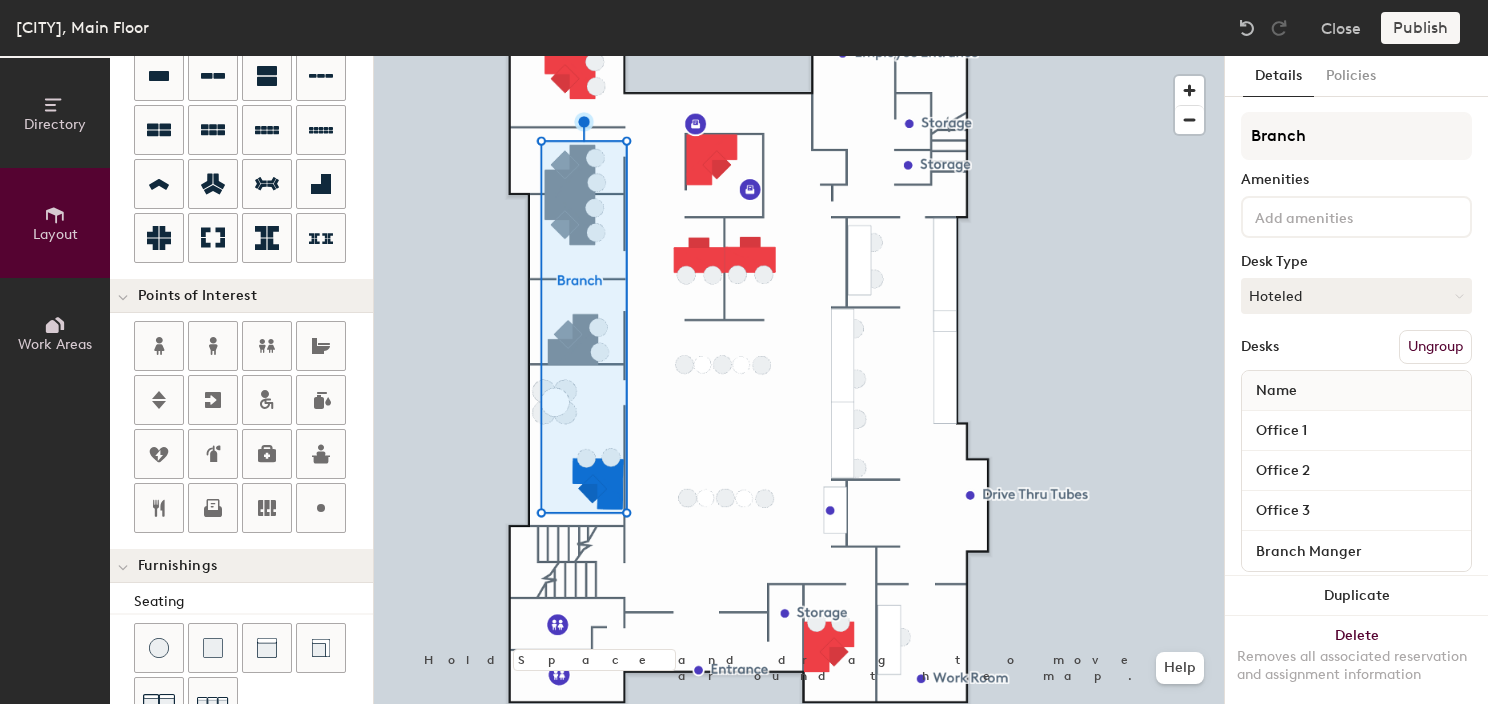 click 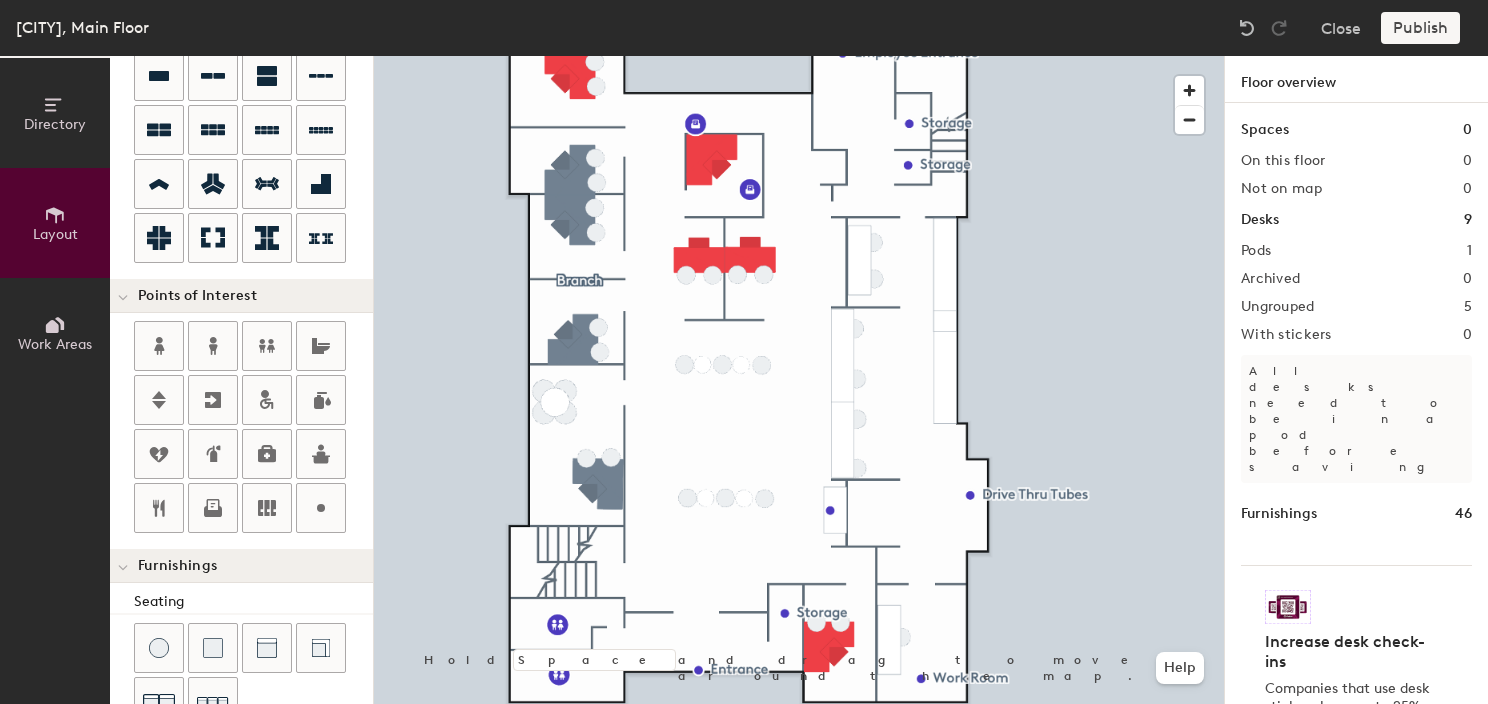 type on "240" 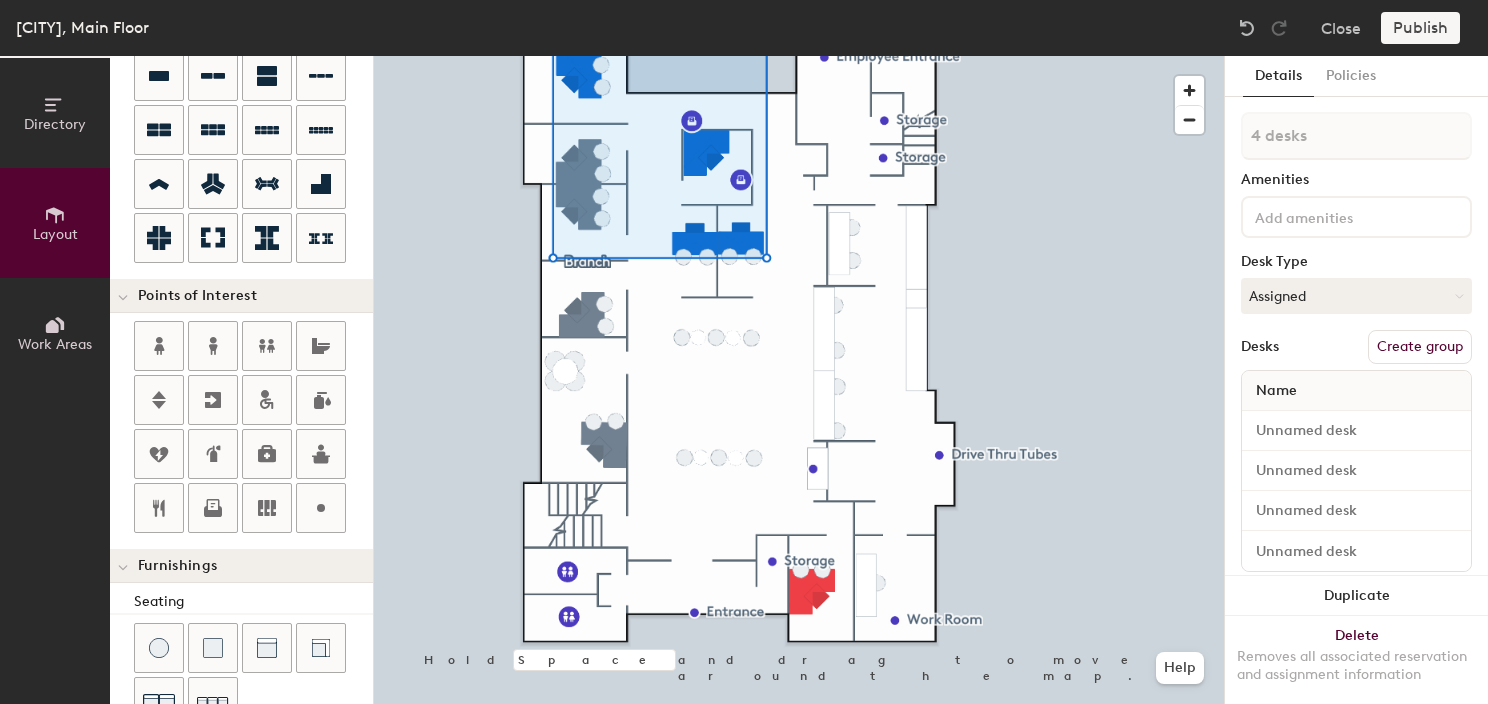 type on "5 desks" 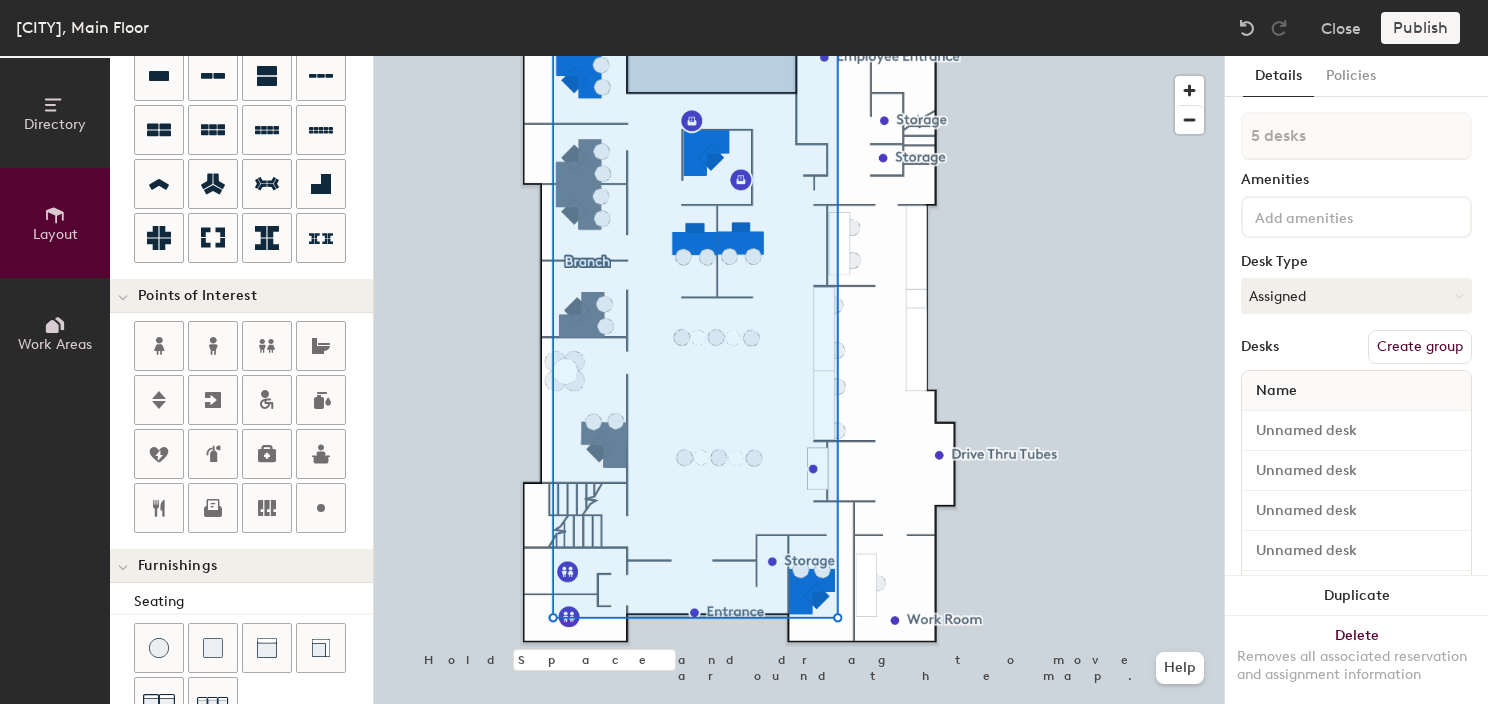 drag, startPoint x: 1423, startPoint y: 345, endPoint x: 1374, endPoint y: 224, distance: 130.54501 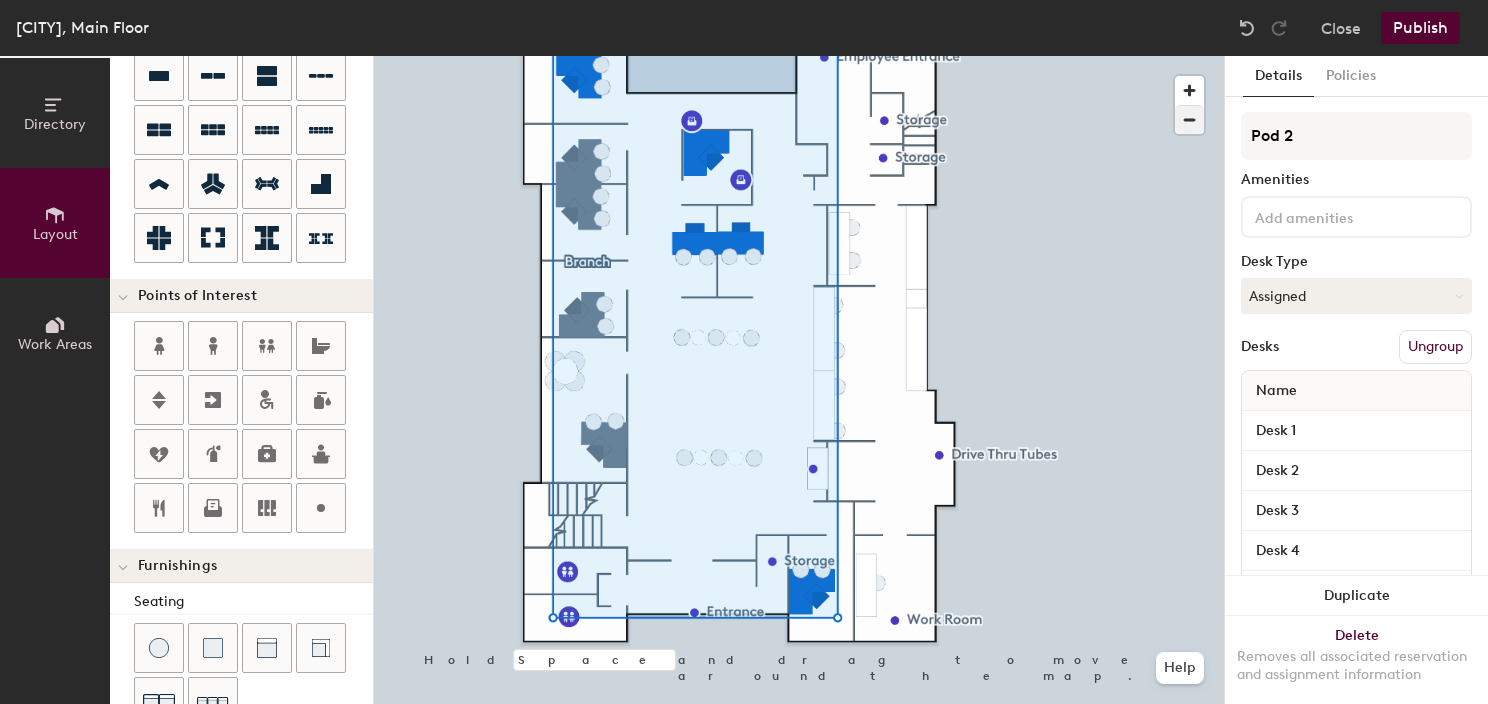 click on "Directory Layout Work Areas Layout   Add space Resize Desks Points of Interest Furnishings Seating Tables Booths Hold Space and drag to move around the map. Help Details Policies Pod 2 Amenities Desk Type Assigned Desks Ungroup Name Desk 1 Desk 2 Desk 3 Desk 4 Desk 5 Duplicate Delete Removes all associated reservation and assignment information" 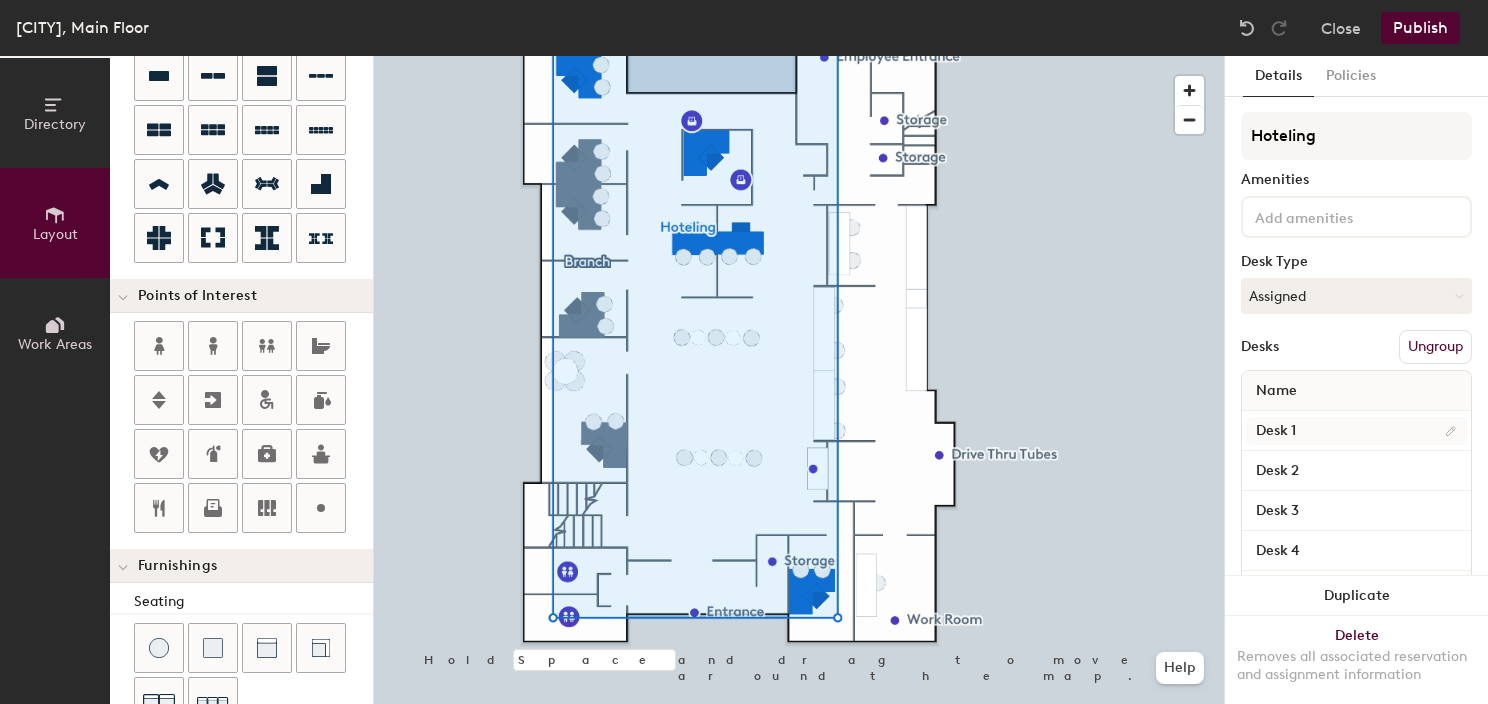type on "Hoteling" 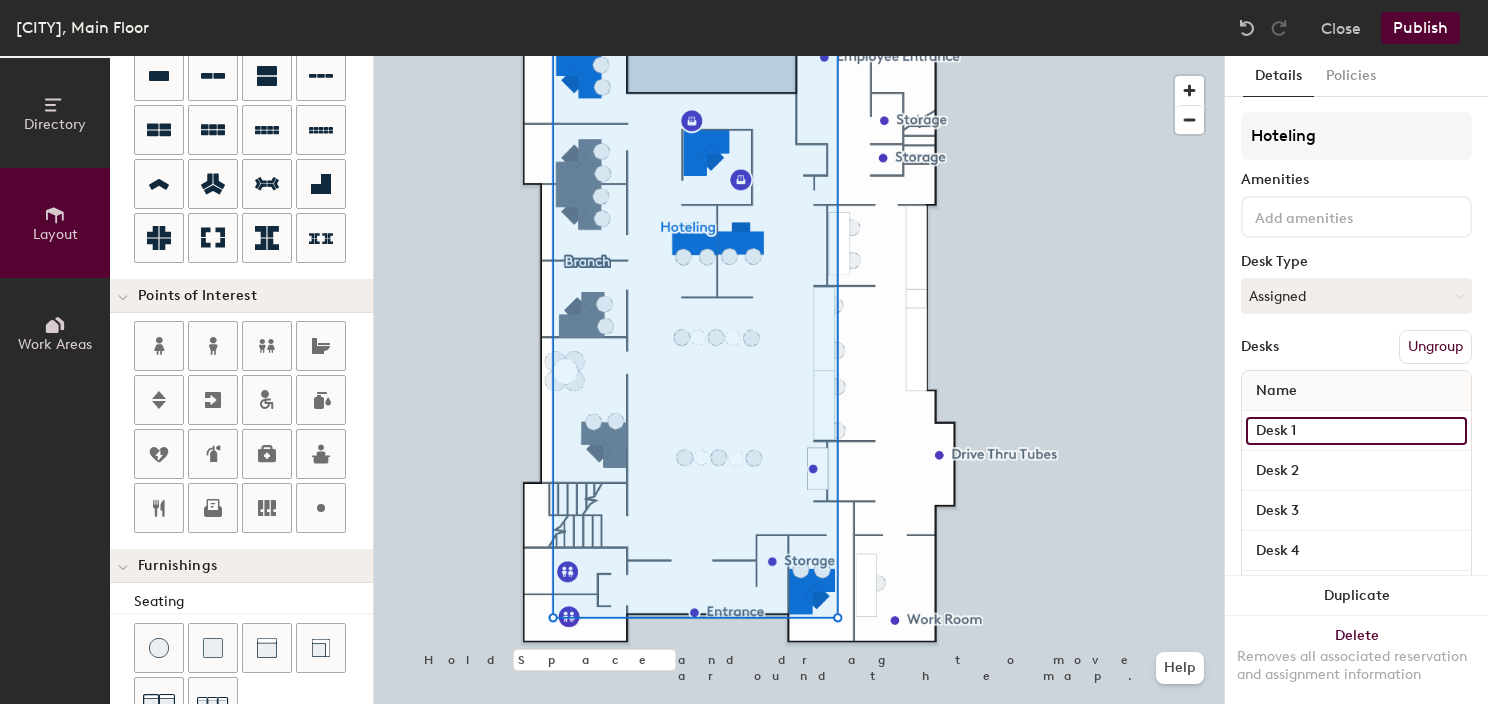 click on "Desk 1" 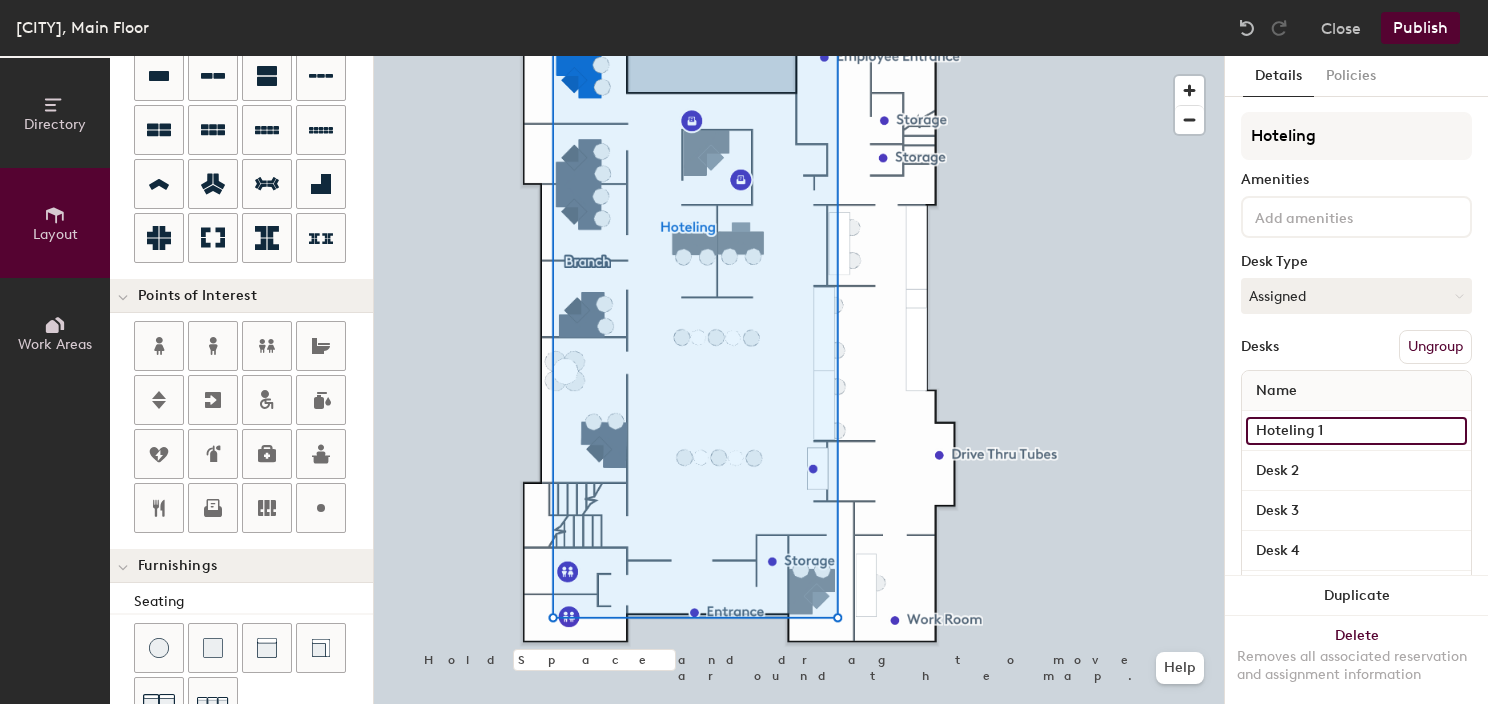 type on "Hoteling 1" 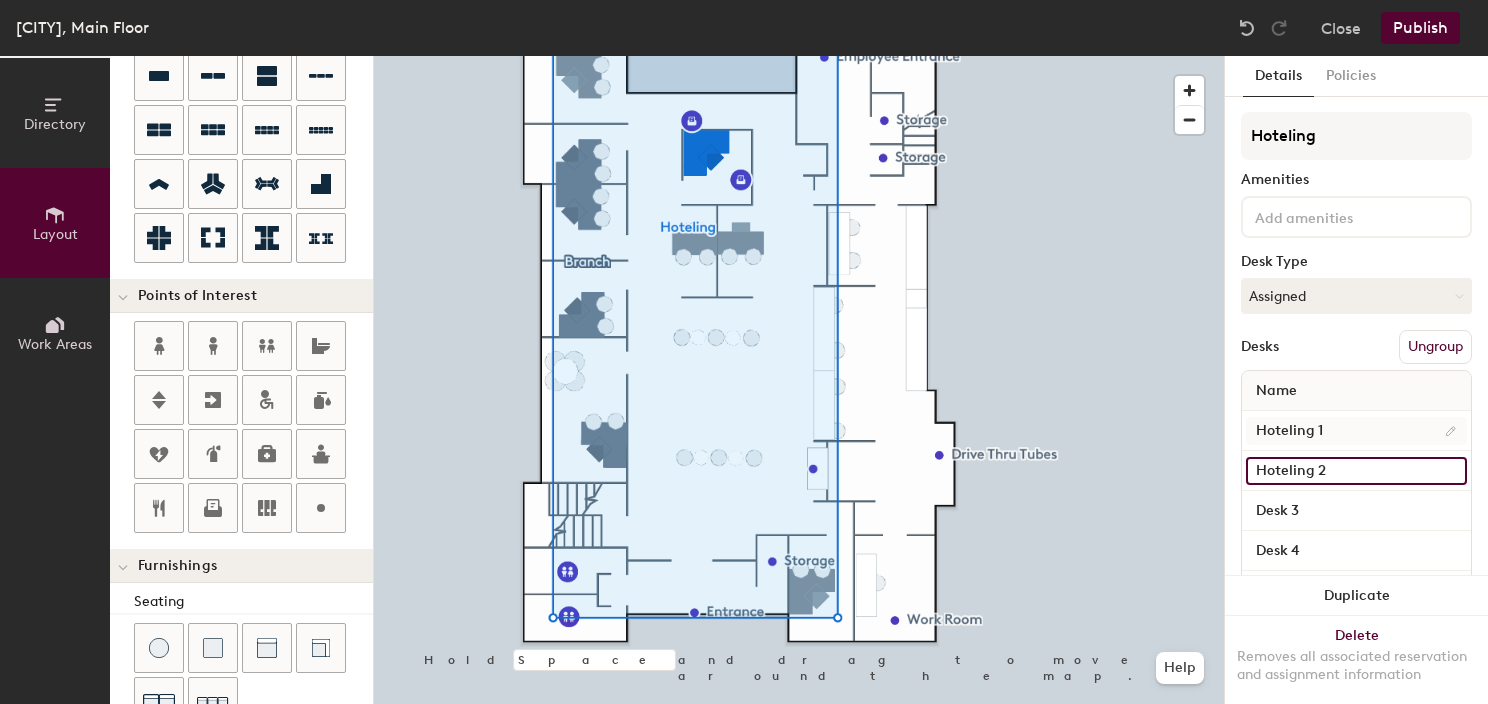 type on "Hoteling 2" 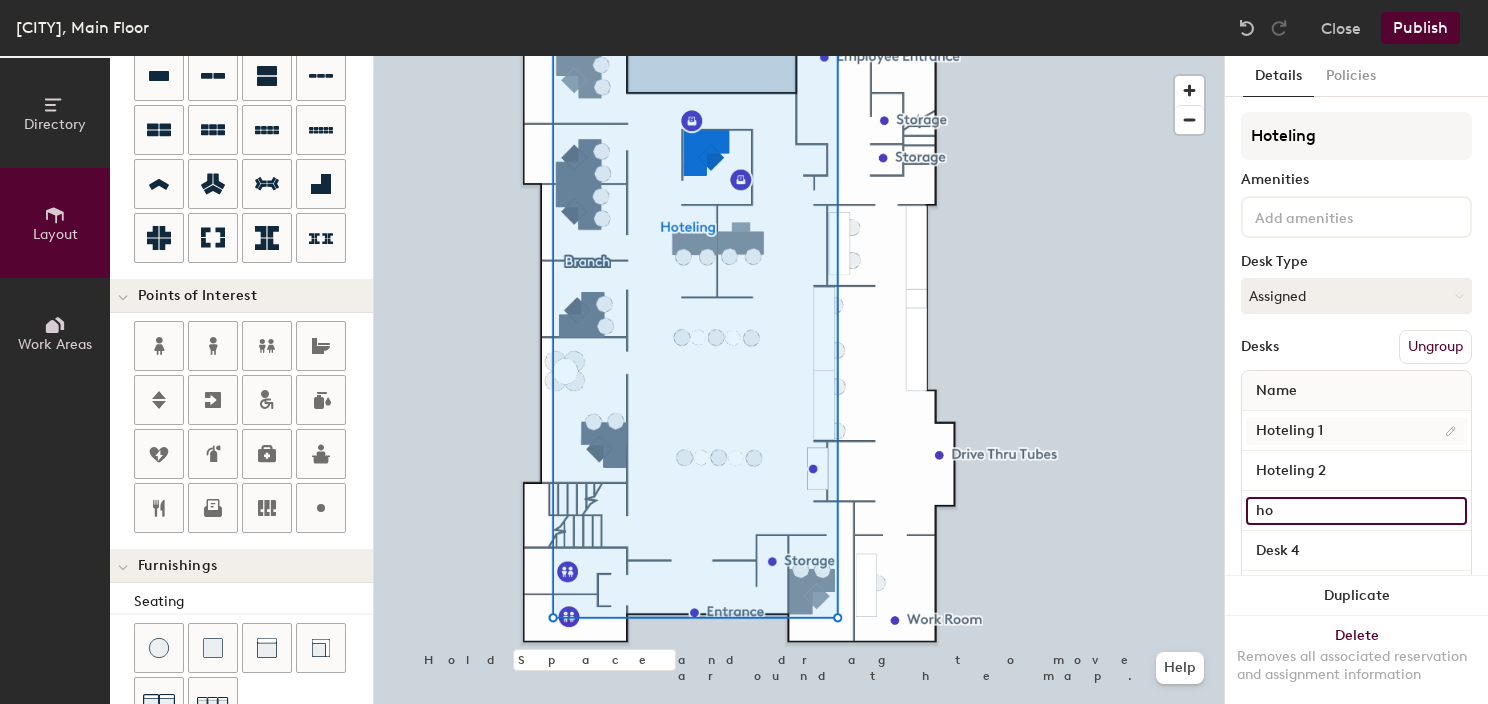 type on "h" 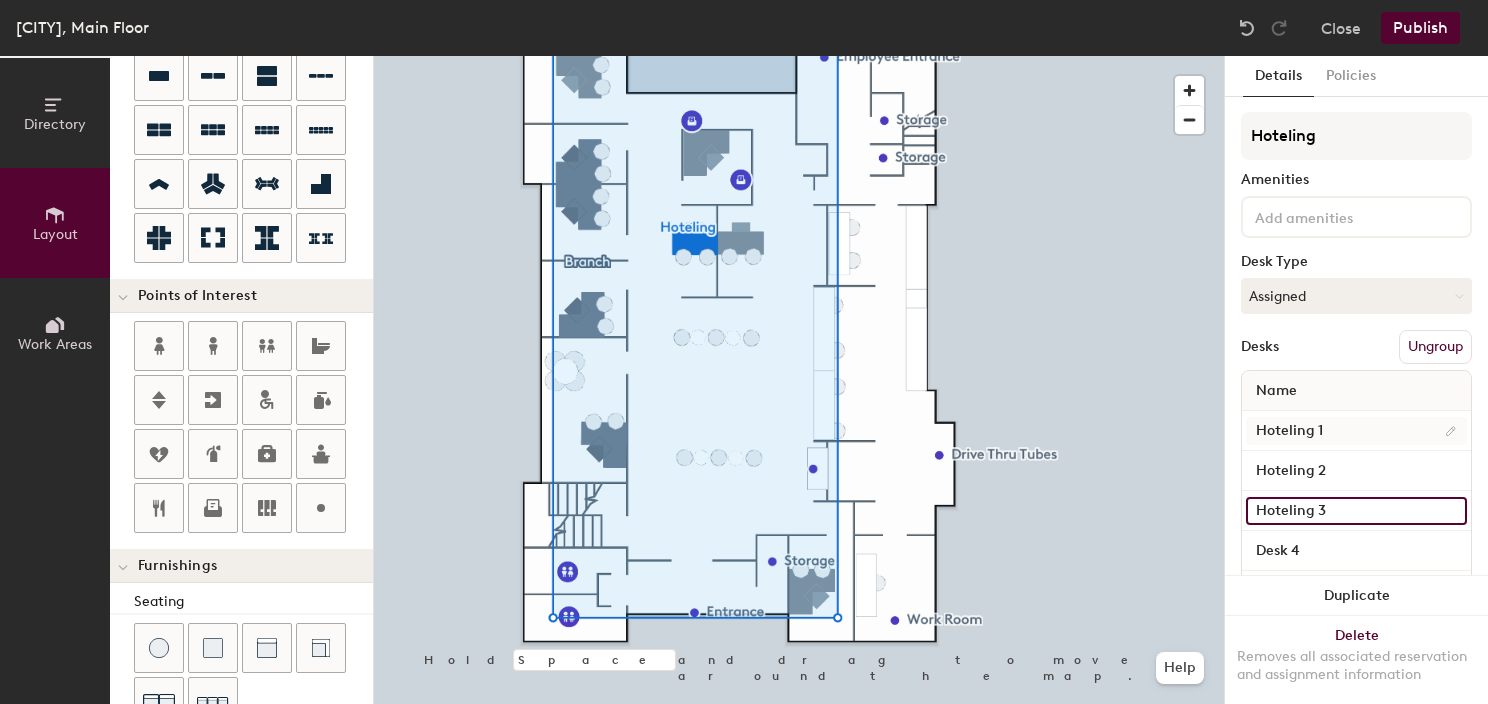 type on "Hoteling 3" 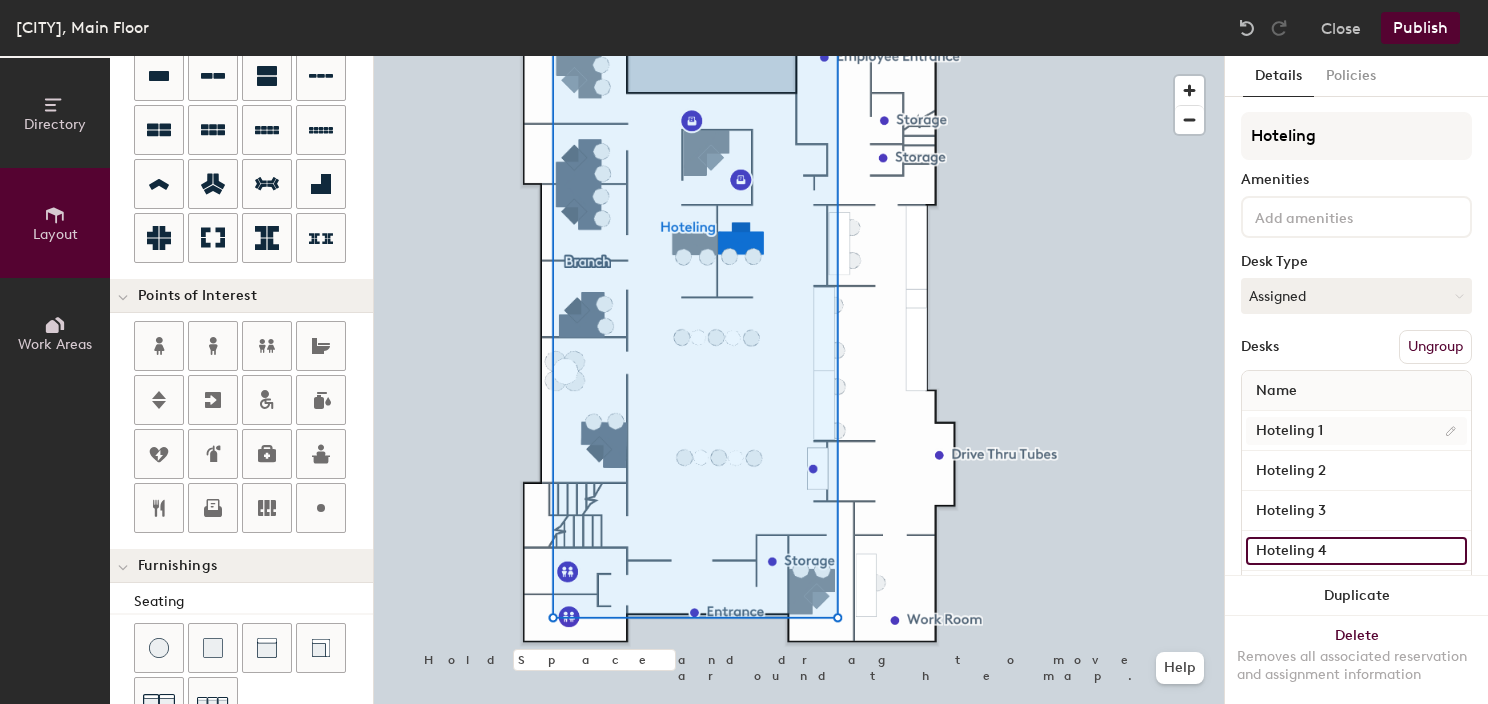type on "Hoteling 4" 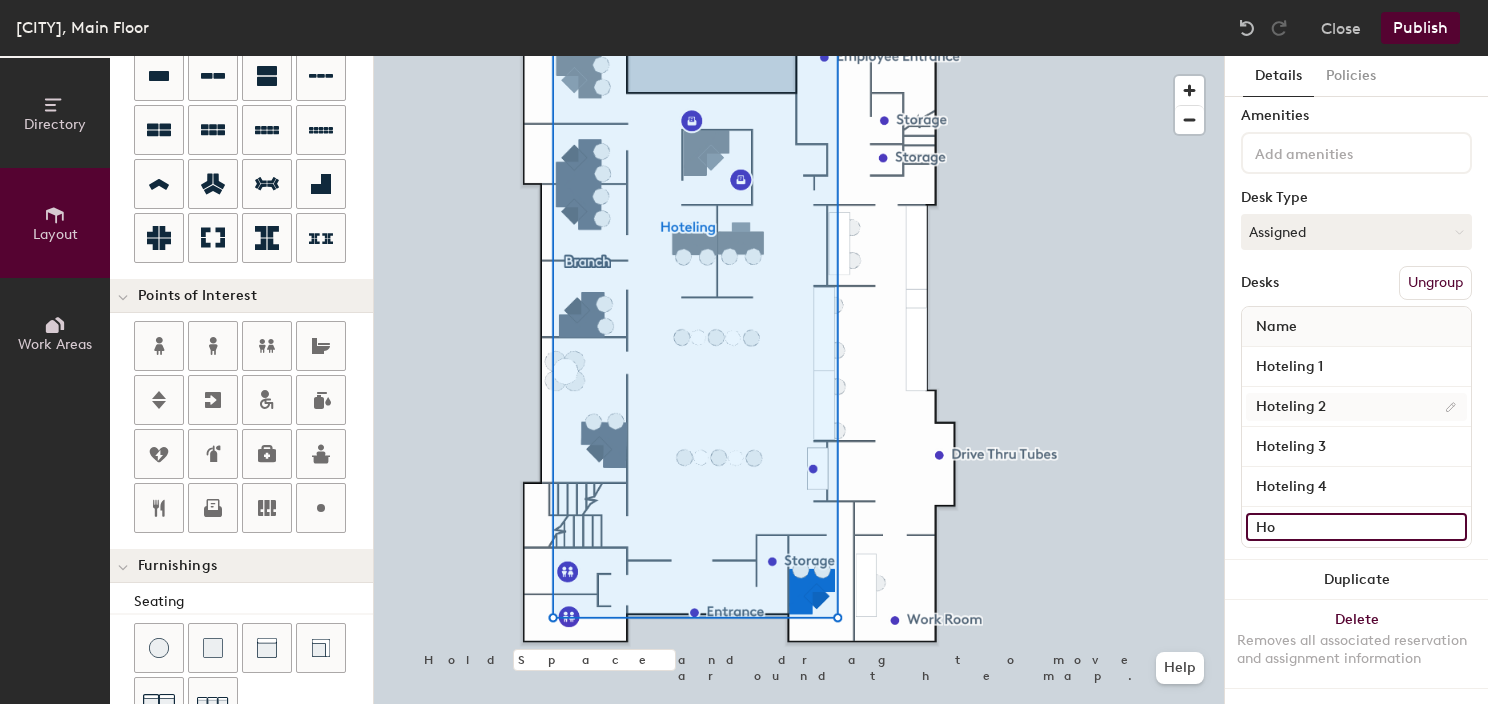 scroll, scrollTop: 80, scrollLeft: 0, axis: vertical 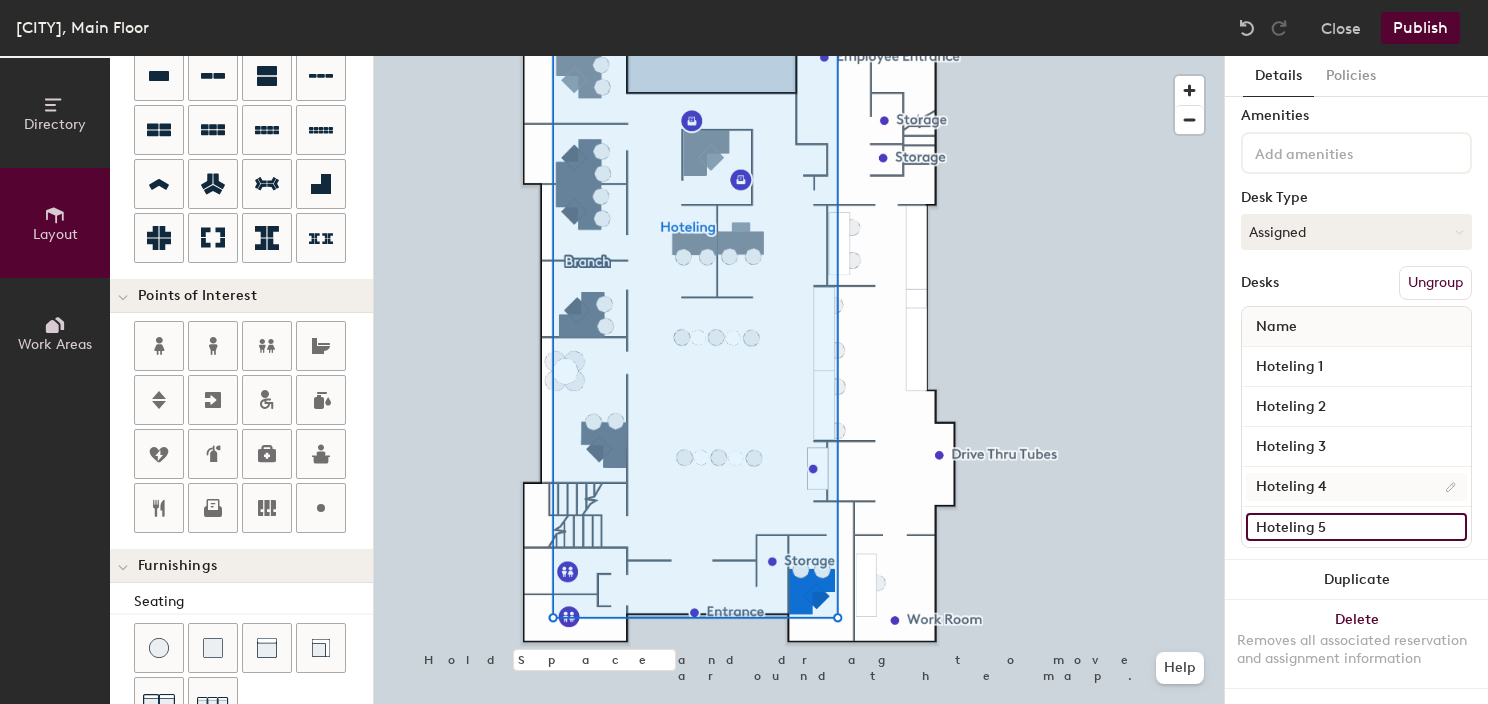 type on "Hoteling 5" 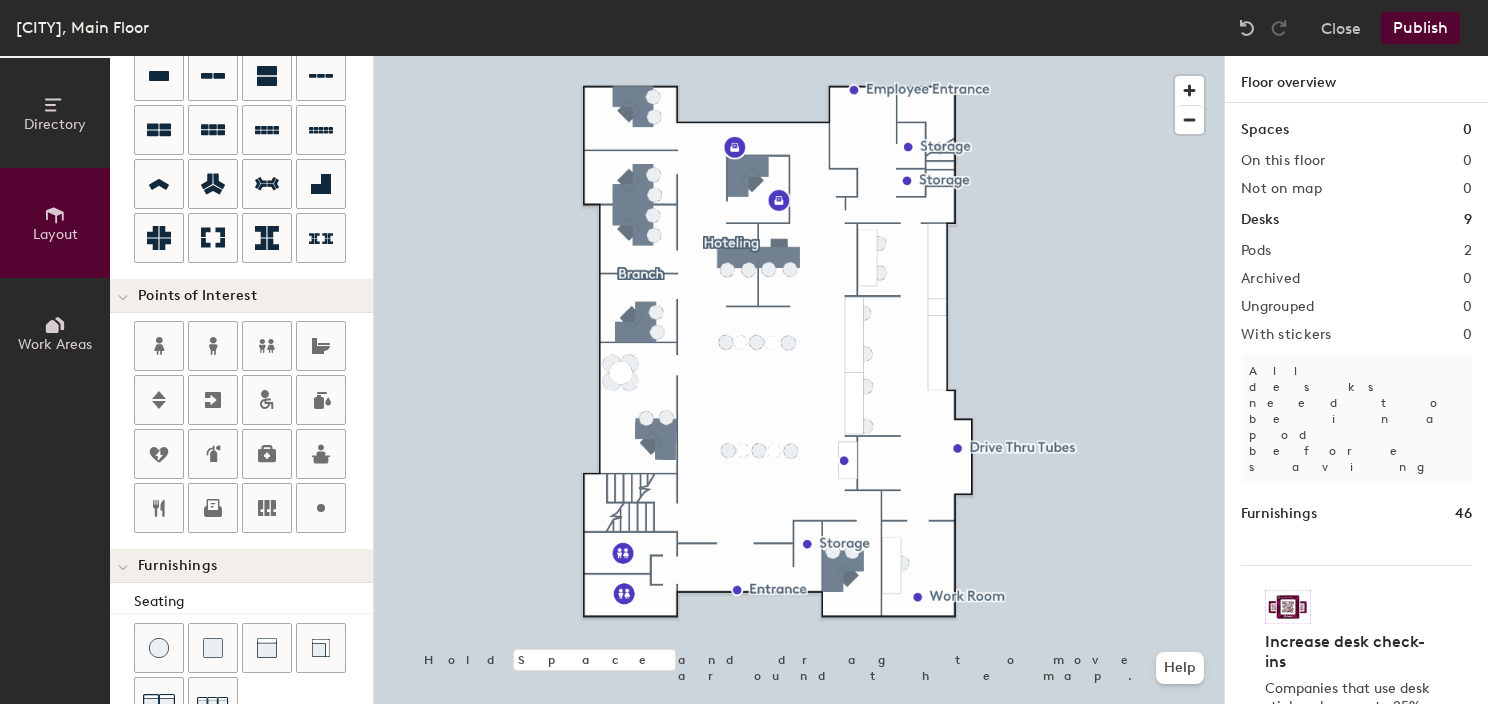 click on "Publish" 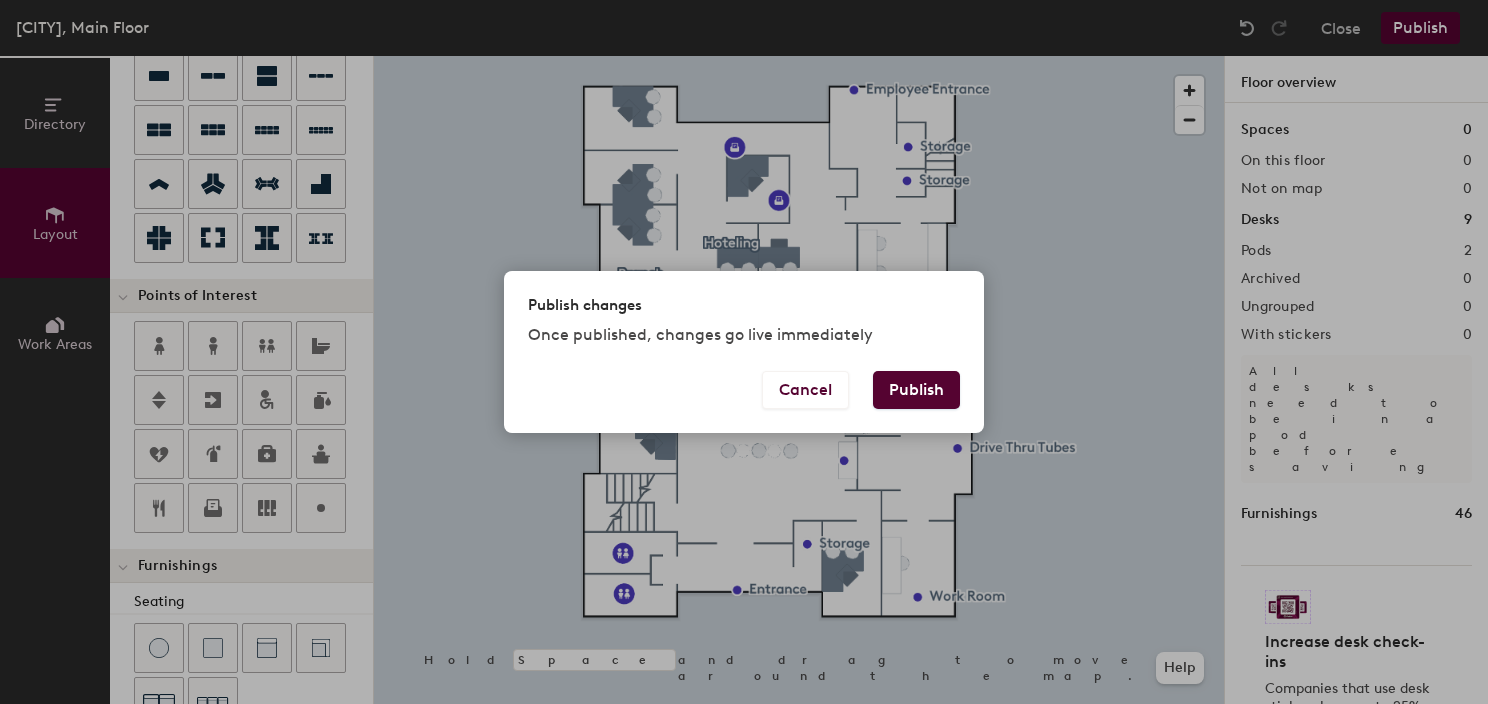 click on "Publish" at bounding box center [916, 390] 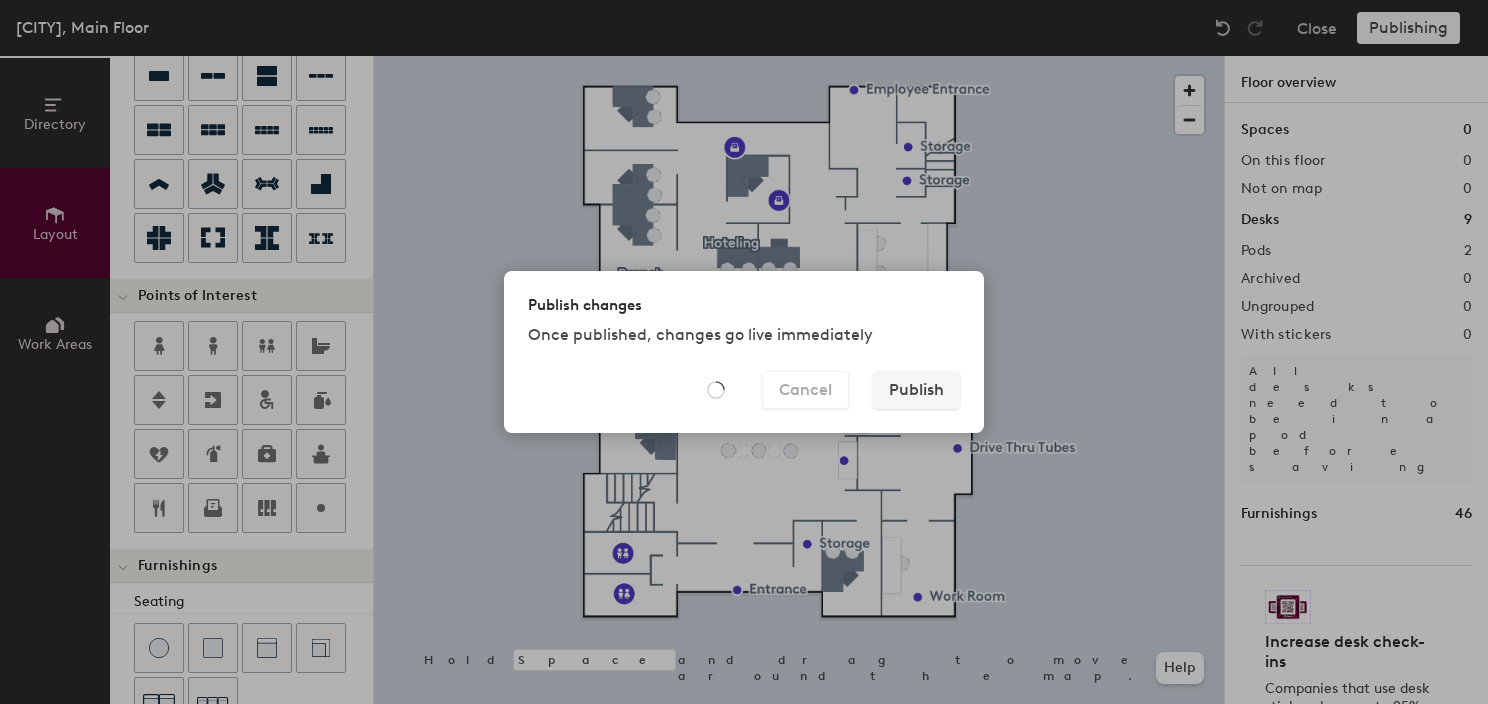 type on "20" 